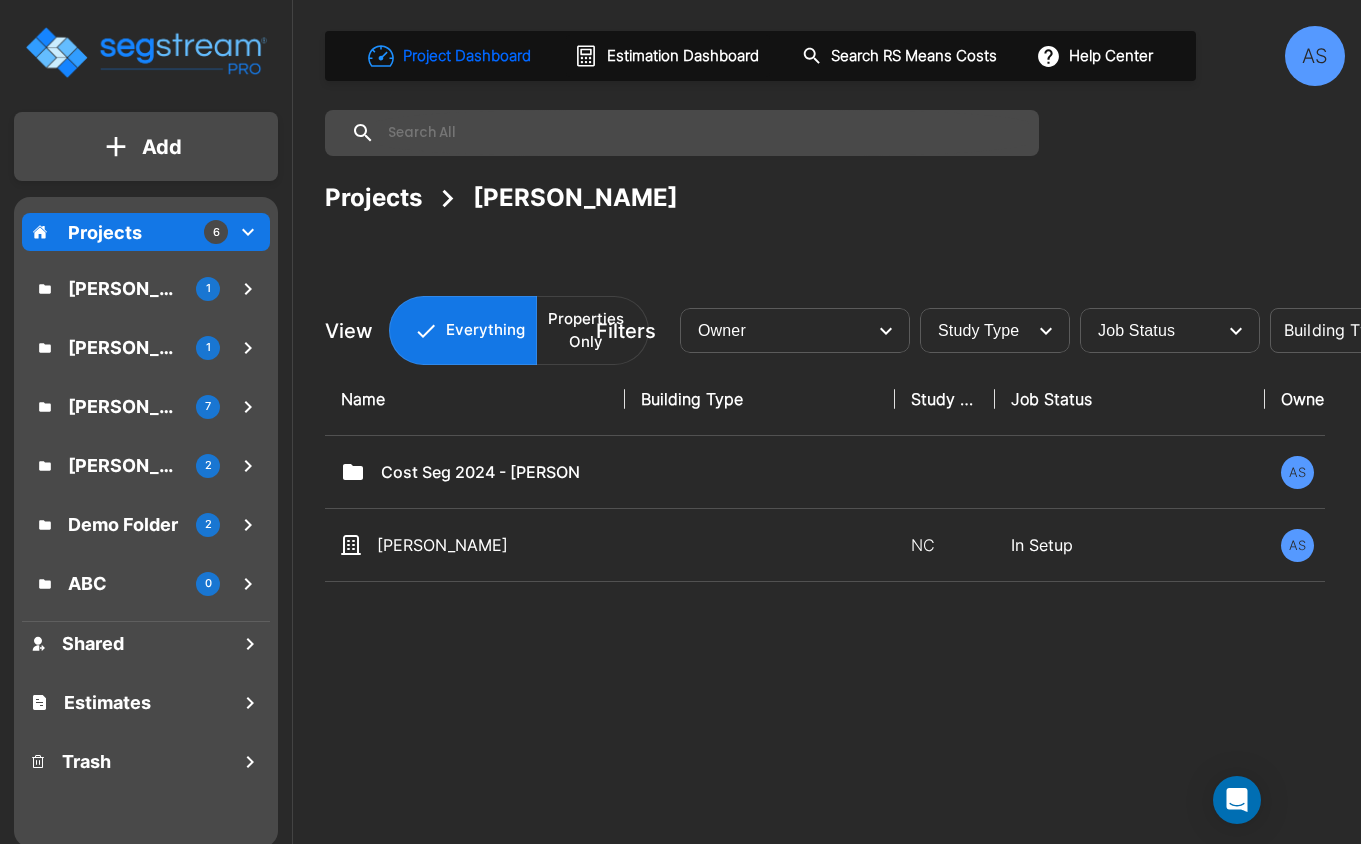 scroll, scrollTop: 0, scrollLeft: 0, axis: both 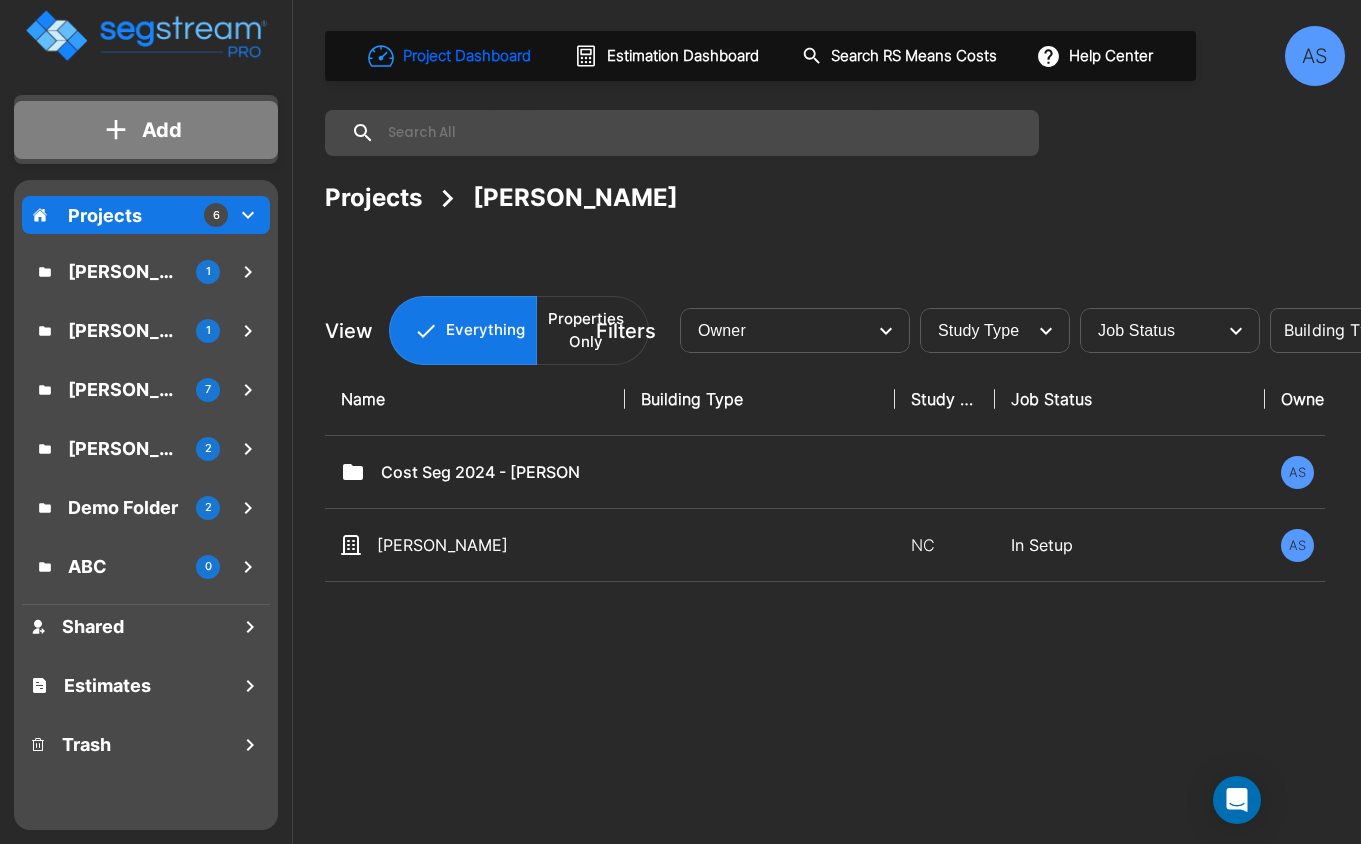 click on "Add" at bounding box center [162, 130] 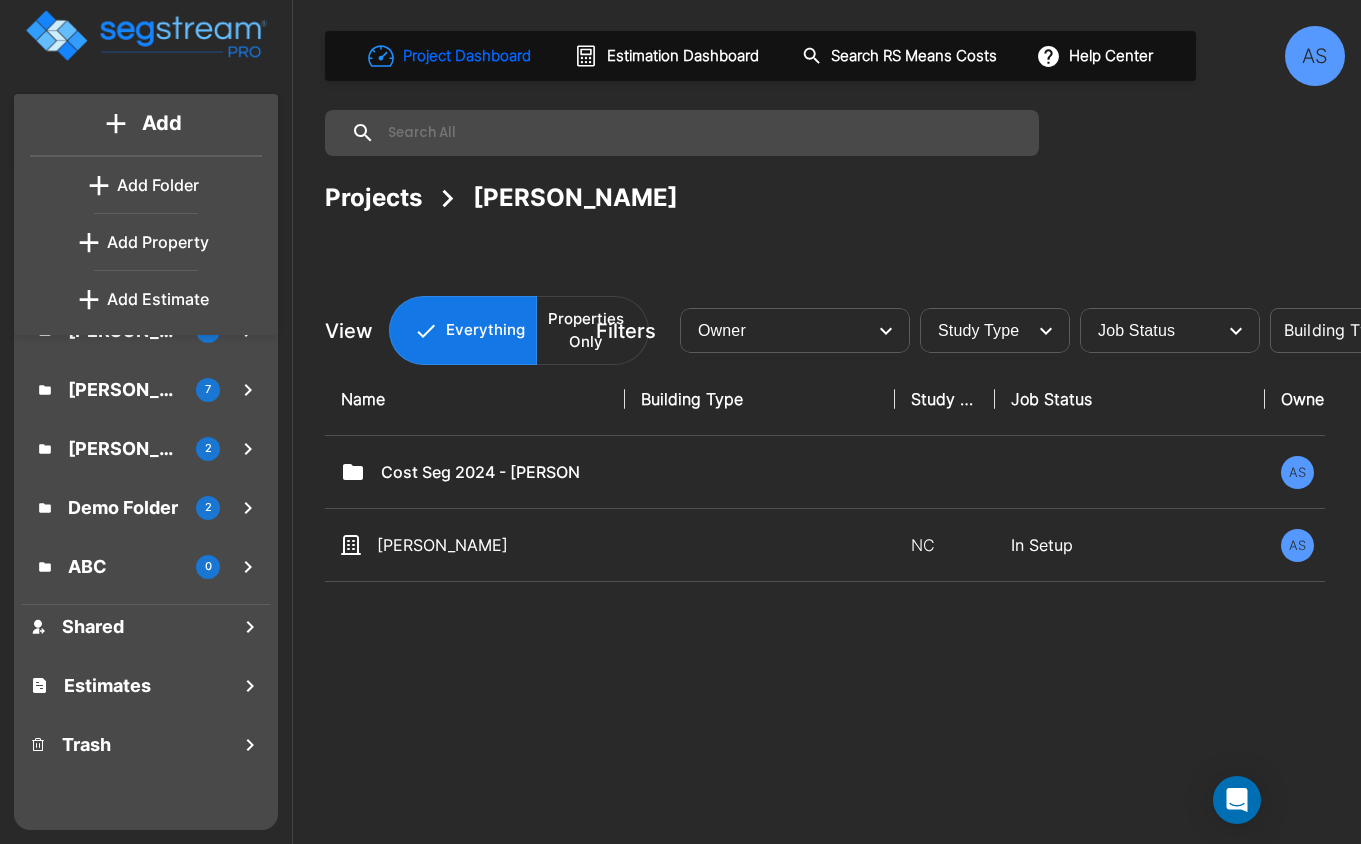 click on "Add Folder" at bounding box center (158, 185) 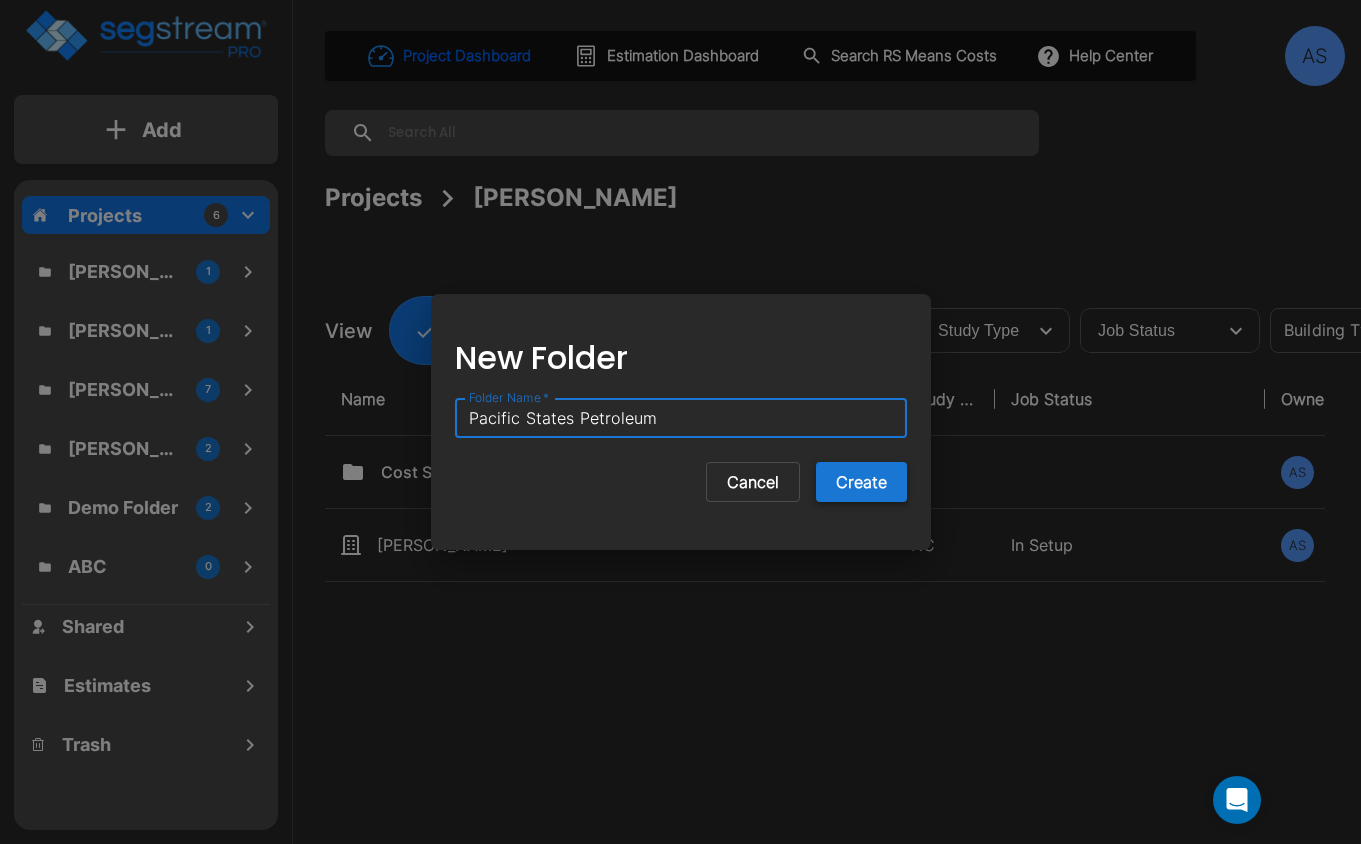 type on "Pacific States Petroleum" 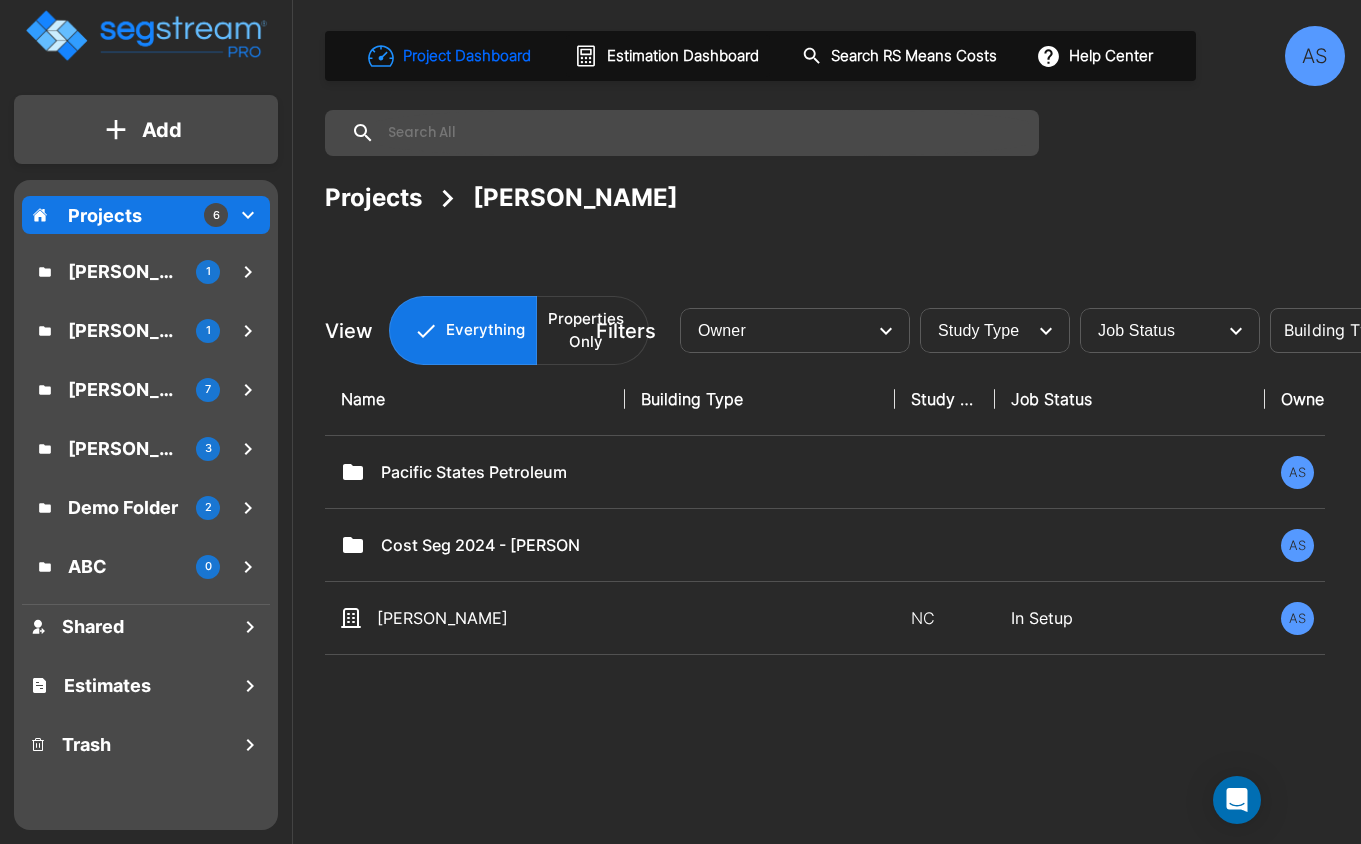 drag, startPoint x: 477, startPoint y: 469, endPoint x: 388, endPoint y: 208, distance: 275.75714 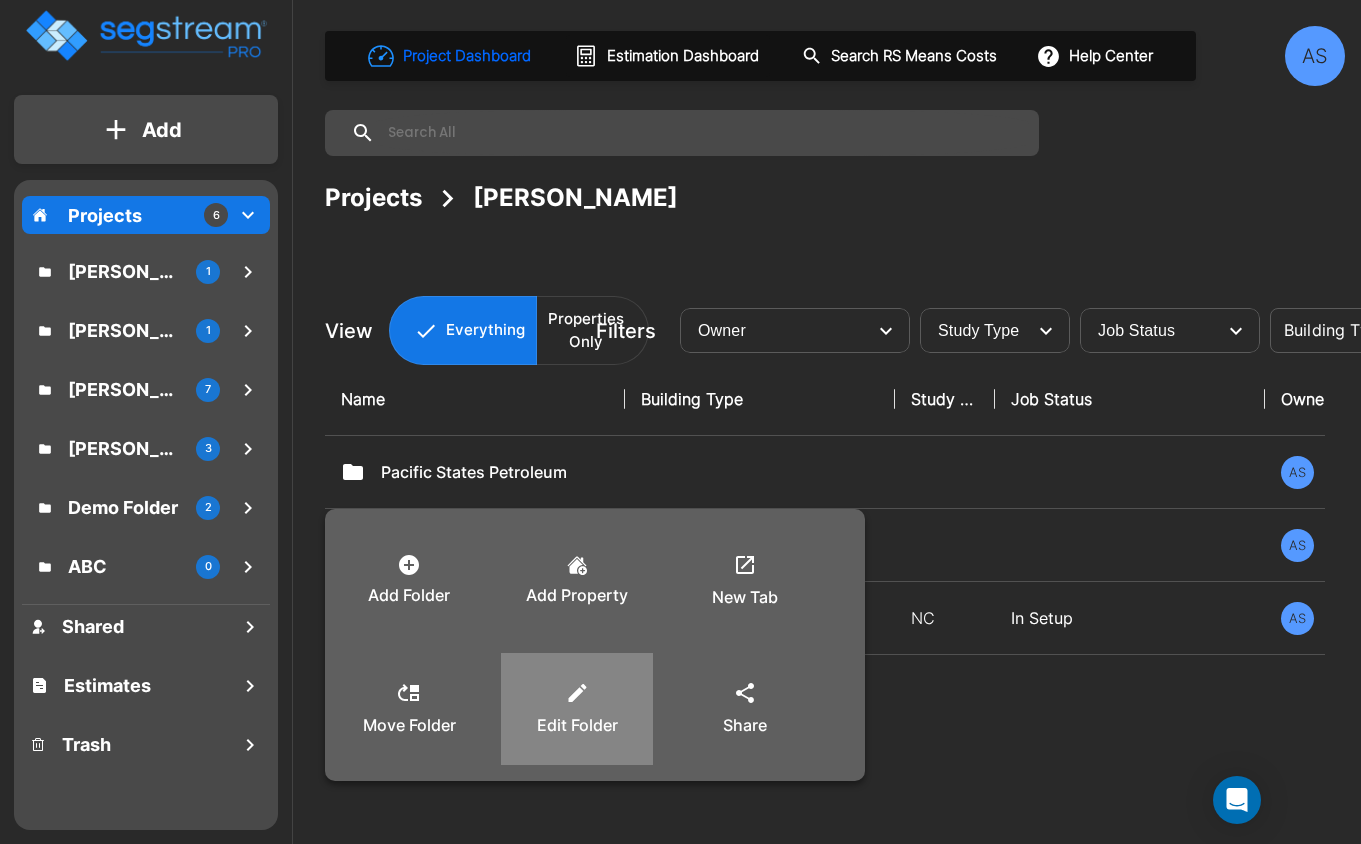 click on "Edit Folder" at bounding box center [577, 709] 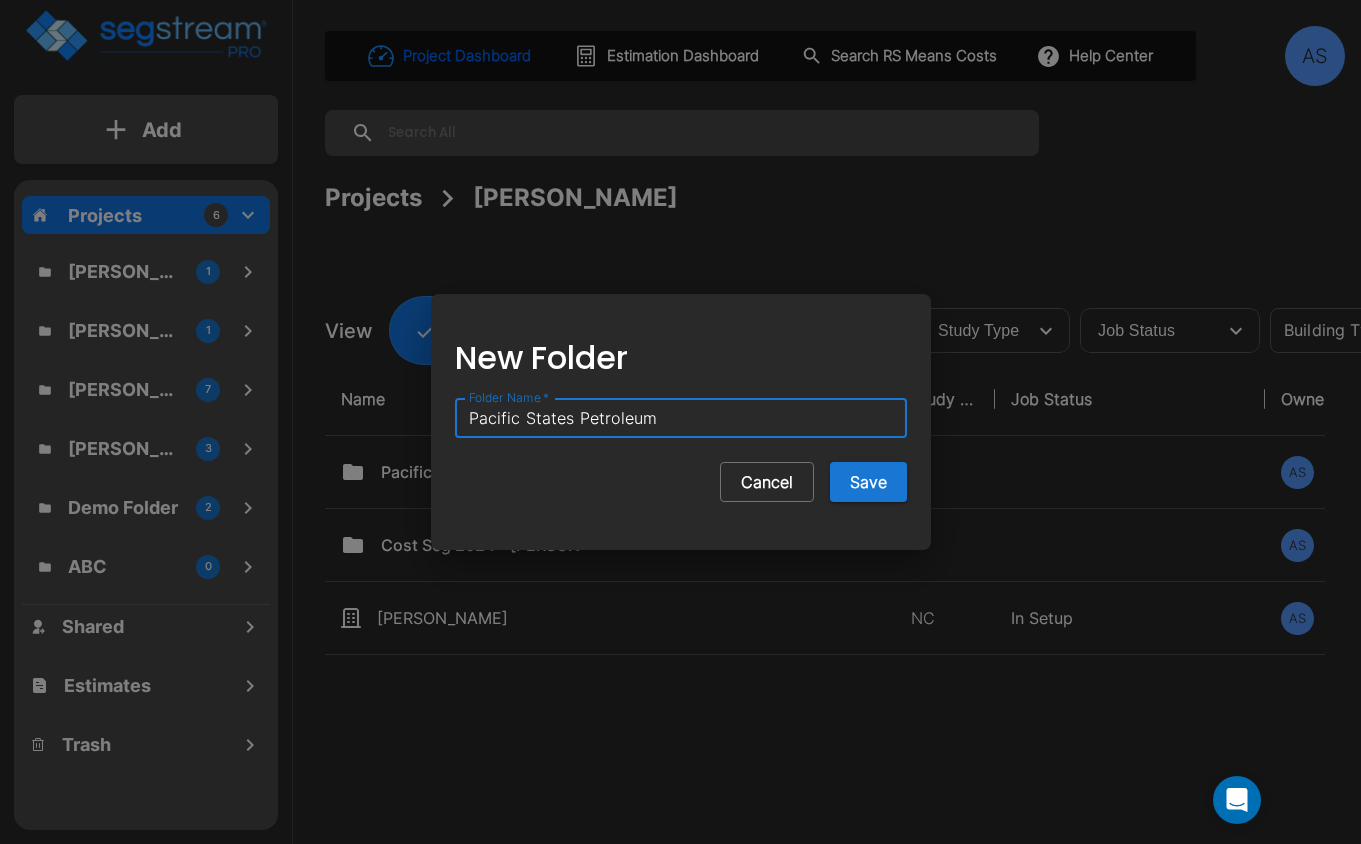 click on "Cancel" at bounding box center [767, 482] 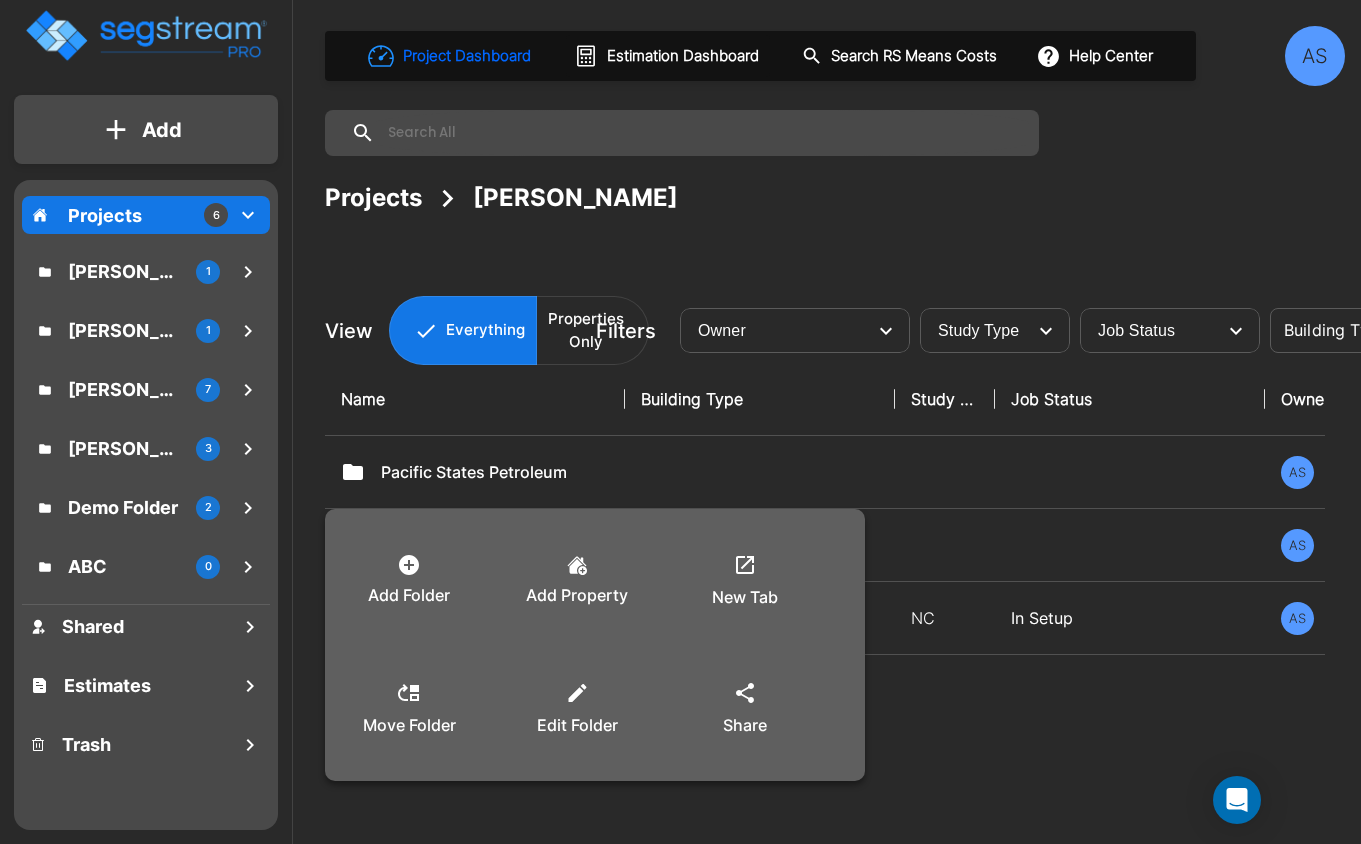 click at bounding box center (680, 422) 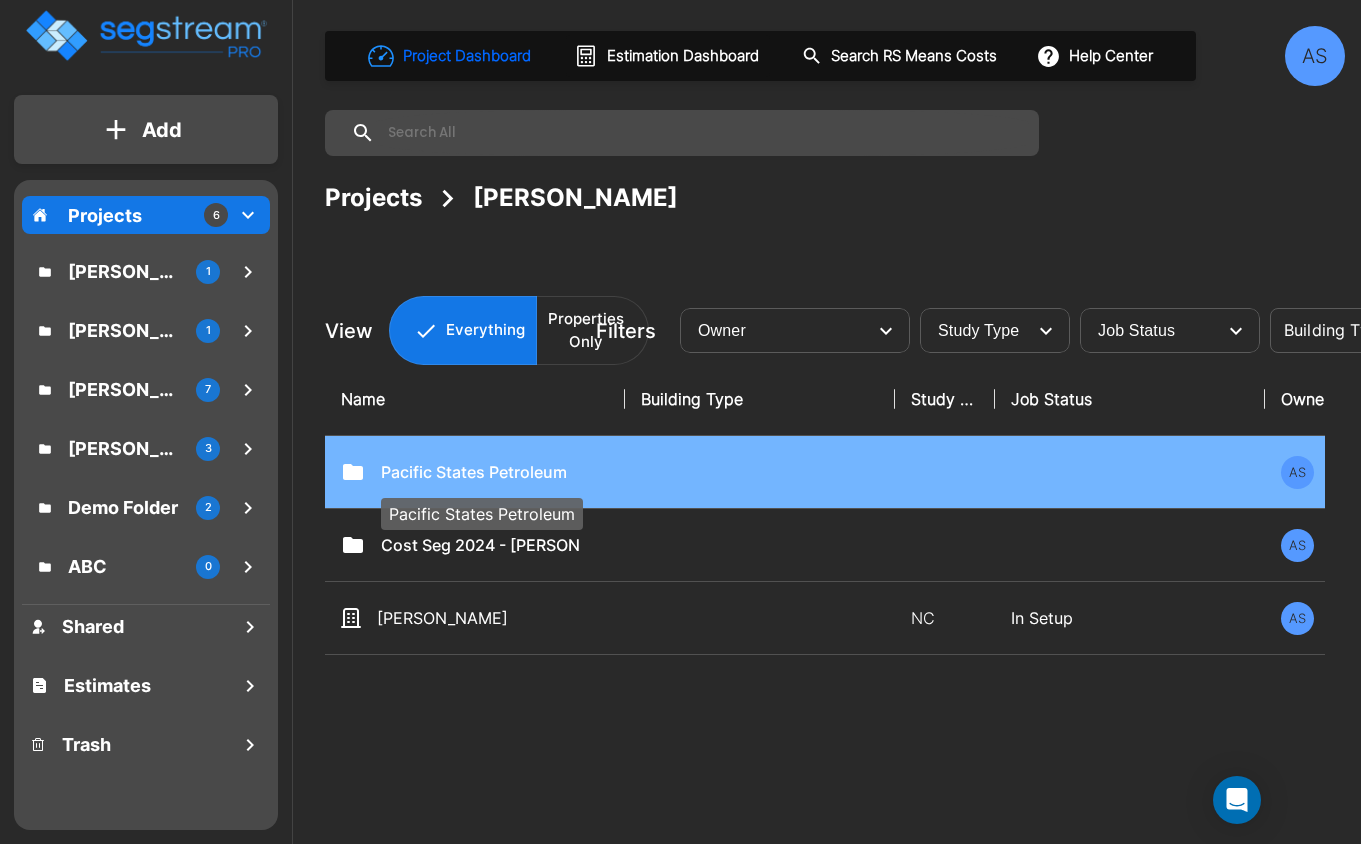 click on "Pacific States Petroleum" at bounding box center (481, 472) 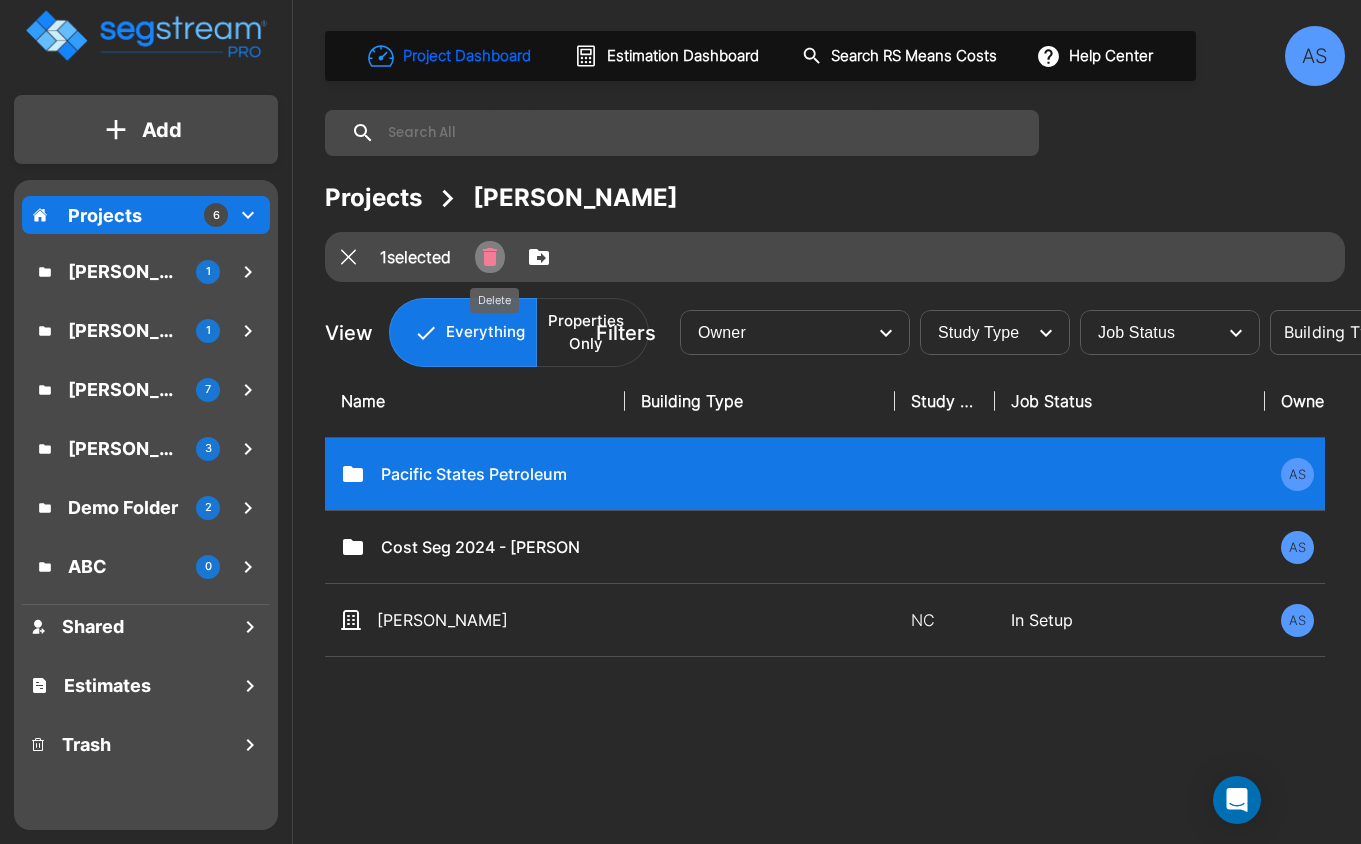 click 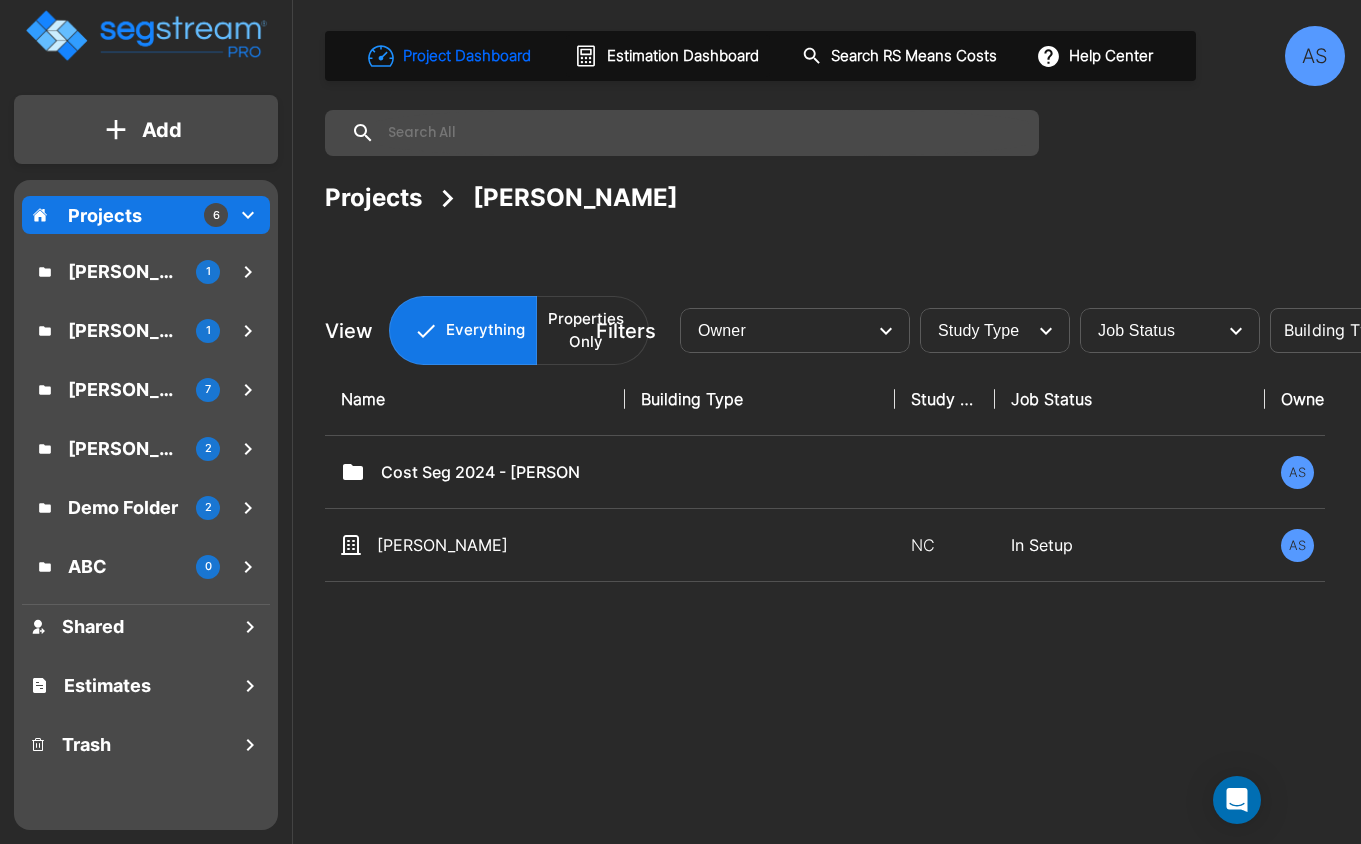 click on "Projects" at bounding box center [373, 198] 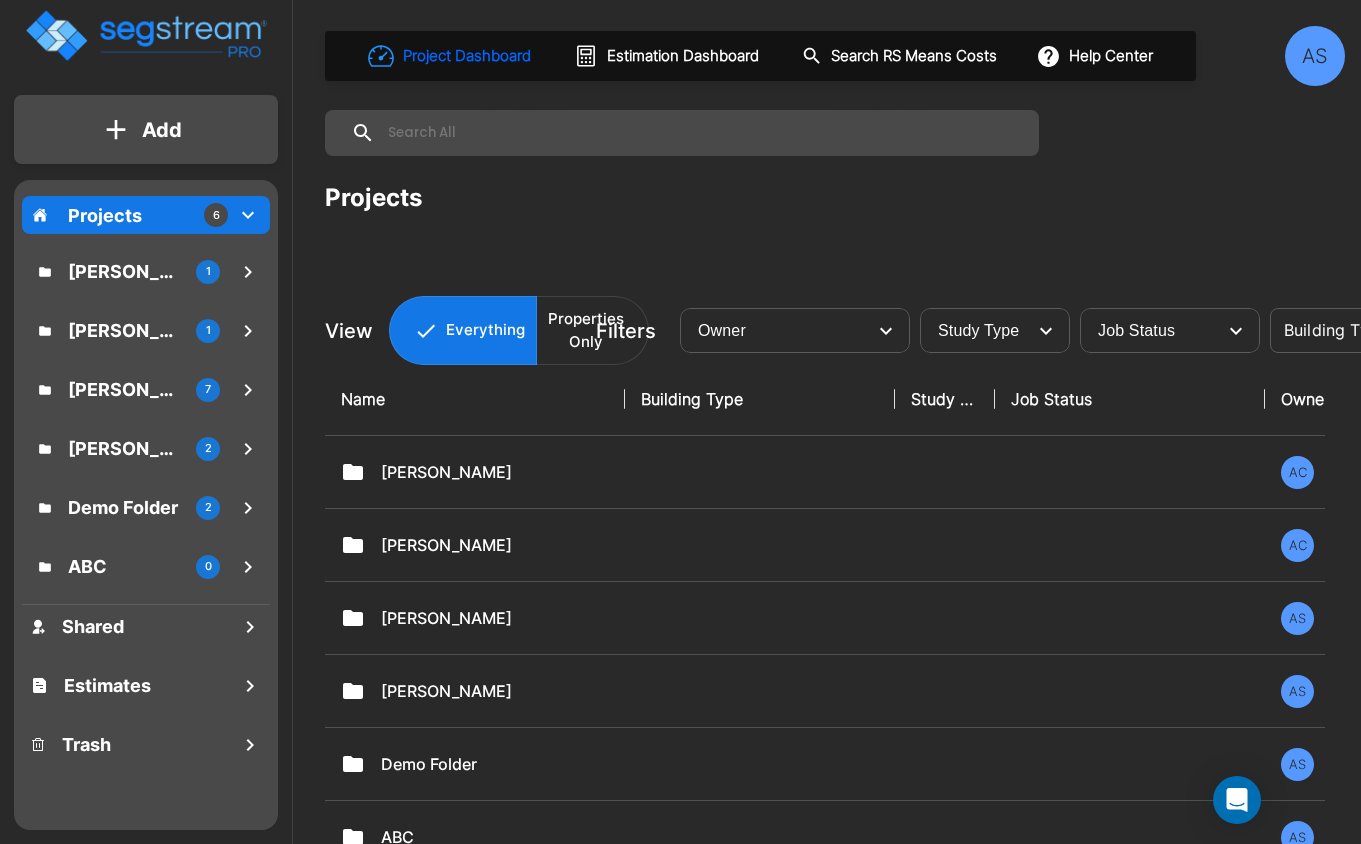 click on "Add" at bounding box center (146, 130) 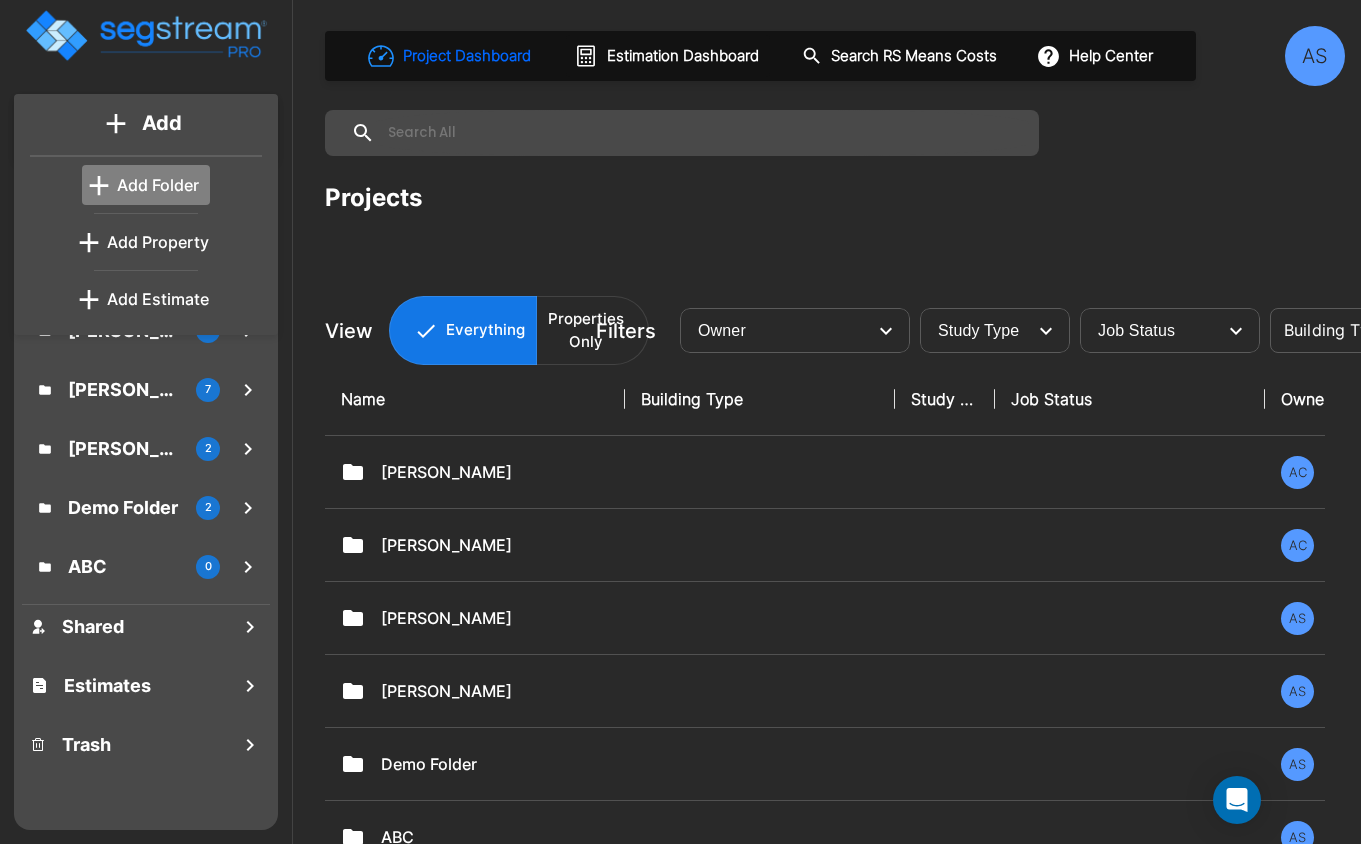click on "Add Folder" at bounding box center [146, 185] 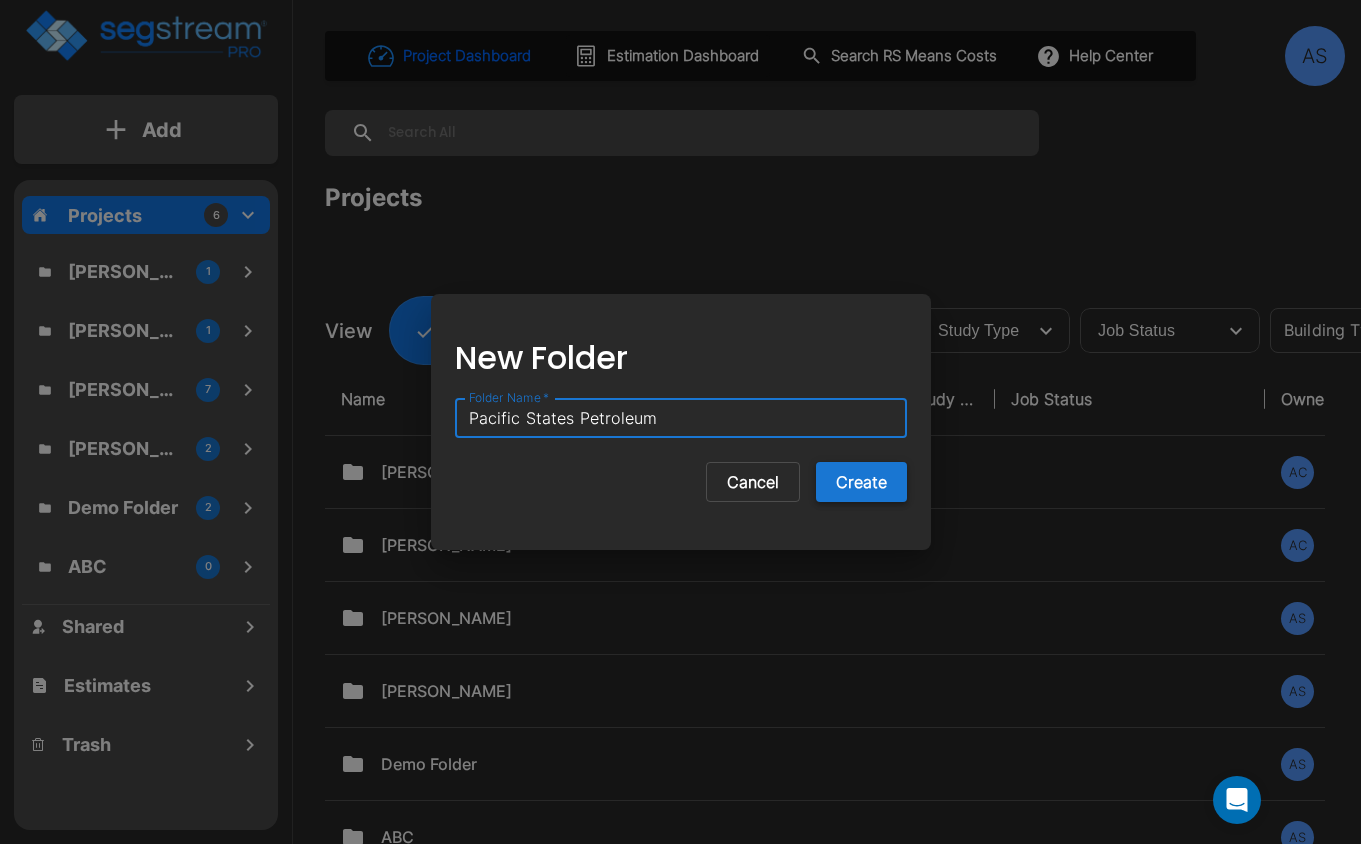 type on "Pacific States Petroleum" 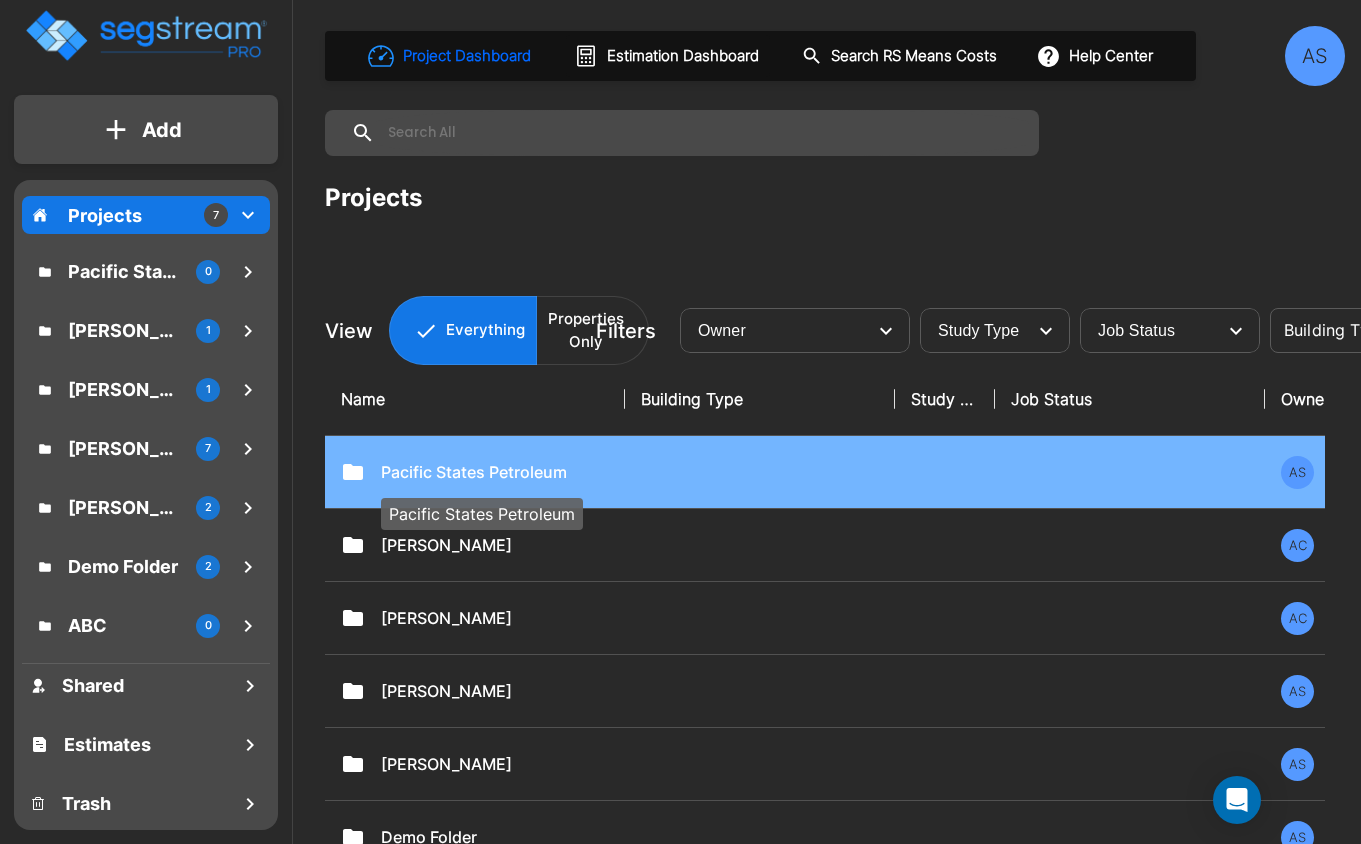 click on "Pacific States Petroleum" at bounding box center (481, 472) 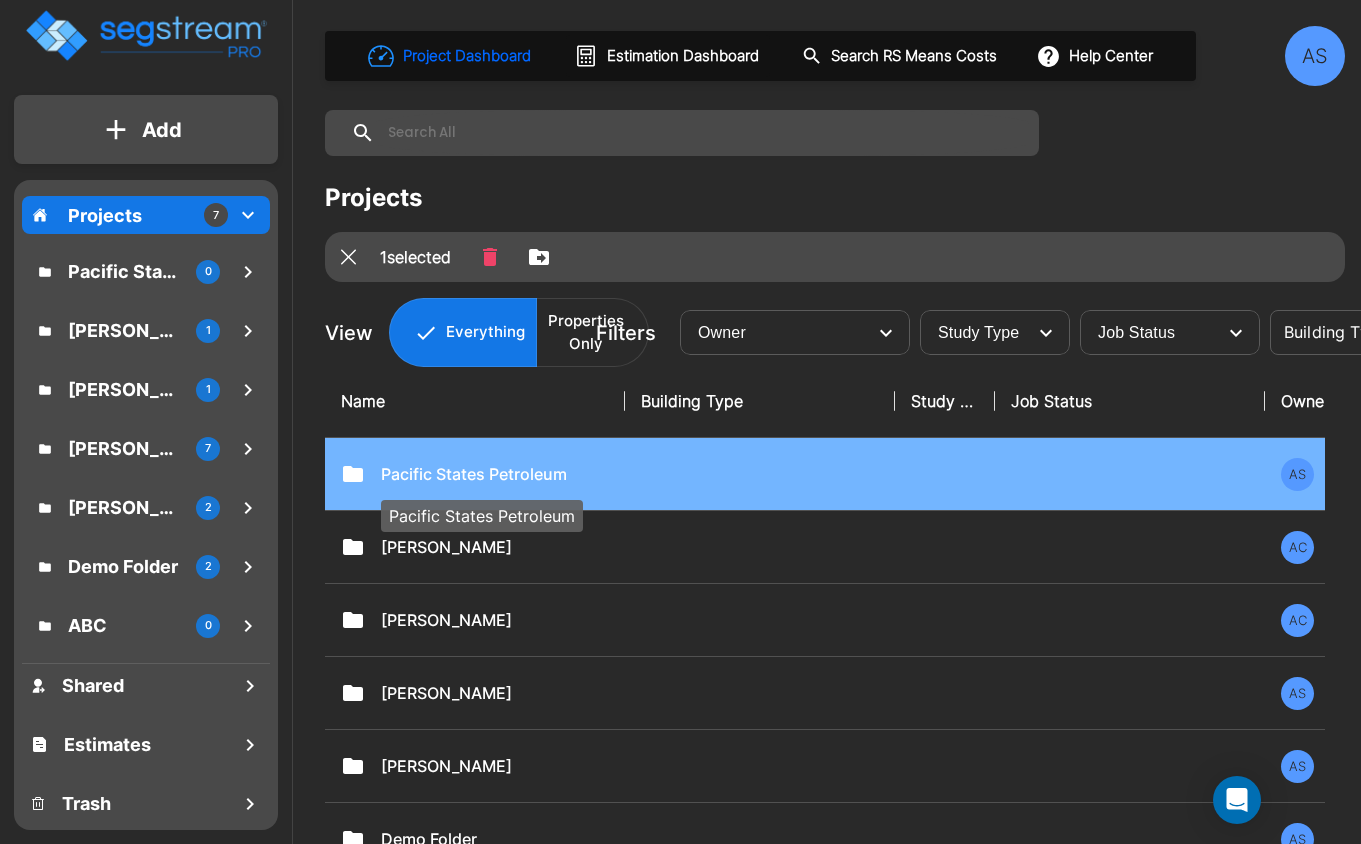 click on "Pacific States Petroleum" at bounding box center (481, 474) 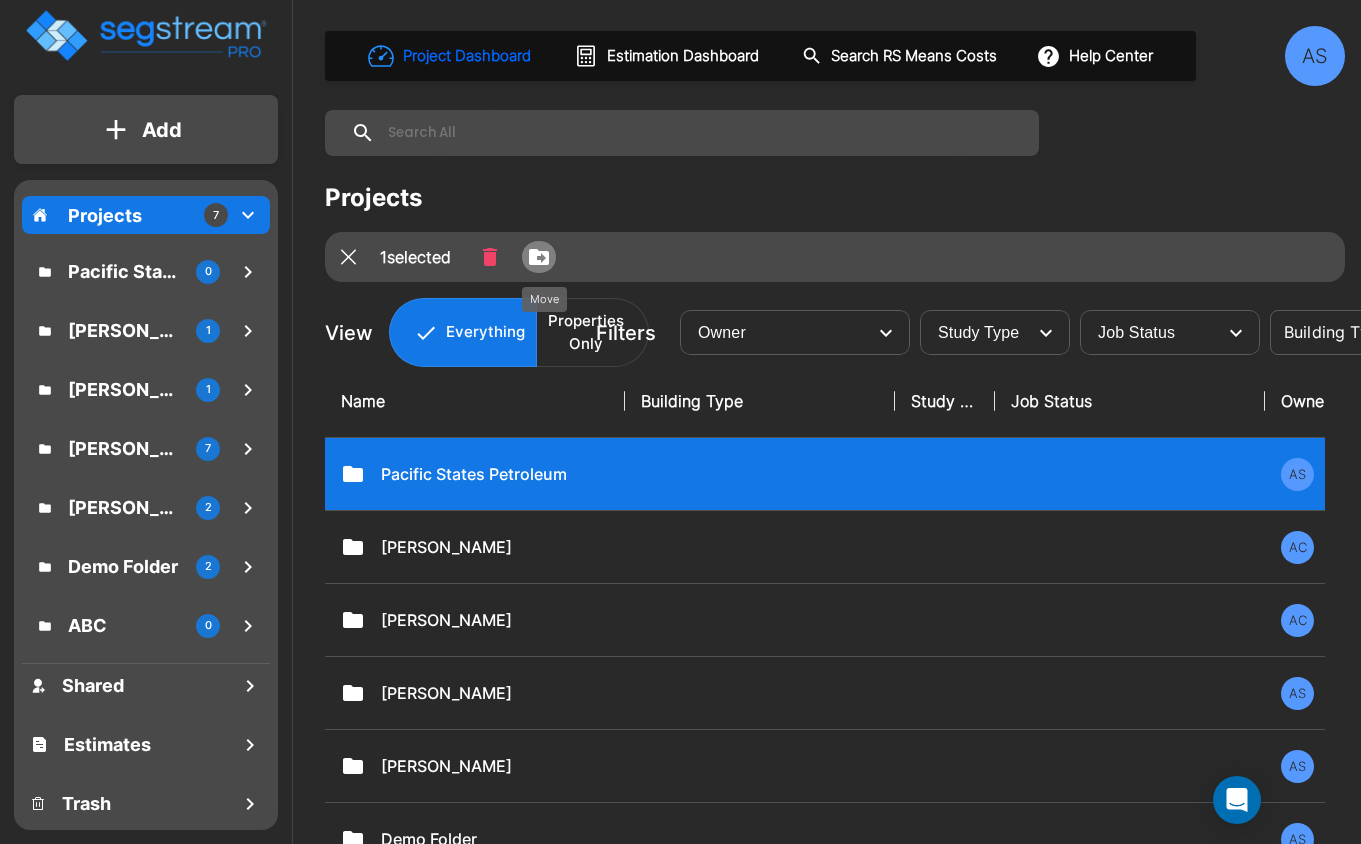 click 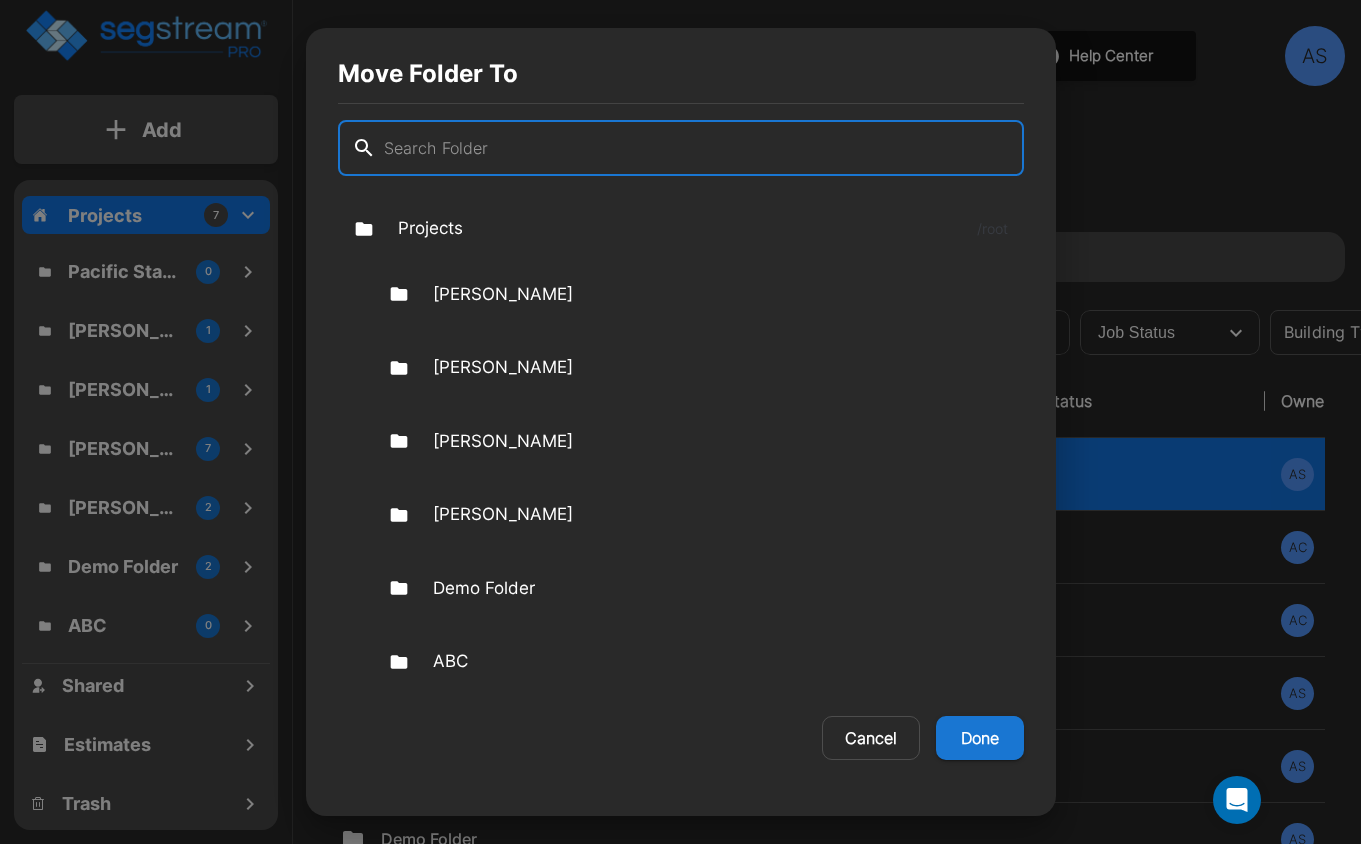 click on "Move Folder To ​ ​ Projects /root Simmons, Robert Dianne Dougherty Melanie Weinrot MJ Dean Demo Folder ABC Cancel Done" at bounding box center [681, 422] 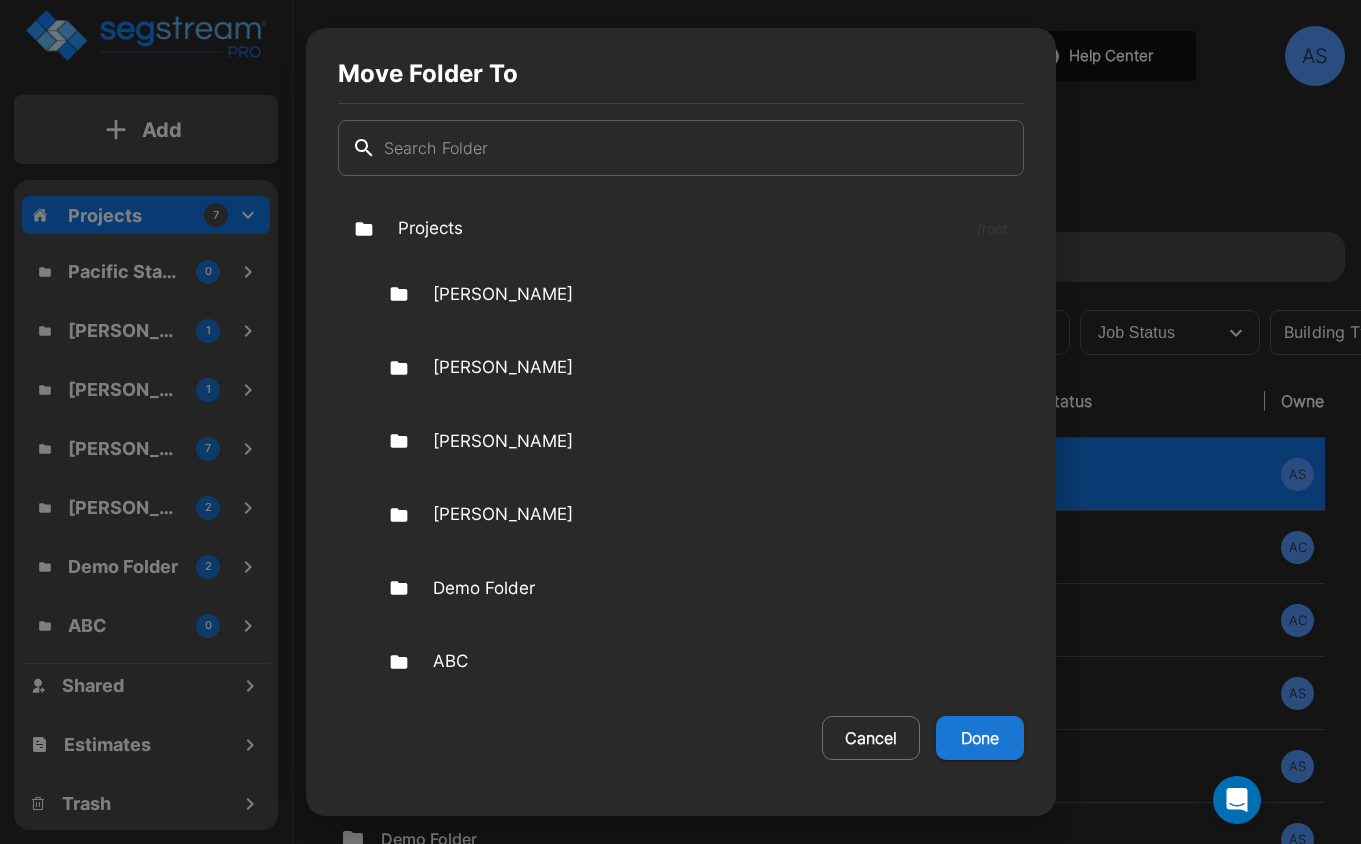 click on "Cancel" at bounding box center [871, 738] 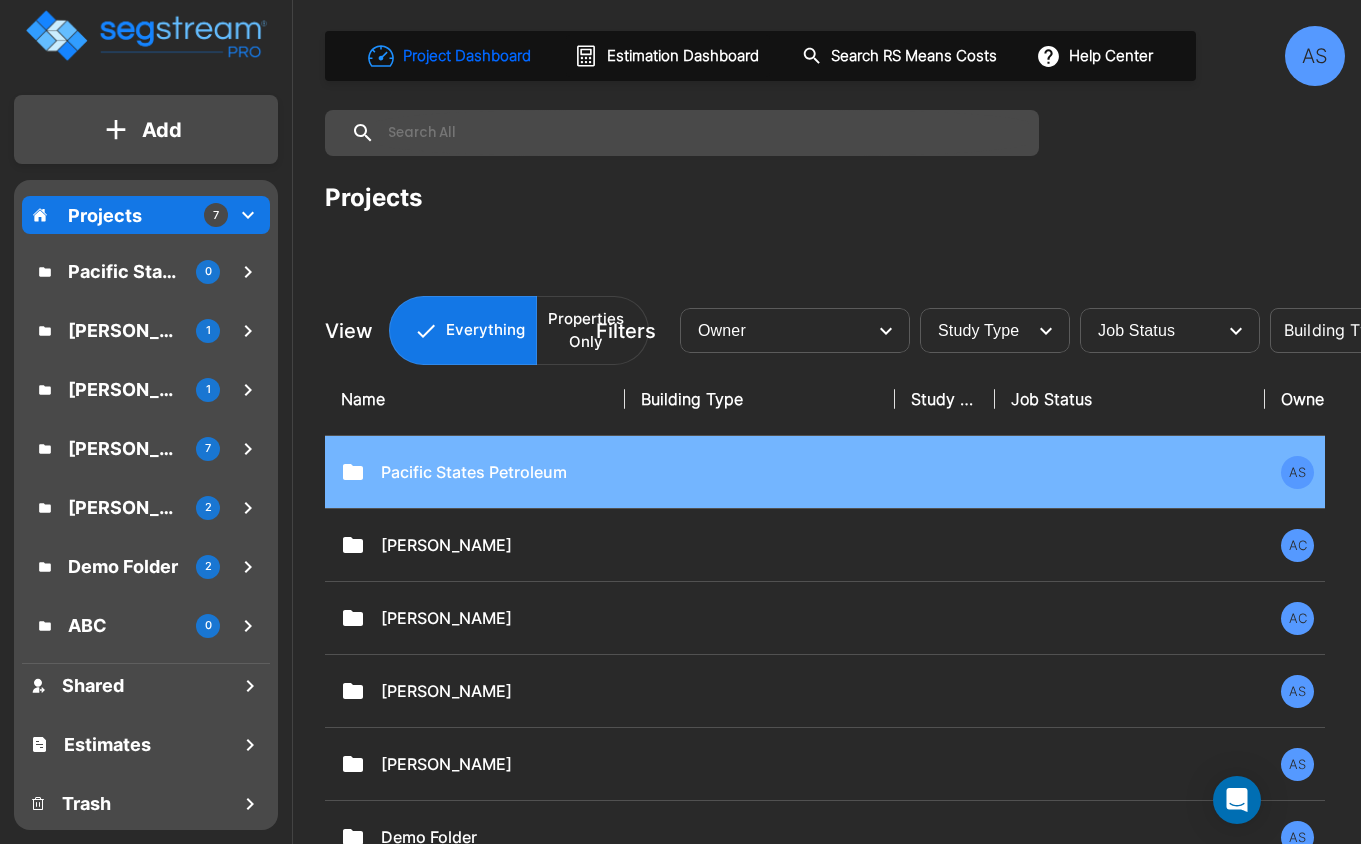 click at bounding box center [760, 472] 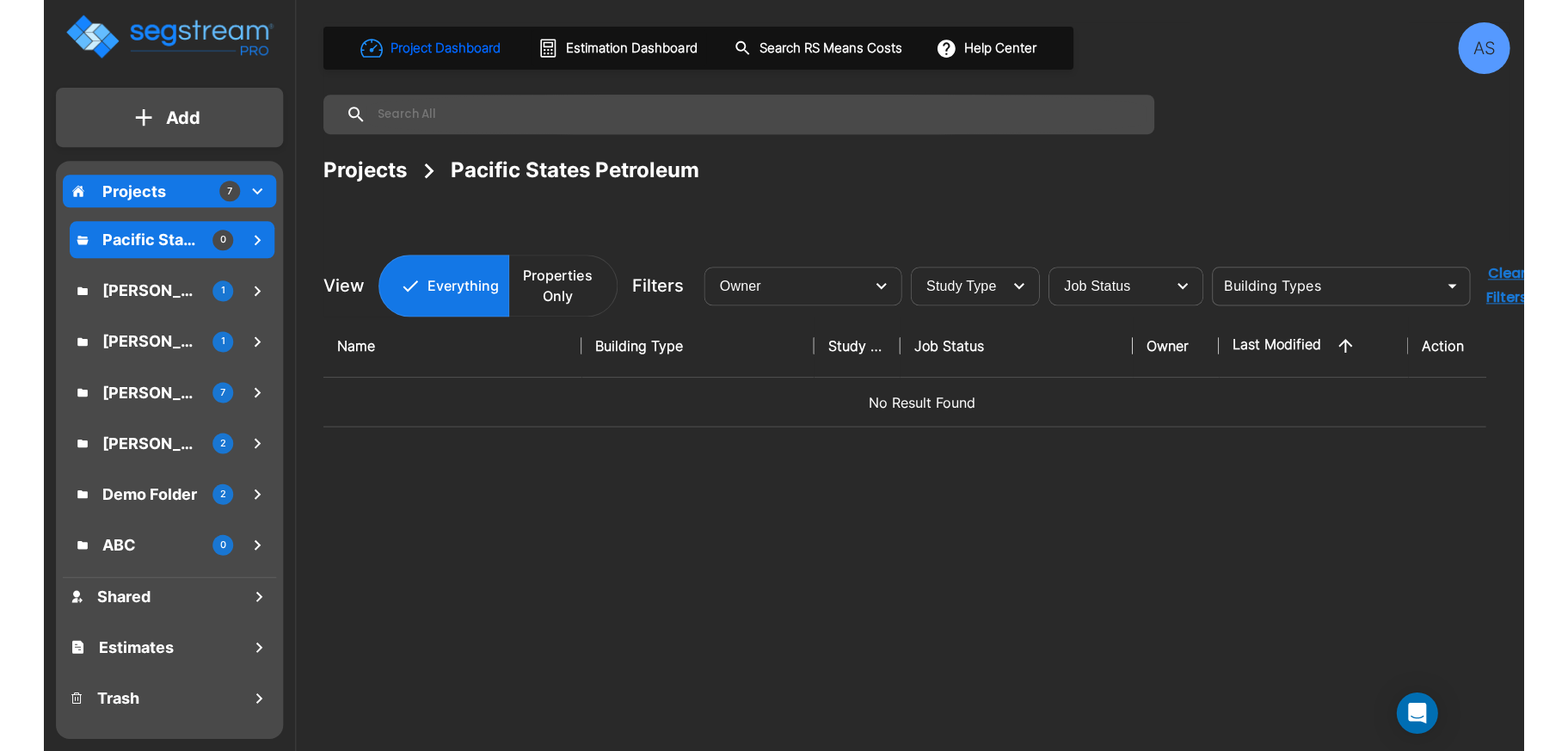 scroll, scrollTop: 9, scrollLeft: 0, axis: vertical 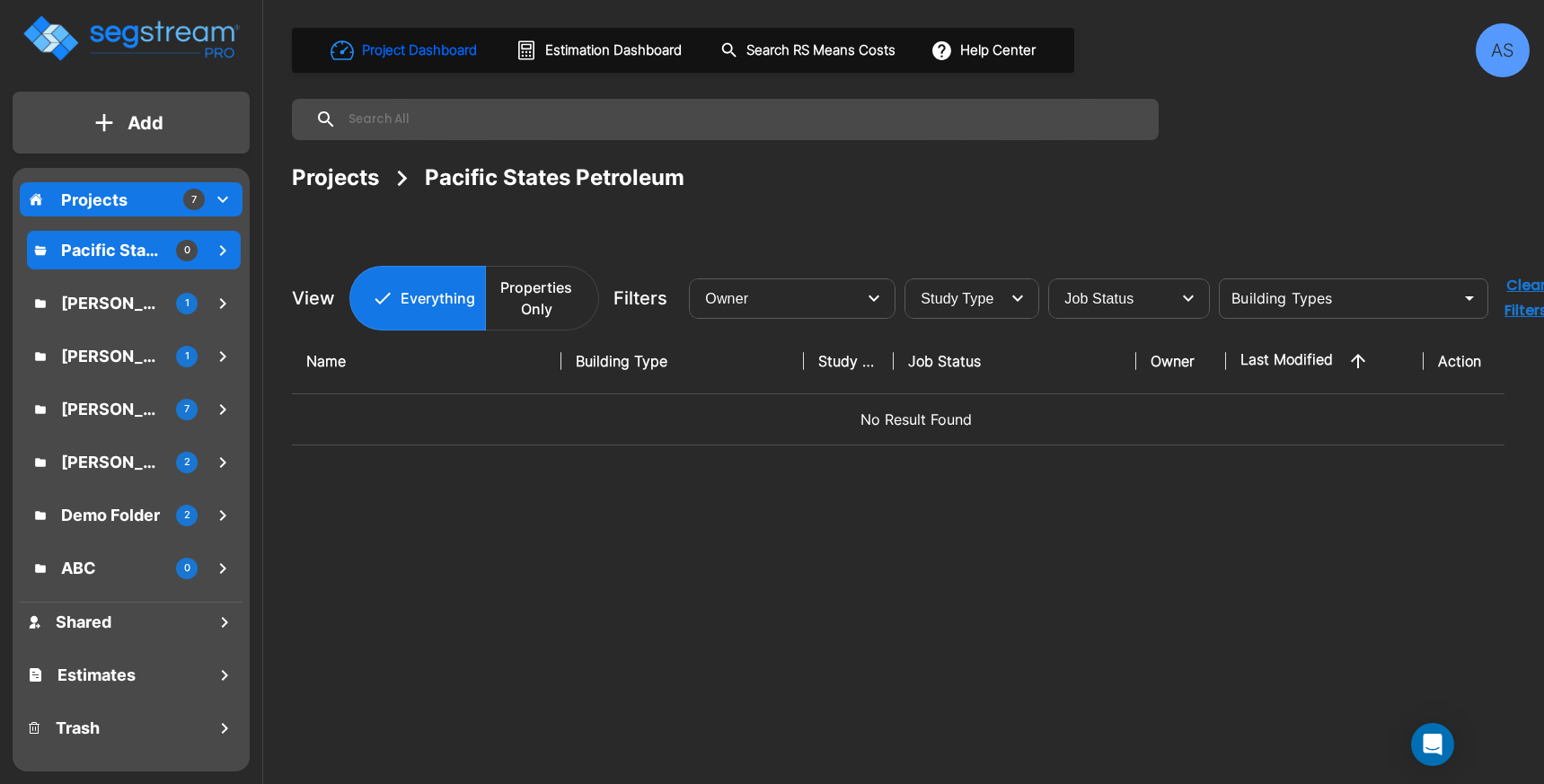 click on "×
Your report is being generated. Be patient!
×
We're working on your Modification, we will begin displaying your Worksheet as soon as we're done processing it...
Add Projects 7   Pacific States Petroleum 0 Simmons, Robert 1 Dianne Dougherty 1 Melanie Weinrot 7 MJ Dean 2 Demo Folder 2 ABC 0 Shared Estimates Trash Project Dashboard Estimation Dashboard Search RS Means Costs Help Center AS Projects Pacific States Petroleum View Everything Properties Only Filters Owner ​ Study Type ​ Job Status ​ ​ Clear Filters Name Building Type Study Type Job Status Owner Last Modified Action No Result Found
Add Projects 7   Pacific States Petroleum 0 Simmons, Robert 1 Dianne Dougherty 1 Melanie Weinrot 7 MJ Dean 2 Demo Folder 2 ABC 0 Shared Estimates Trash" at bounding box center (772, 392) 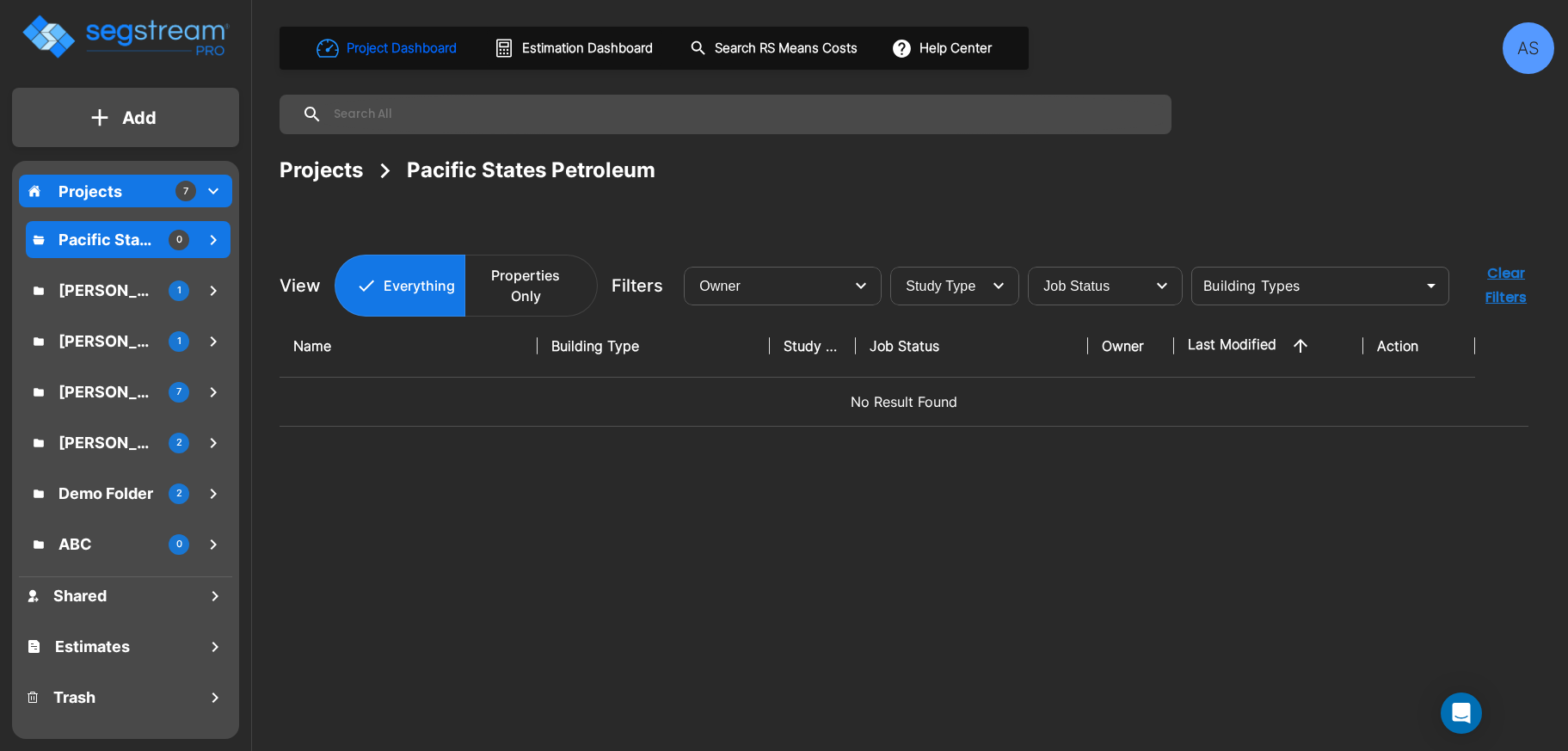 click 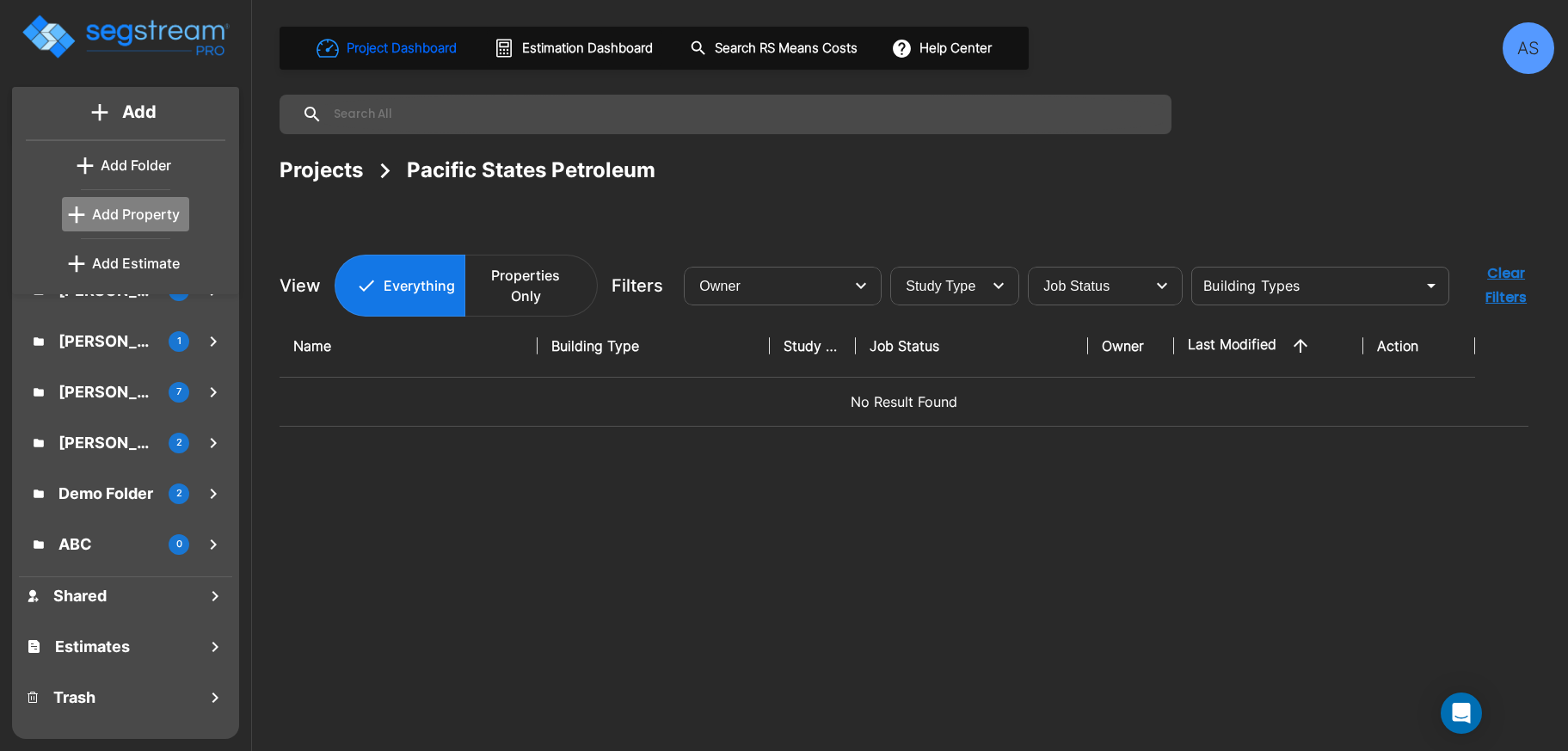 click on "Add Property" at bounding box center [136, 214] 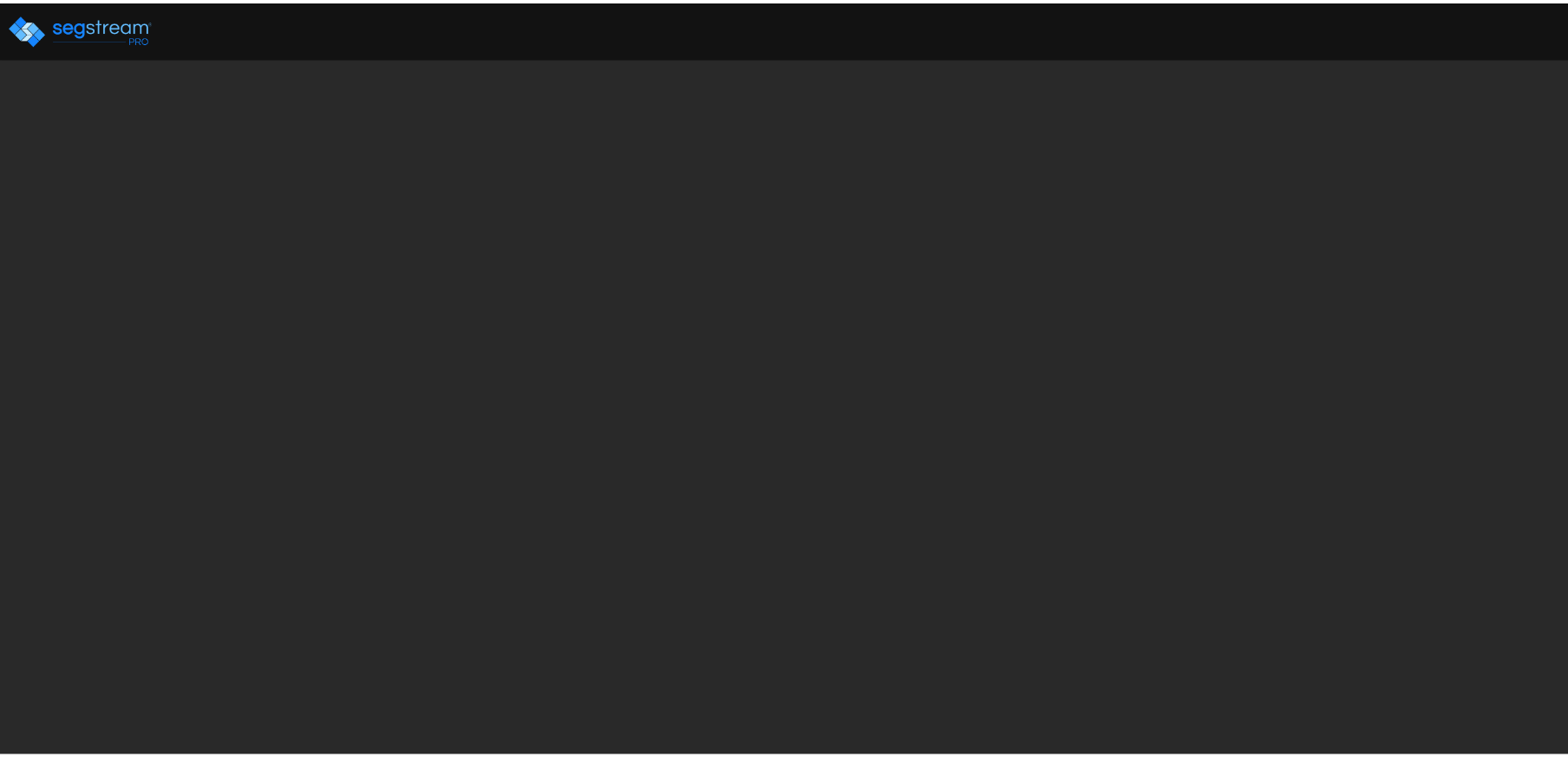 scroll, scrollTop: 0, scrollLeft: 0, axis: both 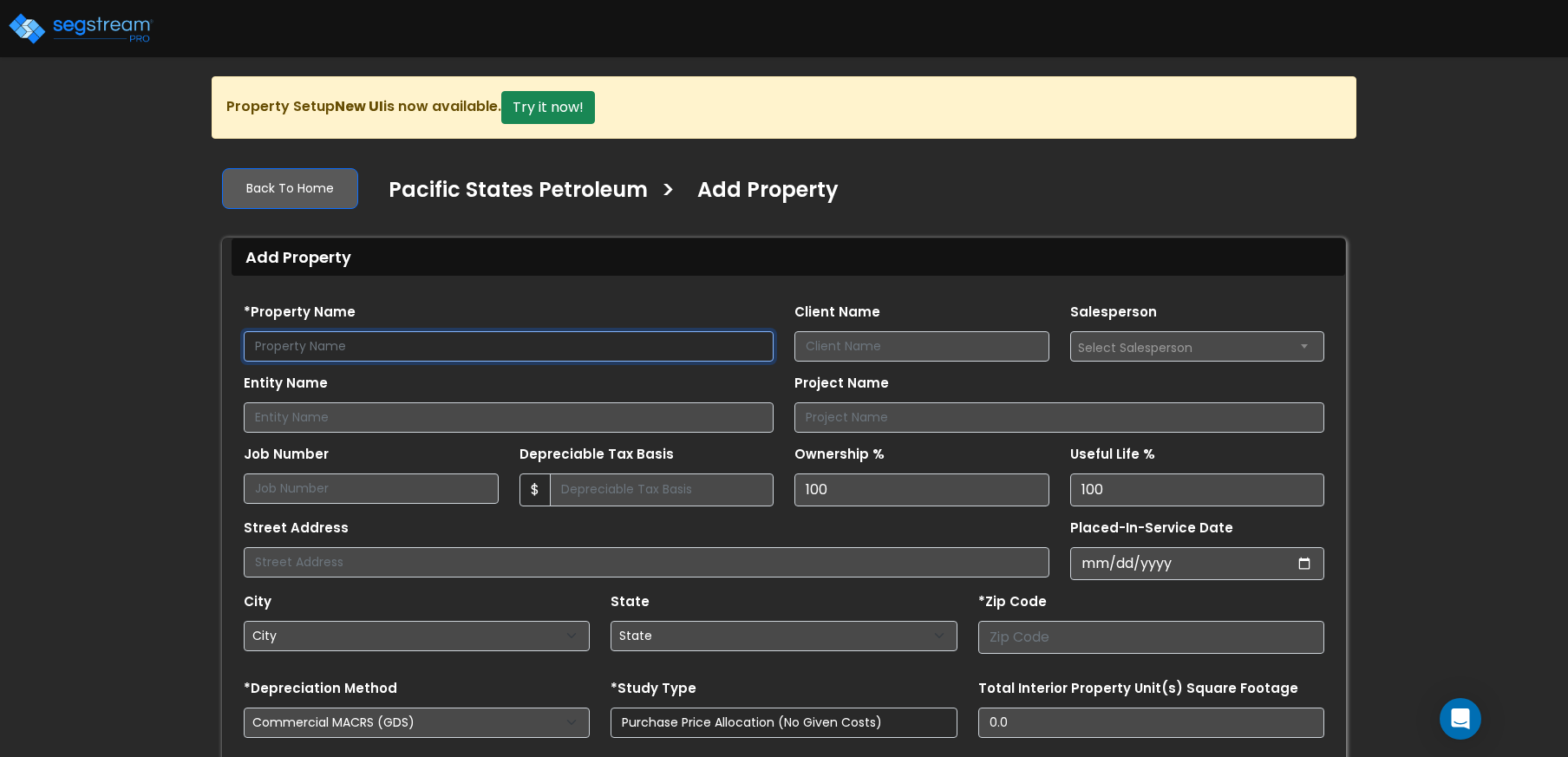 click at bounding box center [508, 346] 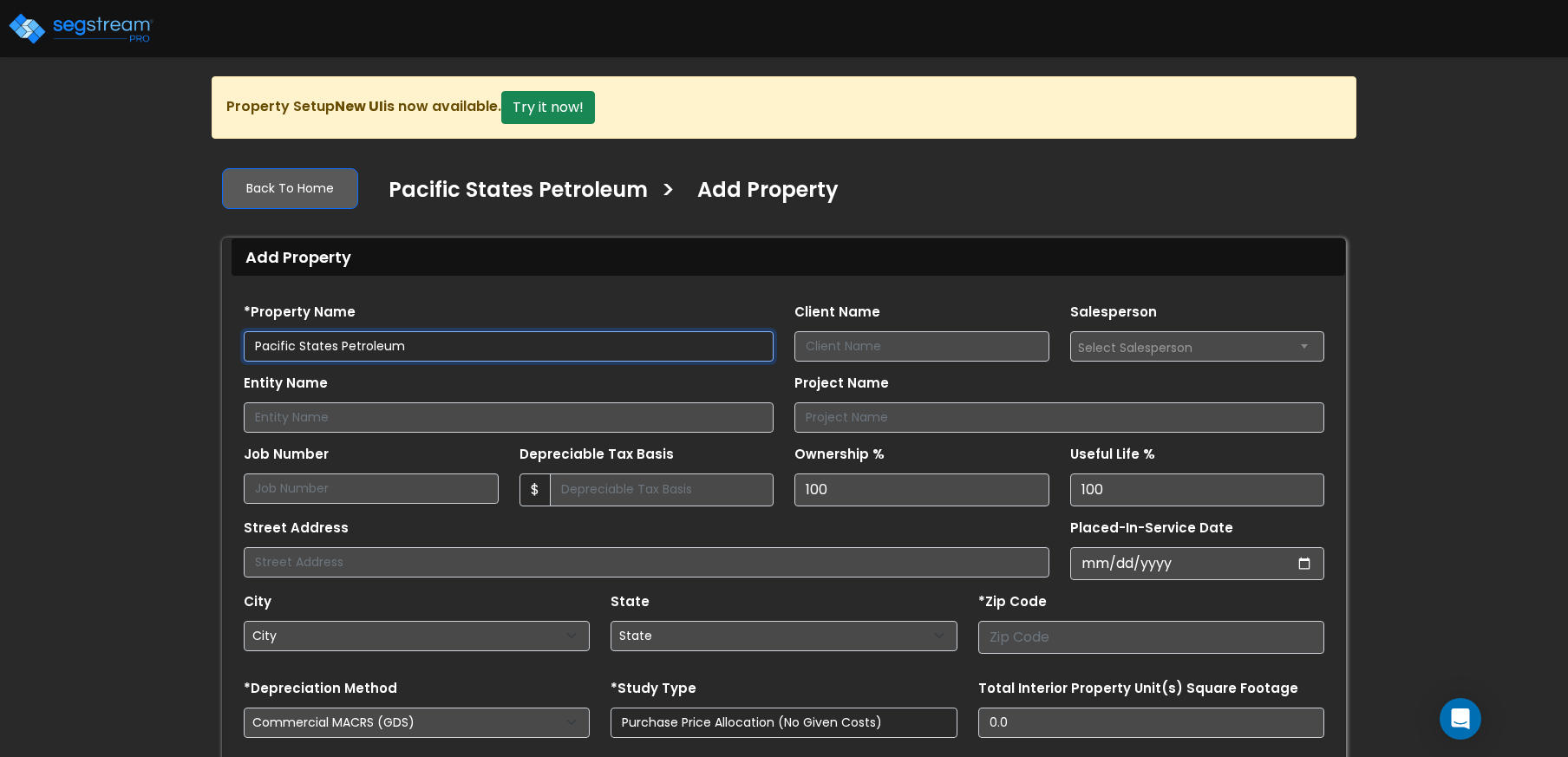 type on "Pacific States Petroleum" 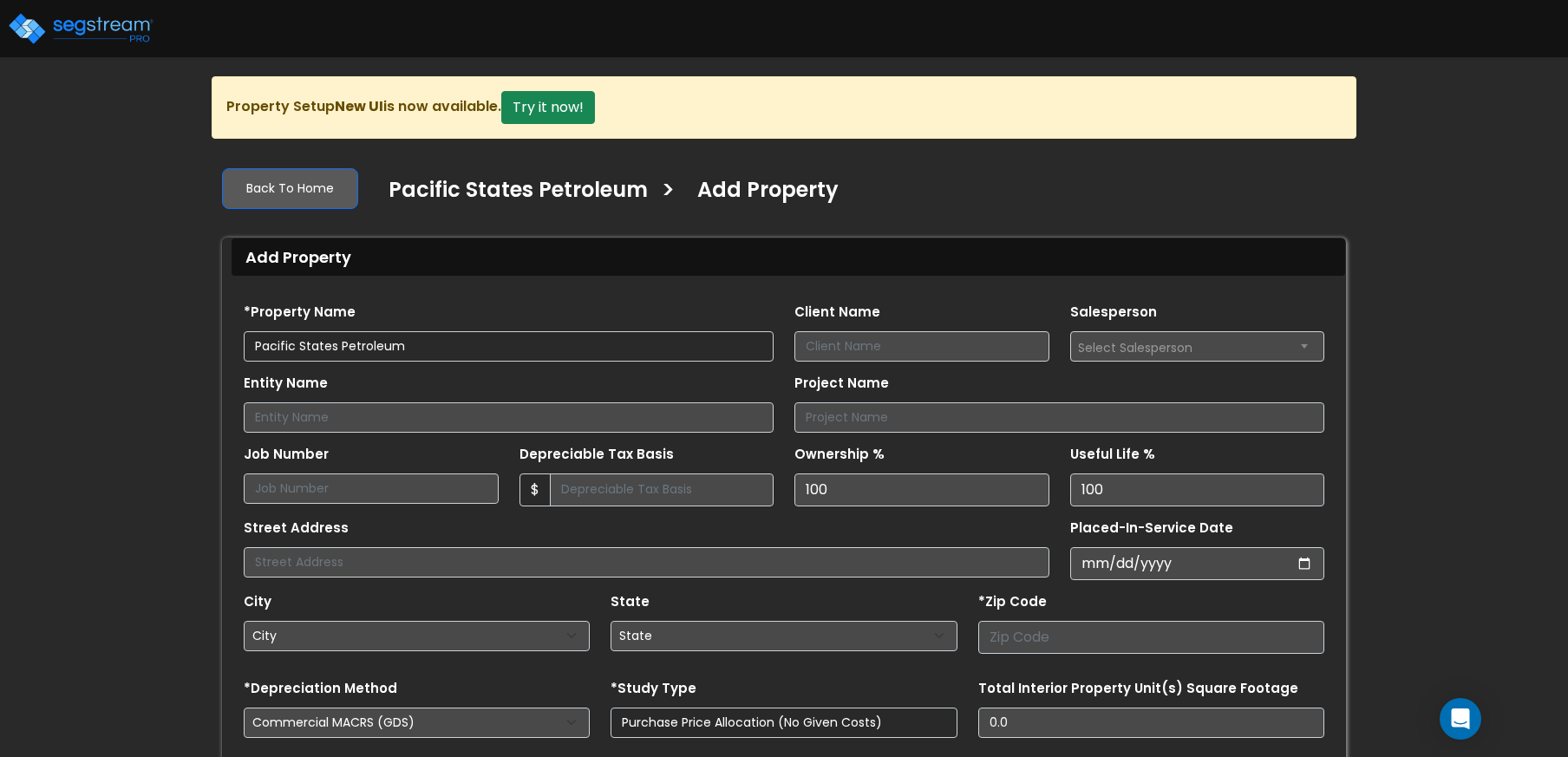 click on "Entity Name
Project Name" at bounding box center [784, 397] 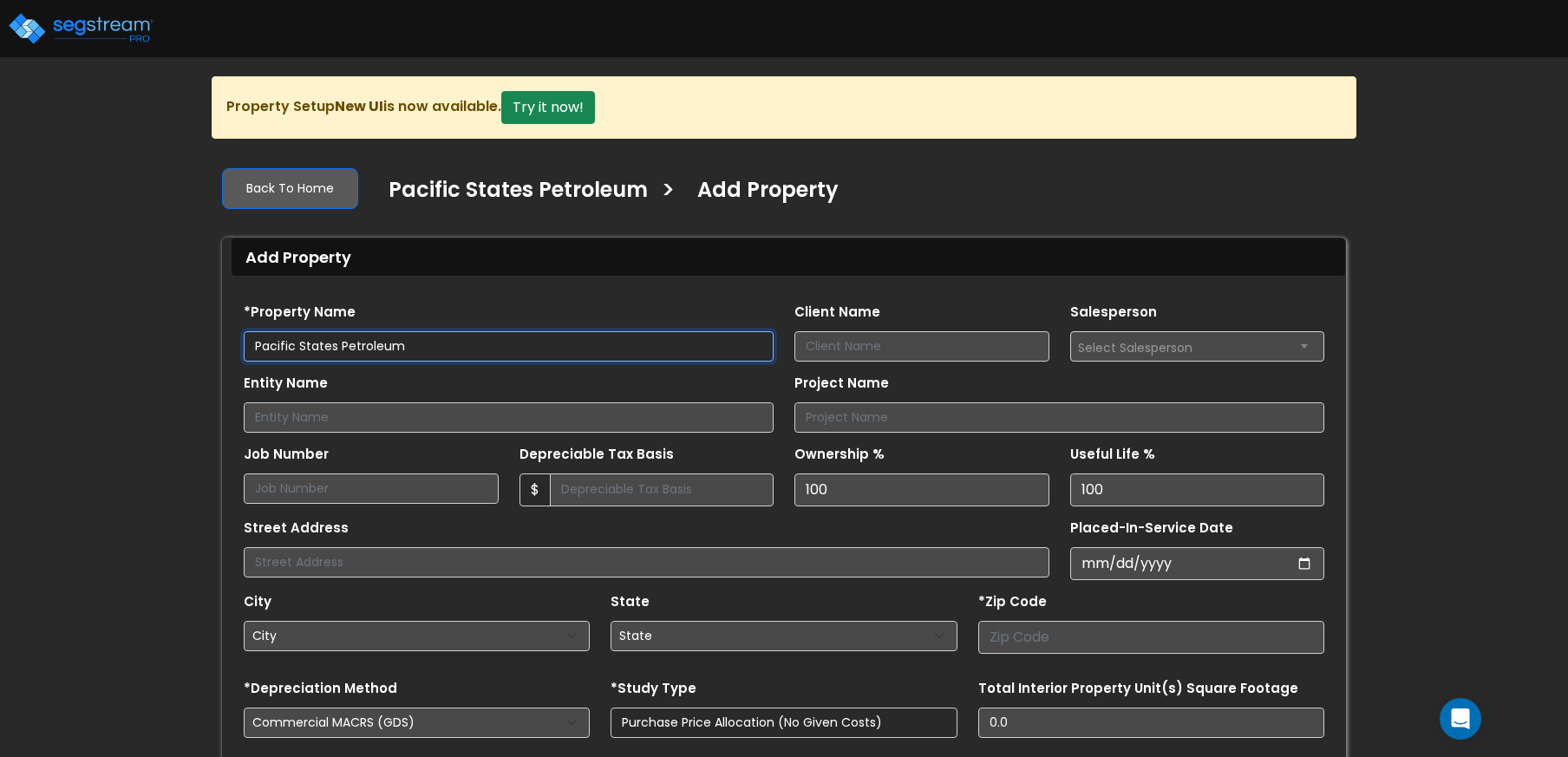 drag, startPoint x: 421, startPoint y: 350, endPoint x: 179, endPoint y: 349, distance: 242.00207 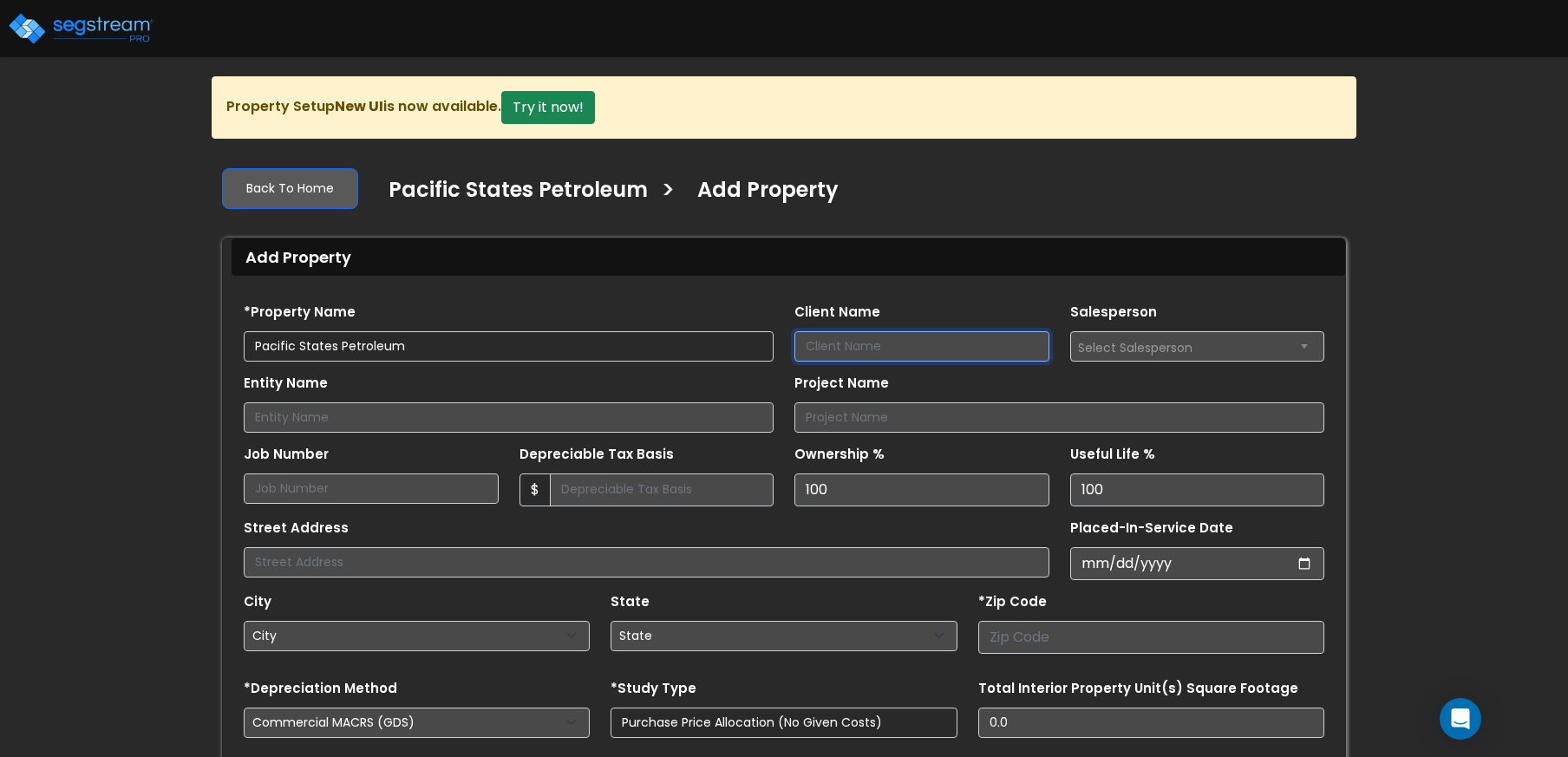 click on "Client Name" at bounding box center (922, 346) 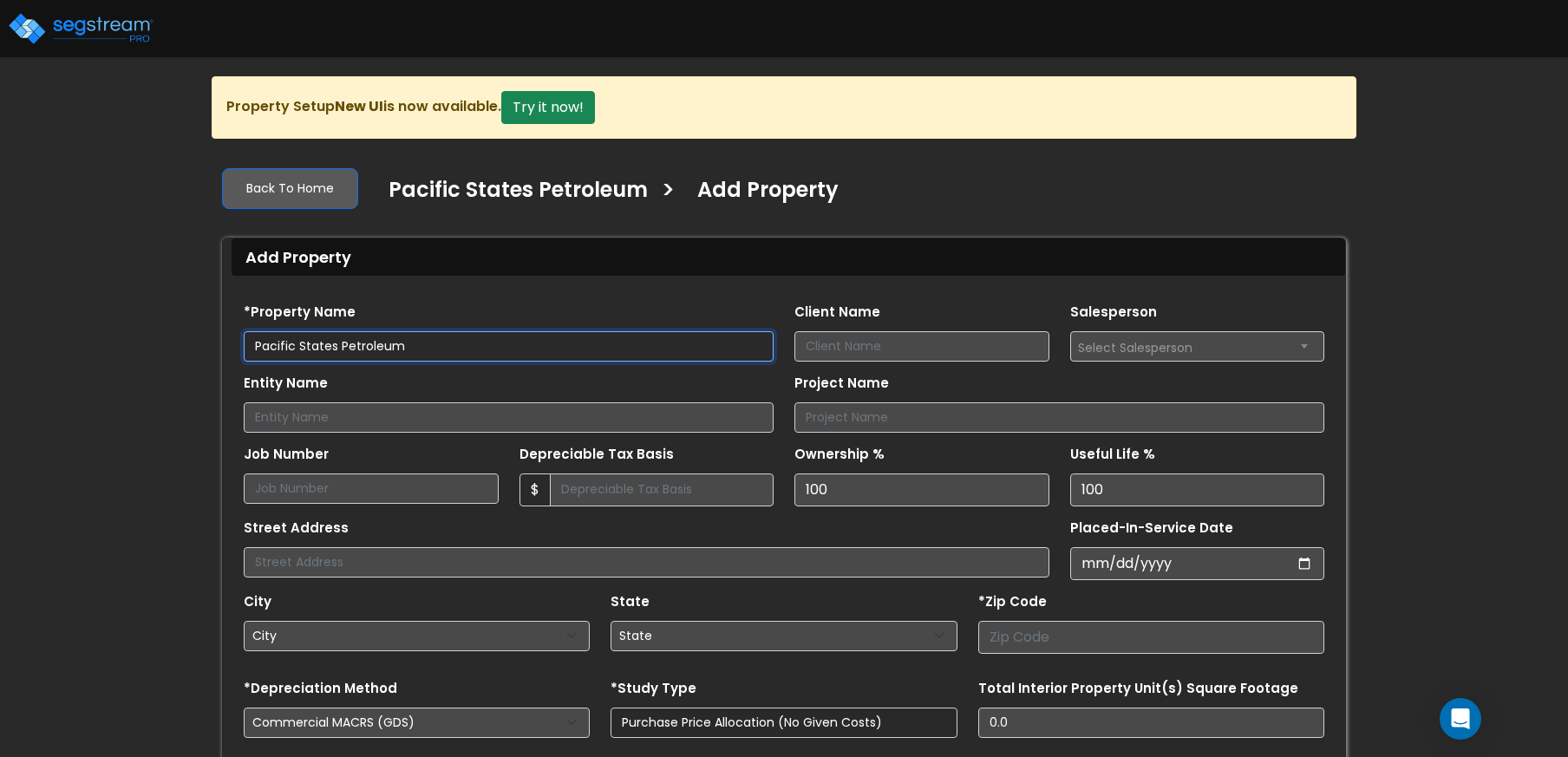 click on "Pacific States Petroleum" at bounding box center (508, 346) 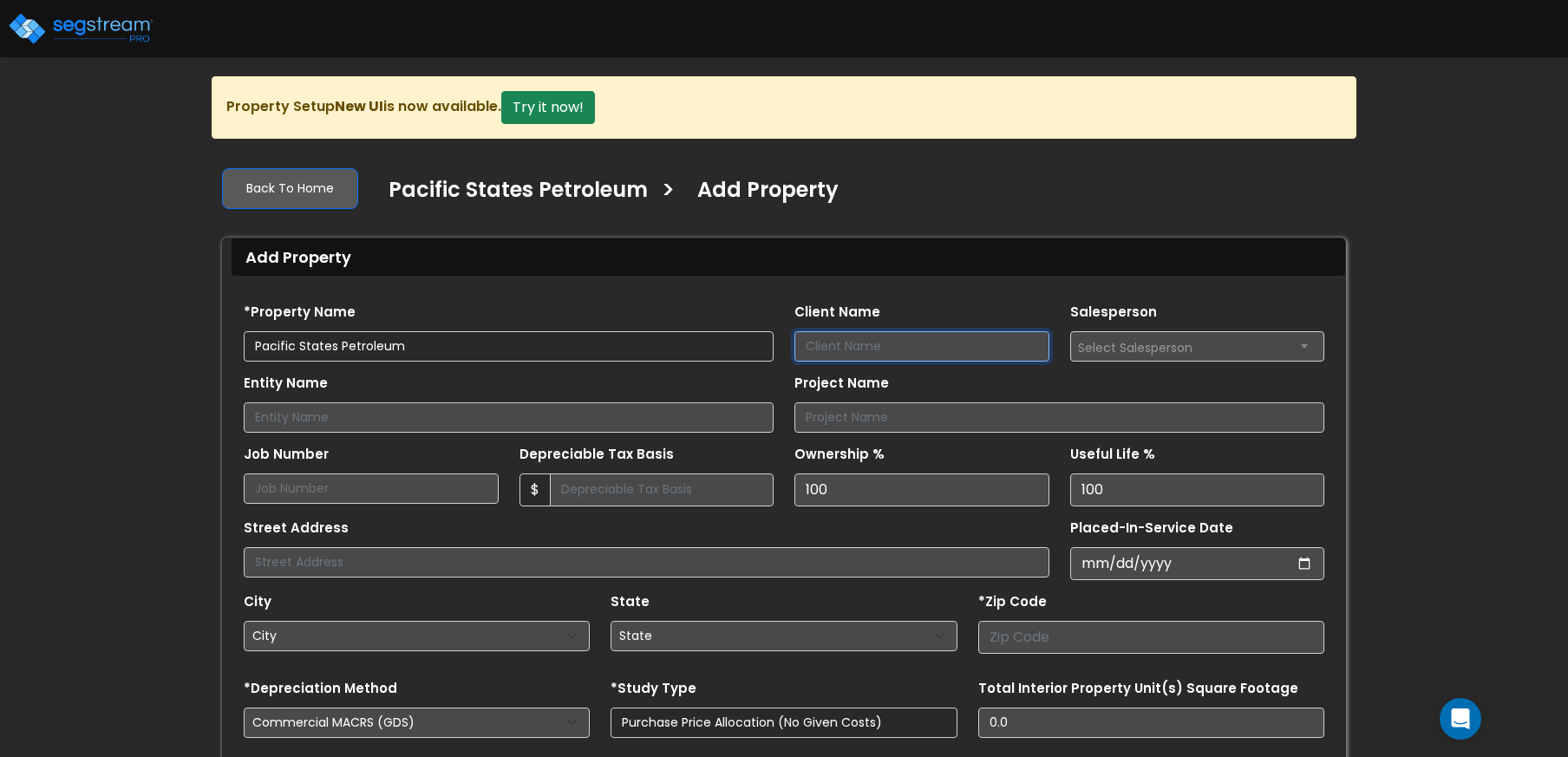 click on "Client Name" at bounding box center (922, 346) 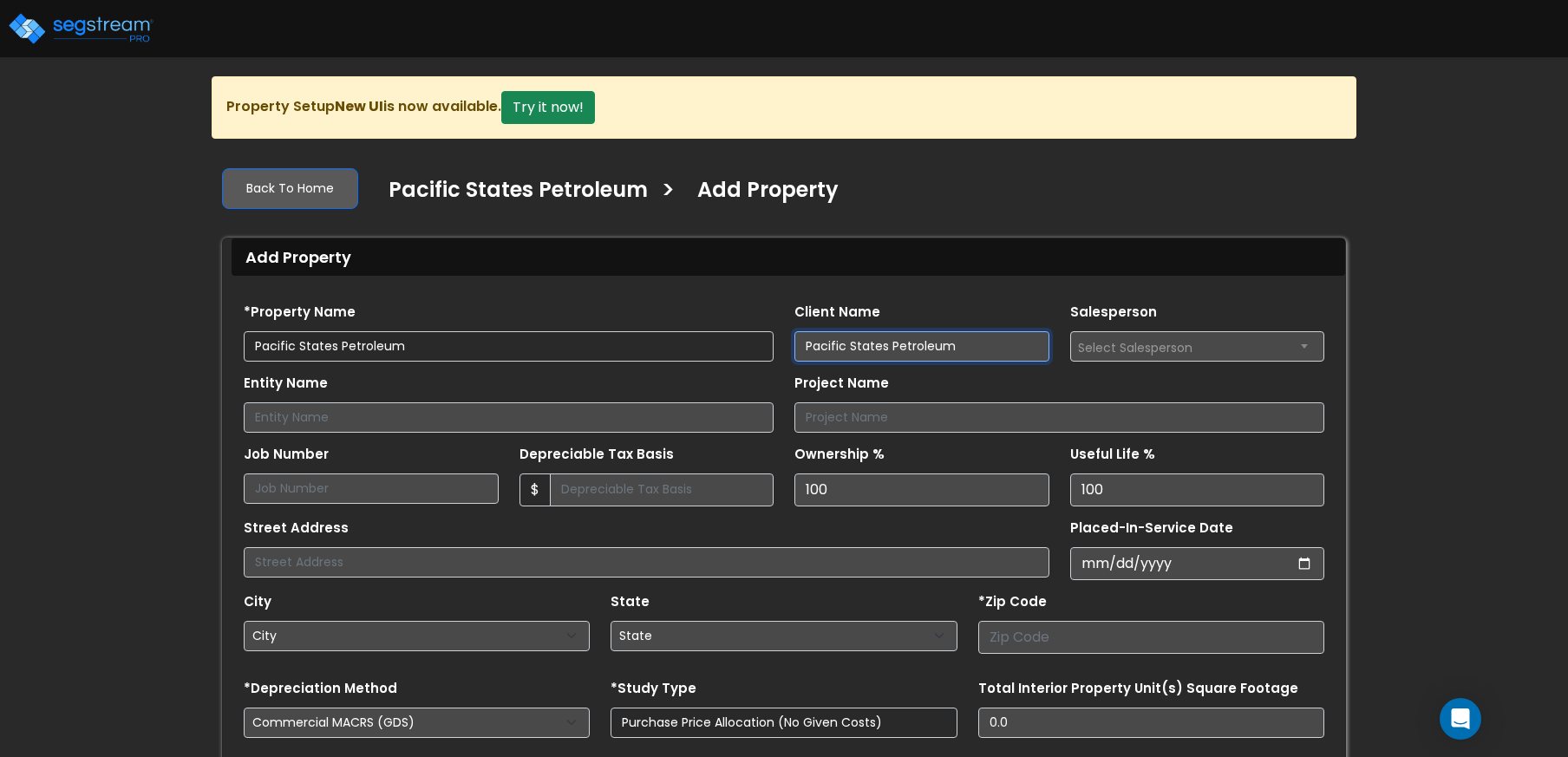 type on "Pacific States Petroleum" 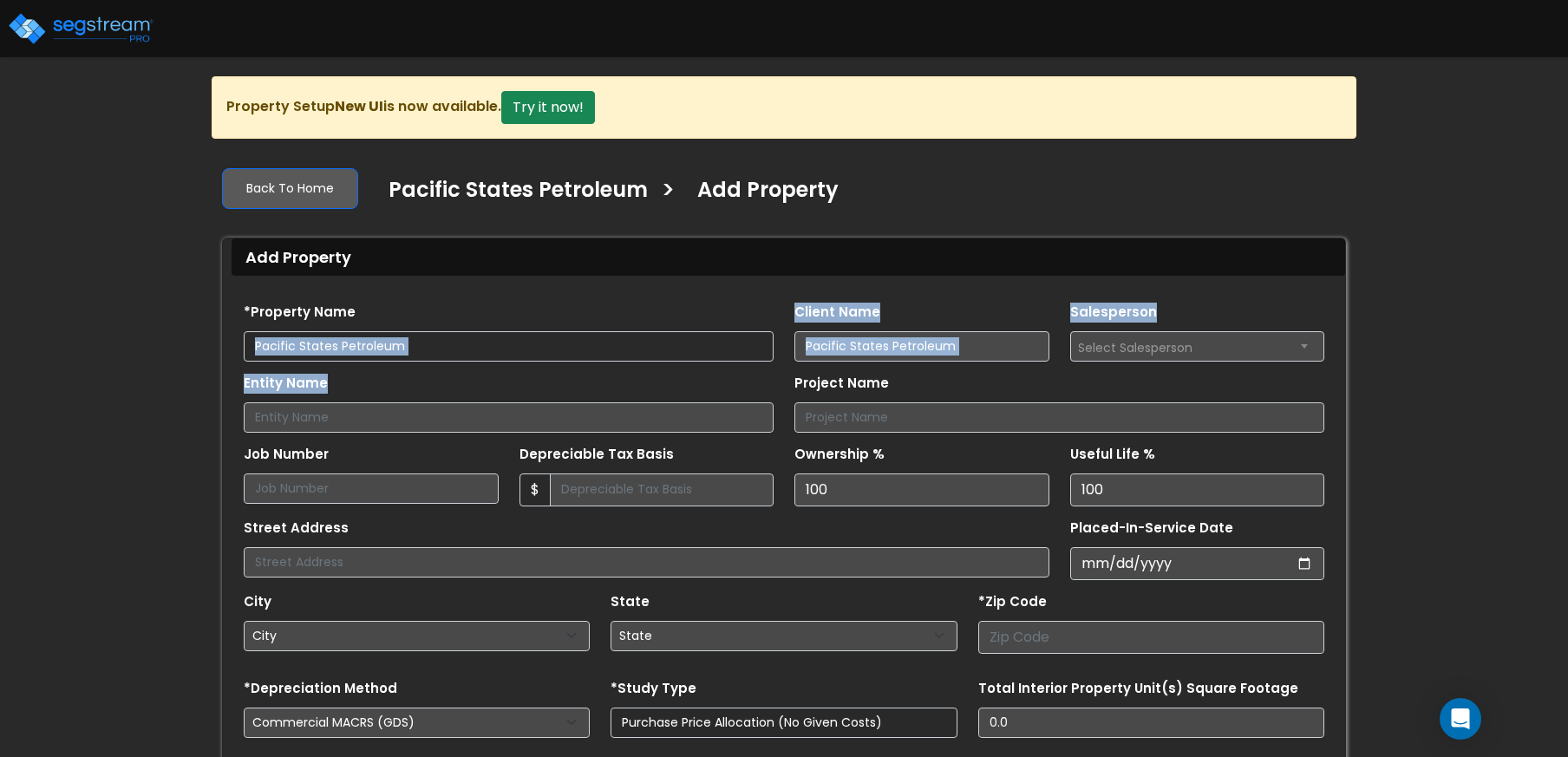 drag, startPoint x: 493, startPoint y: 362, endPoint x: 374, endPoint y: 355, distance: 119.2057 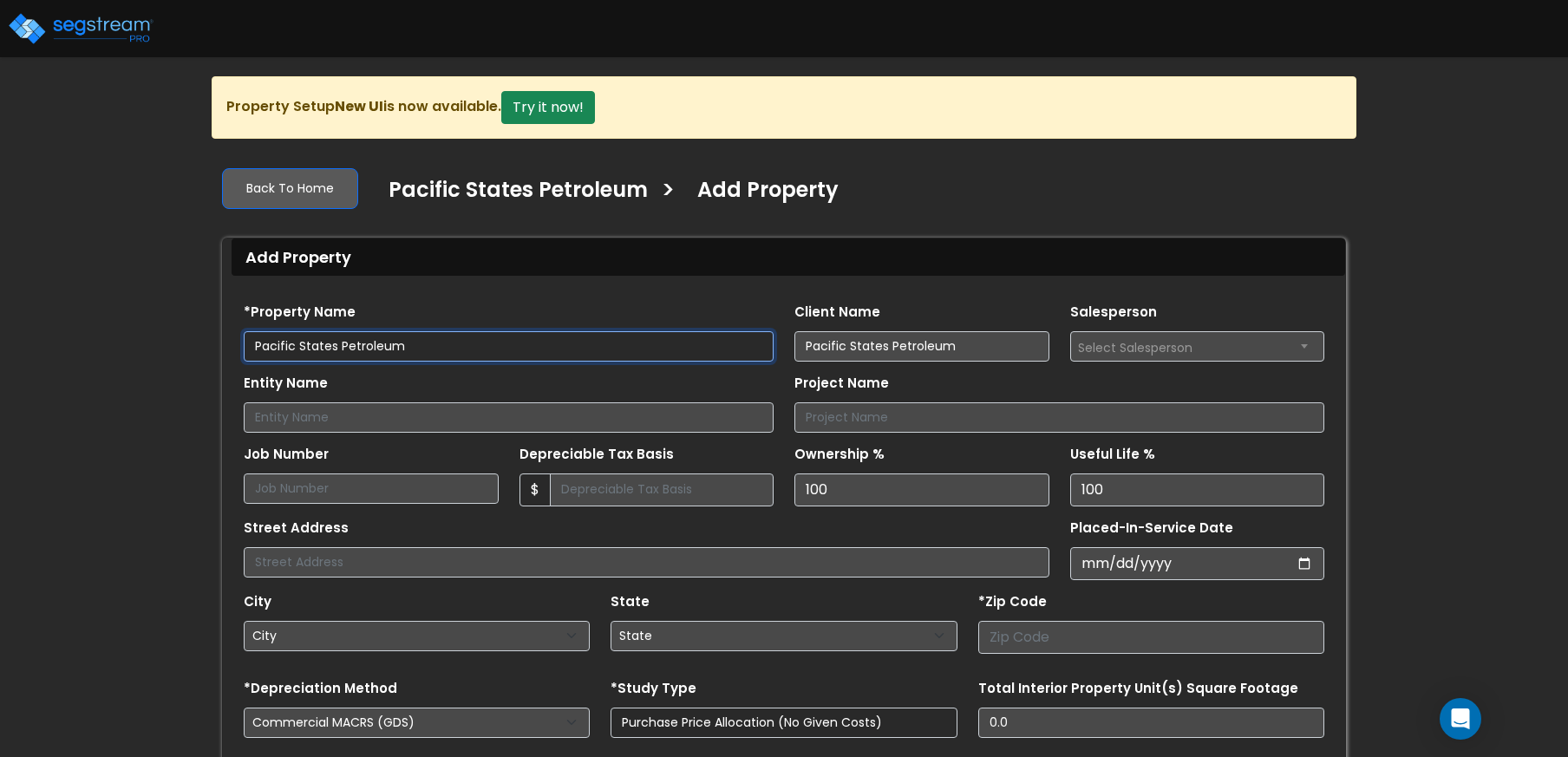 click on "Pacific States Petroleum" at bounding box center (508, 346) 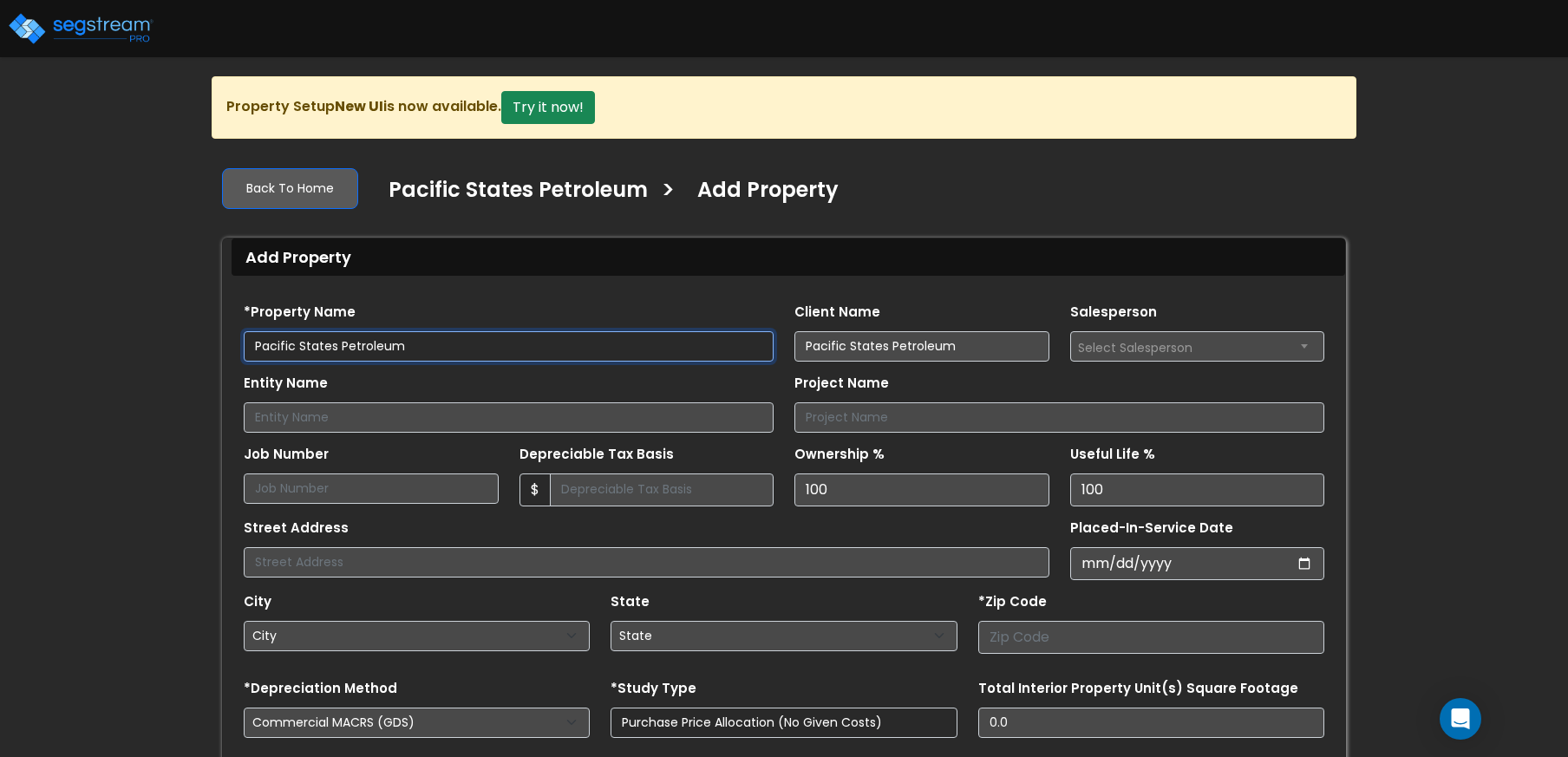 drag, startPoint x: 408, startPoint y: 346, endPoint x: 226, endPoint y: 327, distance: 182.98907 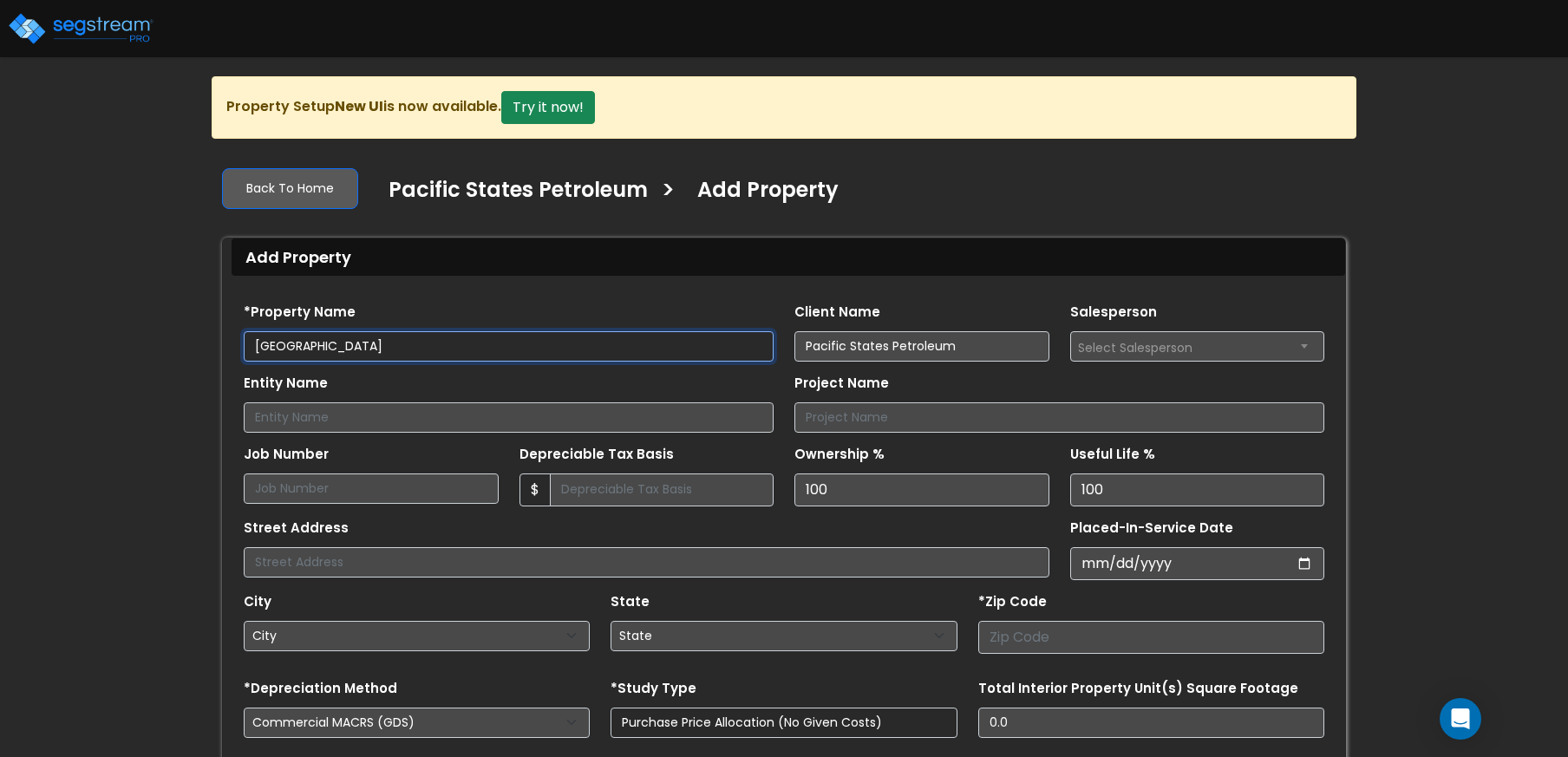 type on "Newlands Drive" 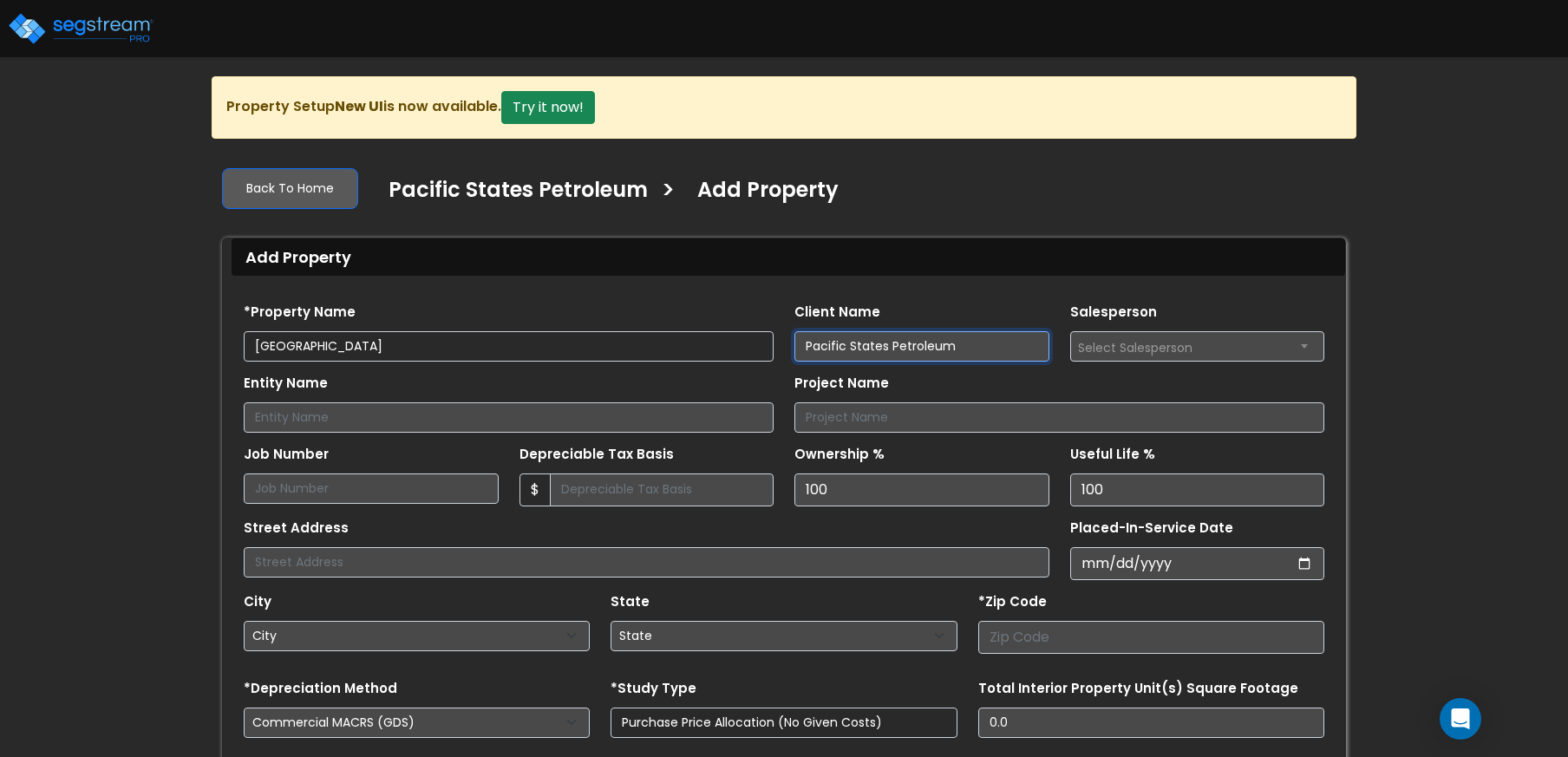 click on "Pacific States Petroleum" at bounding box center [922, 346] 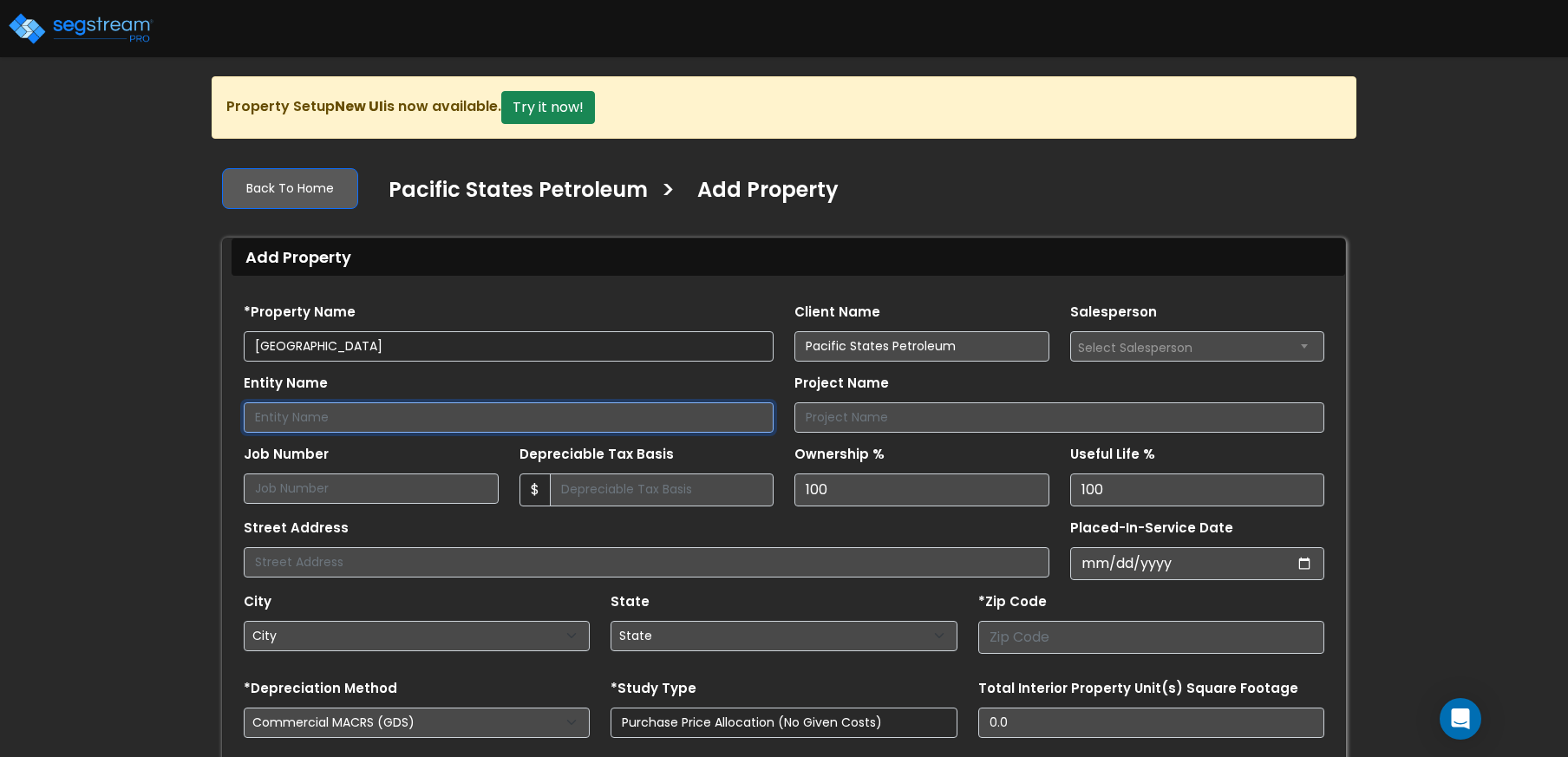 click on "Entity Name" at bounding box center [508, 417] 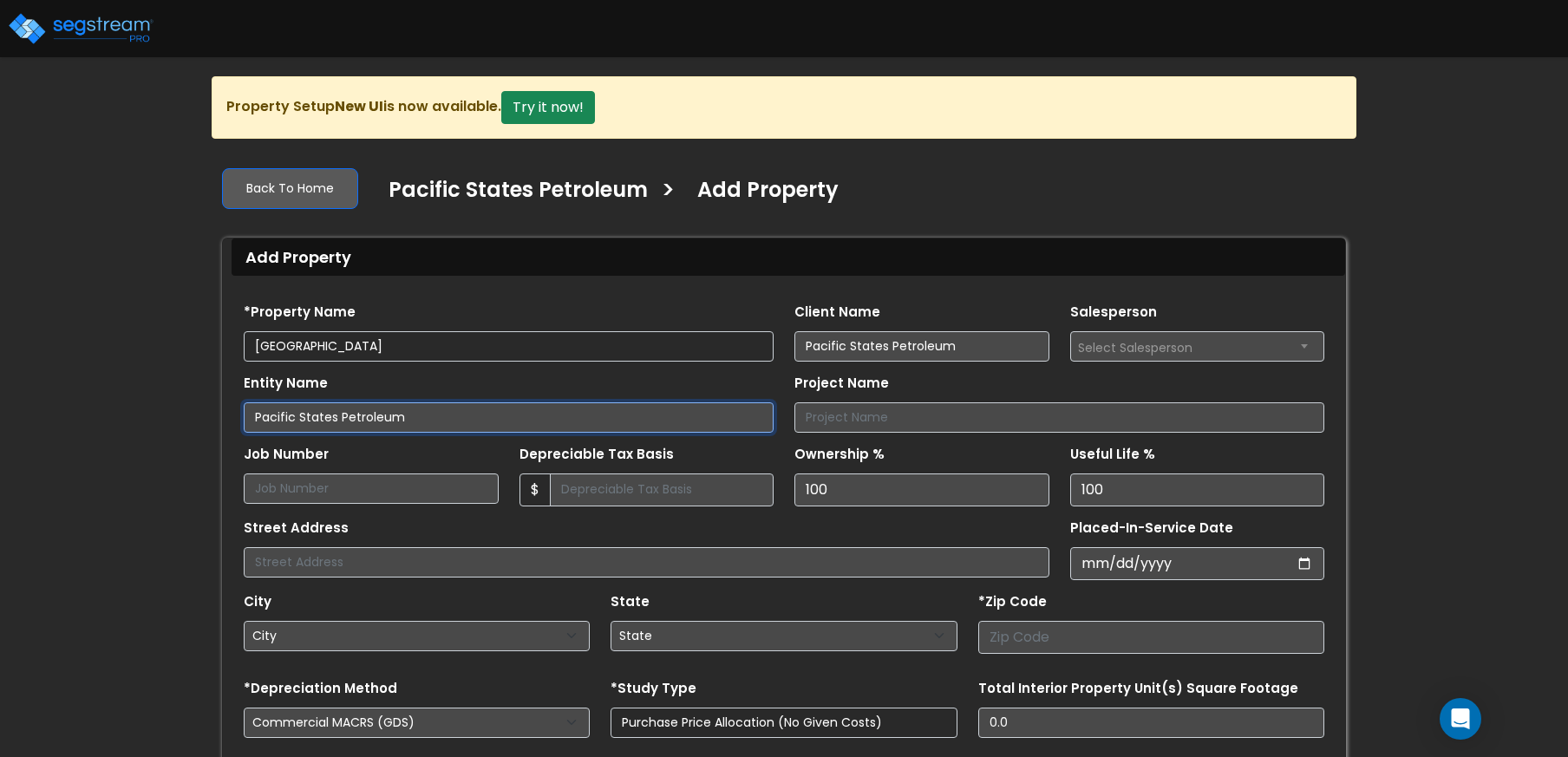type on "Pacific States Petroleum" 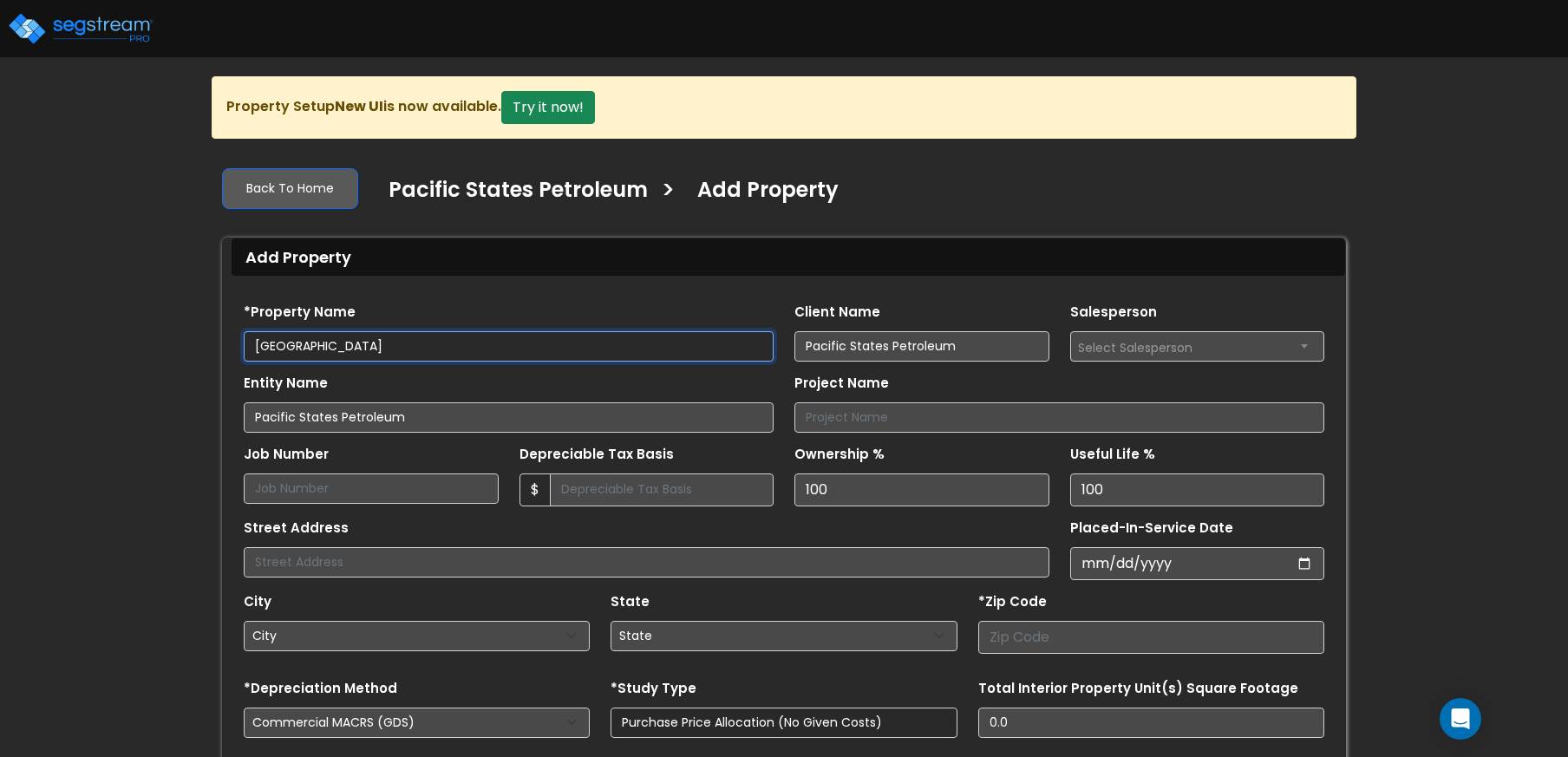 drag, startPoint x: 438, startPoint y: 341, endPoint x: 253, endPoint y: 339, distance: 185.01081 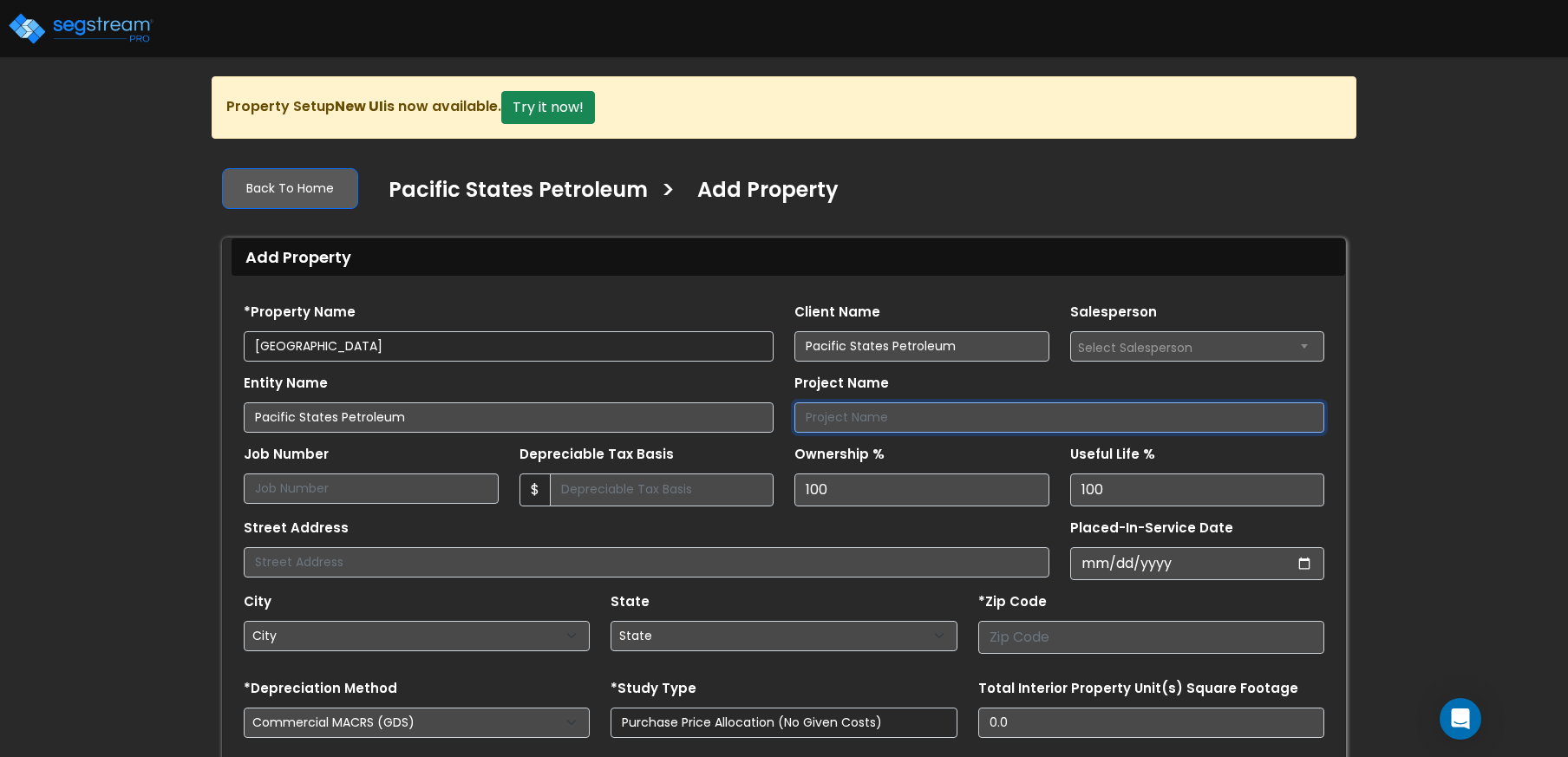 click on "Project Name" at bounding box center [1059, 417] 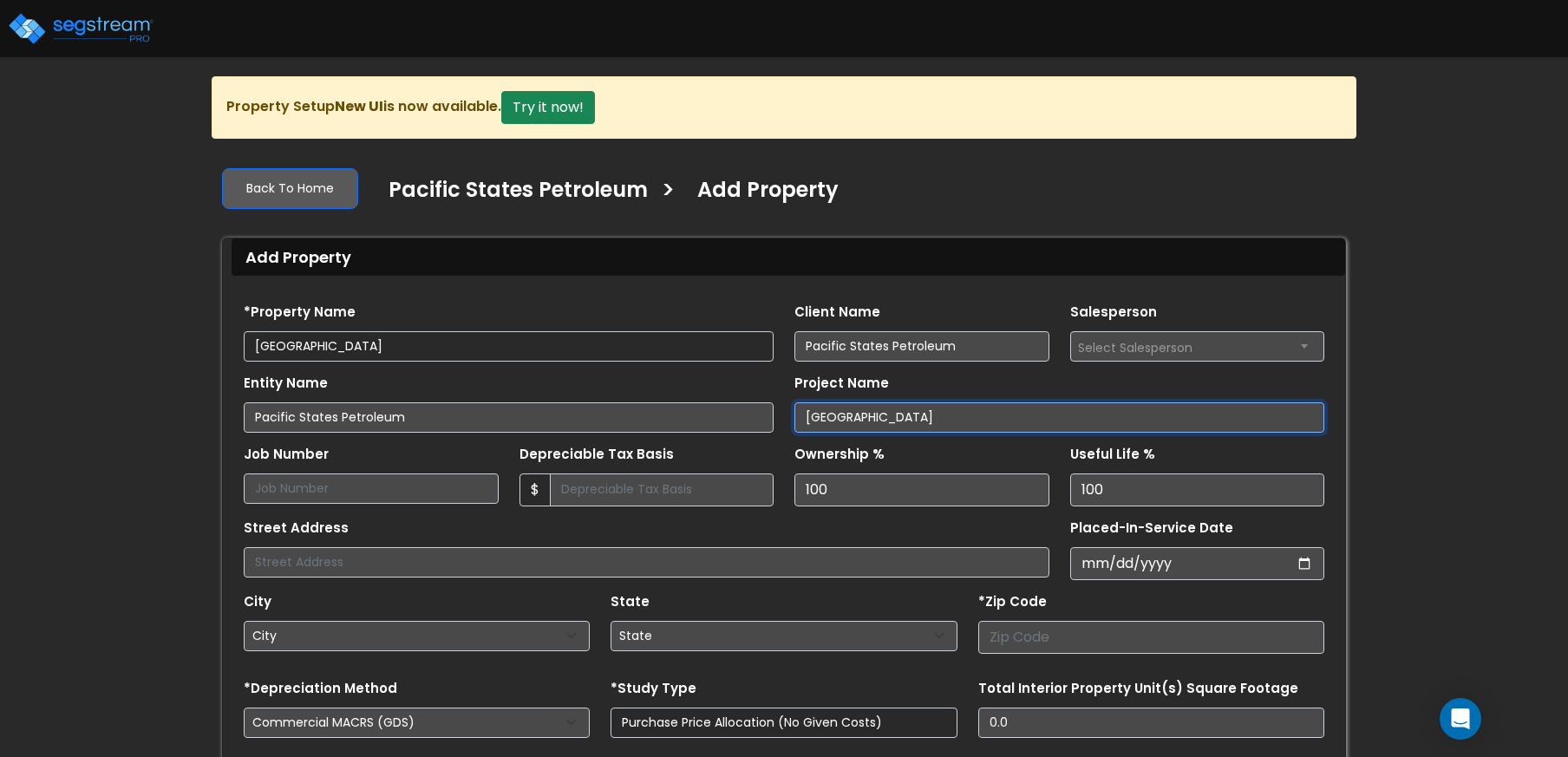 type on "Newlands Drive" 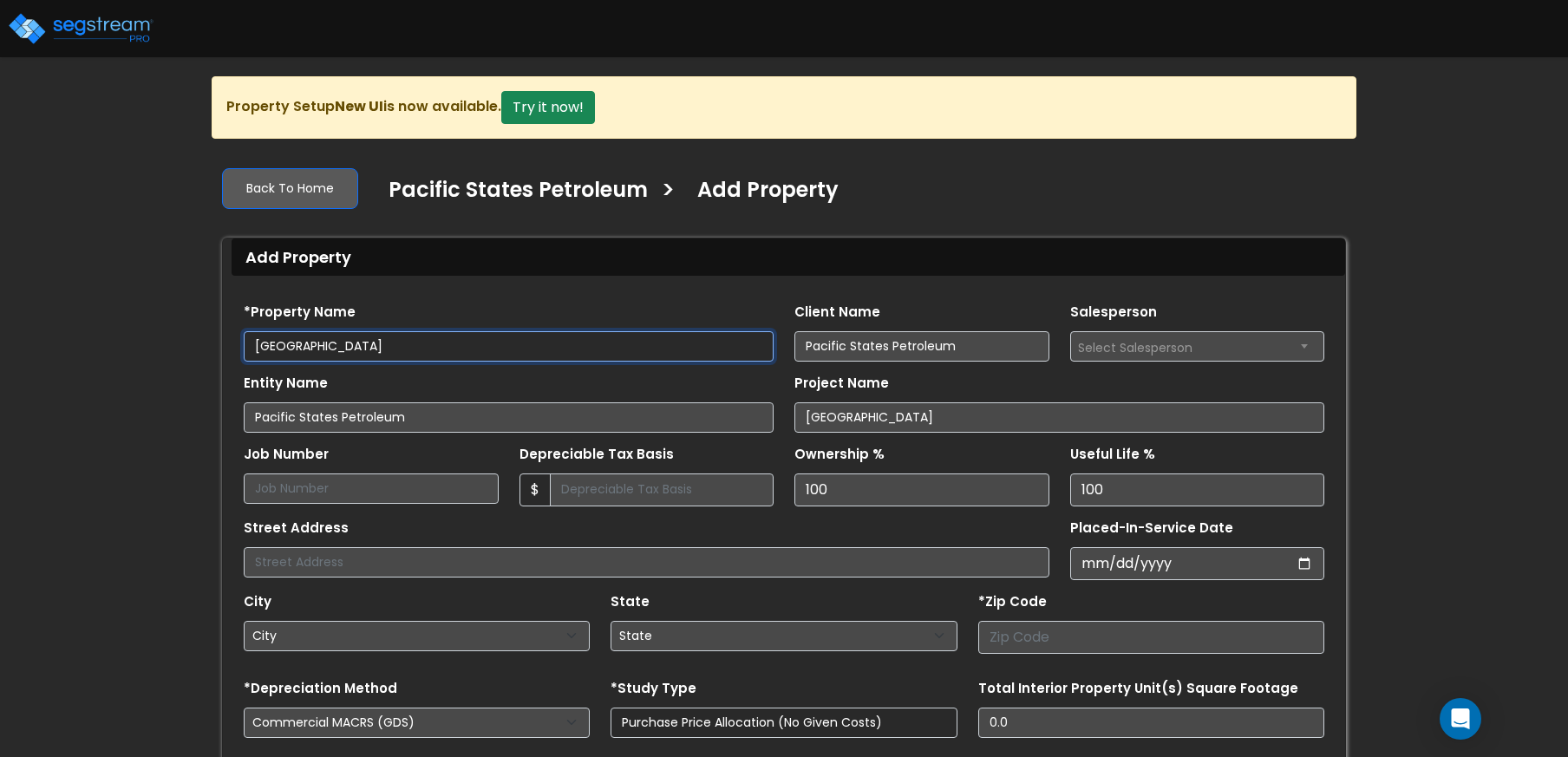 drag, startPoint x: 357, startPoint y: 343, endPoint x: 186, endPoint y: 331, distance: 171.42054 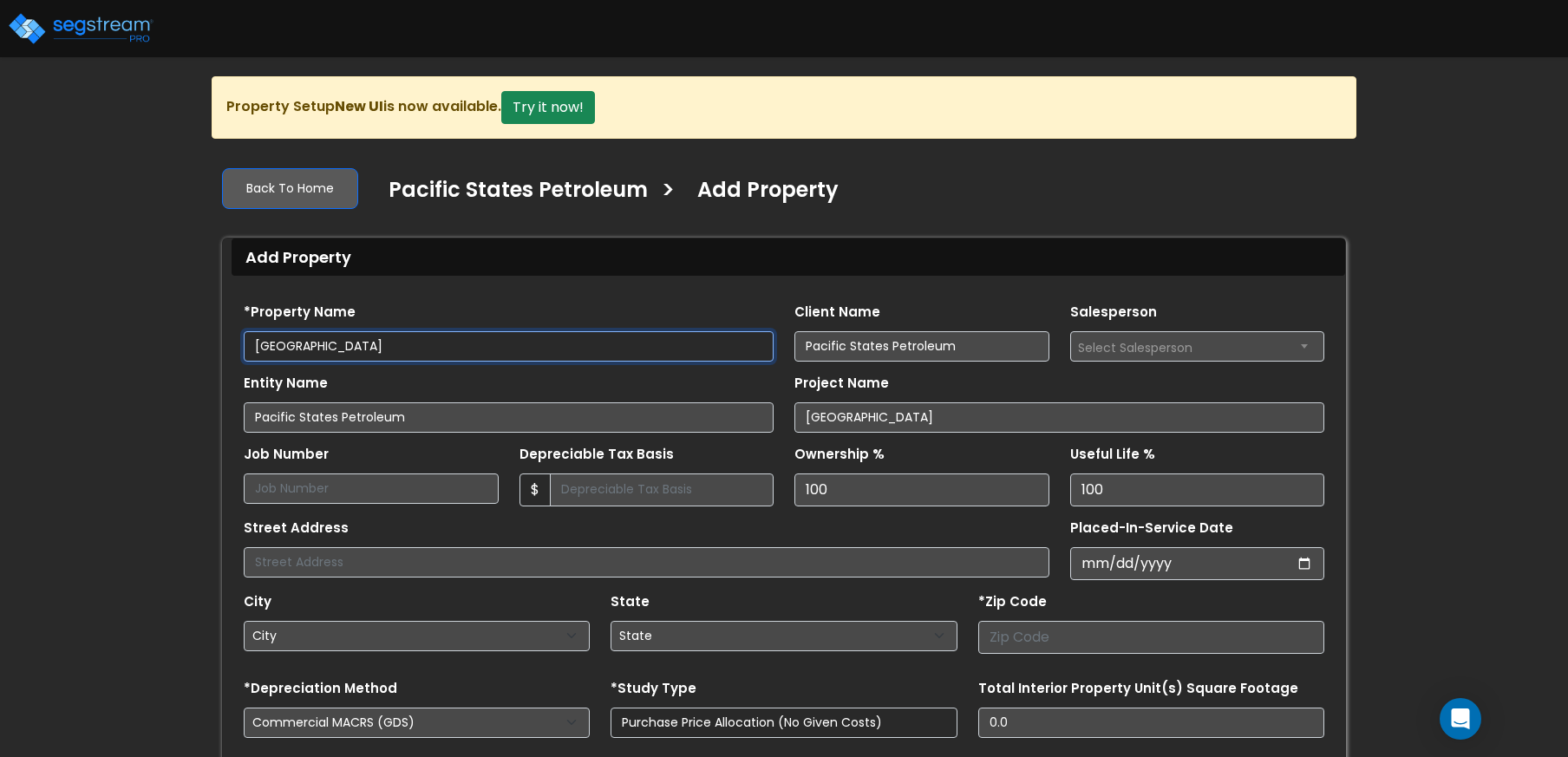 paste on "1575 E" 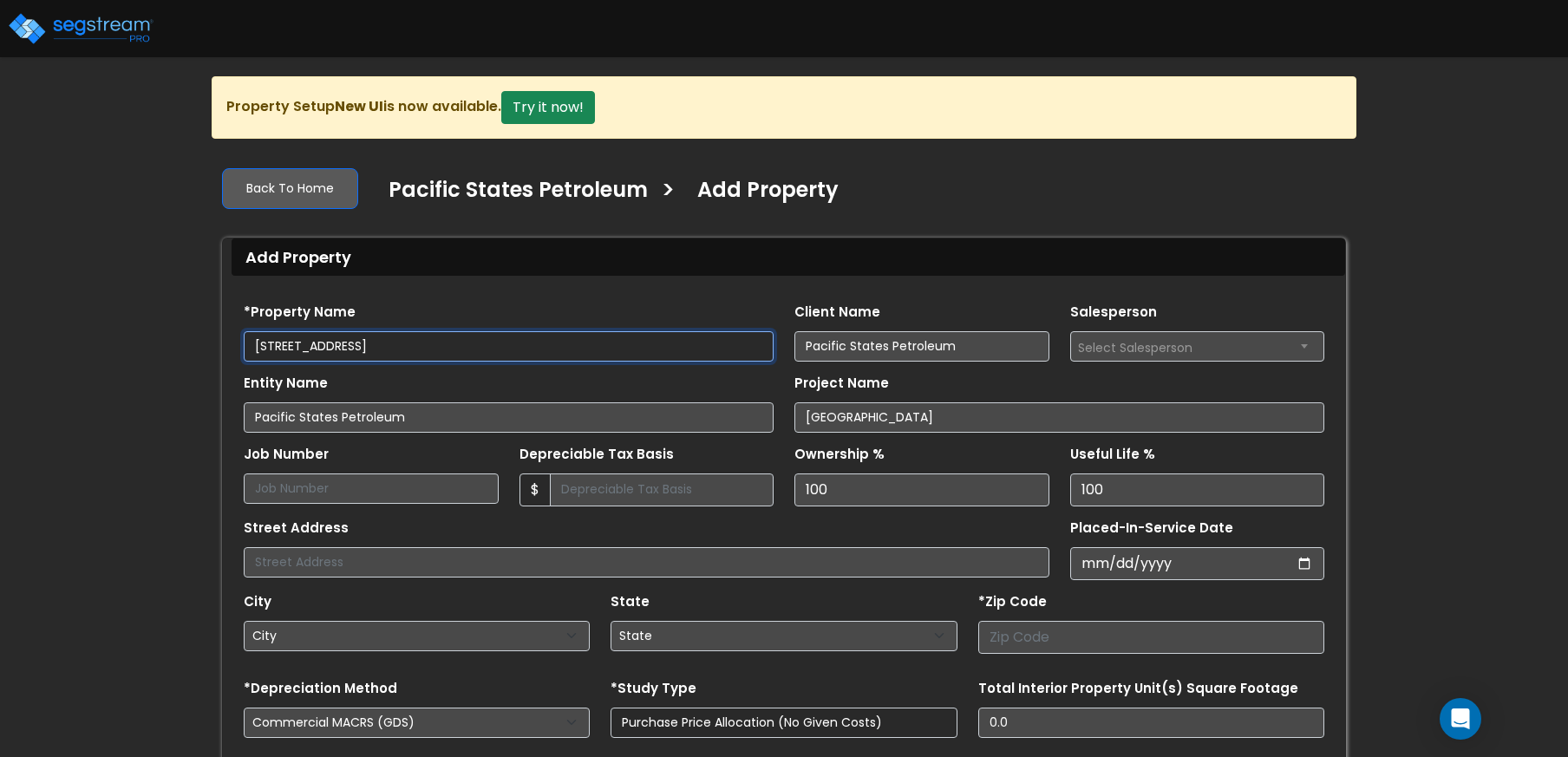 type on "[STREET_ADDRESS]" 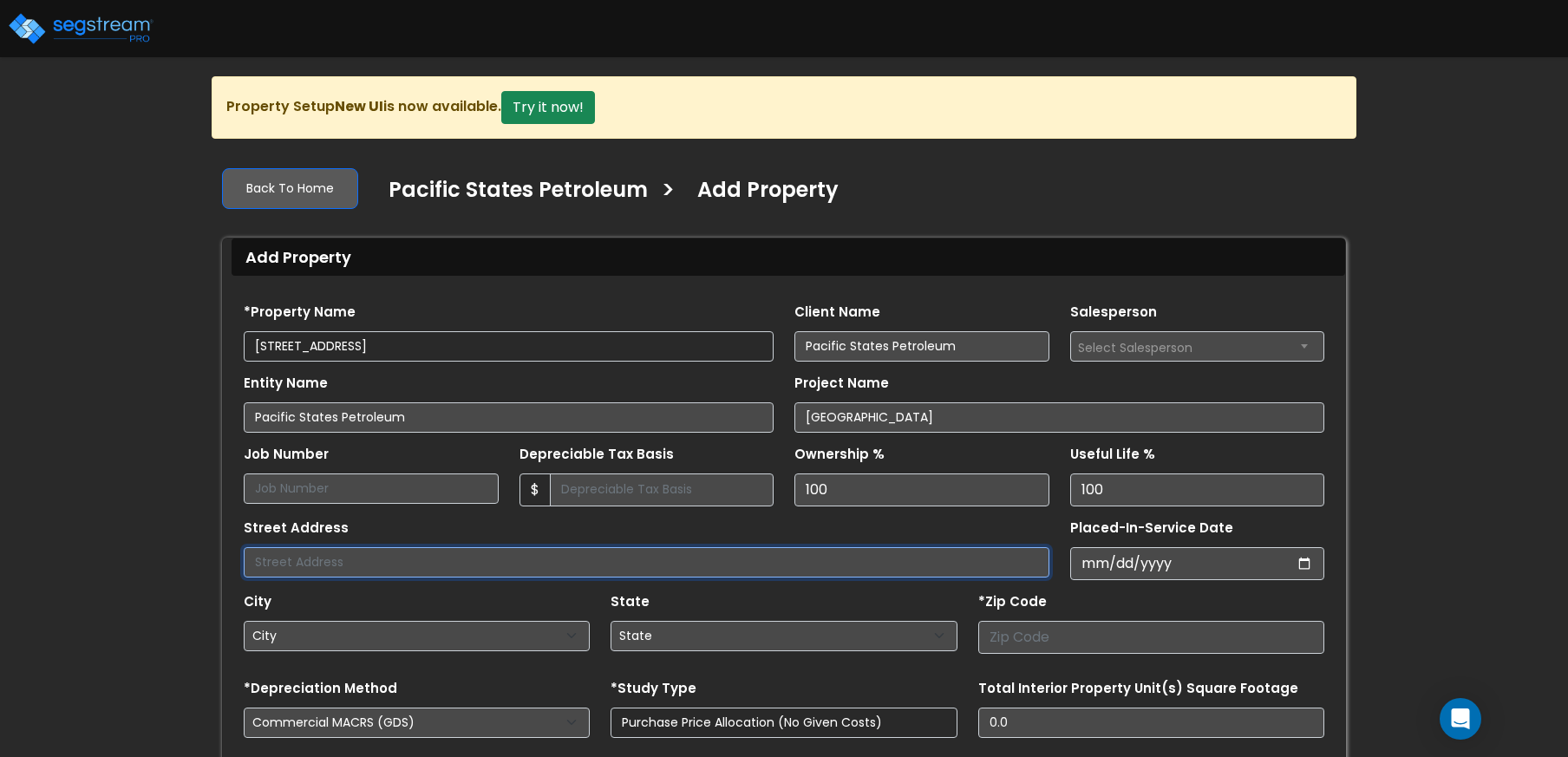 click at bounding box center (646, 562) 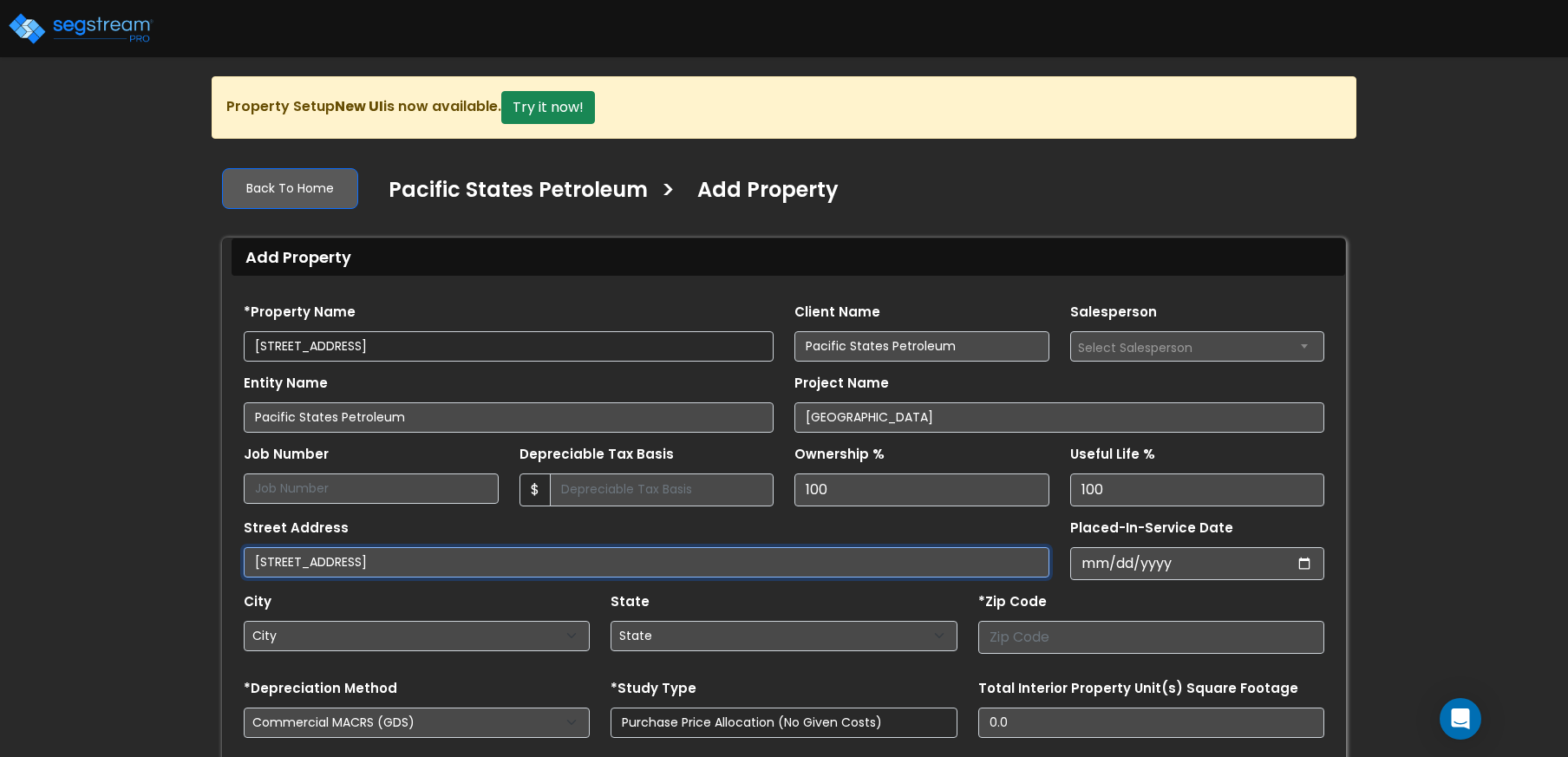 type on "[STREET_ADDRESS]" 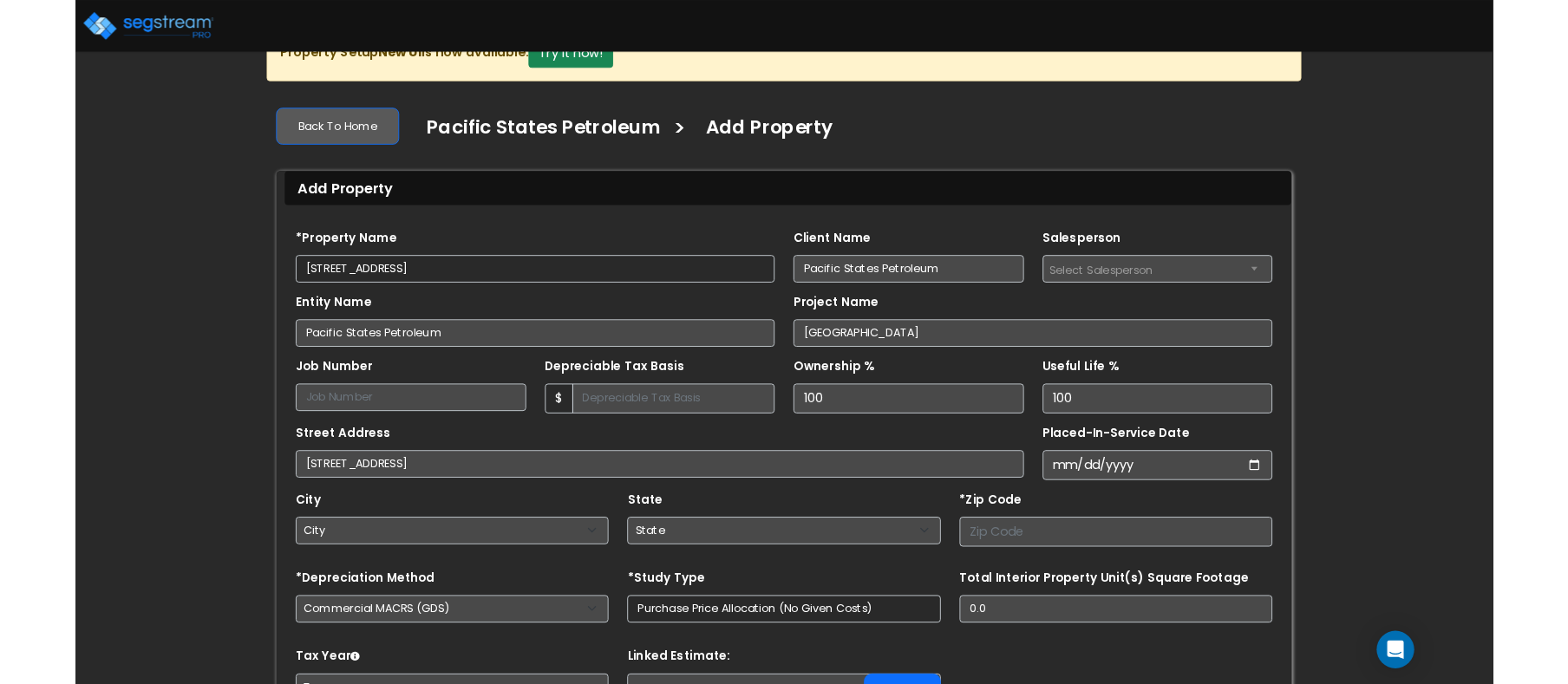 scroll, scrollTop: 87, scrollLeft: 0, axis: vertical 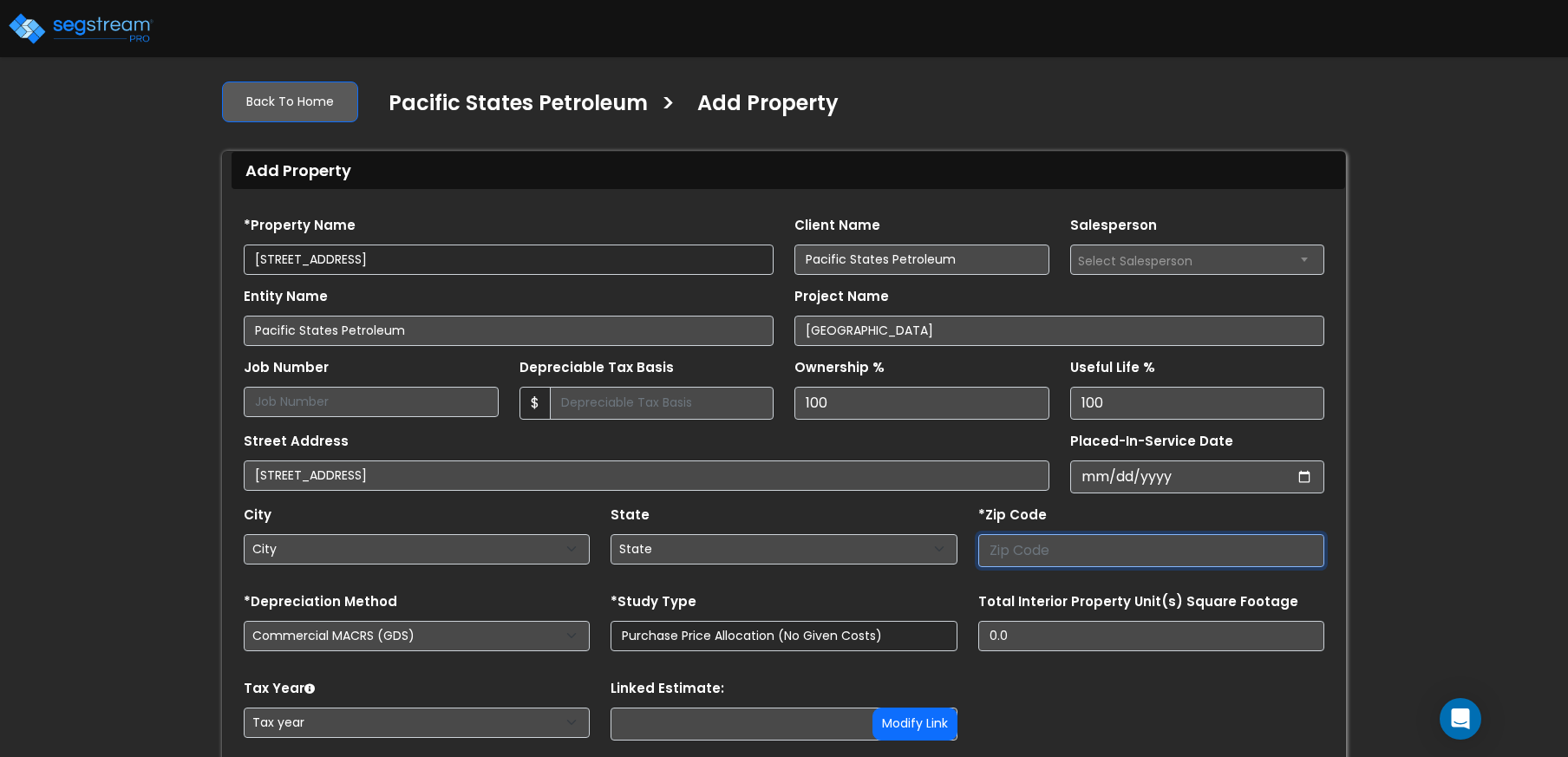 click at bounding box center (1151, 551) 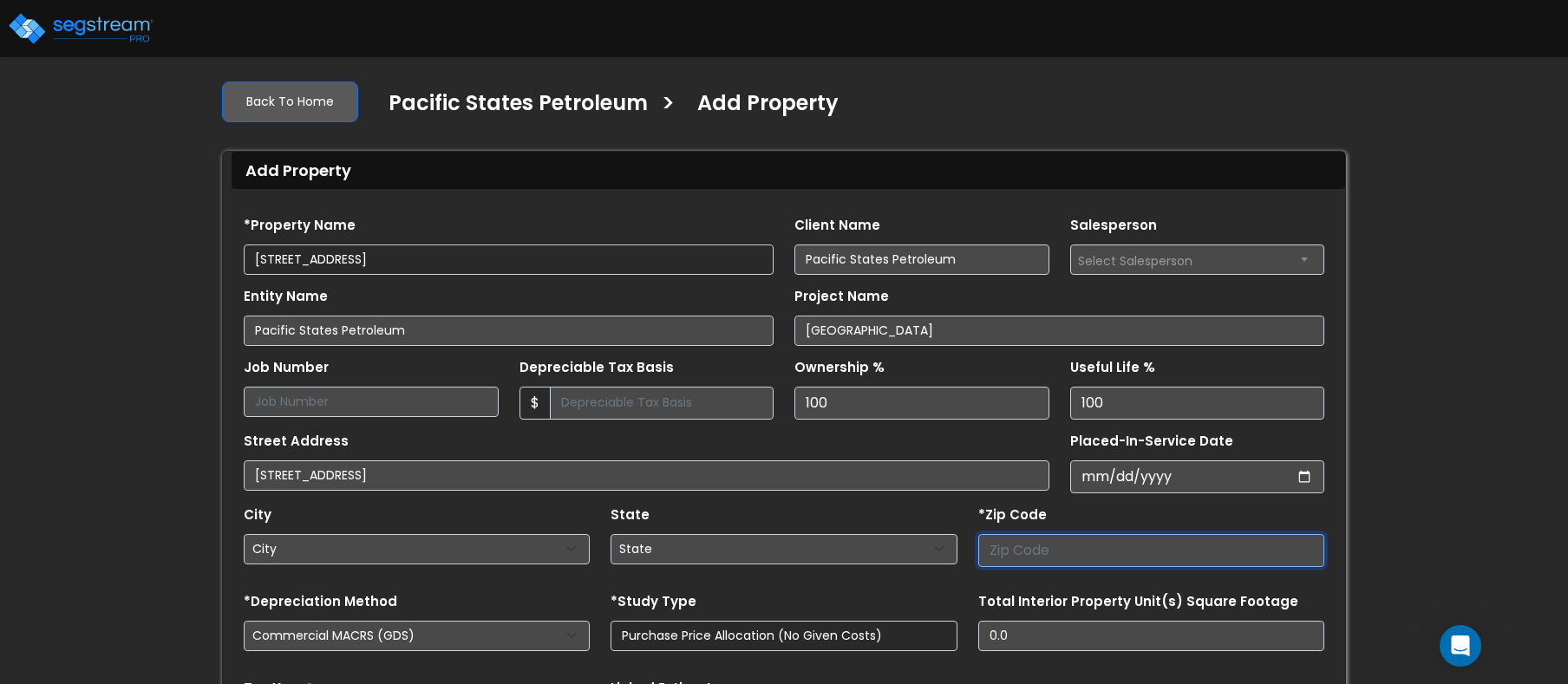 click at bounding box center (1151, 550) 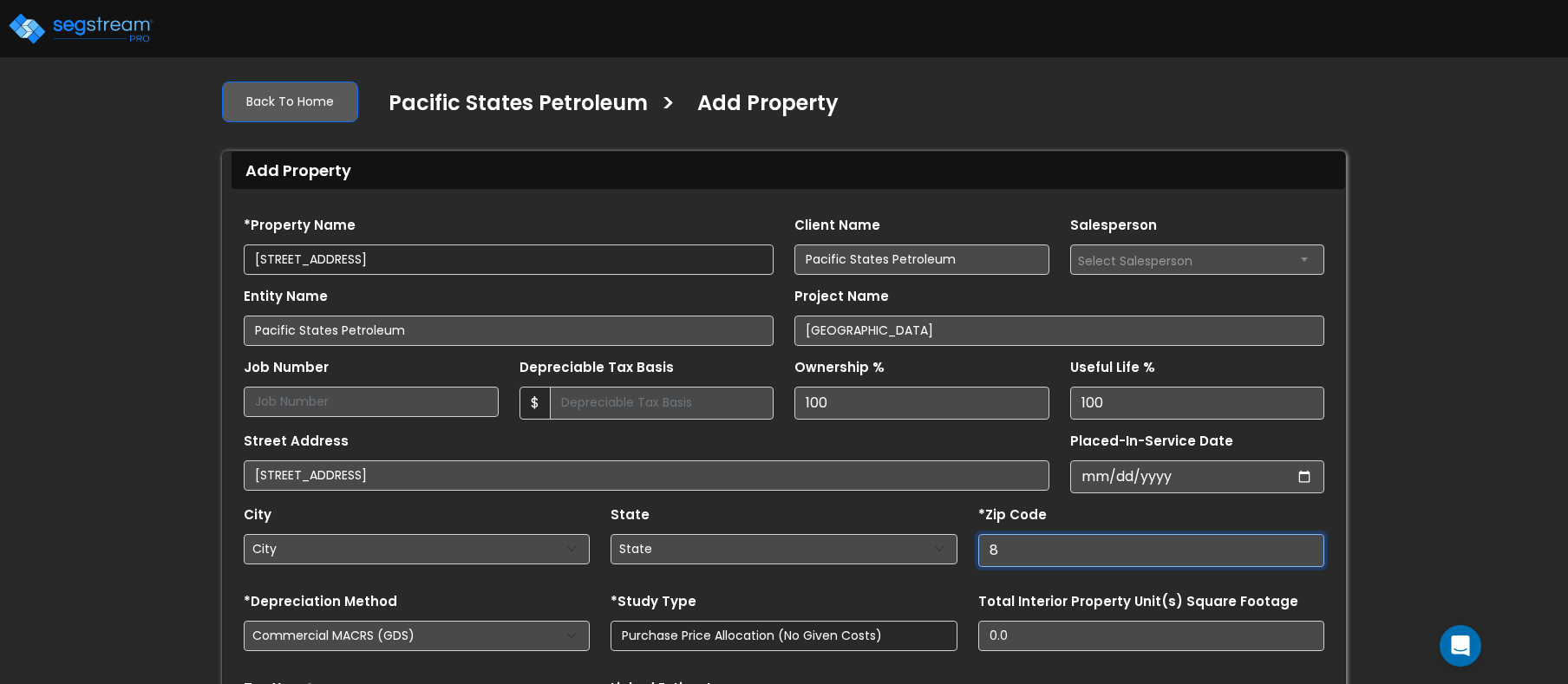 type on "89" 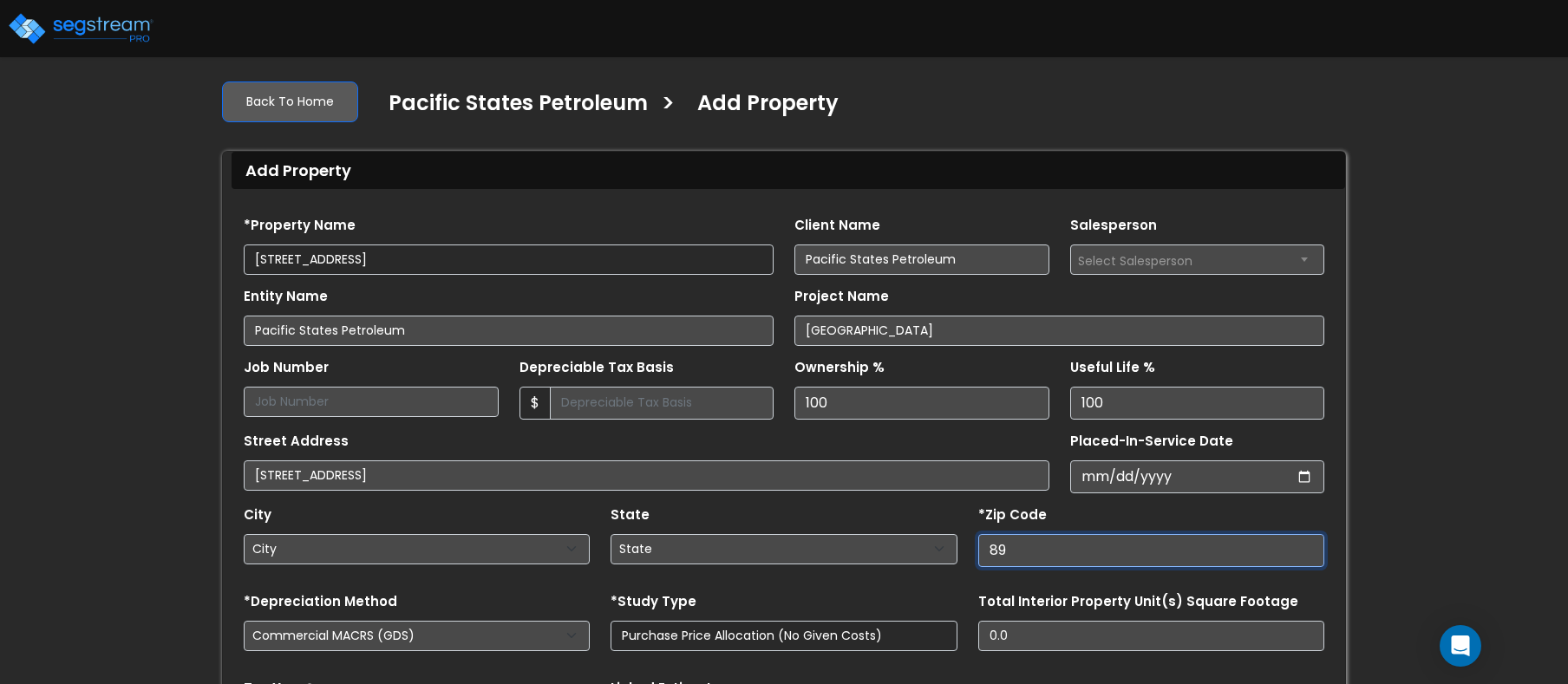 select on "NV" 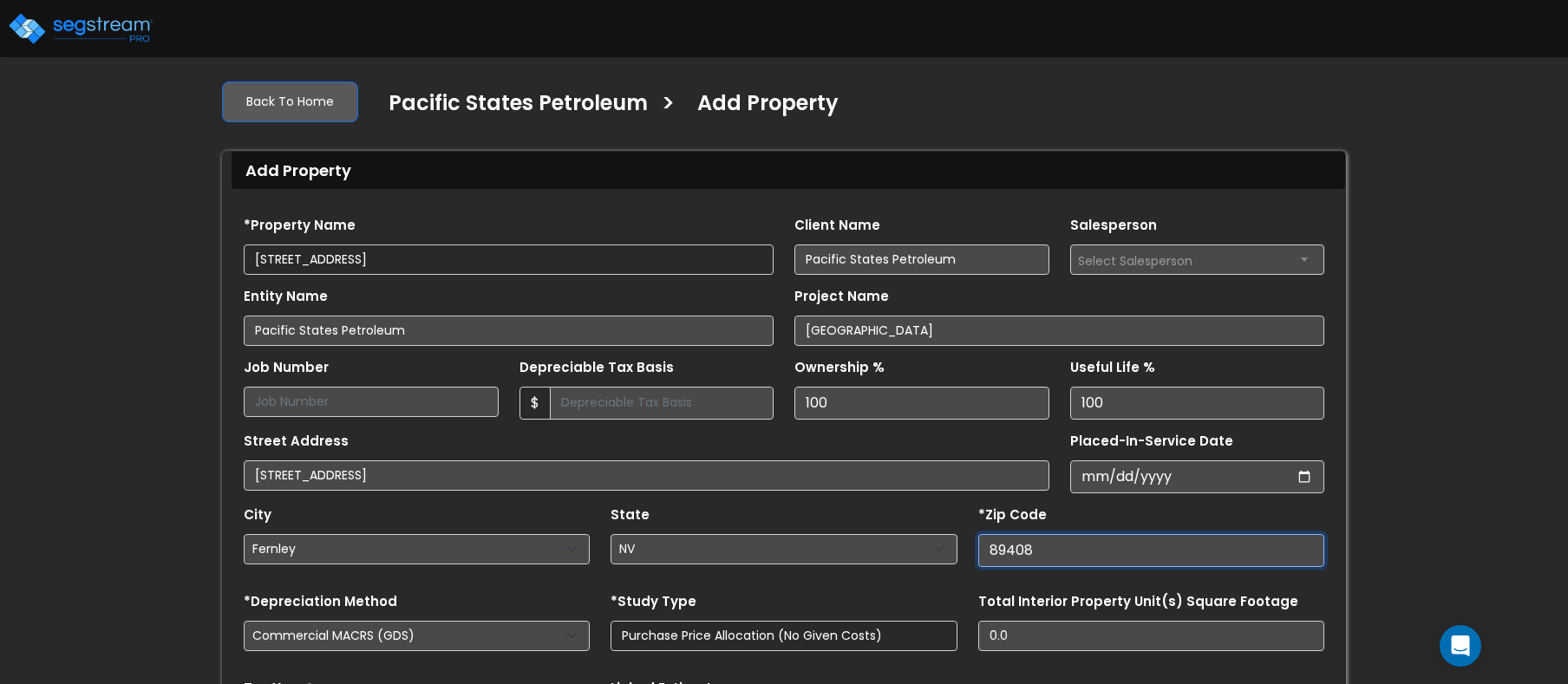 type on "89408" 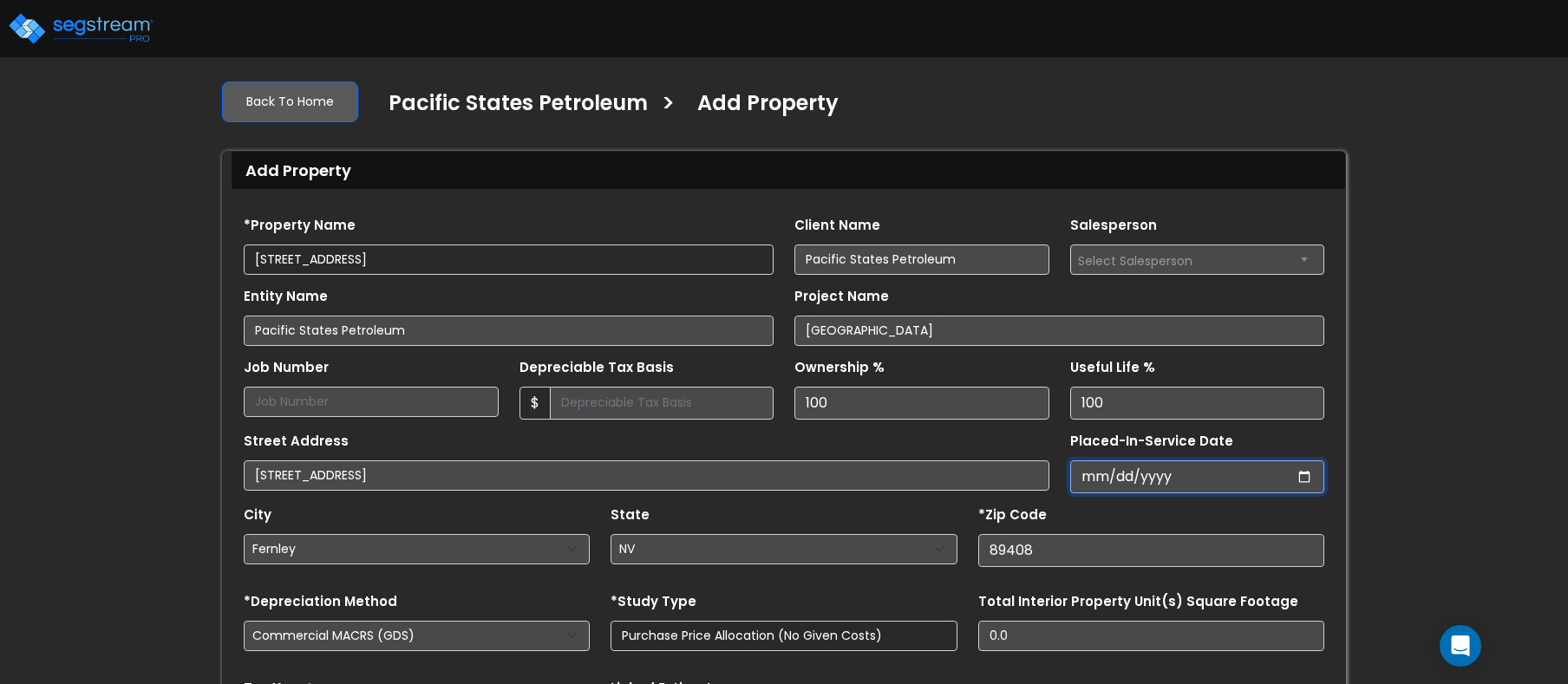 click on "Placed-In-Service Date" at bounding box center [1198, 477] 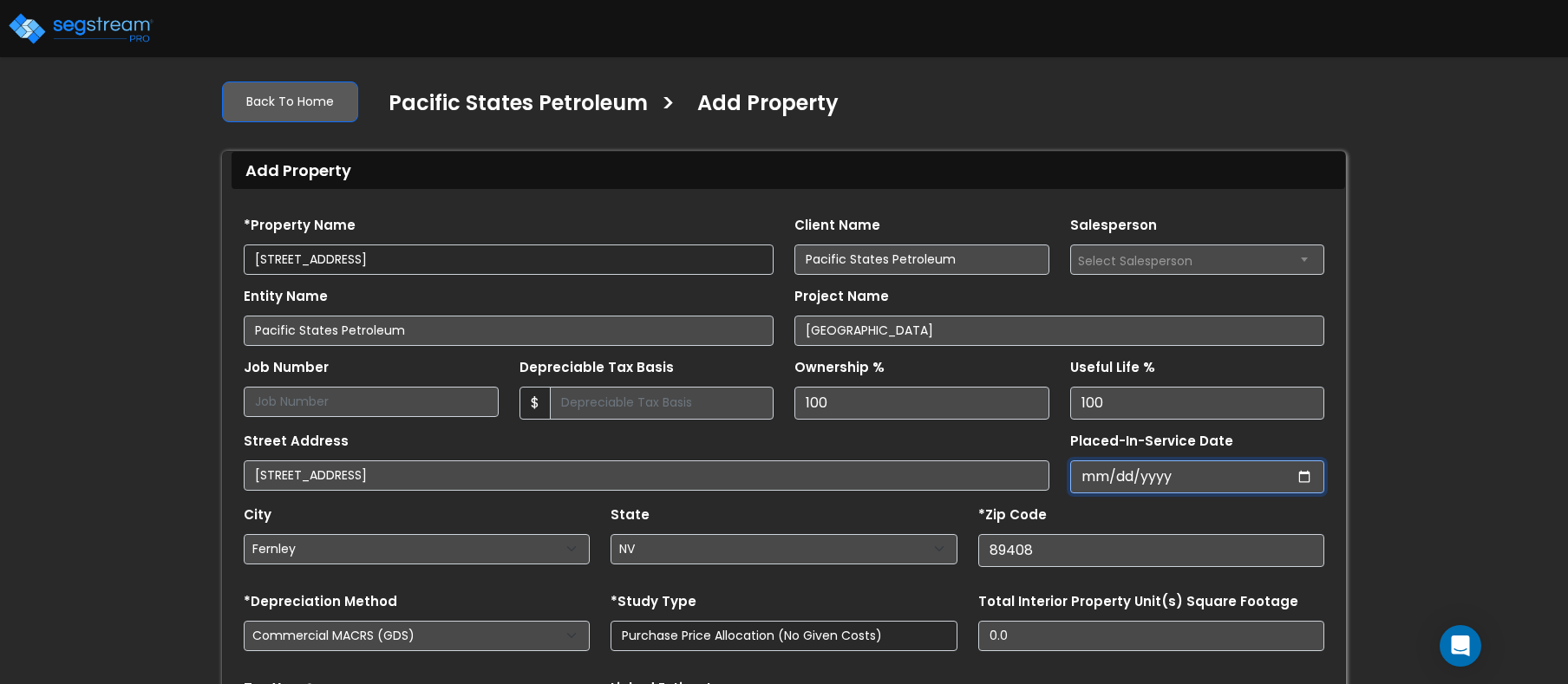 click on "Placed-In-Service Date" at bounding box center [1198, 477] 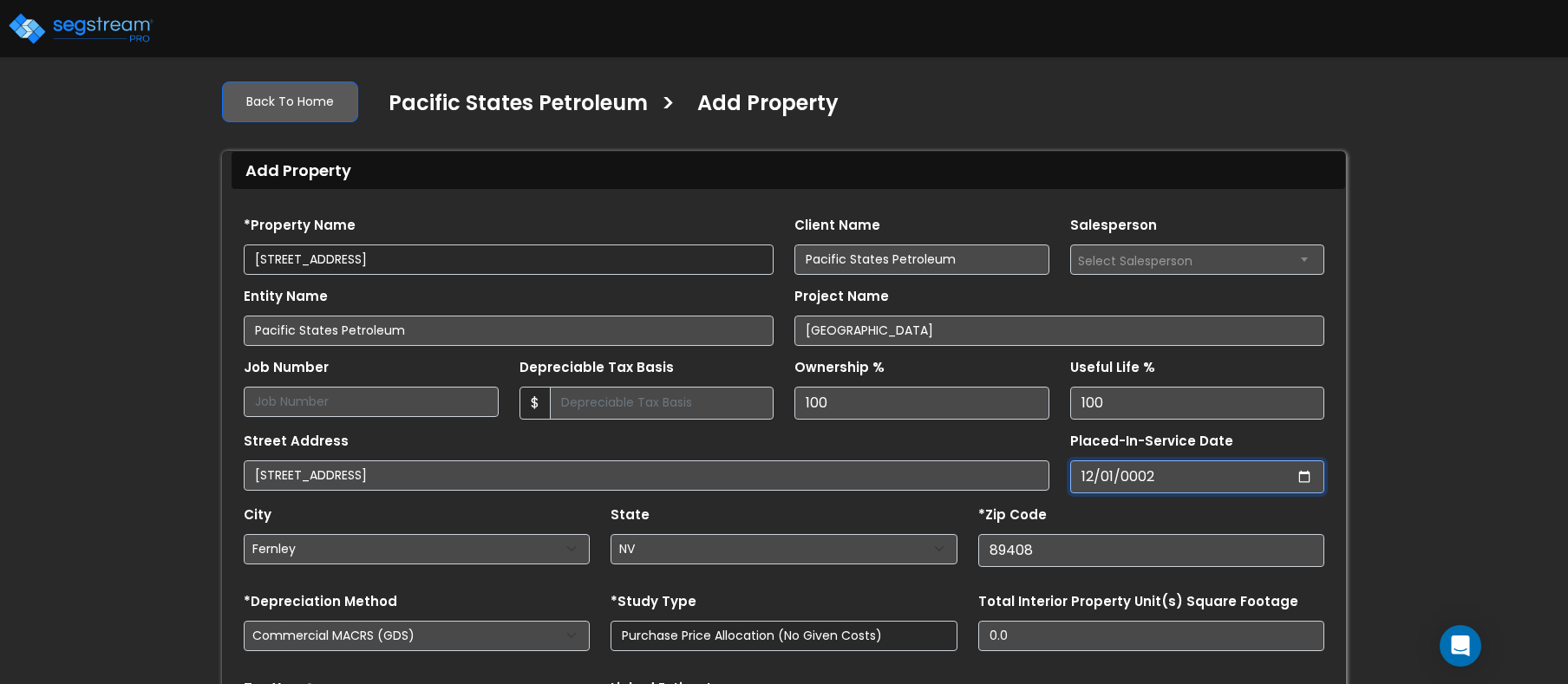 select on "2" 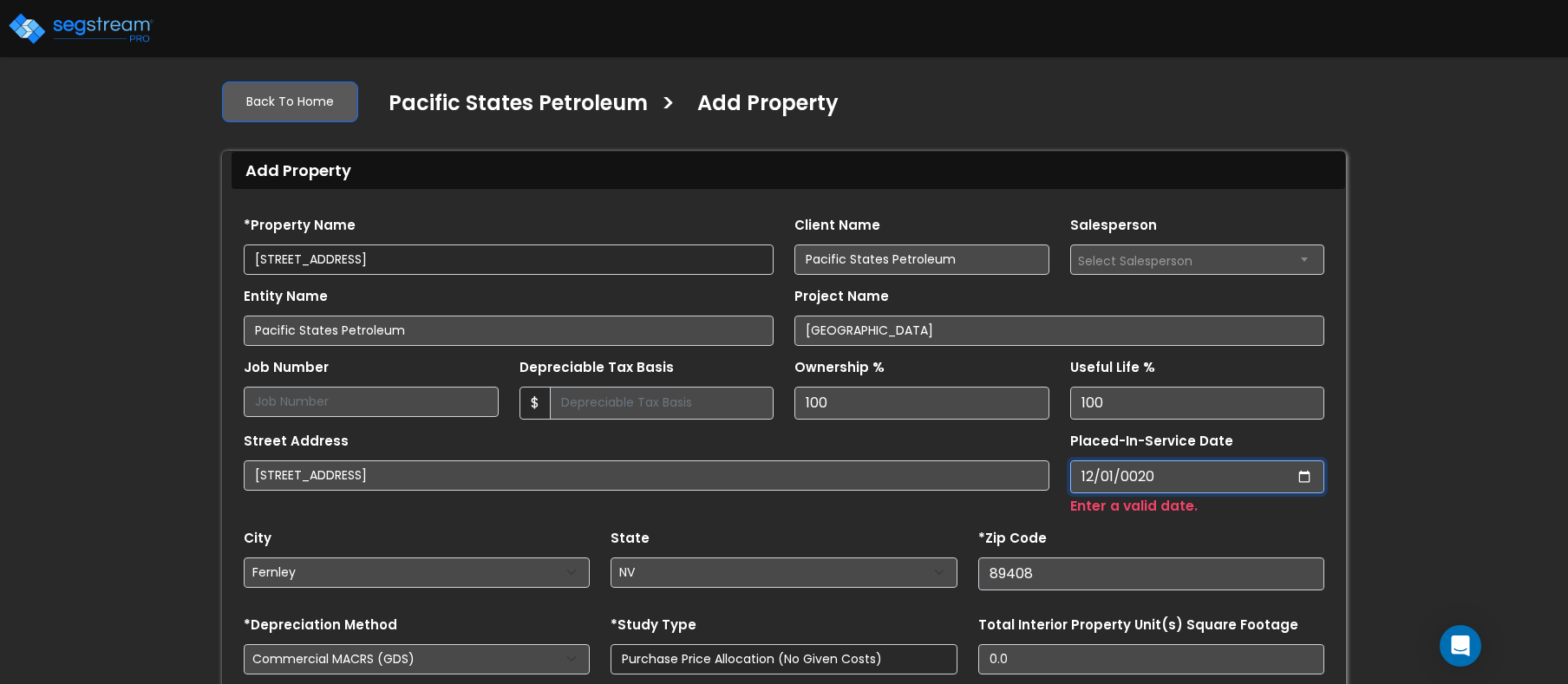 type on "0202-12-01" 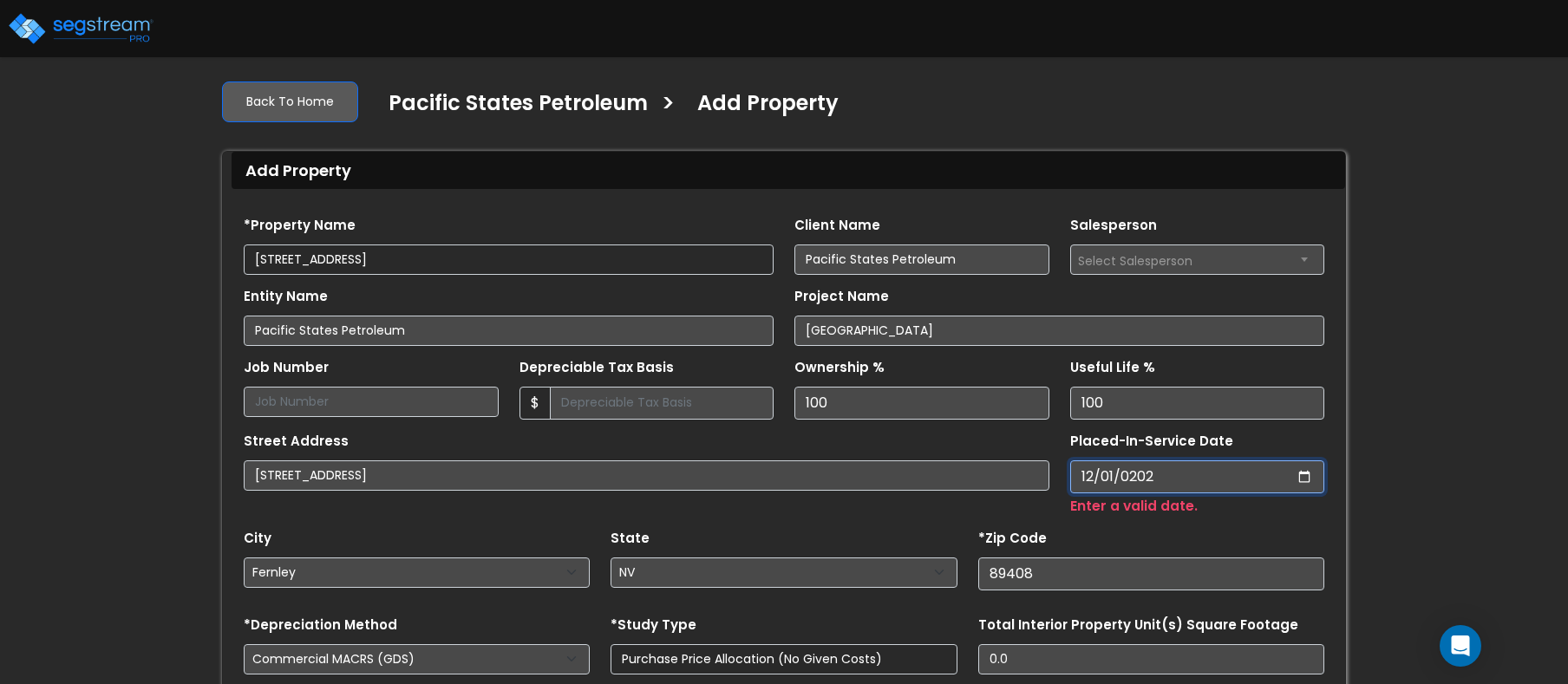 select on "202" 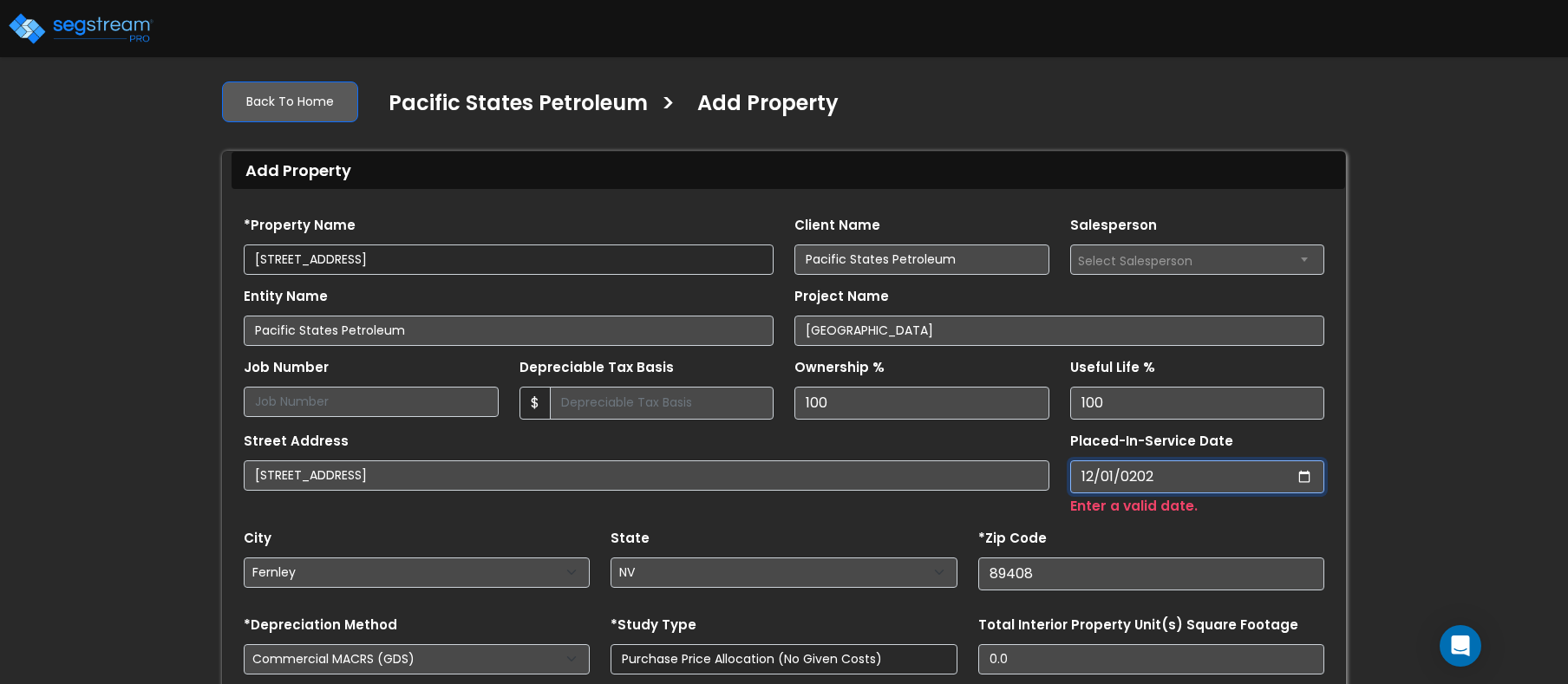 type on "2024-12-01" 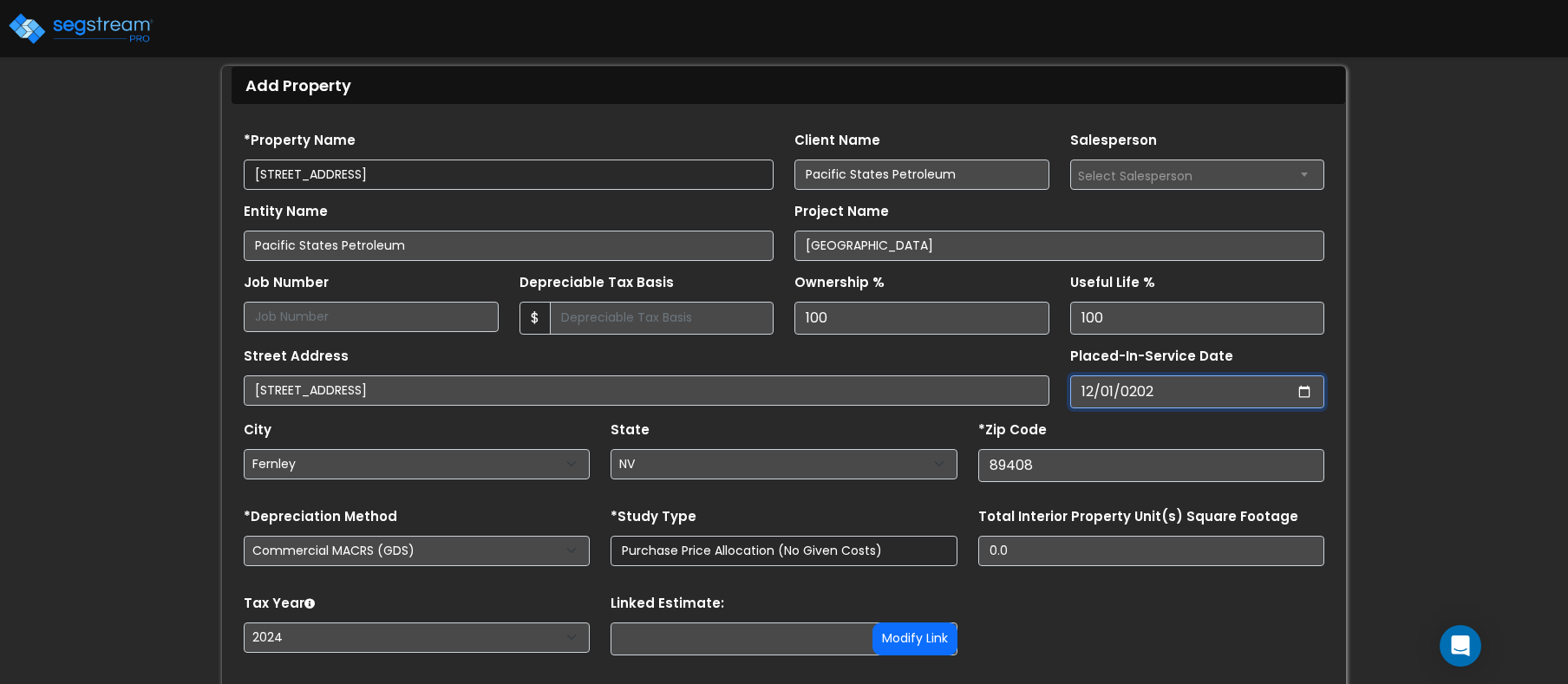 scroll, scrollTop: 284, scrollLeft: 0, axis: vertical 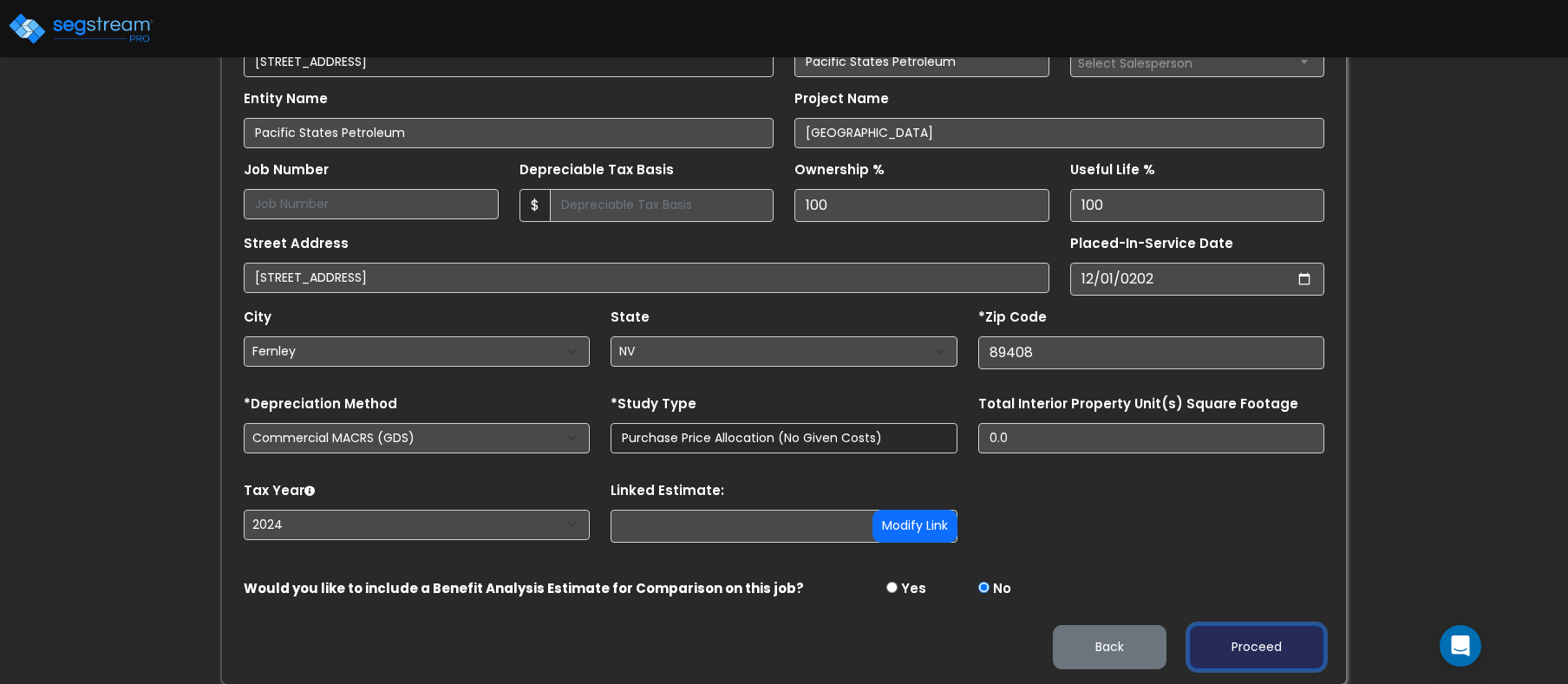 click on "Proceed" at bounding box center [1257, 647] 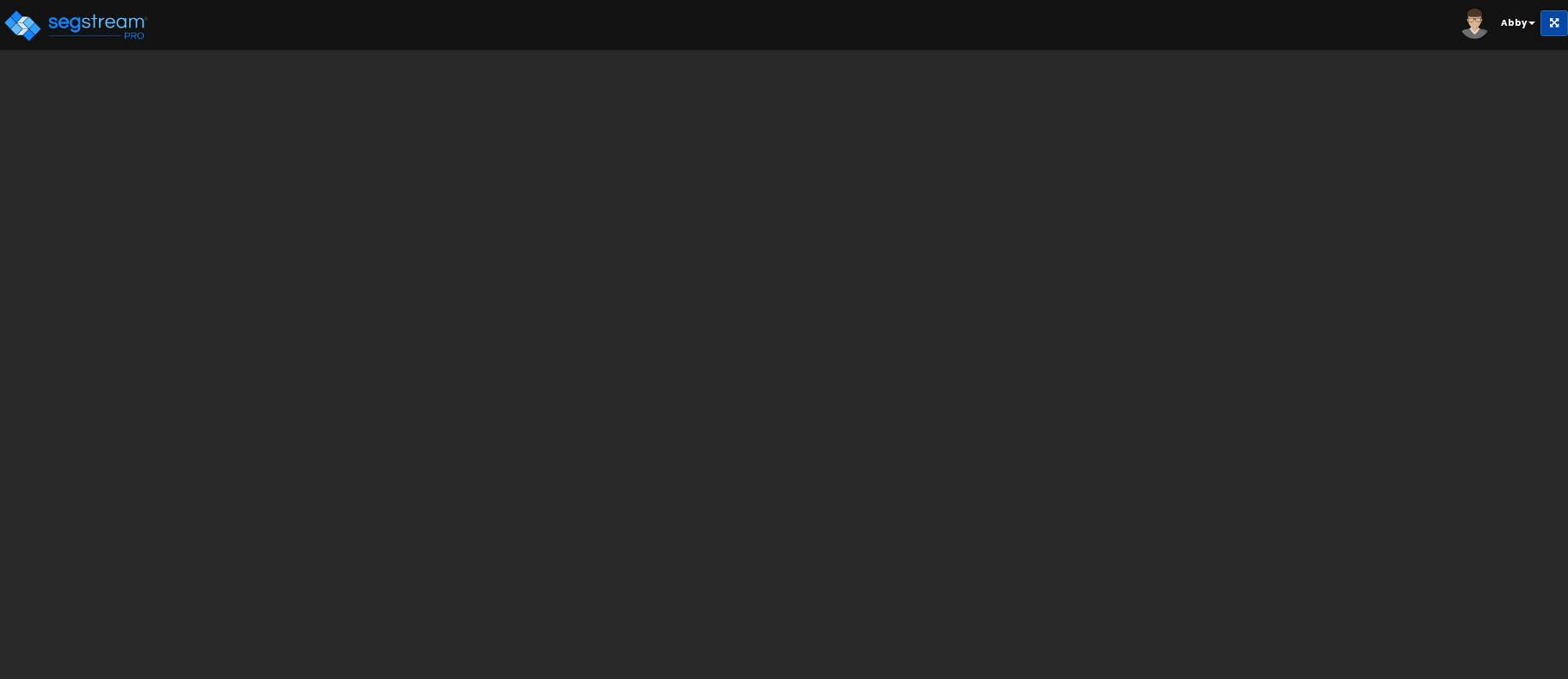 scroll, scrollTop: 0, scrollLeft: 0, axis: both 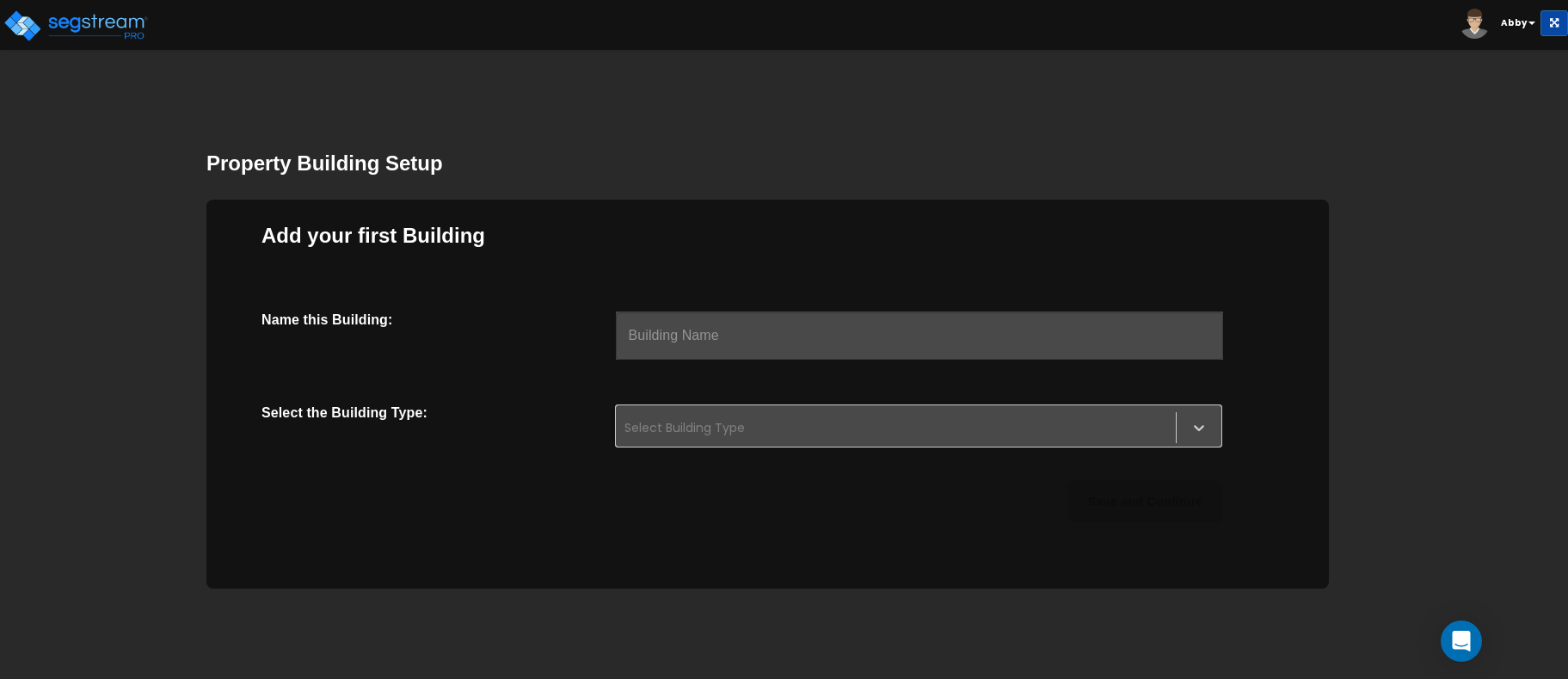 click at bounding box center [919, 336] 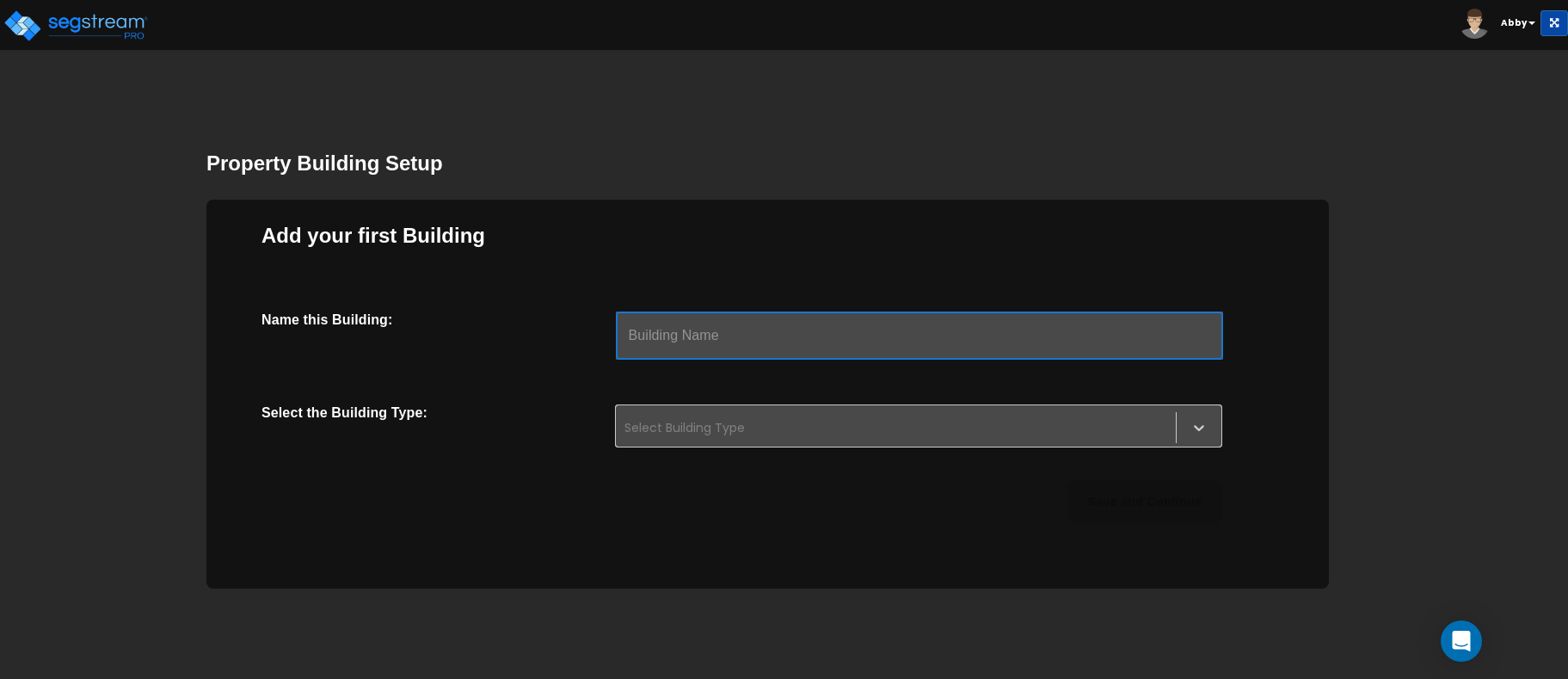 click at bounding box center (919, 336) 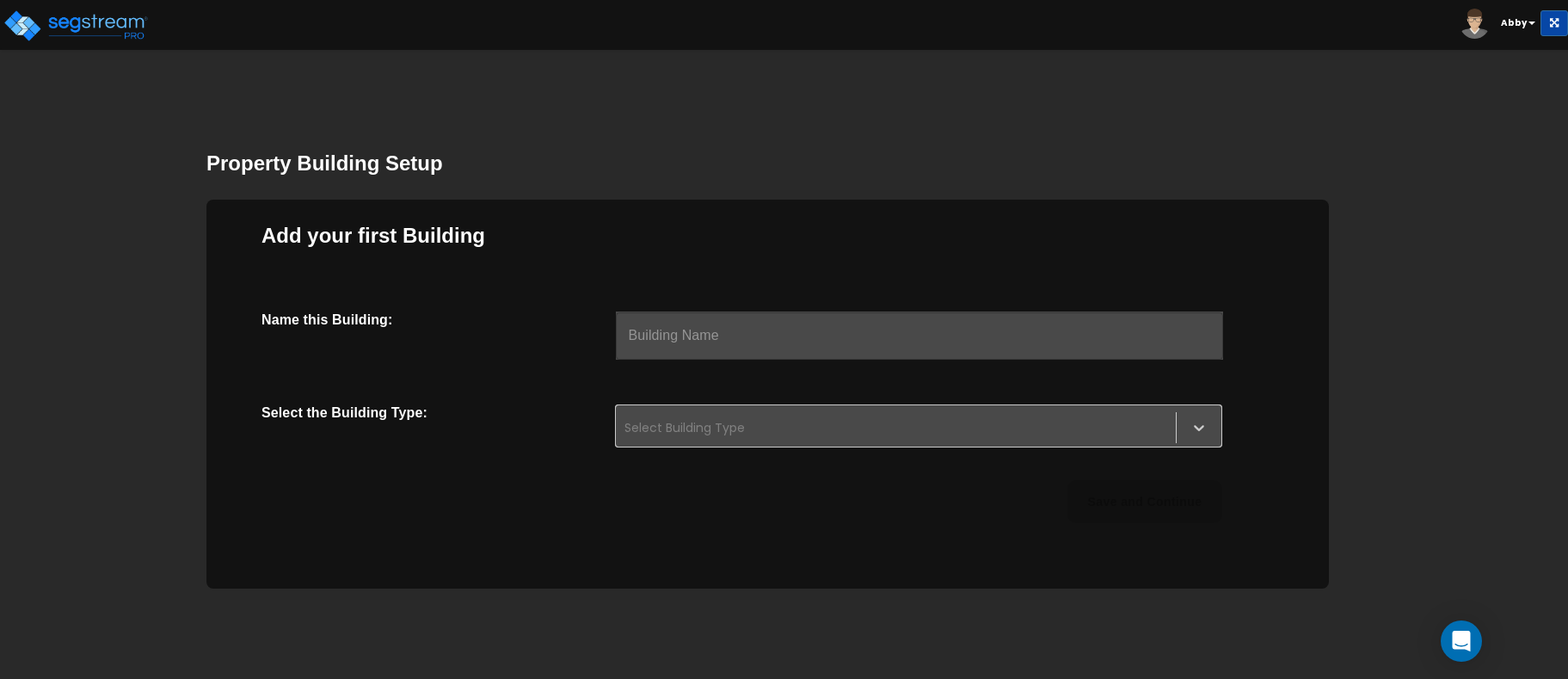 click at bounding box center (919, 336) 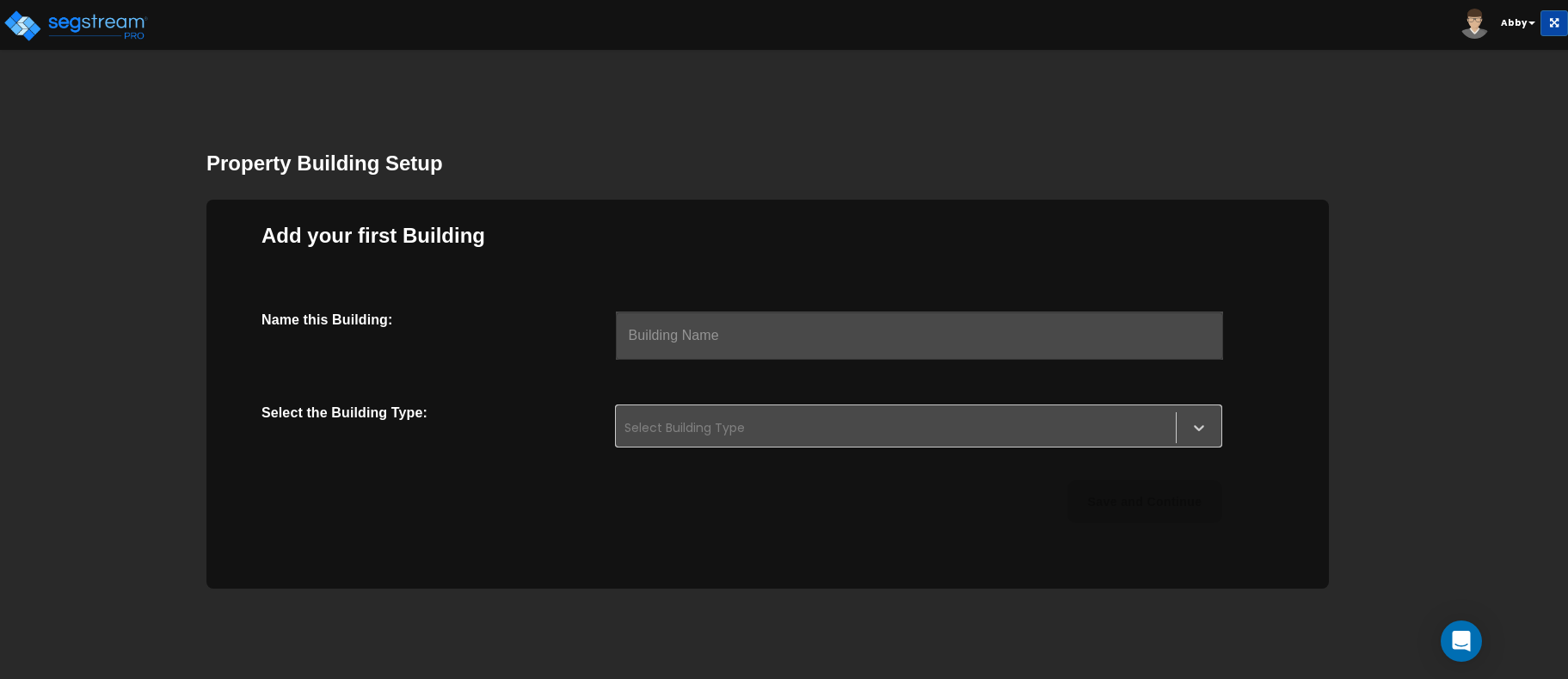 click on "Name this Building: ​" at bounding box center [767, 336] 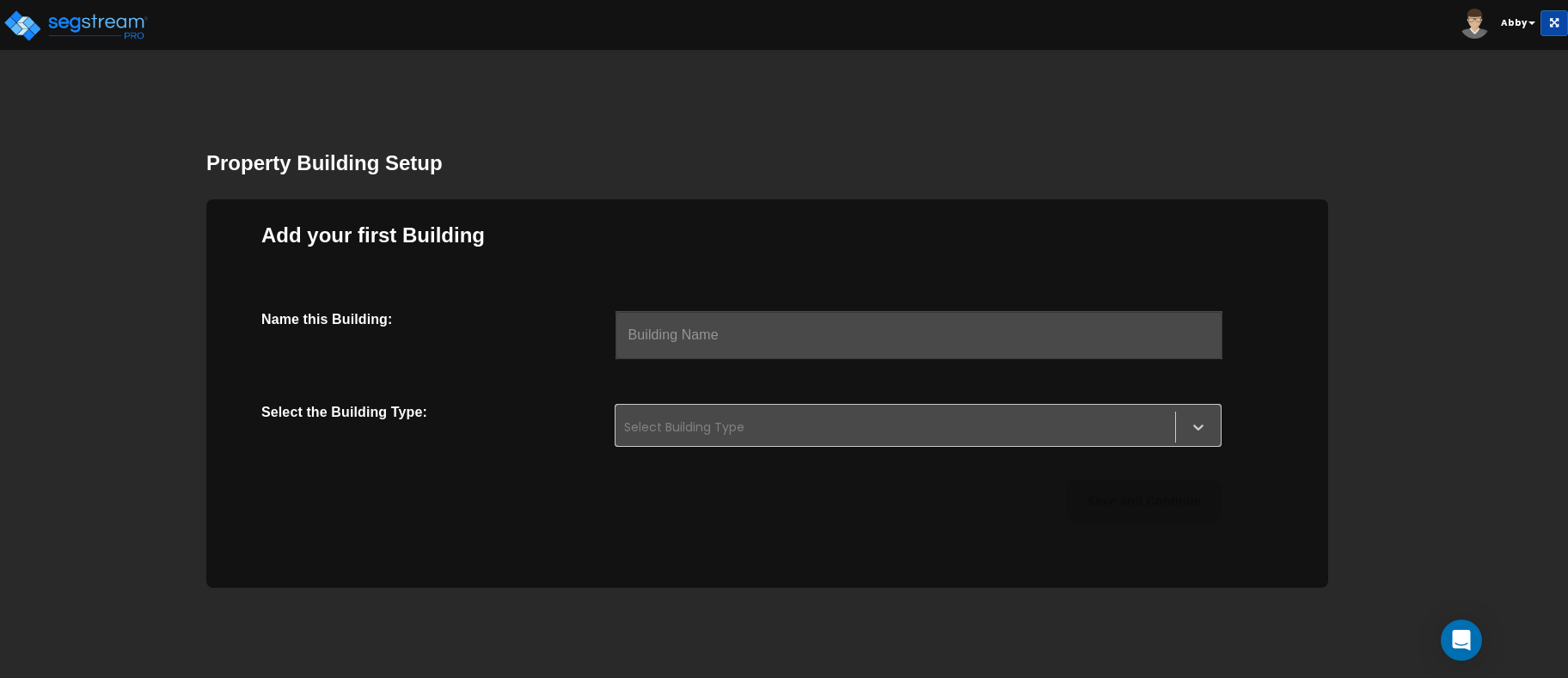click at bounding box center (919, 335) 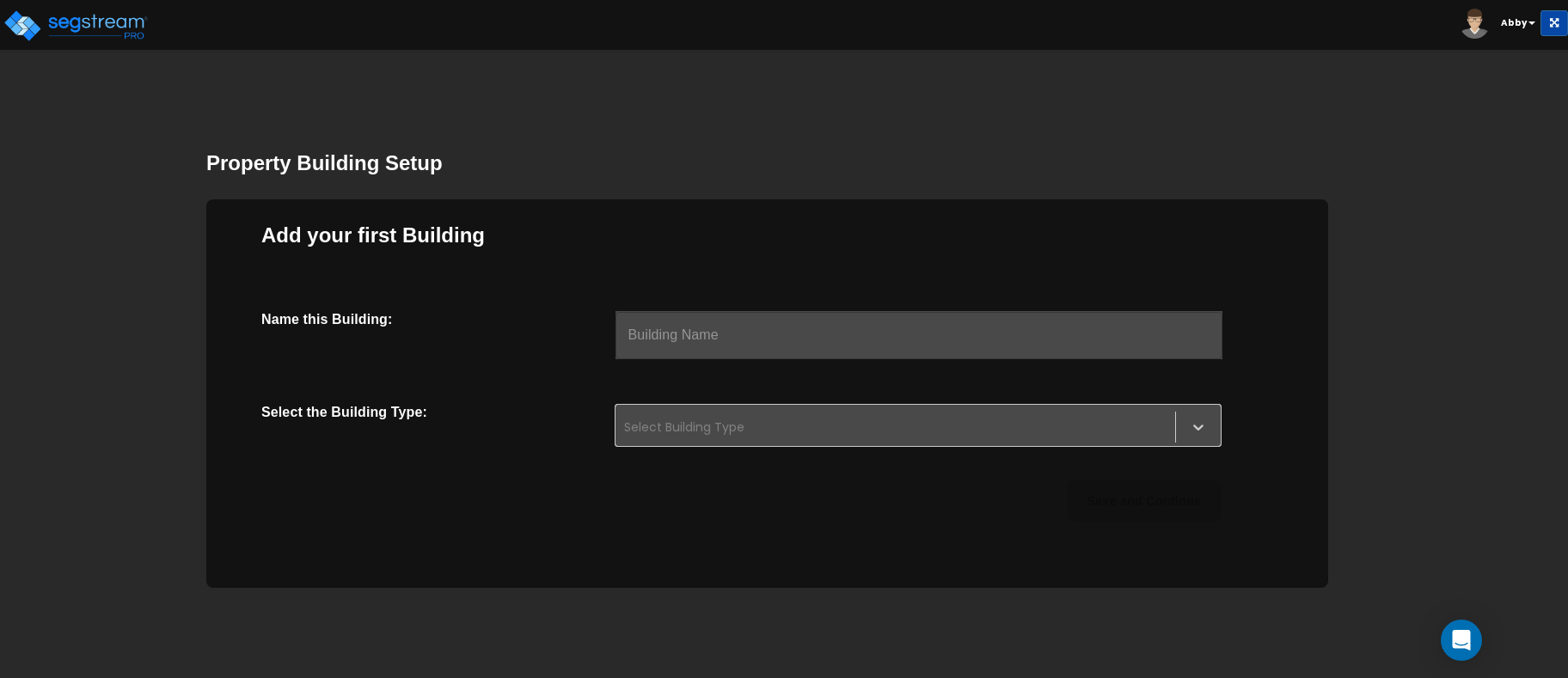 click at bounding box center [919, 335] 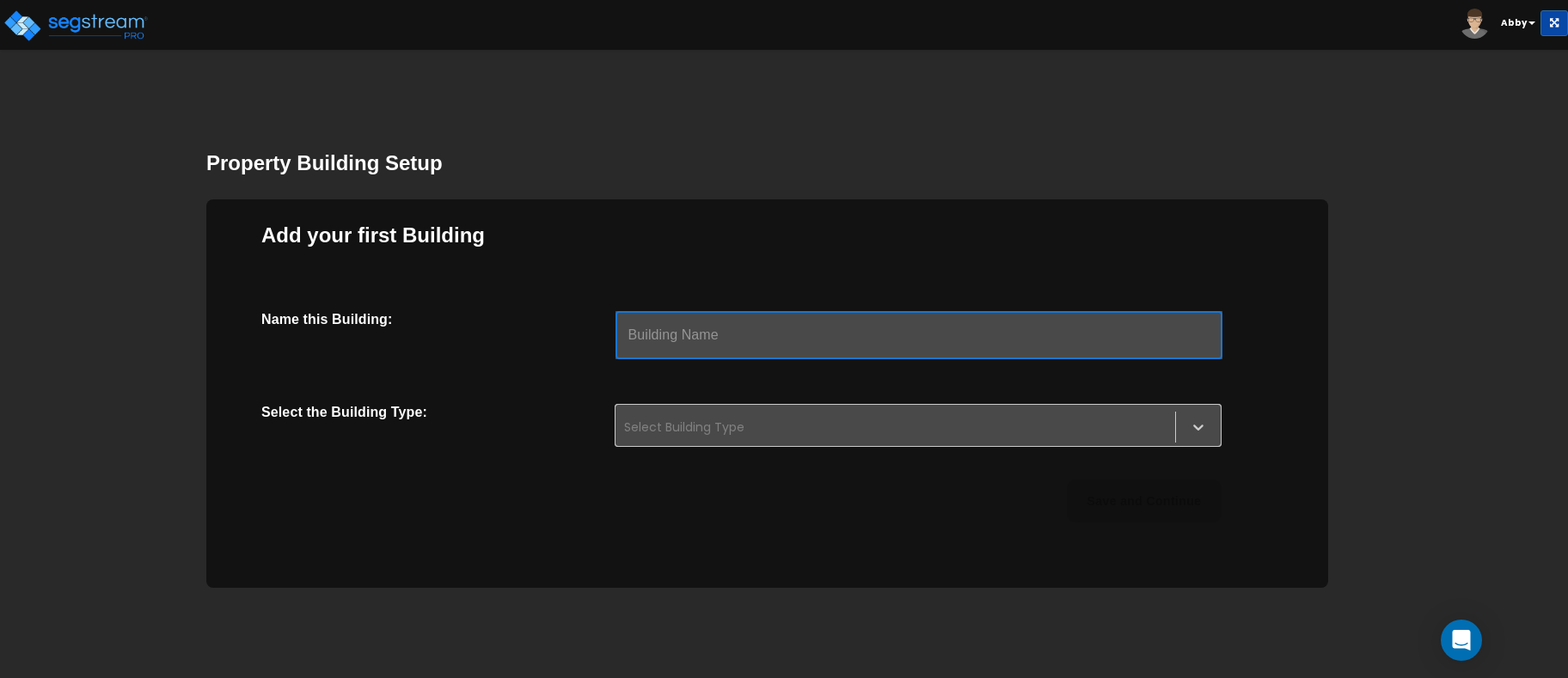 drag, startPoint x: 683, startPoint y: 327, endPoint x: 682, endPoint y: 318, distance: 9.05539 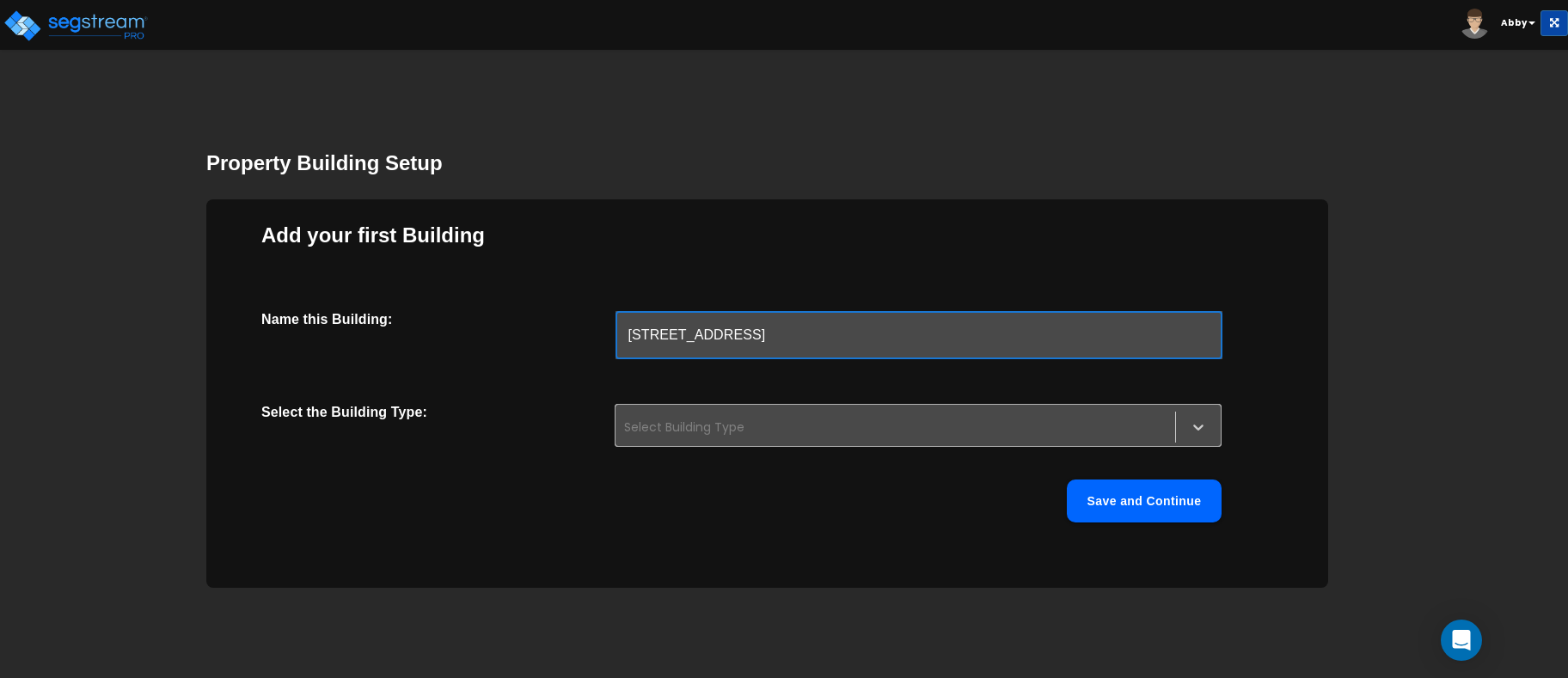 type on "[STREET_ADDRESS]" 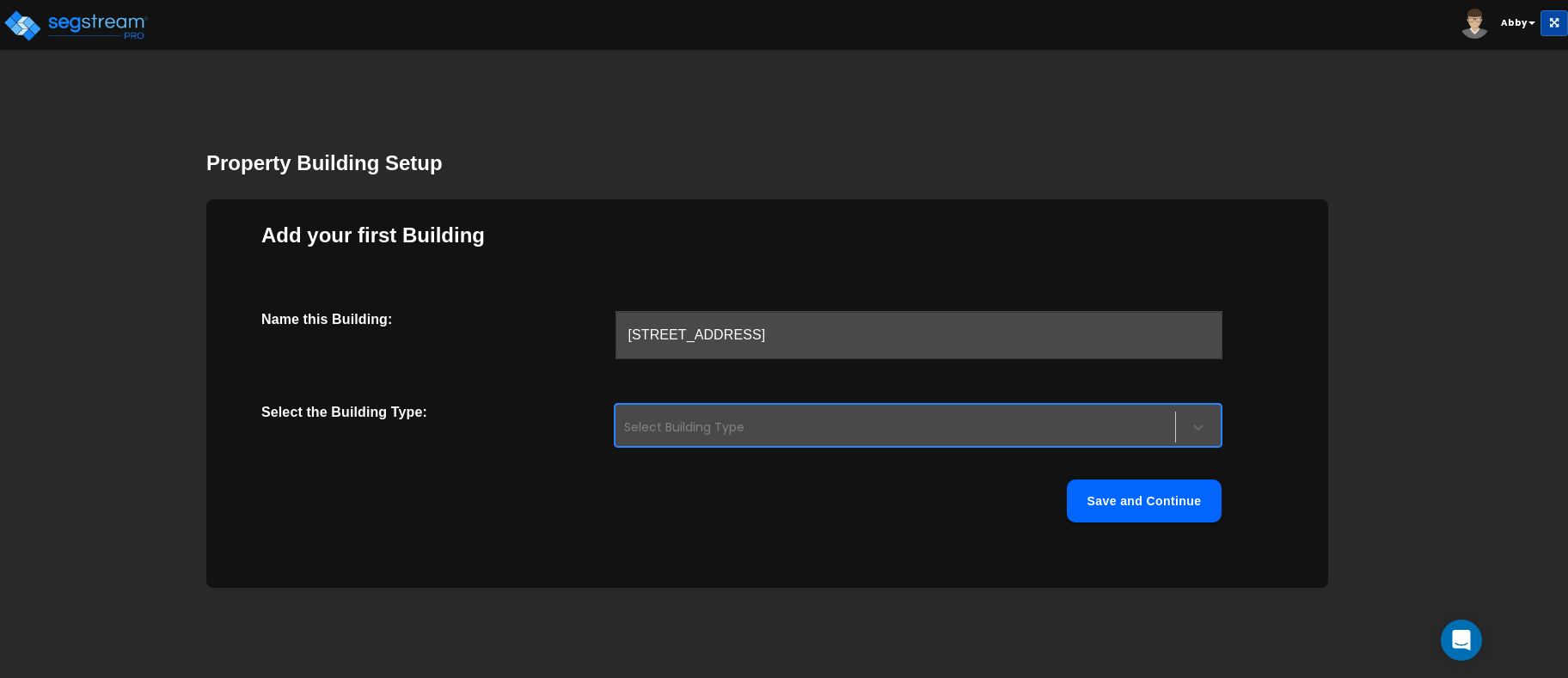 click at bounding box center [895, 427] 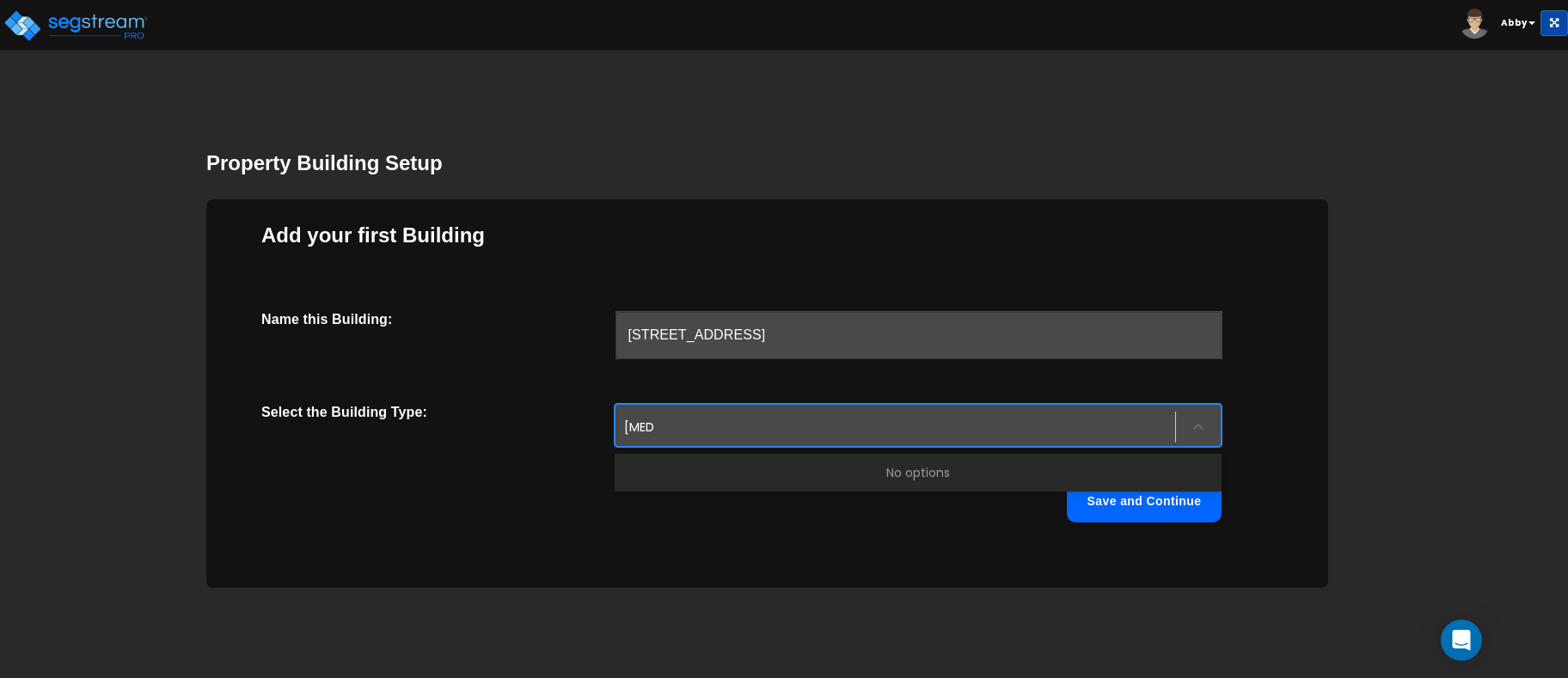 type on "war" 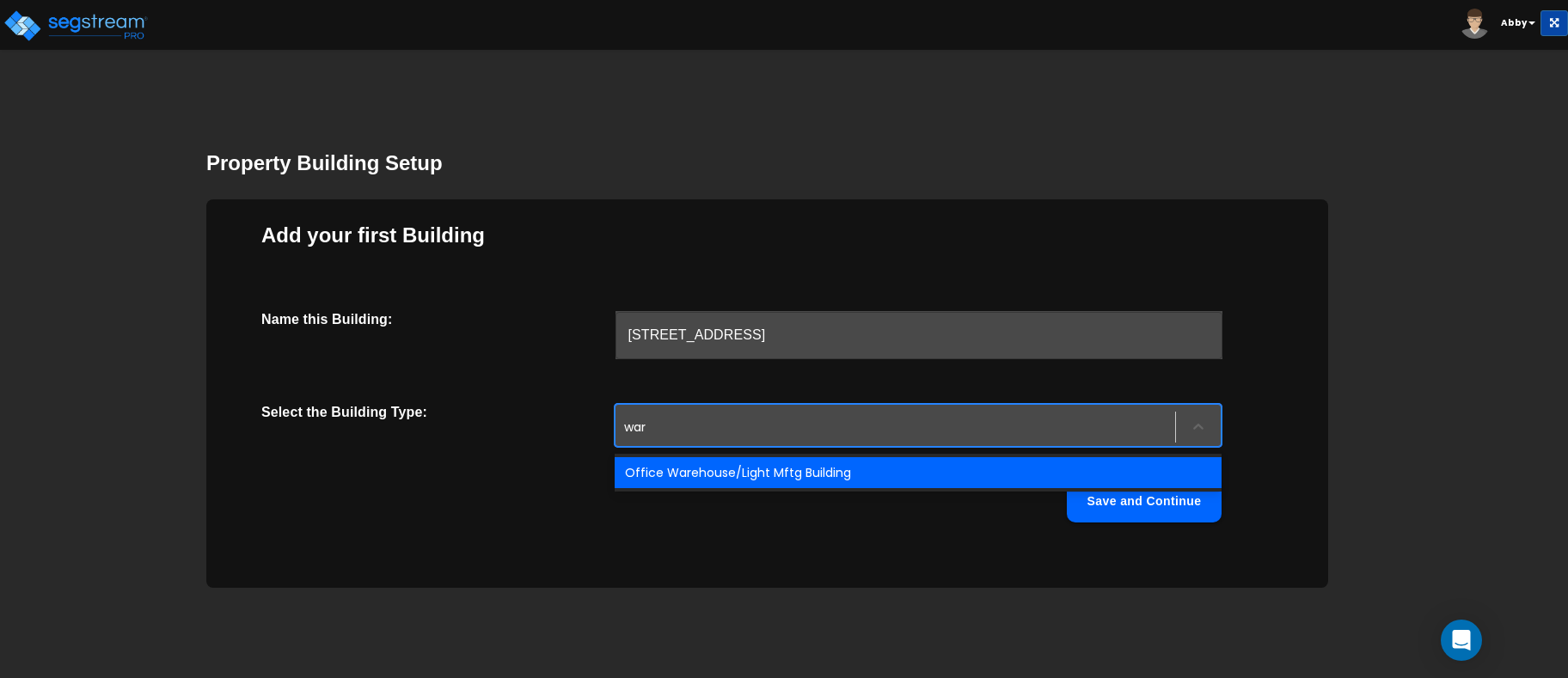 click on "Office Warehouse/Light Mftg Building" at bounding box center (918, 473) 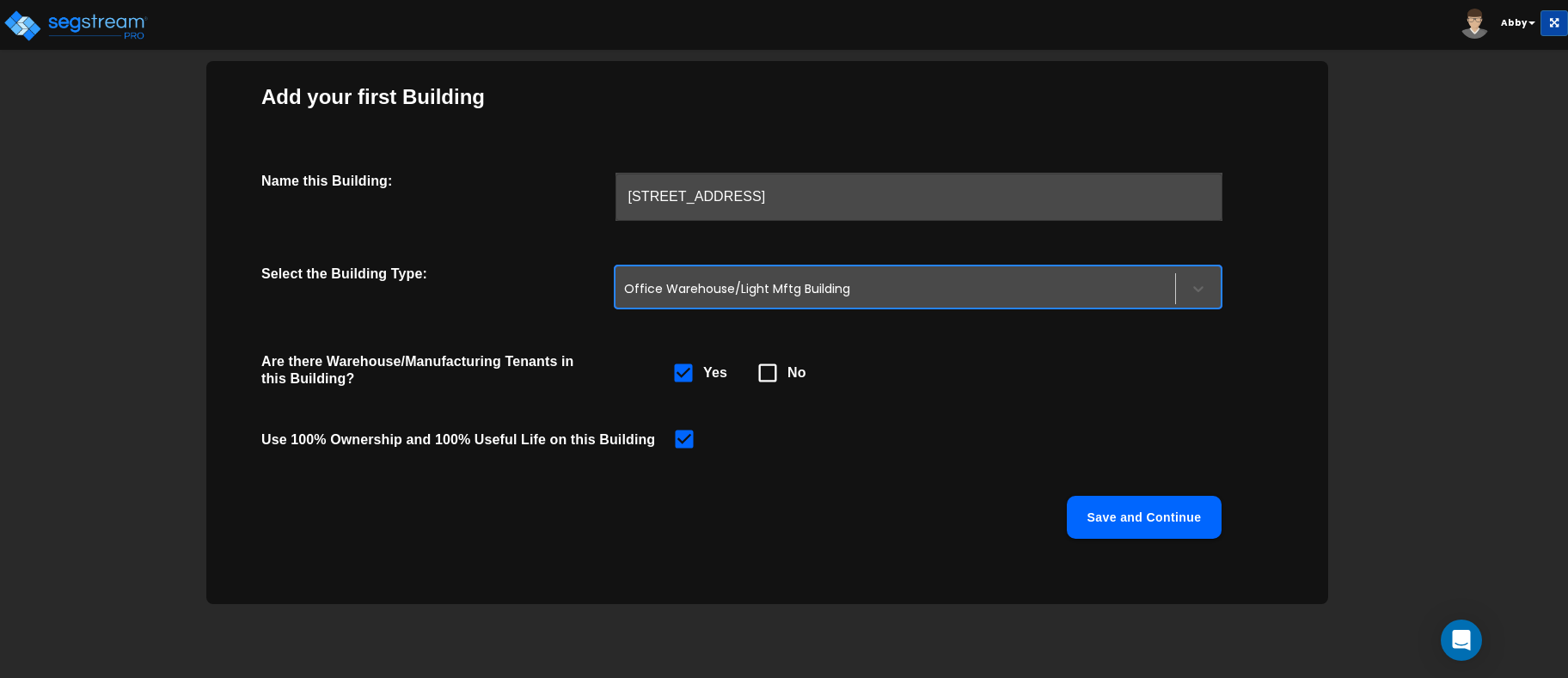 scroll, scrollTop: 113, scrollLeft: 0, axis: vertical 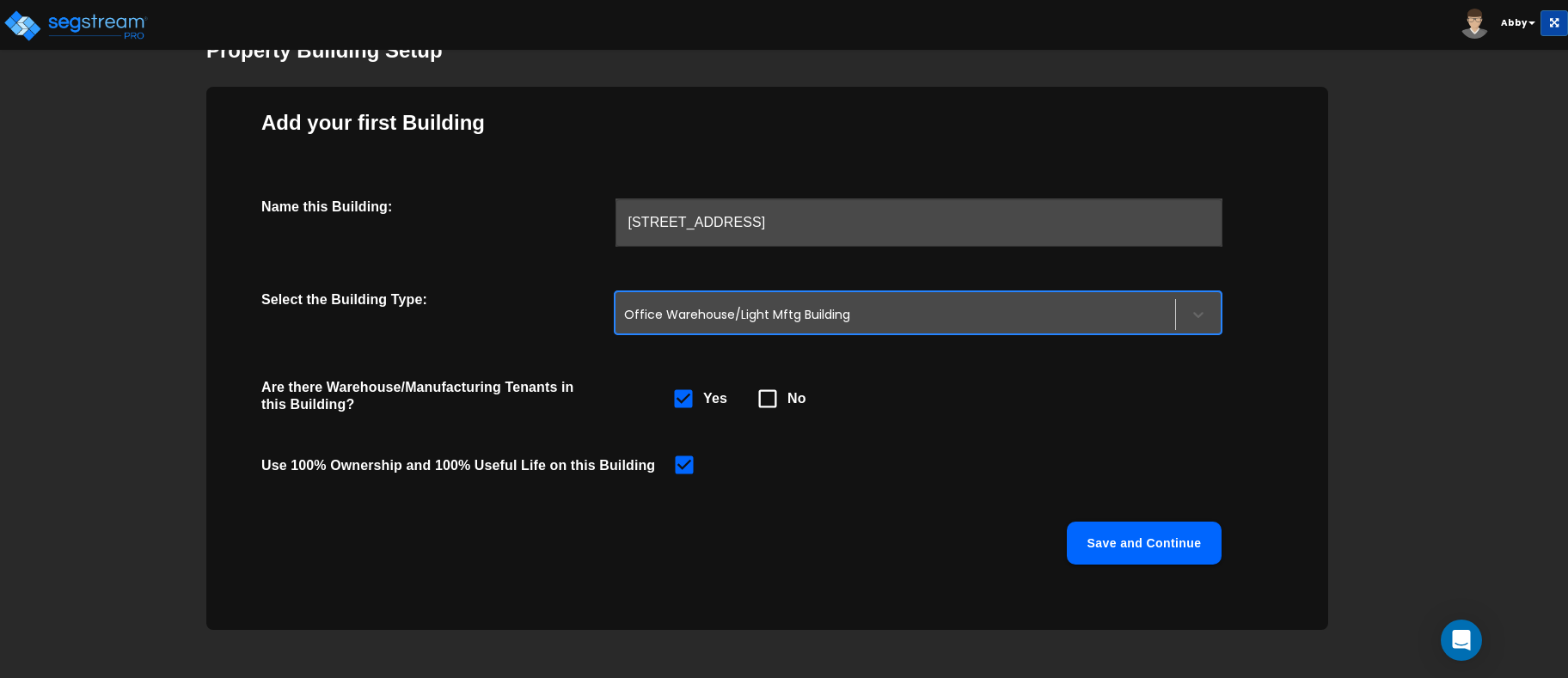 click on "Save and Continue" at bounding box center [1144, 543] 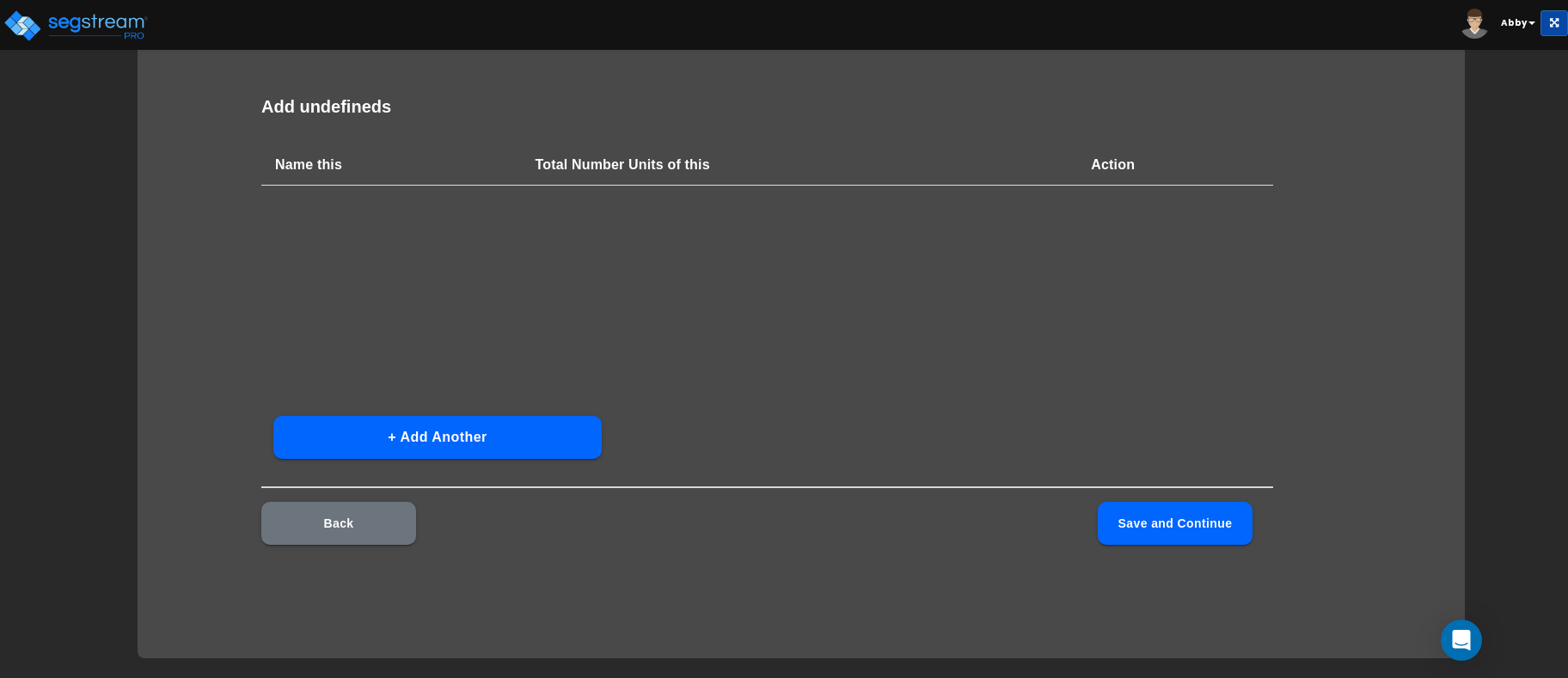 scroll, scrollTop: 78, scrollLeft: 0, axis: vertical 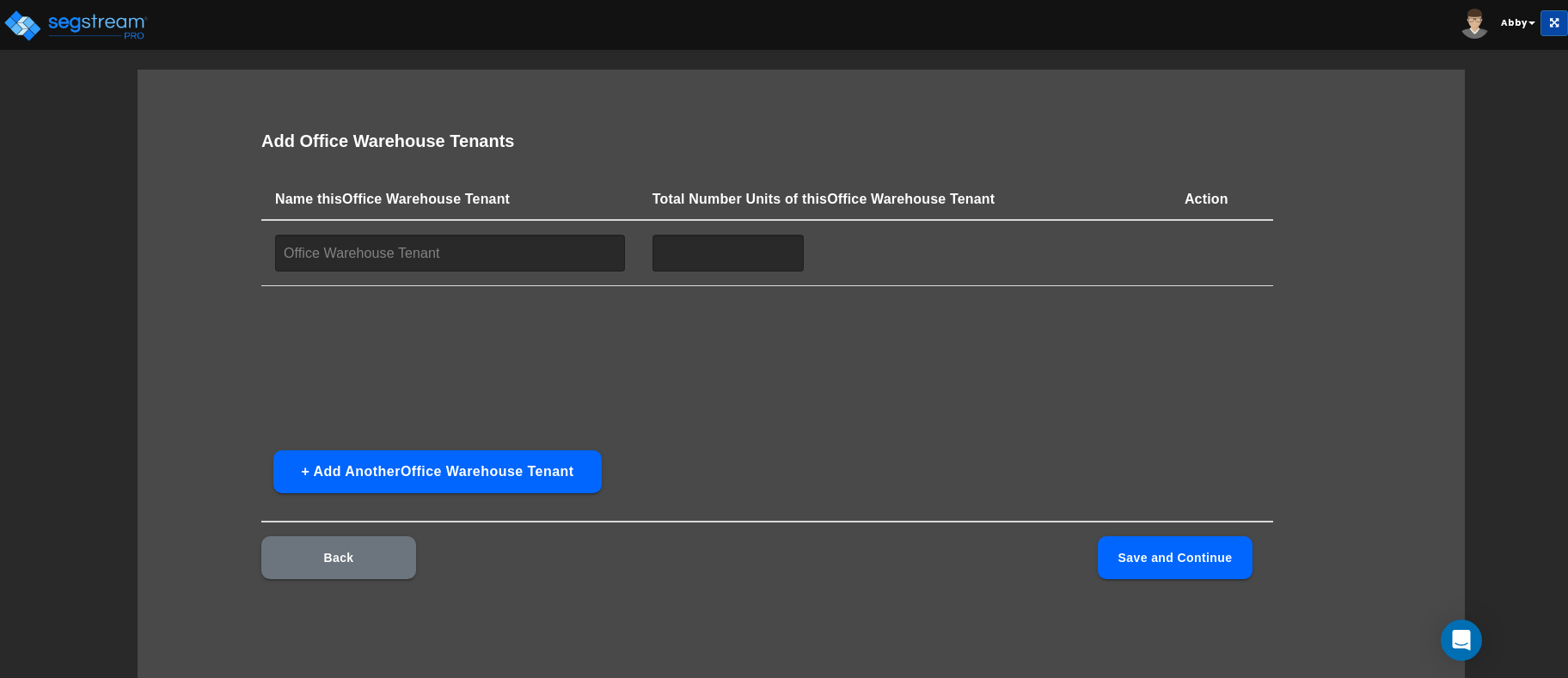 click at bounding box center [450, 253] 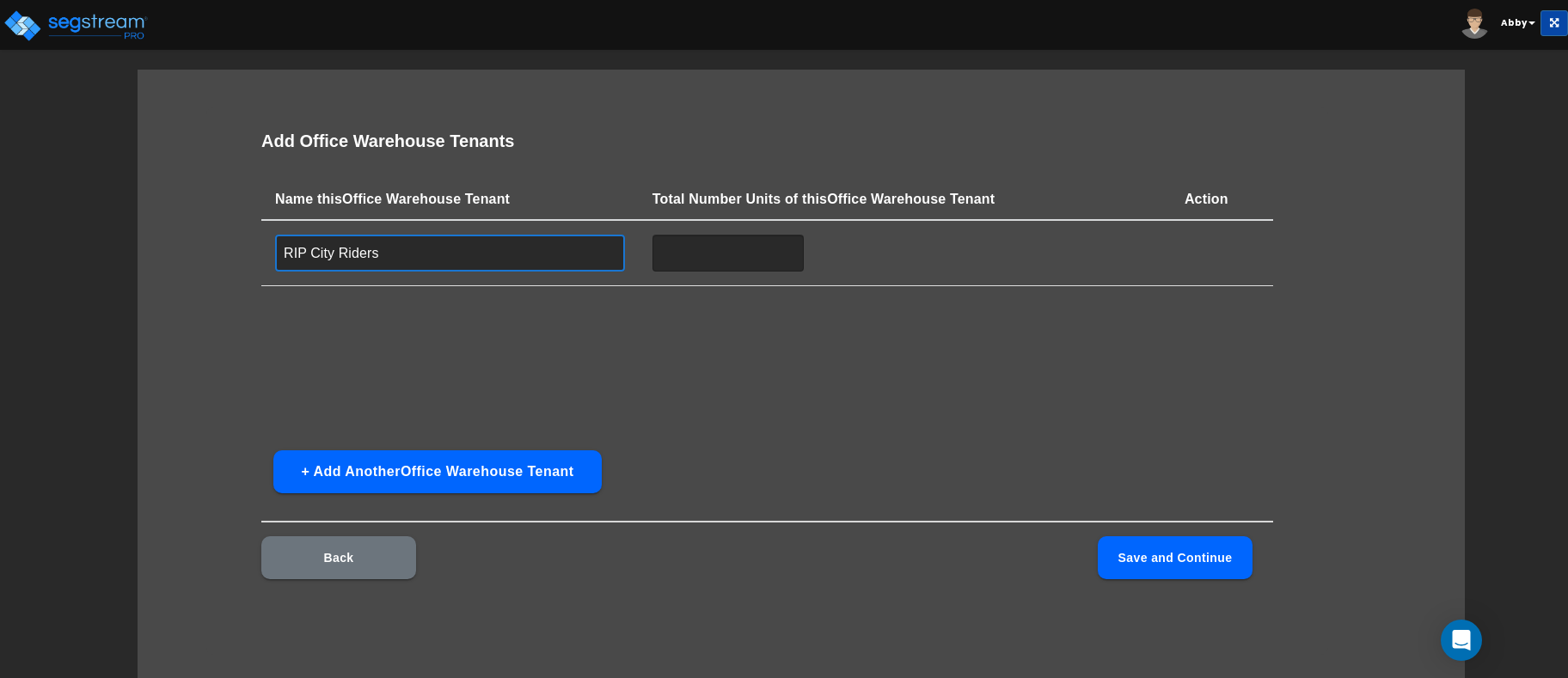 type on "RIP City Riders" 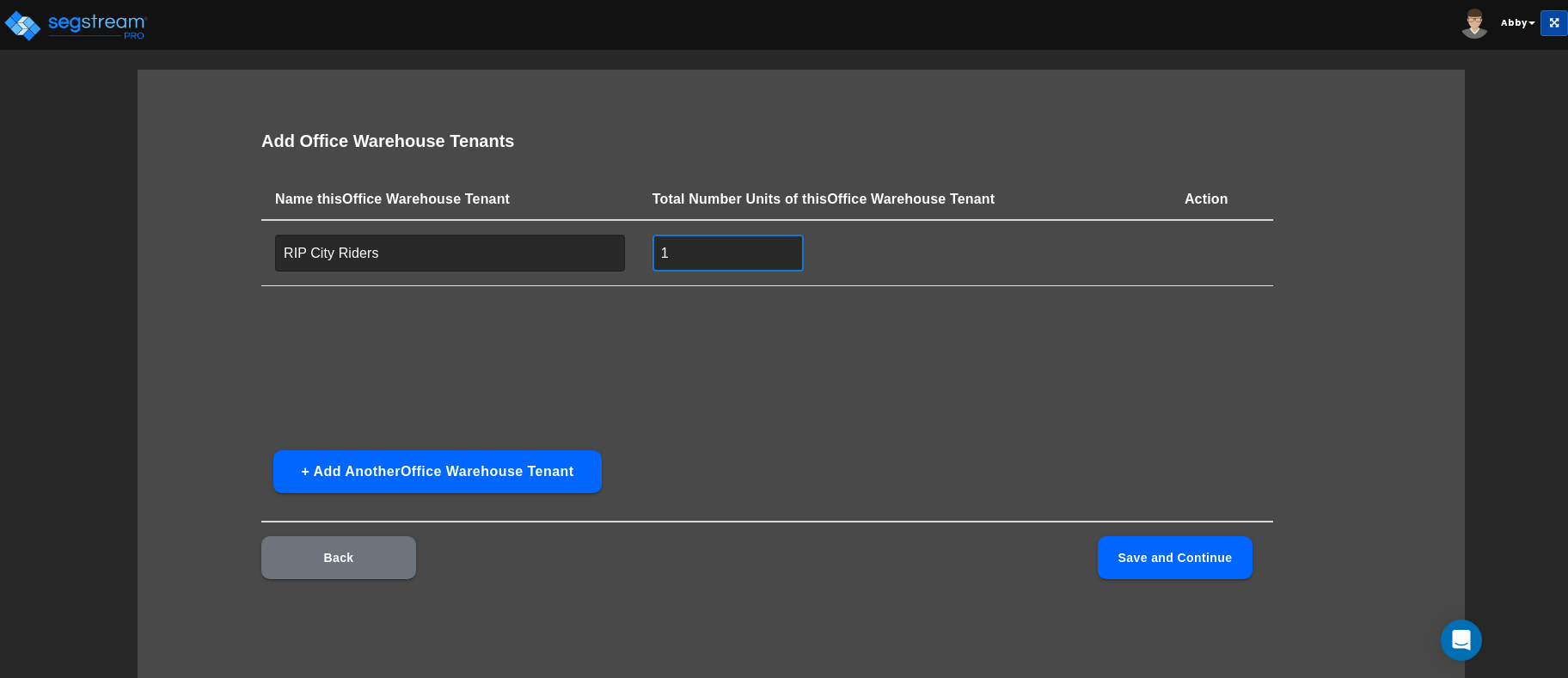 type on "1" 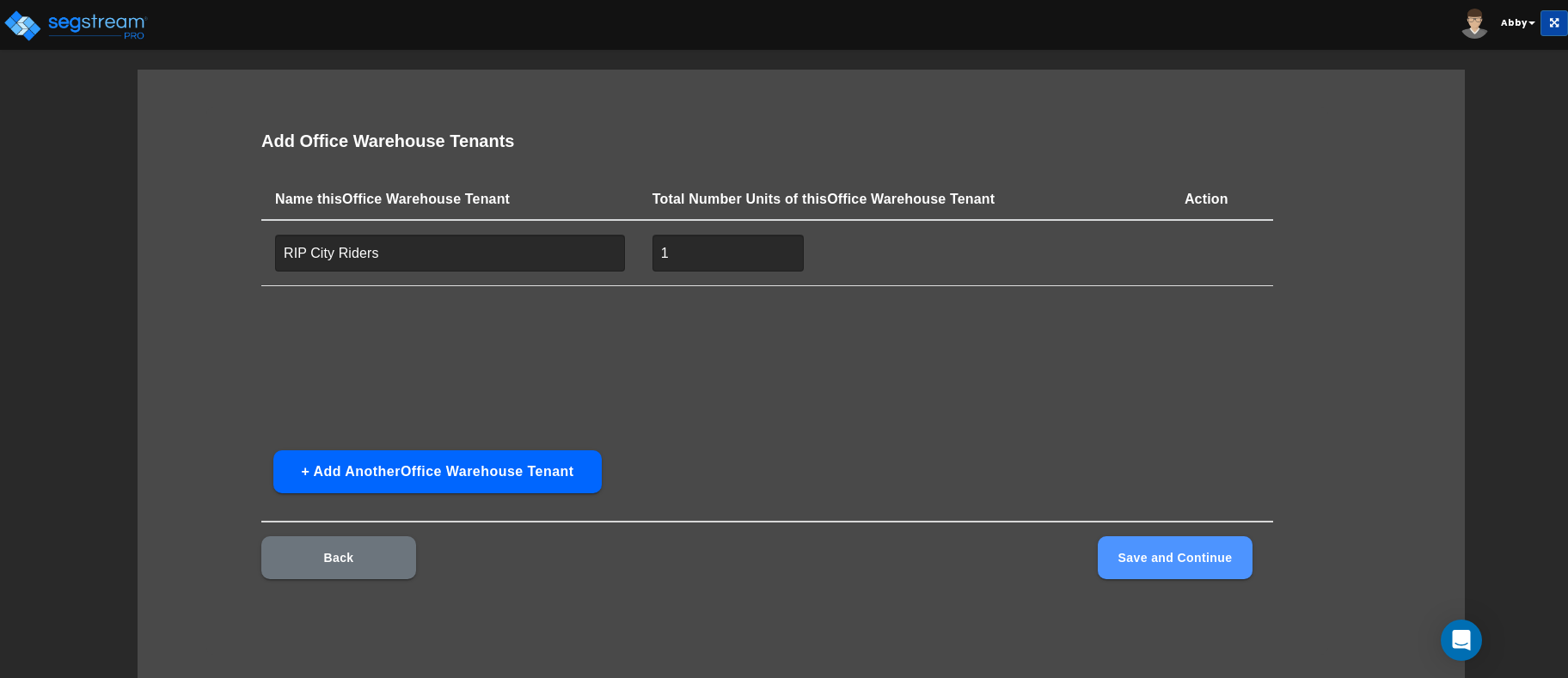 click on "Save and Continue" at bounding box center (1175, 558) 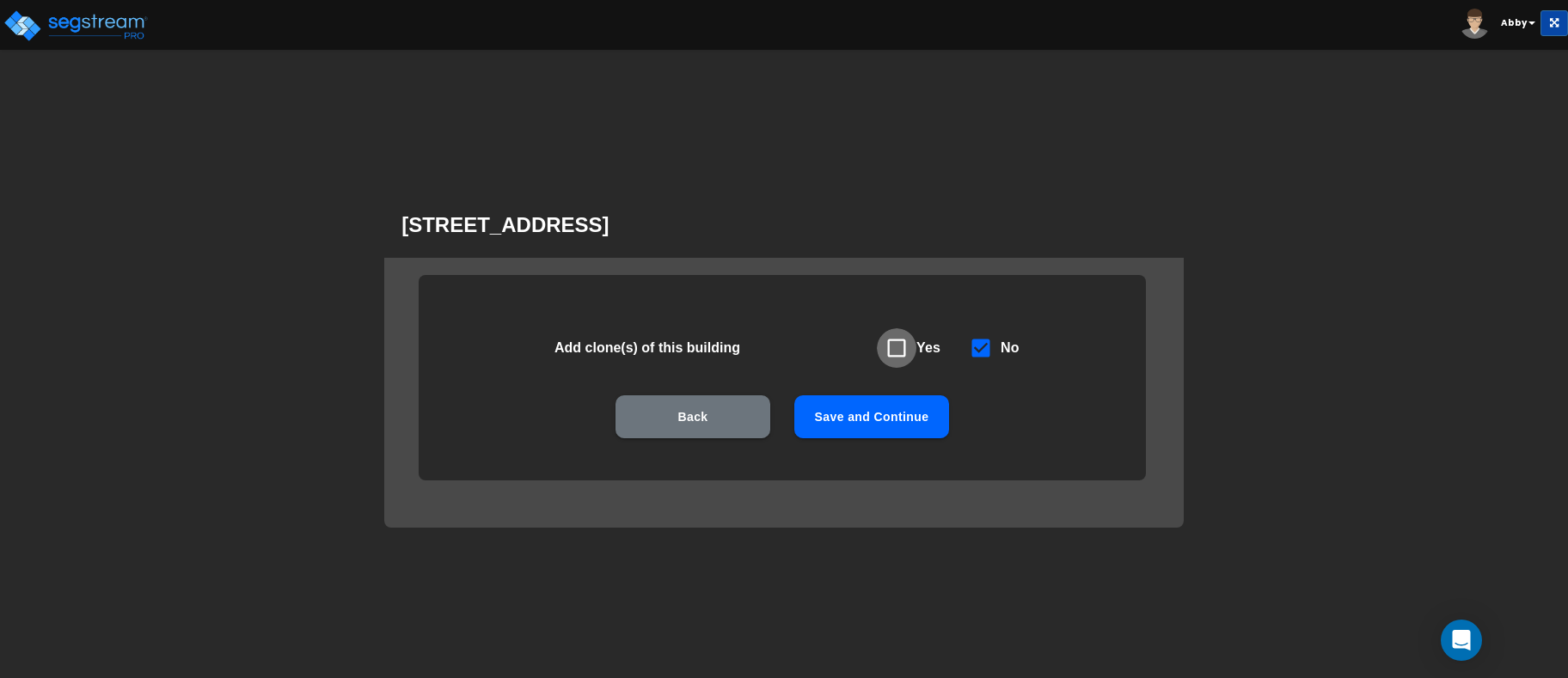 click at bounding box center (885, 339) 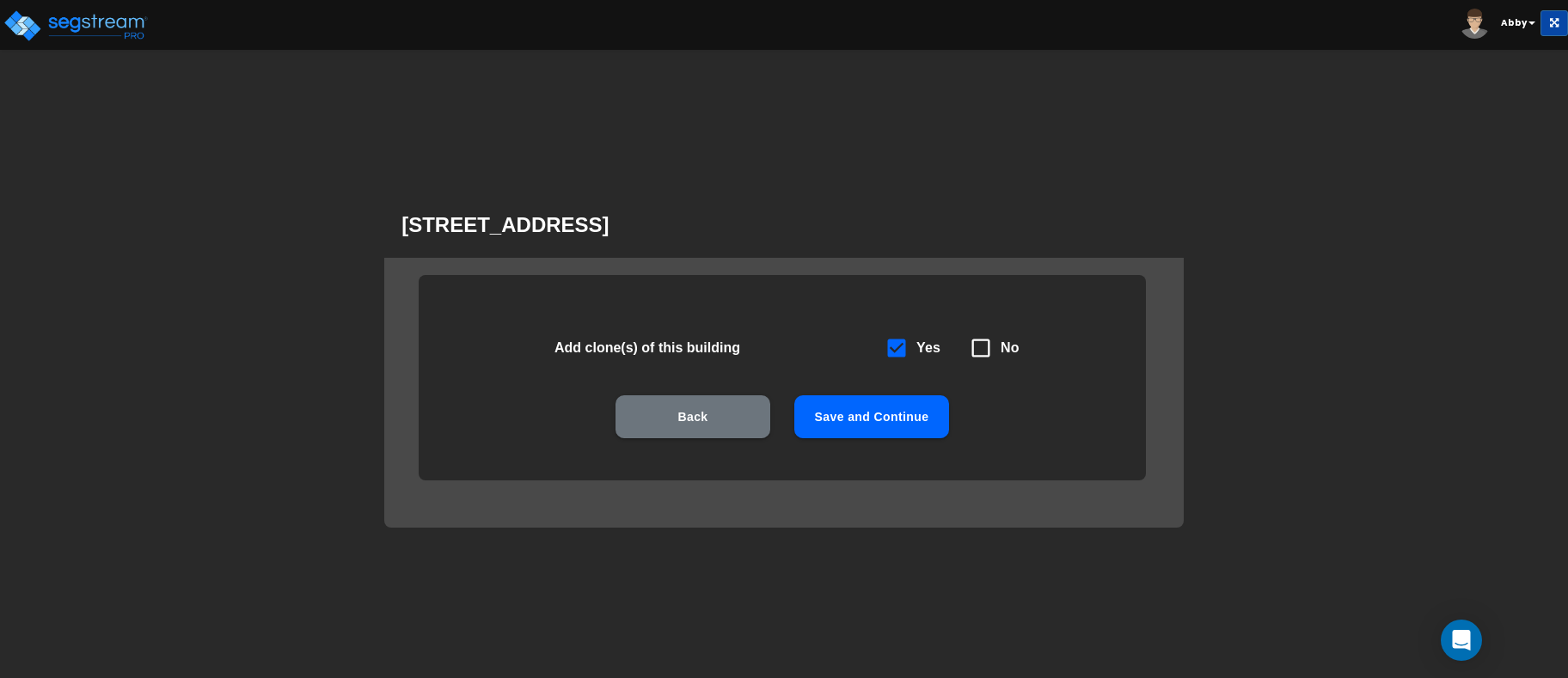 click on "Save and Continue" at bounding box center (872, 417) 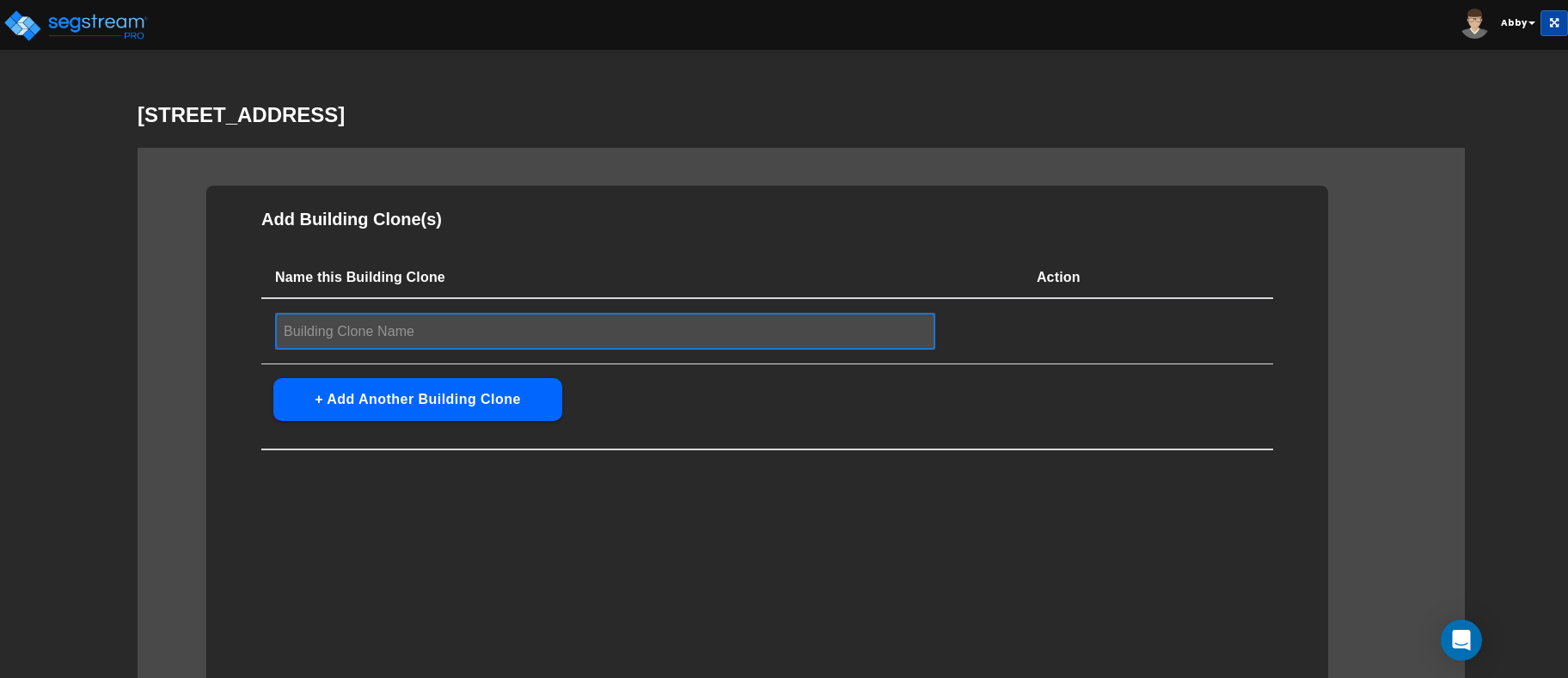 click at bounding box center (605, 331) 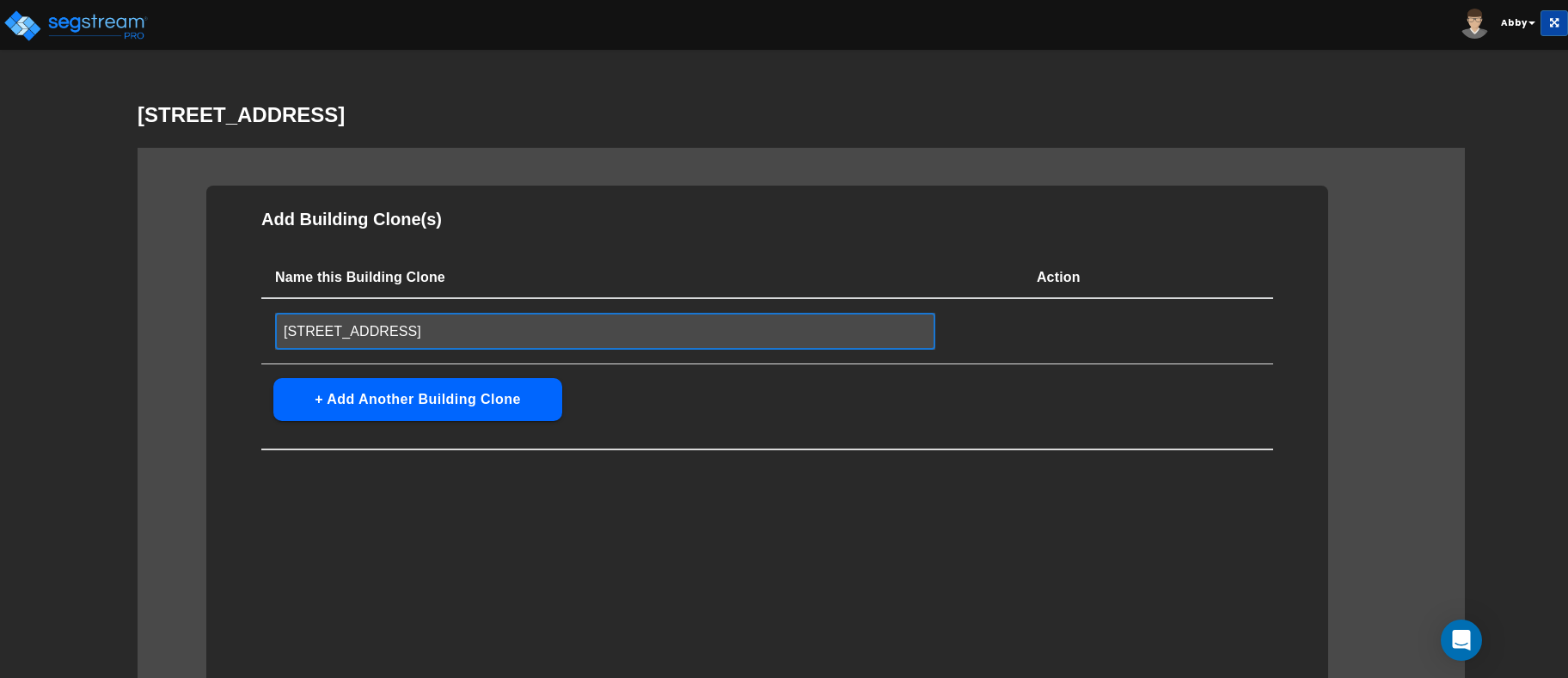 type on "[STREET_ADDRESS]" 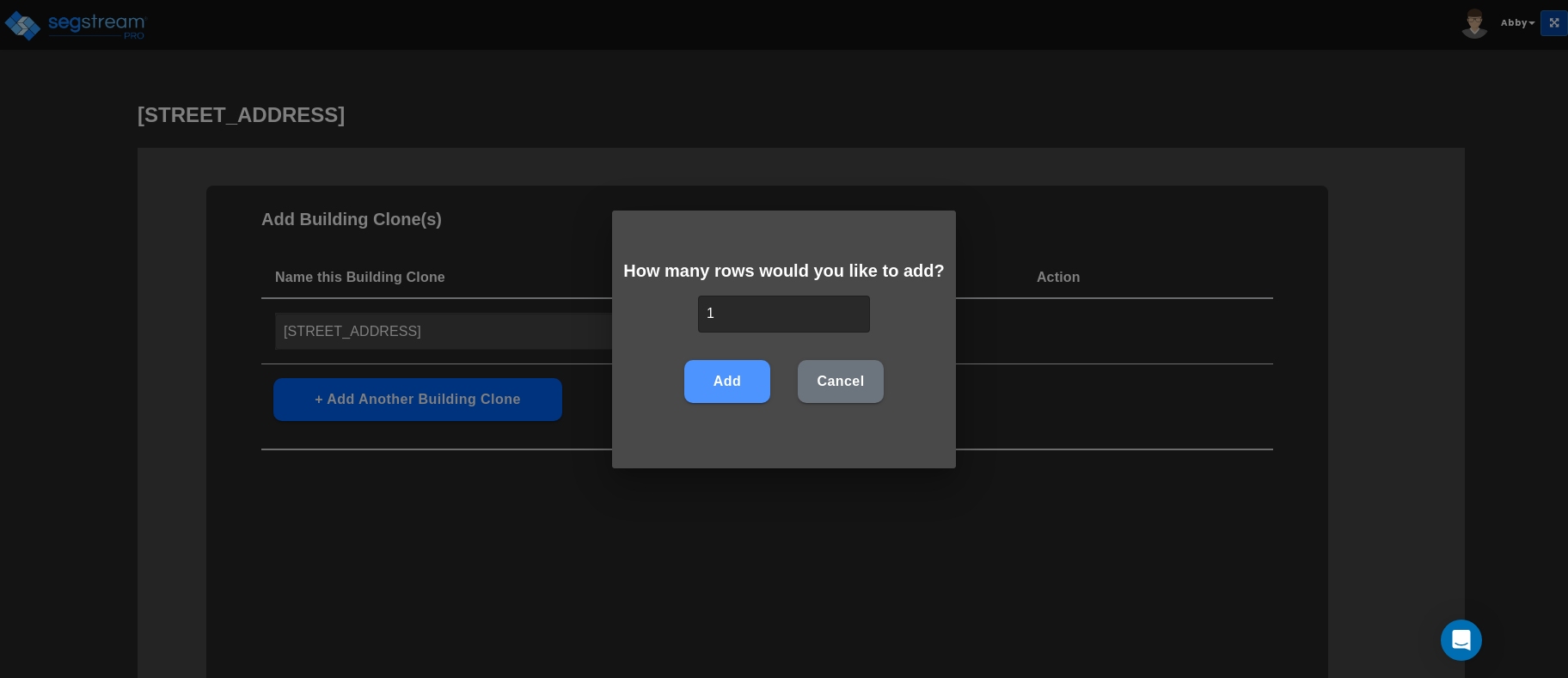click on "Add" at bounding box center [727, 382] 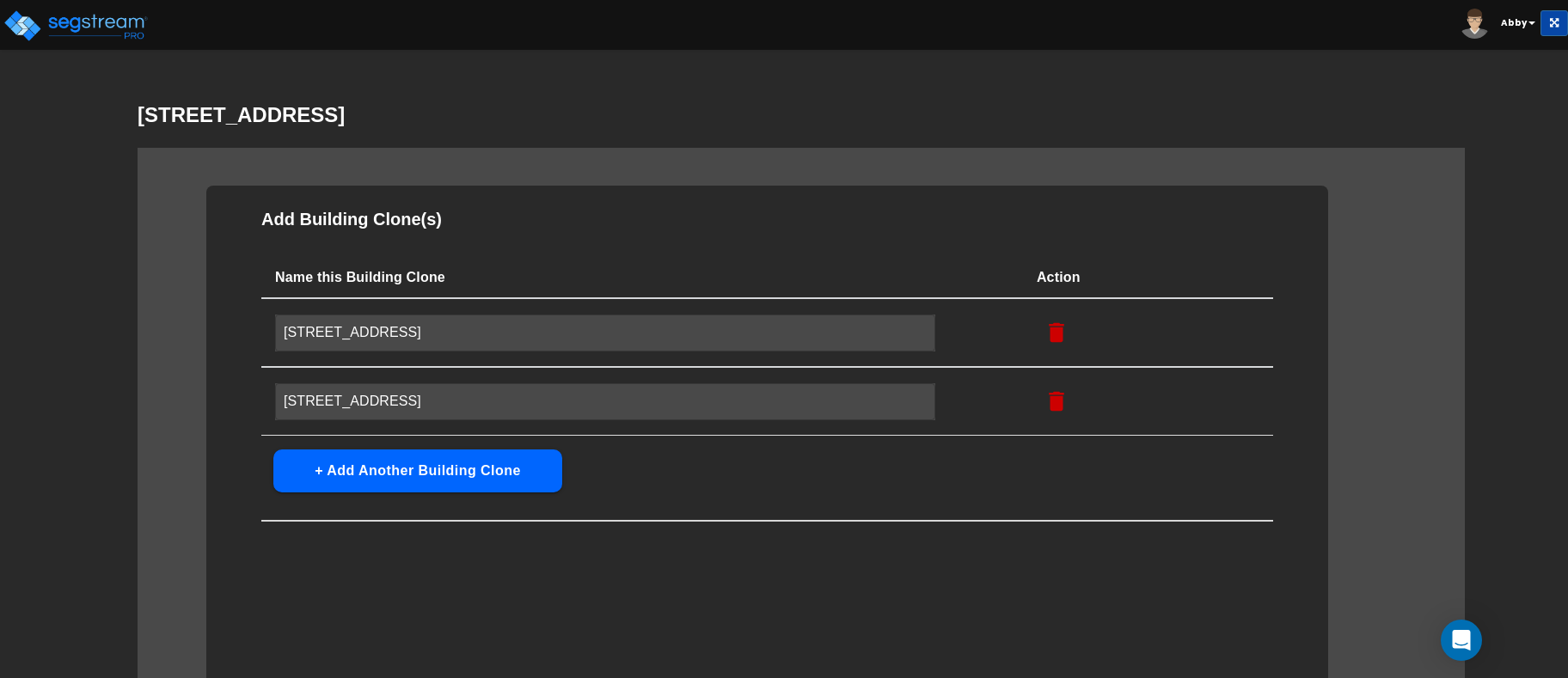 click on "[STREET_ADDRESS]" at bounding box center [605, 333] 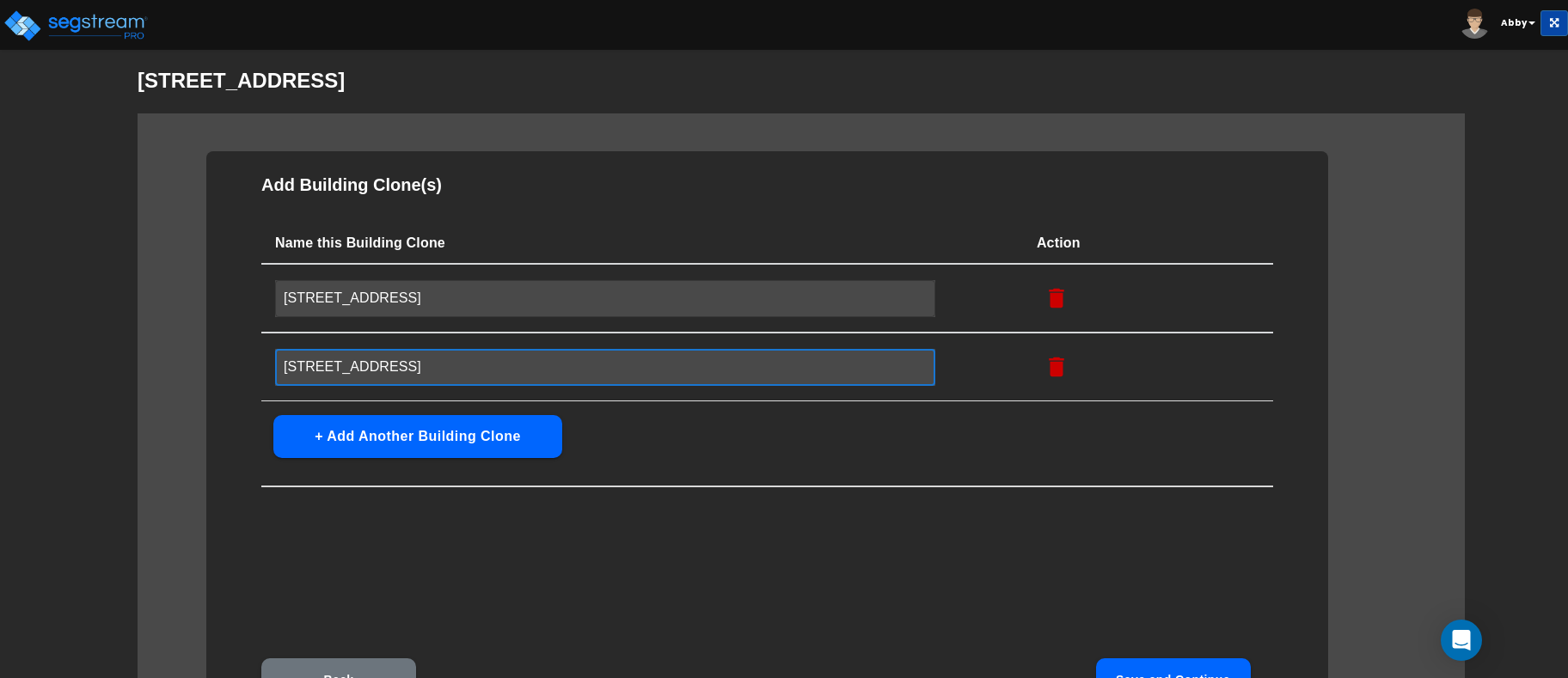 scroll, scrollTop: 123, scrollLeft: 0, axis: vertical 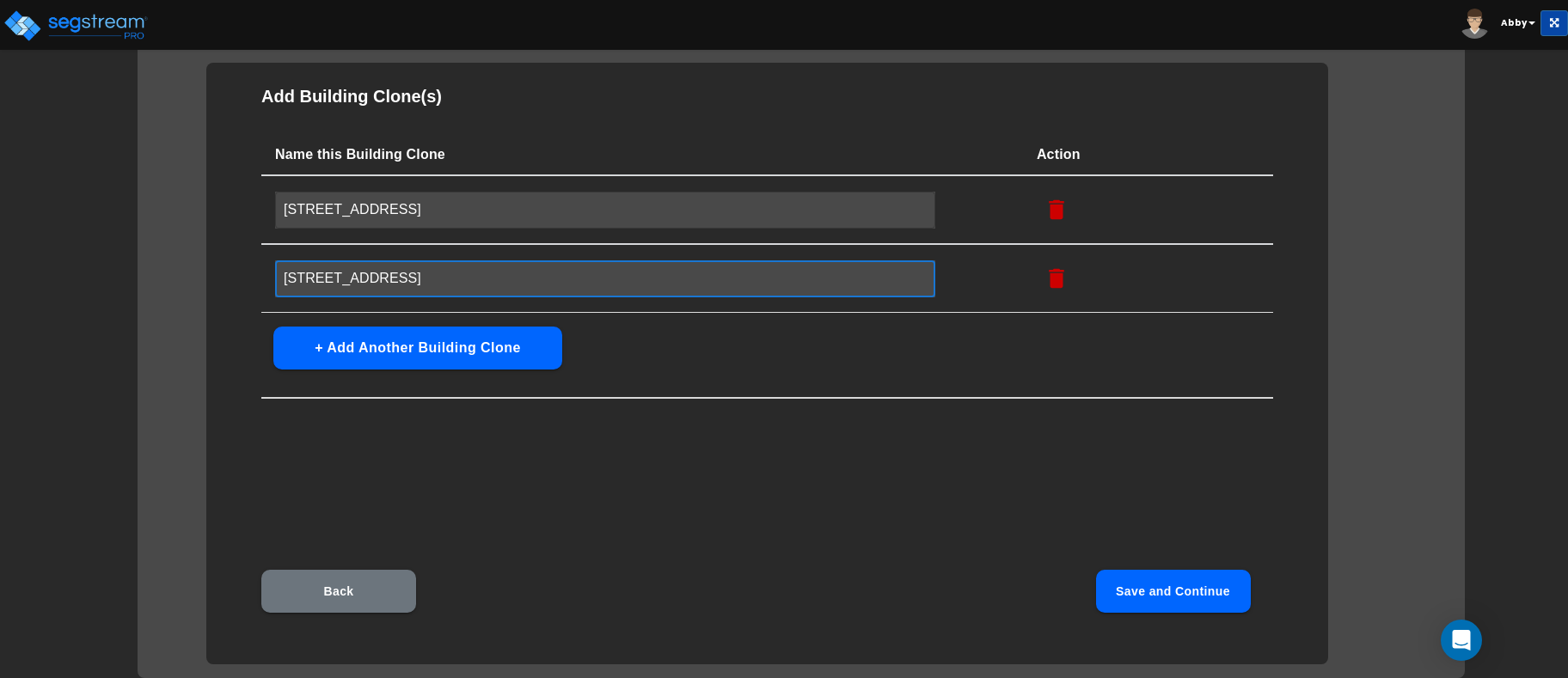 type on "[STREET_ADDRESS]" 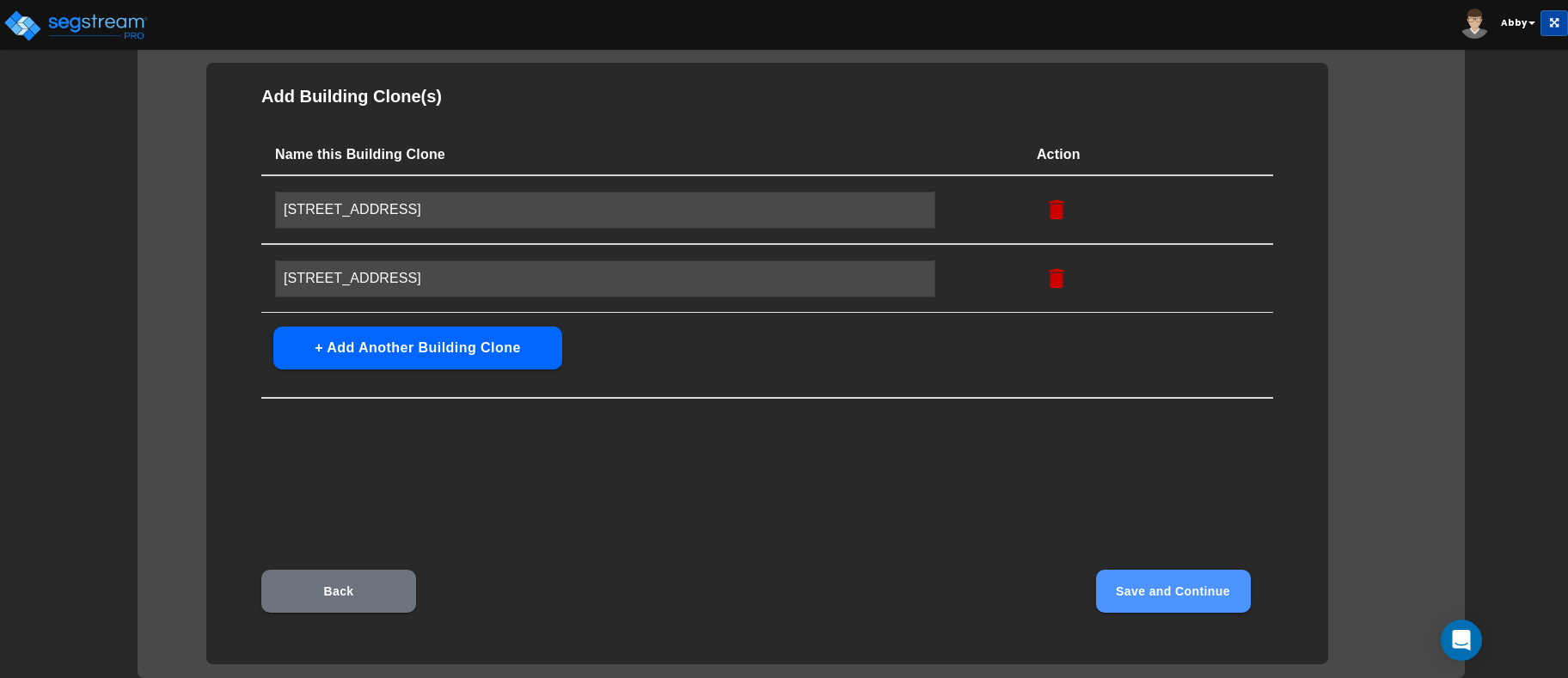 click on "Save and Continue" at bounding box center [1173, 591] 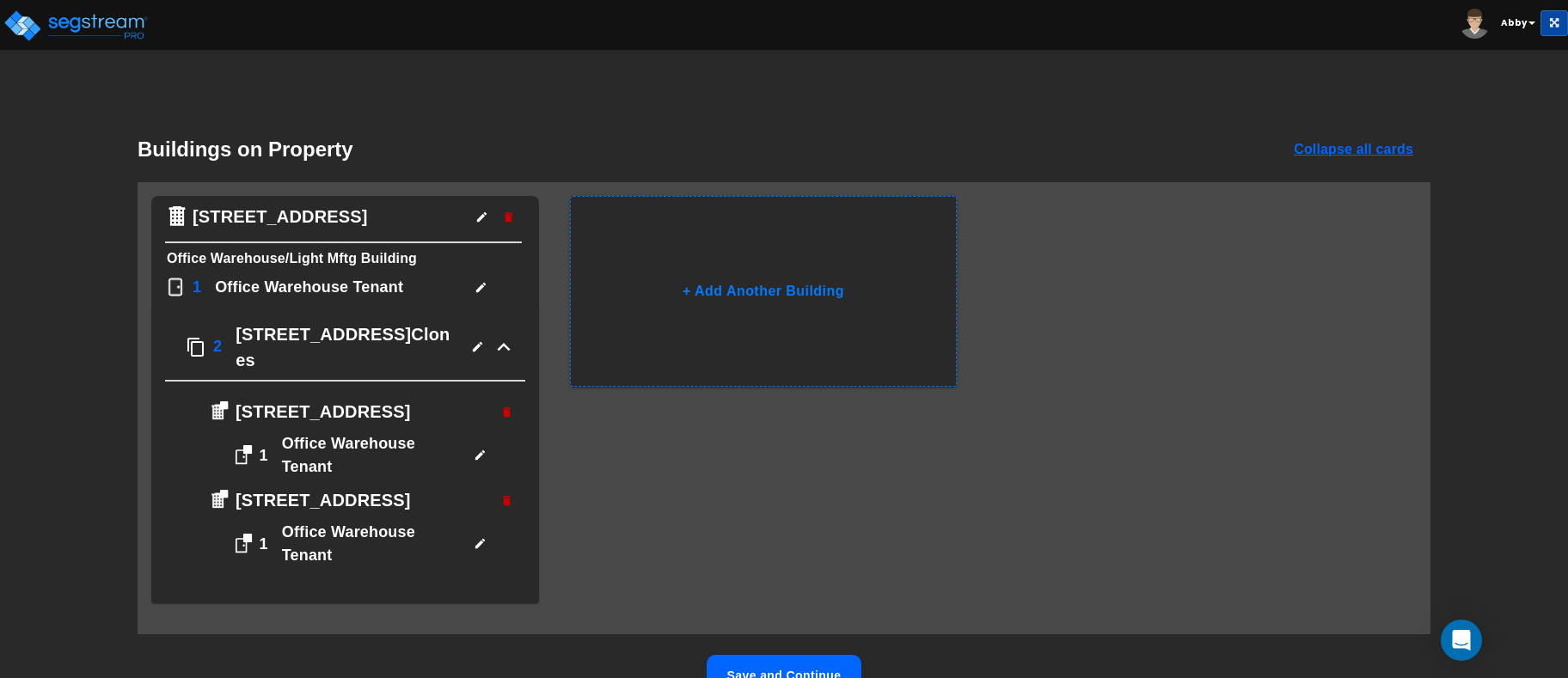 click 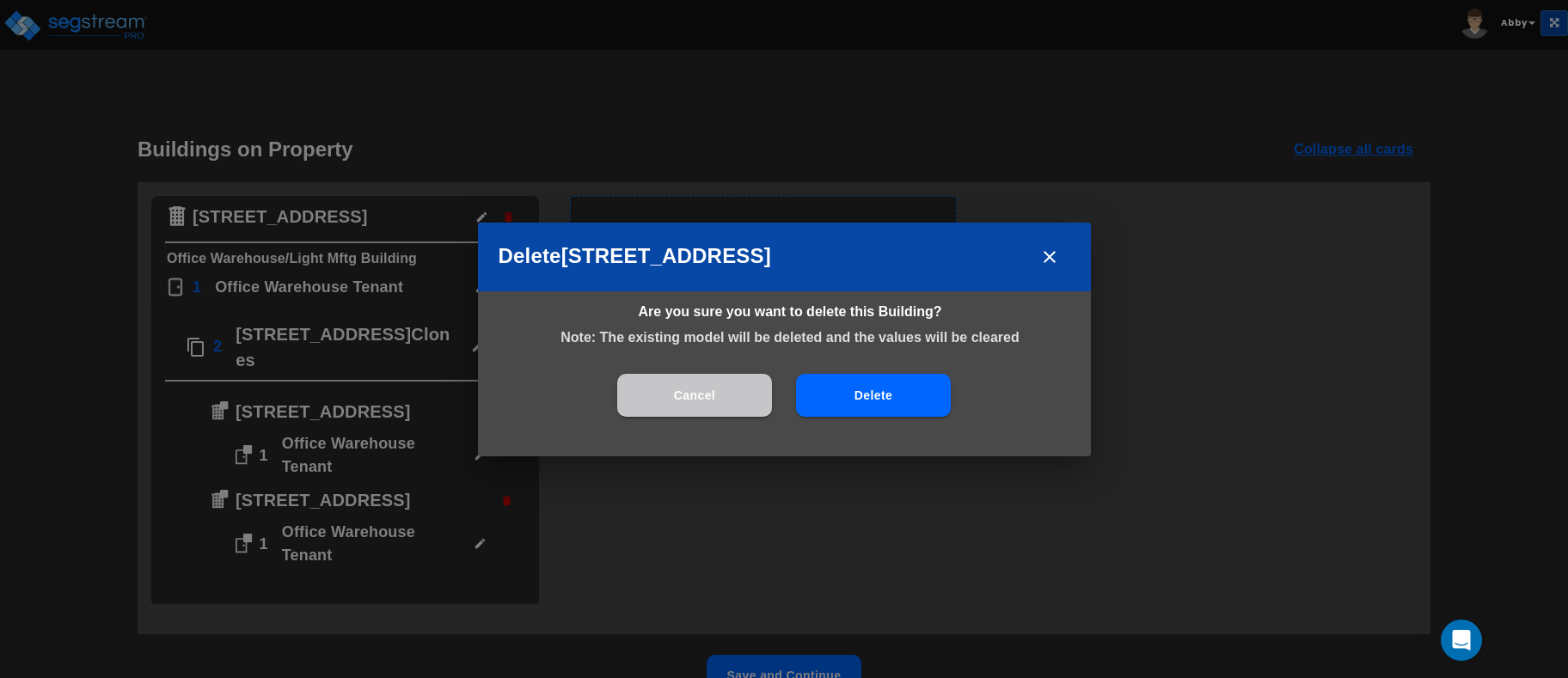 click on "Delete" at bounding box center (873, 395) 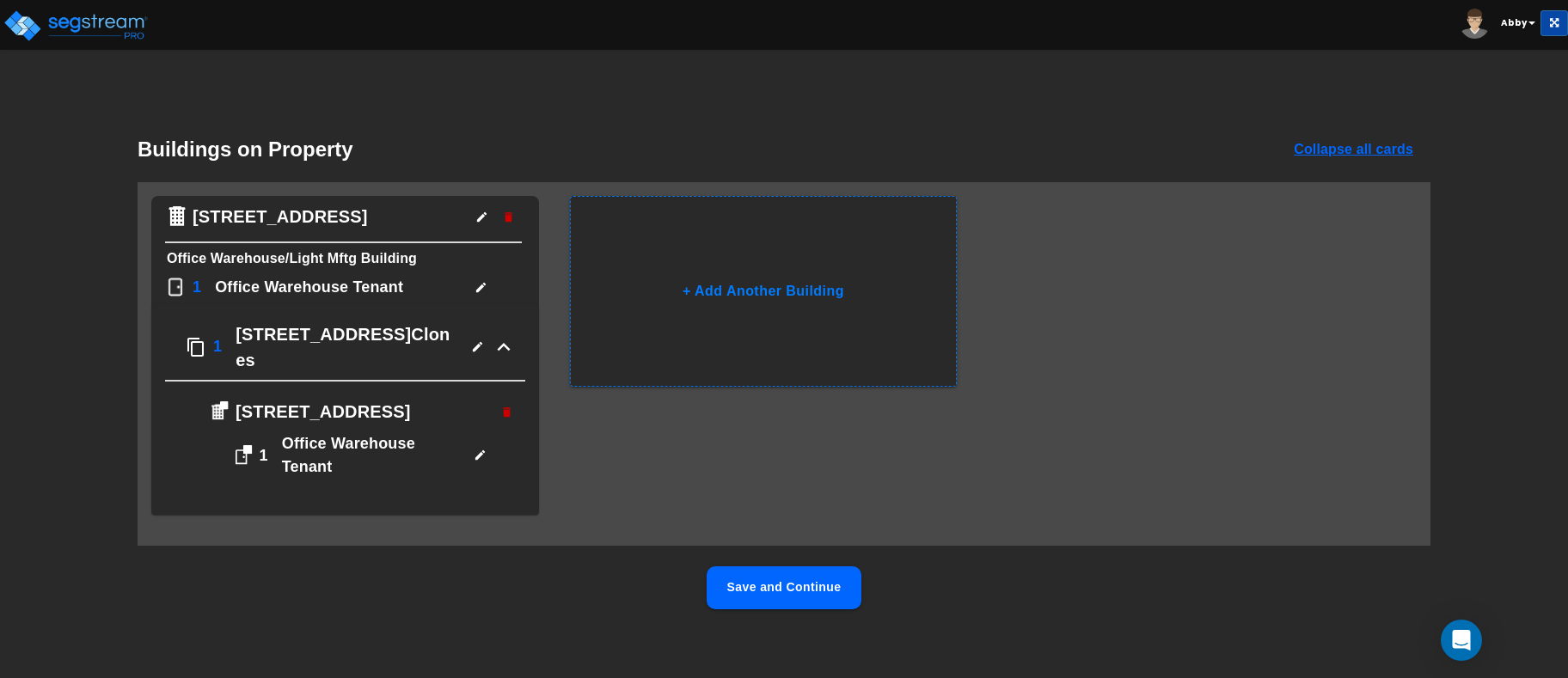 click at bounding box center (506, 412) 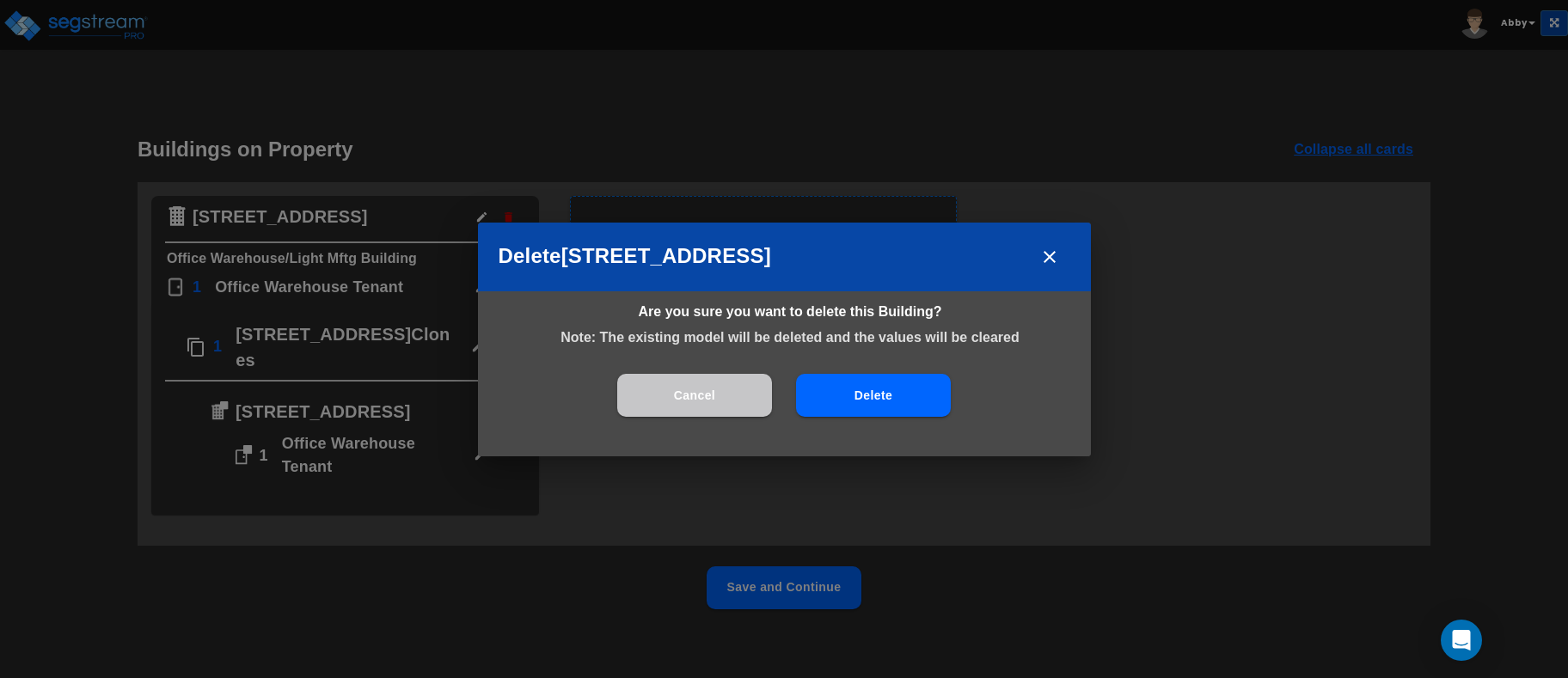 click on "Delete" at bounding box center (873, 395) 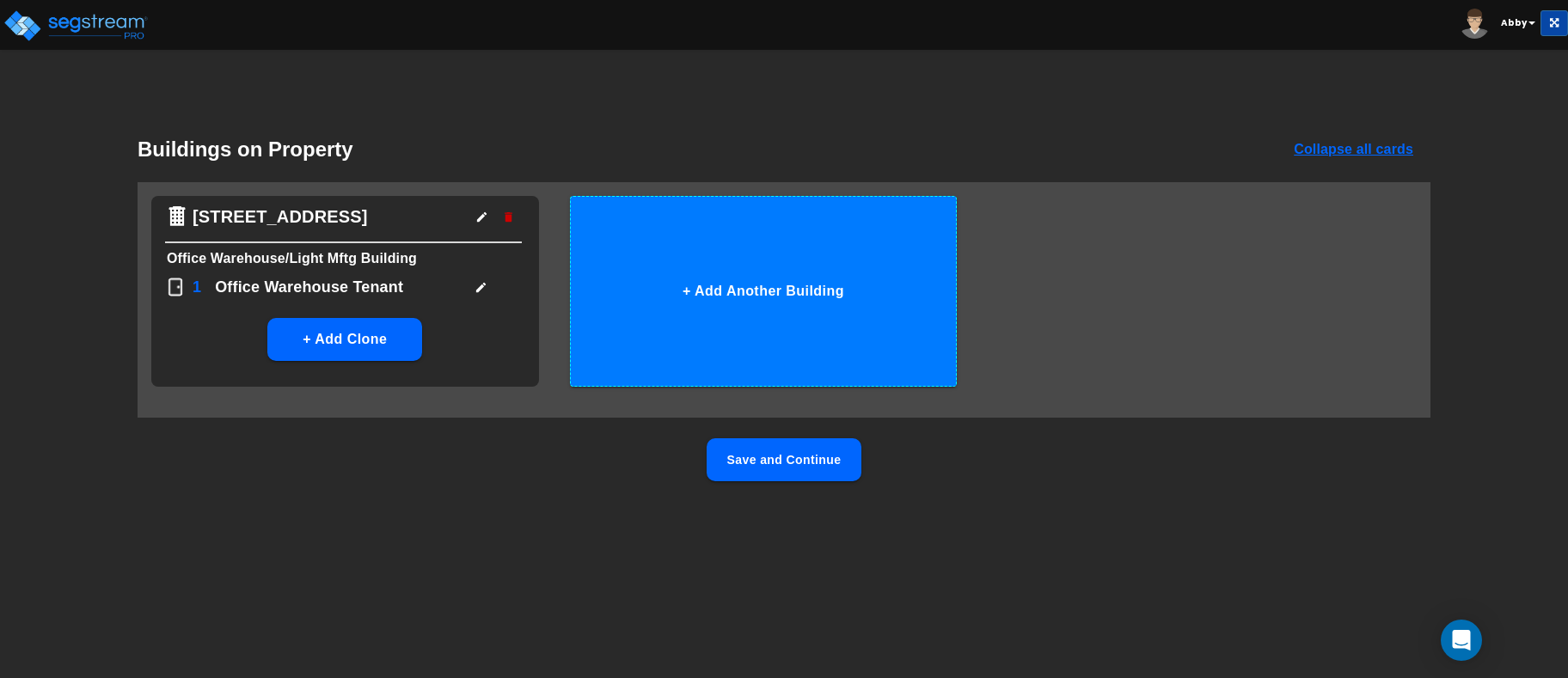 click on "+ Add Another Building" at bounding box center (763, 291) 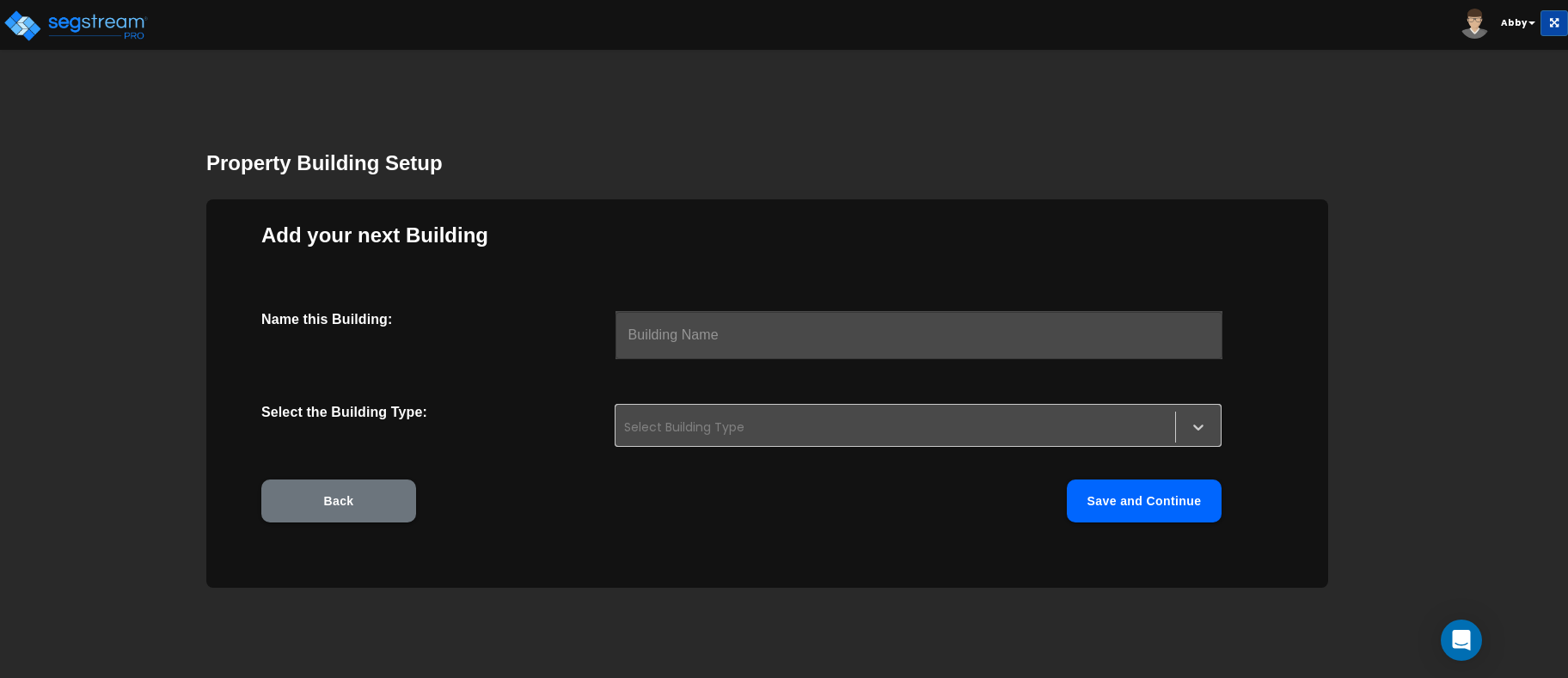click at bounding box center (919, 335) 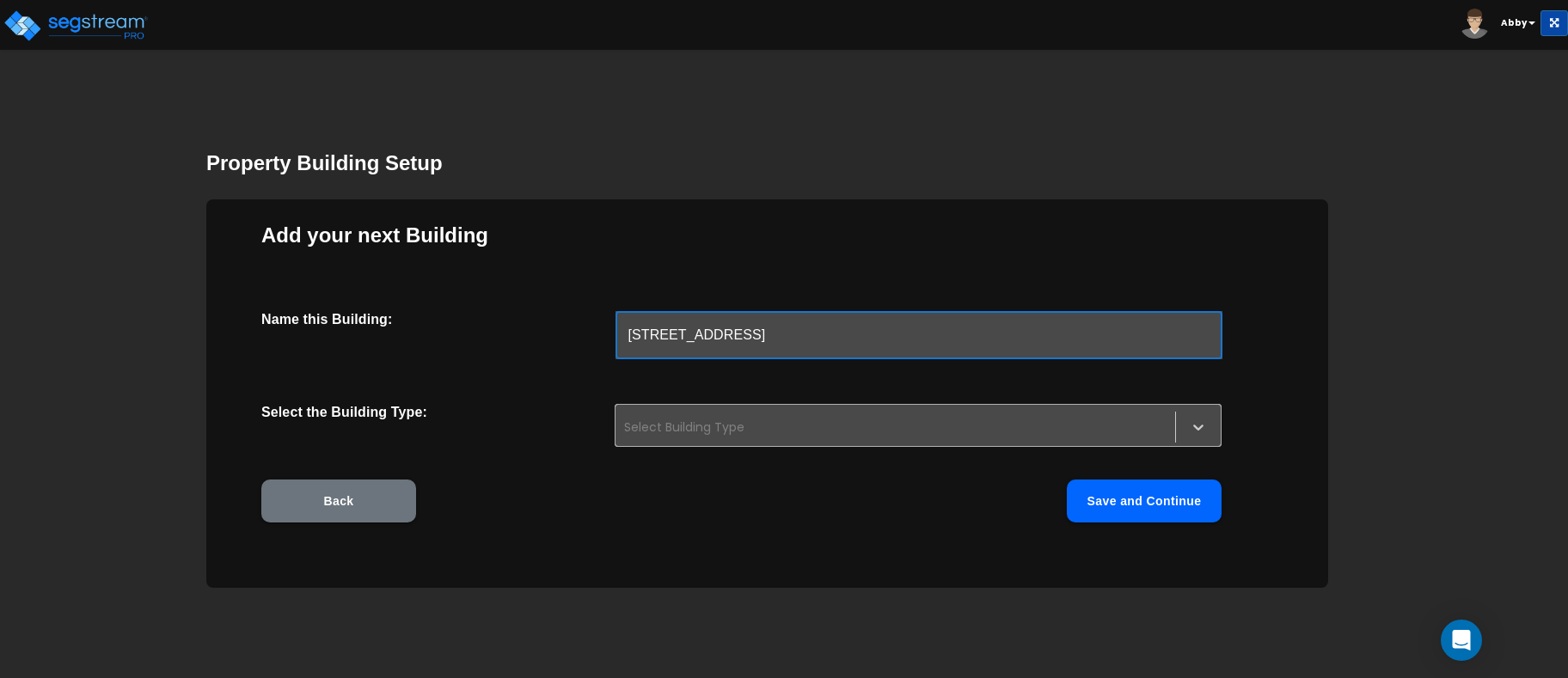 type on "[STREET_ADDRESS]" 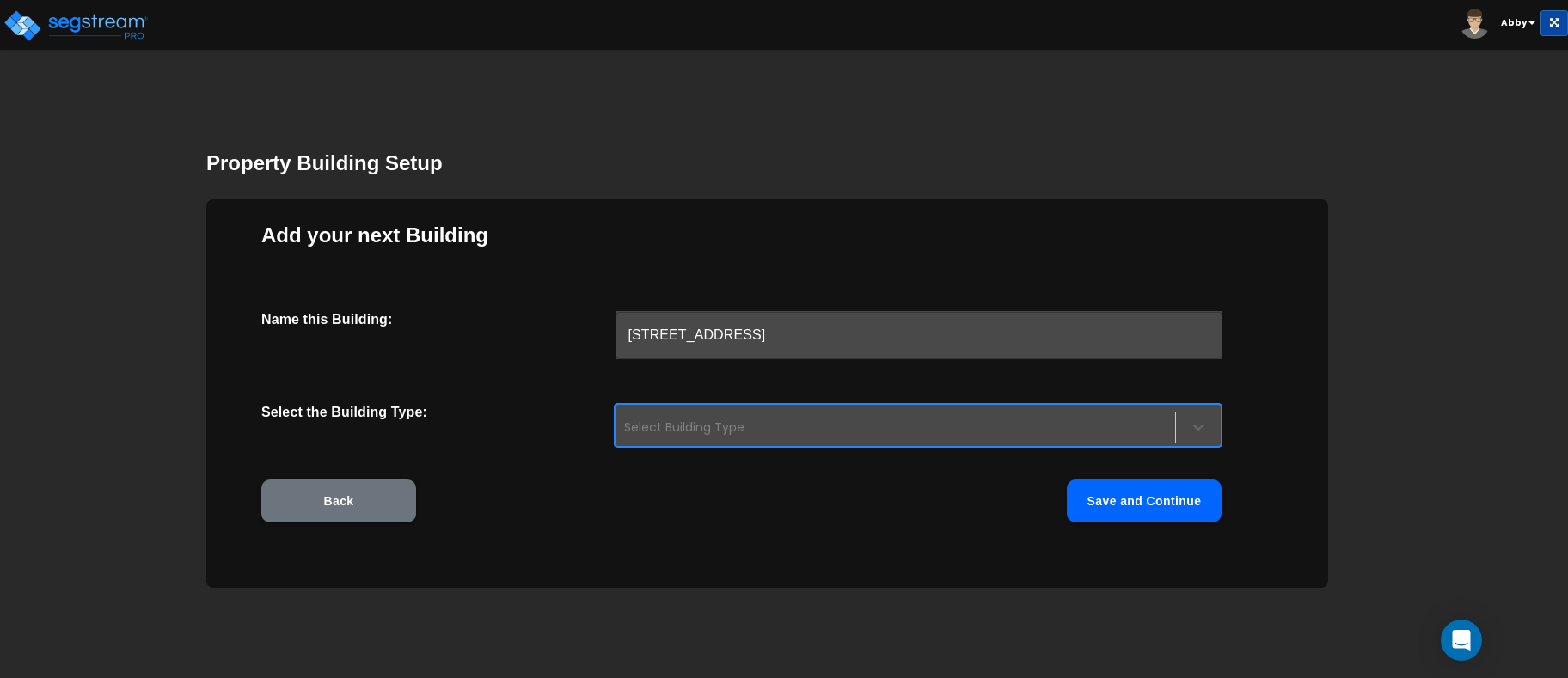 click on "Select Building Type" at bounding box center [918, 425] 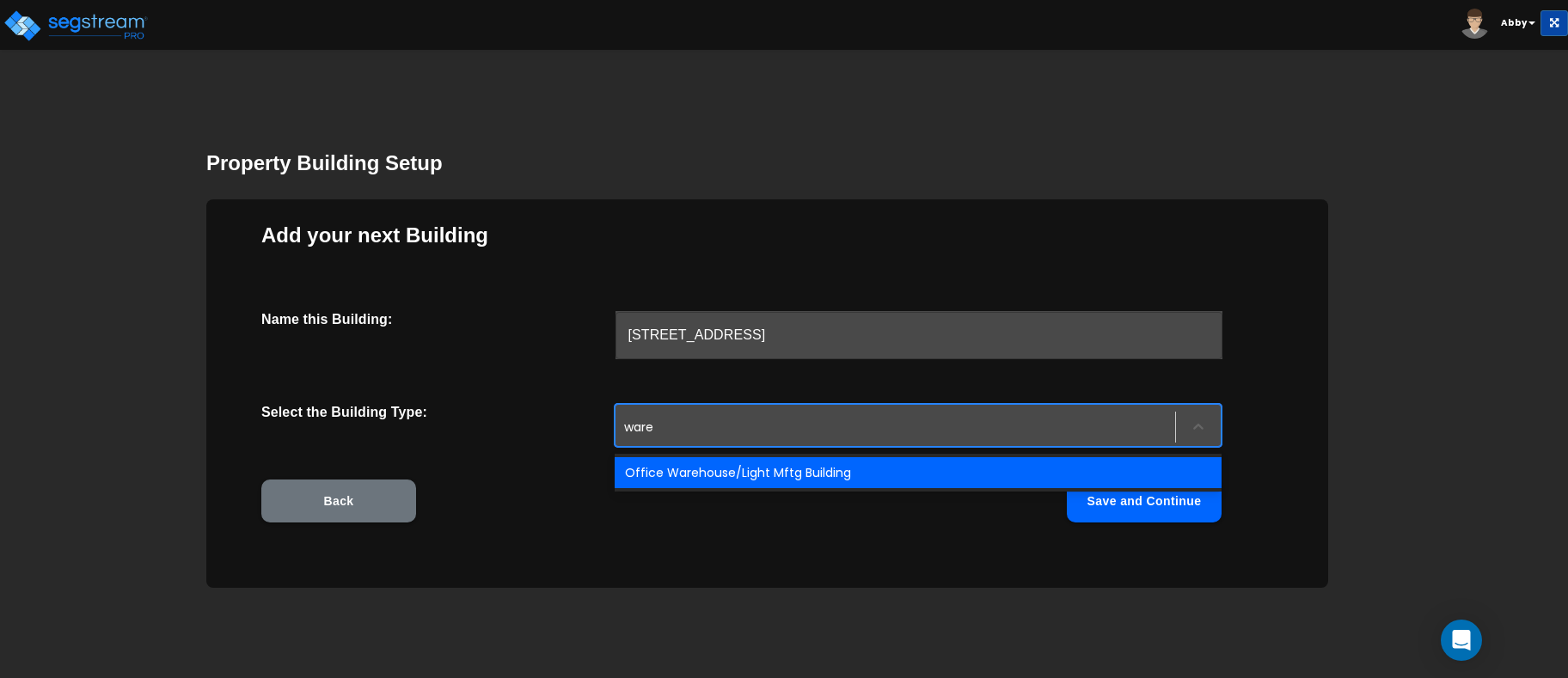 type on "wareh" 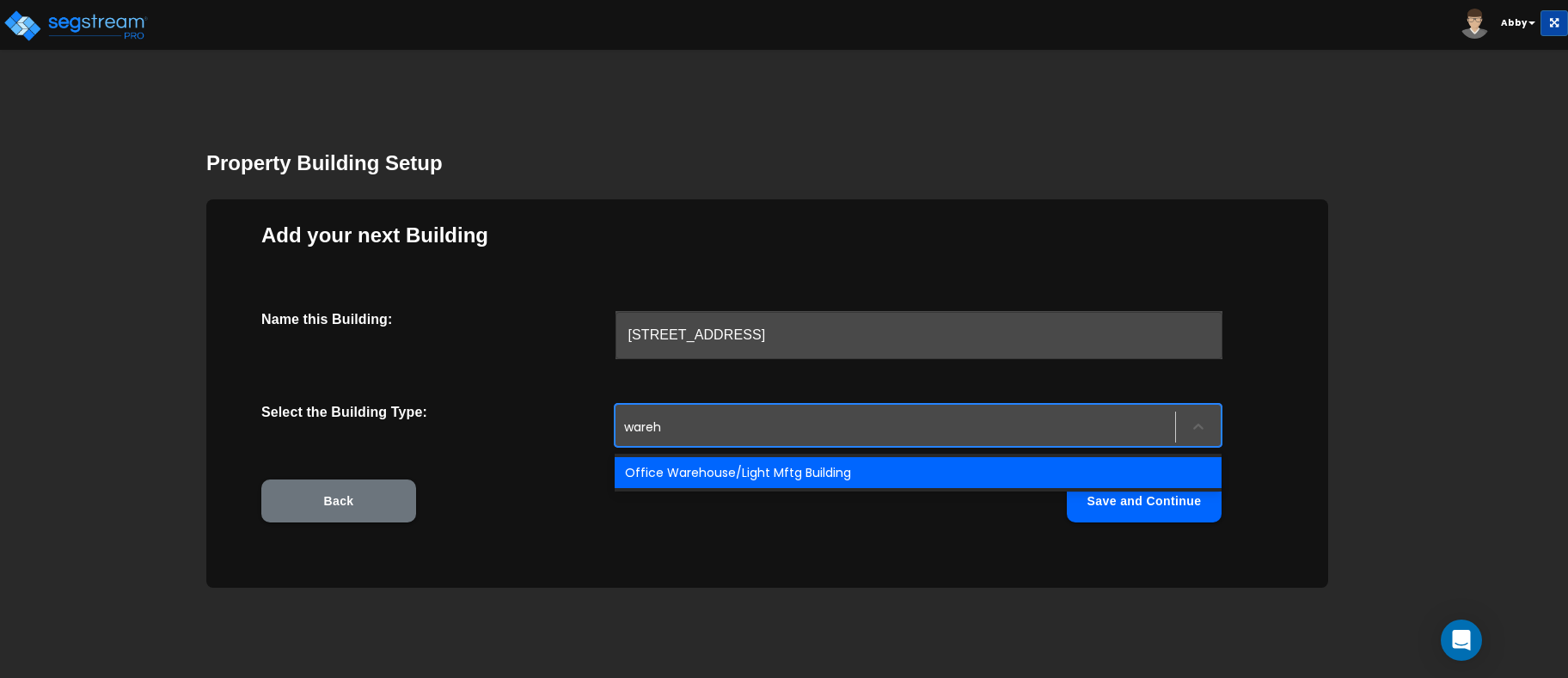 click on "Office Warehouse/Light Mftg Building" at bounding box center (918, 473) 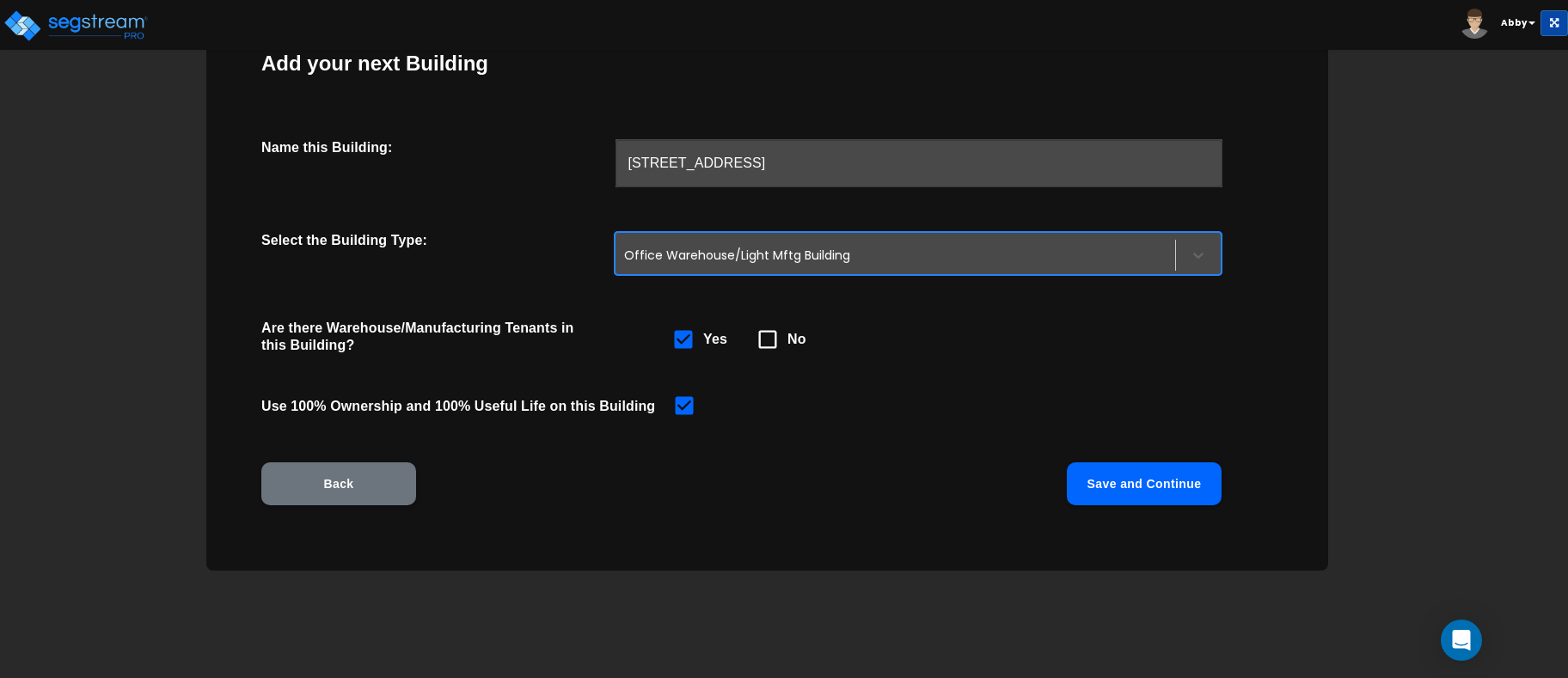 click on "Save and Continue" at bounding box center (1144, 484) 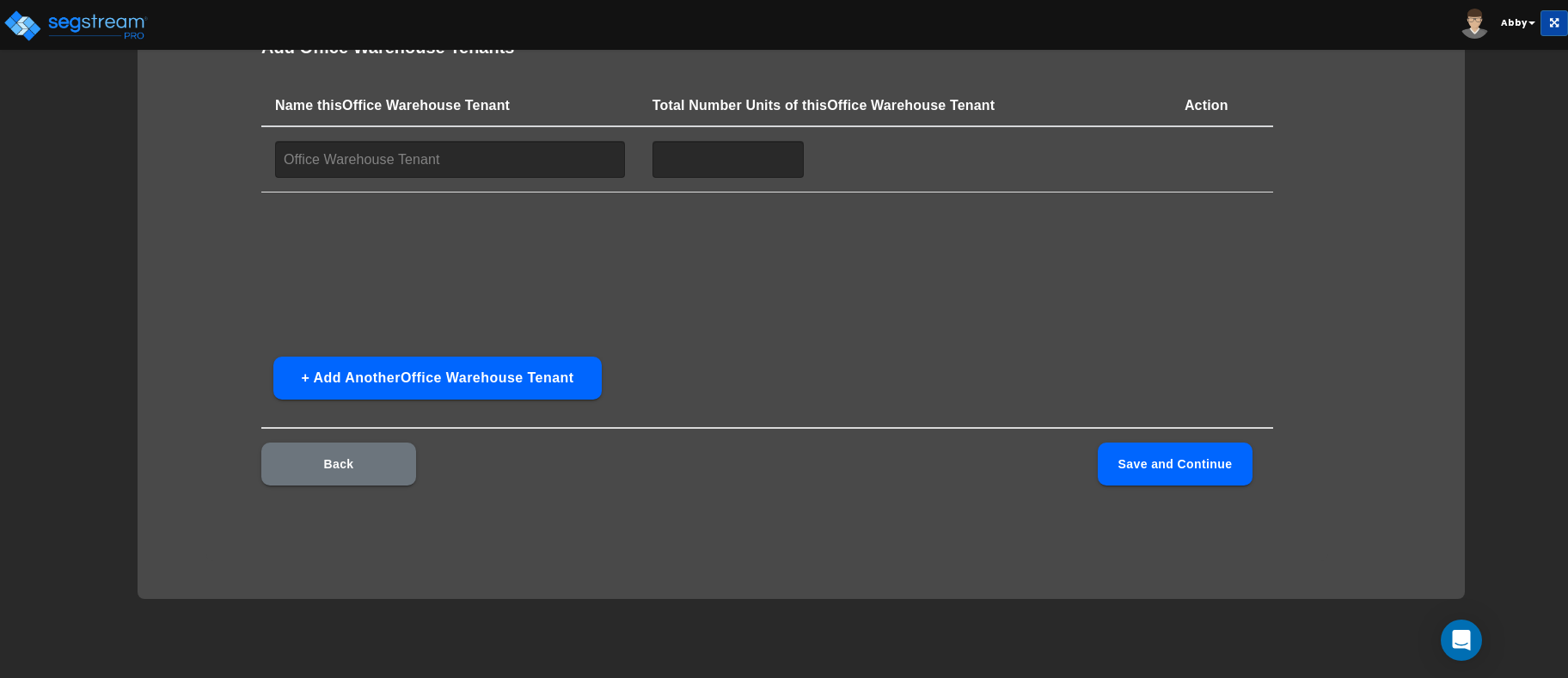scroll, scrollTop: 137, scrollLeft: 0, axis: vertical 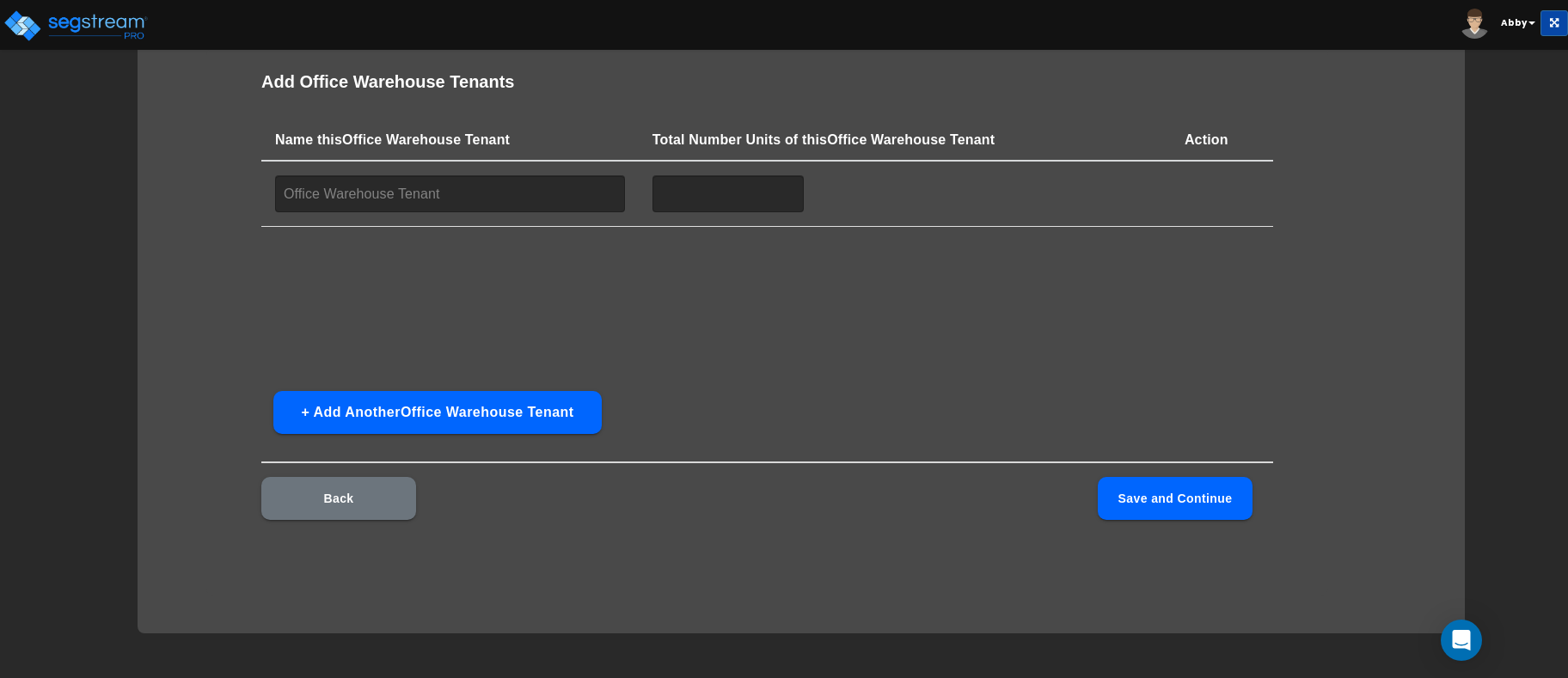 click at bounding box center (450, 193) 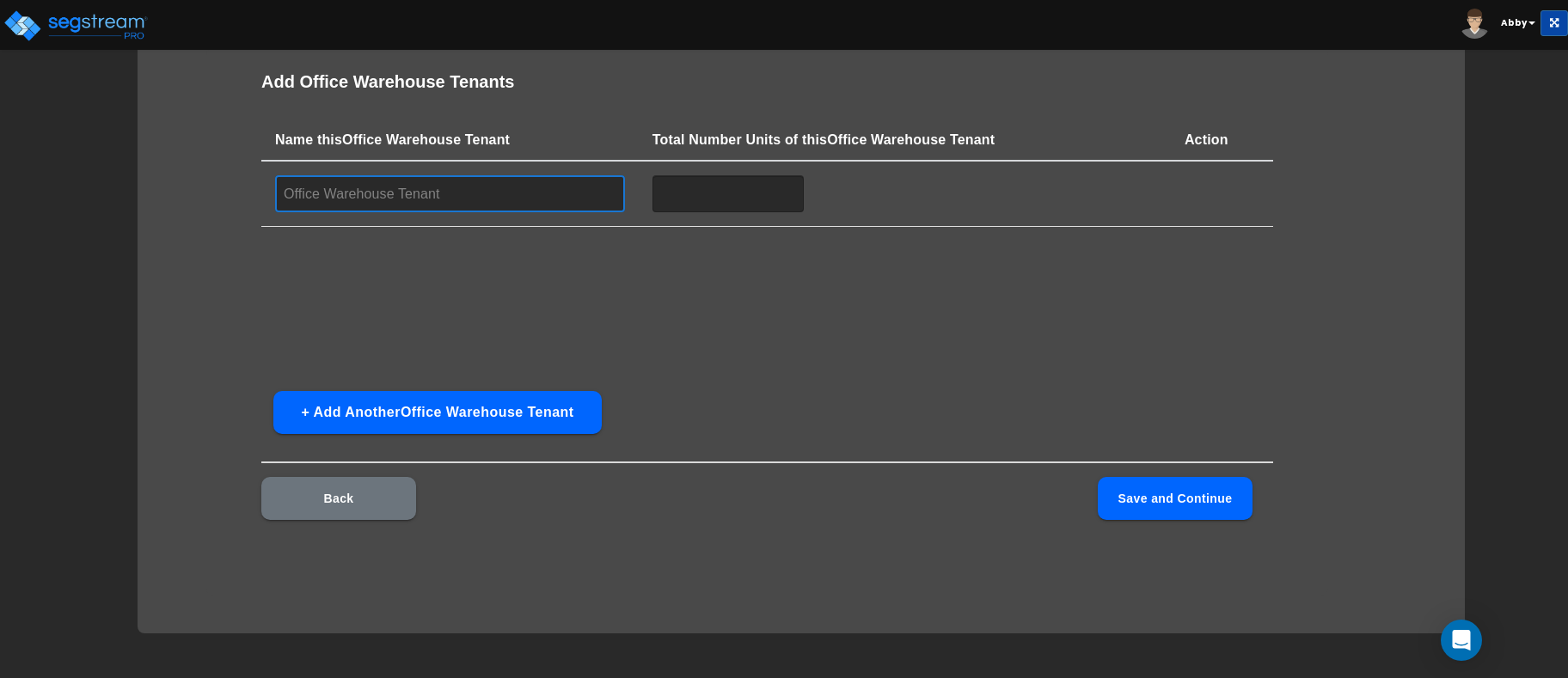 paste on "[STREET_ADDRESS]" 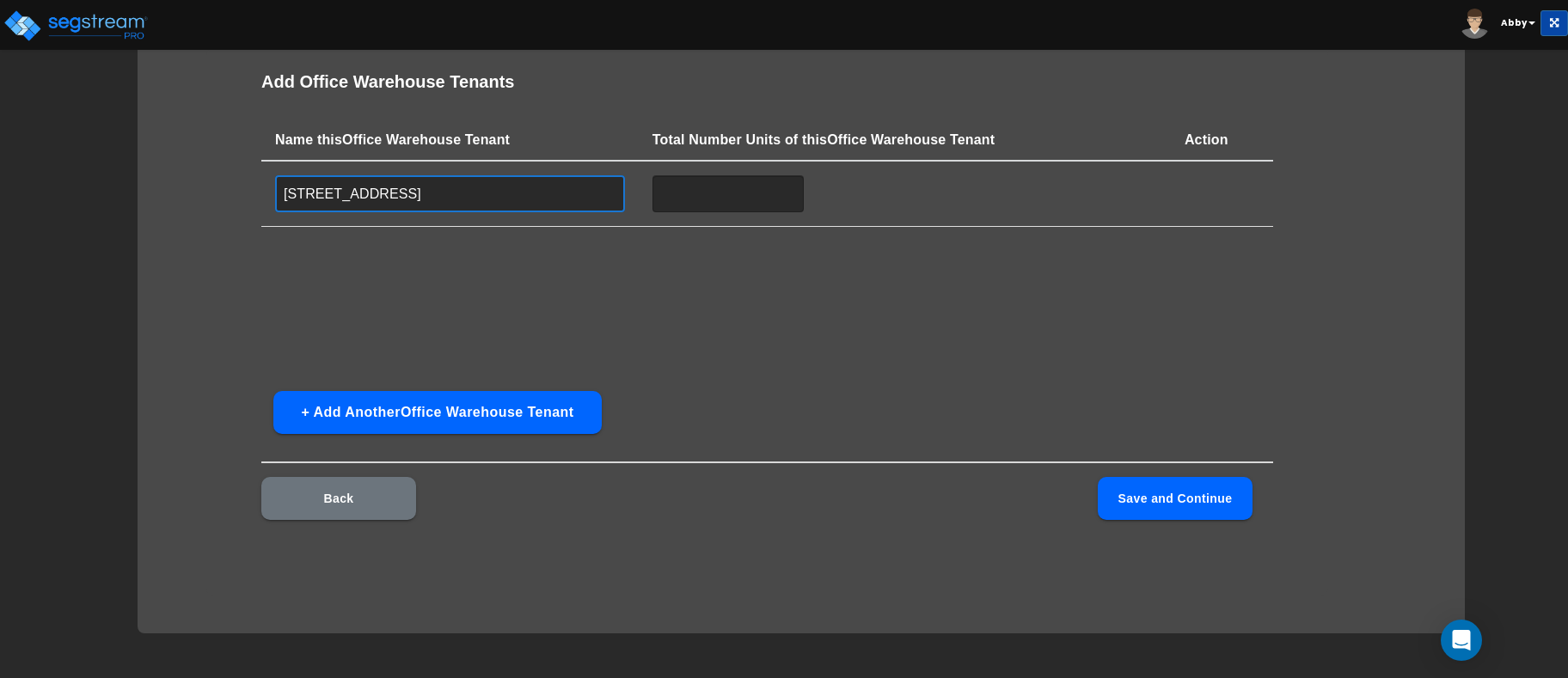 drag, startPoint x: 477, startPoint y: 186, endPoint x: 448, endPoint y: 188, distance: 29.068884 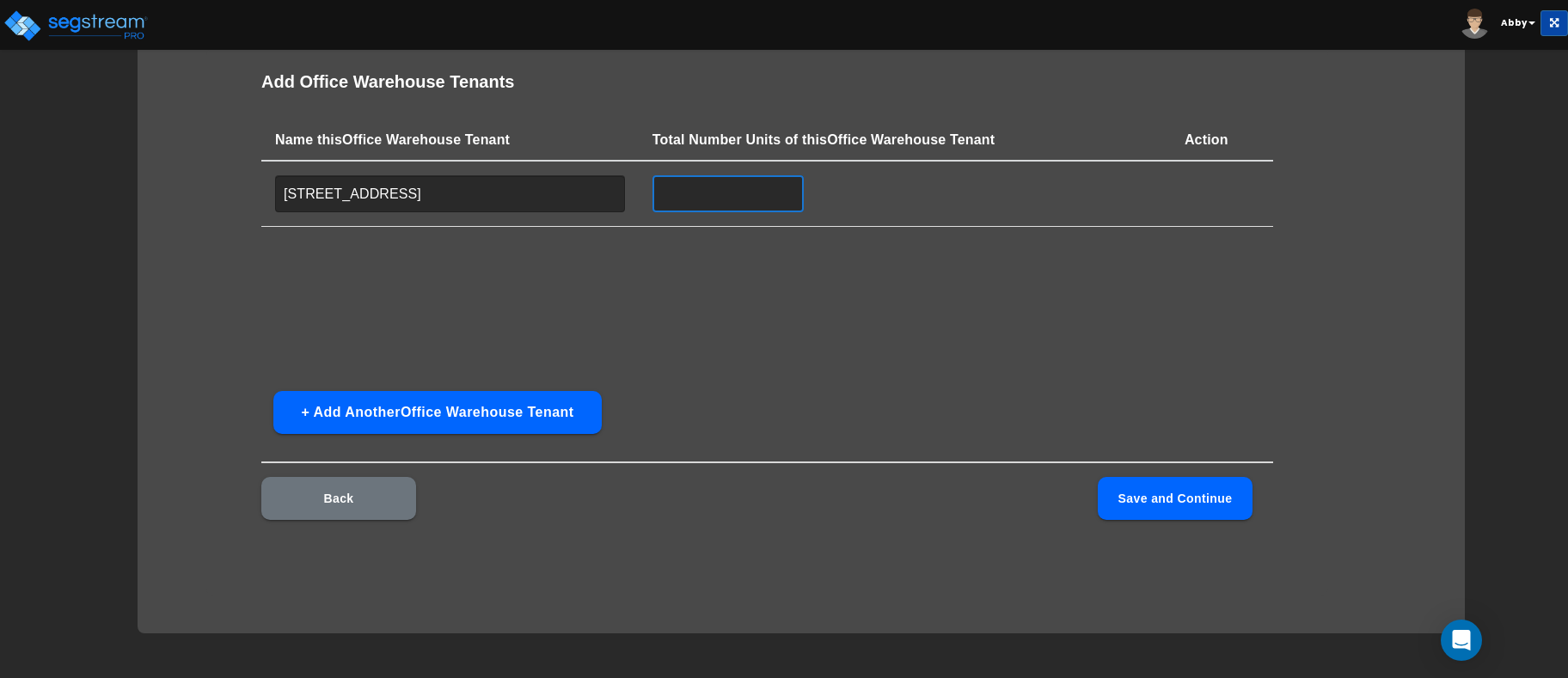 click at bounding box center (728, 193) 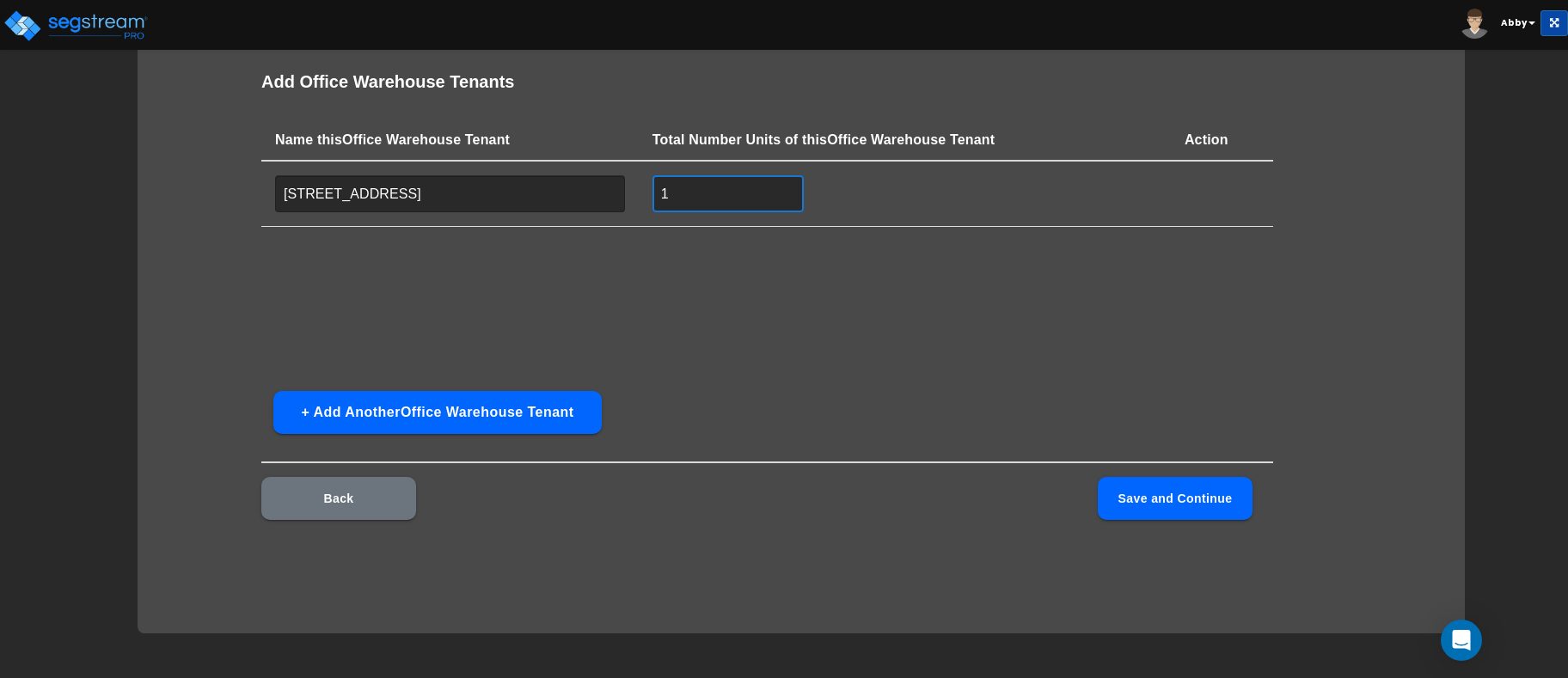 type on "1" 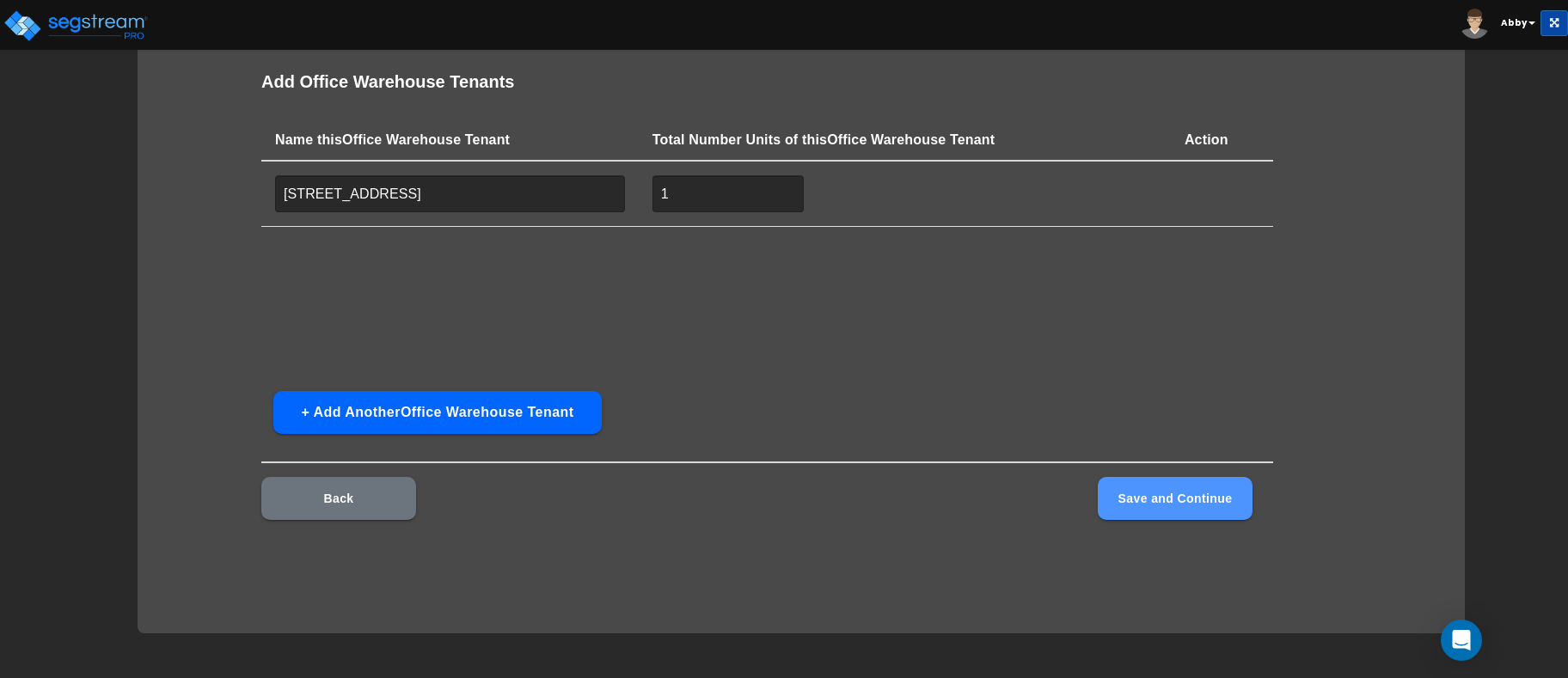 click on "Save and Continue" at bounding box center (1175, 498) 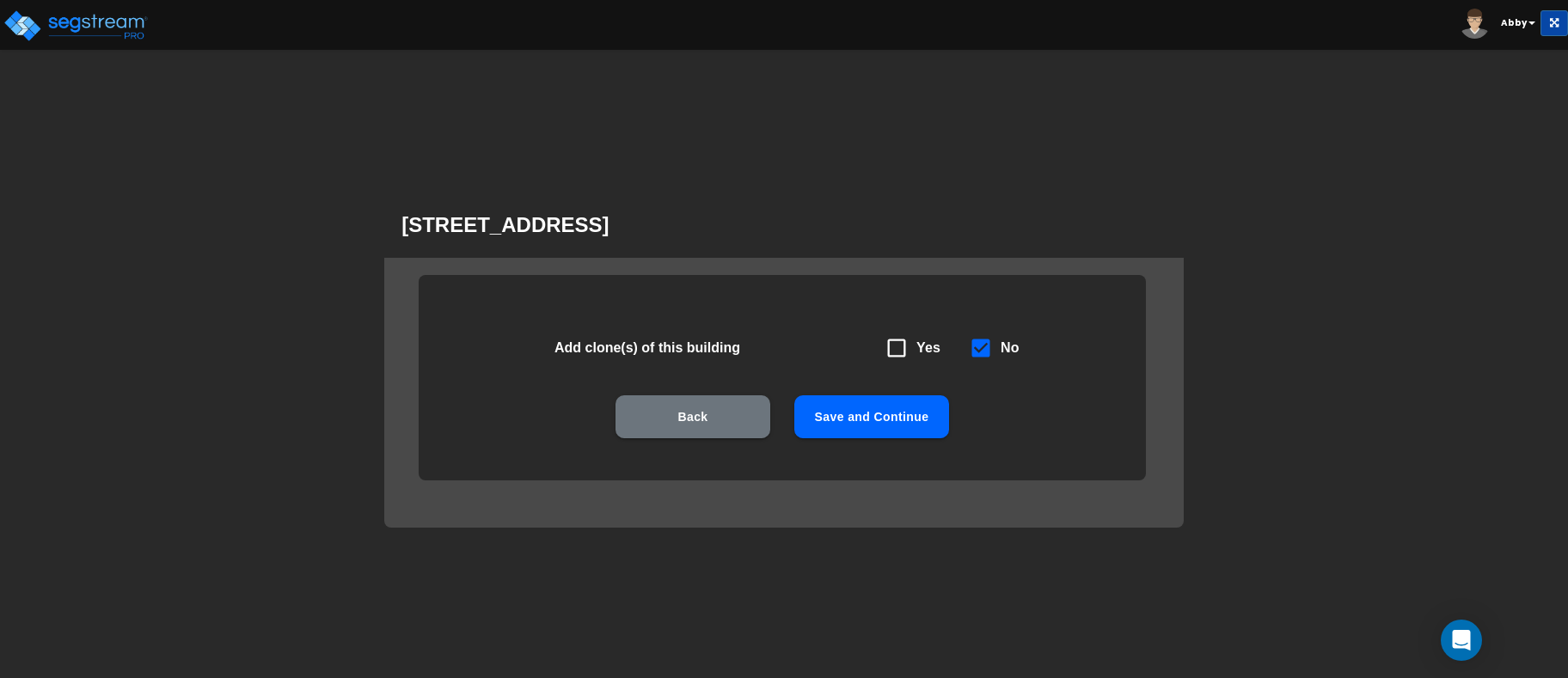 click on "Save and Continue" at bounding box center (872, 417) 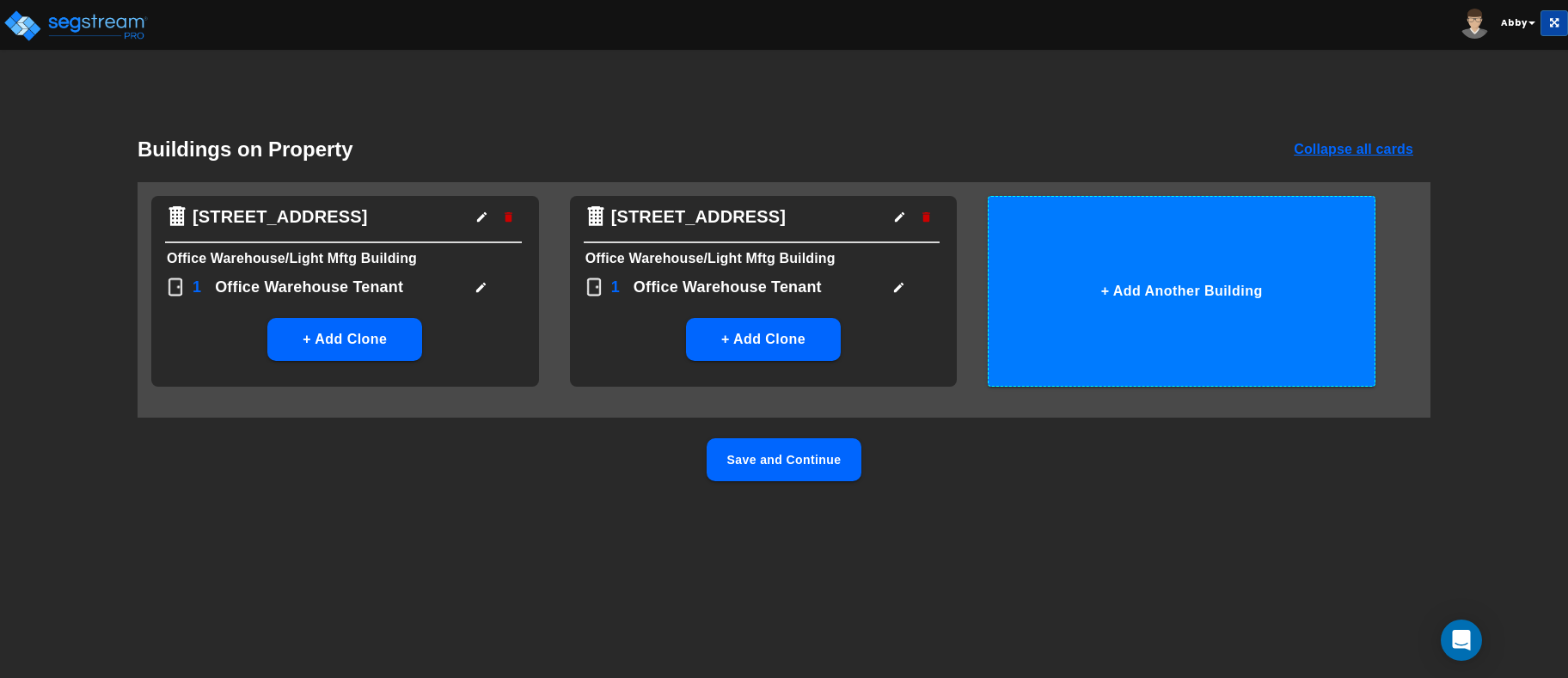 click on "+ Add Another Building" at bounding box center [1181, 291] 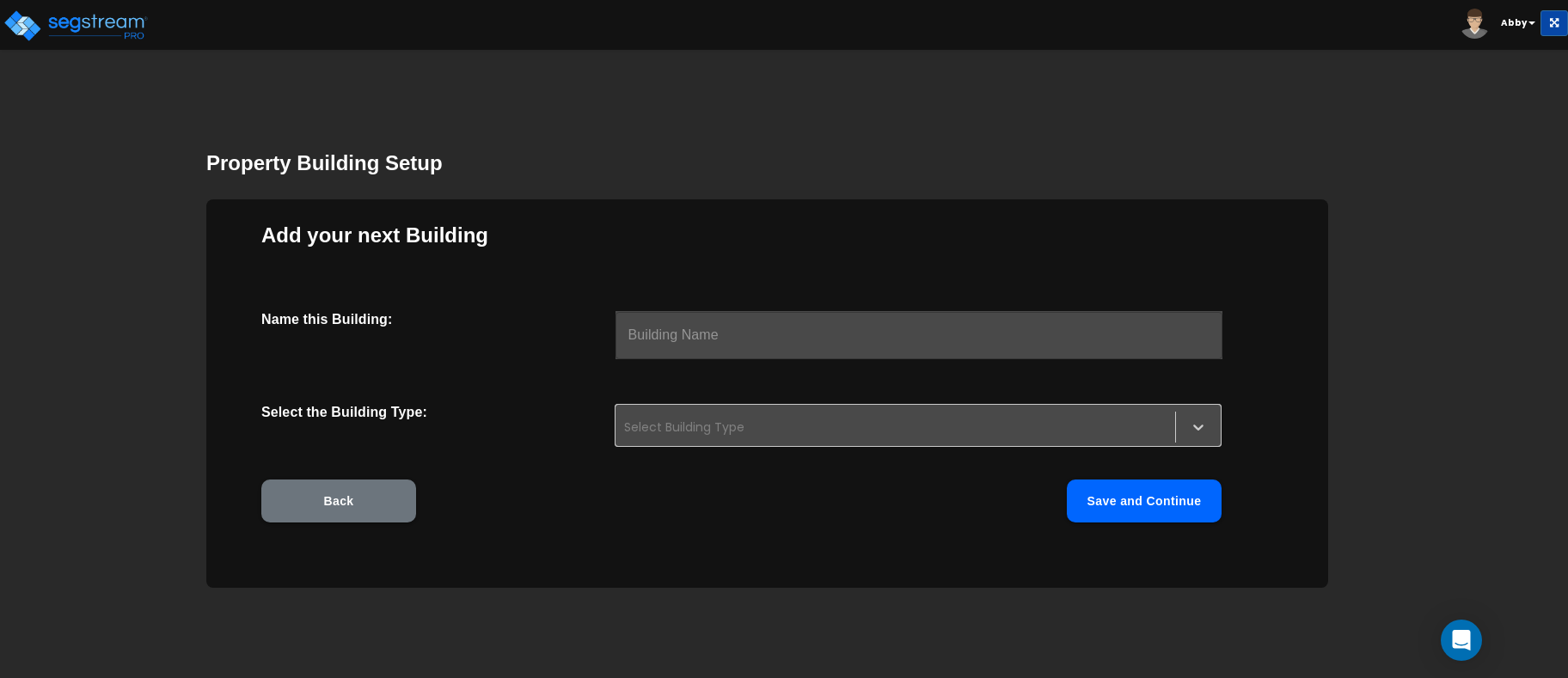 click at bounding box center [919, 335] 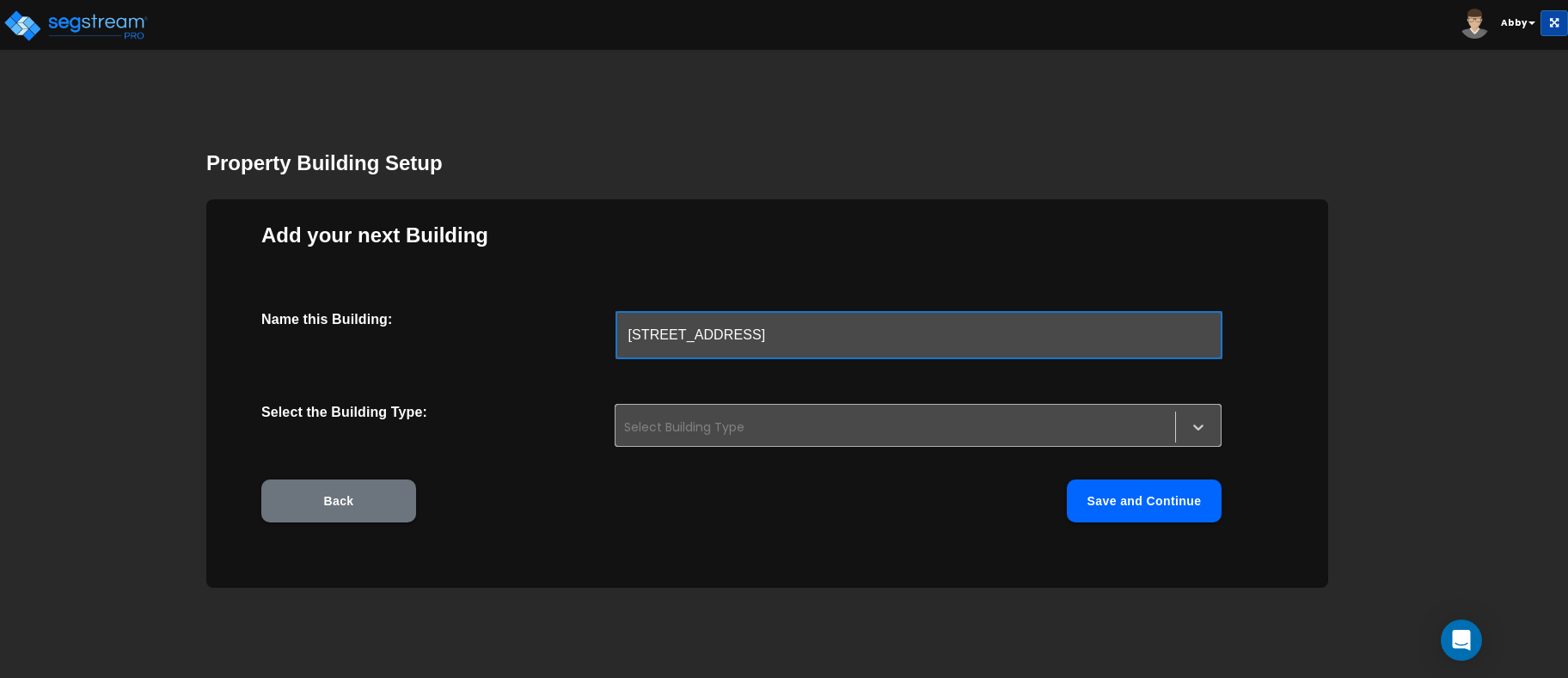type on "[STREET_ADDRESS]" 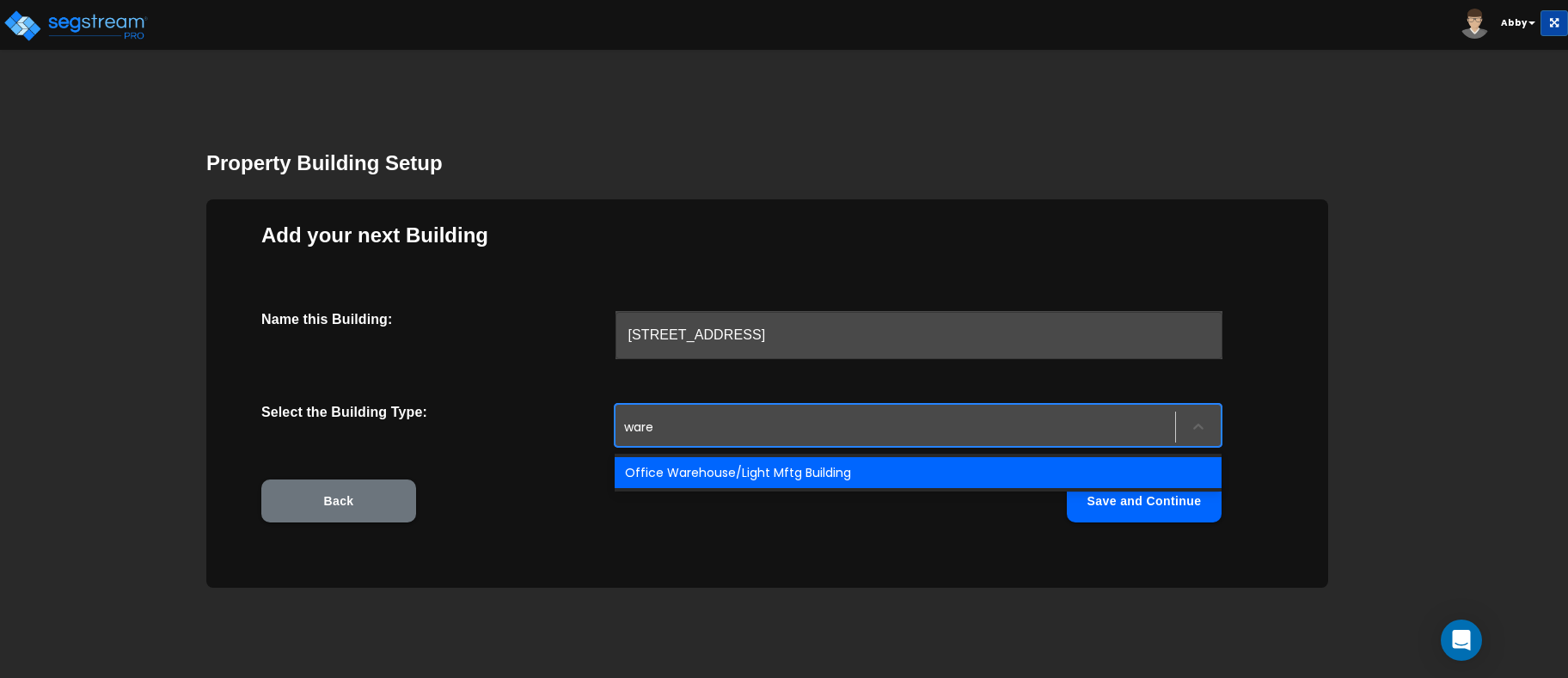 type on "wareh" 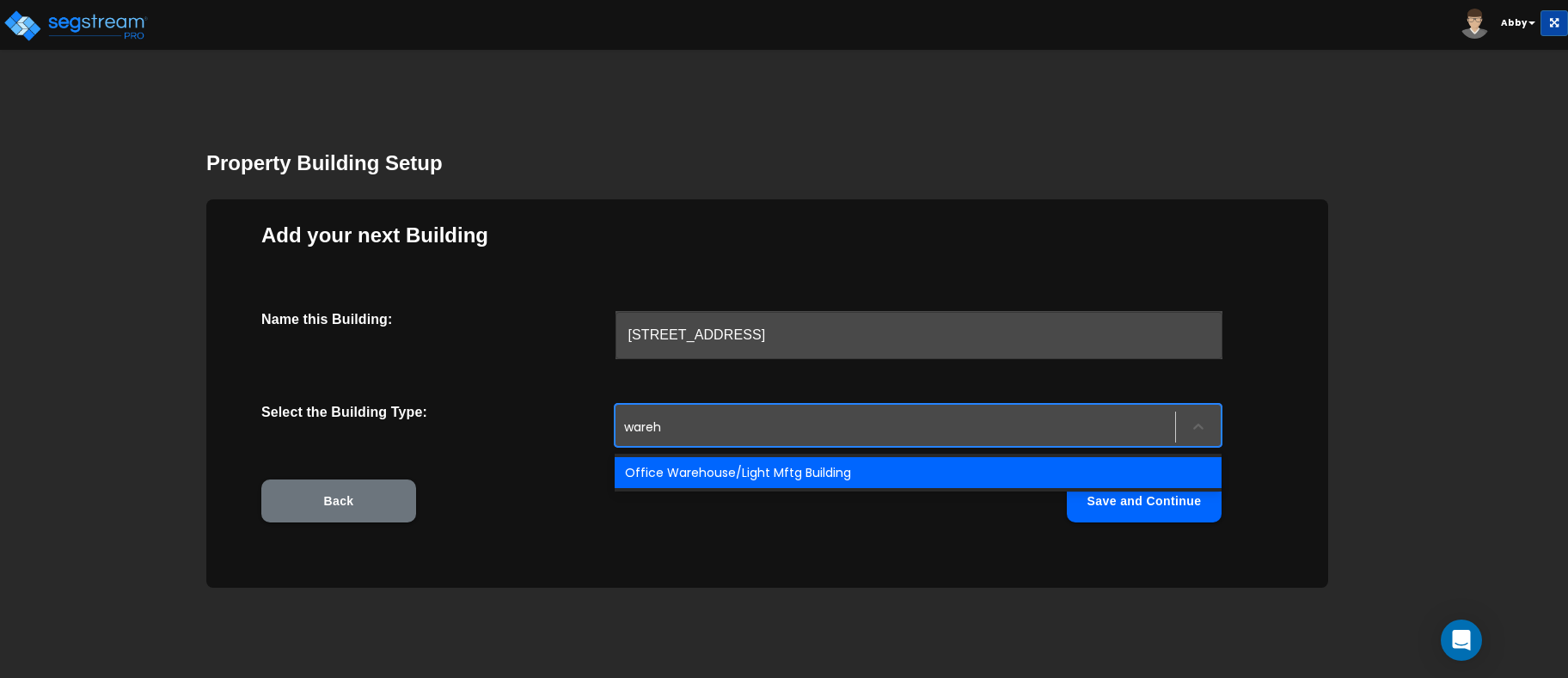 click on "Office Warehouse/Light Mftg Building" at bounding box center [918, 473] 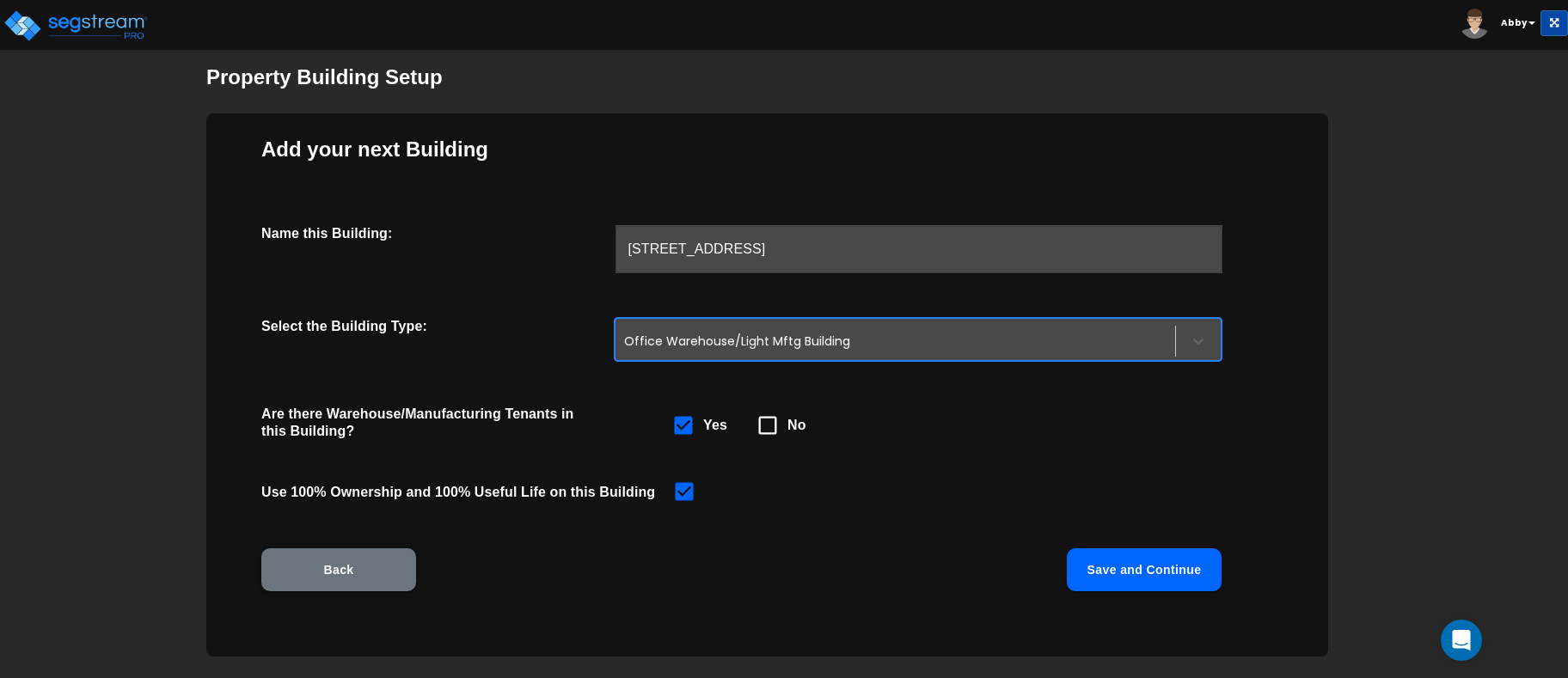 scroll, scrollTop: 172, scrollLeft: 0, axis: vertical 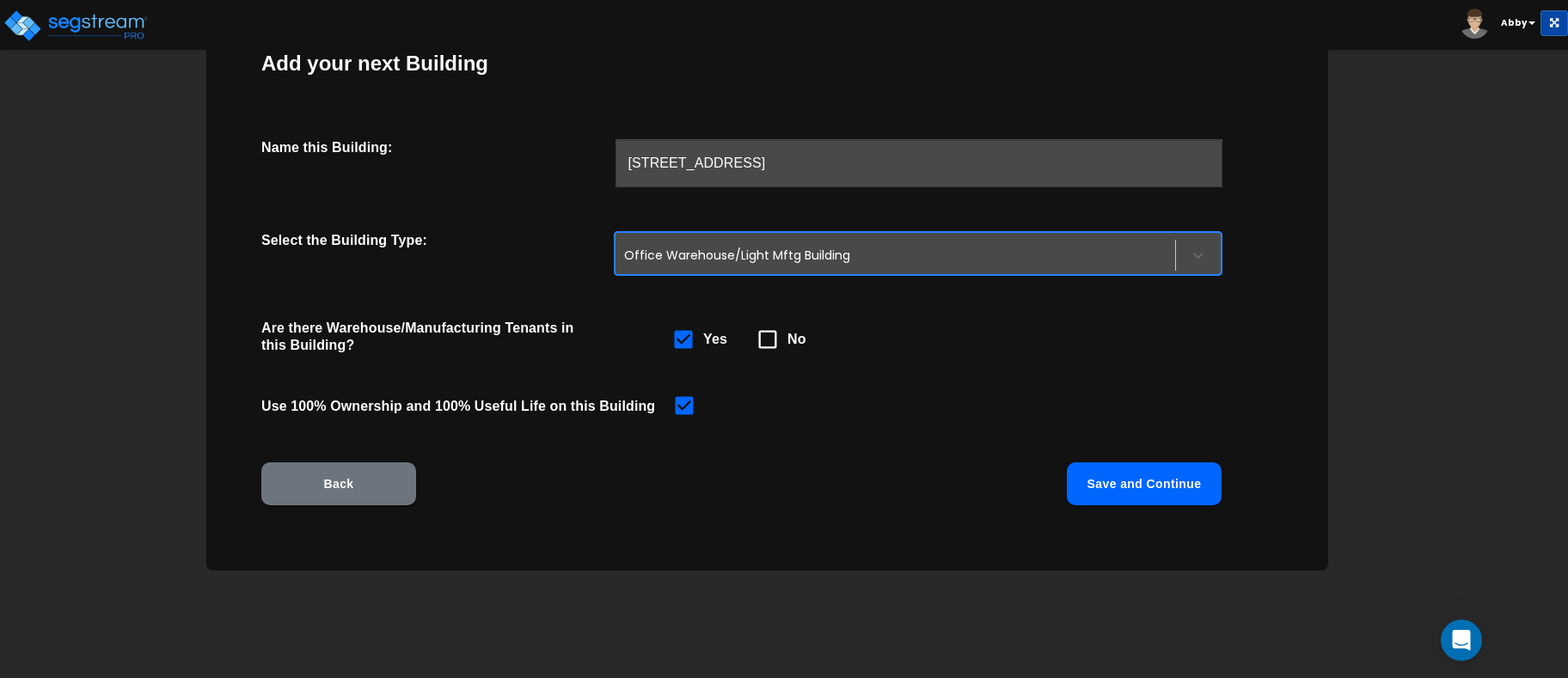 click on "Save and Continue" at bounding box center (1144, 484) 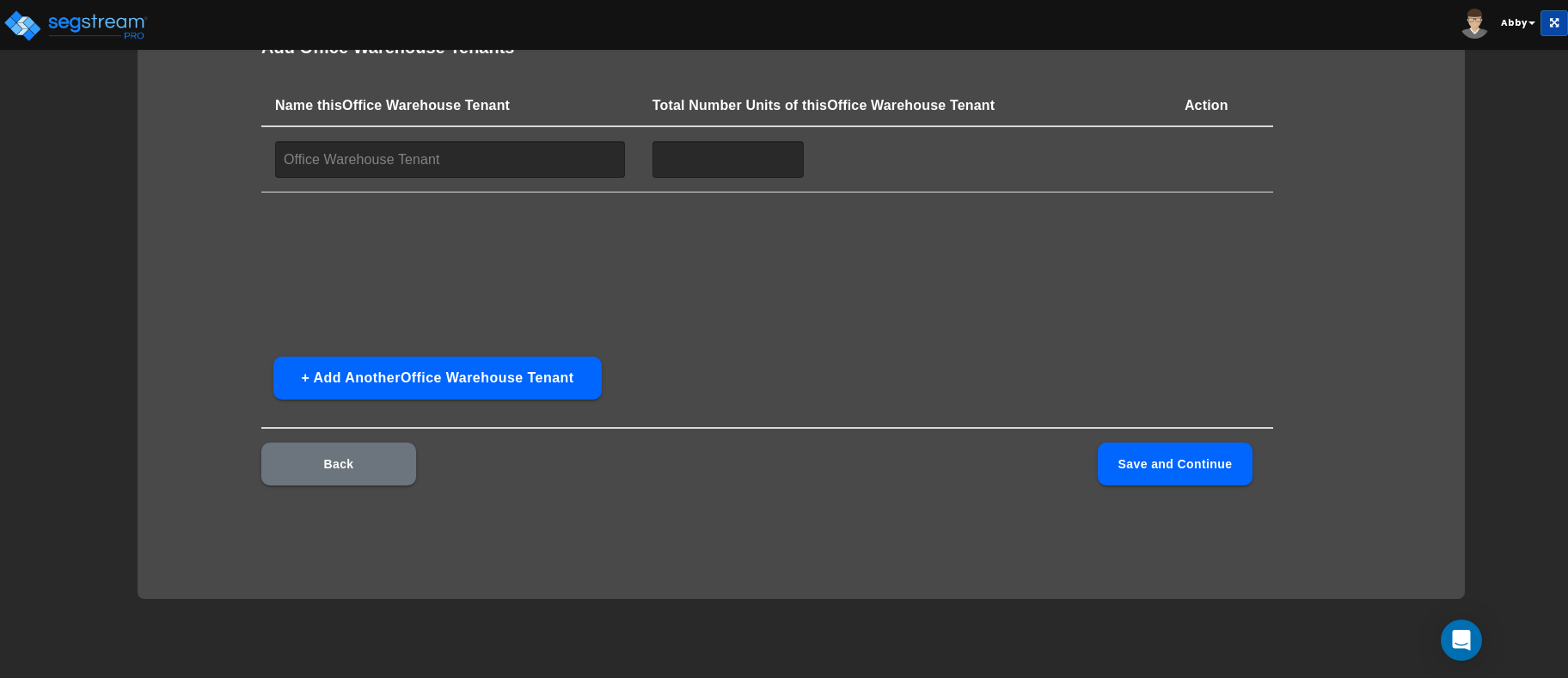 scroll, scrollTop: 137, scrollLeft: 0, axis: vertical 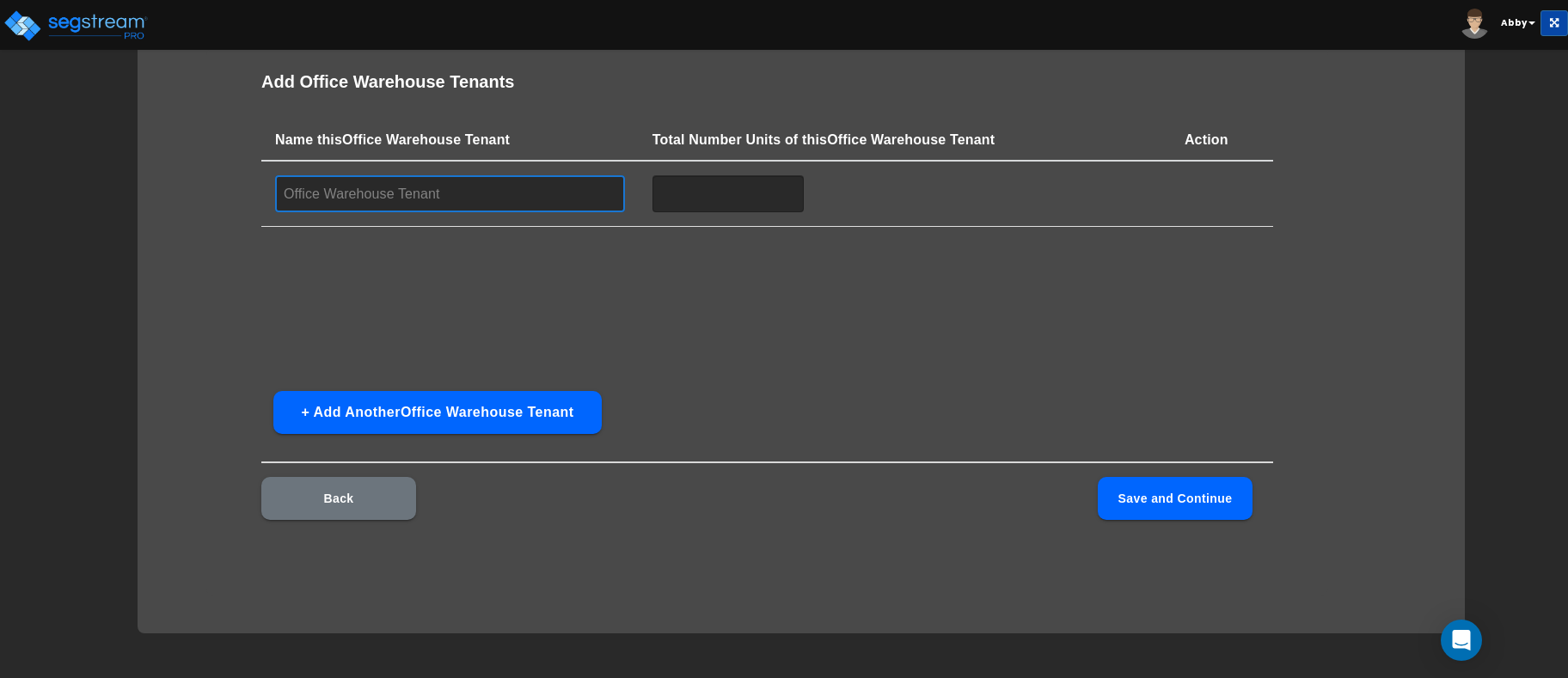 click at bounding box center [450, 193] 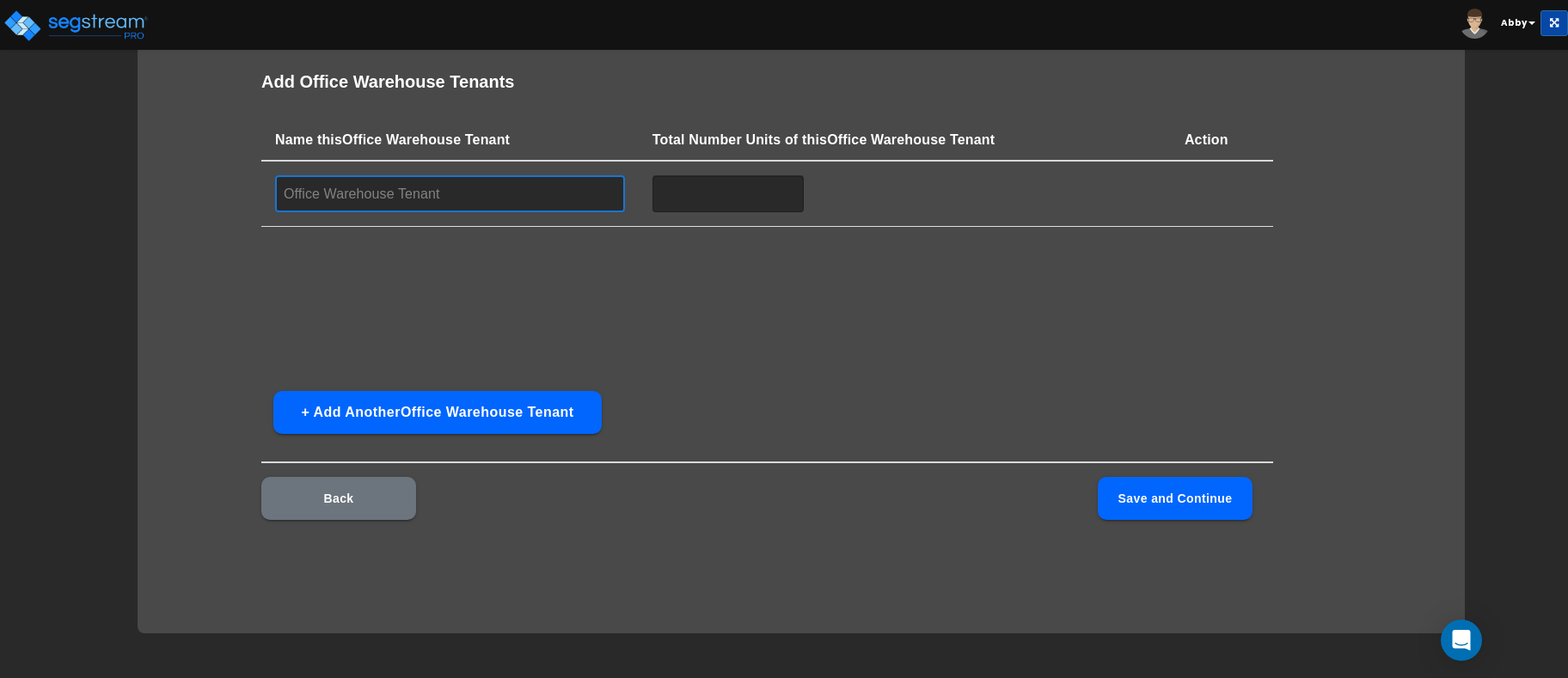 paste on "[STREET_ADDRESS]" 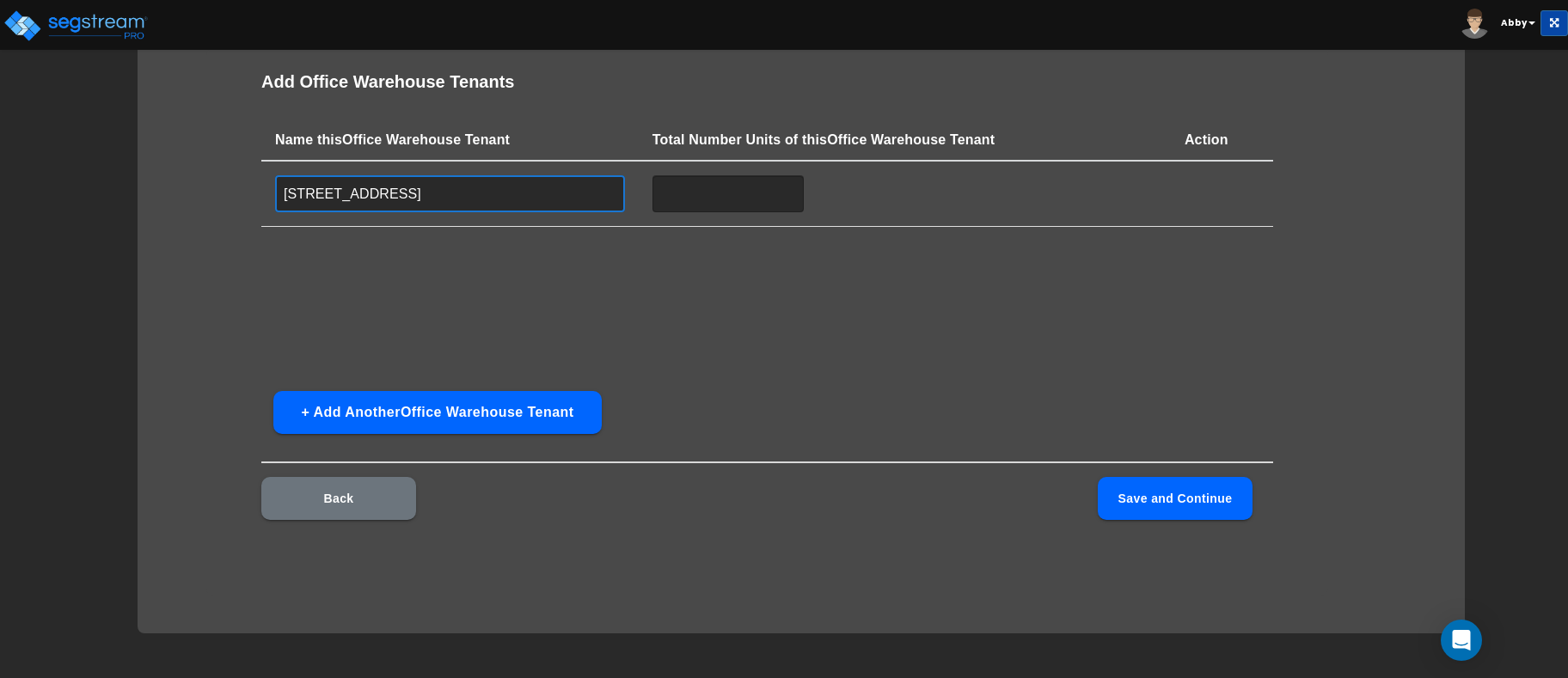 type on "[STREET_ADDRESS]" 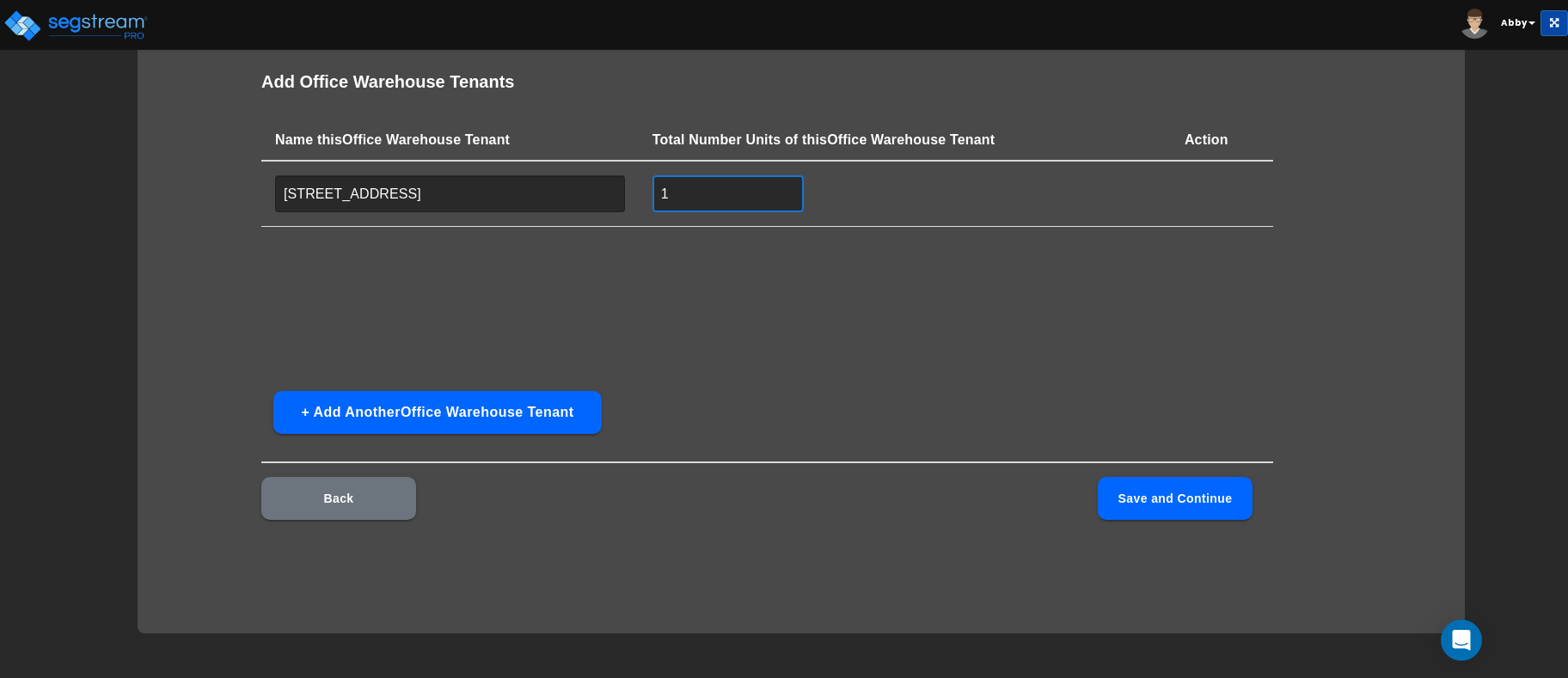 type on "1" 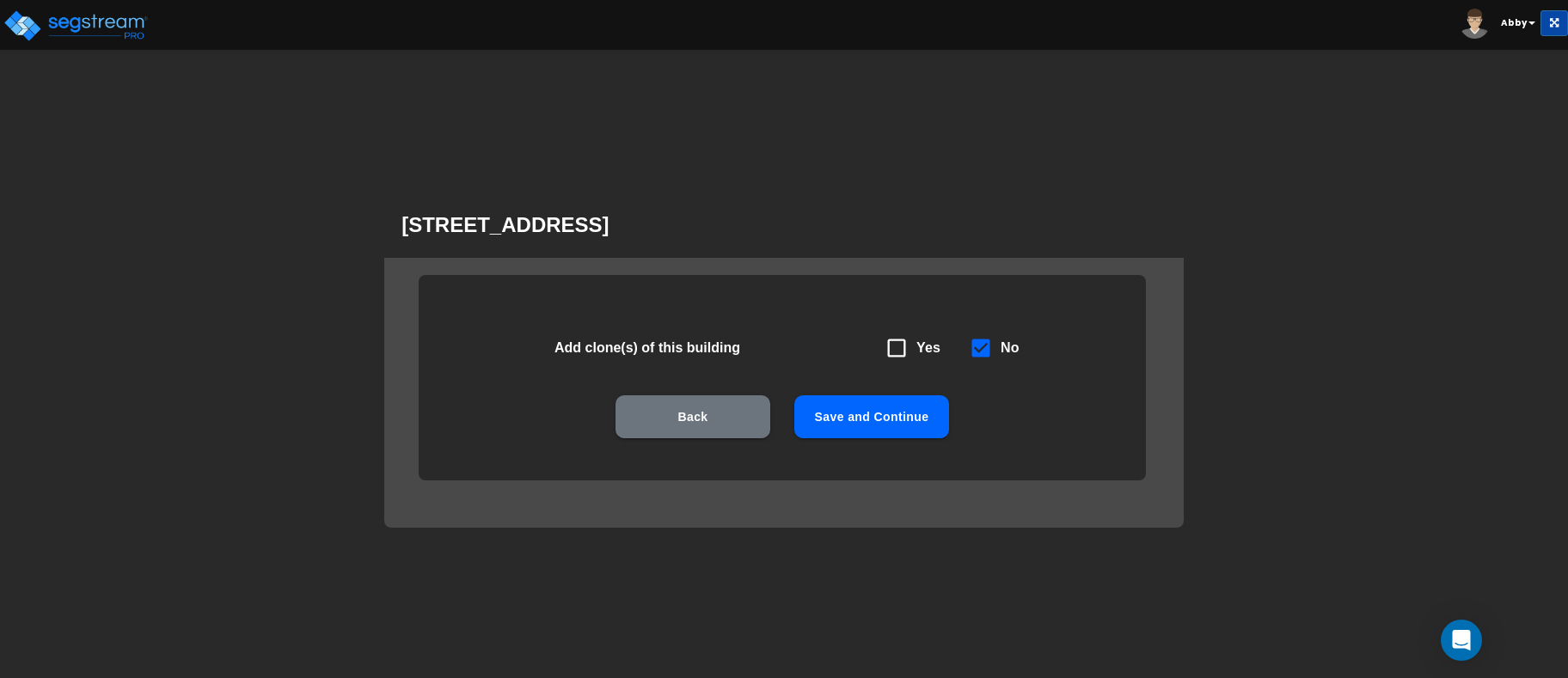 scroll, scrollTop: 0, scrollLeft: 0, axis: both 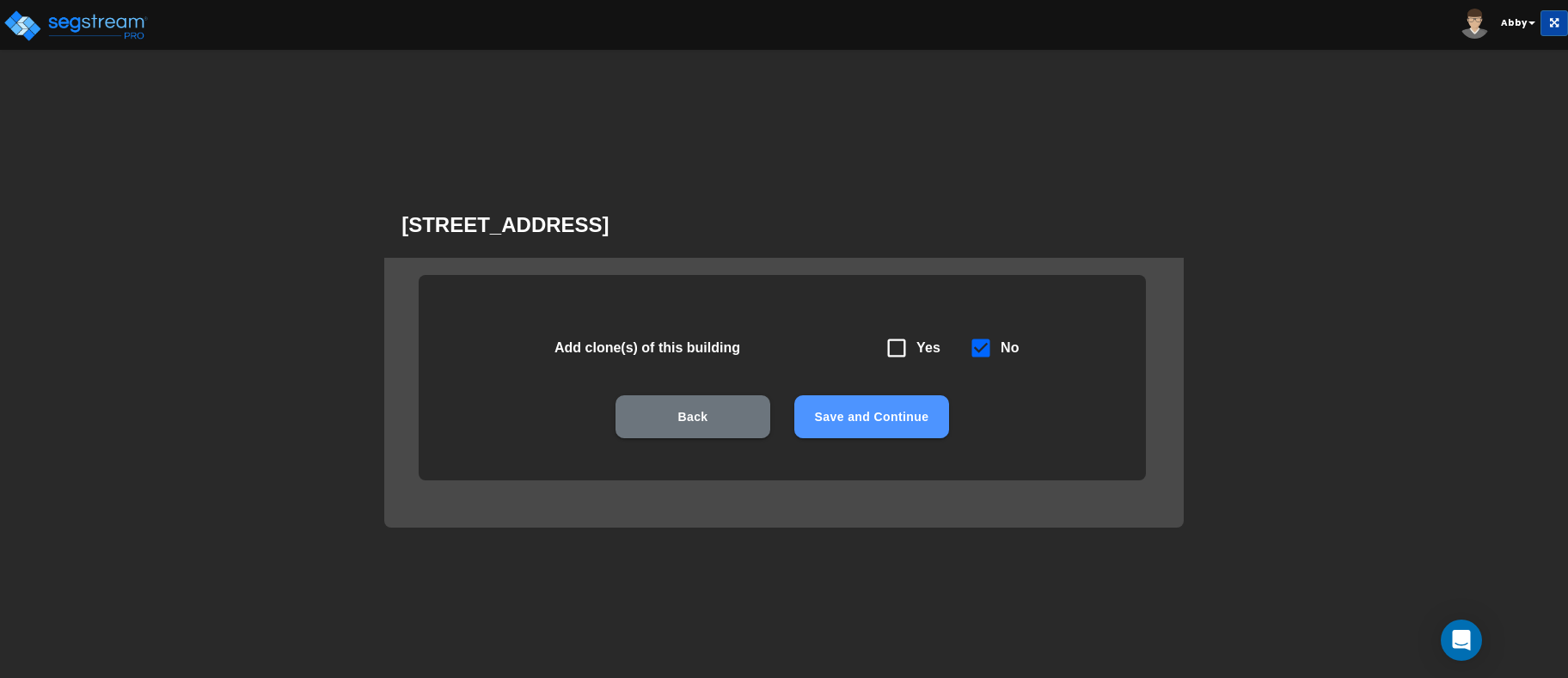 drag, startPoint x: 941, startPoint y: 418, endPoint x: 941, endPoint y: 431, distance: 13 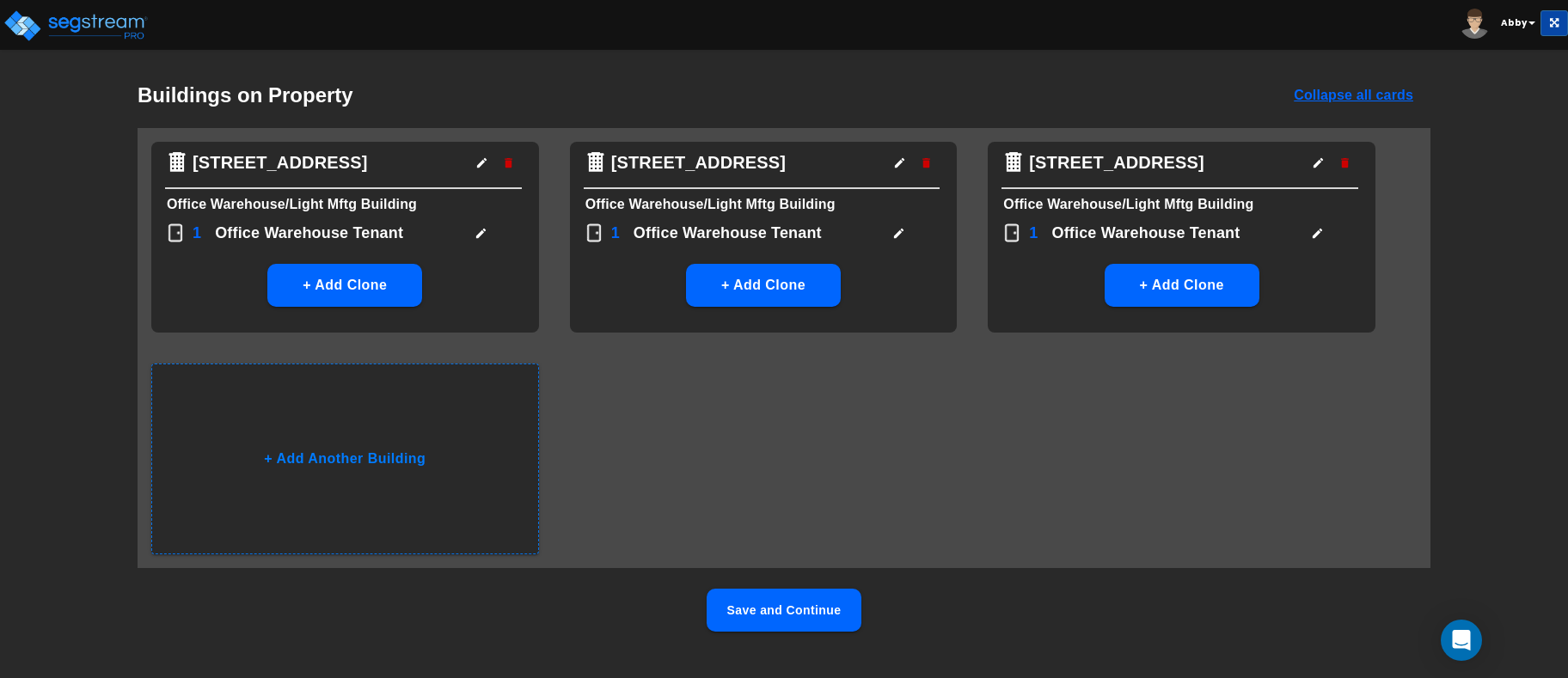 scroll, scrollTop: 83, scrollLeft: 0, axis: vertical 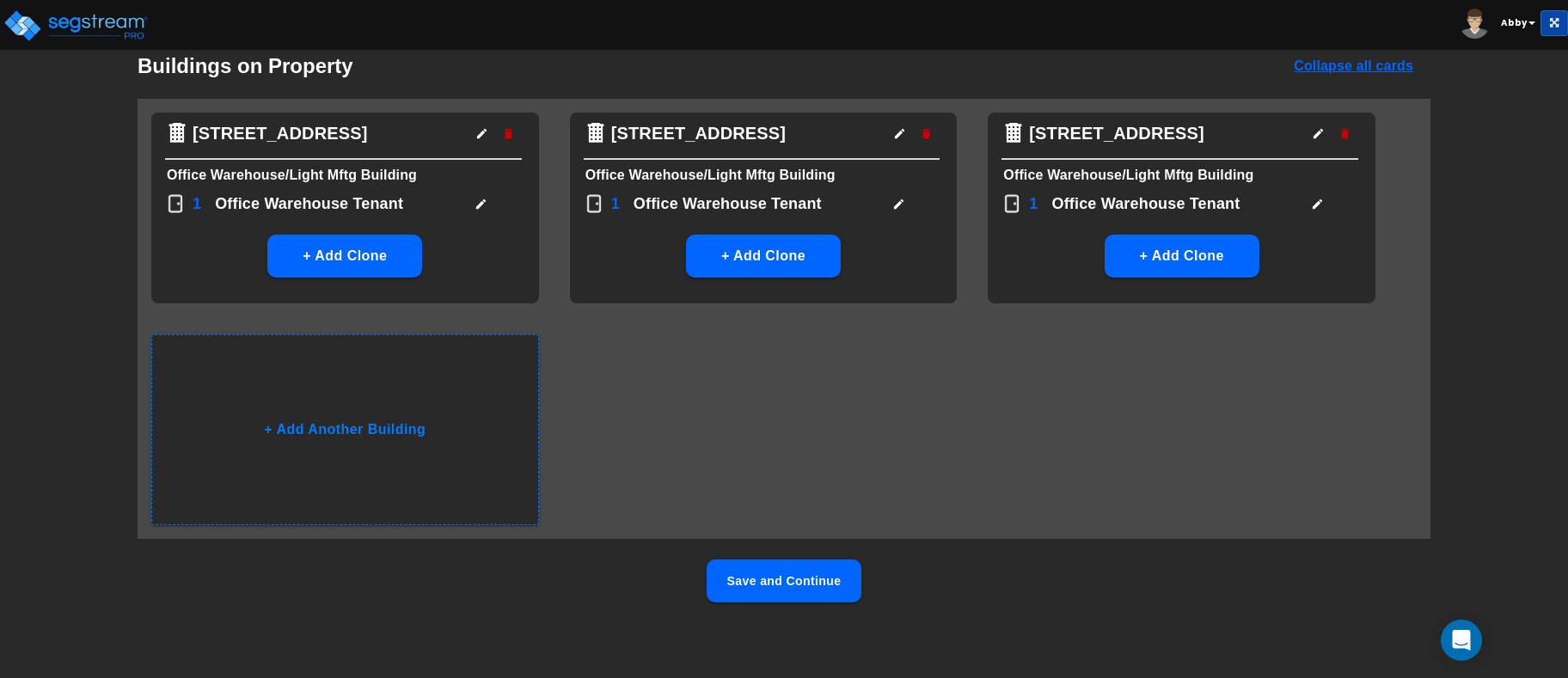 click on "Save and Continue" at bounding box center (784, 581) 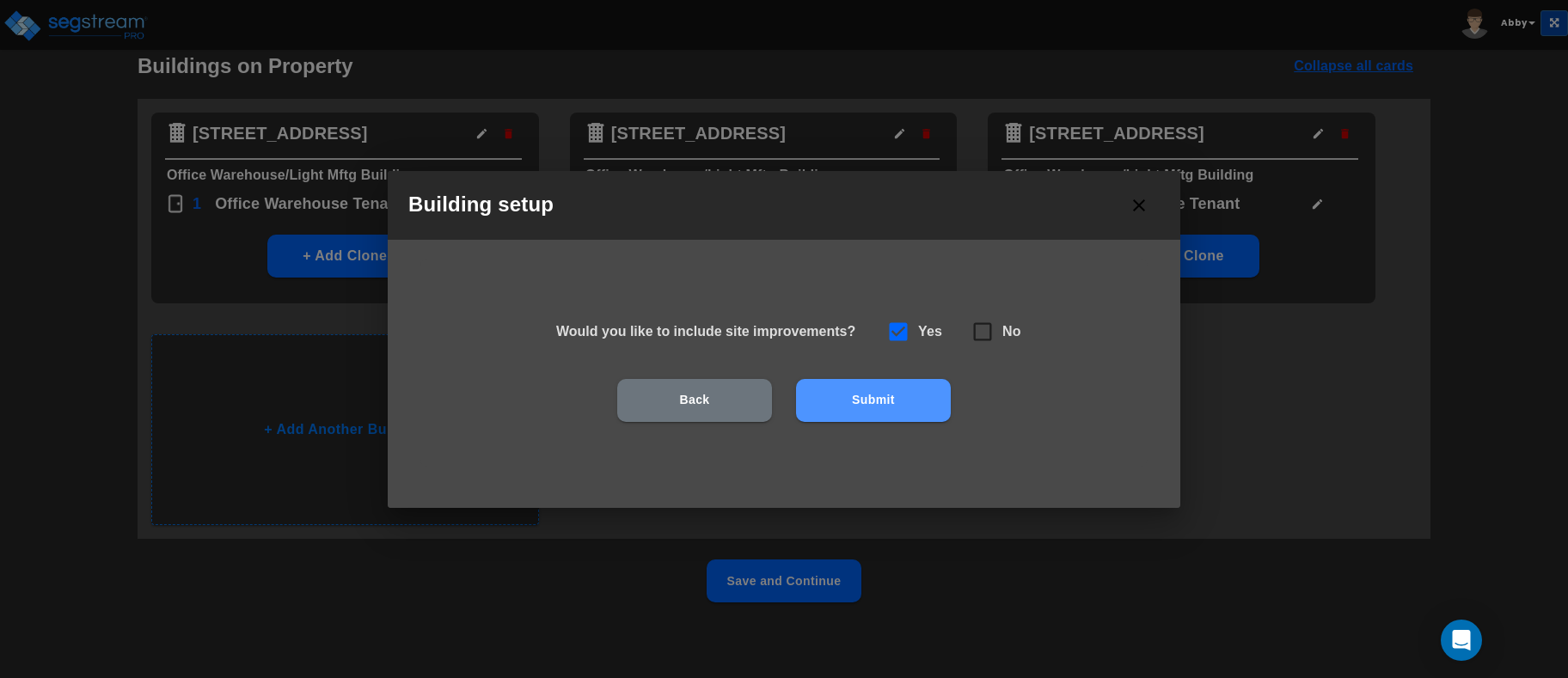 click on "Submit" at bounding box center [873, 400] 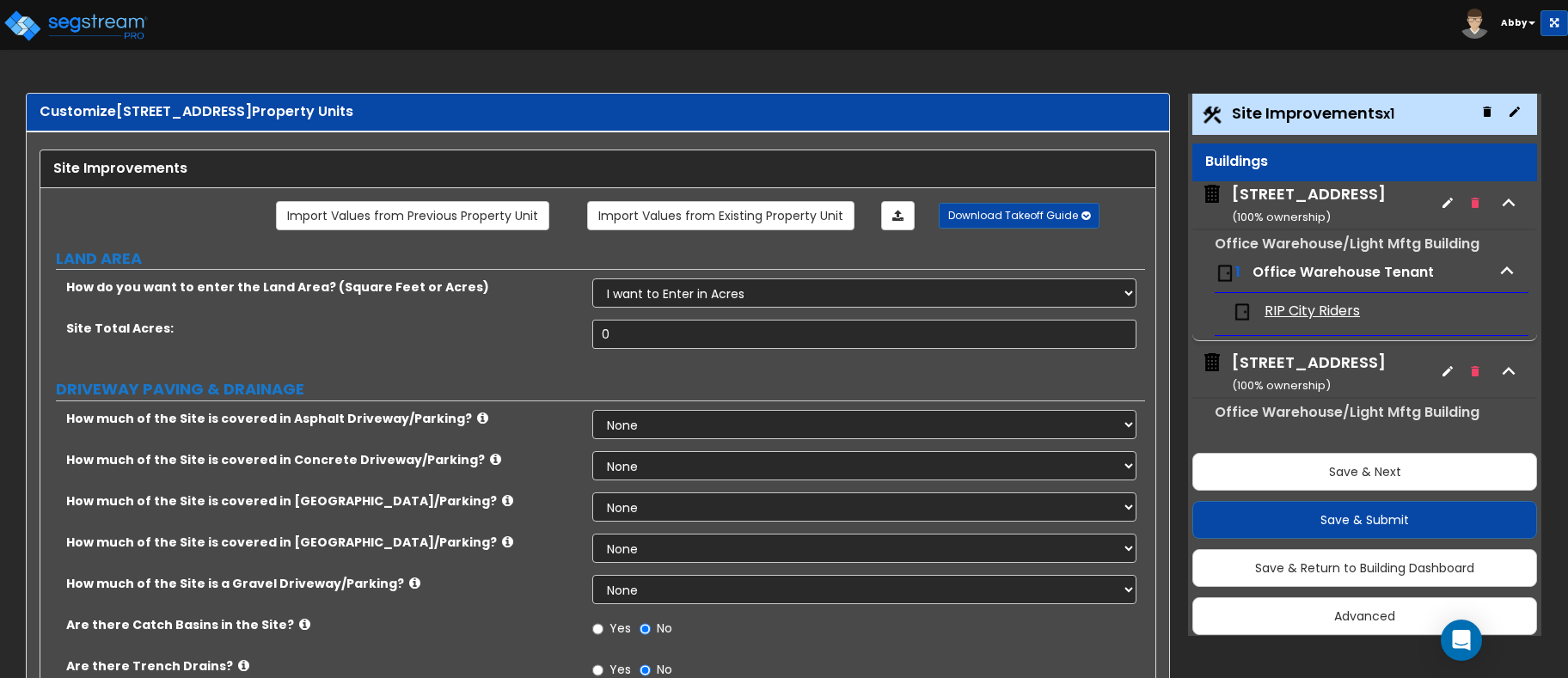 scroll, scrollTop: 0, scrollLeft: 0, axis: both 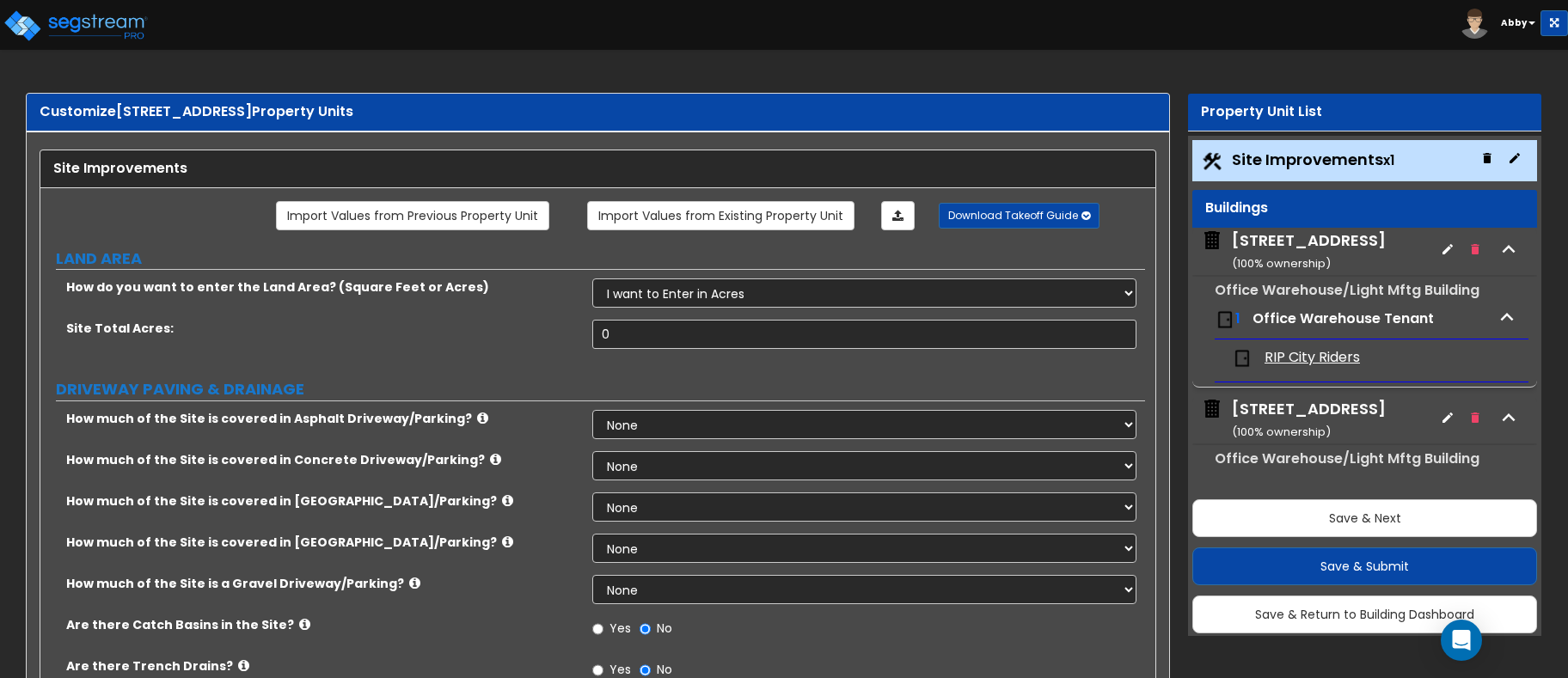 click on "Buildings" at bounding box center [1364, 208] 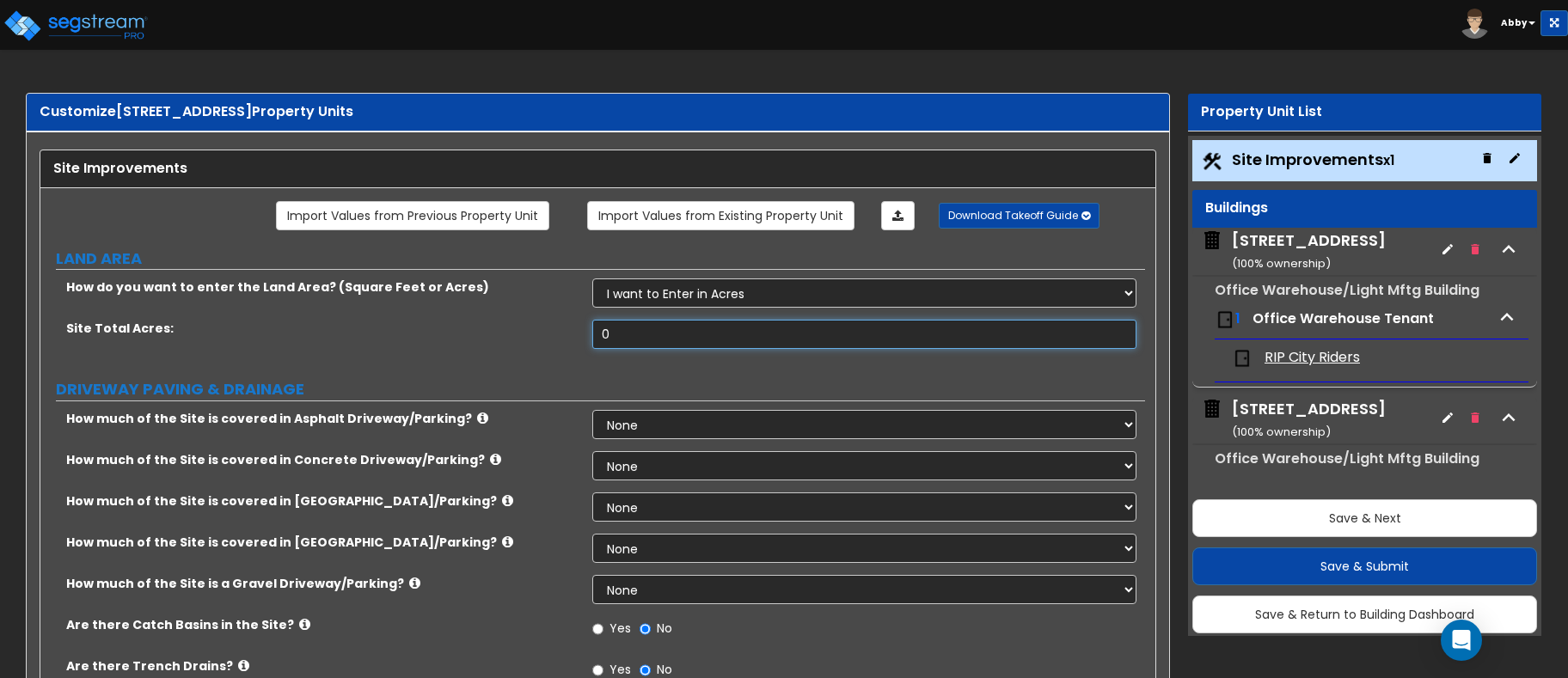 click on "0" at bounding box center [864, 334] 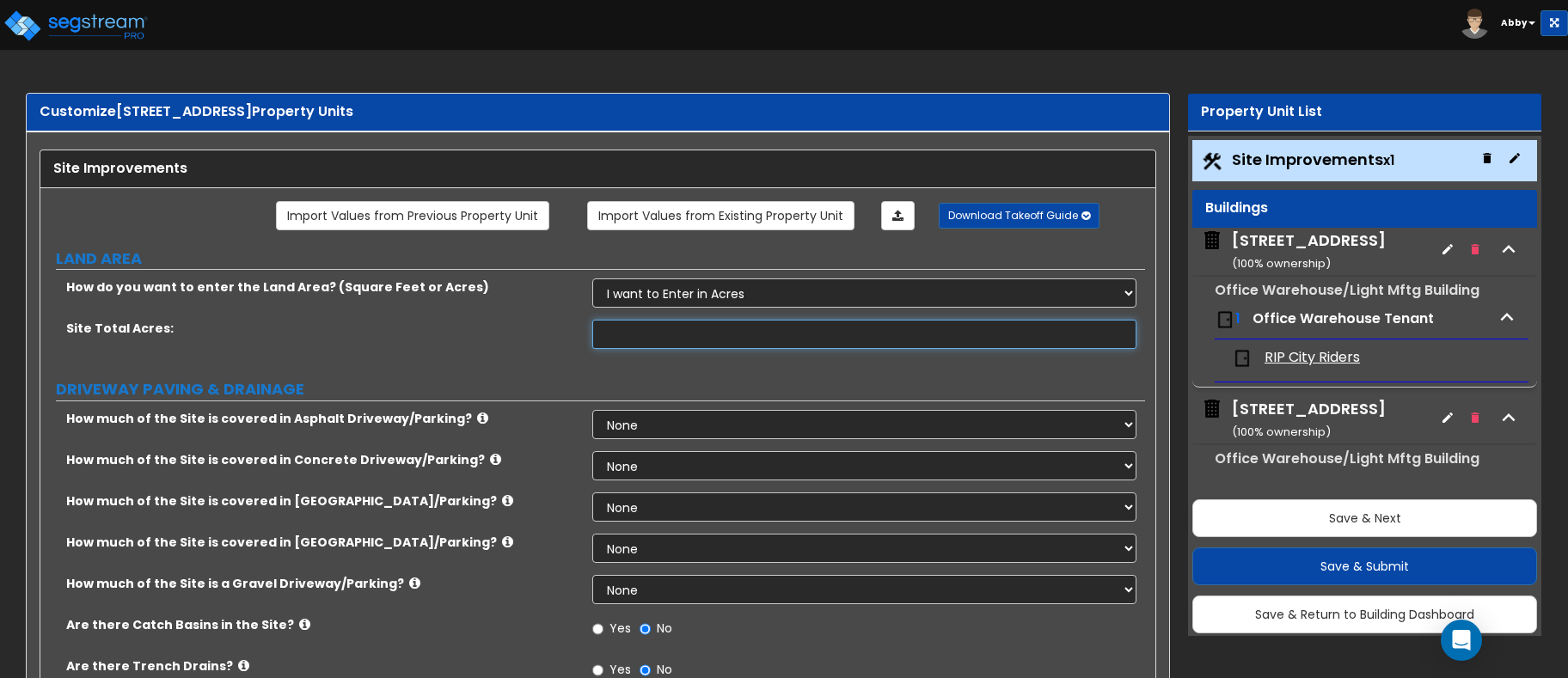 scroll, scrollTop: 46, scrollLeft: 0, axis: vertical 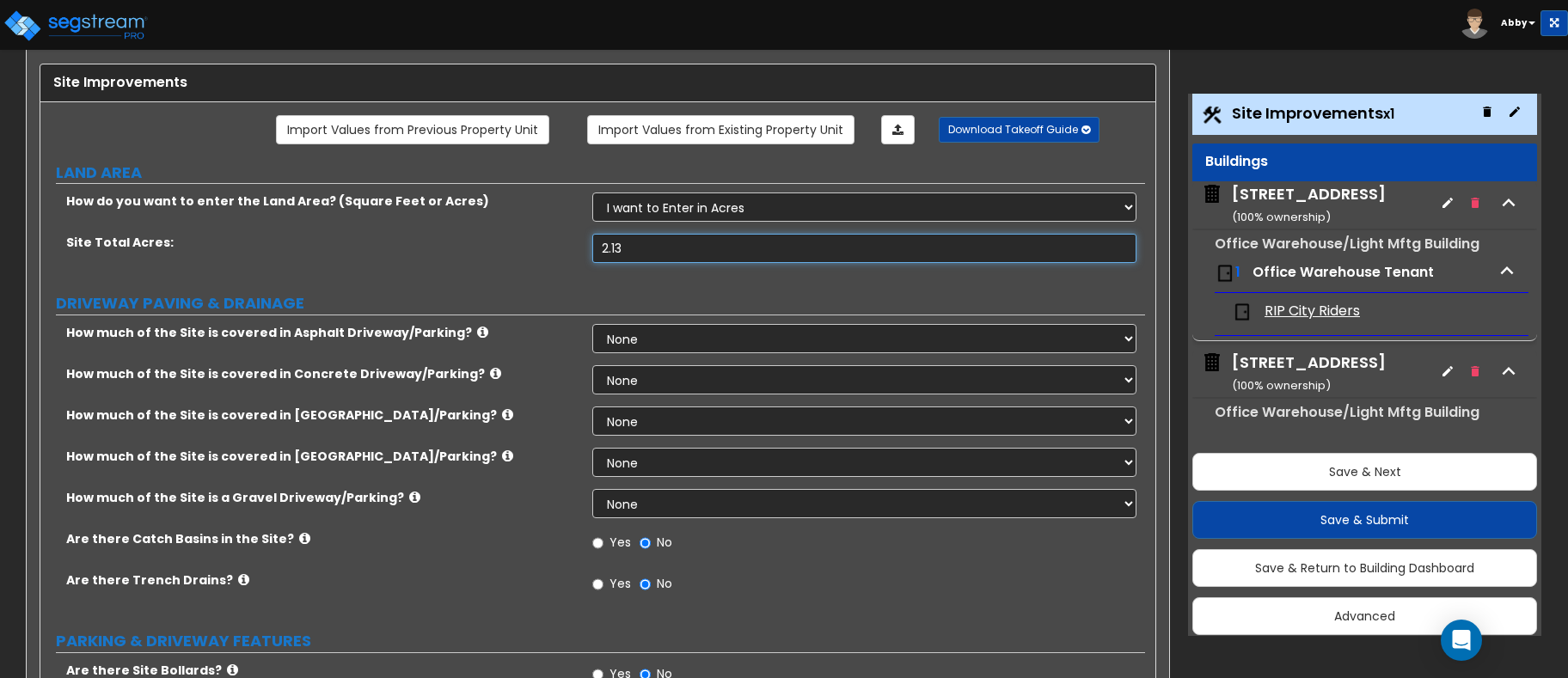 type on "2.13" 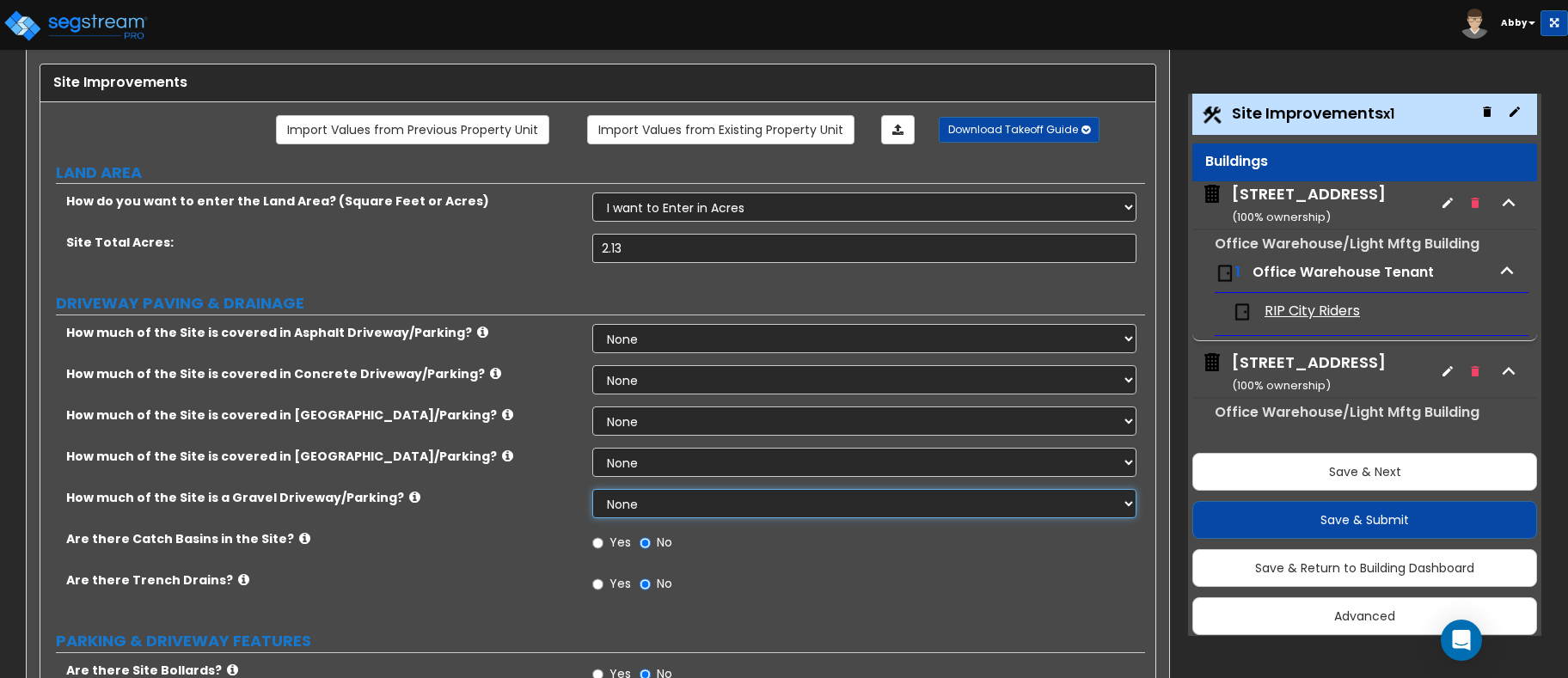 click on "None I want to Enter an Approximate Percentage I want to Enter the Square Footage" at bounding box center [864, 504] 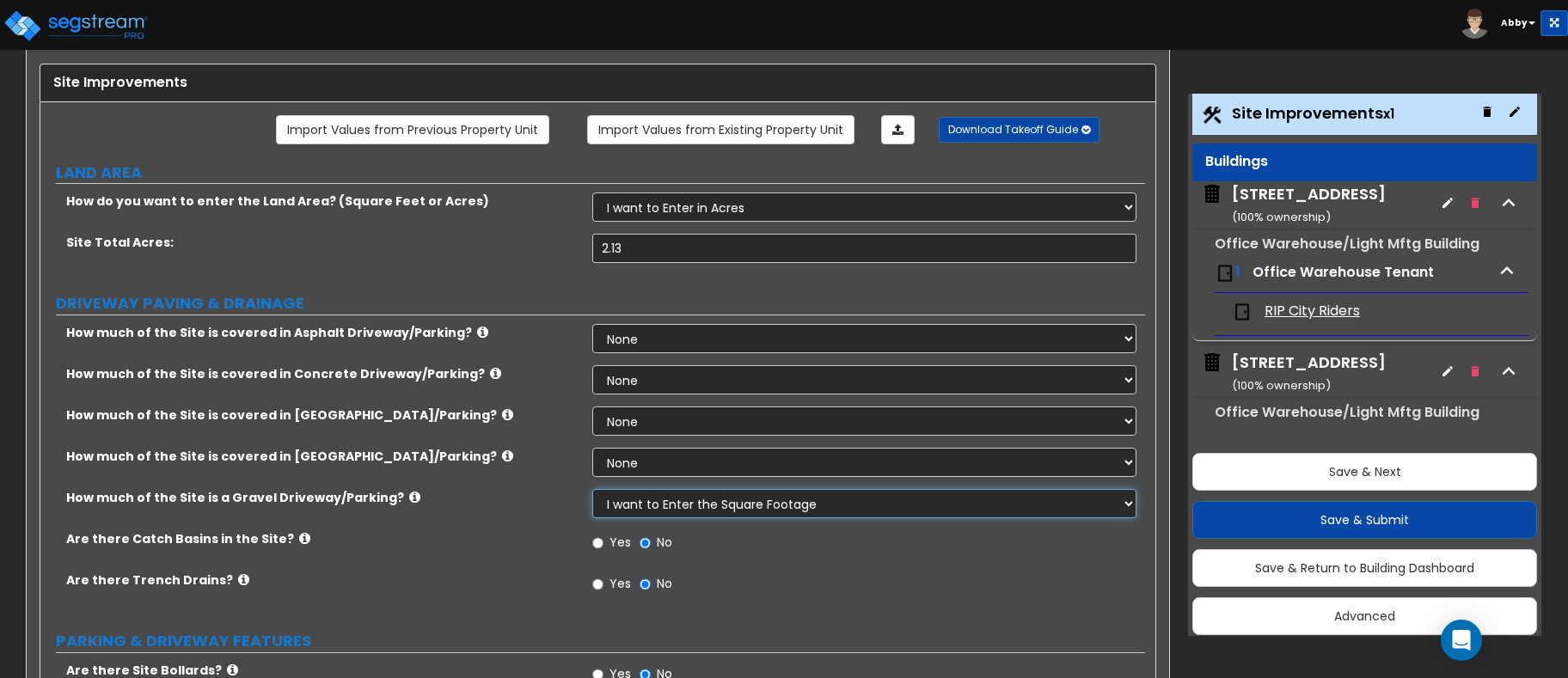 click on "None I want to Enter an Approximate Percentage I want to Enter the Square Footage" at bounding box center (864, 504) 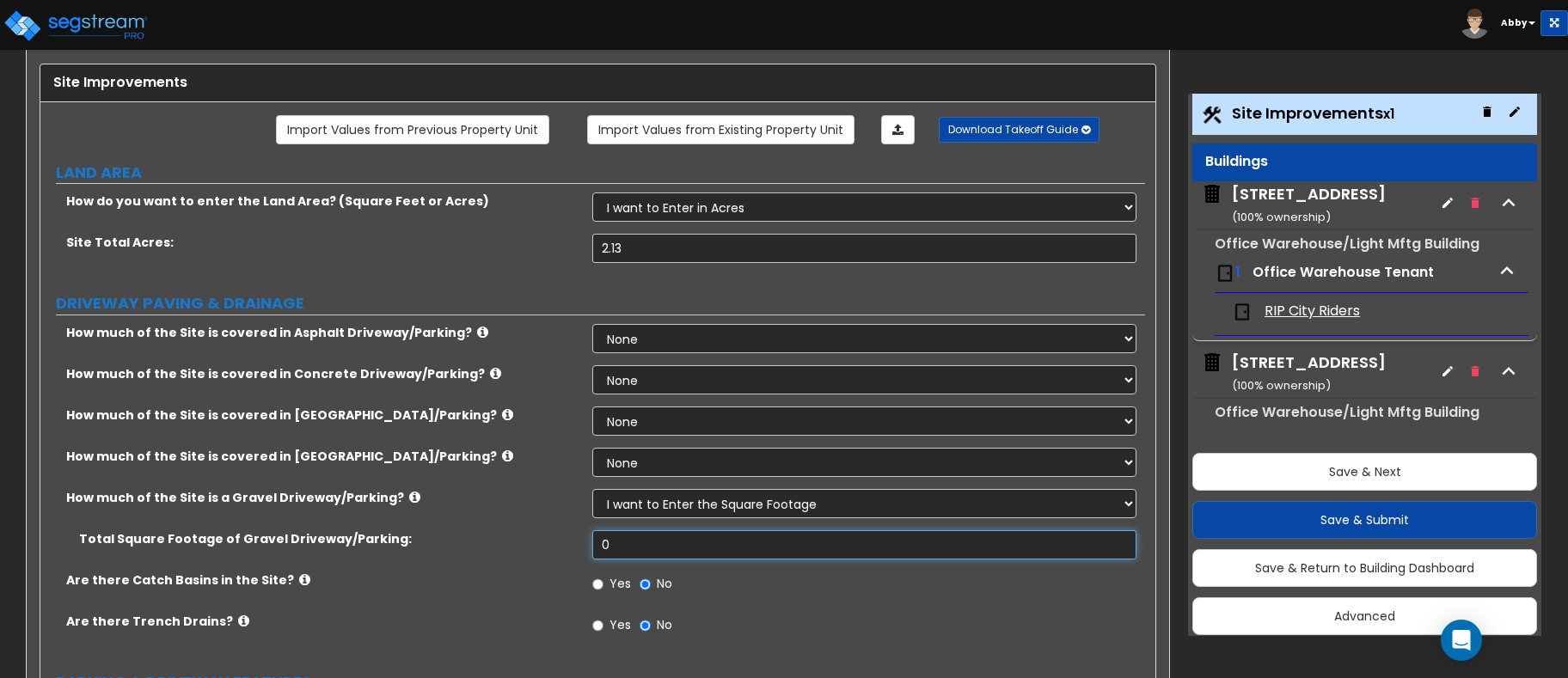 click on "0" at bounding box center [864, 545] 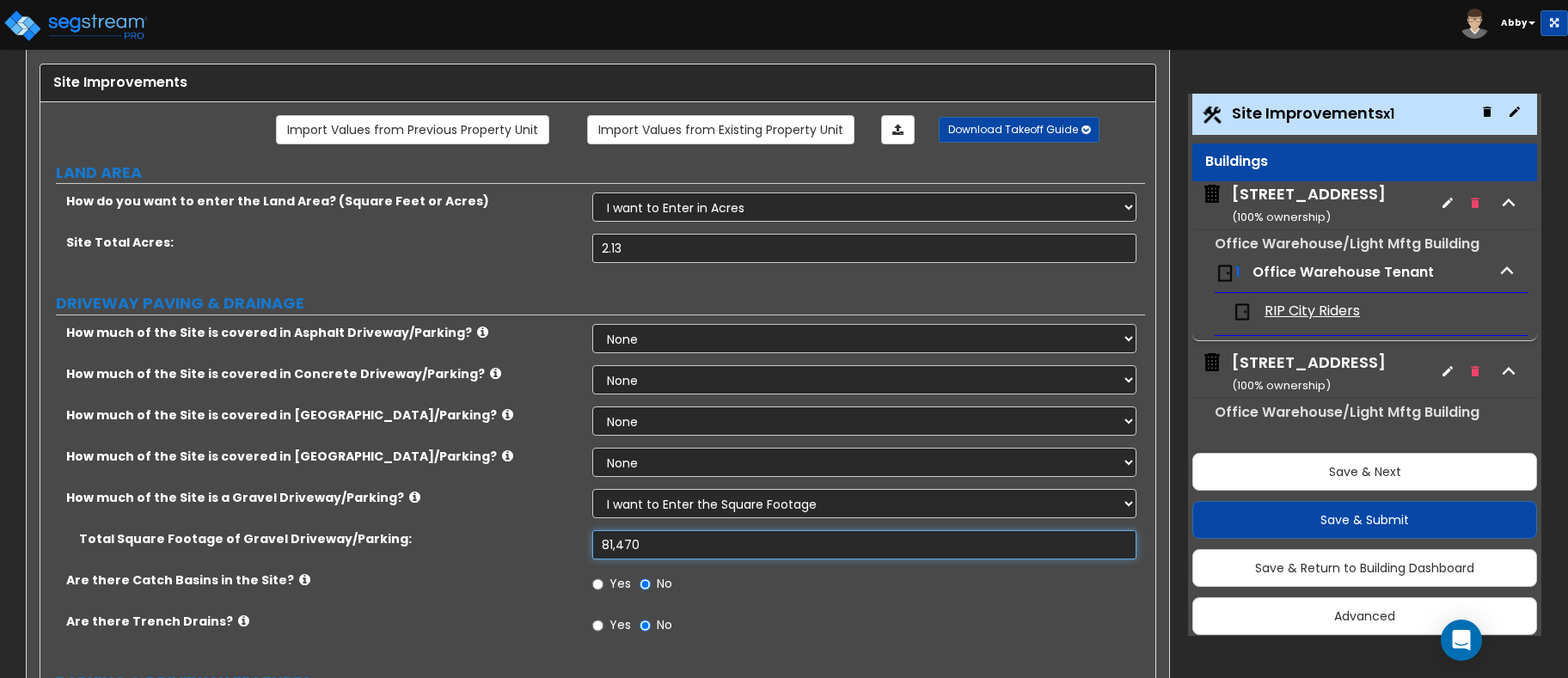 type on "81,470" 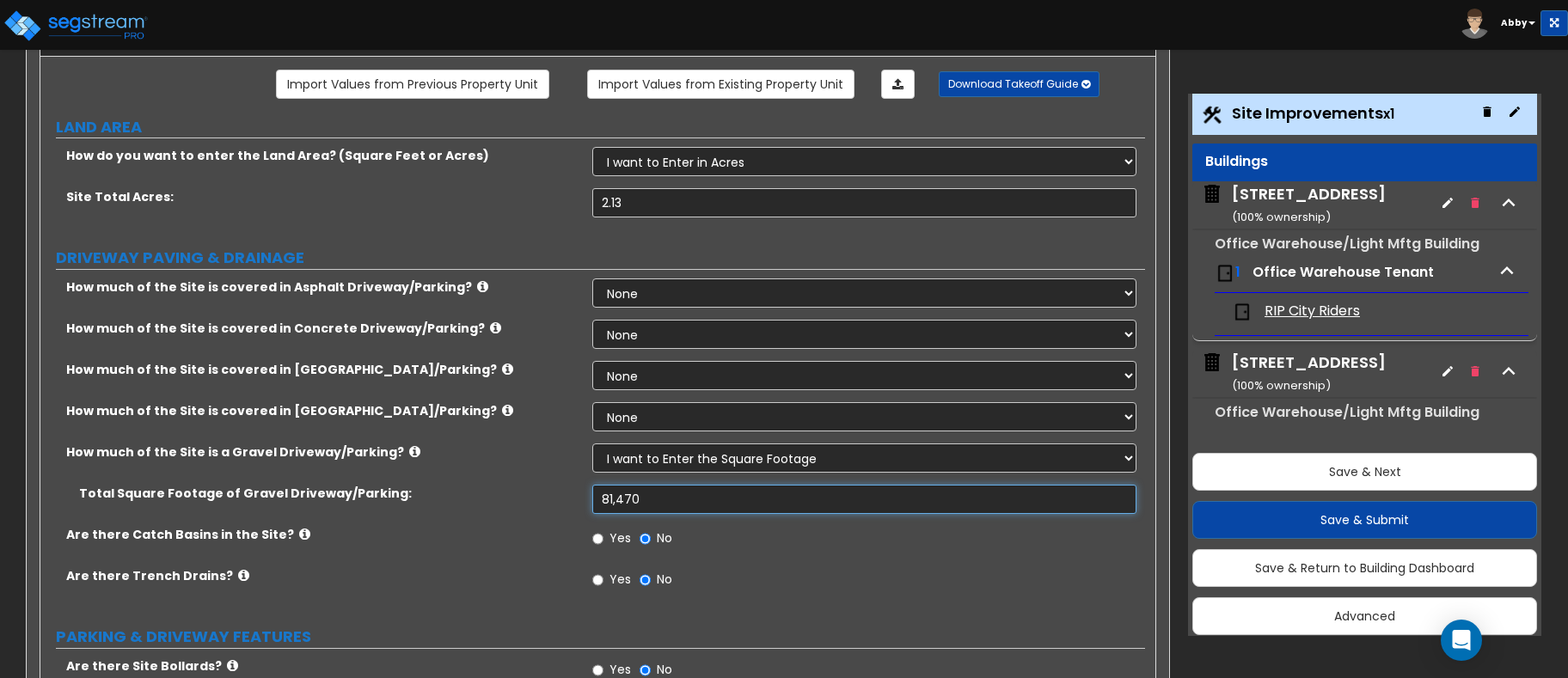 scroll, scrollTop: 172, scrollLeft: 0, axis: vertical 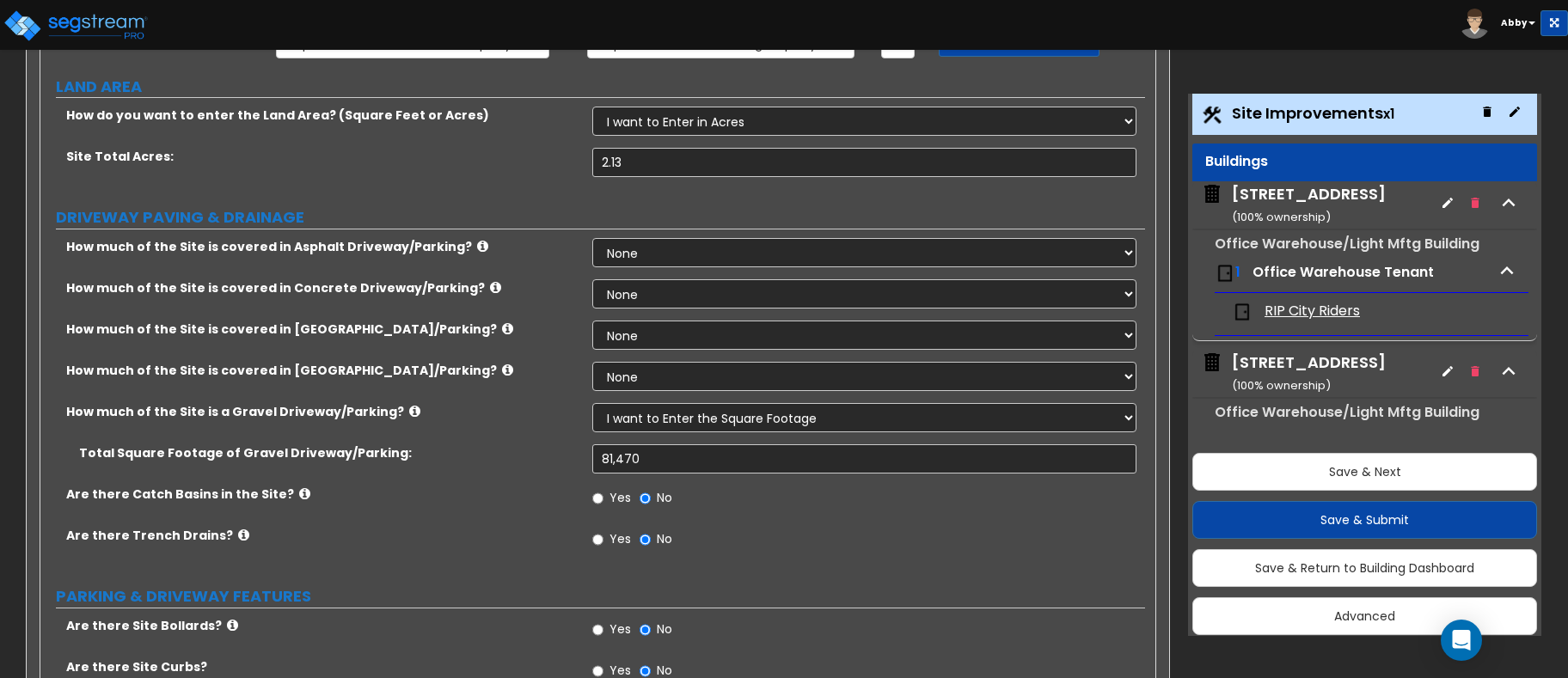 click on "Yes No" at bounding box center [868, 541] 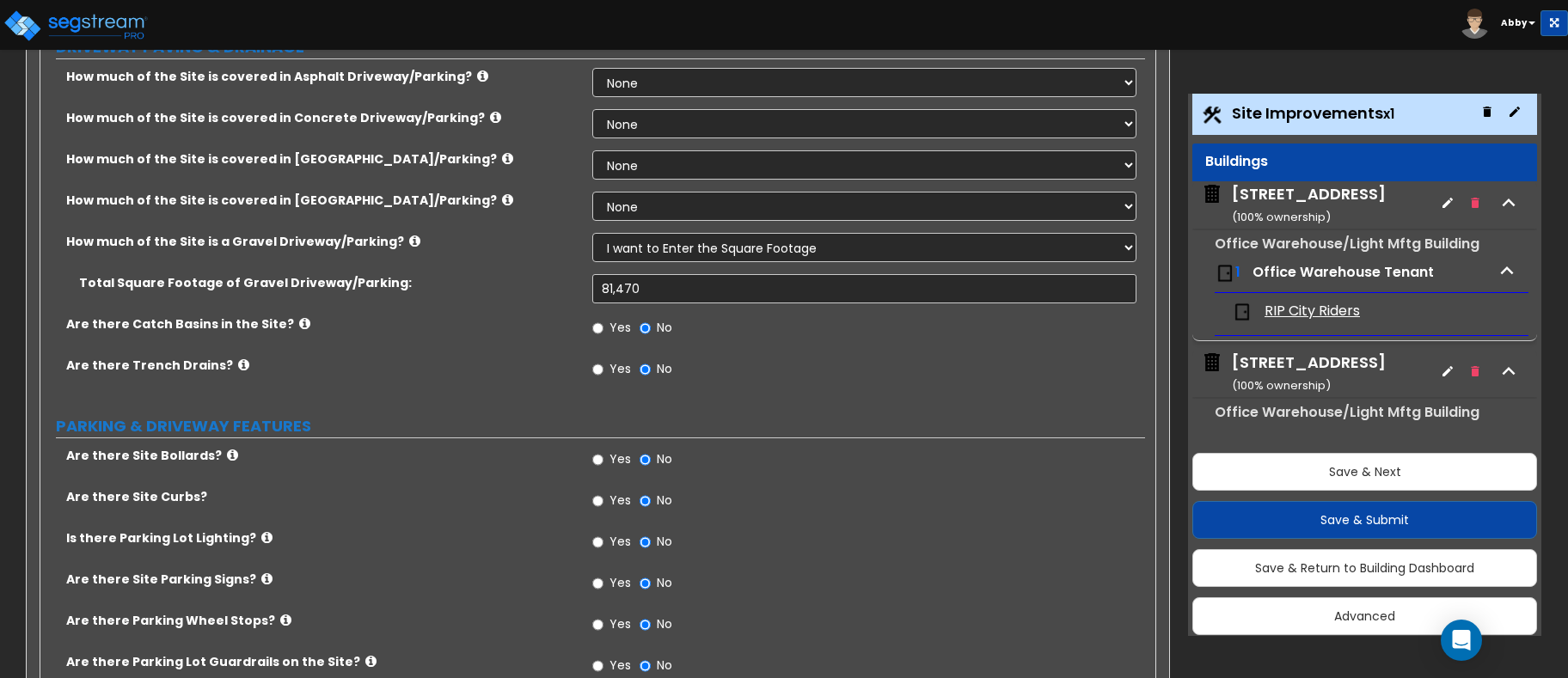 scroll, scrollTop: 344, scrollLeft: 0, axis: vertical 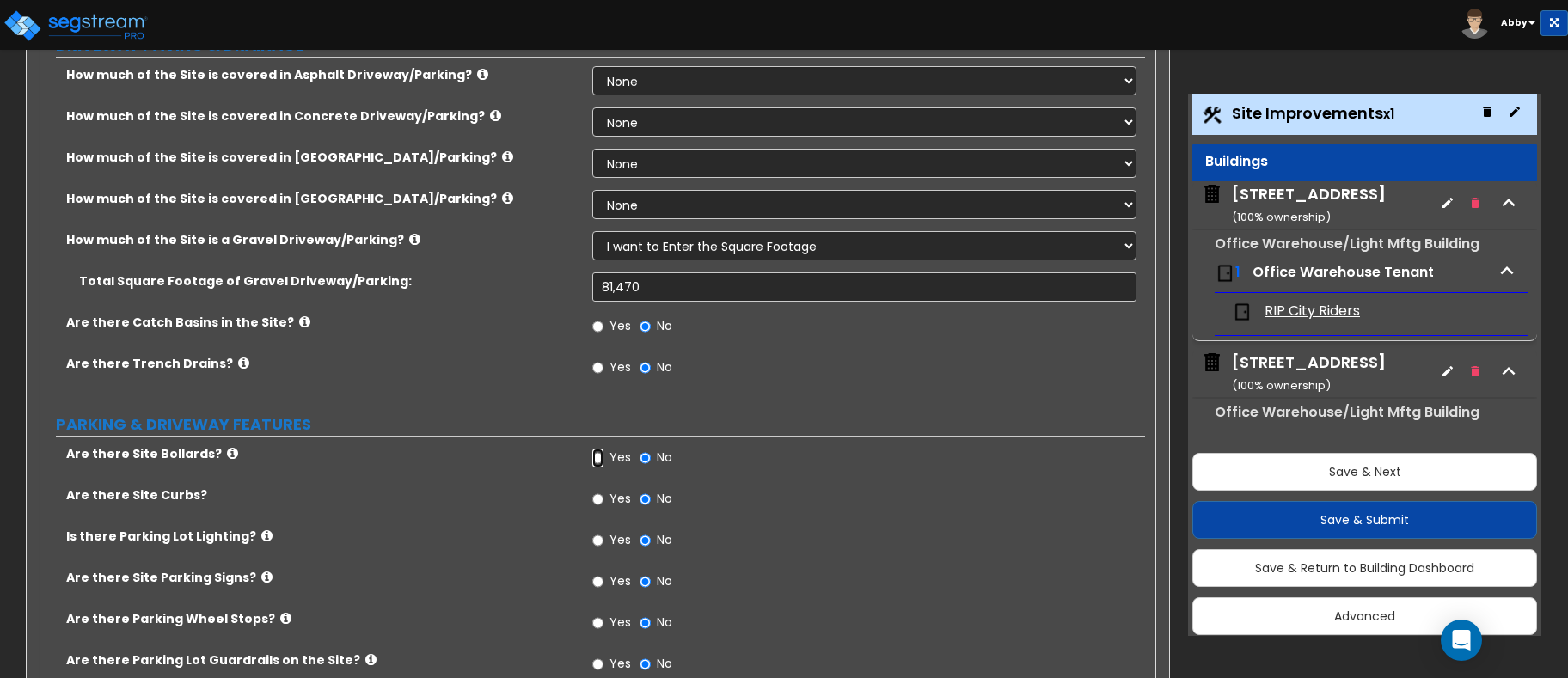 click on "Yes" at bounding box center (597, 458) 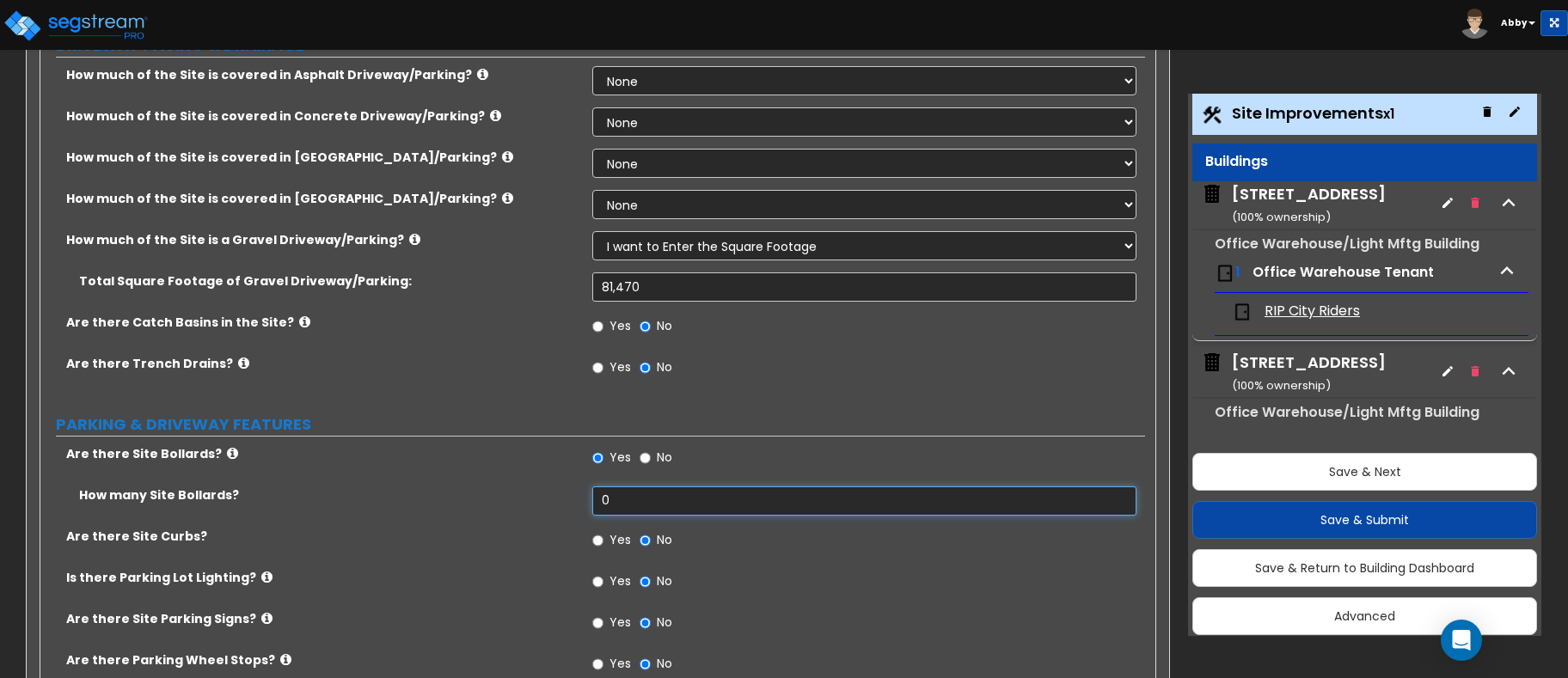 click on "0" at bounding box center [864, 501] 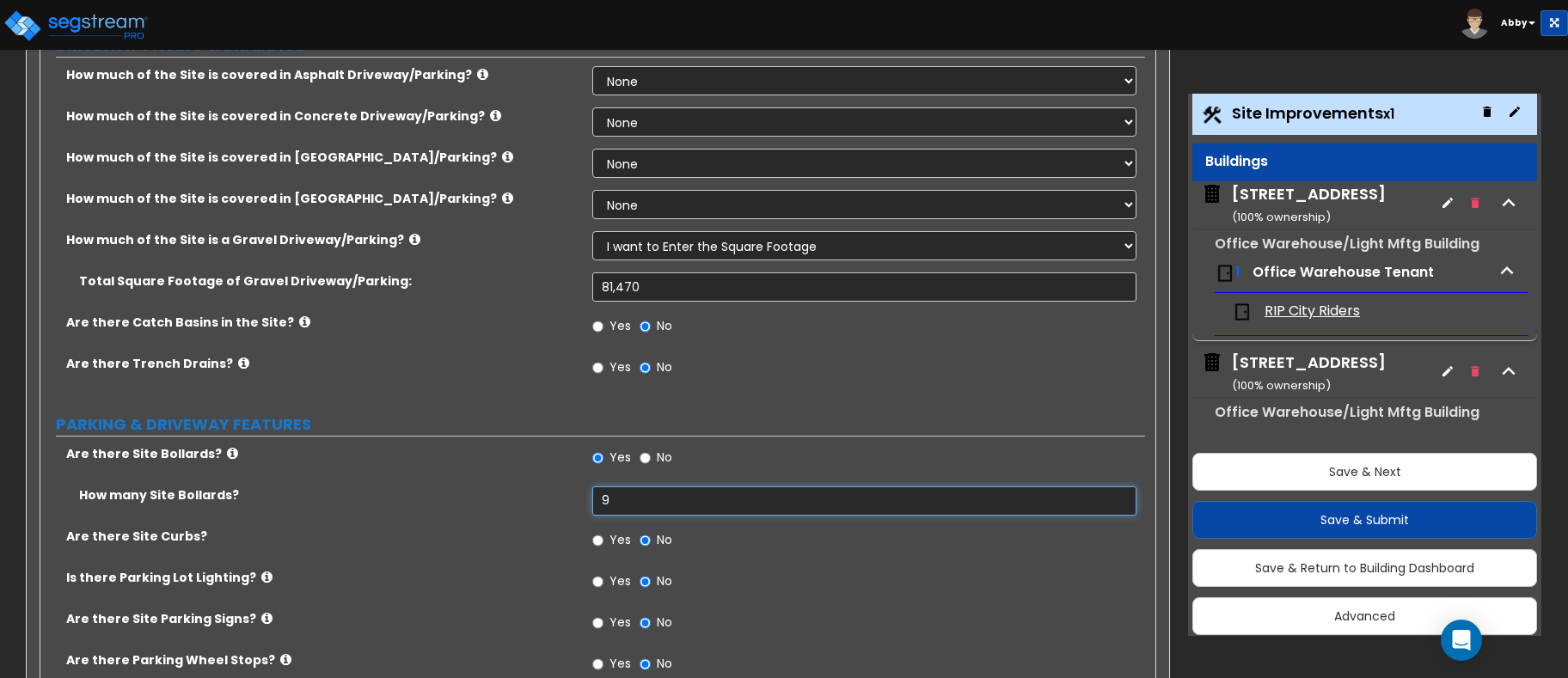 type on "9" 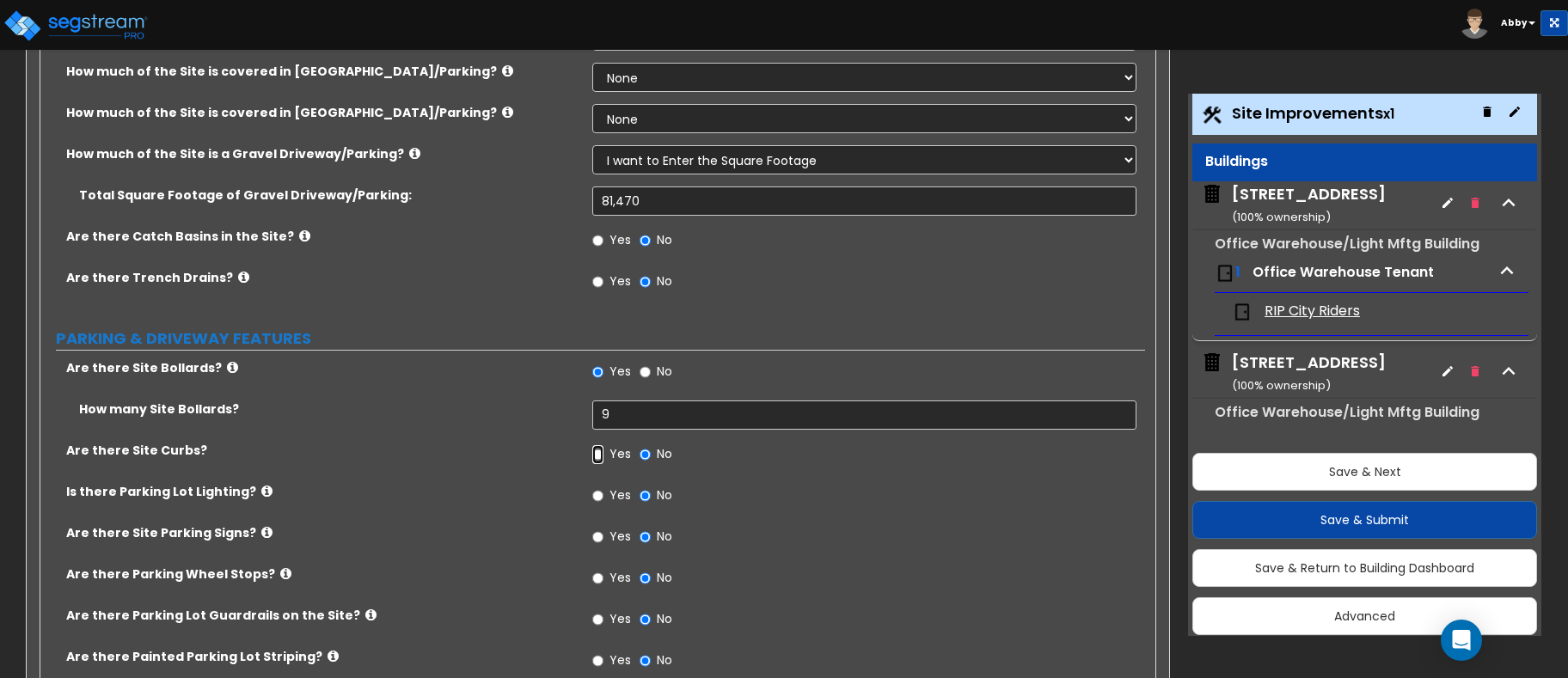 click on "Yes" at bounding box center [597, 455] 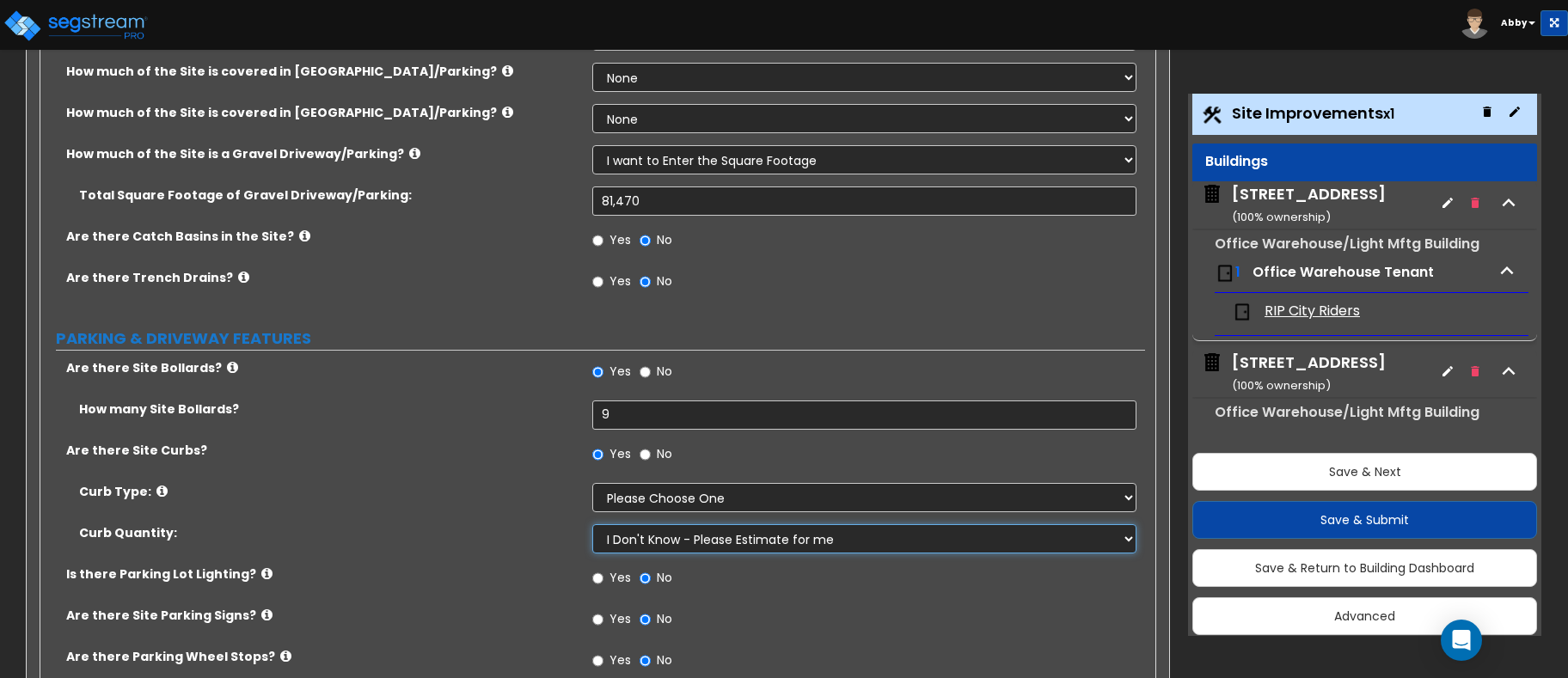 click on "I Don't Know - Please Estimate for me I want to Enter the Linear Footage" at bounding box center (864, 539) 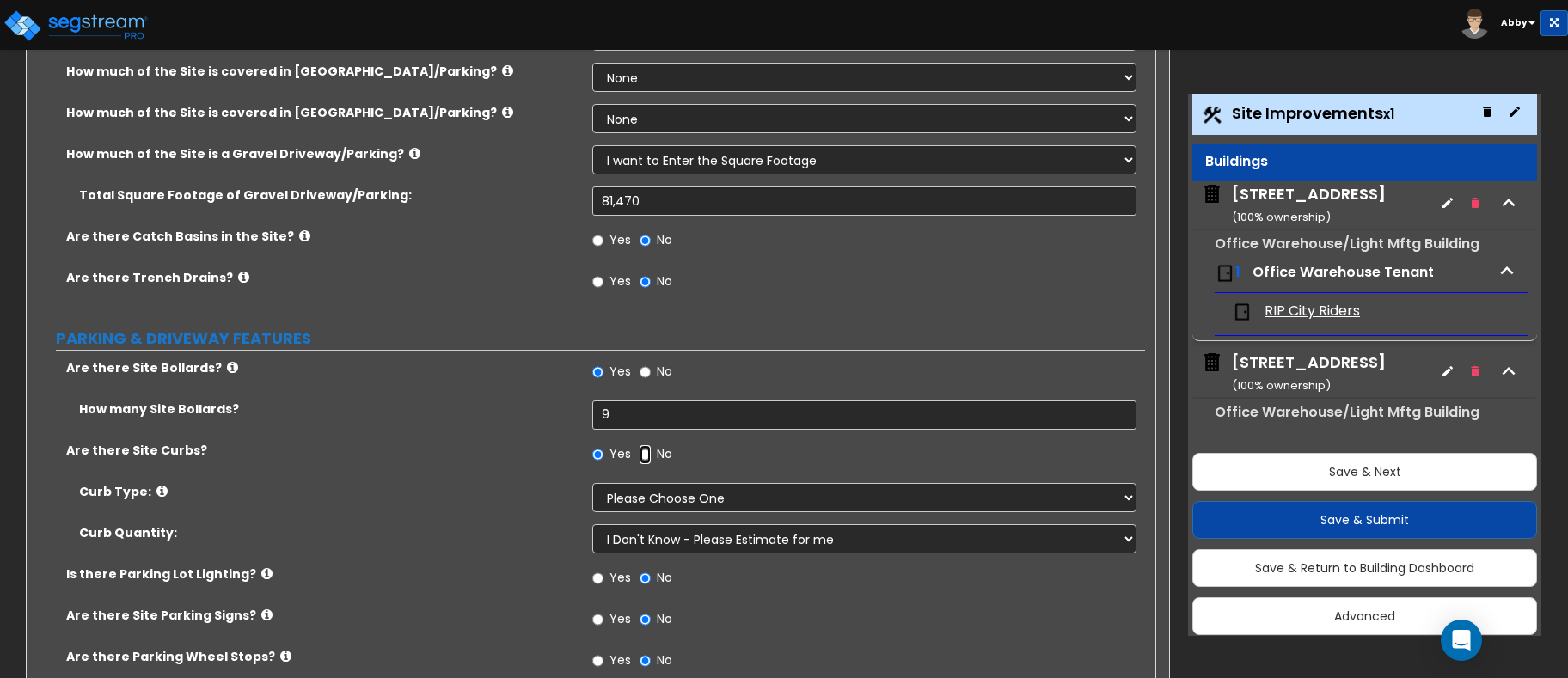 click on "No" at bounding box center (645, 455) 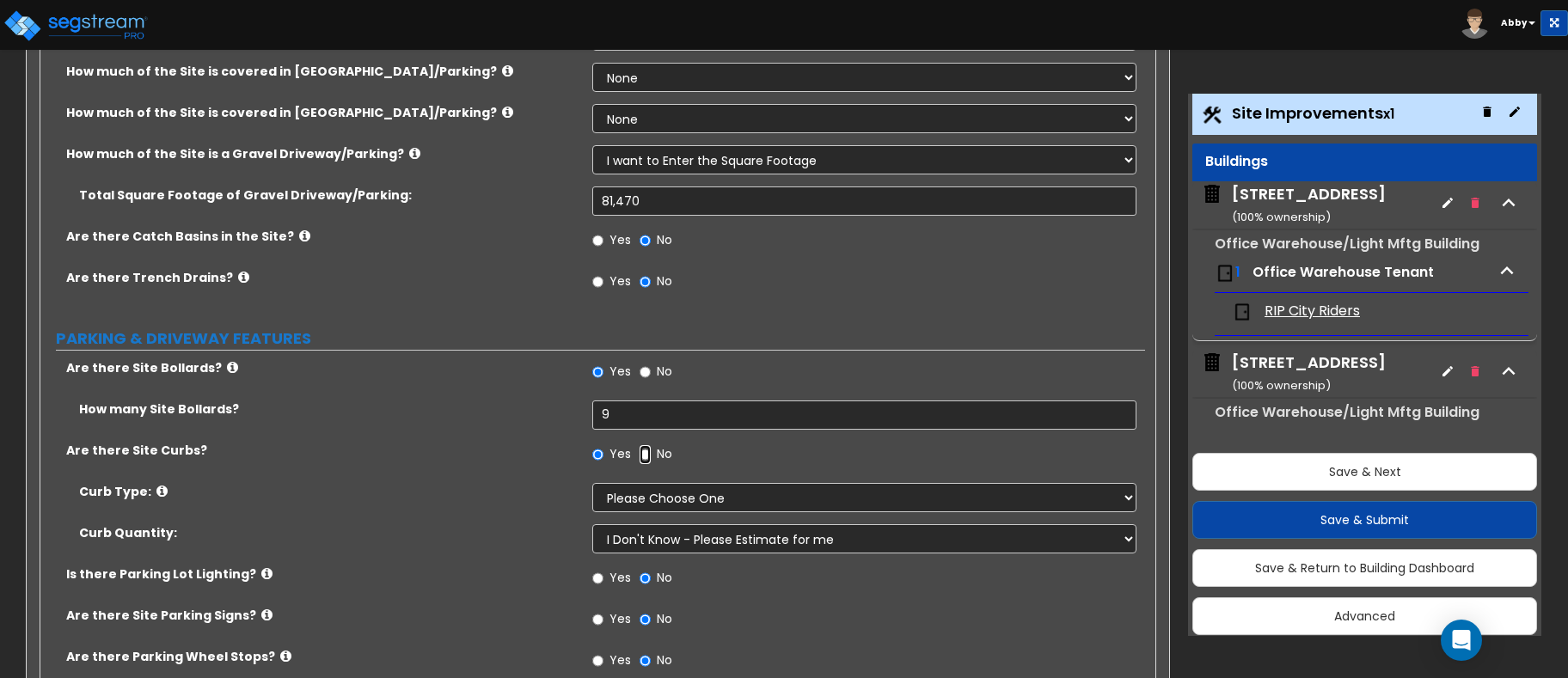 radio on "false" 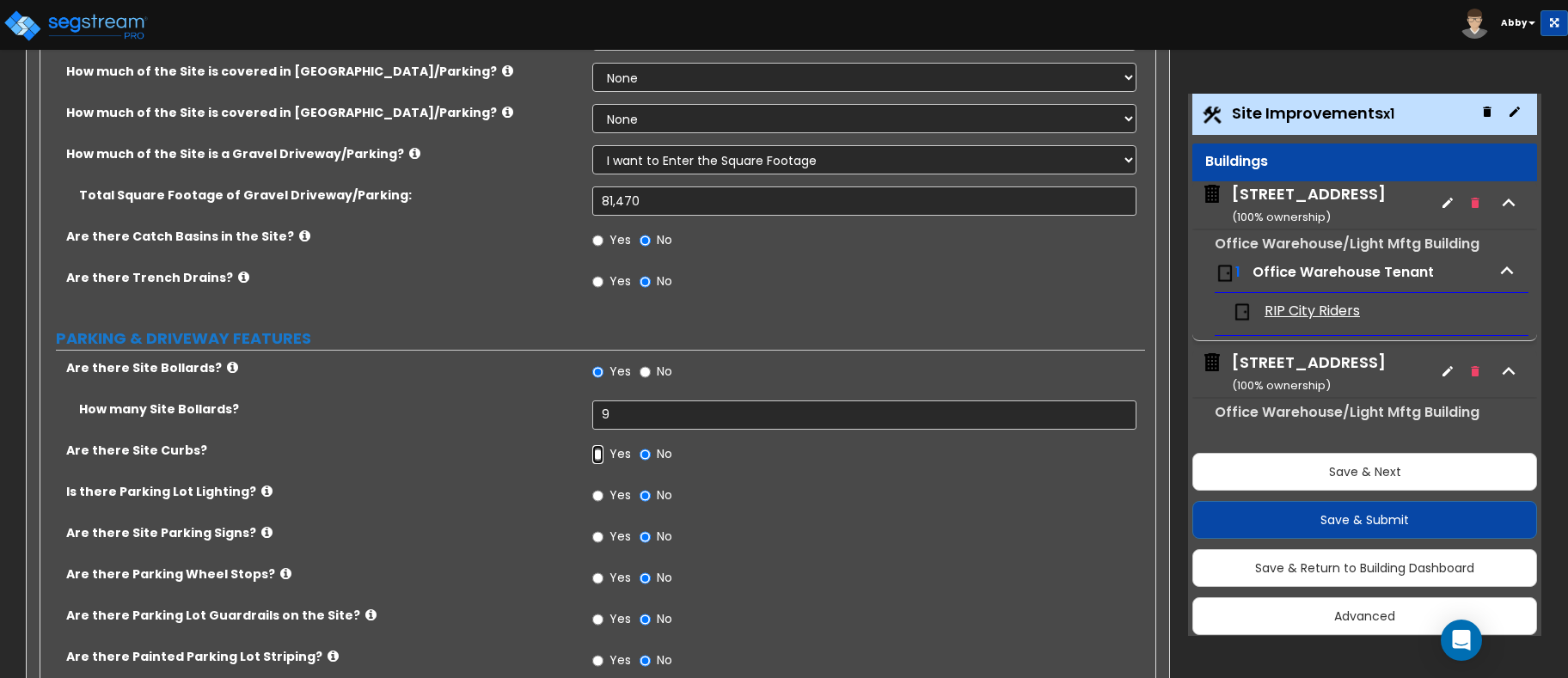 click on "Yes" at bounding box center [597, 455] 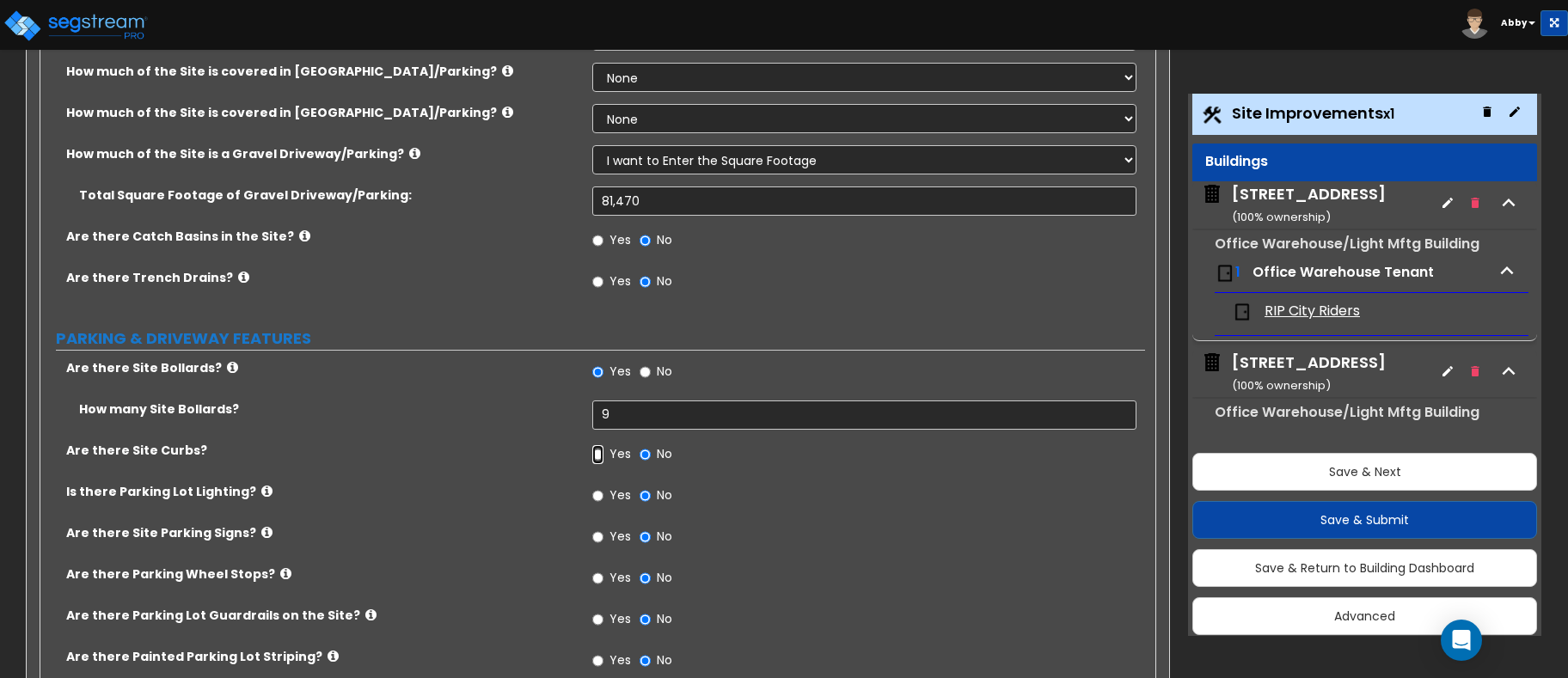 radio on "true" 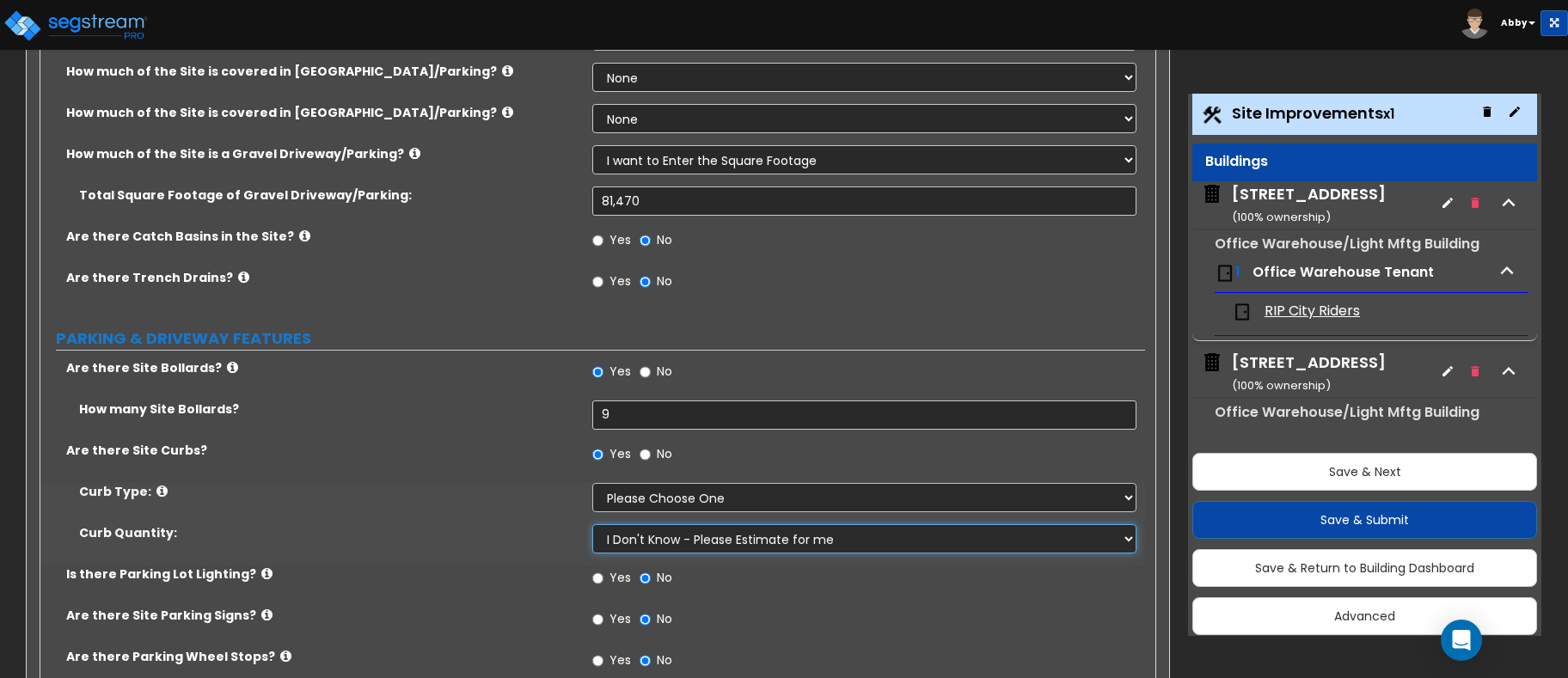 click on "I Don't Know - Please Estimate for me I want to Enter the Linear Footage" at bounding box center [864, 539] 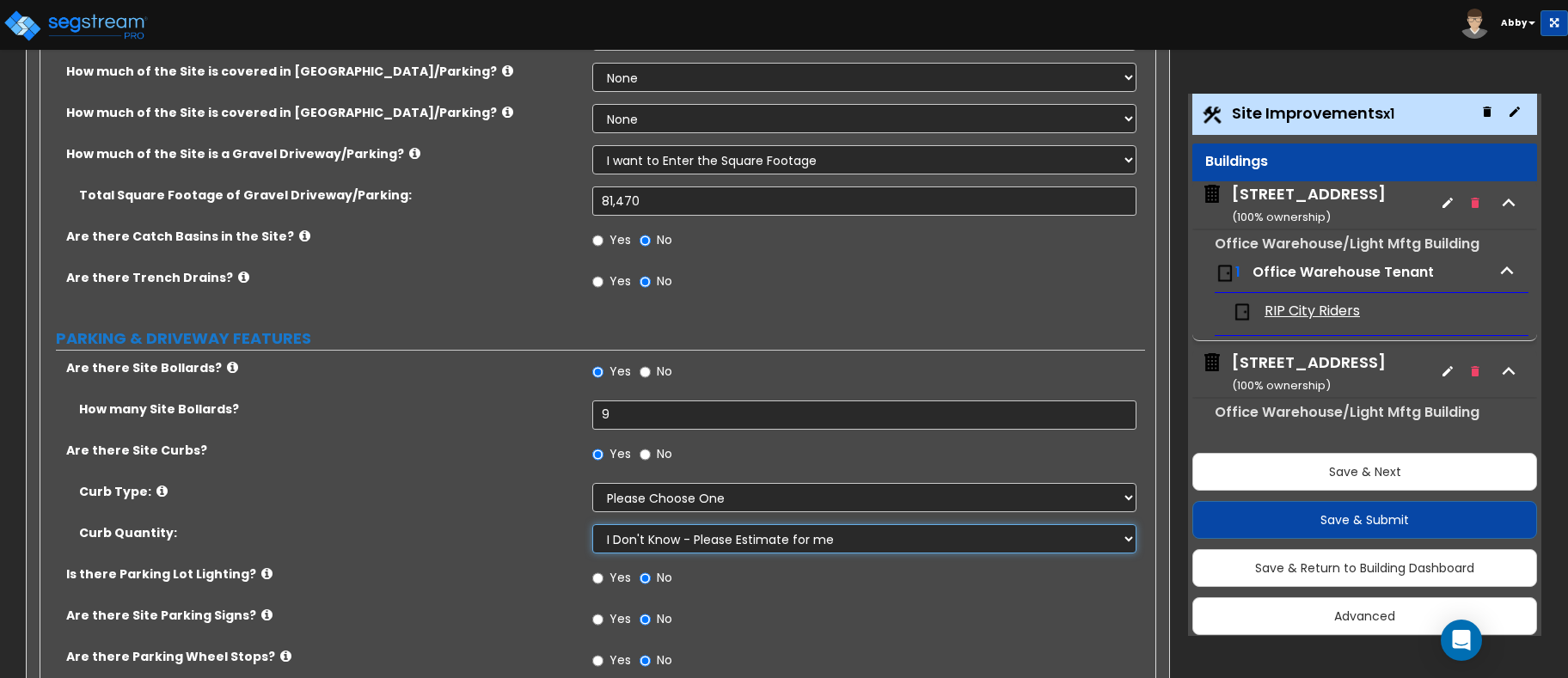 select on "1" 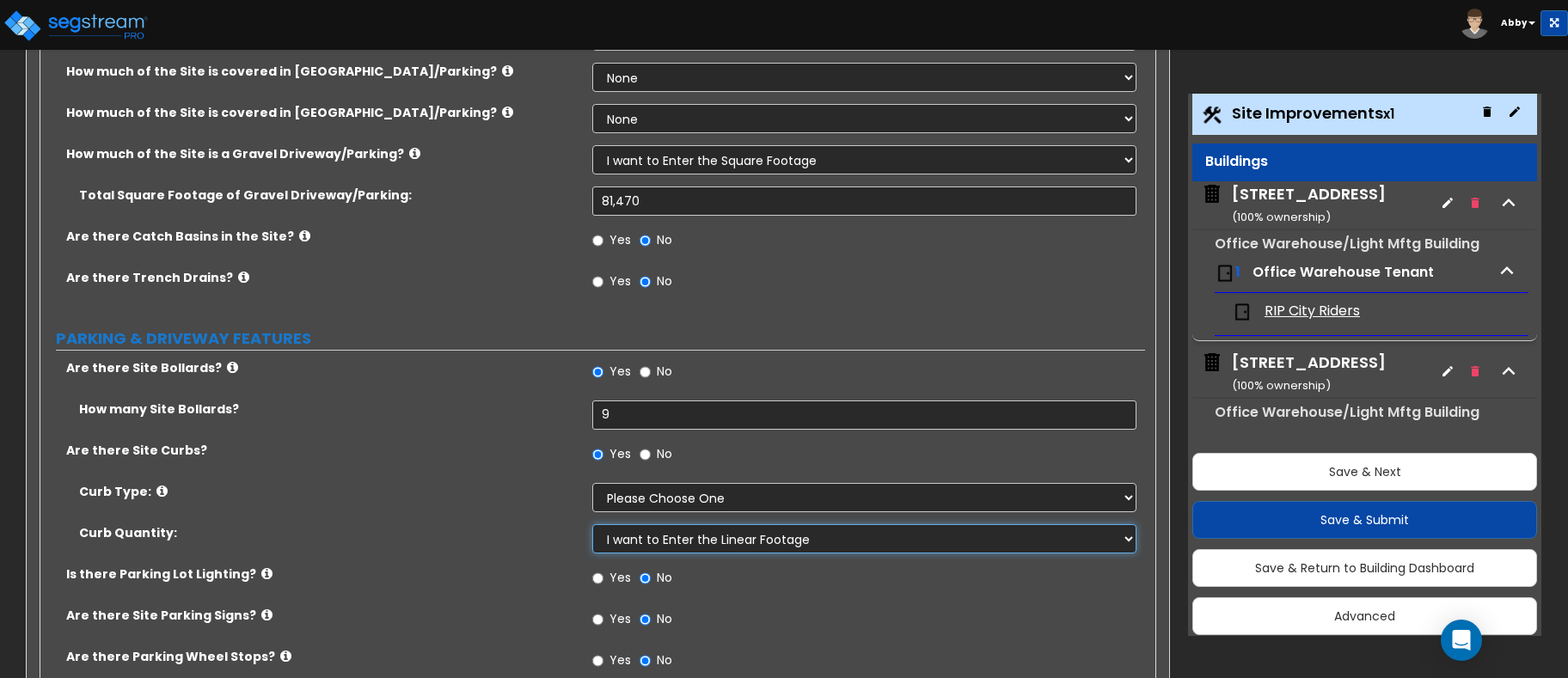 click on "I Don't Know - Please Estimate for me I want to Enter the Linear Footage" at bounding box center (864, 539) 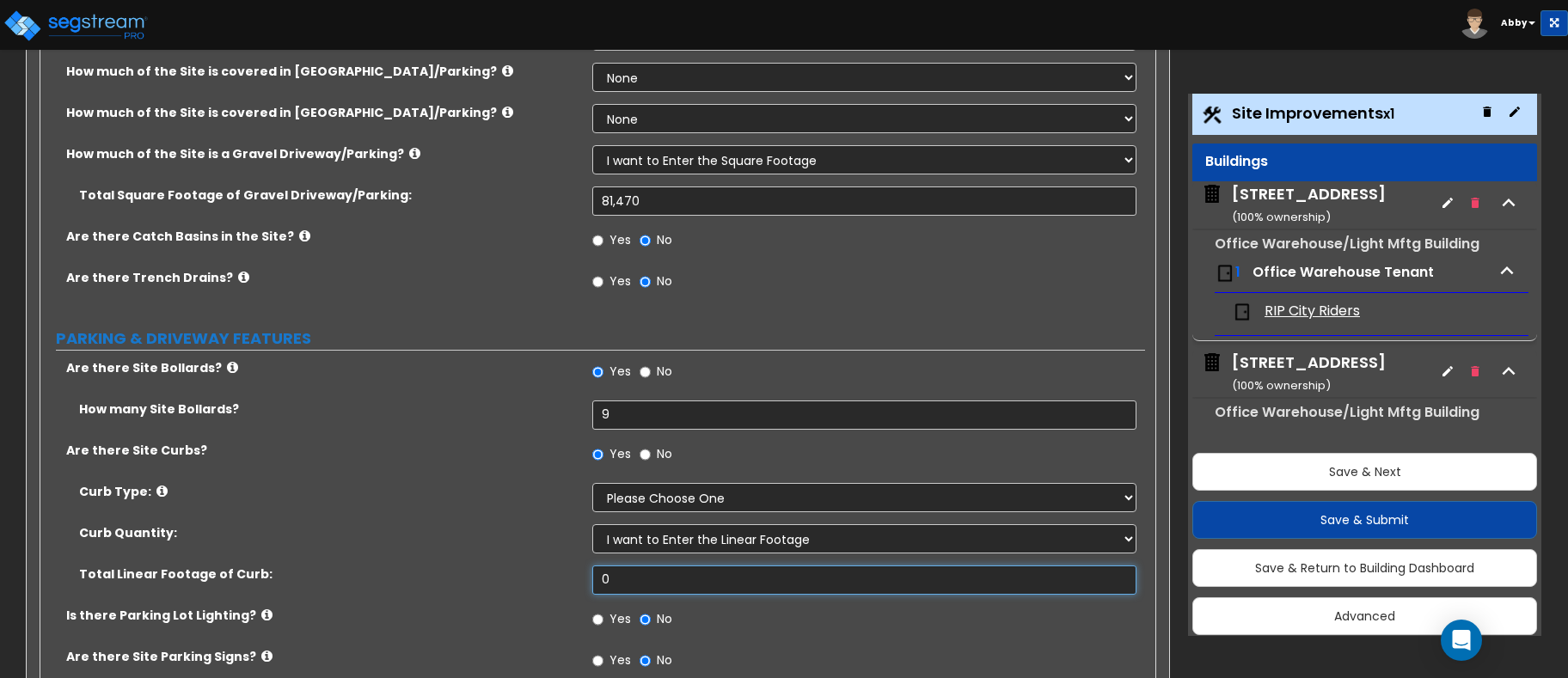 click on "0" at bounding box center (864, 580) 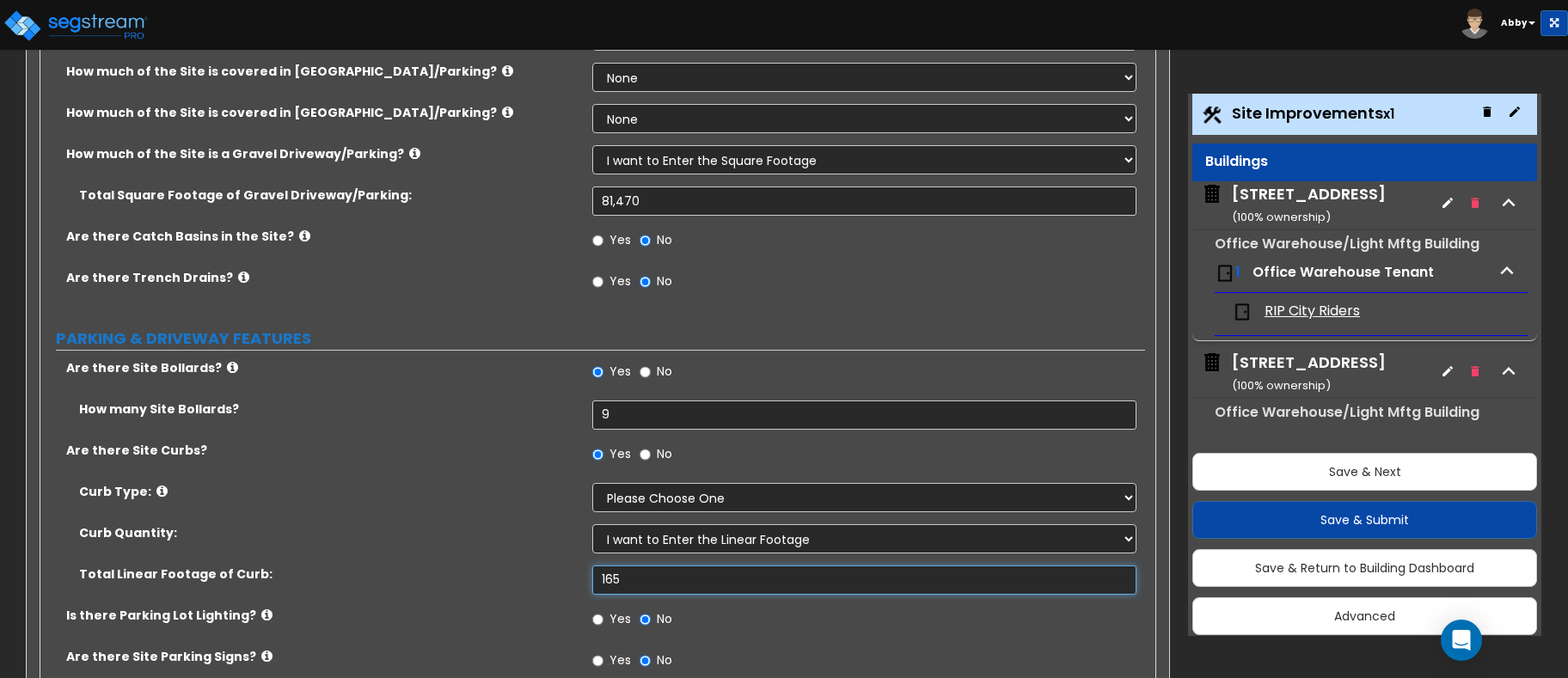 type on "165" 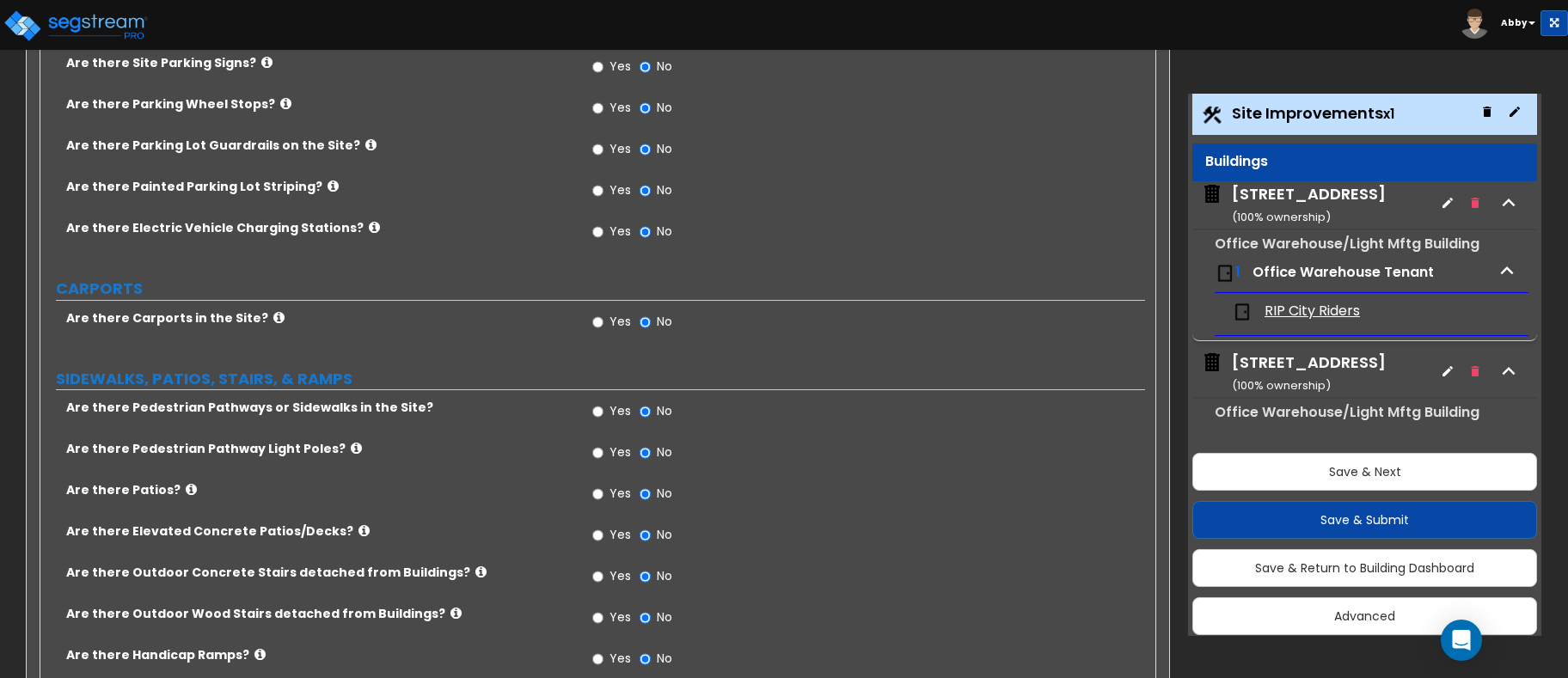 scroll, scrollTop: 1031, scrollLeft: 0, axis: vertical 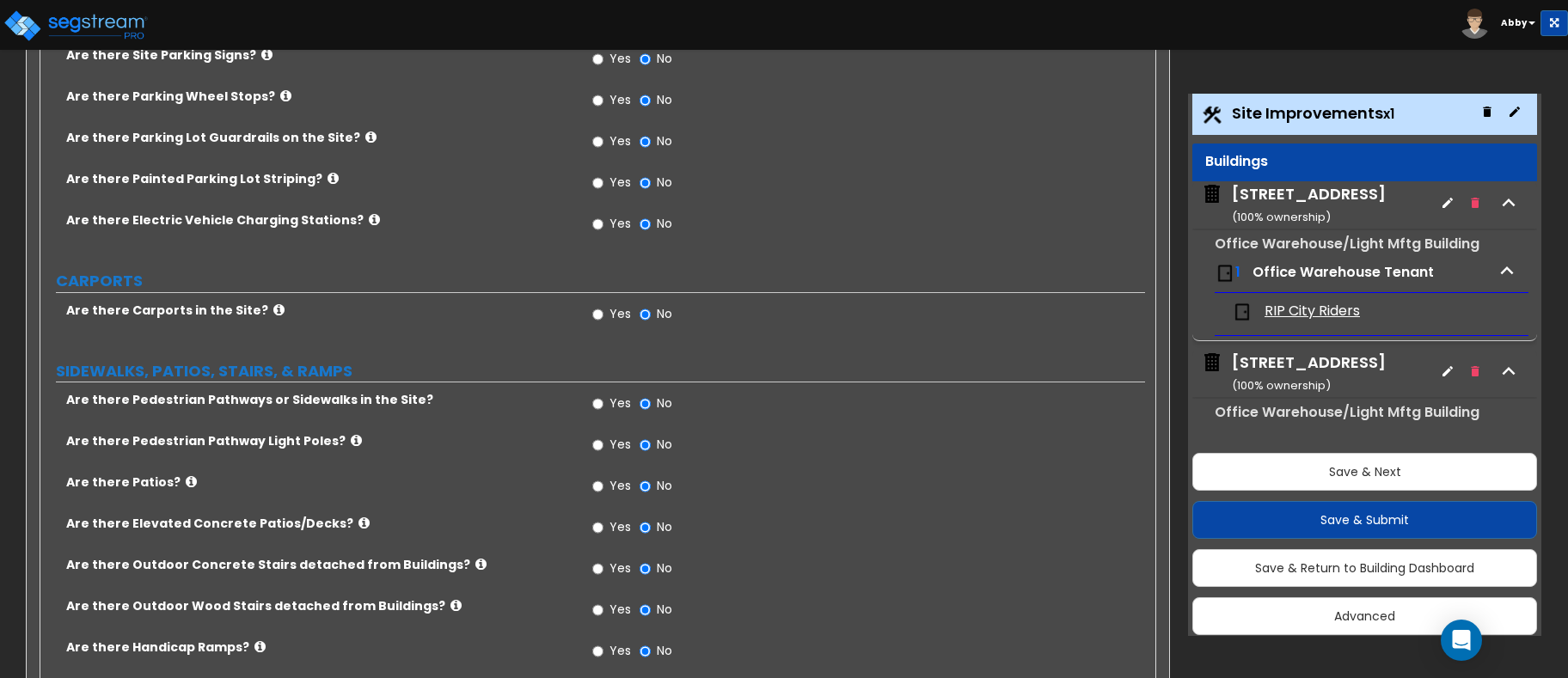 click on "Yes" at bounding box center (620, 403) 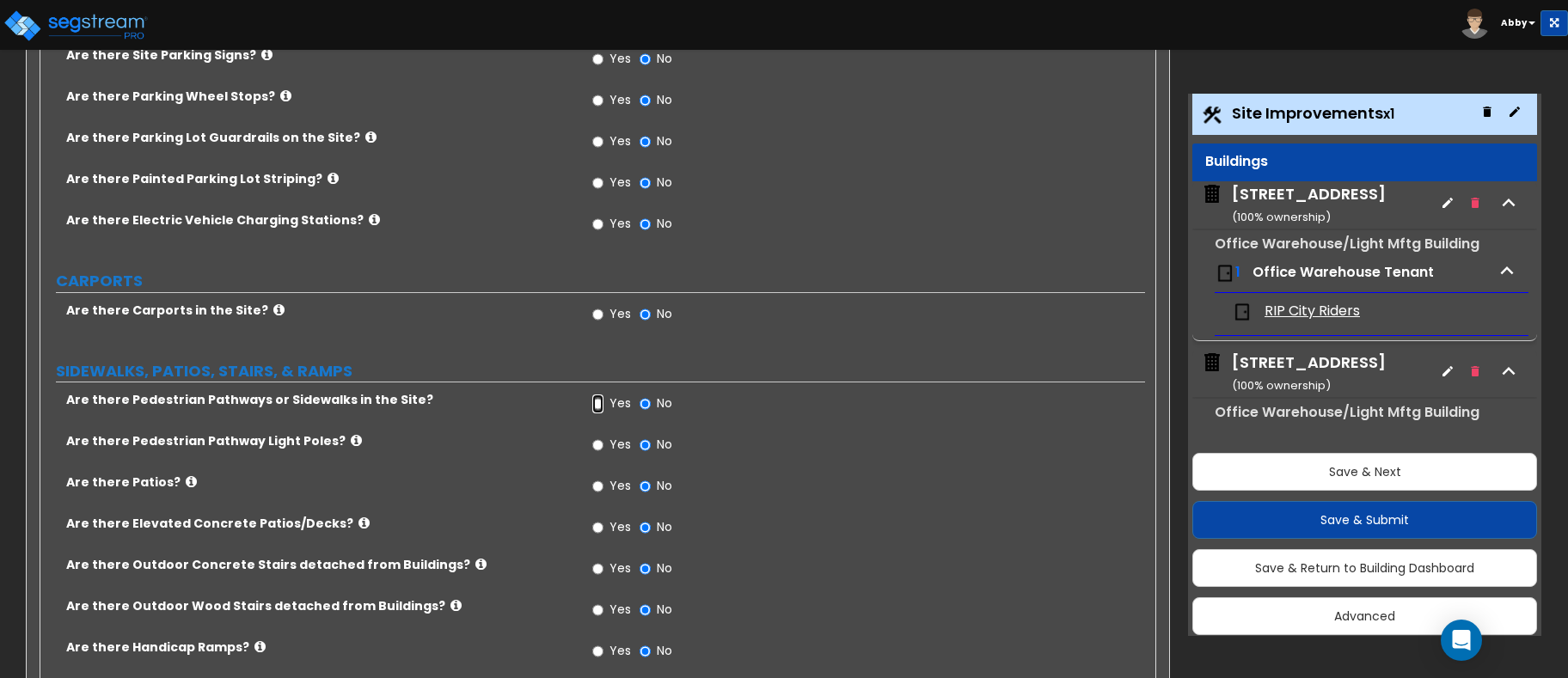 click on "Yes" at bounding box center (597, 404) 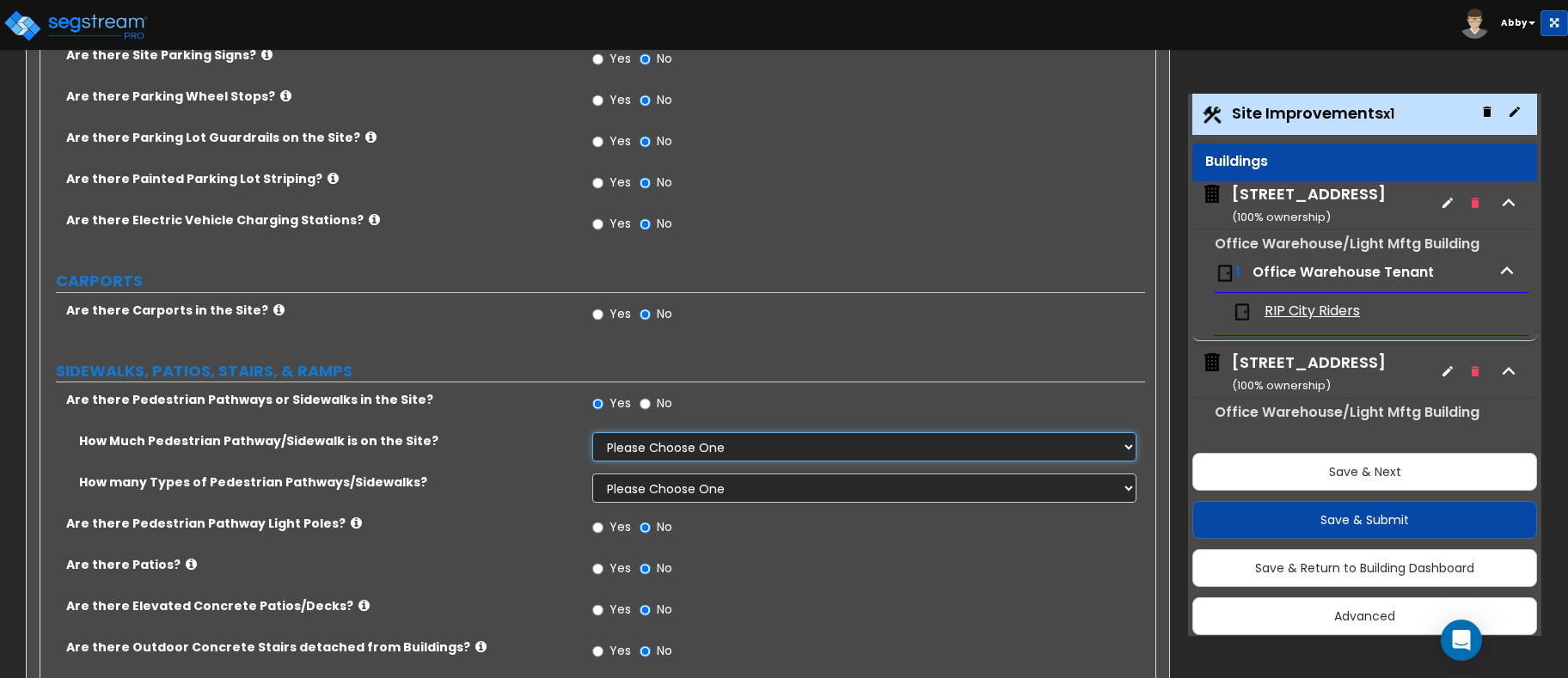 click on "Please Choose One I Don't Know, Please Estimate For Me Enter Linear Footage" at bounding box center [864, 447] 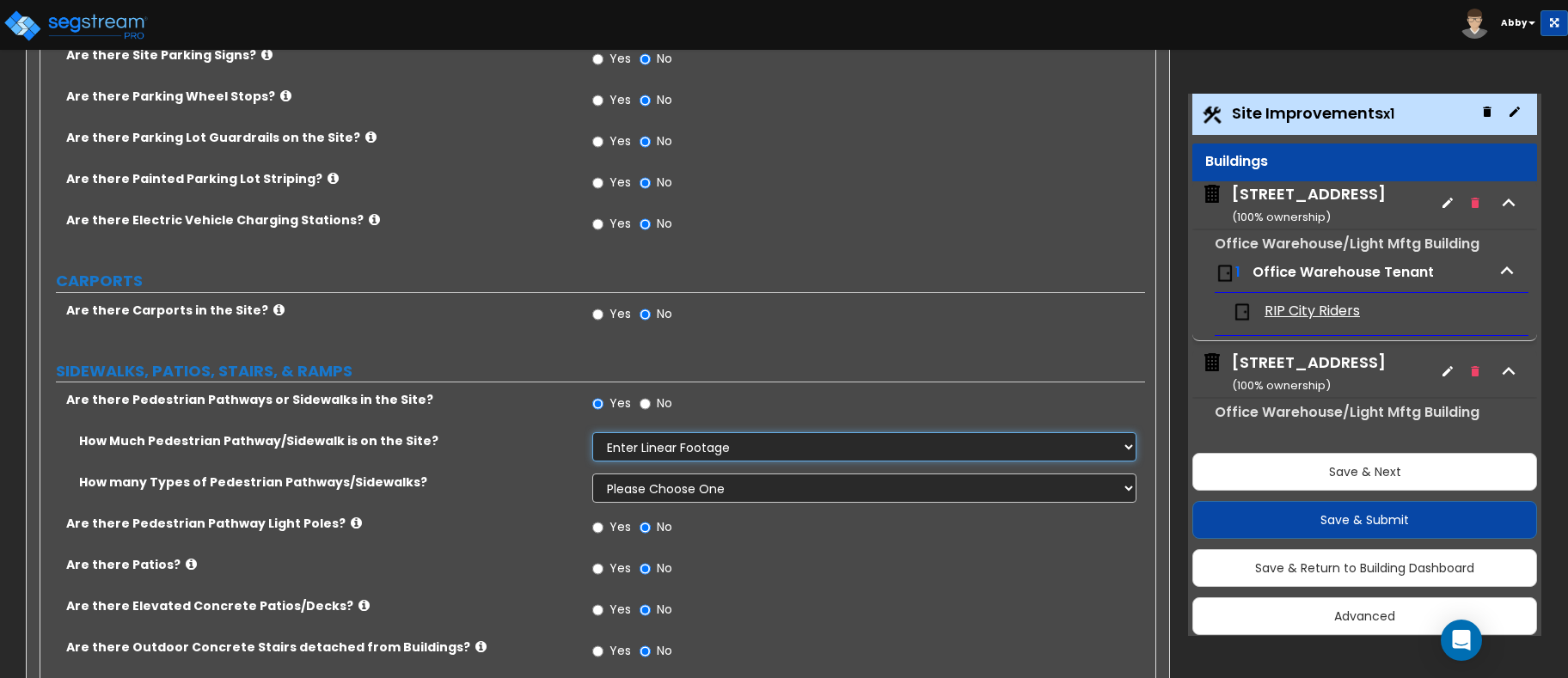 click on "Please Choose One I Don't Know, Please Estimate For Me Enter Linear Footage" at bounding box center [864, 447] 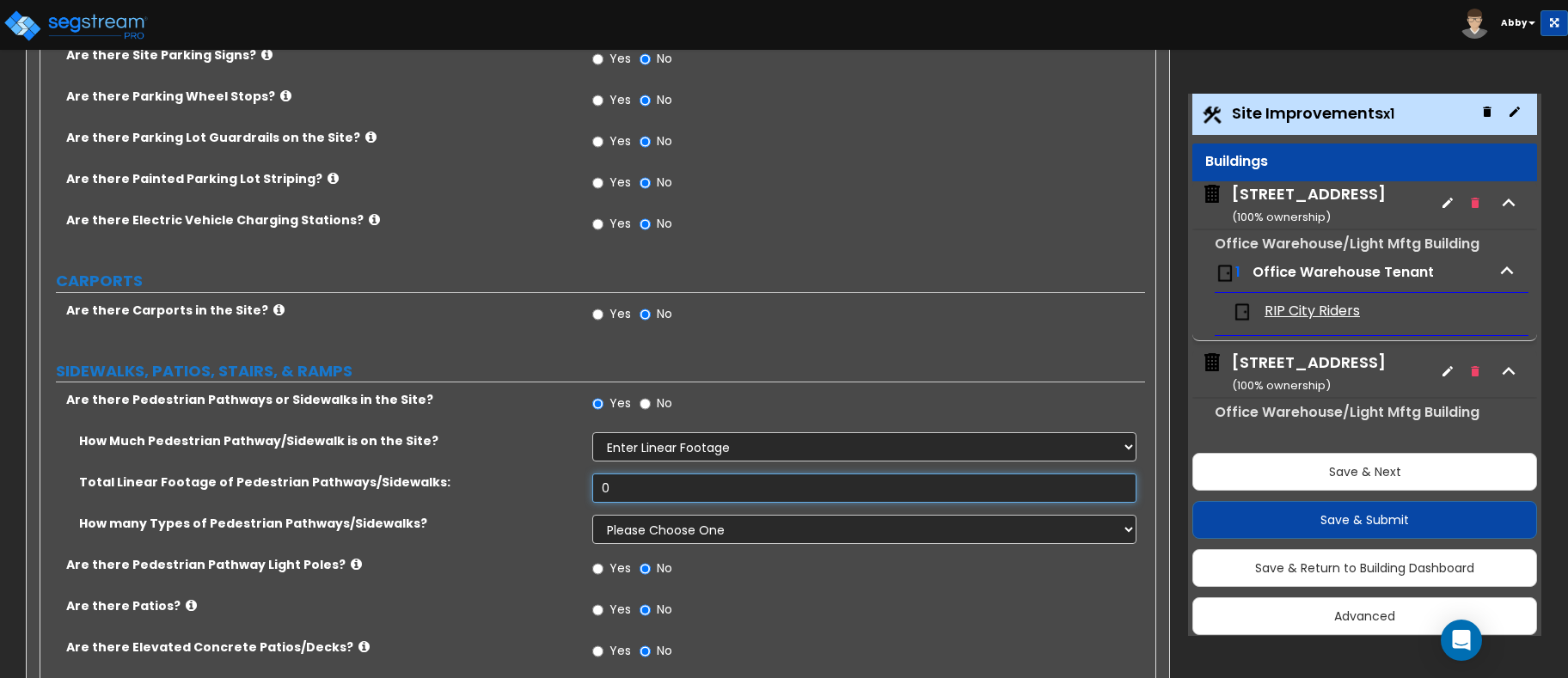 click on "0" at bounding box center (864, 488) 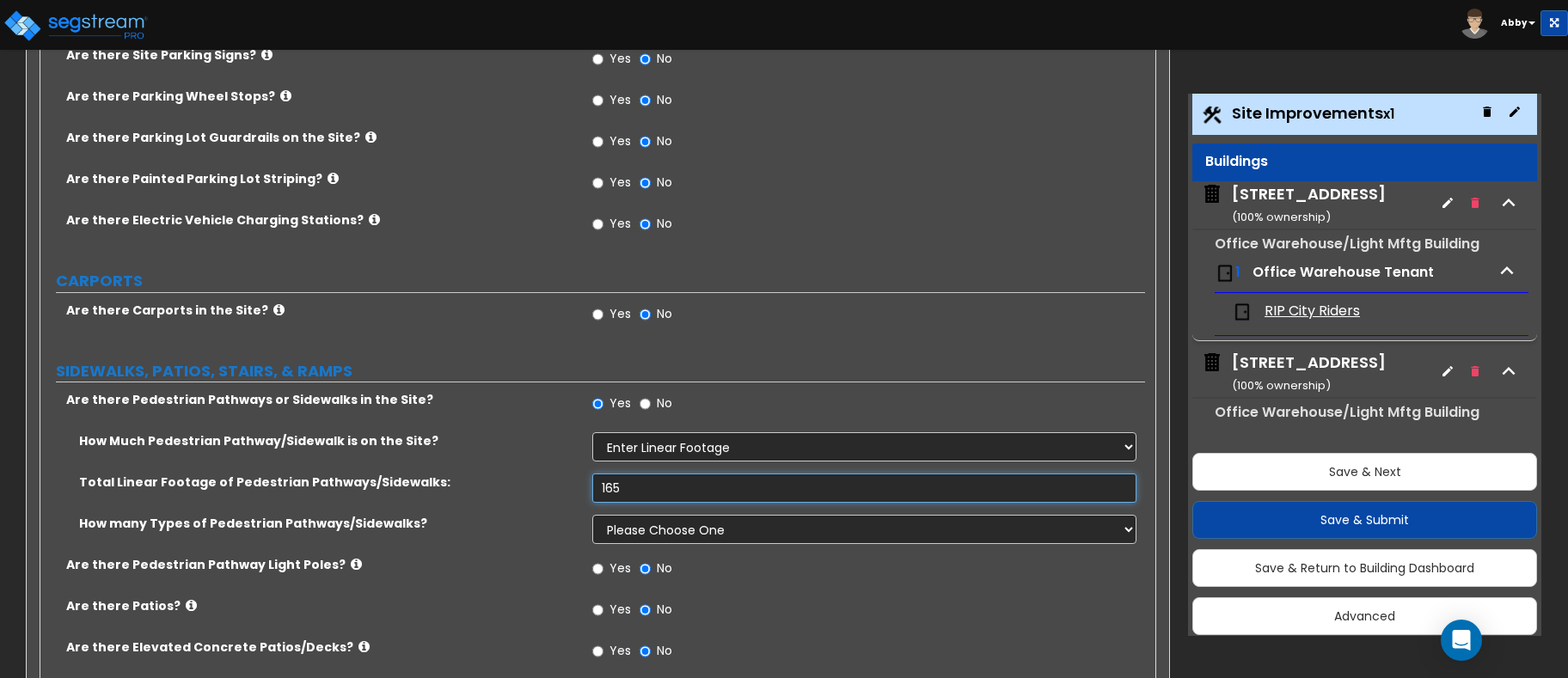 type on "165" 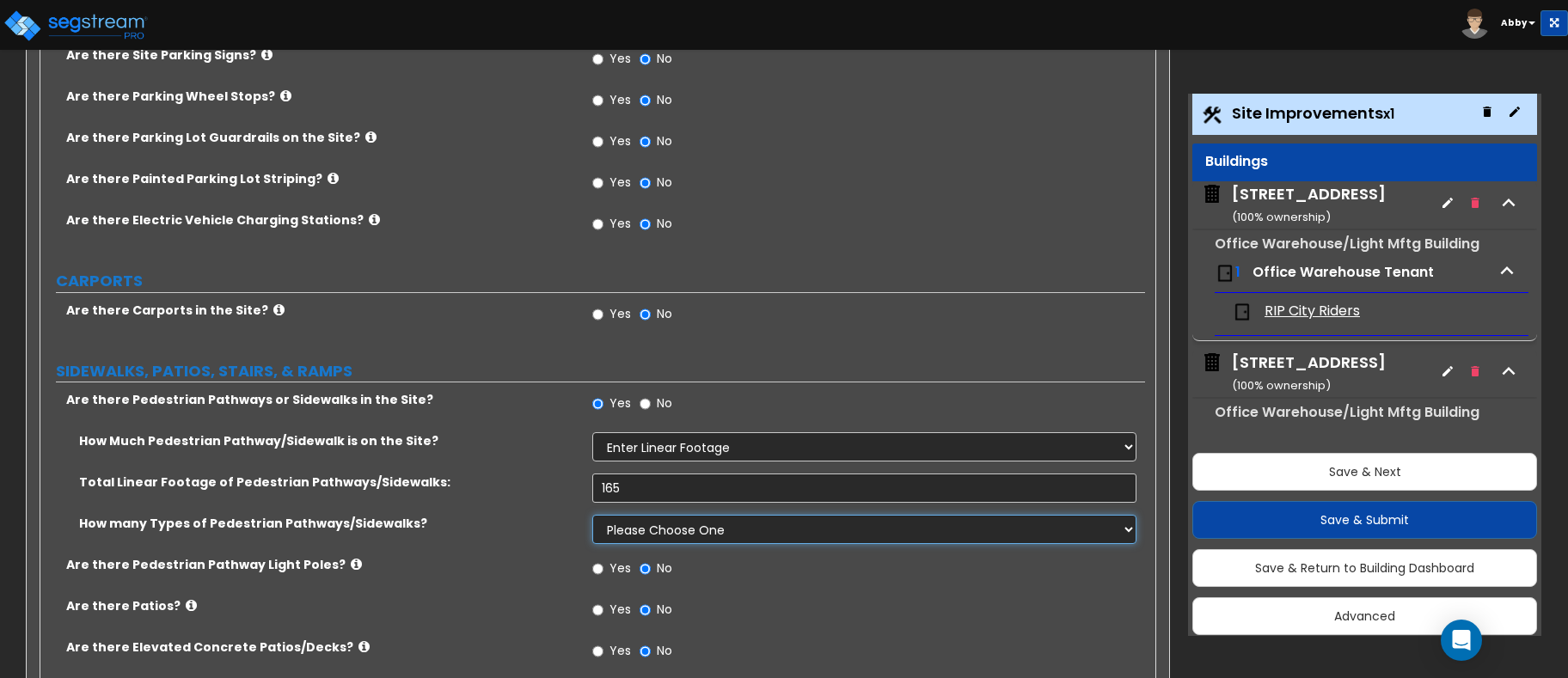 click on "Please Choose One 1 2 3" at bounding box center [864, 529] 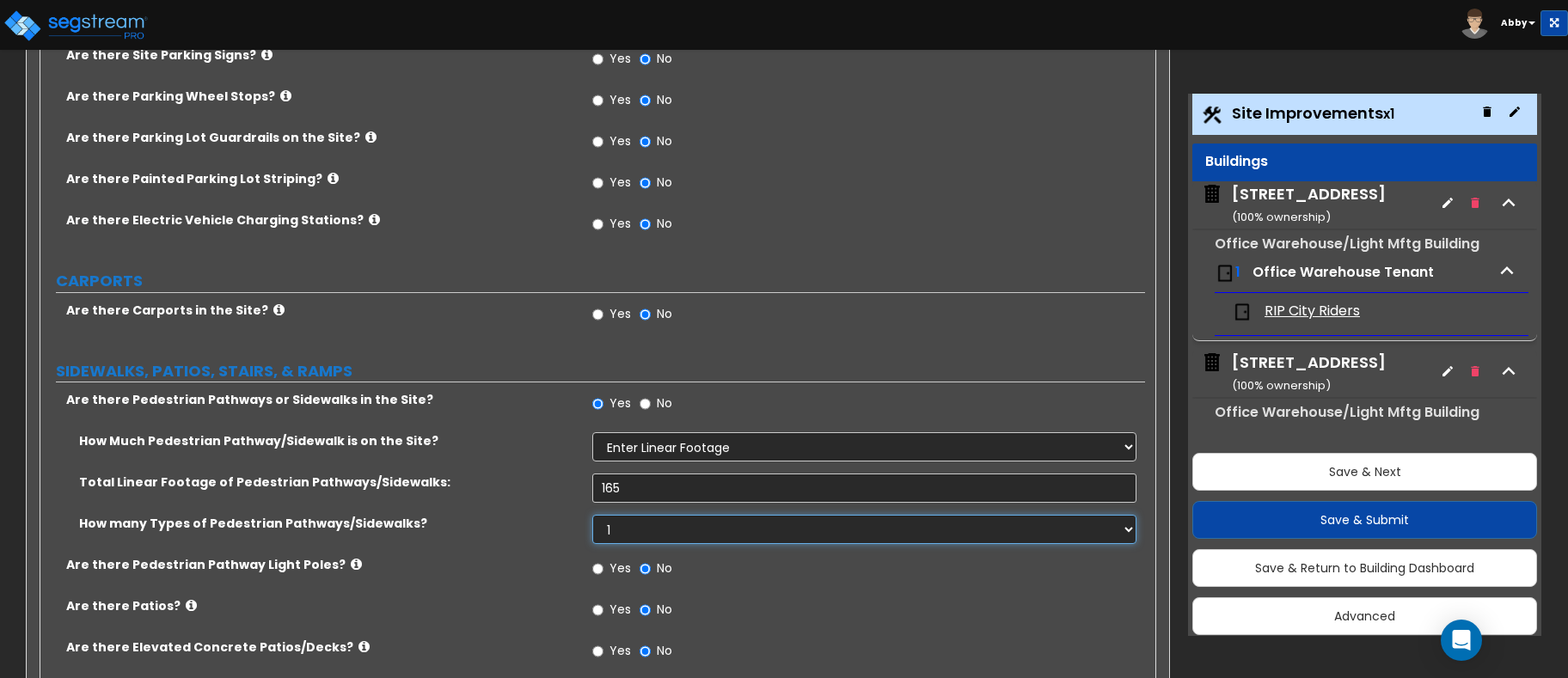 click on "Please Choose One 1 2 3" at bounding box center (864, 529) 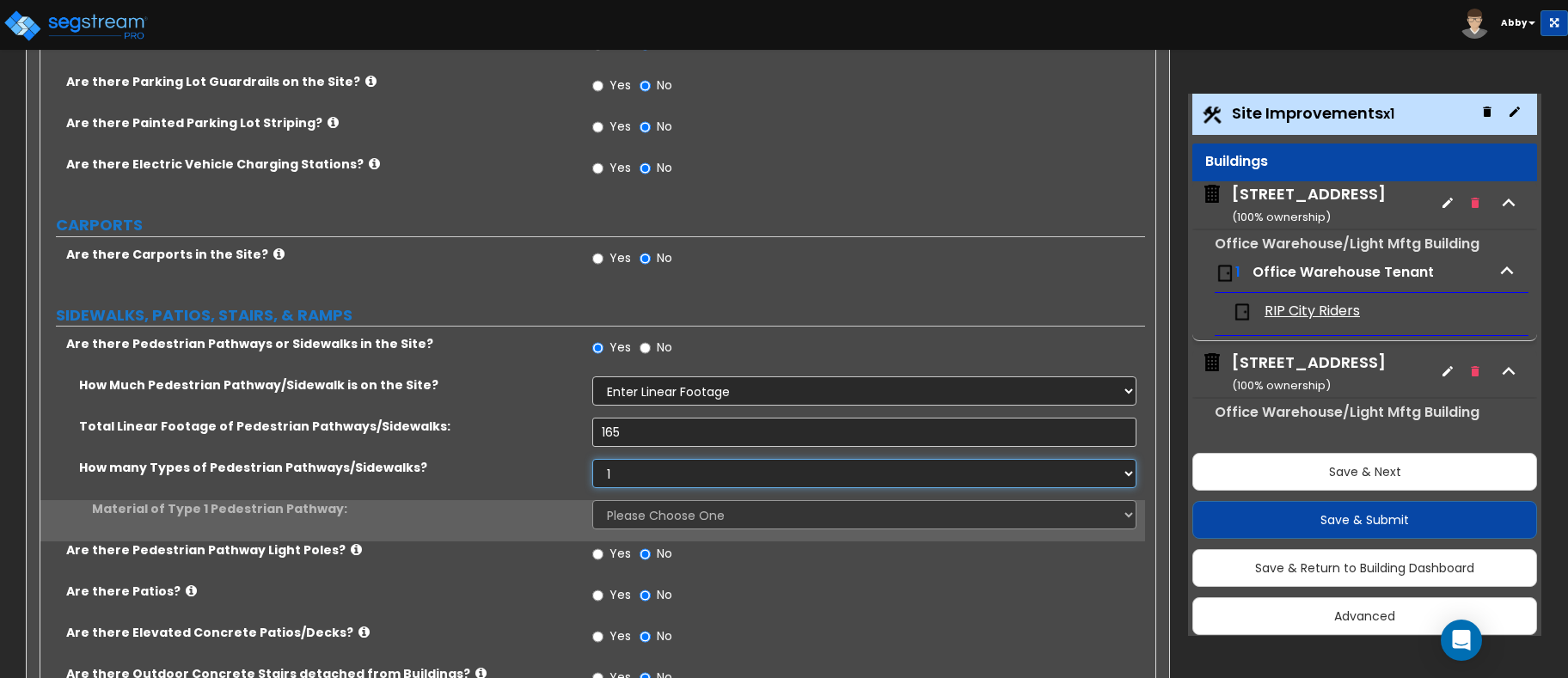 scroll, scrollTop: 1117, scrollLeft: 0, axis: vertical 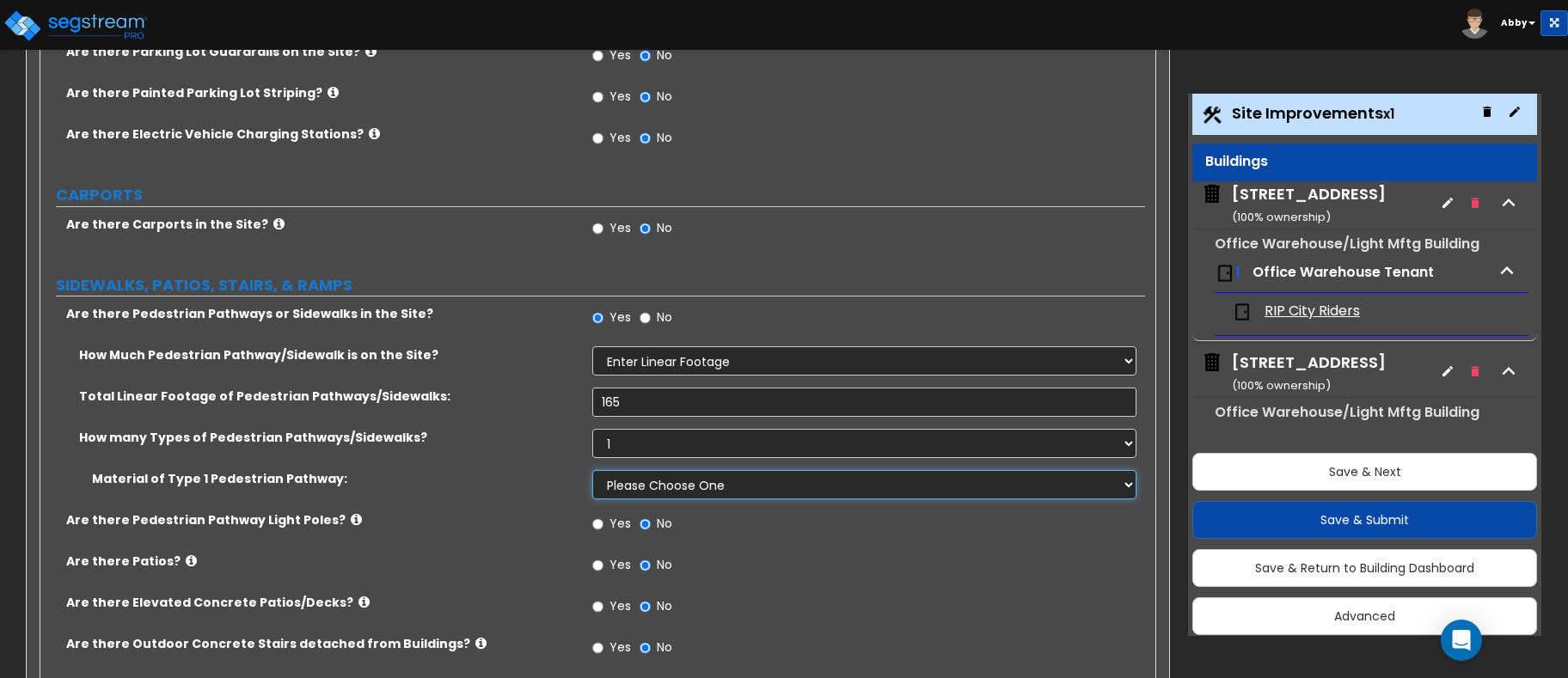 click on "Please Choose One Bare Concrete Stamped Concrete Brick Pavers Stone Pavers Wood Wood/Plastic Composite PVC Tile Exposed Aggregate Gravel" at bounding box center (864, 485) 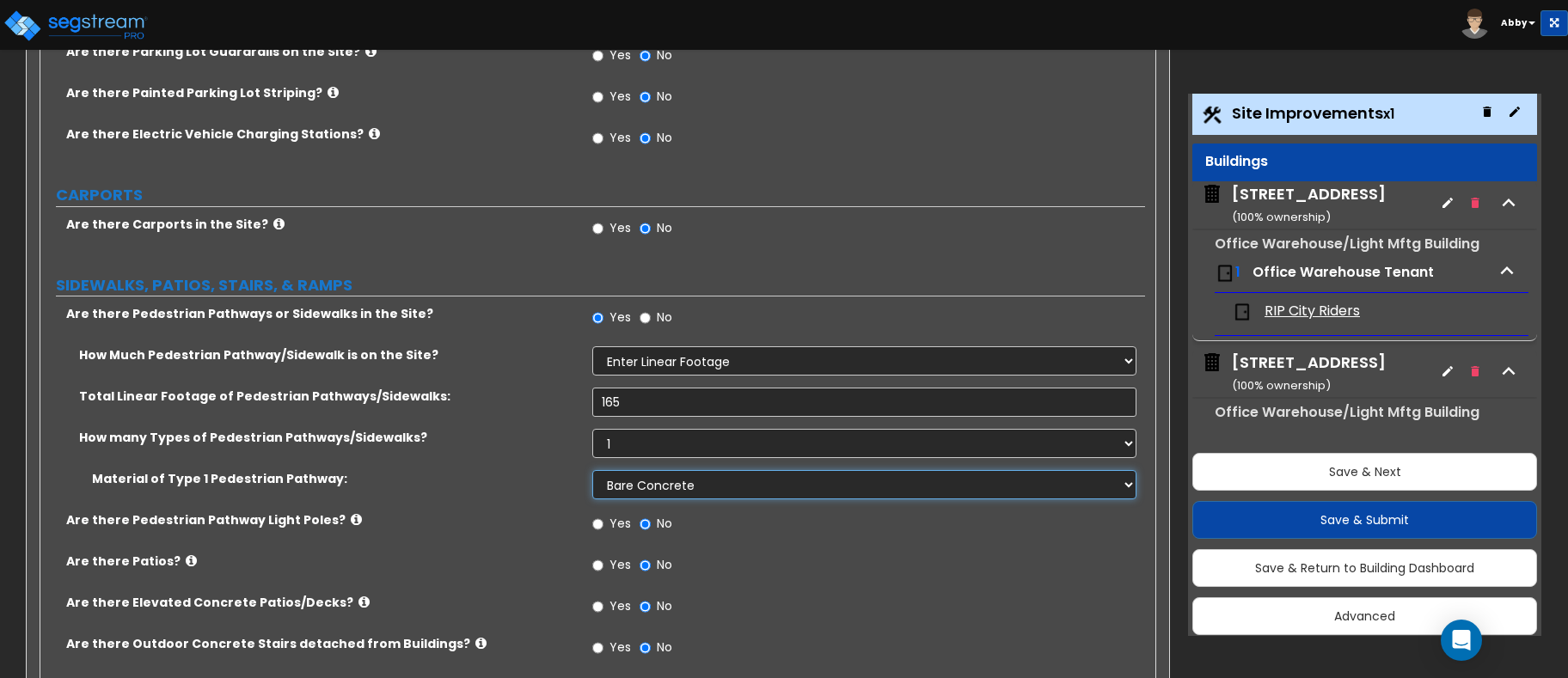 click on "Please Choose One Bare Concrete Stamped Concrete Brick Pavers Stone Pavers Wood Wood/Plastic Composite PVC Tile Exposed Aggregate Gravel" at bounding box center [864, 485] 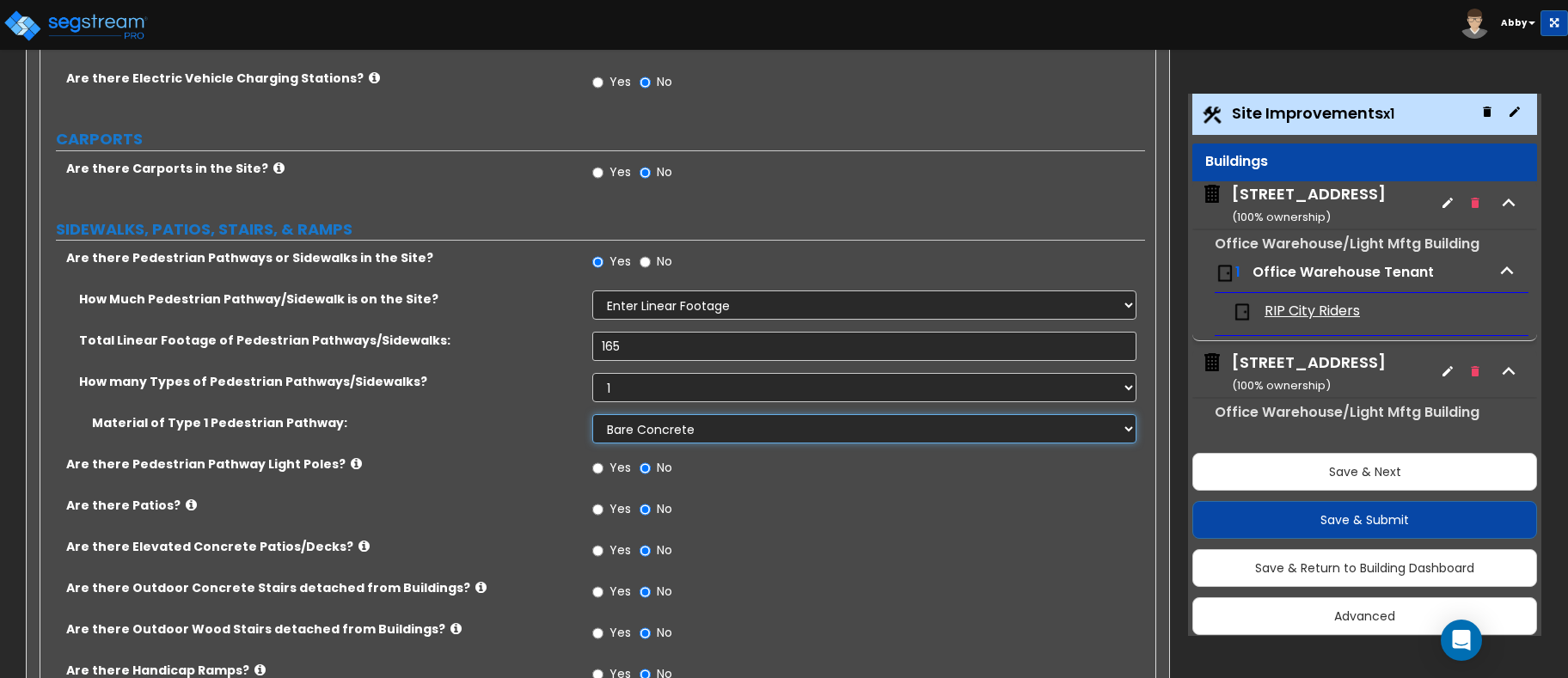 scroll, scrollTop: 1203, scrollLeft: 0, axis: vertical 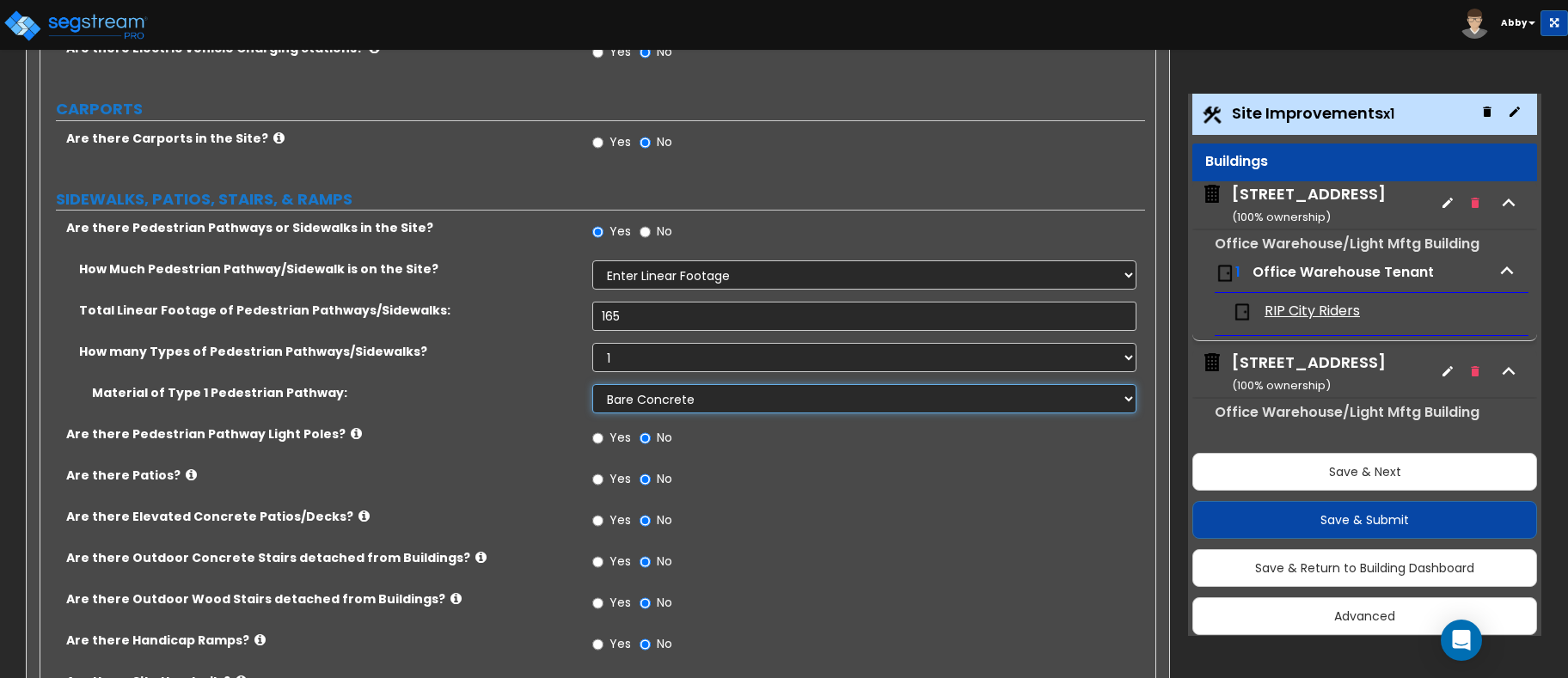 click on "Please Choose One Bare Concrete Stamped Concrete Brick Pavers Stone Pavers Wood Wood/Plastic Composite PVC Tile Exposed Aggregate Gravel" at bounding box center [864, 399] 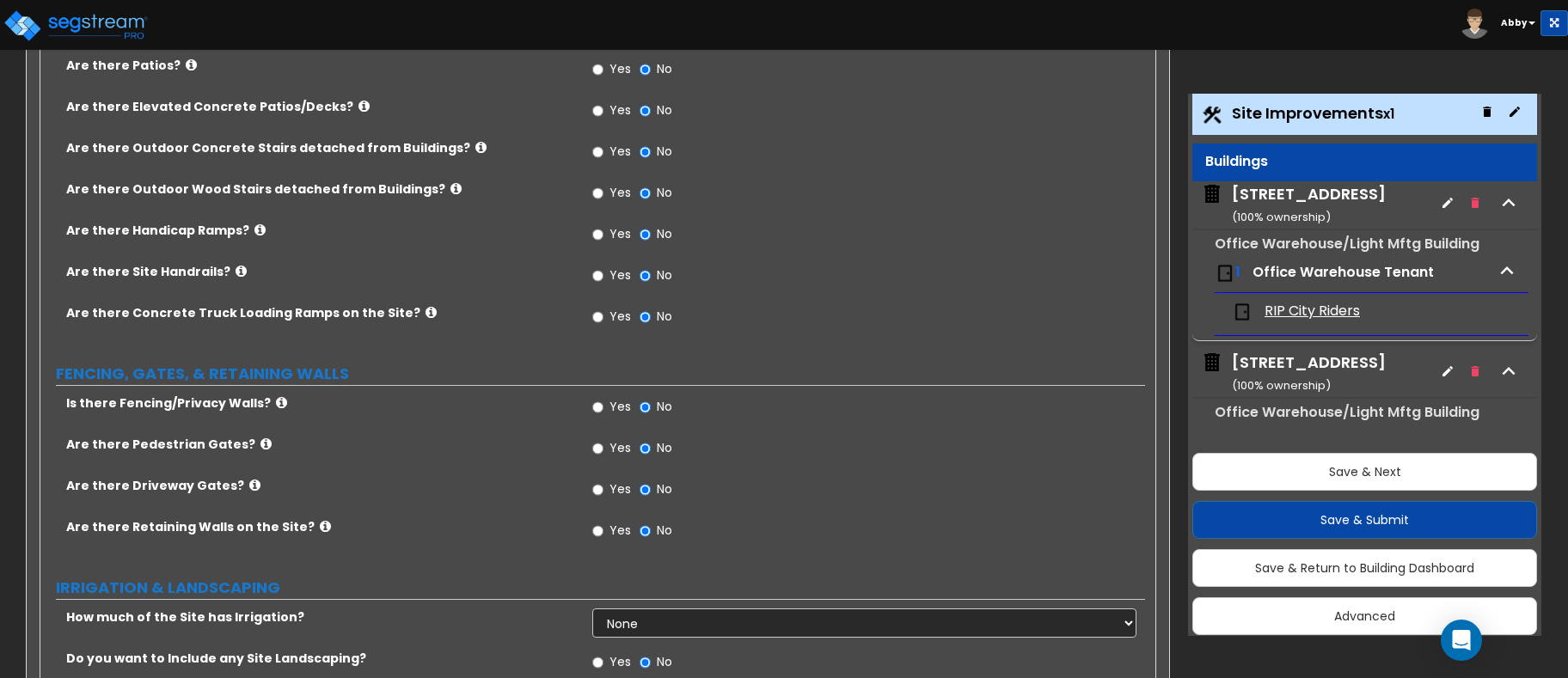 scroll, scrollTop: 1633, scrollLeft: 0, axis: vertical 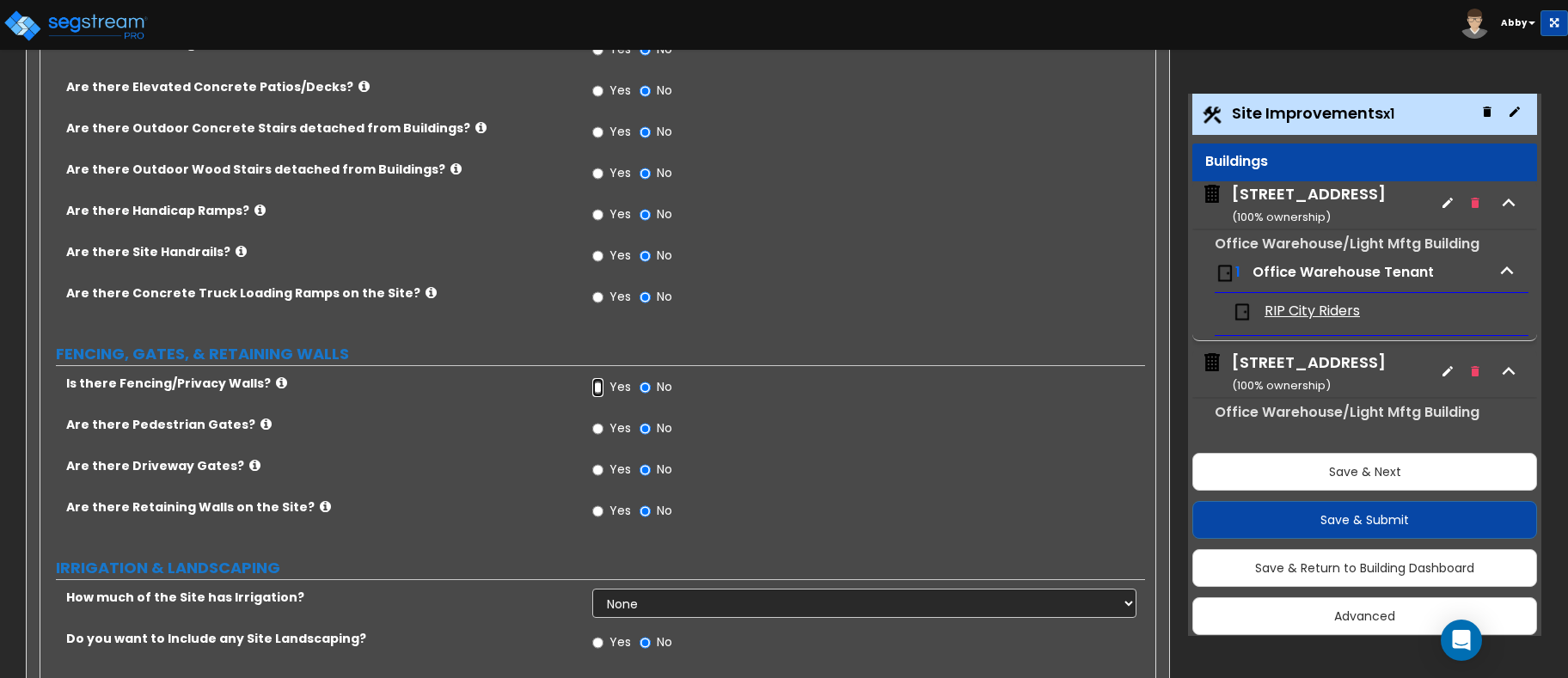 click on "Yes" at bounding box center [597, 388] 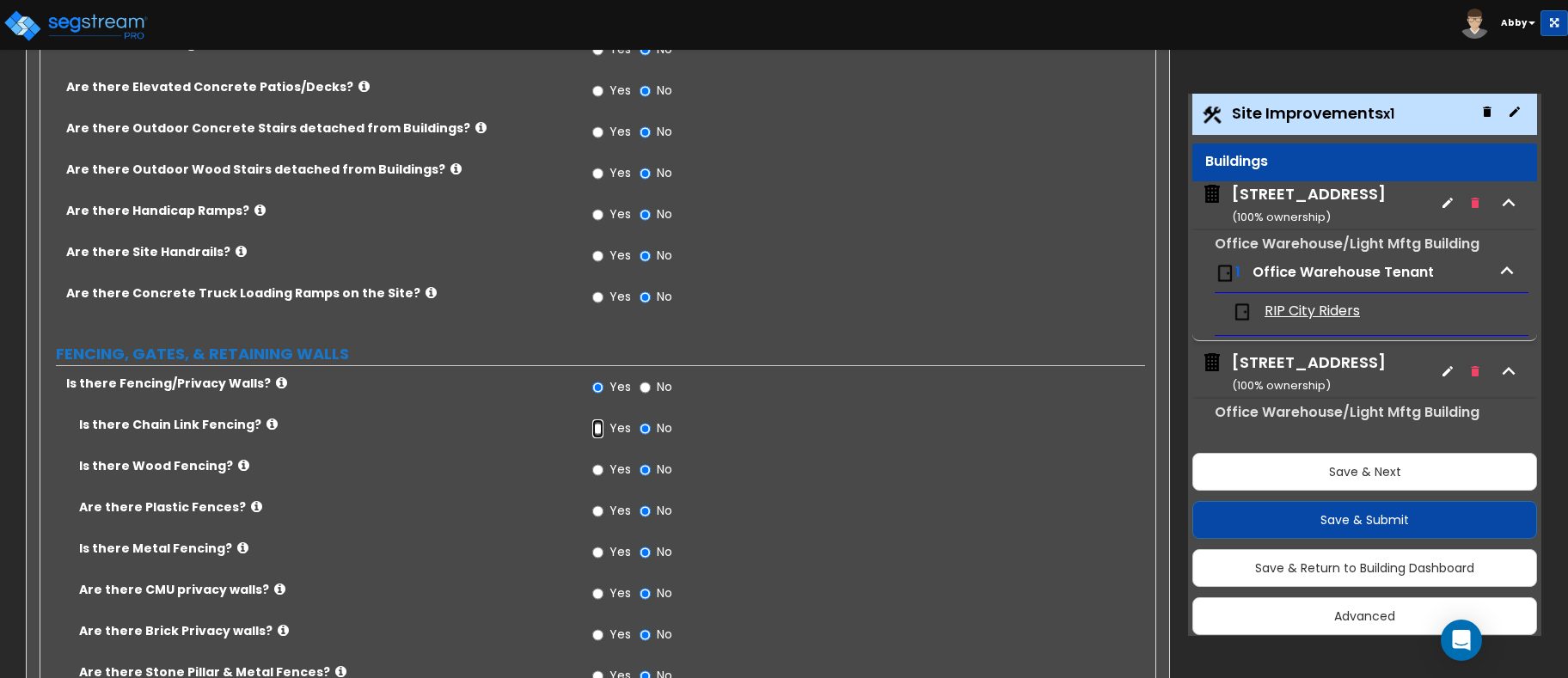 click on "Yes" at bounding box center (597, 429) 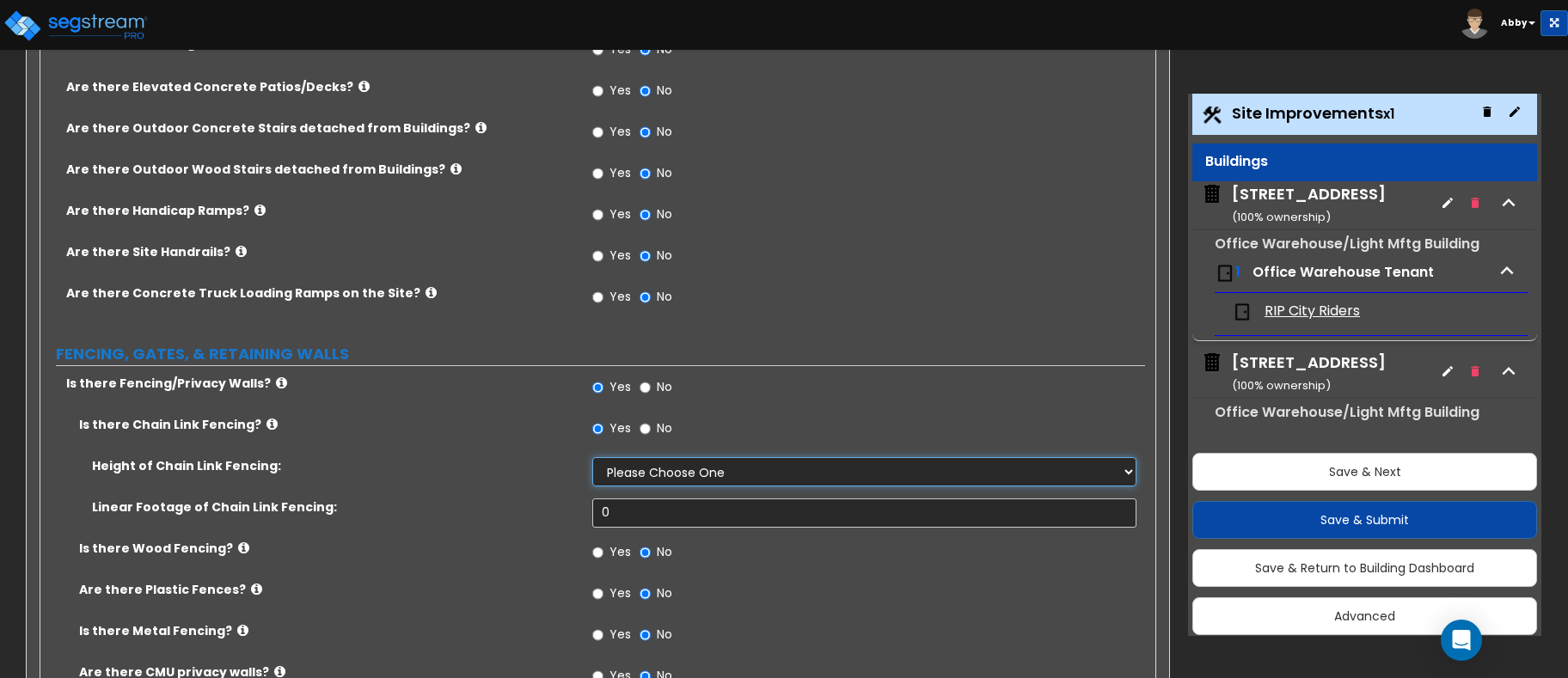 click on "Please Choose One 3 feet 4 feet 5 feet 6 feet 10 feet 12 feet" at bounding box center (864, 472) 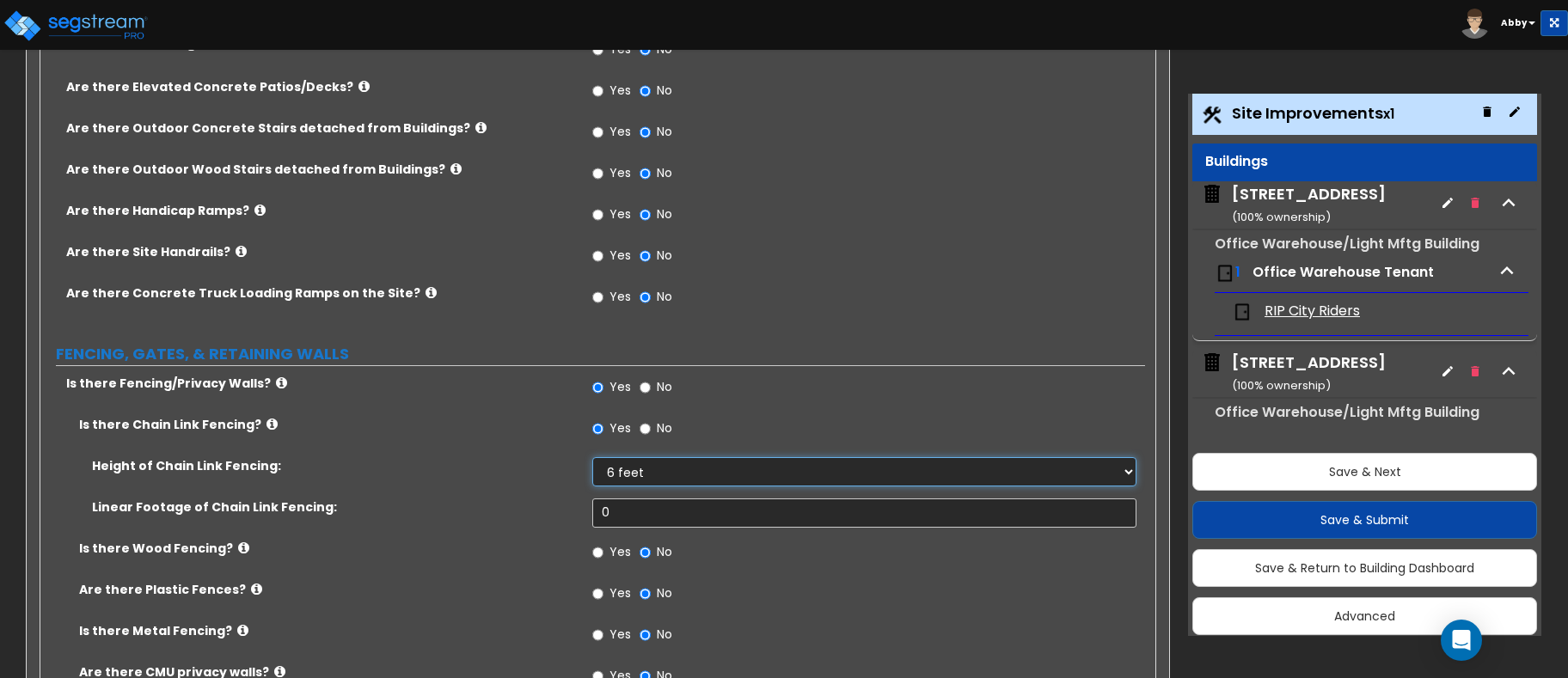 click on "Please Choose One 3 feet 4 feet 5 feet 6 feet 10 feet 12 feet" at bounding box center (864, 472) 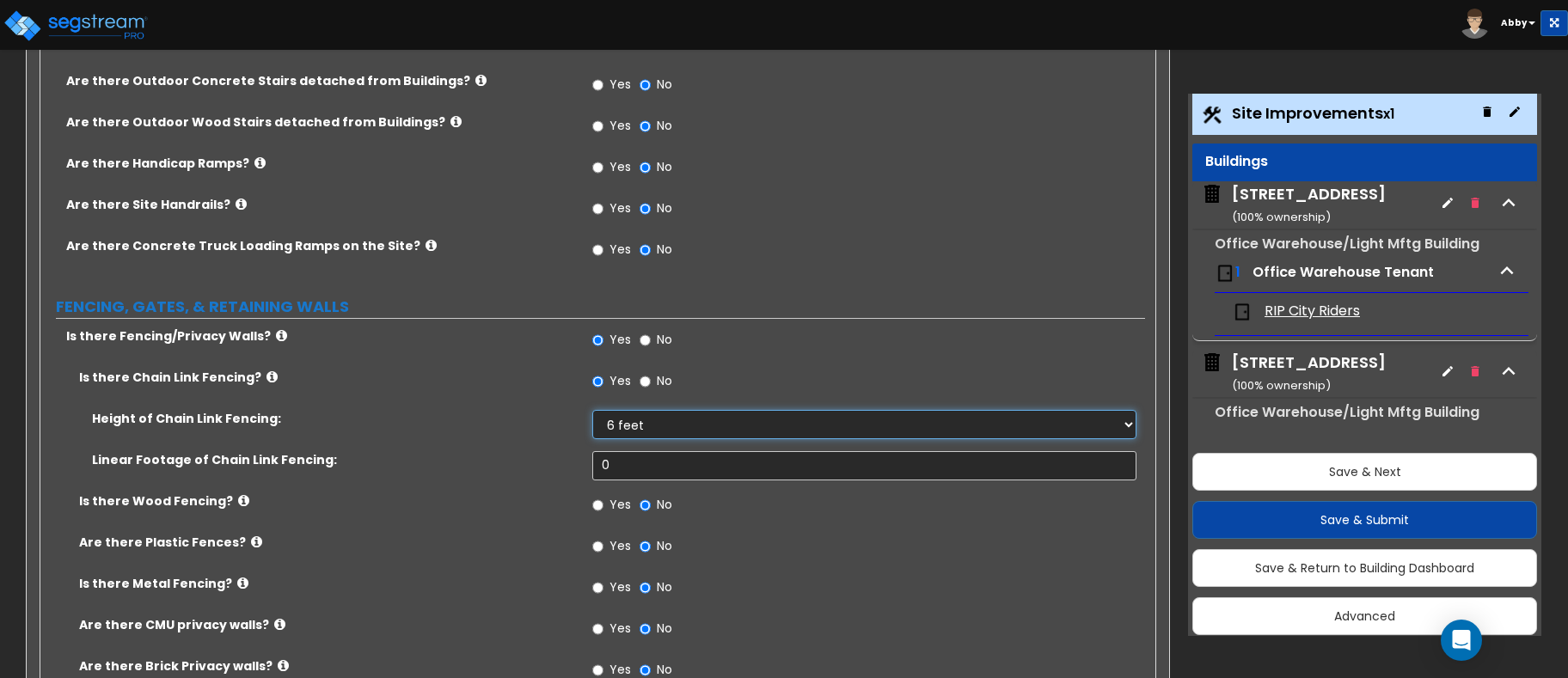 scroll, scrollTop: 1719, scrollLeft: 0, axis: vertical 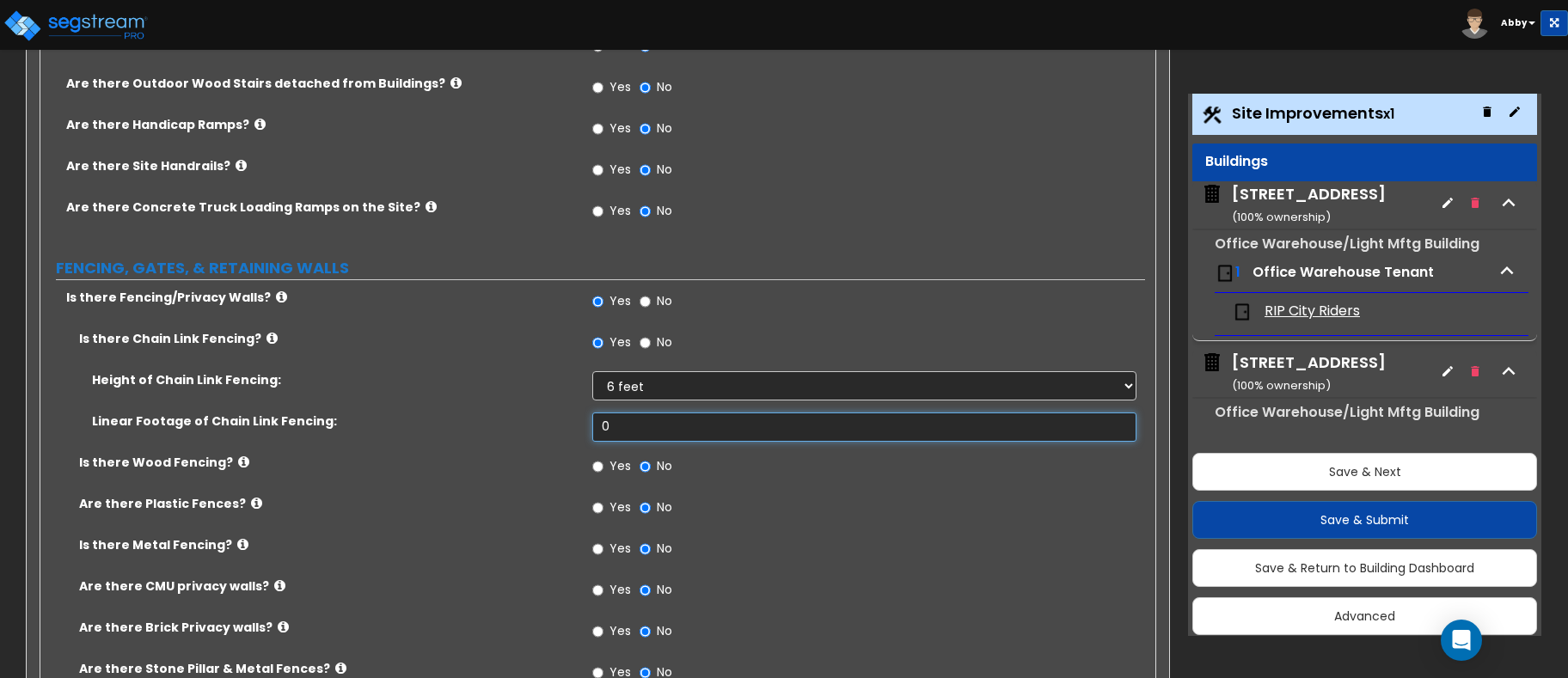 click on "0" at bounding box center [864, 427] 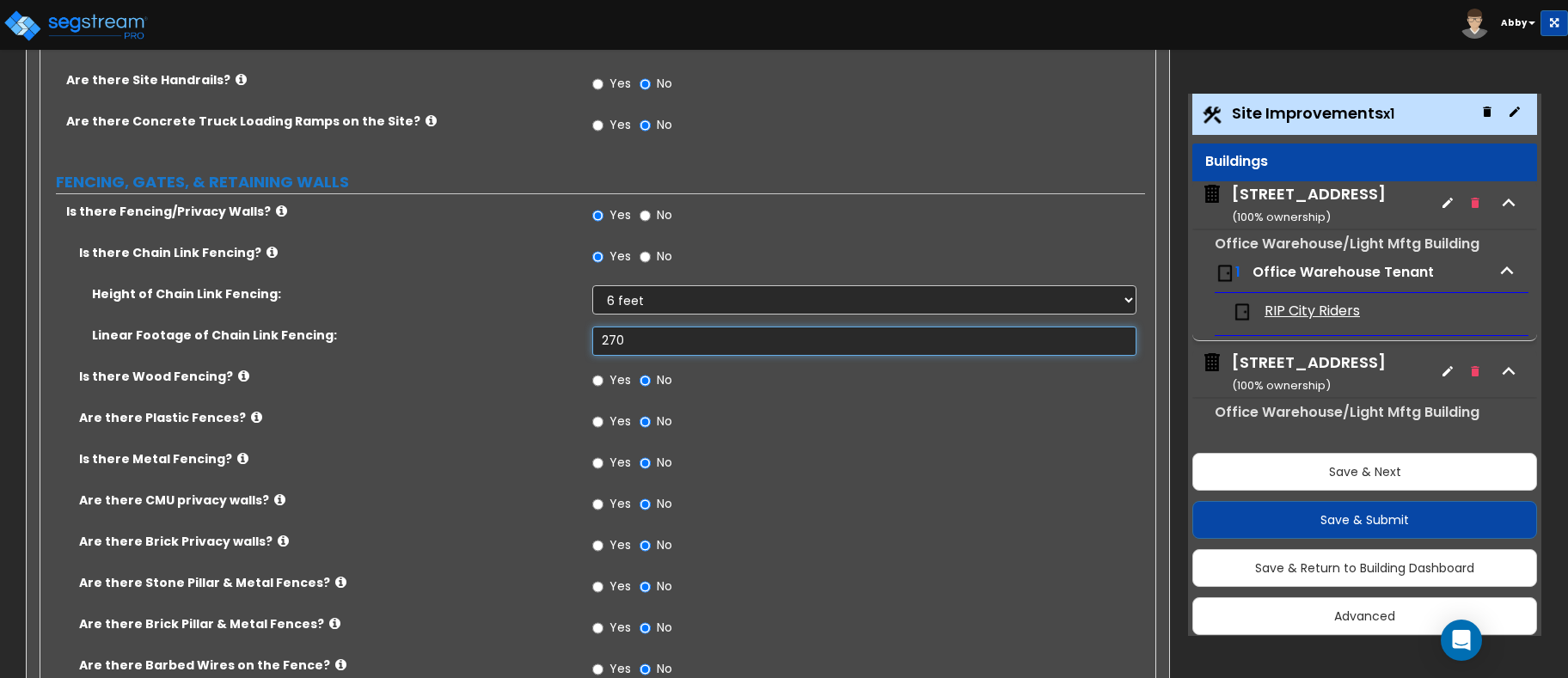 scroll, scrollTop: 1890, scrollLeft: 0, axis: vertical 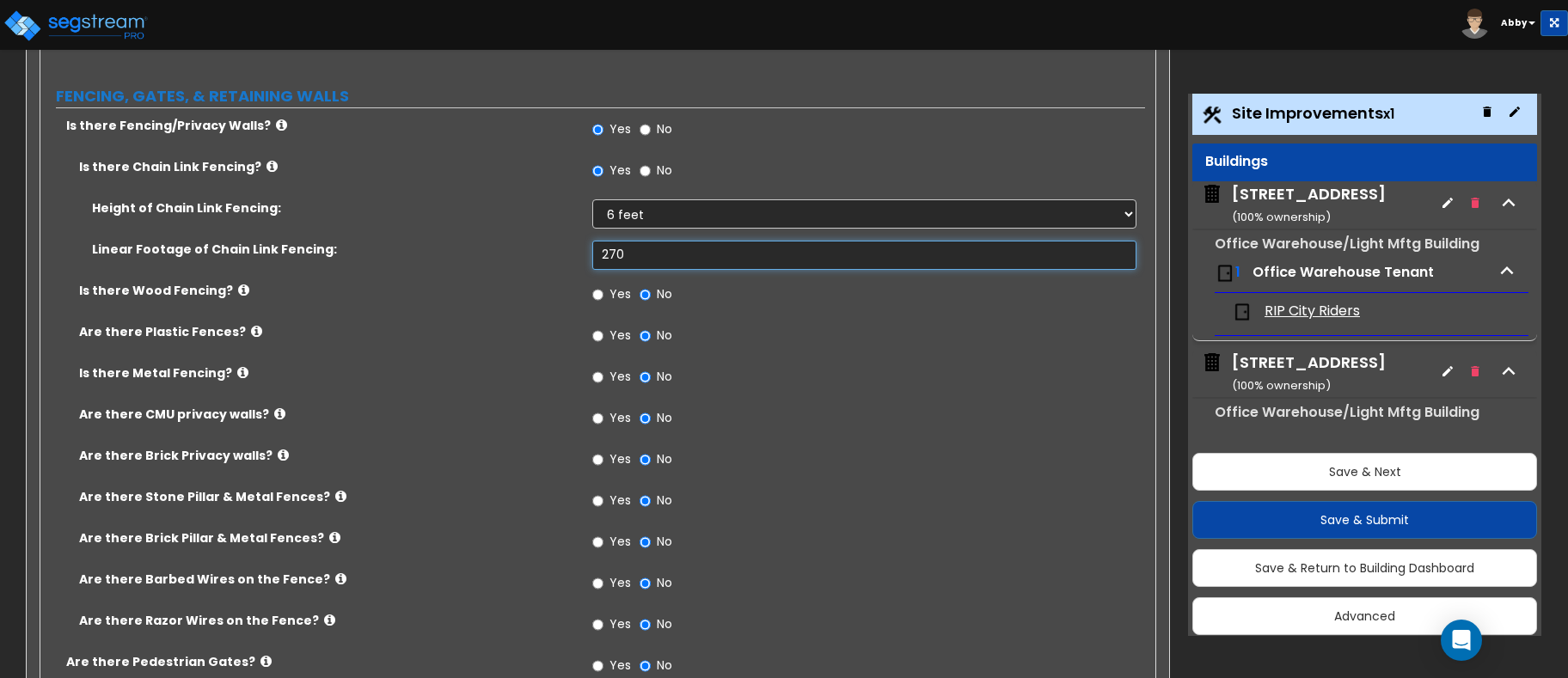type on "270" 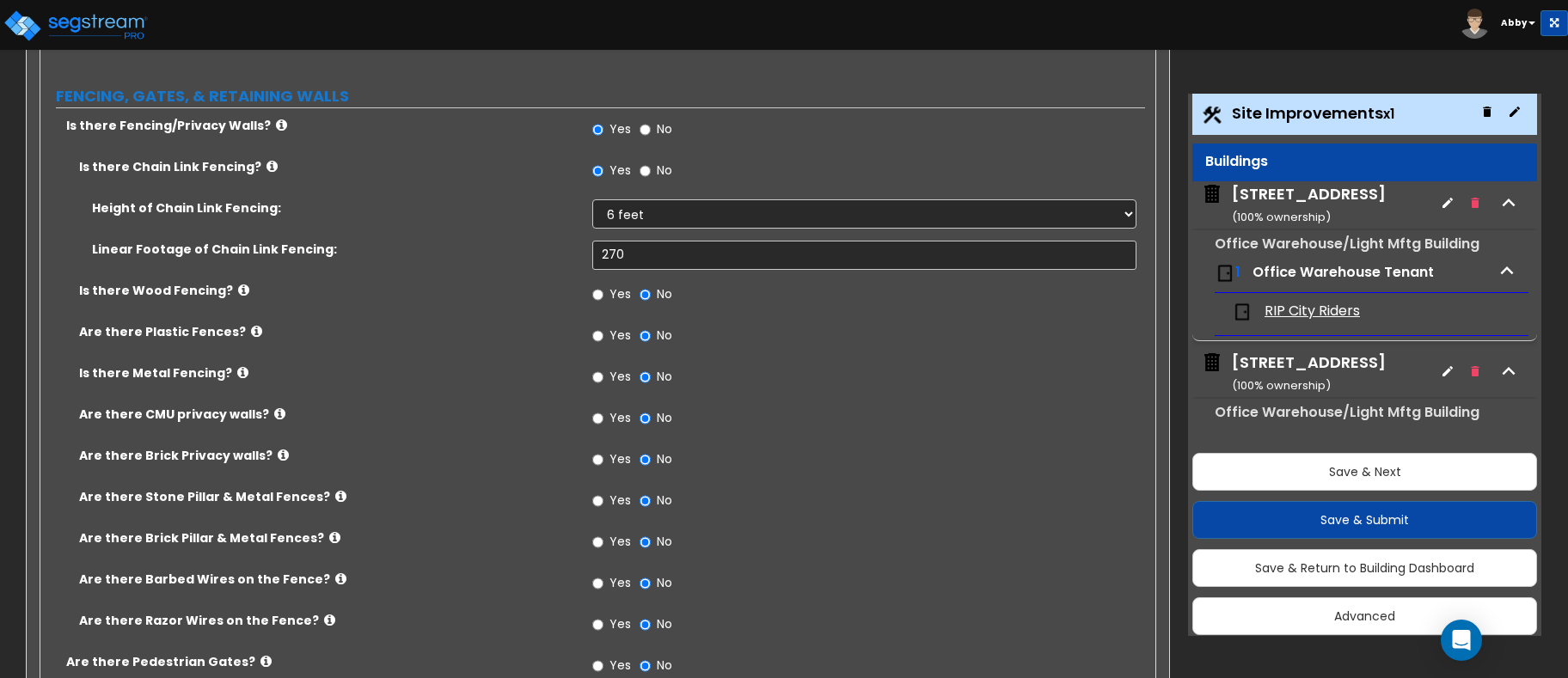 click on "Yes" at bounding box center [620, 583] 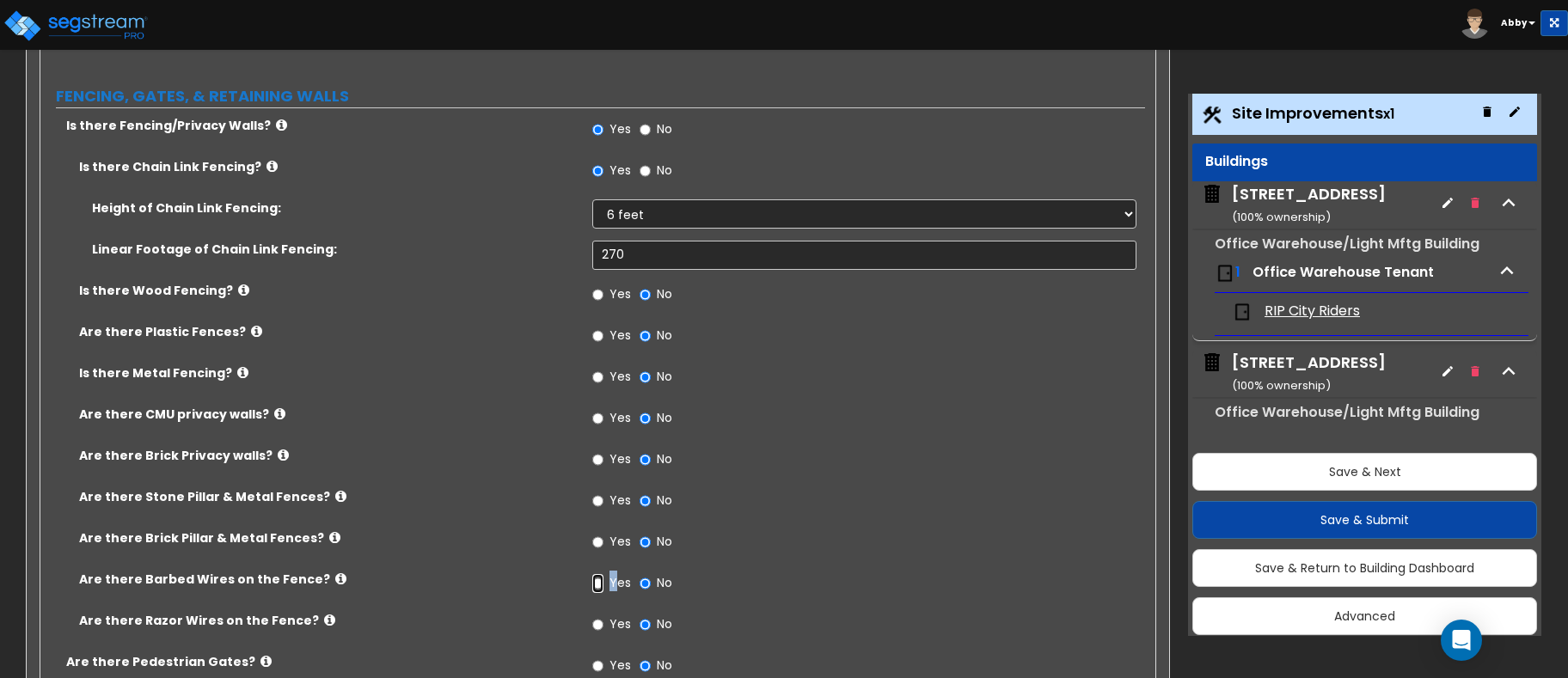 drag, startPoint x: 613, startPoint y: 577, endPoint x: 597, endPoint y: 577, distance: 16 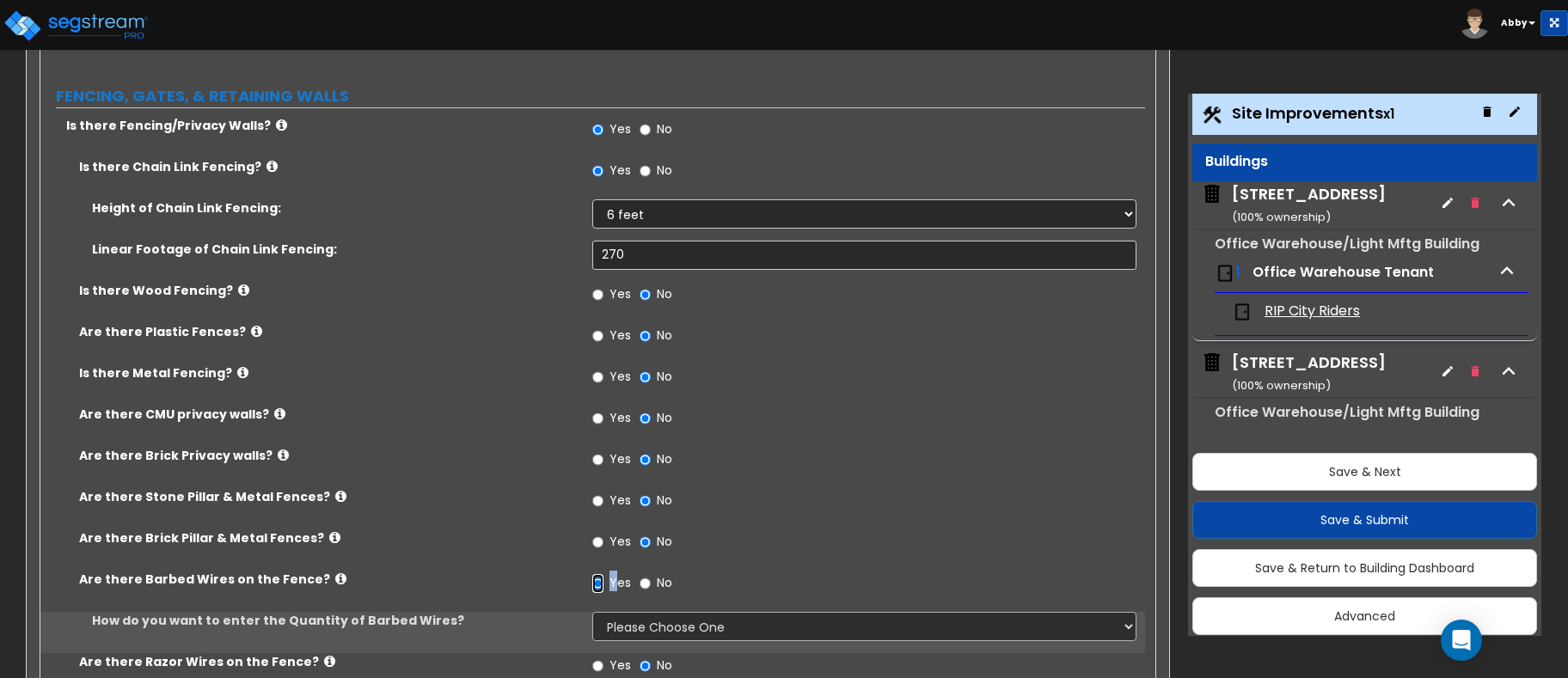 scroll, scrollTop: 1976, scrollLeft: 0, axis: vertical 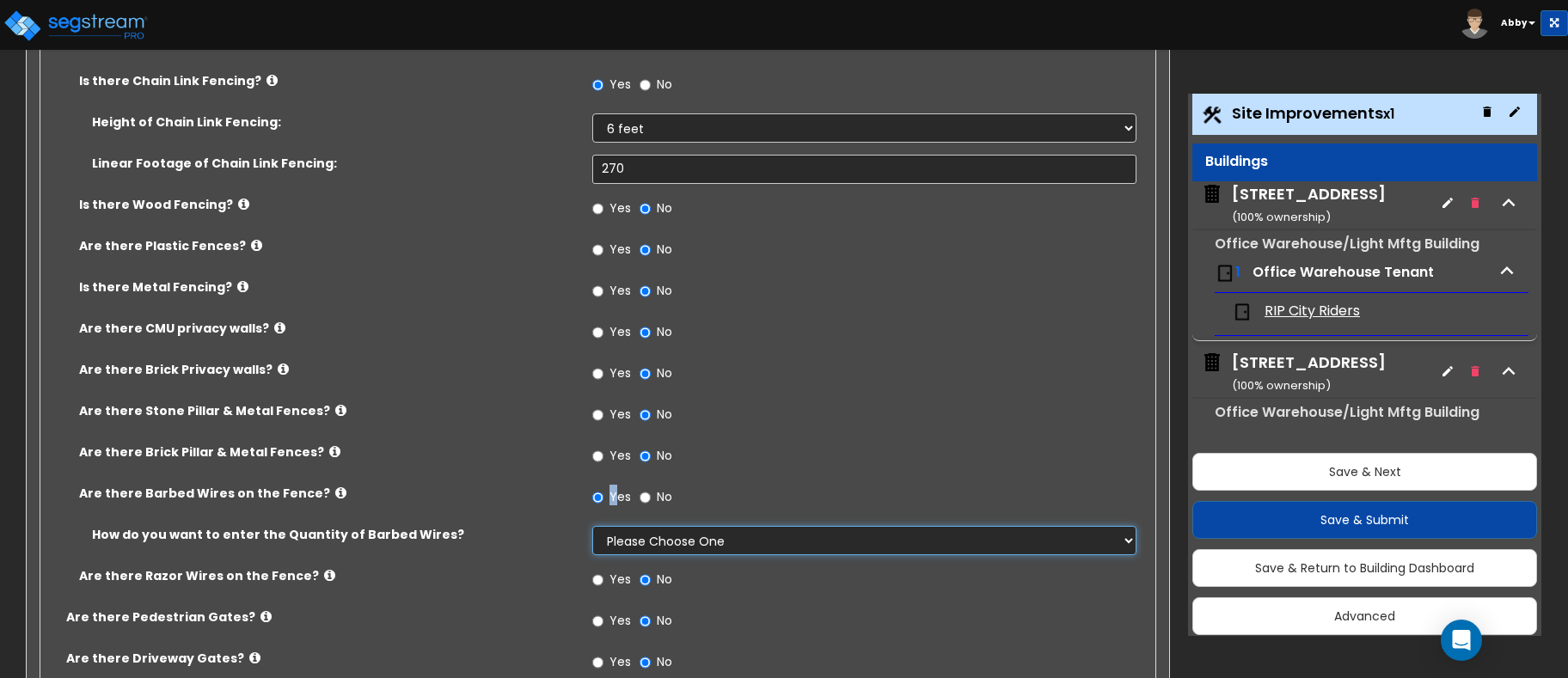 click on "Please Choose One Enter Linear Footage Enter Percentage I Don't Know - Please estimate for me" at bounding box center (864, 541) 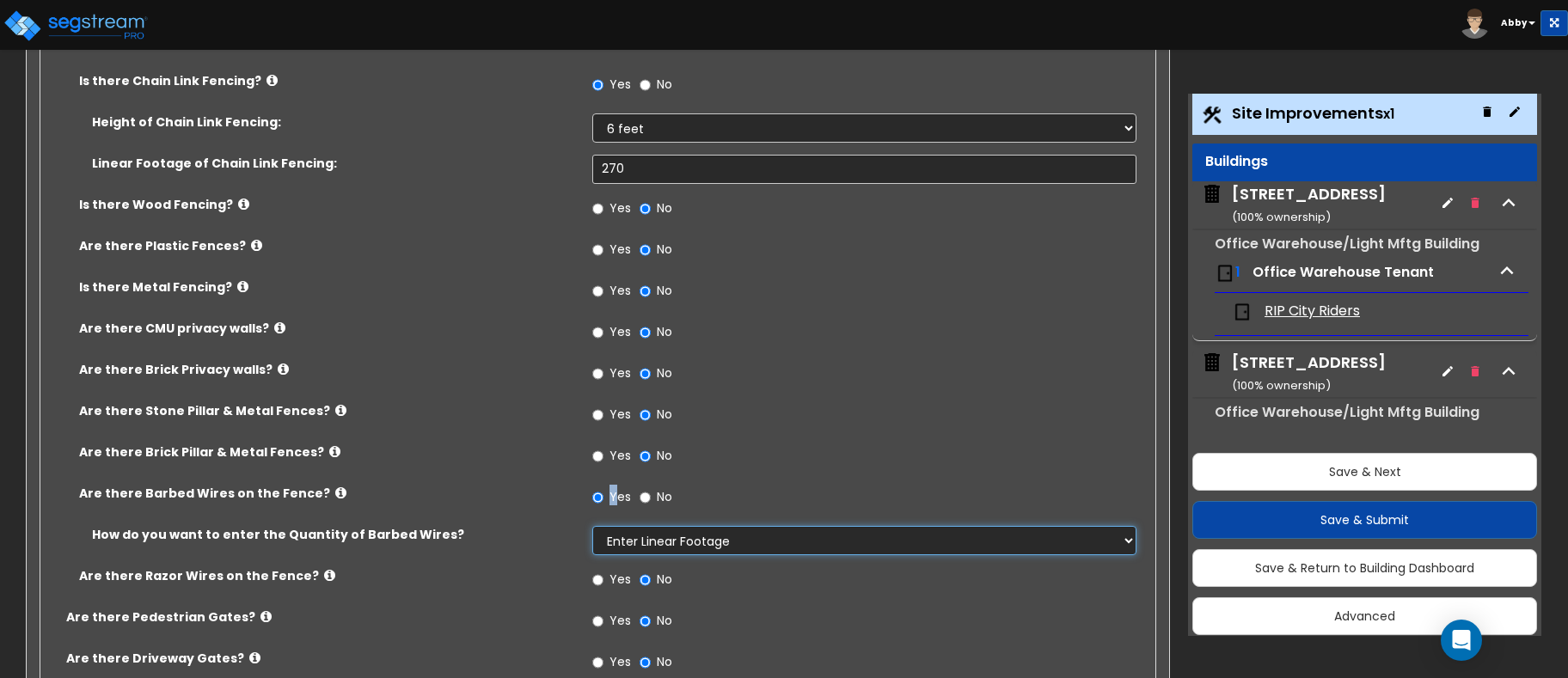 click on "Please Choose One Enter Linear Footage Enter Percentage I Don't Know - Please estimate for me" at bounding box center [864, 541] 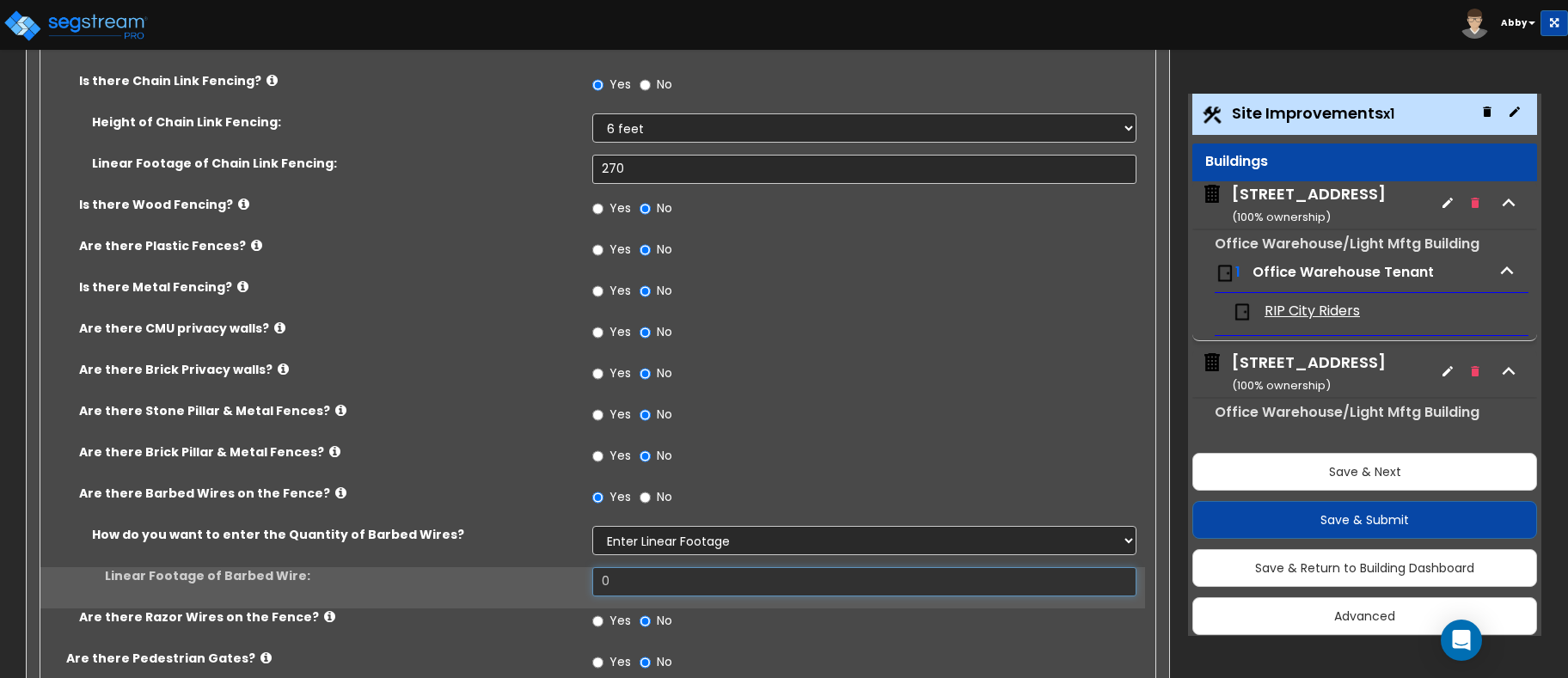 click on "0" at bounding box center [864, 582] 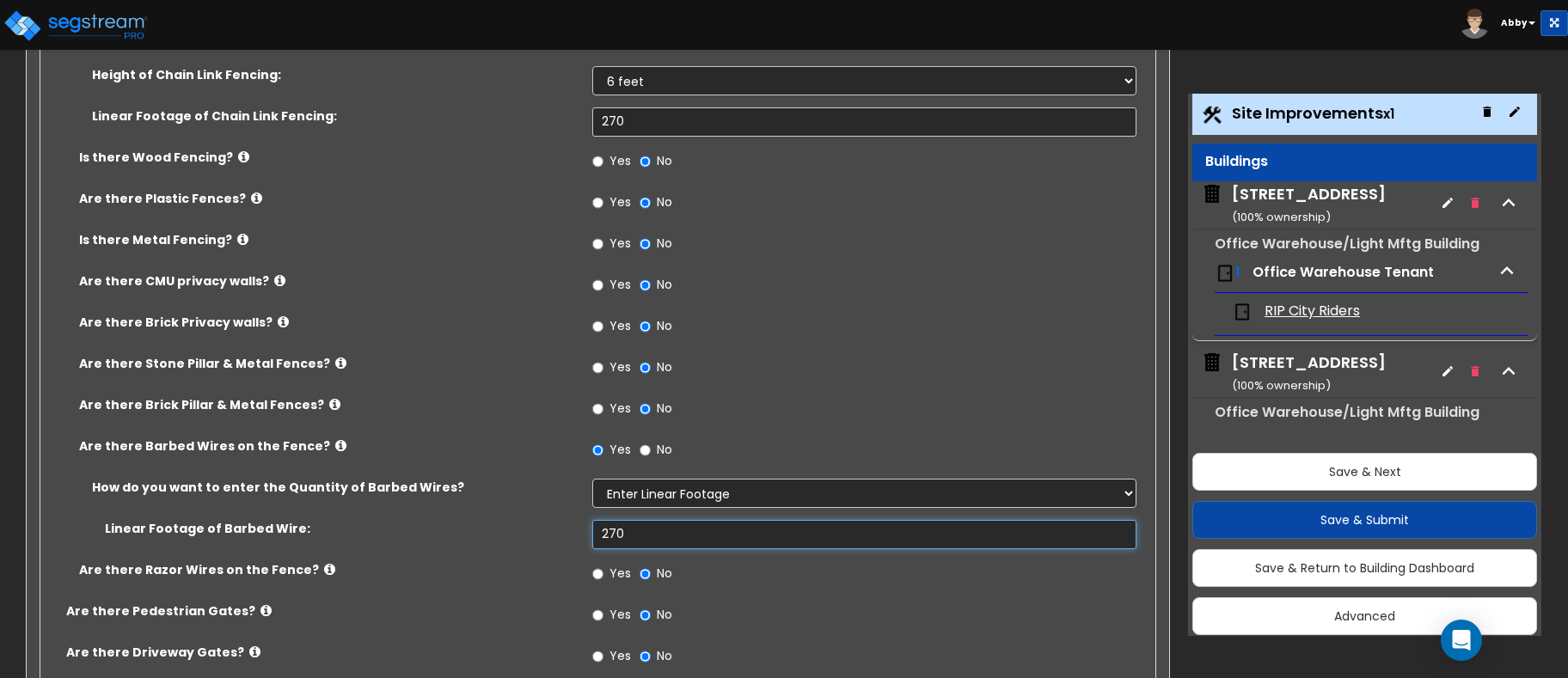 scroll, scrollTop: 2062, scrollLeft: 0, axis: vertical 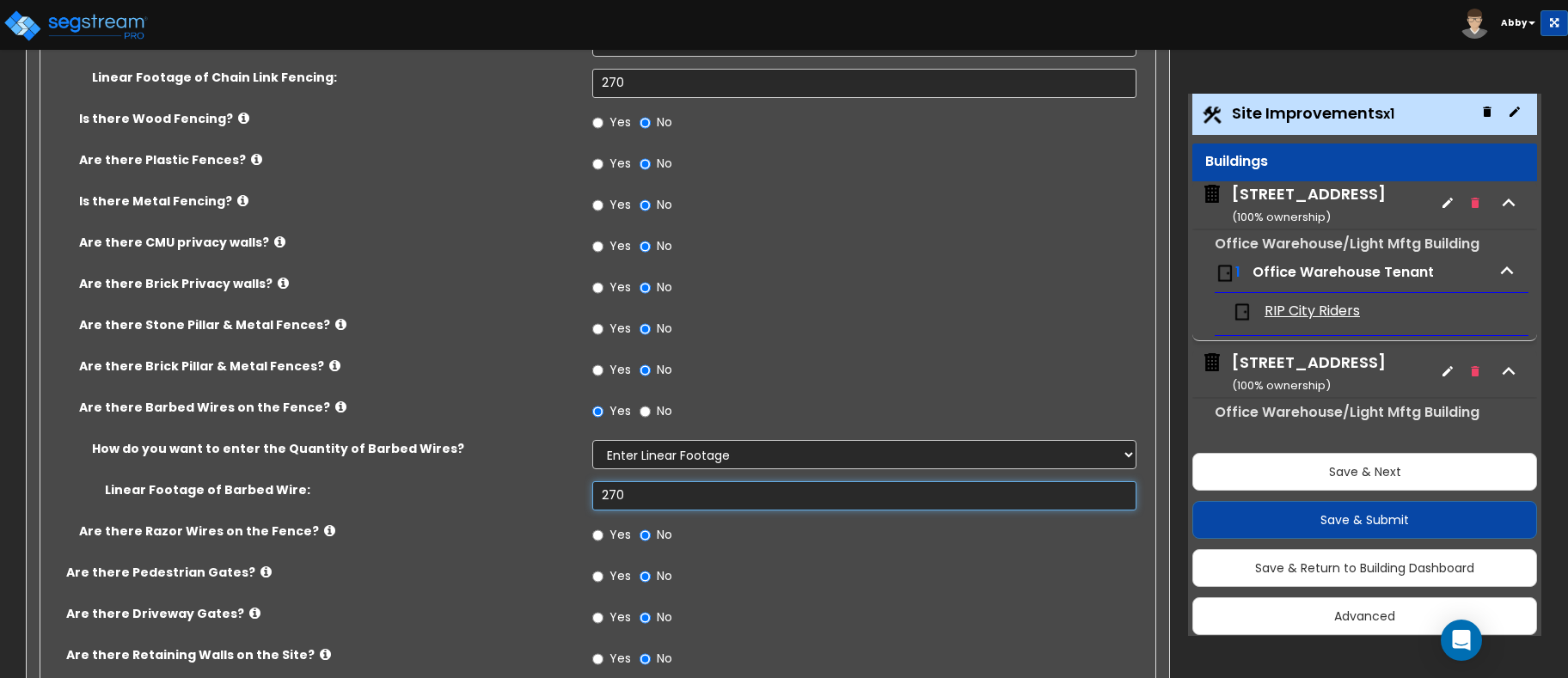 type on "270" 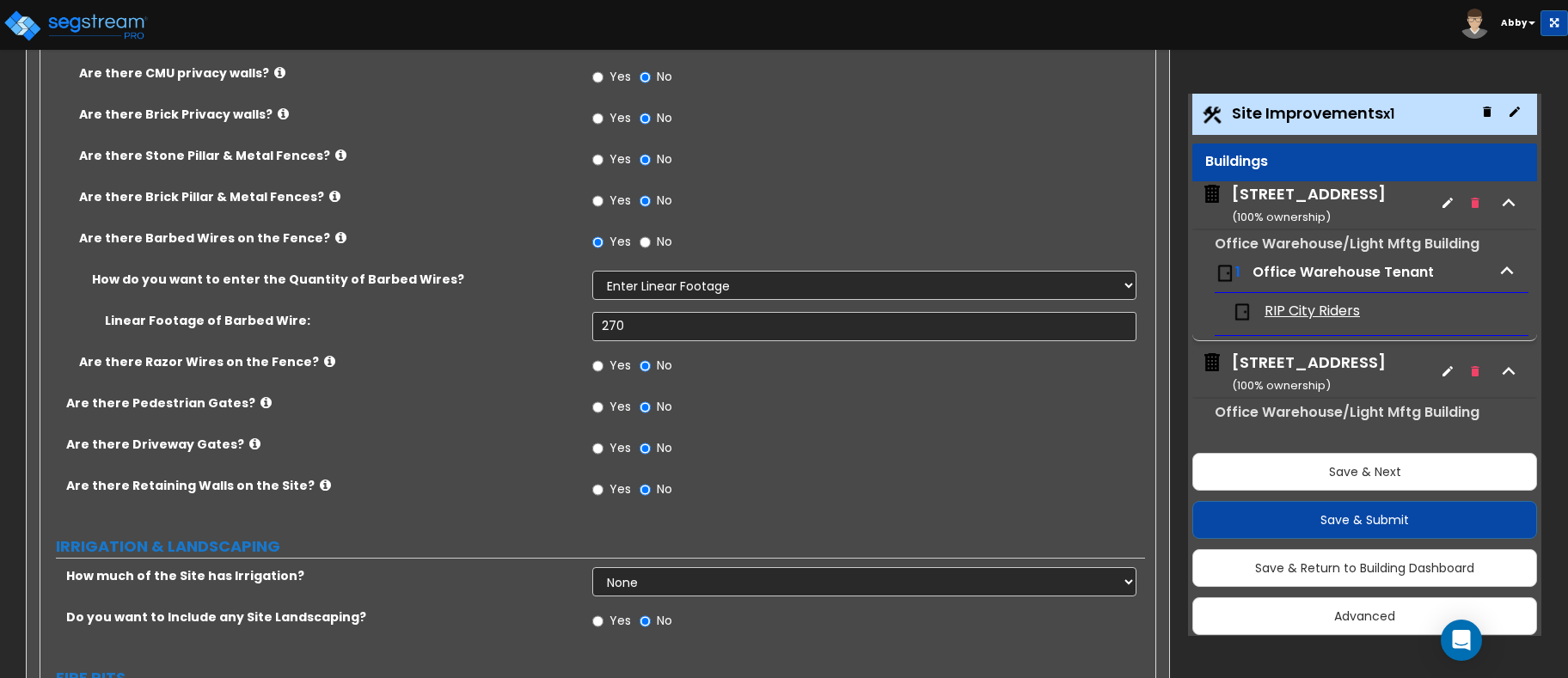 scroll, scrollTop: 2234, scrollLeft: 0, axis: vertical 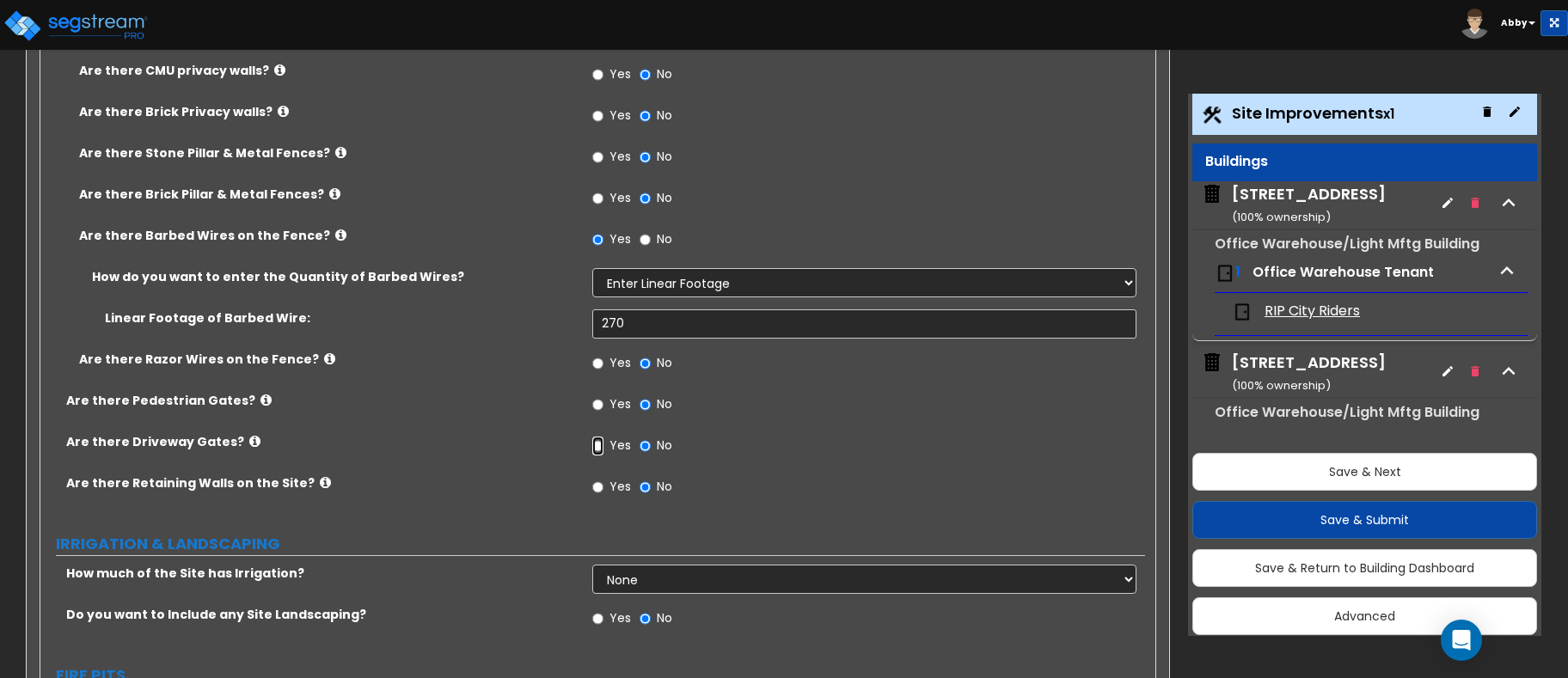 click on "Yes" at bounding box center [597, 446] 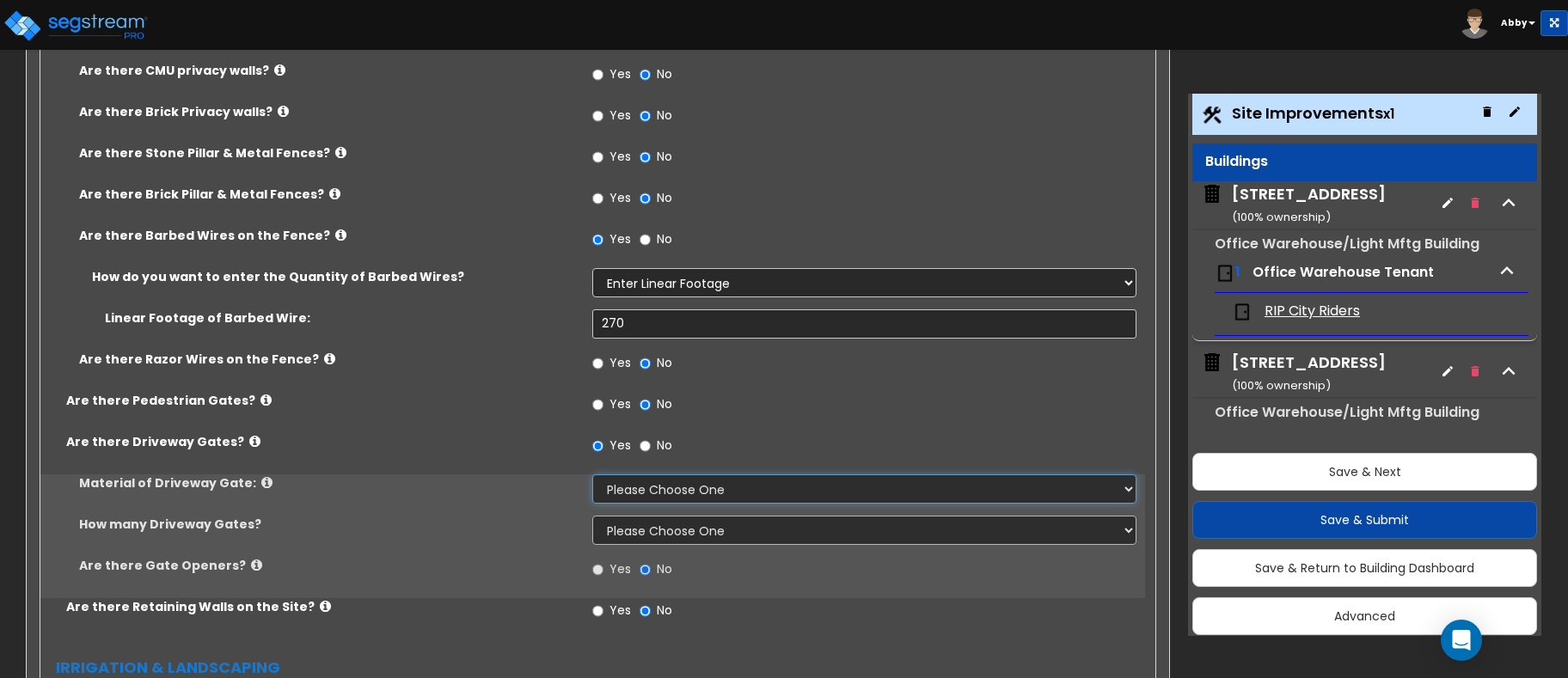 click on "Please Choose One Wood Steel" at bounding box center [864, 489] 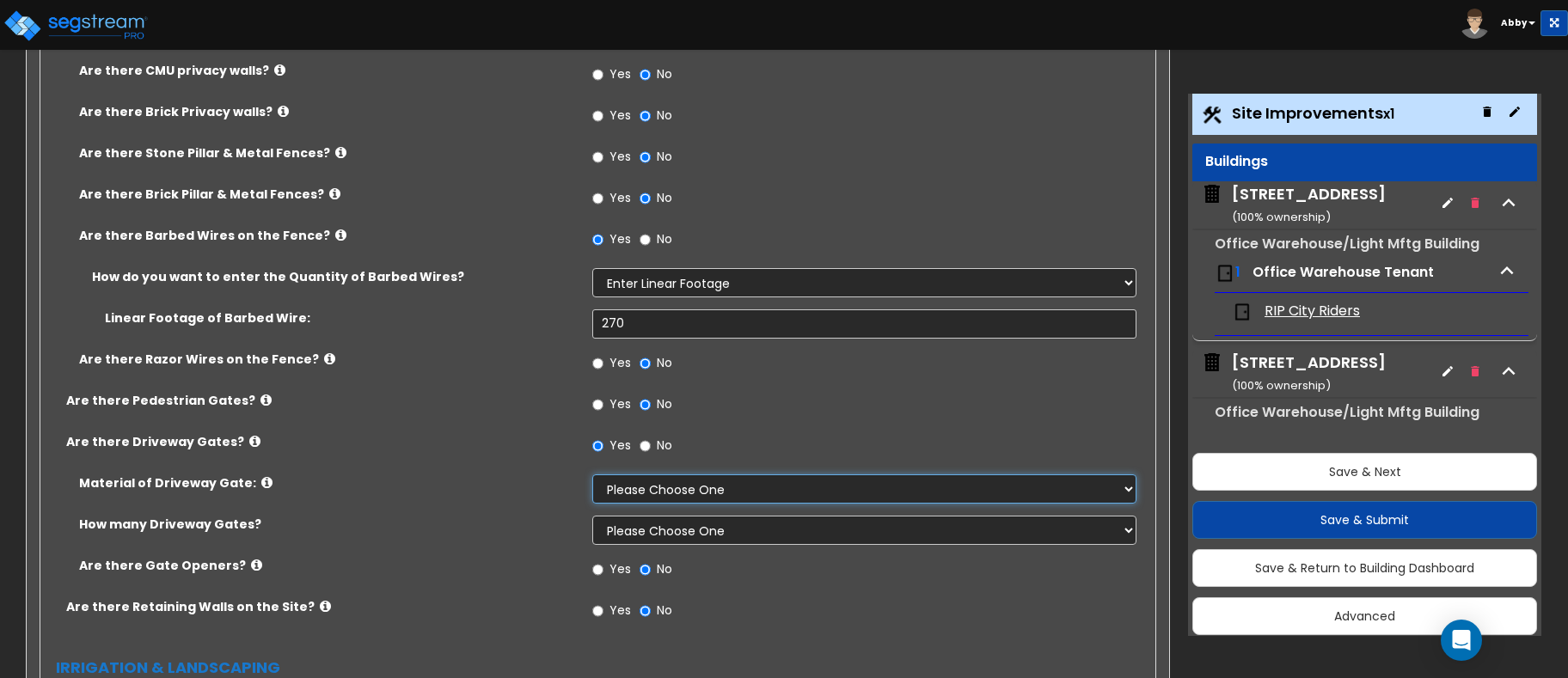 select on "2" 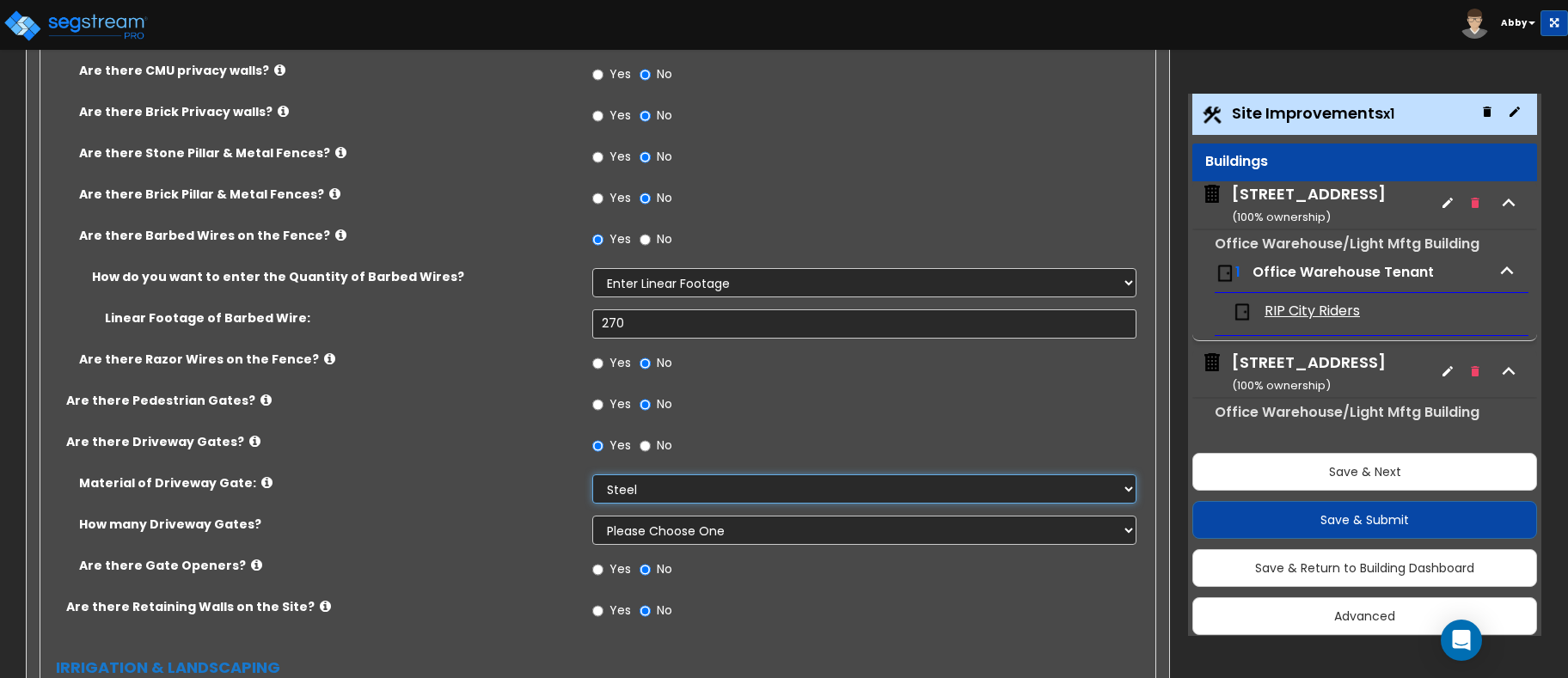 click on "Please Choose One Wood Steel" at bounding box center [864, 489] 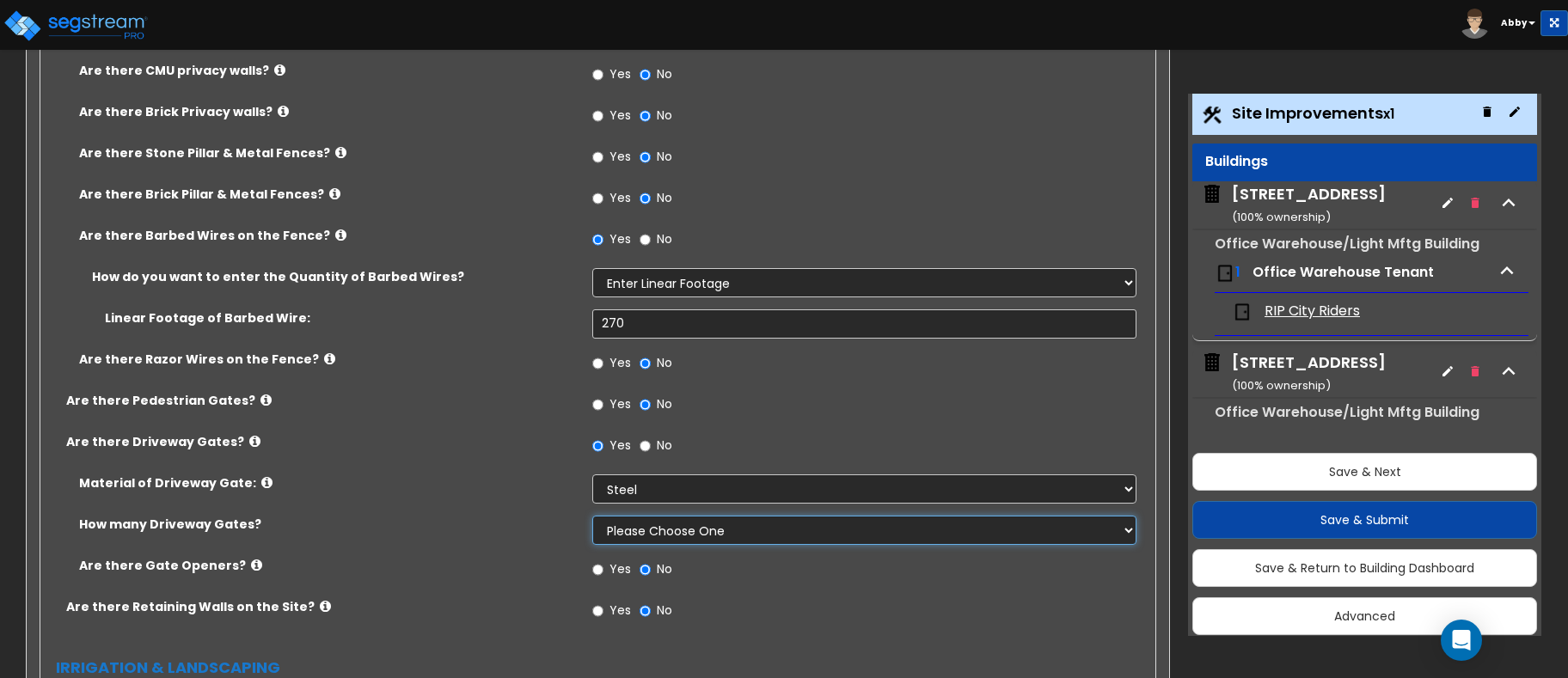 click on "Please Choose One 1 2 3" at bounding box center [864, 530] 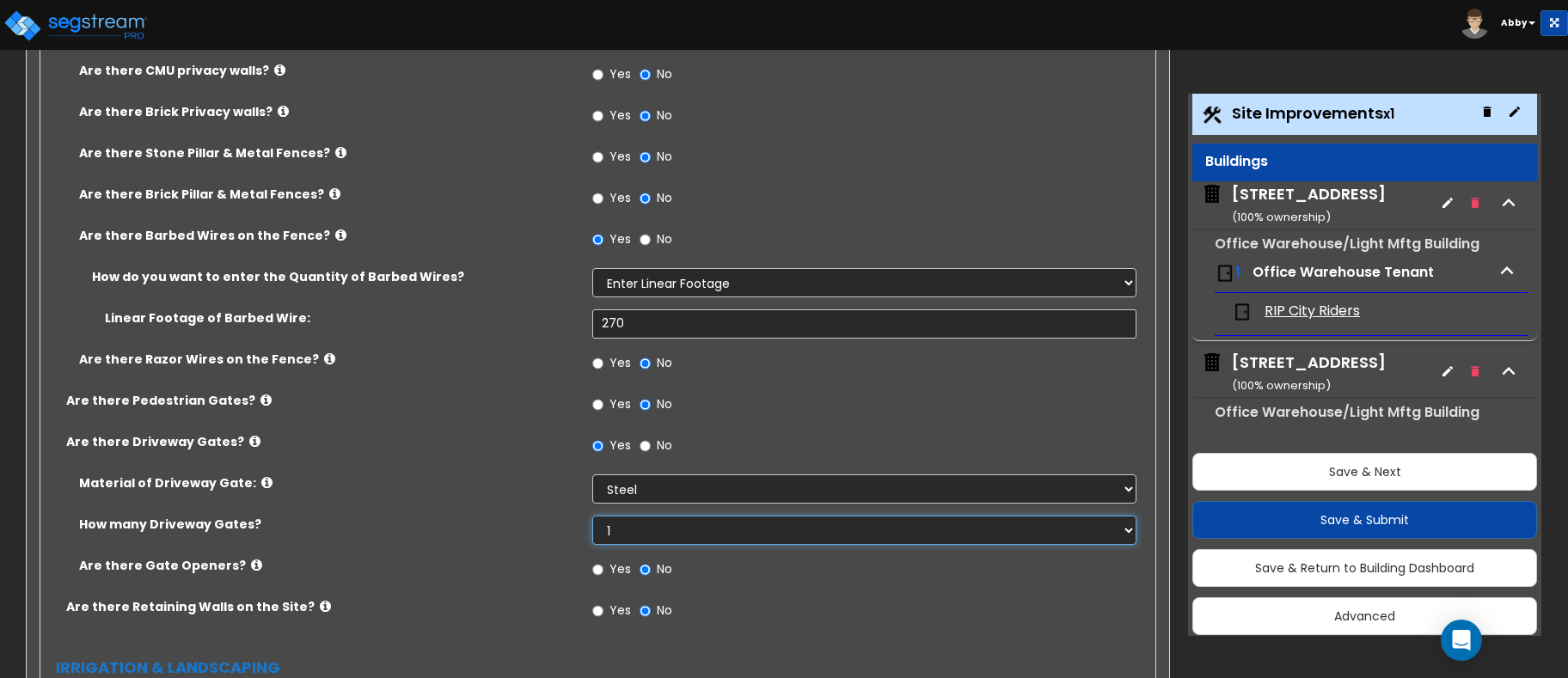 click on "Please Choose One 1 2 3" at bounding box center (864, 530) 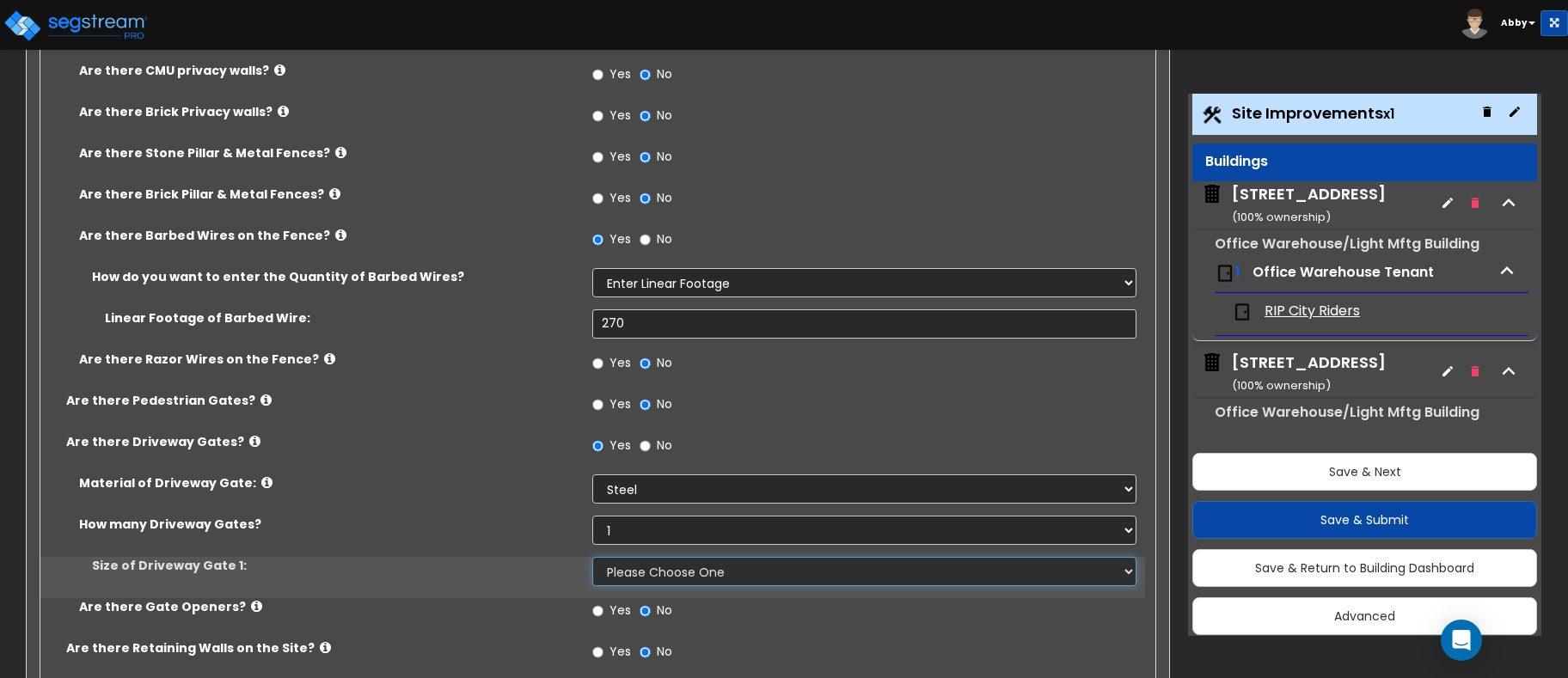click on "Please Choose One 12 feet wide 14 feet wide 16 feet wide" at bounding box center (864, 571) 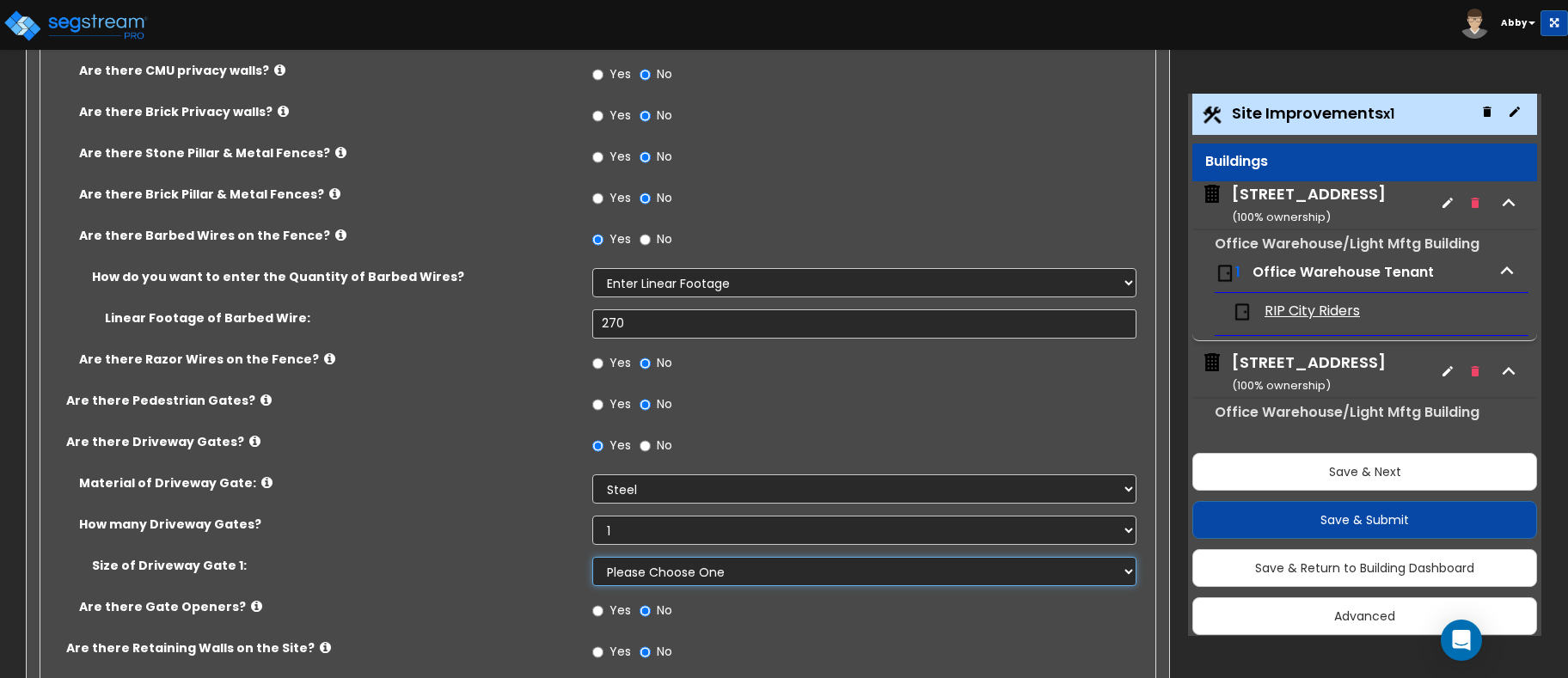 select on "3" 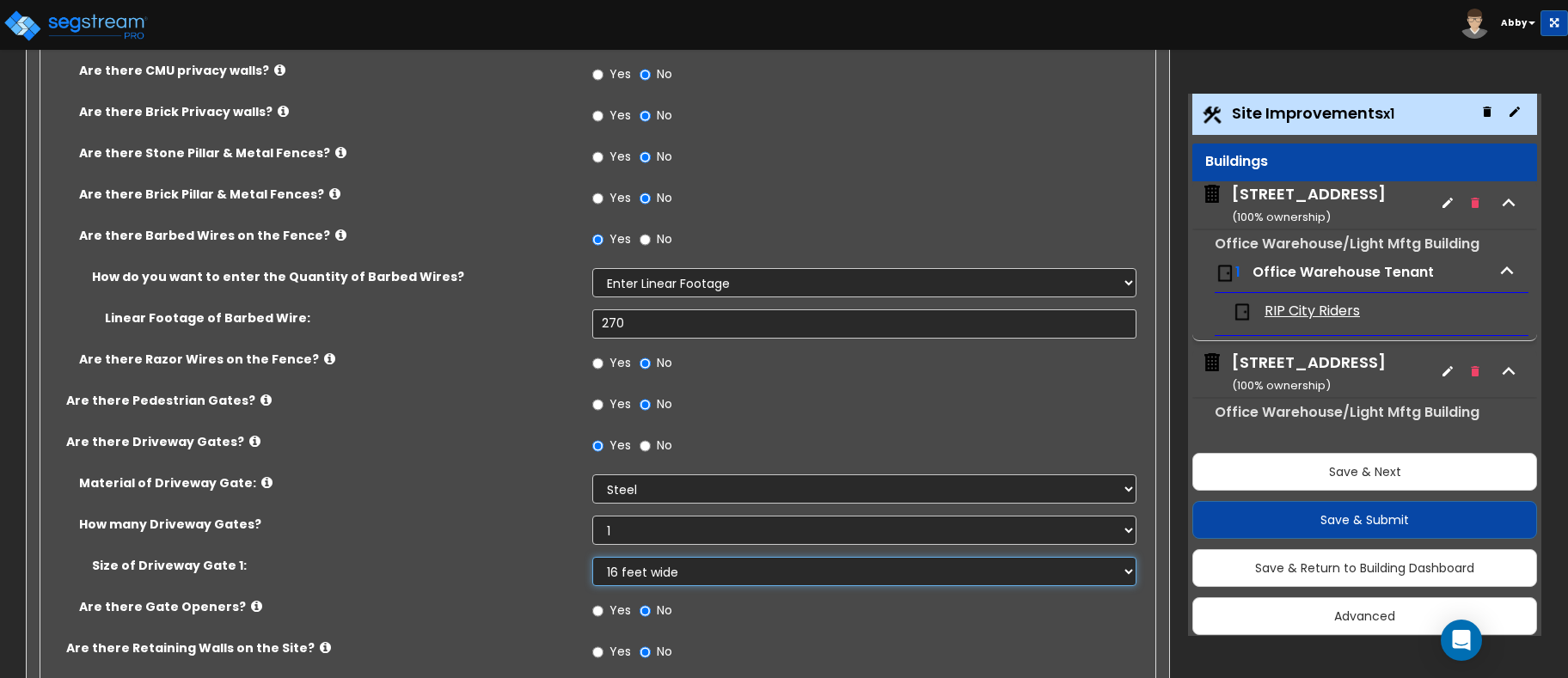click on "Please Choose One 12 feet wide 14 feet wide 16 feet wide" at bounding box center [864, 571] 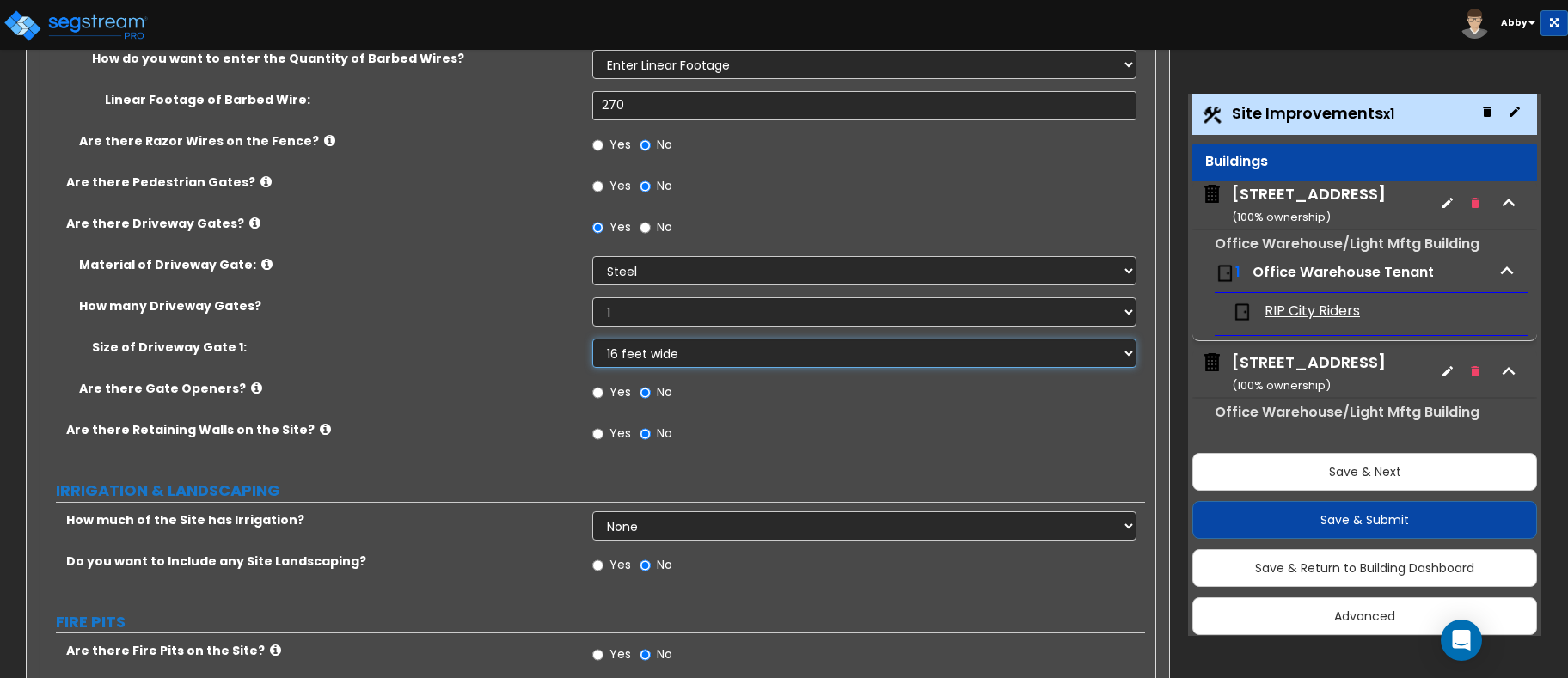 scroll, scrollTop: 2578, scrollLeft: 0, axis: vertical 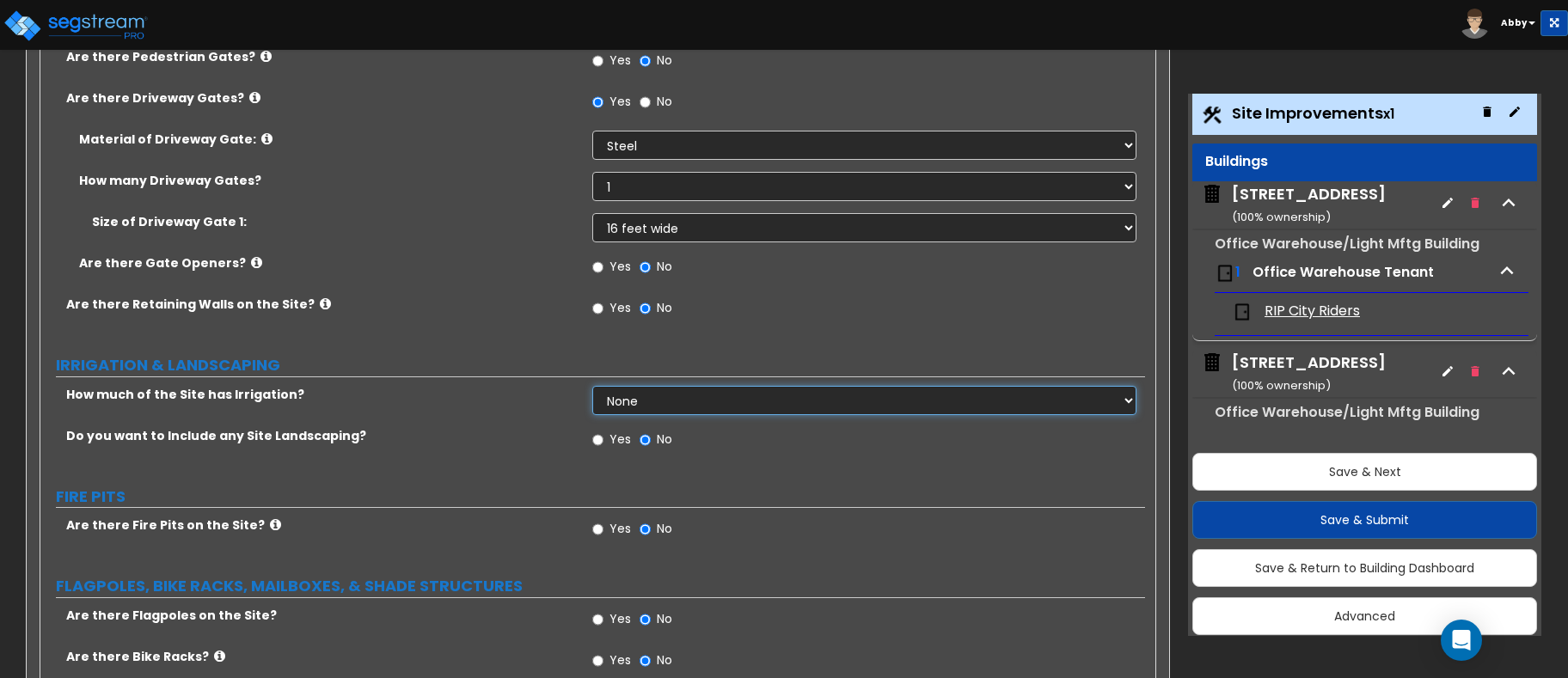 click on "None I want to Enter an Approximate Percentage I want to Enter the Square Footage" at bounding box center (864, 400) 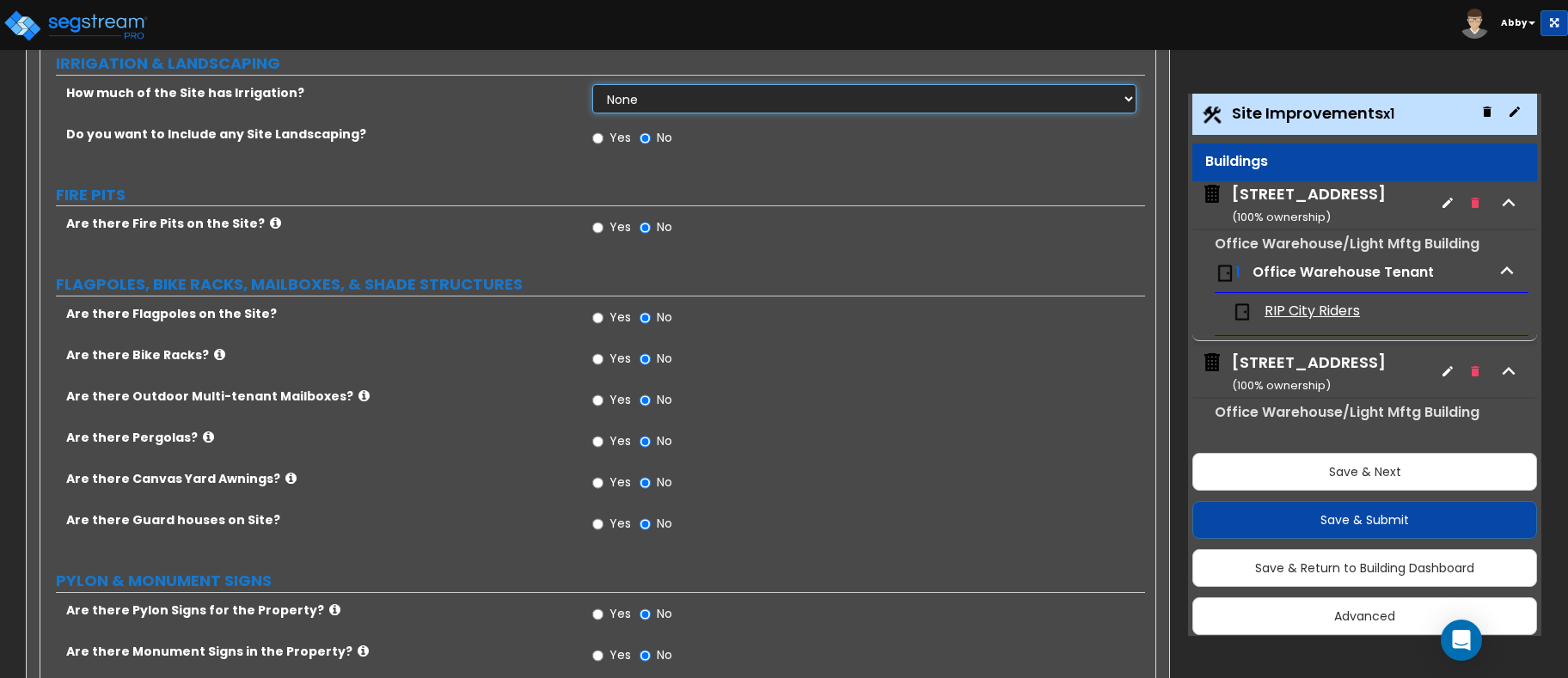scroll, scrollTop: 2922, scrollLeft: 0, axis: vertical 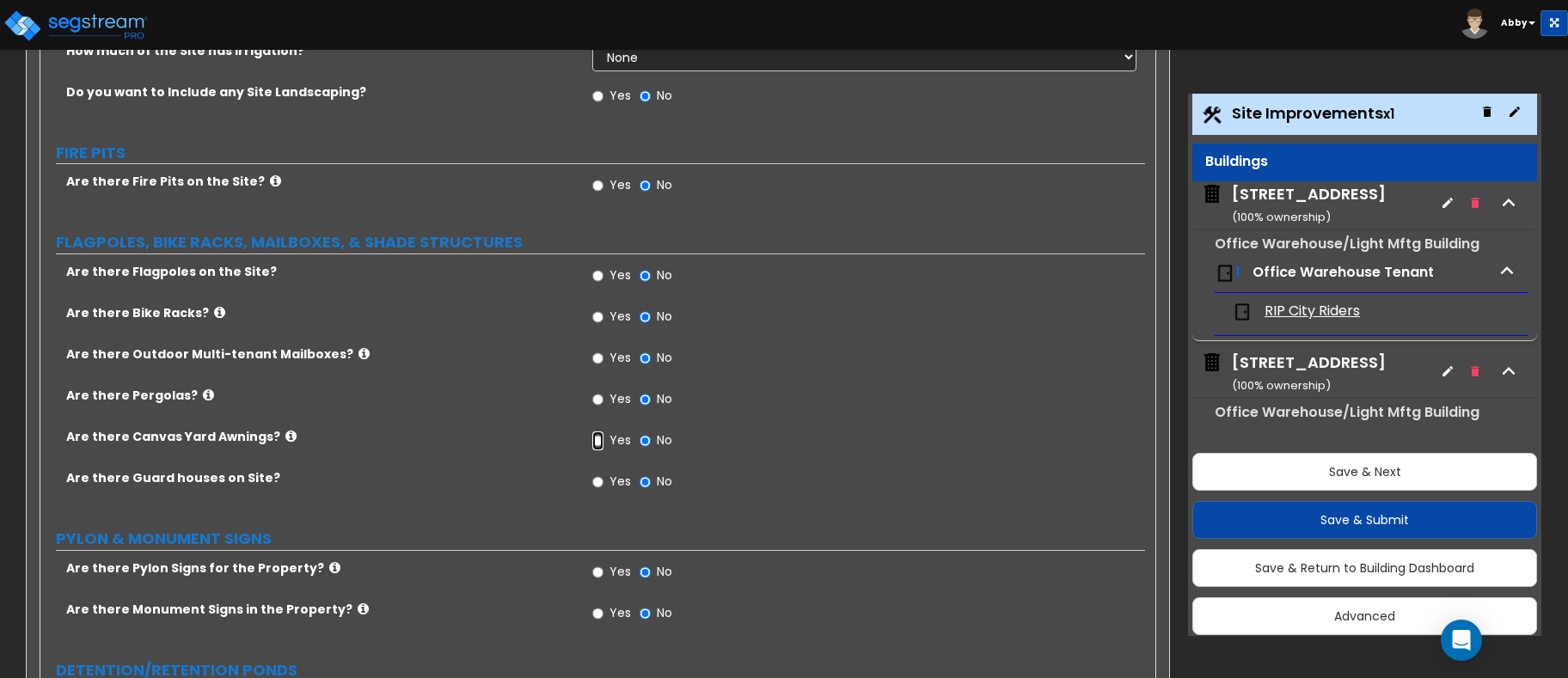 click on "Yes" at bounding box center (597, 441) 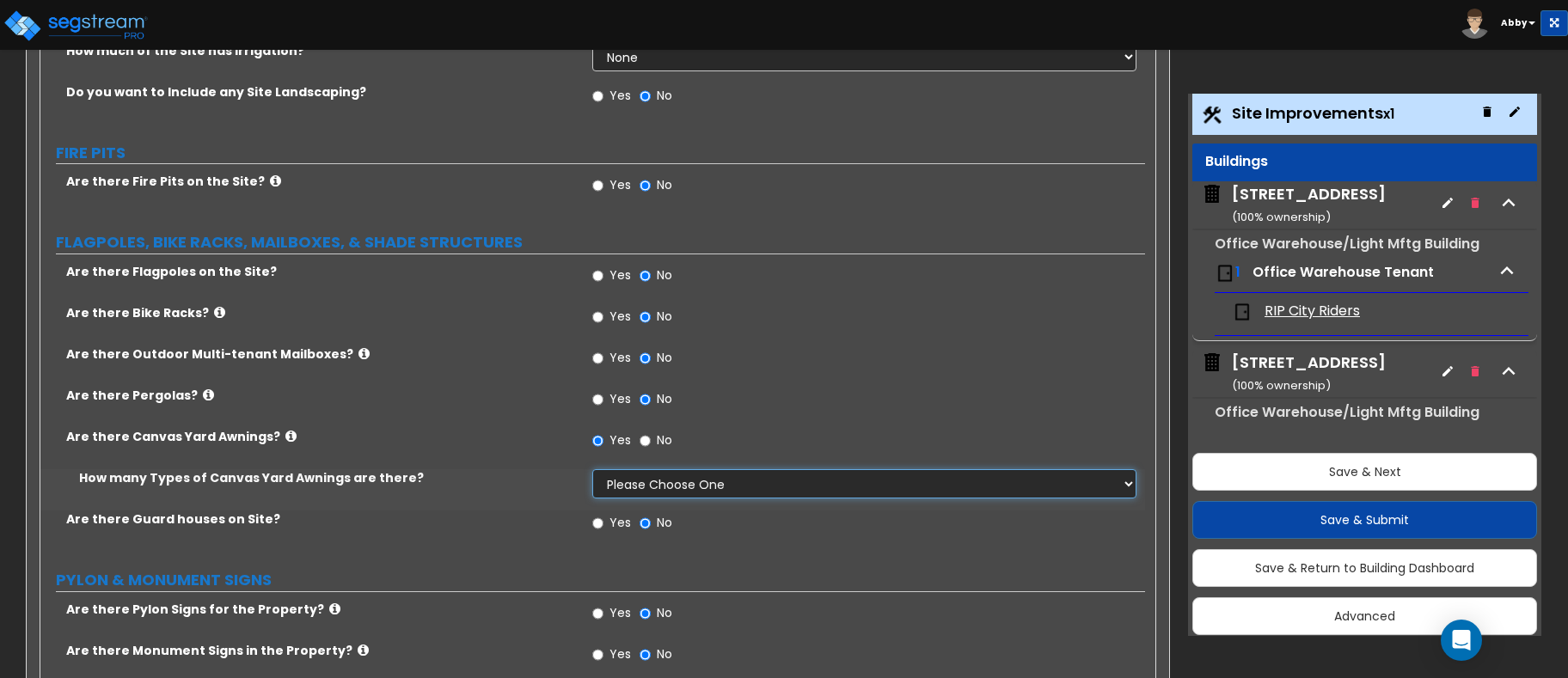 click on "Please Choose One 1 2" at bounding box center [864, 484] 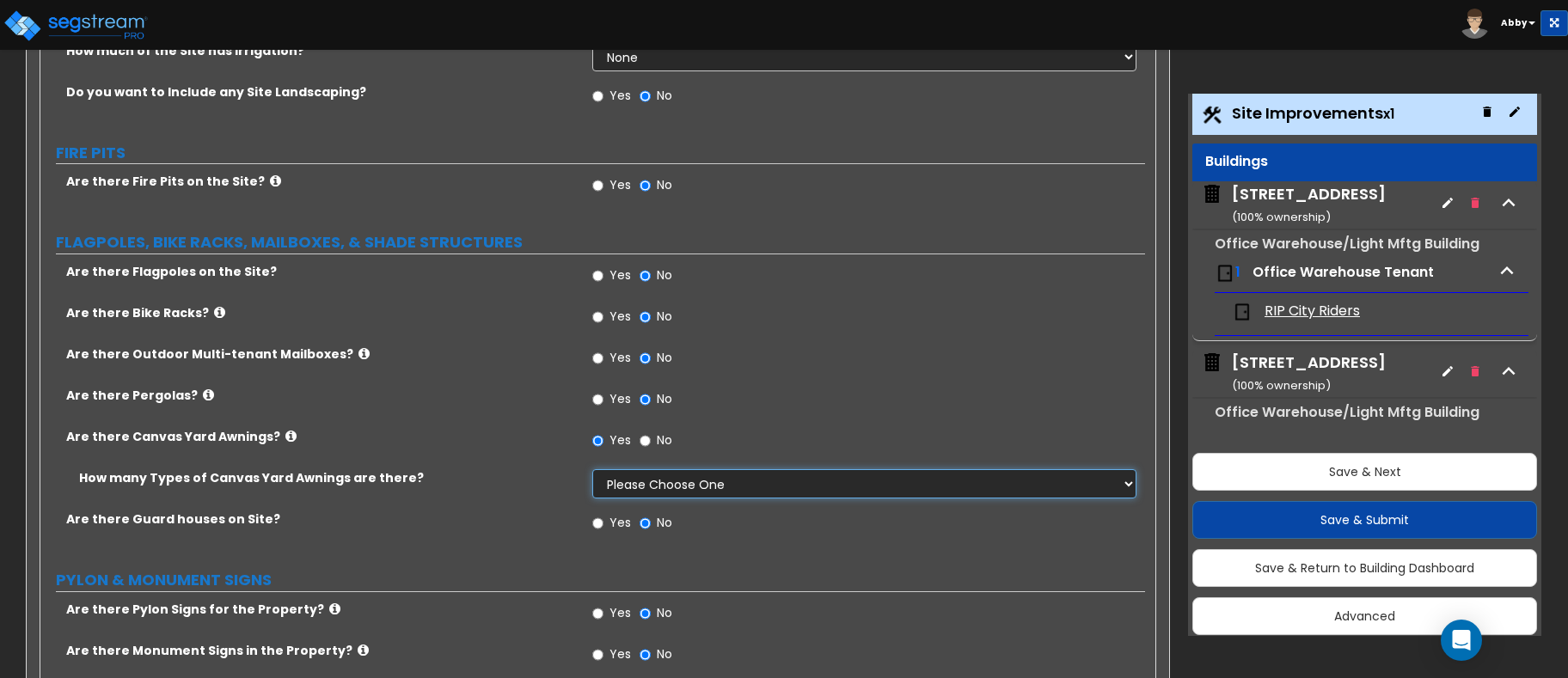 select on "1" 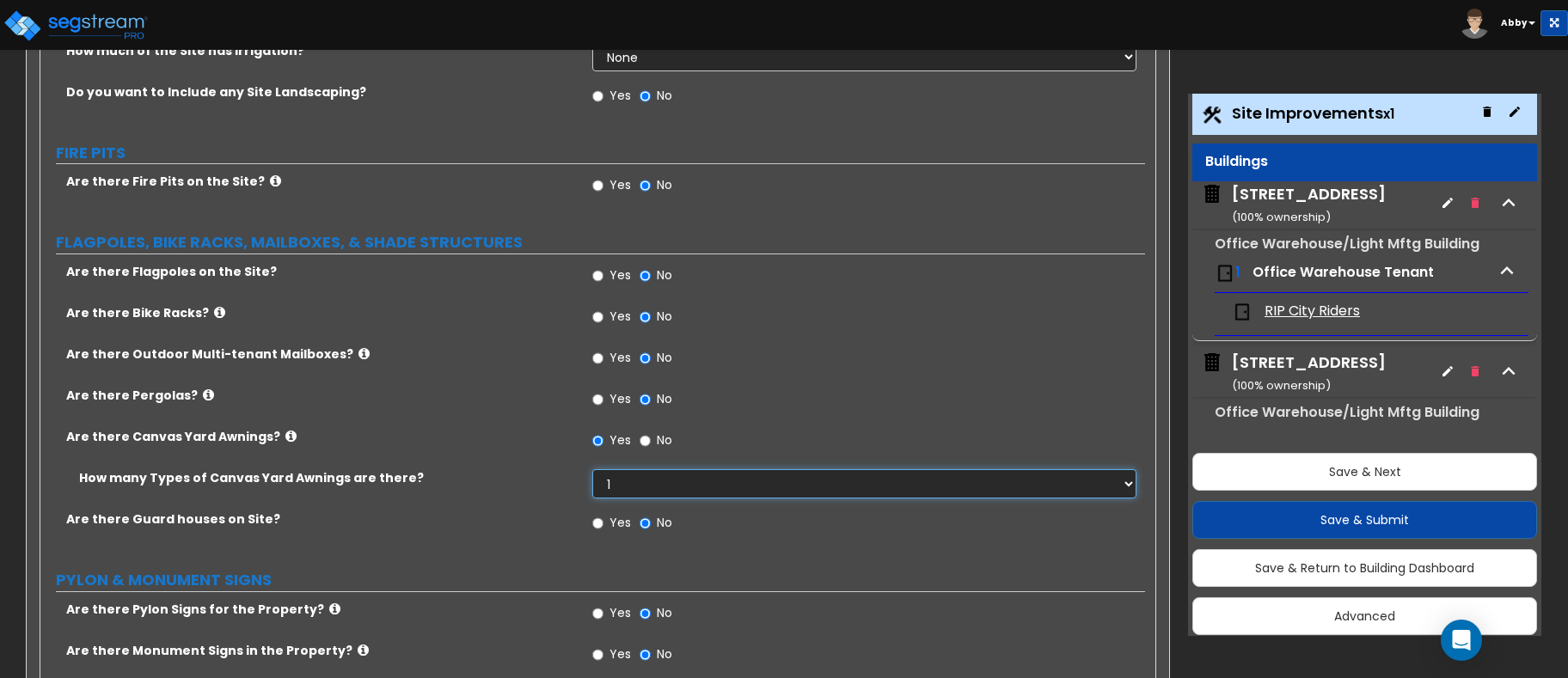 click on "Please Choose One 1 2" at bounding box center (864, 484) 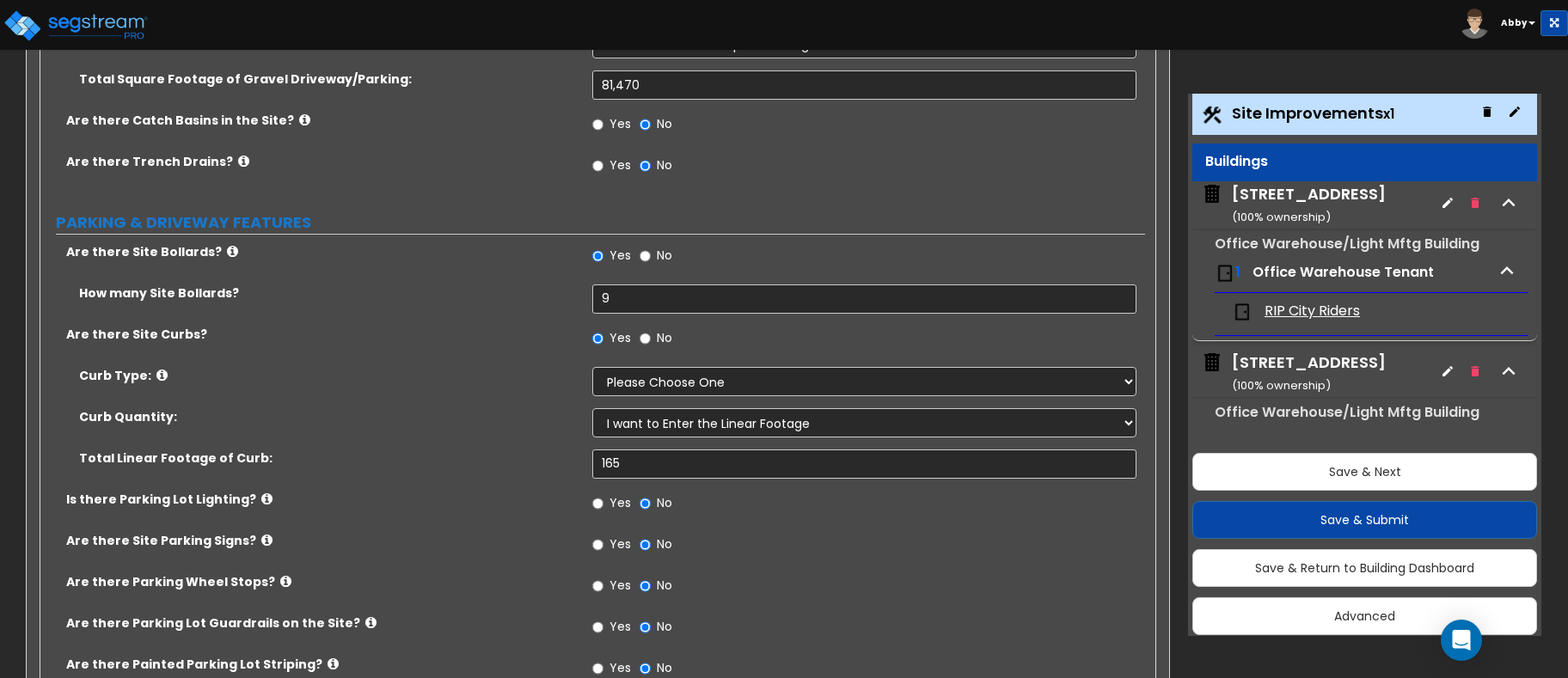 scroll, scrollTop: 516, scrollLeft: 0, axis: vertical 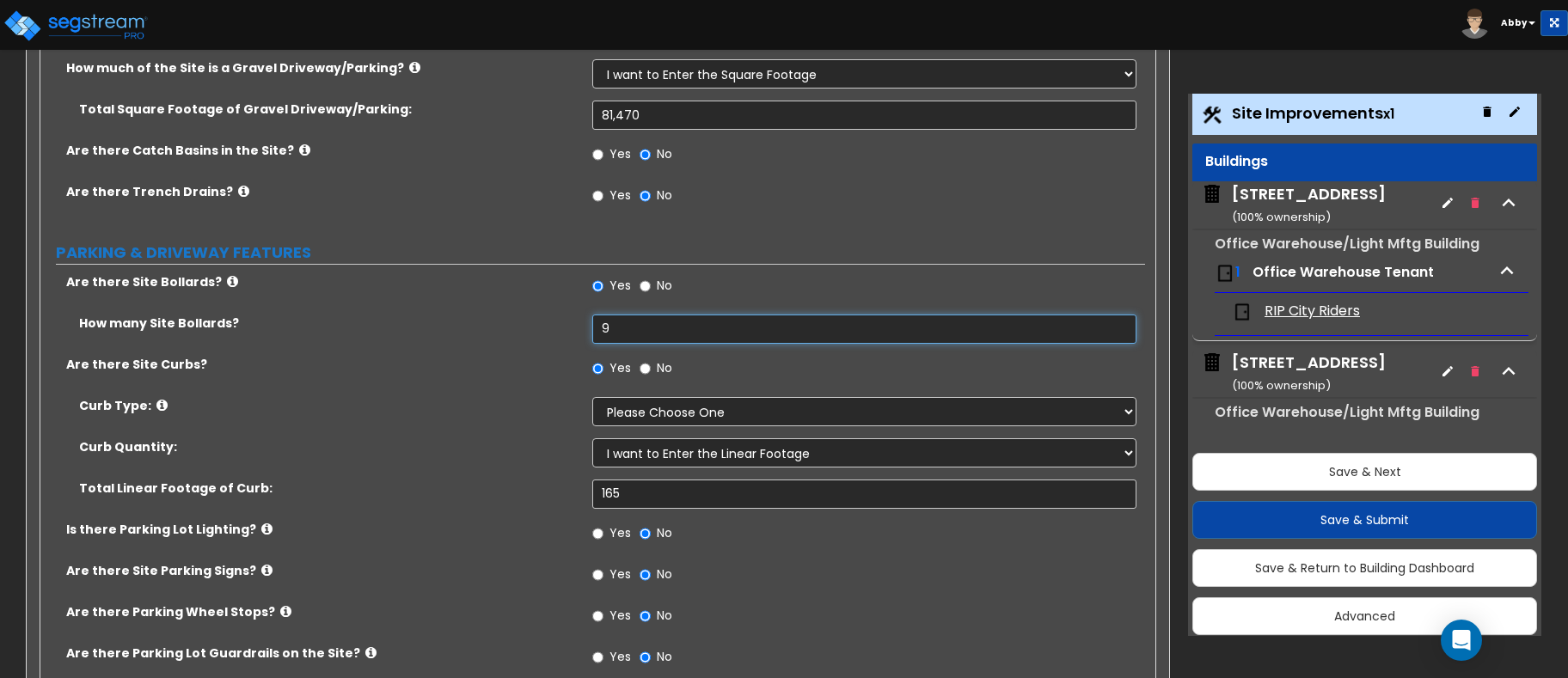 click on "9" at bounding box center [864, 329] 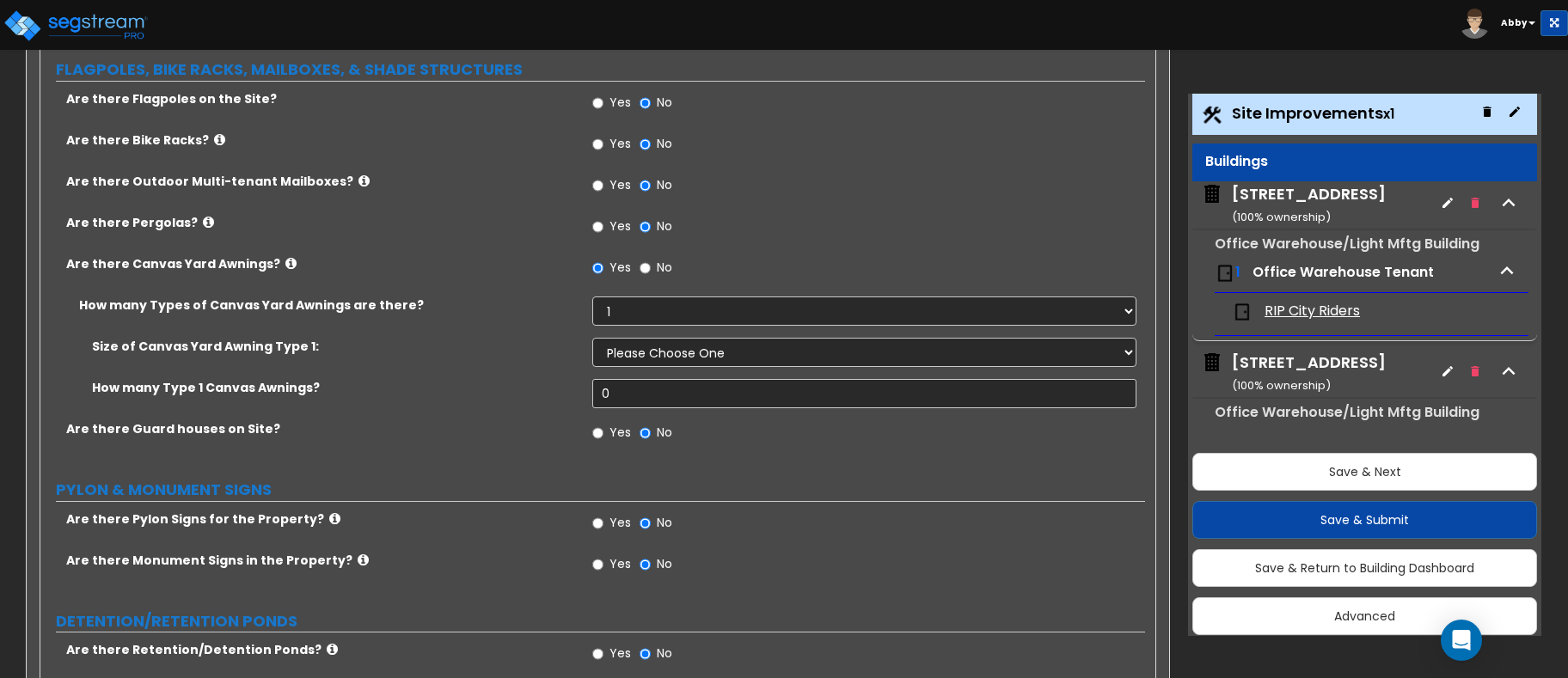 scroll, scrollTop: 3094, scrollLeft: 0, axis: vertical 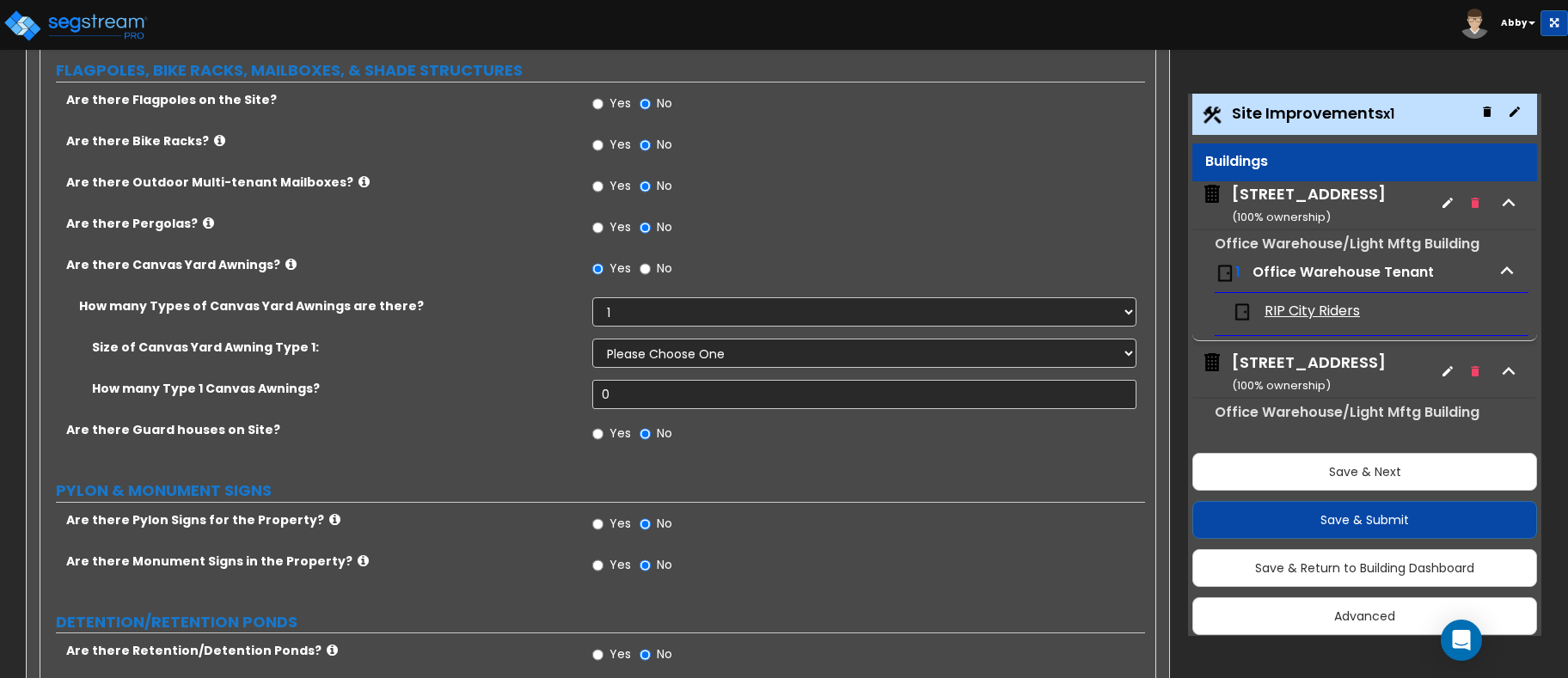 type on "10" 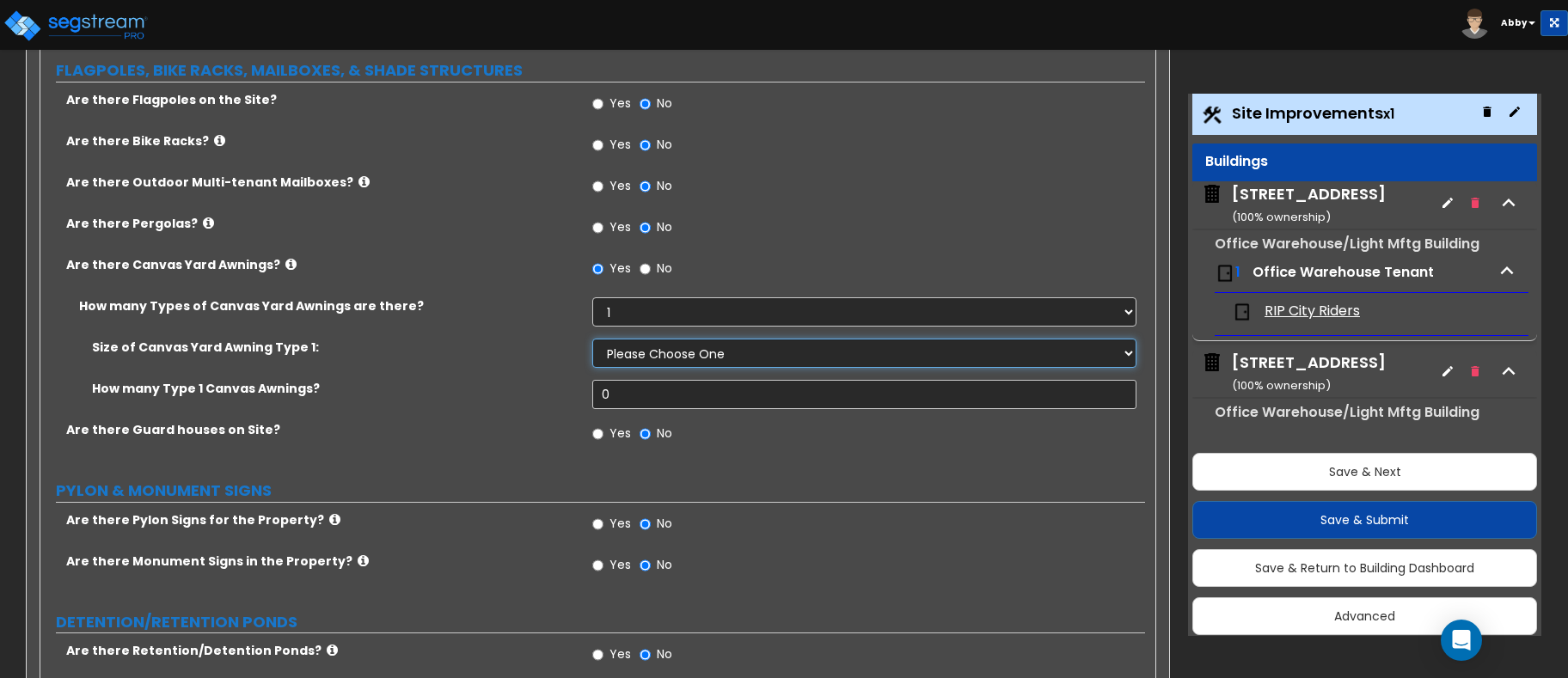 click on "Please Choose One 12' x 12' 16' x 14'" at bounding box center [864, 353] 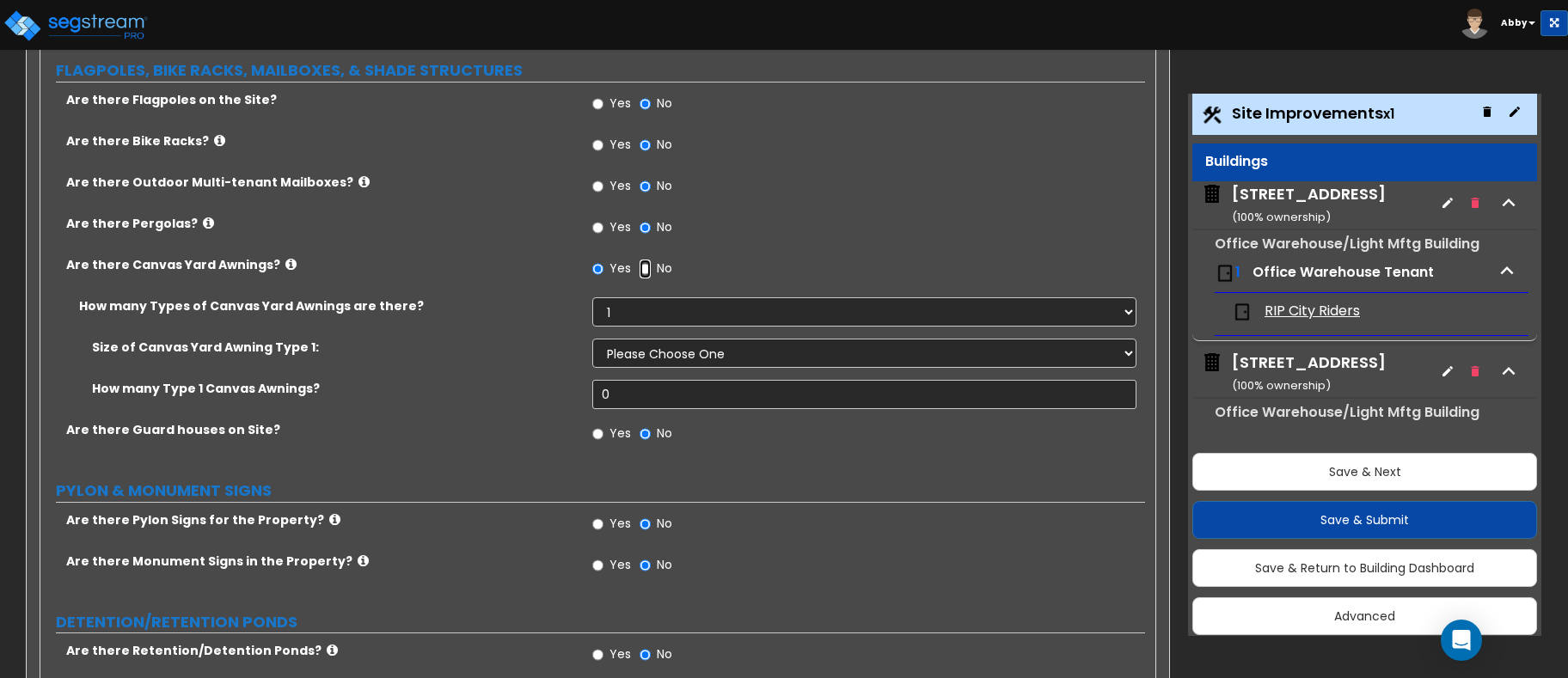 click on "No" at bounding box center (645, 269) 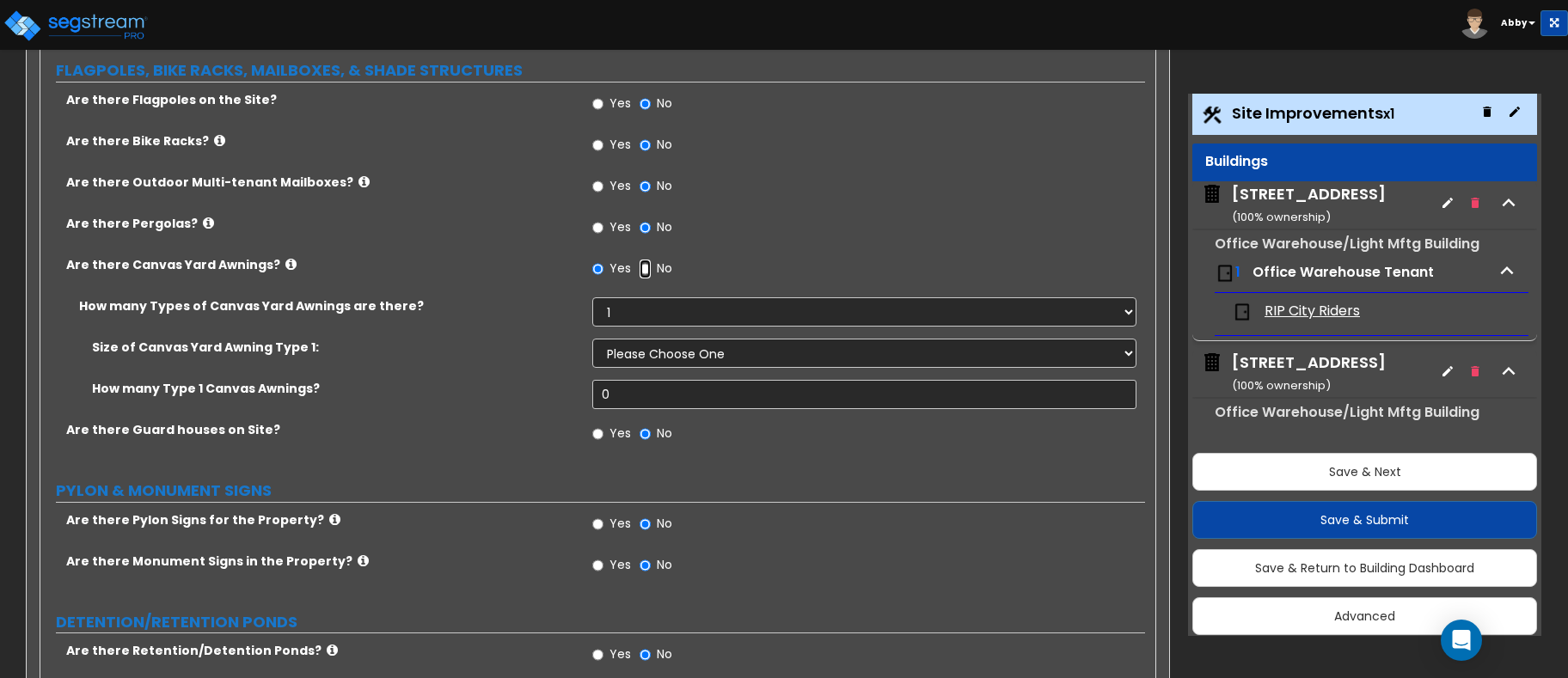radio on "false" 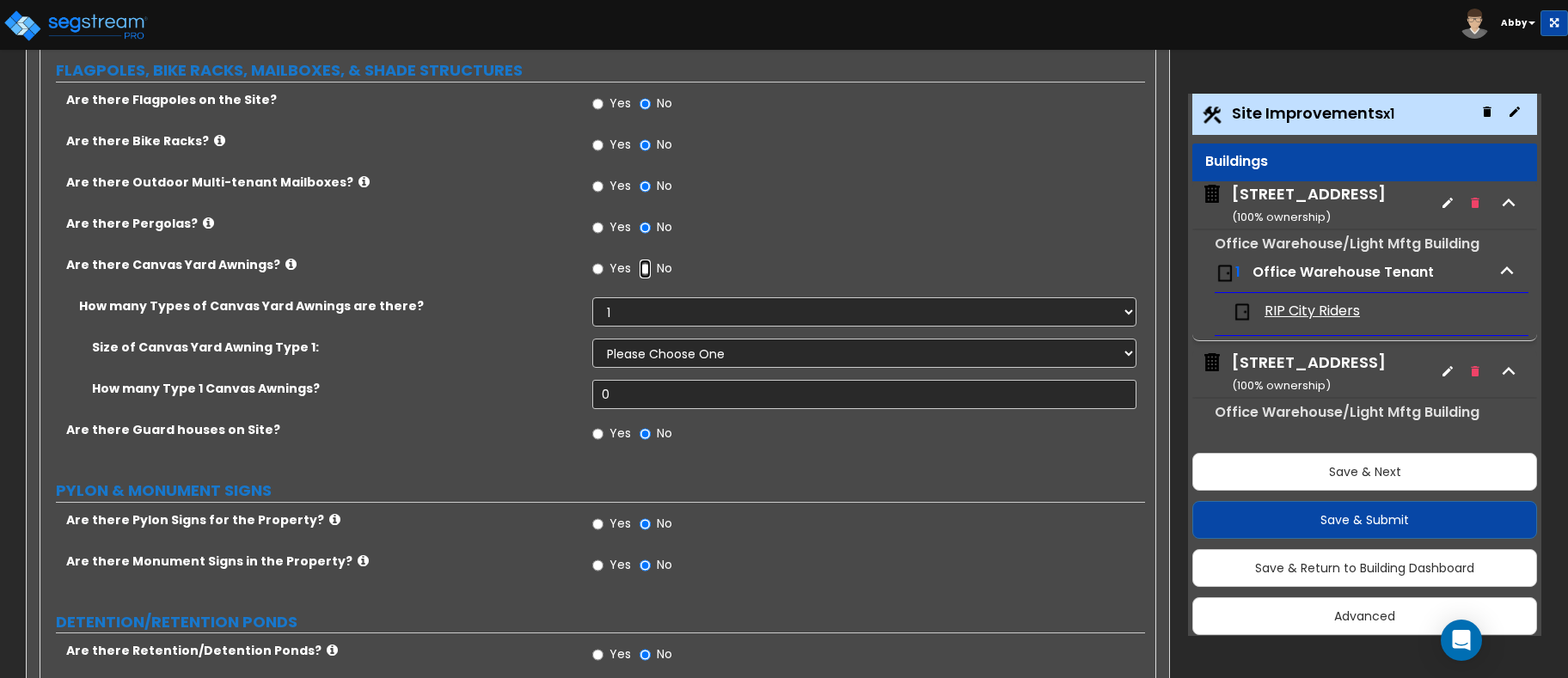 radio on "true" 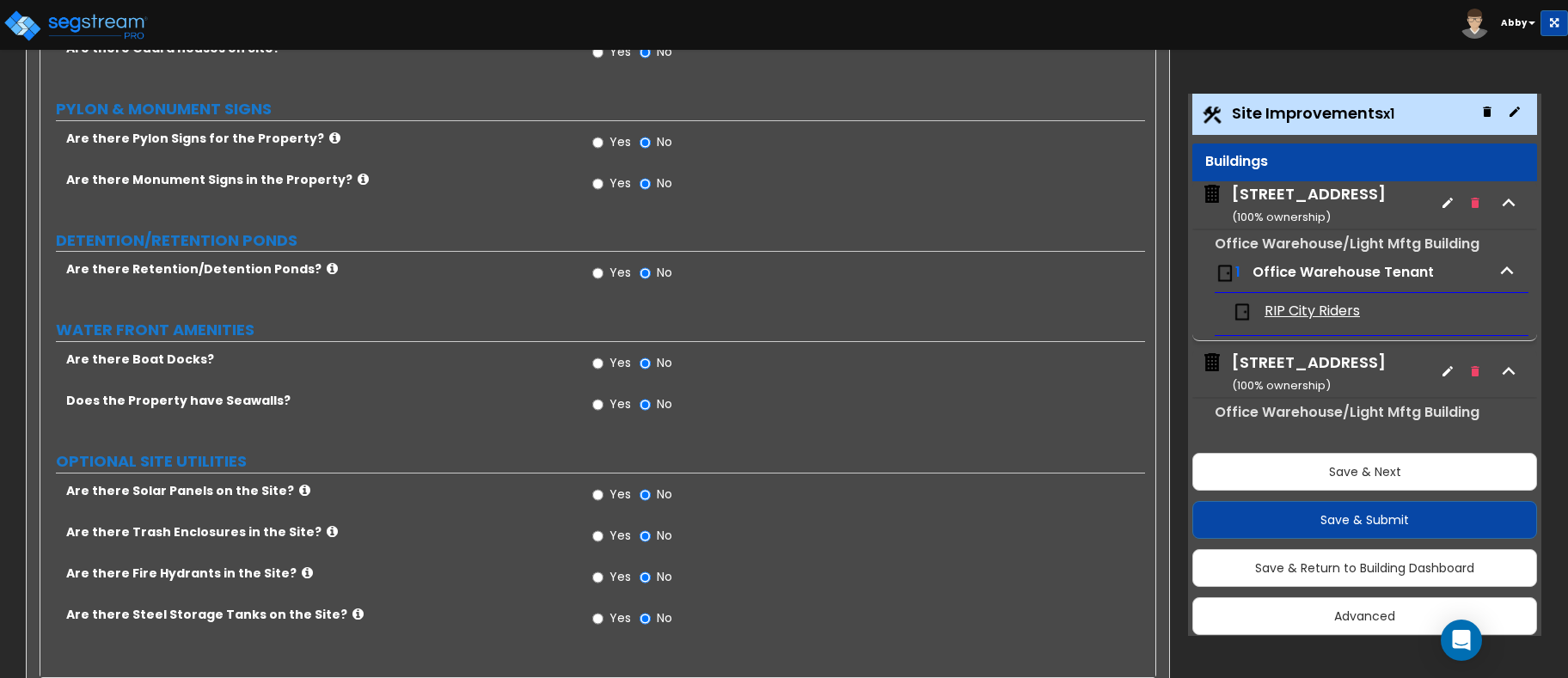scroll, scrollTop: 3399, scrollLeft: 0, axis: vertical 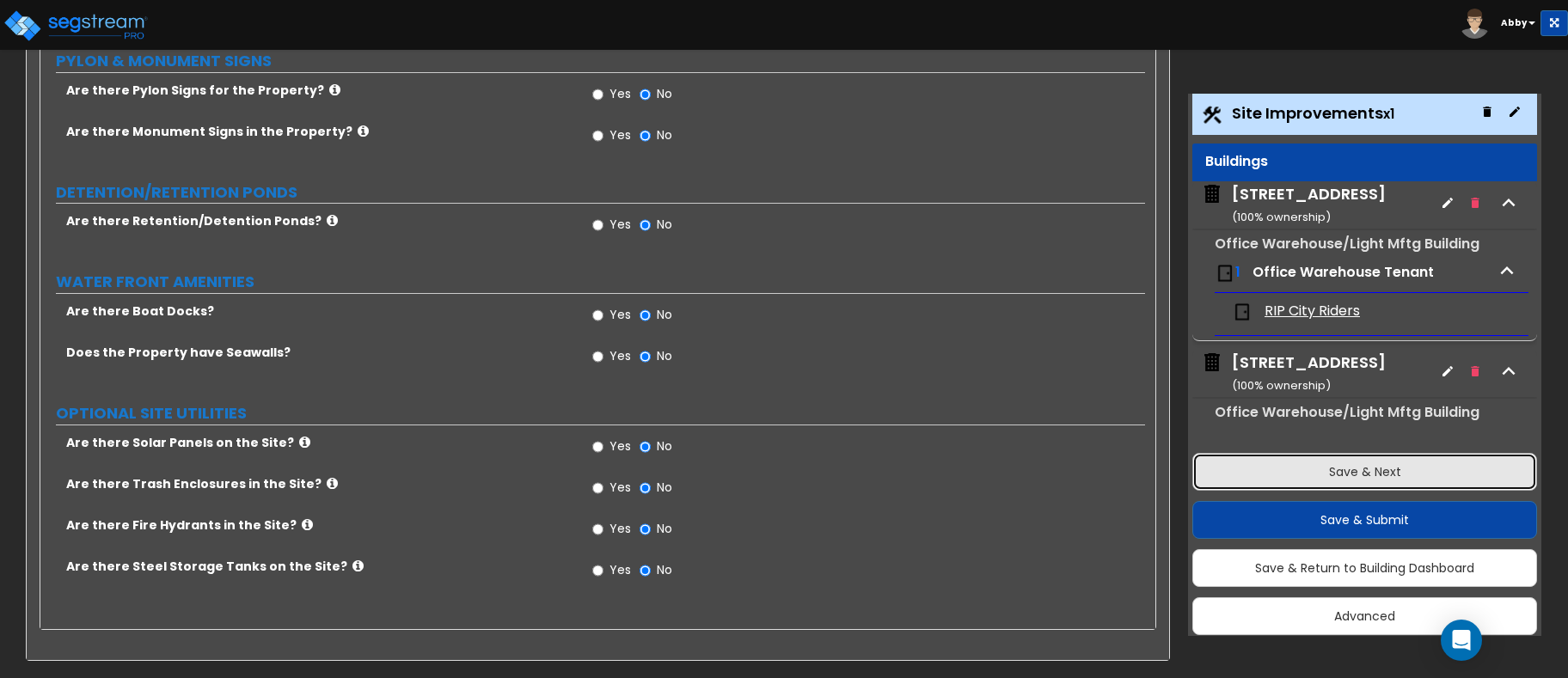 click on "Save & Next" at bounding box center (1364, 472) 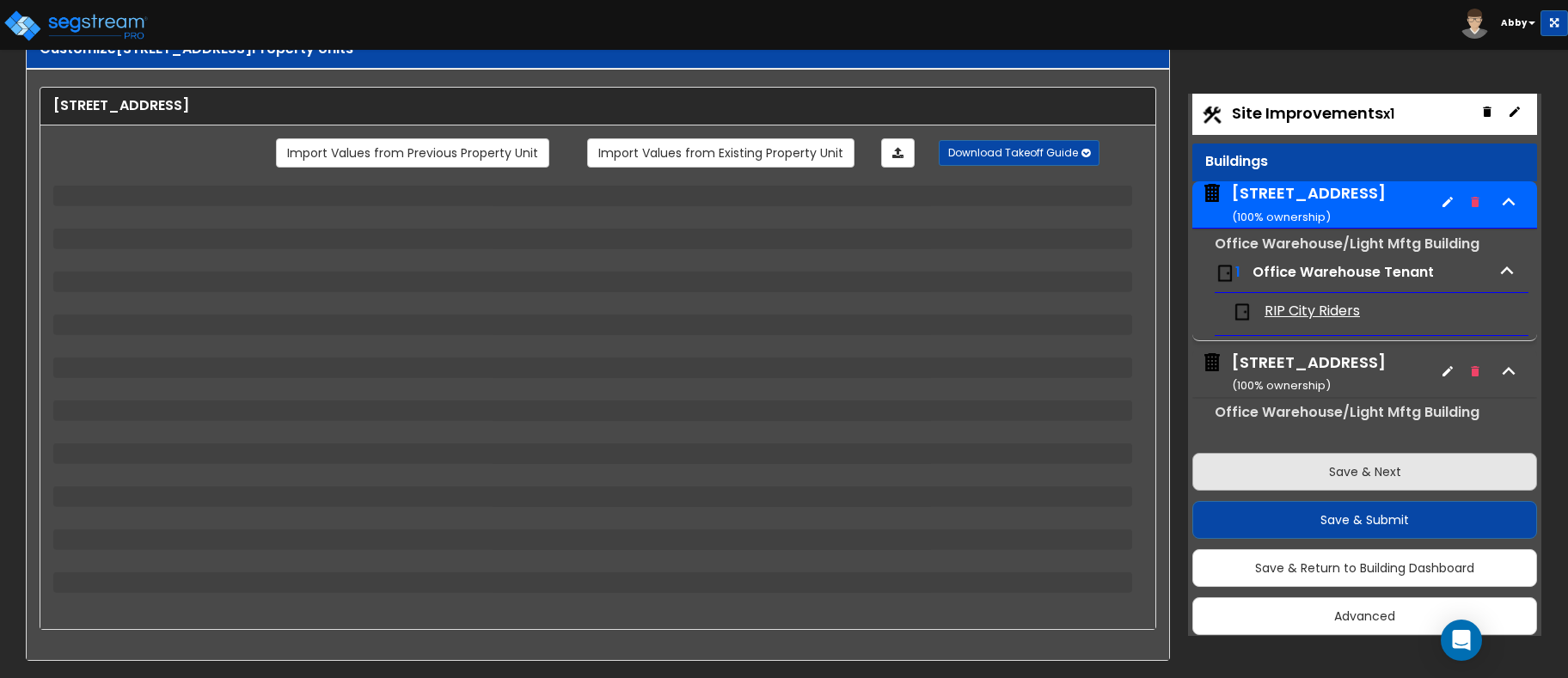 scroll, scrollTop: 63, scrollLeft: 0, axis: vertical 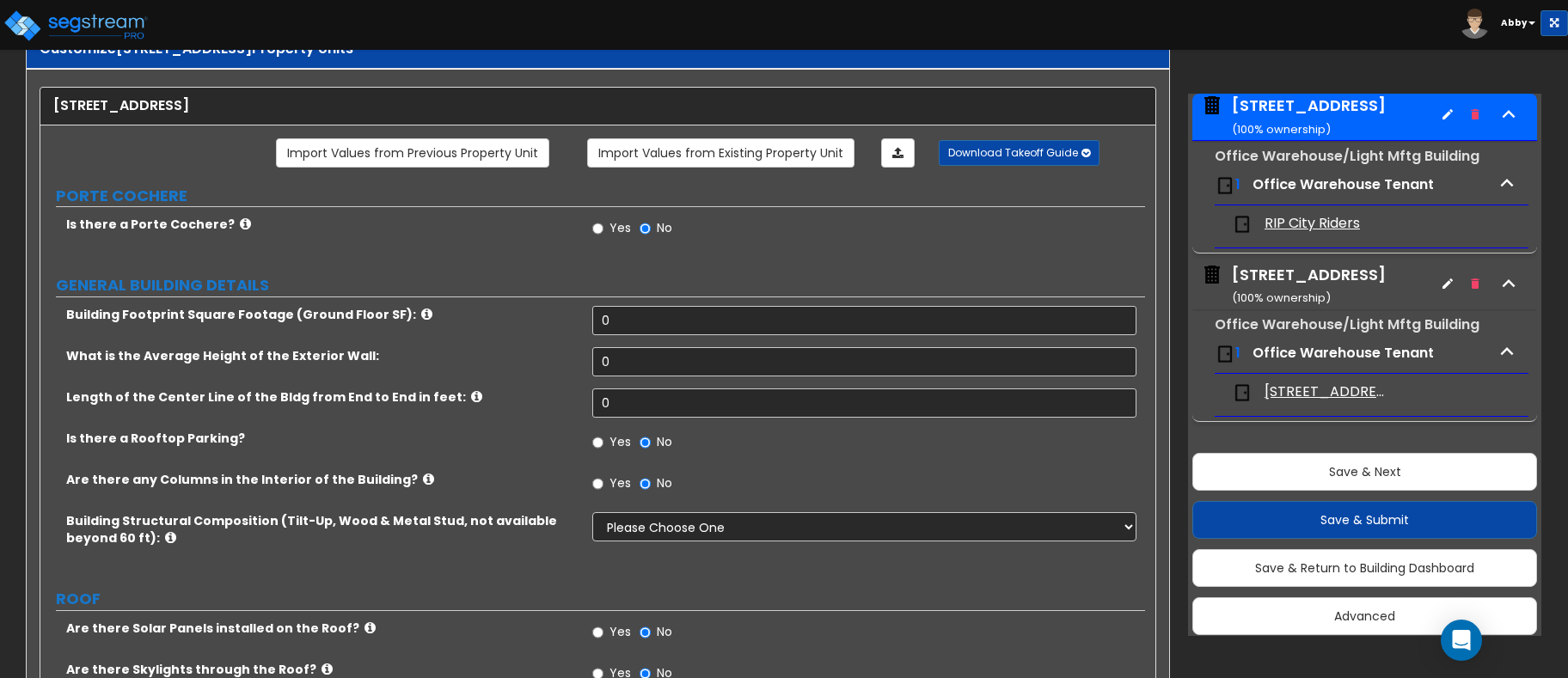 click on "PORTE COCHERE Is there a Porte Cochere? Yes No GENERAL BUILDING DETAILS Building Footprint Square Footage (Ground Floor SF): 0 What is the Average Height of the Exterior Wall: 0 Length of the Center Line of the Bldg from End to End in feet: 0 Is there a Rooftop Parking? Yes No Are there any Columns in the Interior of the Building? Yes No Building Structural Composition (Tilt-Up, Wood & Metal Stud, not available beyond 60 ft): Please Choose One Pre-Engineered Metal Building Tilt-up Wall Construction Reinforced Concrete Structural Steel Brick Masonry CMU Masonry Wood Stud Metal Stud ROOF Are there Solar Panels installed on the Roof? Yes No Are there Skylights through the Roof? Yes No BUILDING ATTACHMENTS Are there Easily Demountable Awnings attached to the Building? Yes No Are there Electric Vehicle Charging Stations attached to the Building? Yes No Are there Exterior Building-Mounted Lights? Yes No Are there Exterior High Bay Lights? Yes No Are there Outdoor Ceiling Fans? Yes No Yes No EXTERIOR DOORS & WINDOWS" at bounding box center (592, 912) 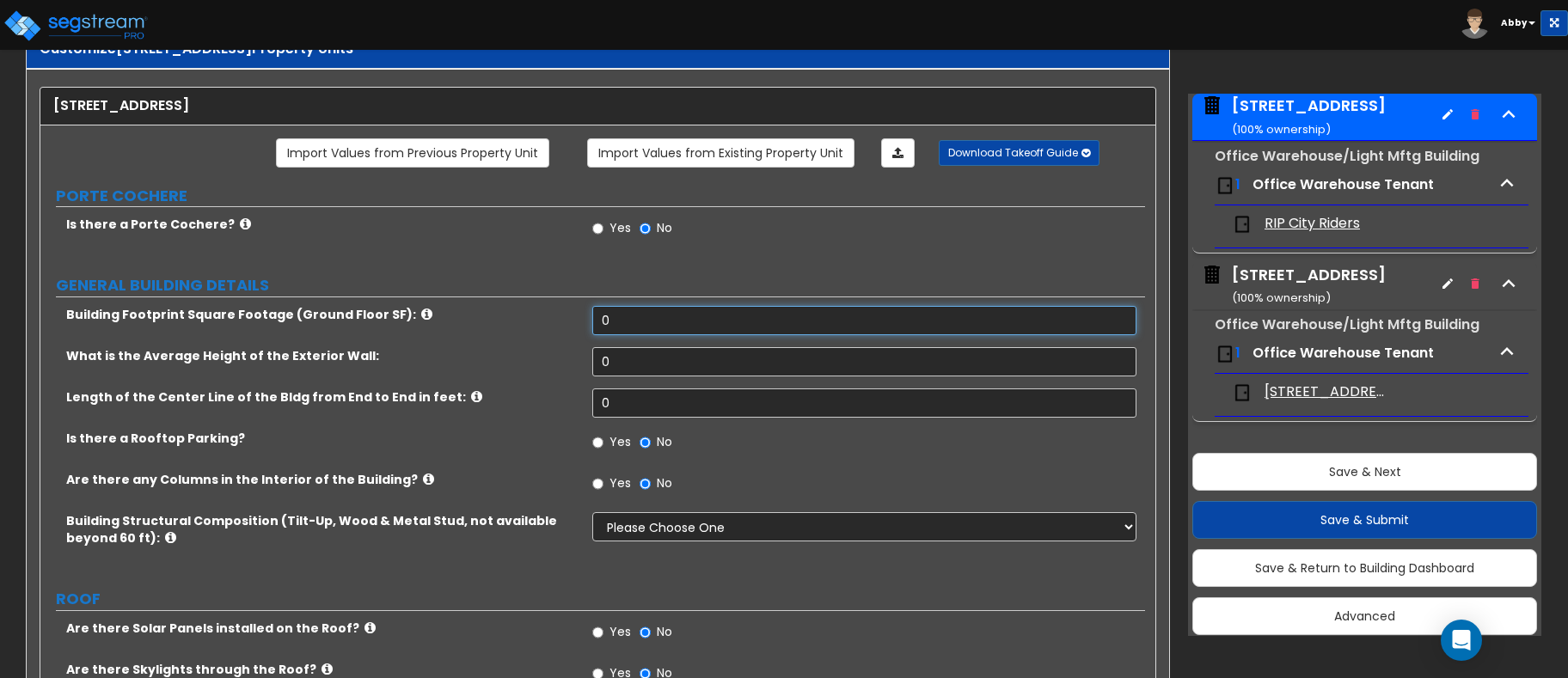 click on "0" at bounding box center (864, 321) 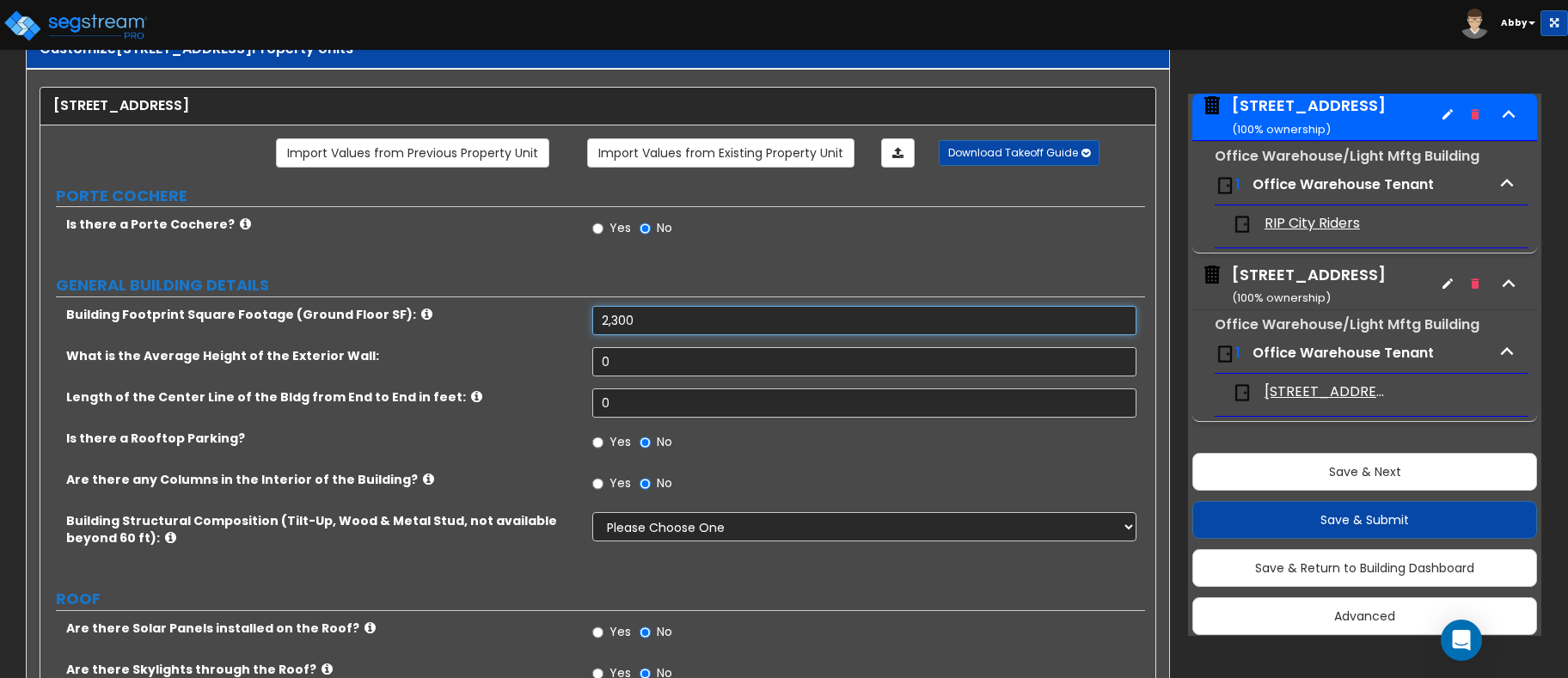 type on "2,300" 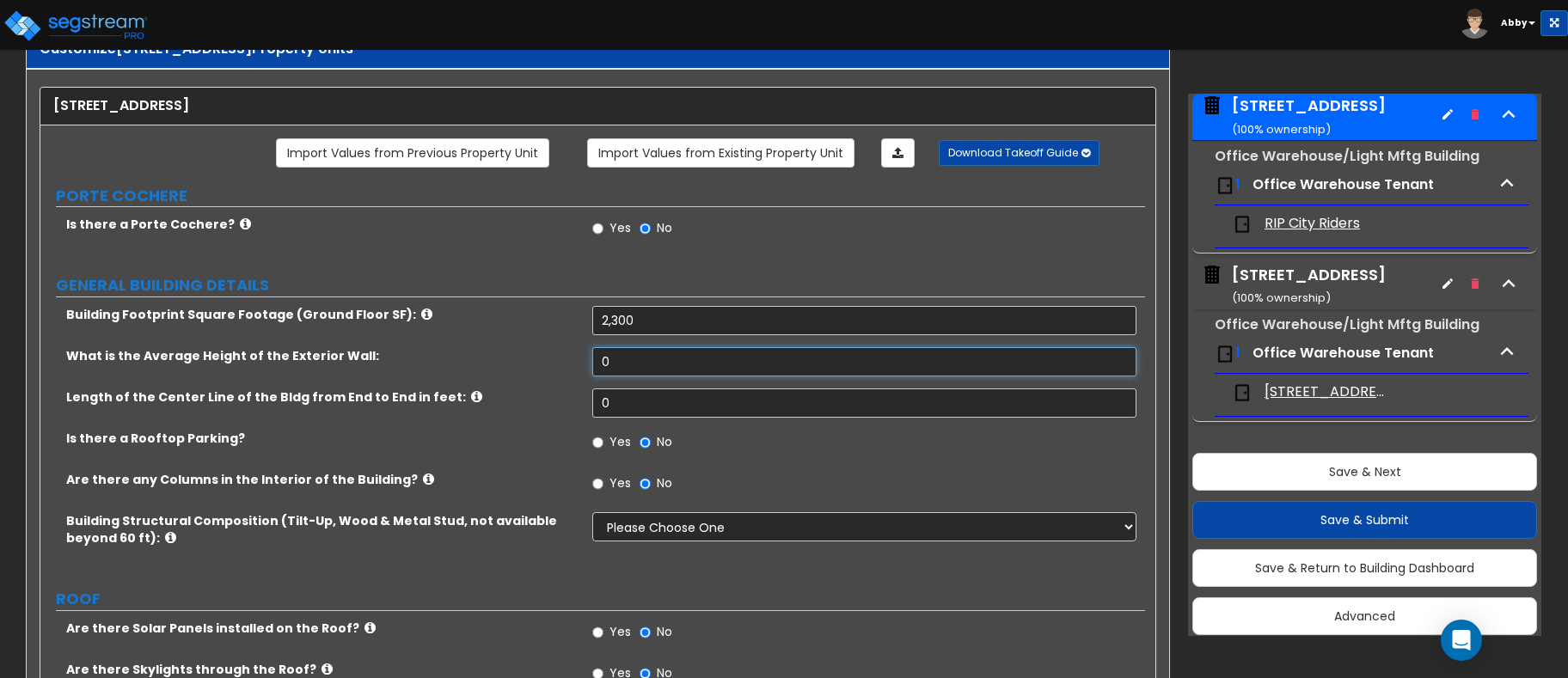 click on "0" at bounding box center (864, 362) 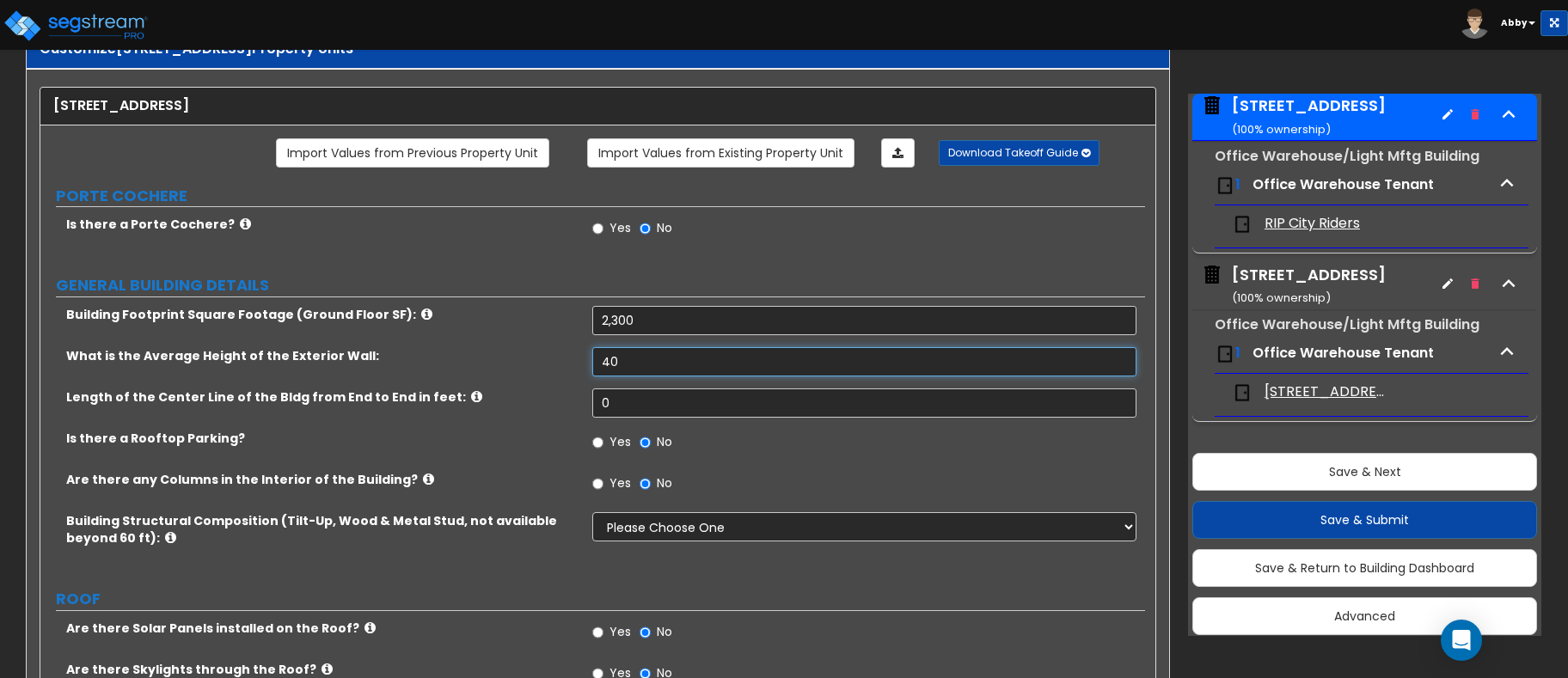 type on "40" 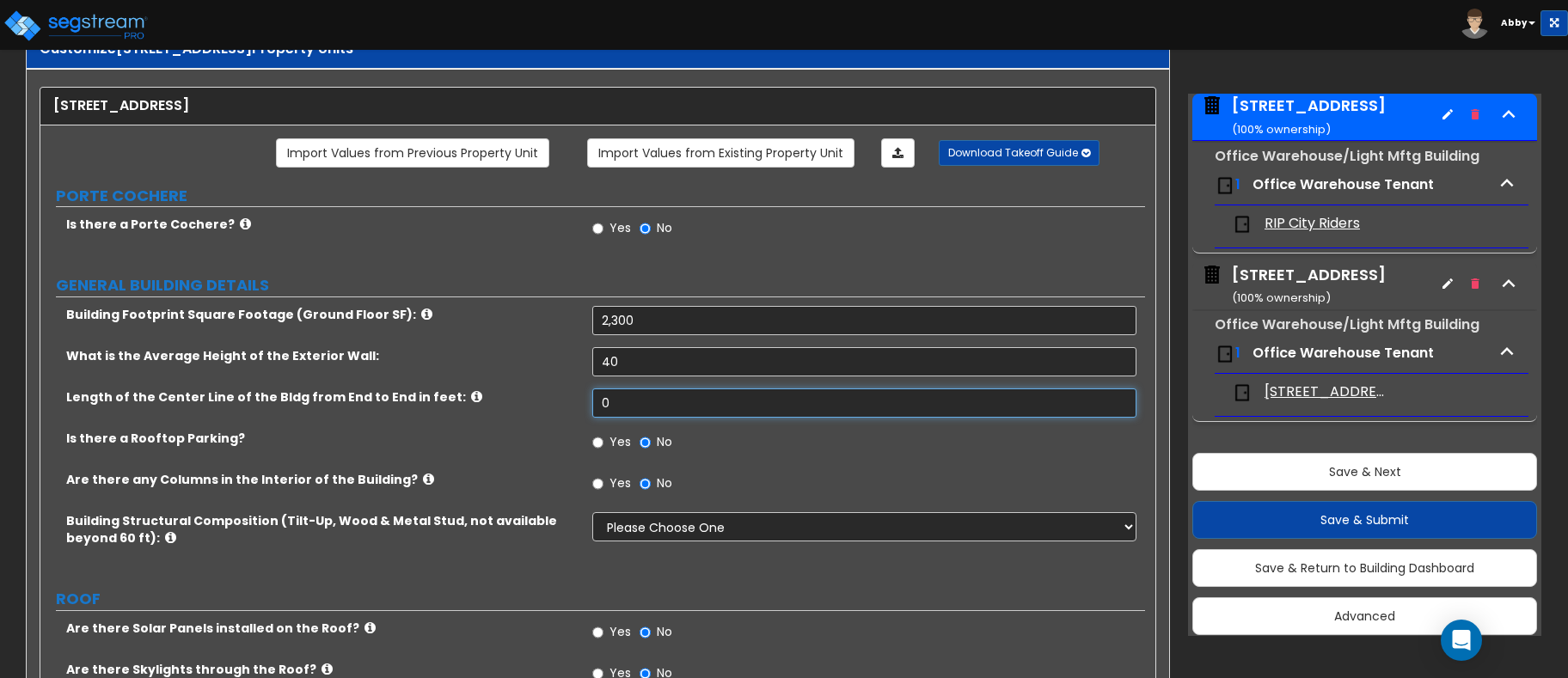 click on "0" at bounding box center (864, 403) 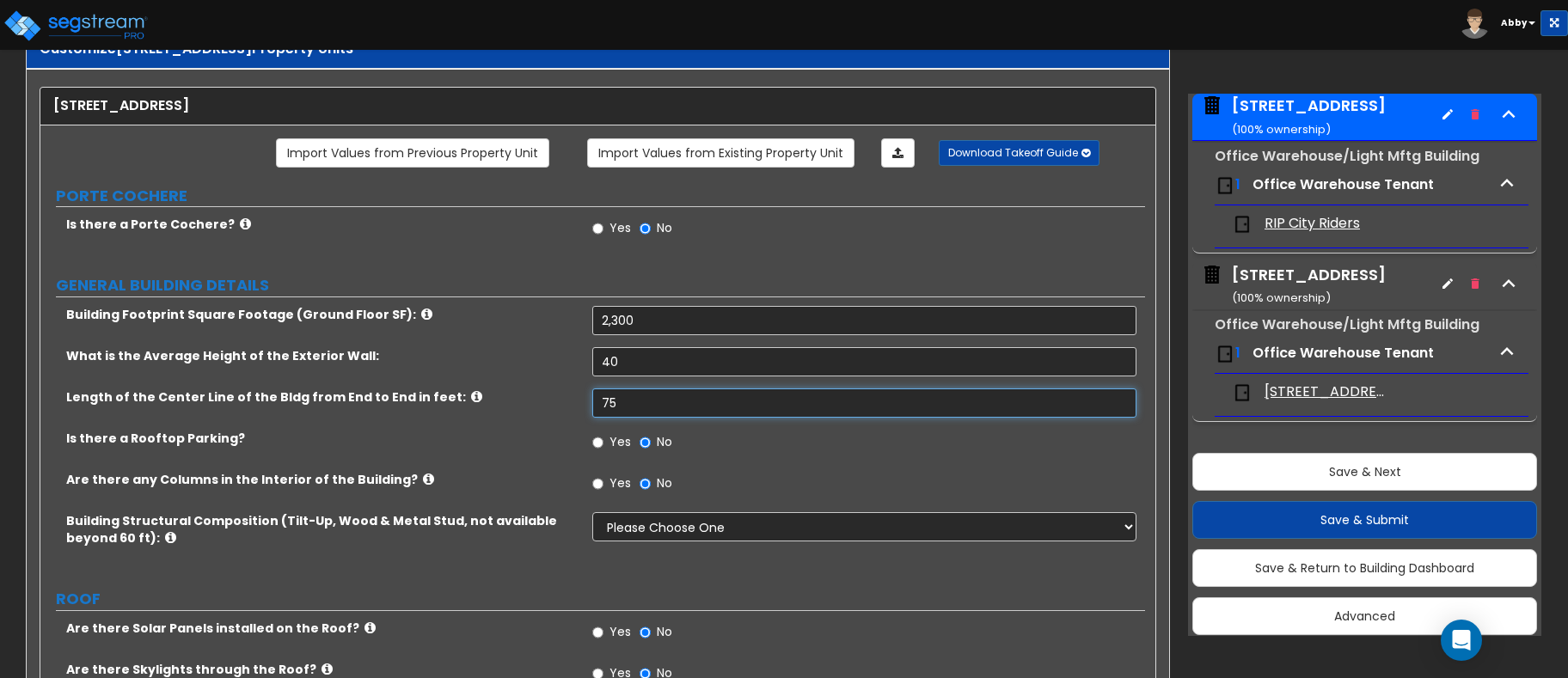 type on "75" 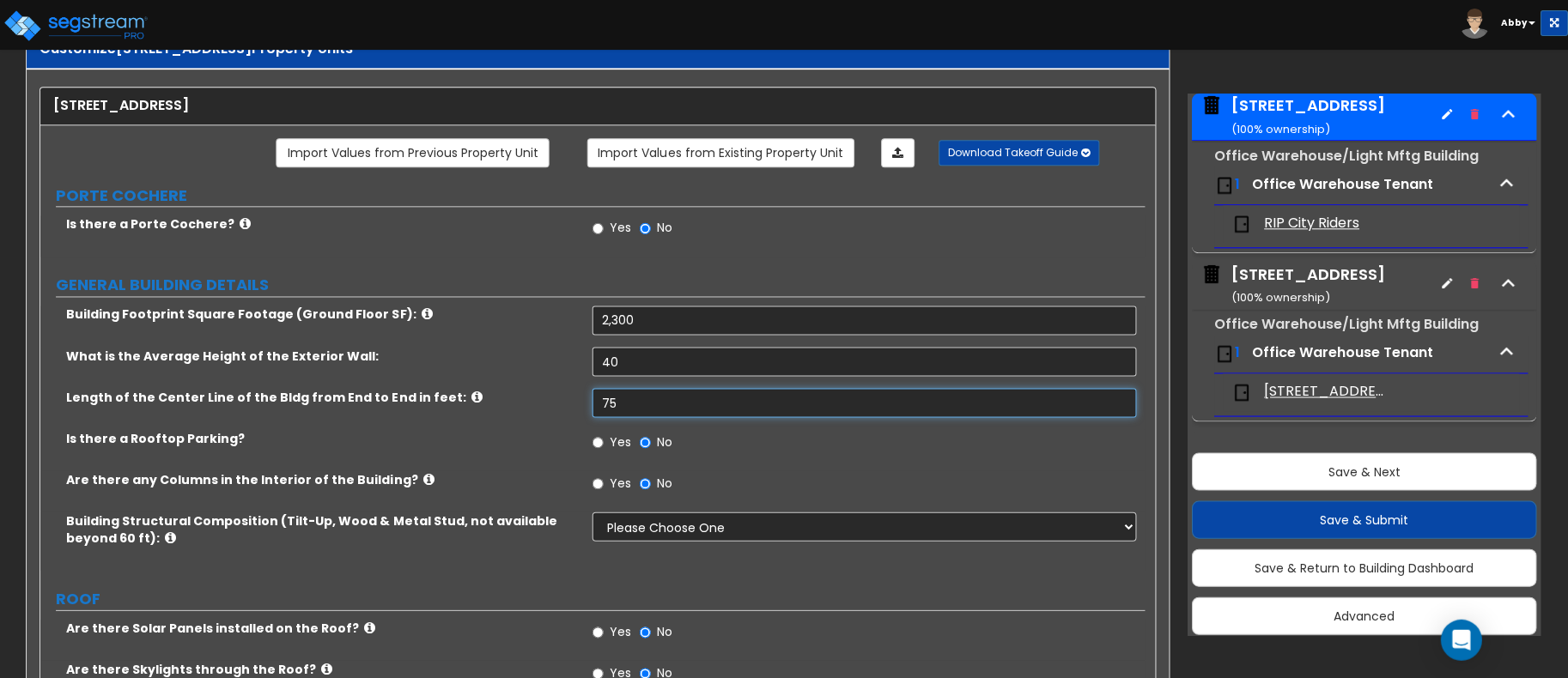 scroll, scrollTop: 62, scrollLeft: 0, axis: vertical 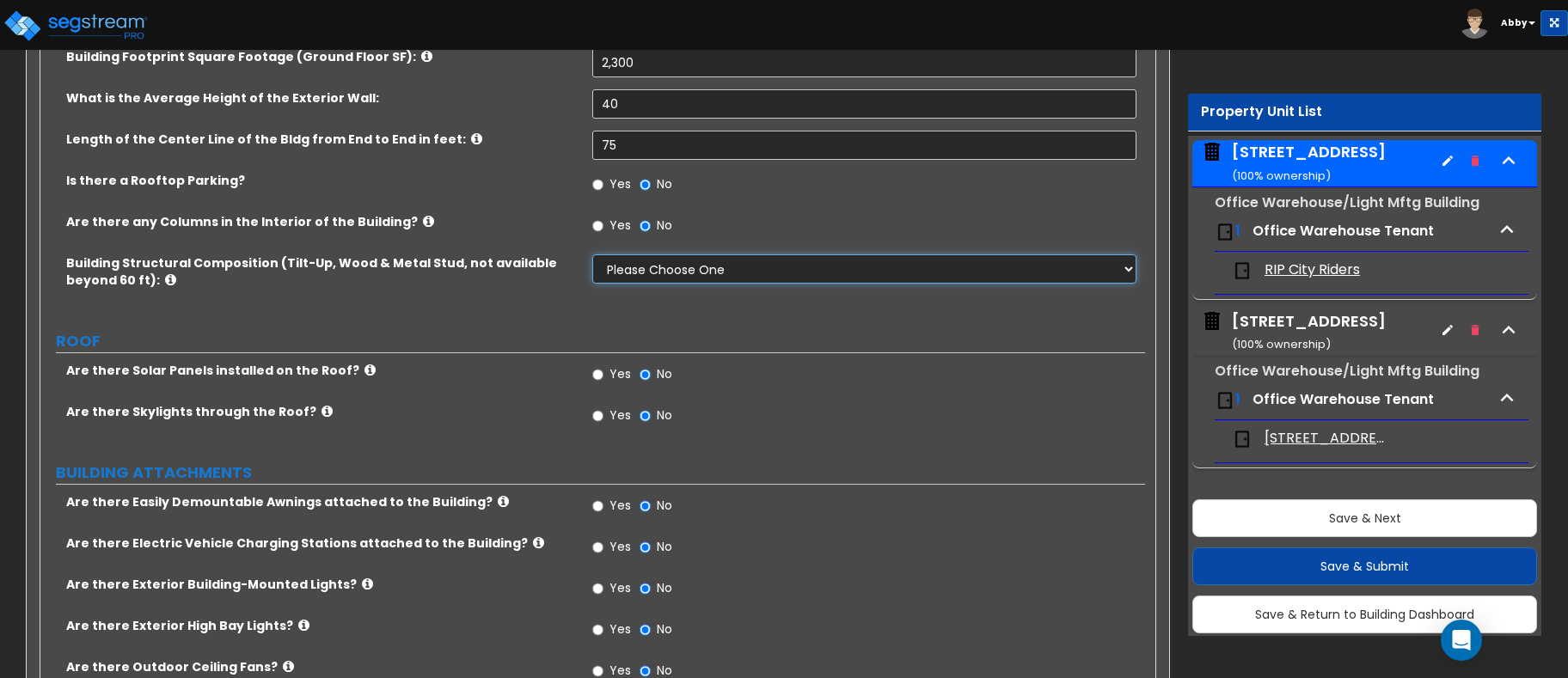click on "Please Choose One Pre-Engineered Metal Building Tilt-up Wall Construction Reinforced Concrete Structural Steel Brick Masonry CMU Masonry Wood Stud Metal Stud" at bounding box center (864, 269) 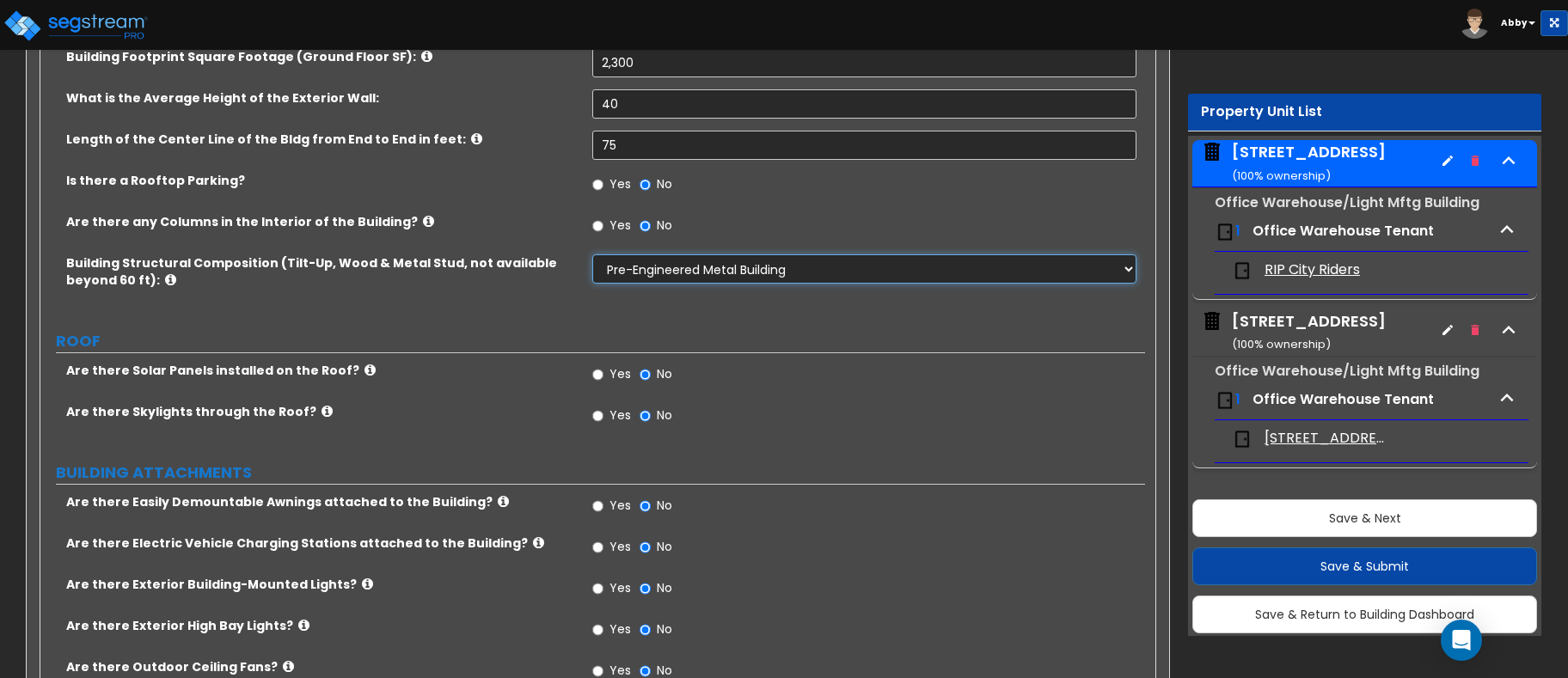 click on "Please Choose One Pre-Engineered Metal Building Tilt-up Wall Construction Reinforced Concrete Structural Steel Brick Masonry CMU Masonry Wood Stud Metal Stud" at bounding box center (864, 269) 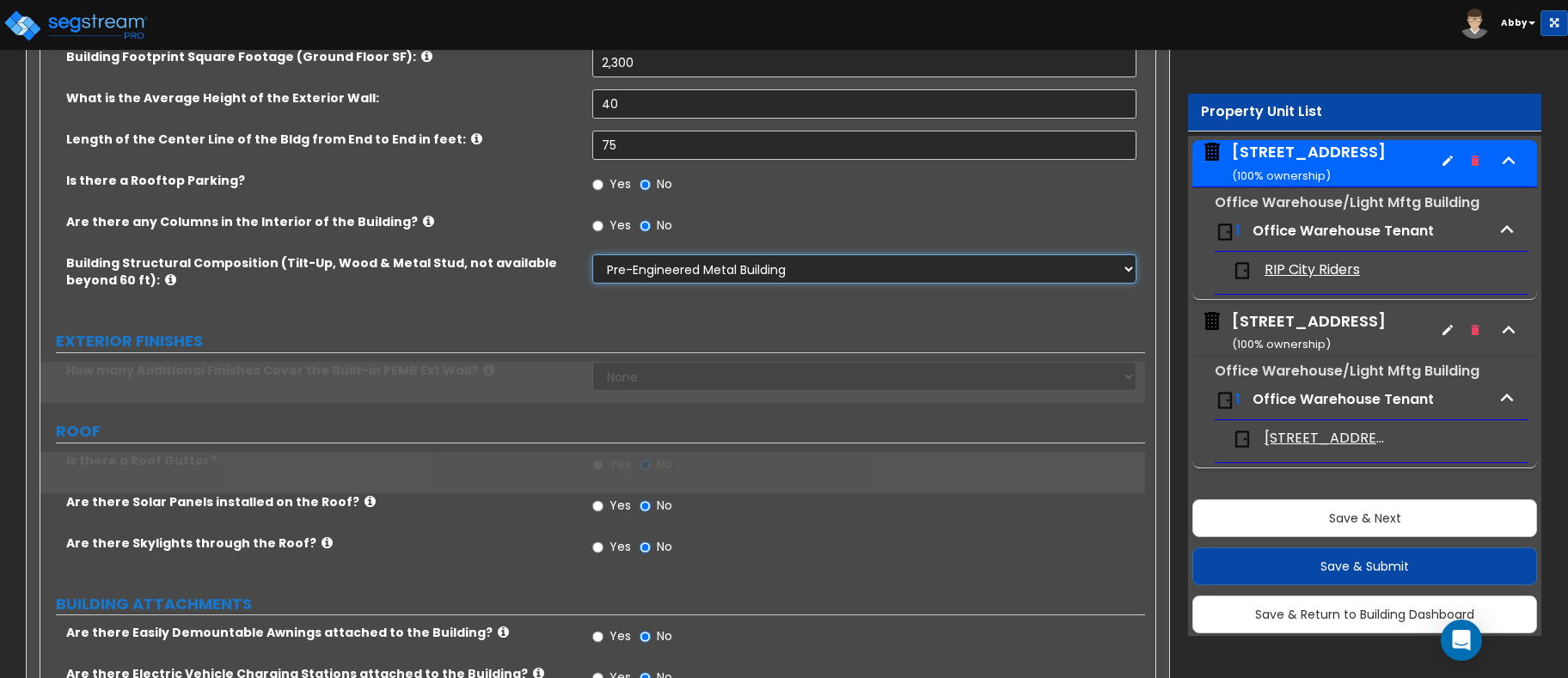 scroll, scrollTop: 46, scrollLeft: 0, axis: vertical 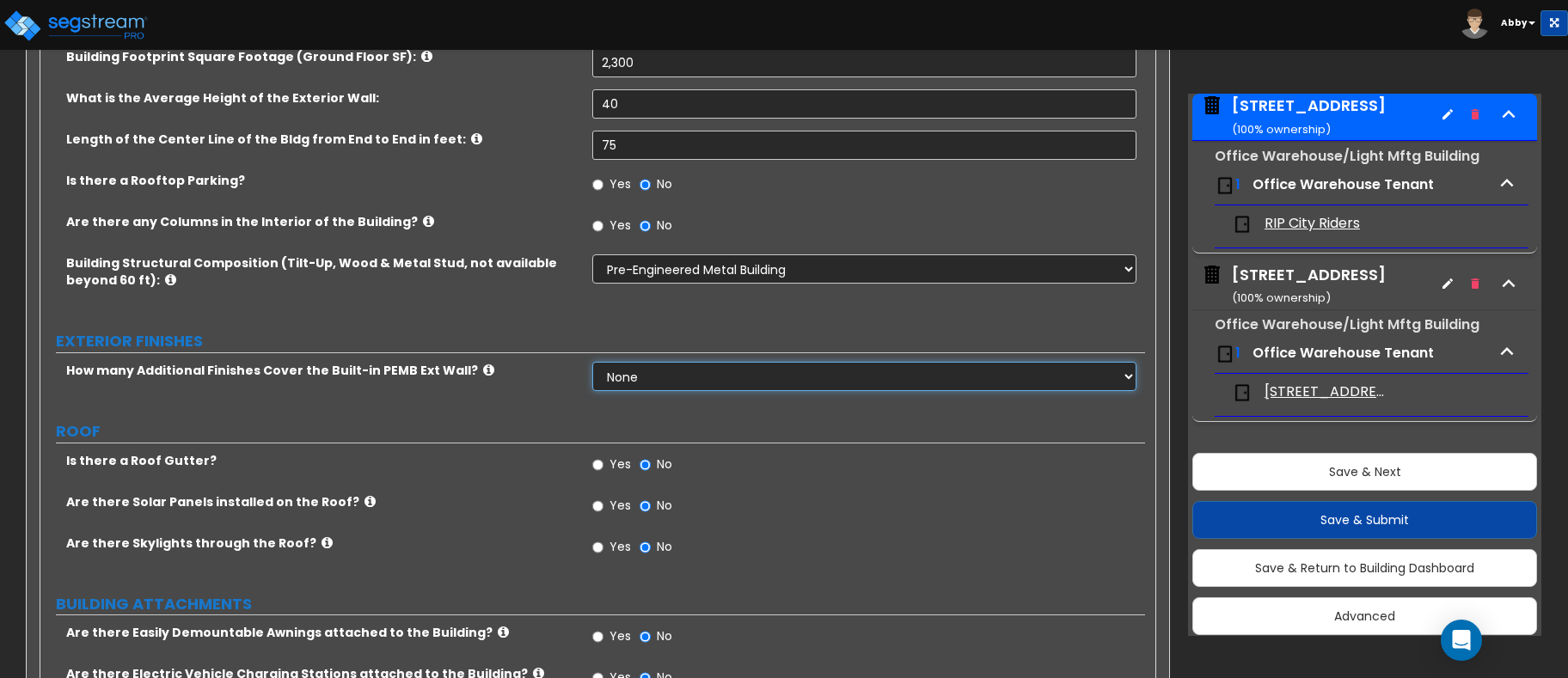 click on "None 1 2 3" at bounding box center (864, 376) 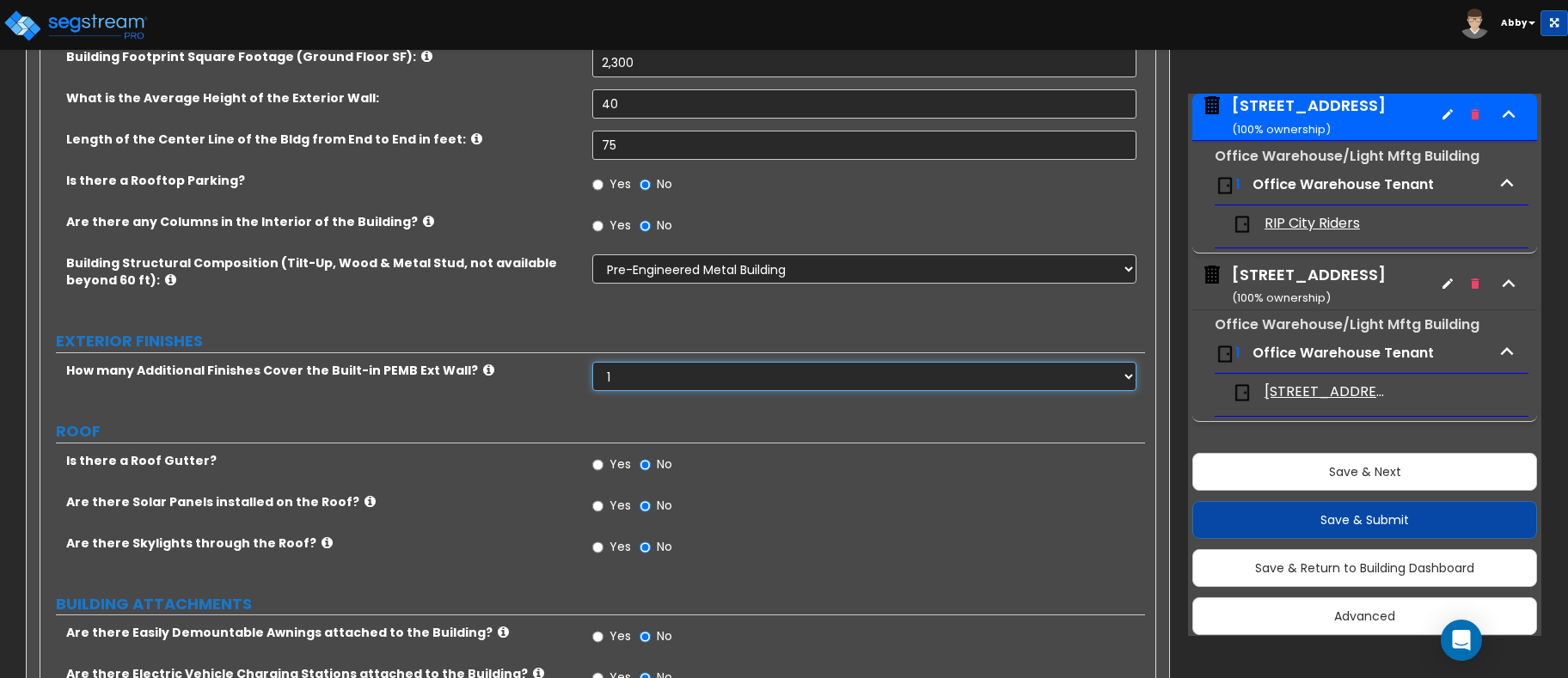 click on "None 1 2 3" at bounding box center [864, 376] 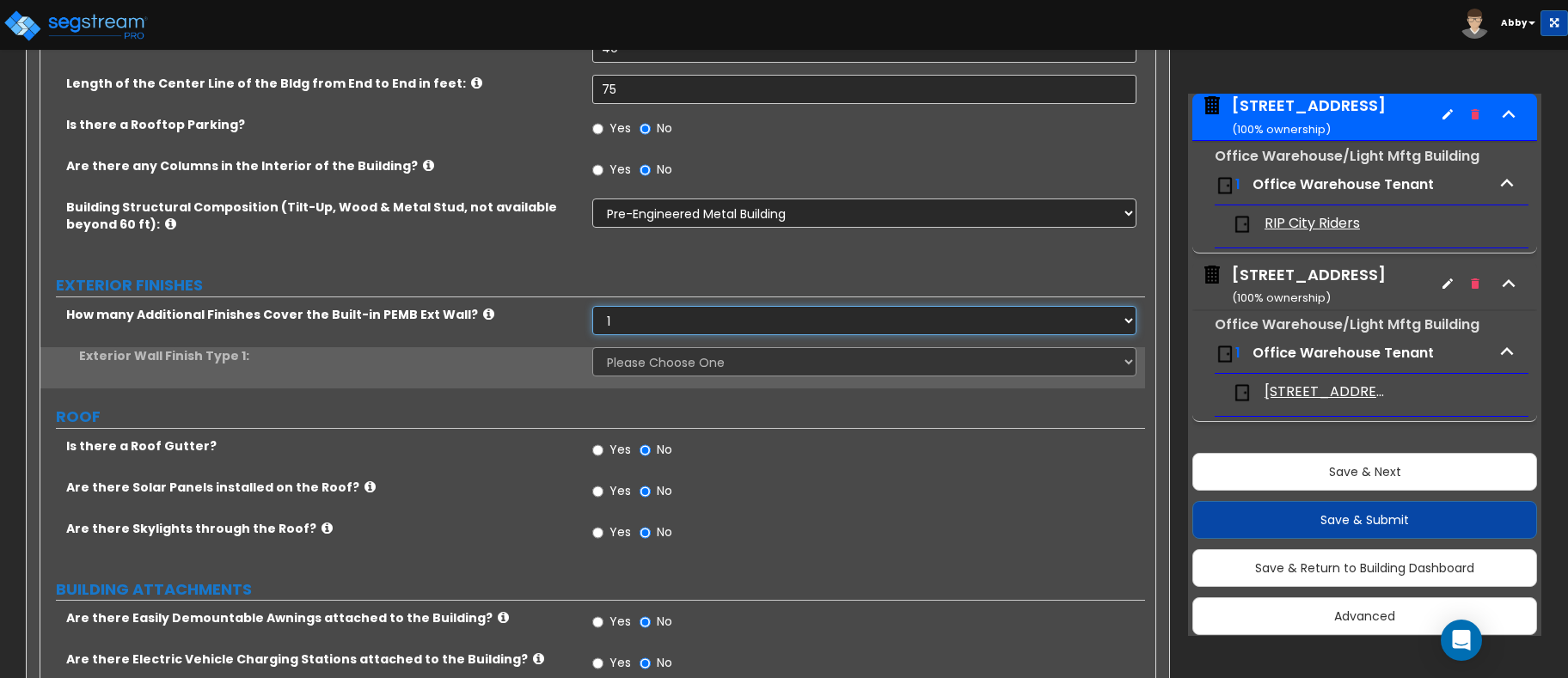 scroll, scrollTop: 406, scrollLeft: 0, axis: vertical 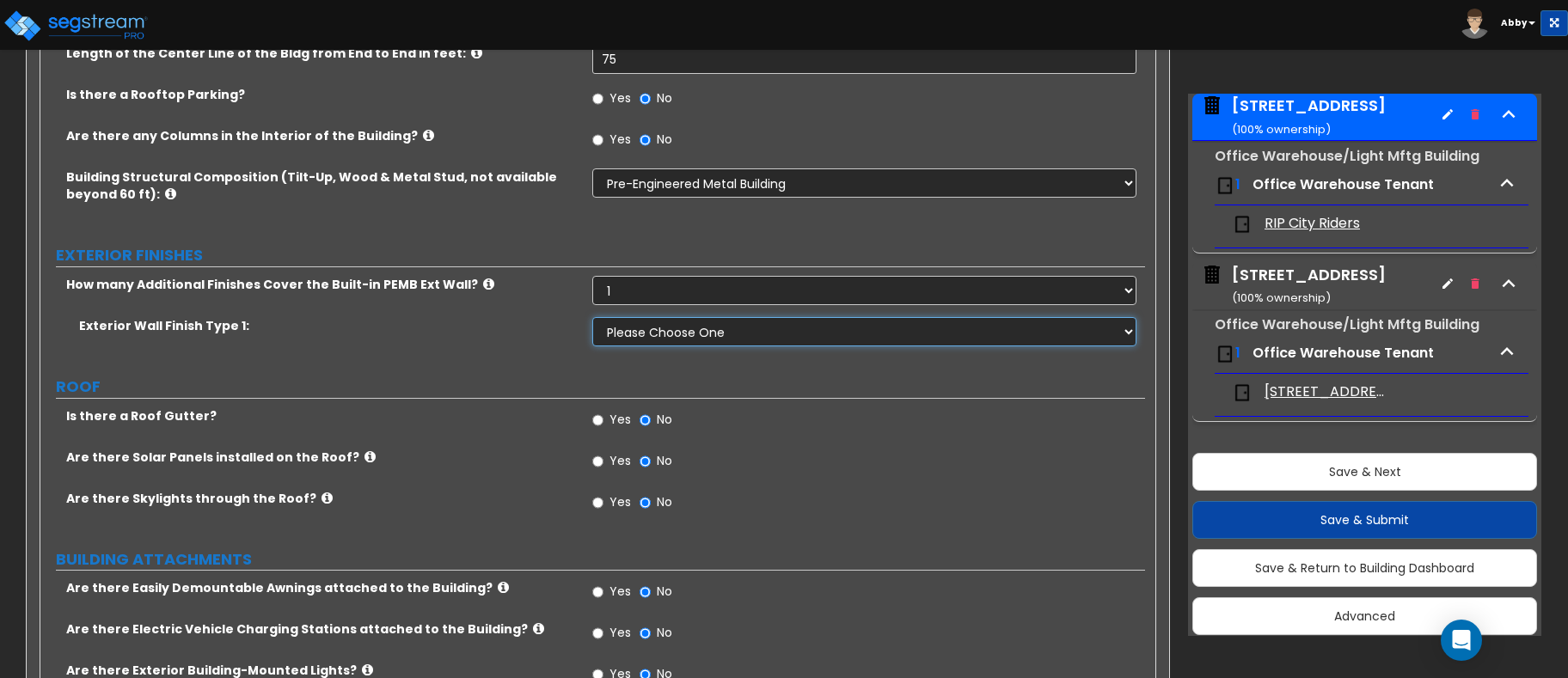 click on "Please Choose One No Finish/Shared Wall No Wall Brick Veneer Stone Veneer Wood Siding Vinyl Siding Metal Siding Stucco EIFS Finish Fiber Cement Siding Metal Composite Panels Glass Curtain Wall" at bounding box center (864, 332) 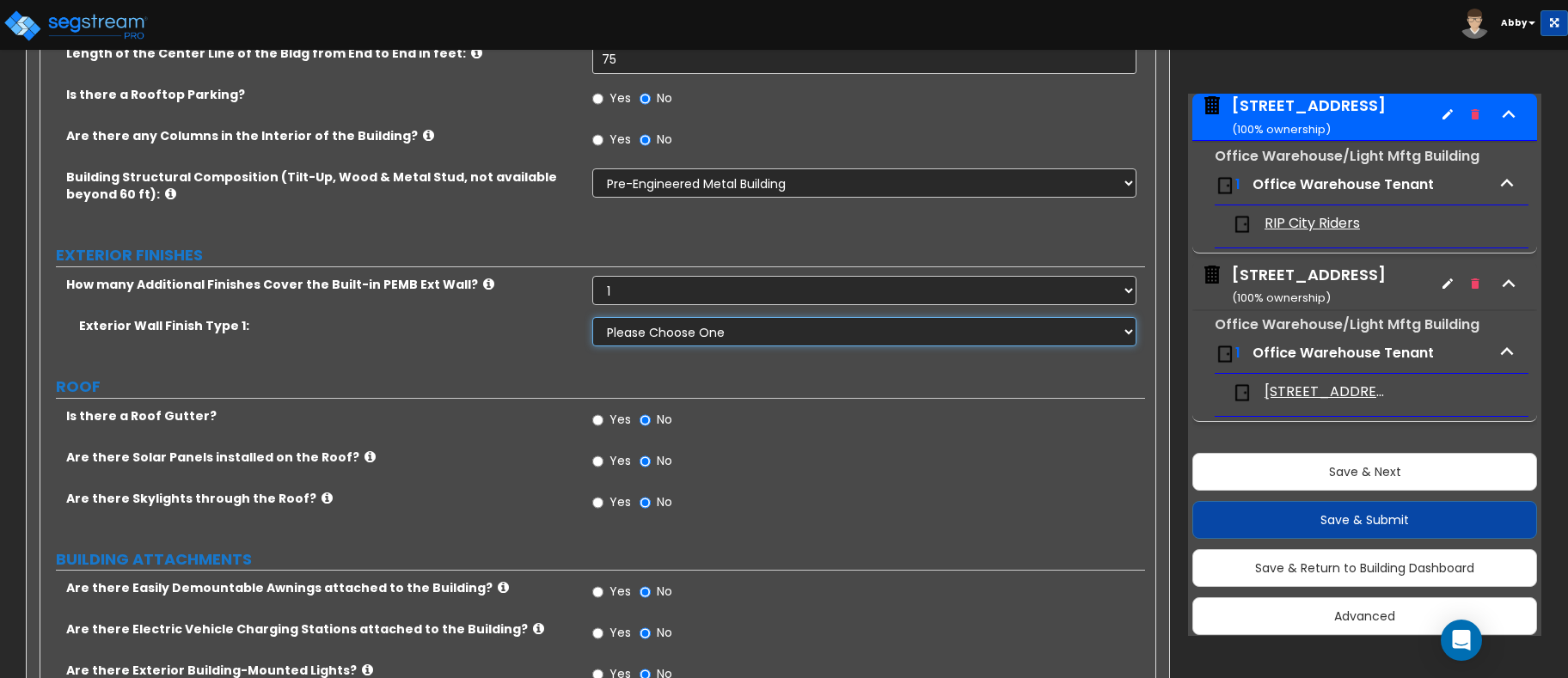 select on "6" 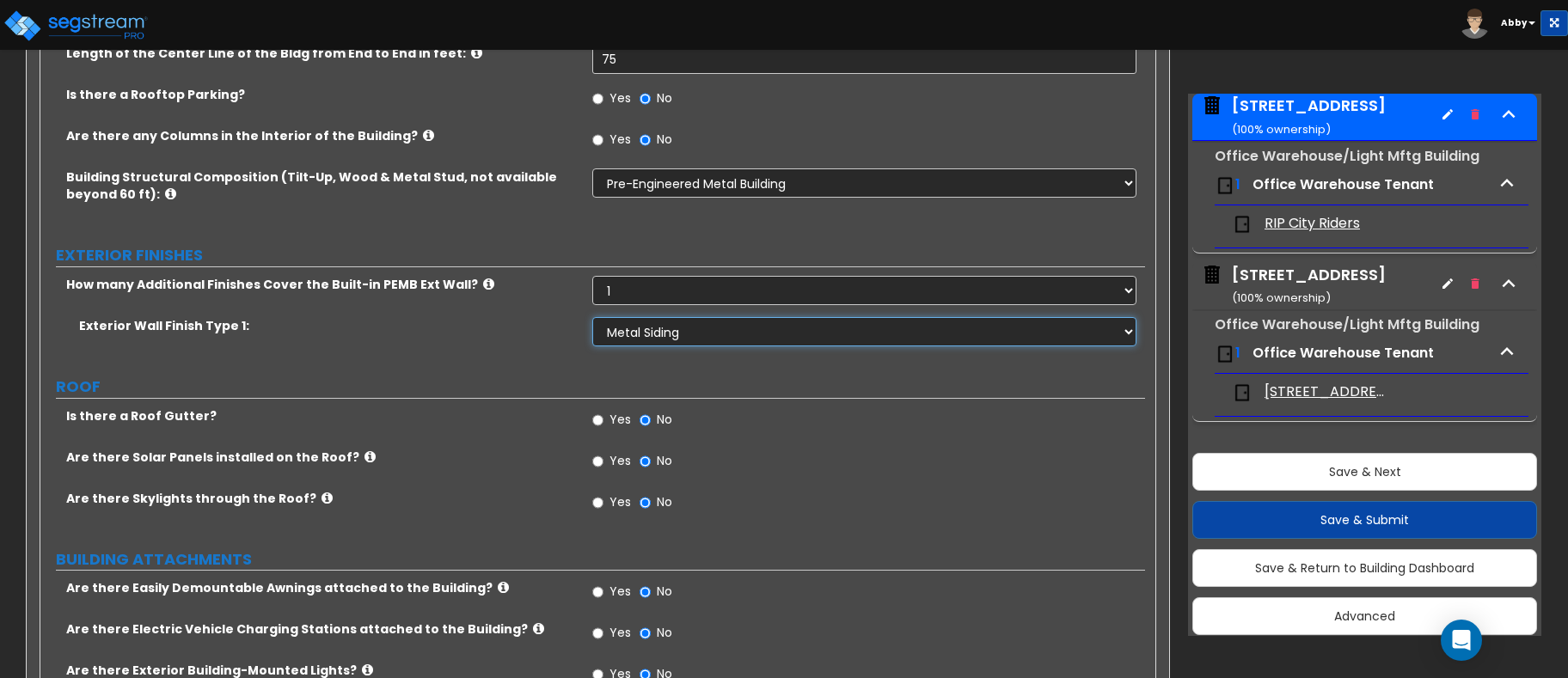 click on "Please Choose One No Finish/Shared Wall No Wall Brick Veneer Stone Veneer Wood Siding Vinyl Siding Metal Siding Stucco EIFS Finish Fiber Cement Siding Metal Composite Panels Glass Curtain Wall" at bounding box center (864, 332) 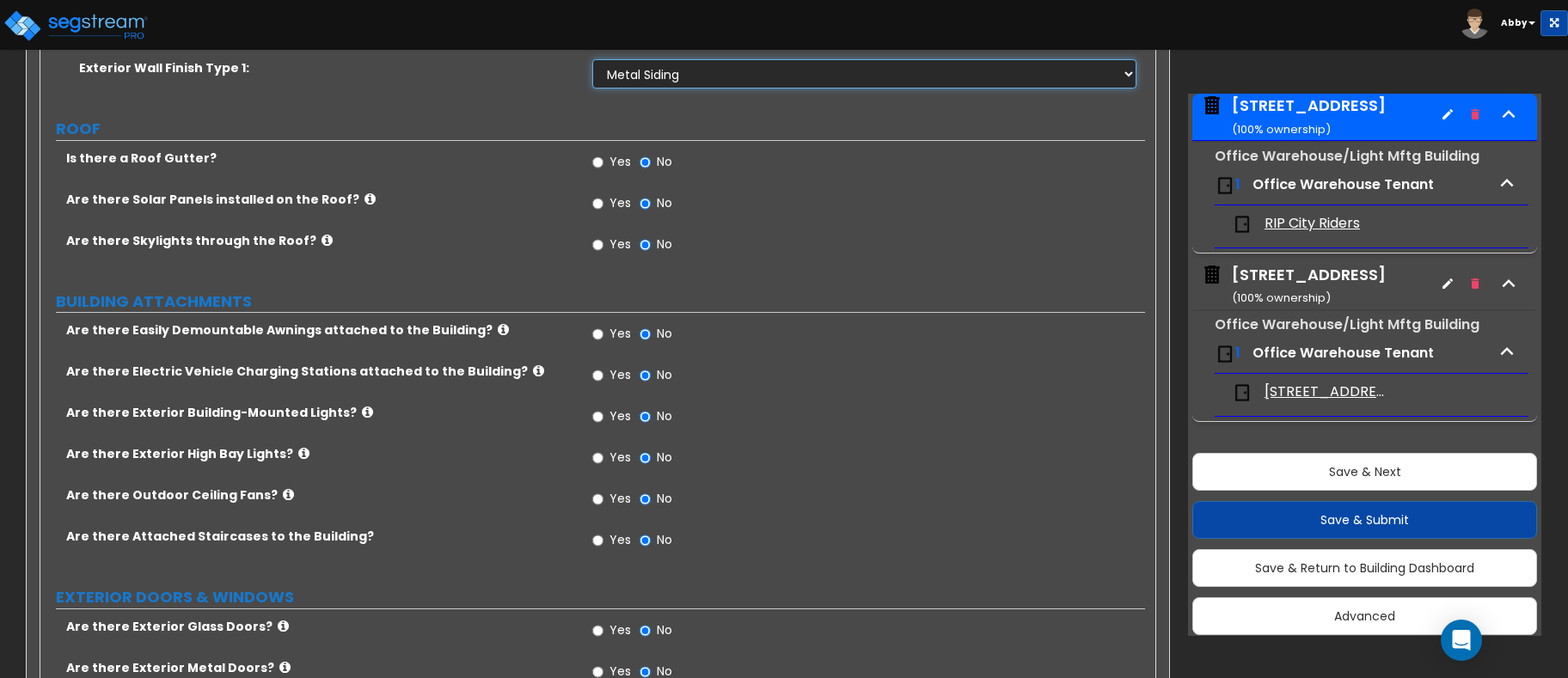 scroll, scrollTop: 750, scrollLeft: 0, axis: vertical 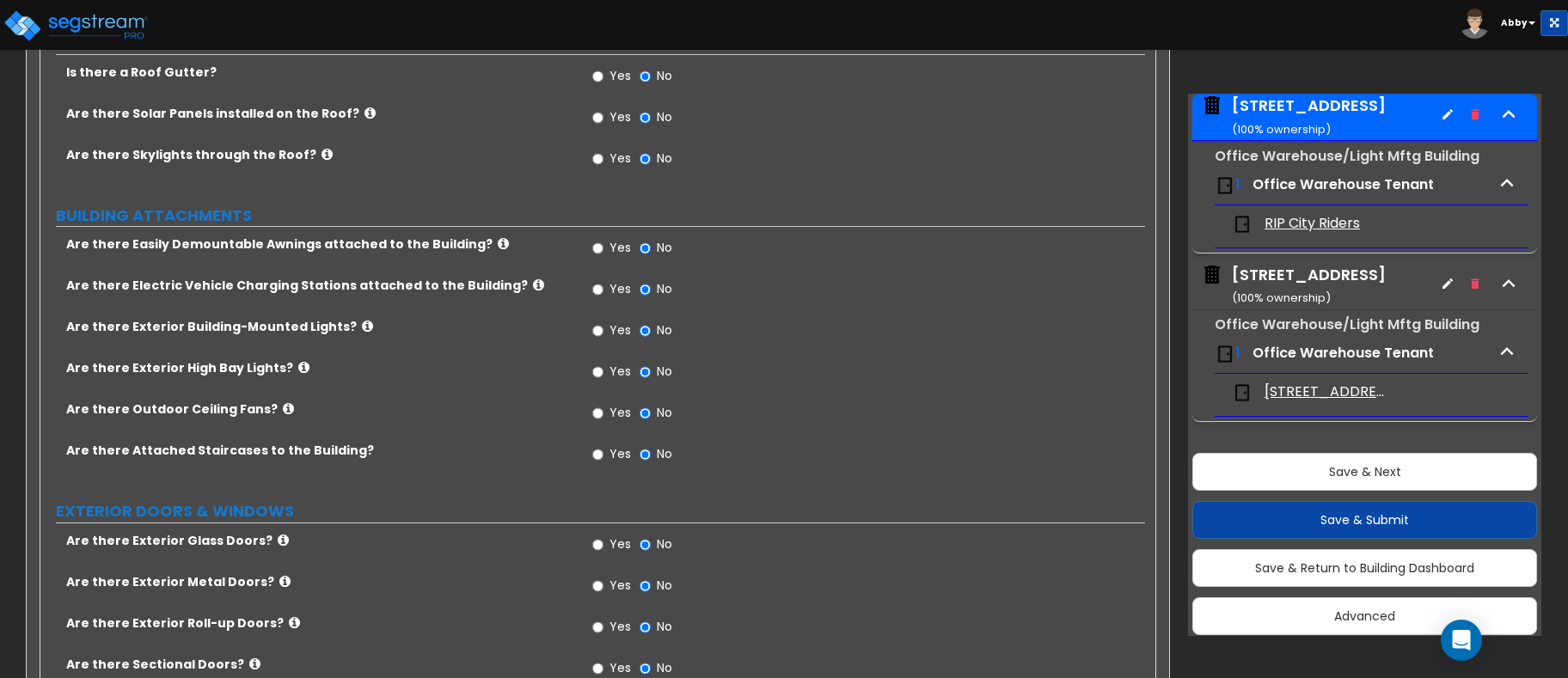 click on "Are there Exterior Building-Mounted Lights?" at bounding box center (316, 327) 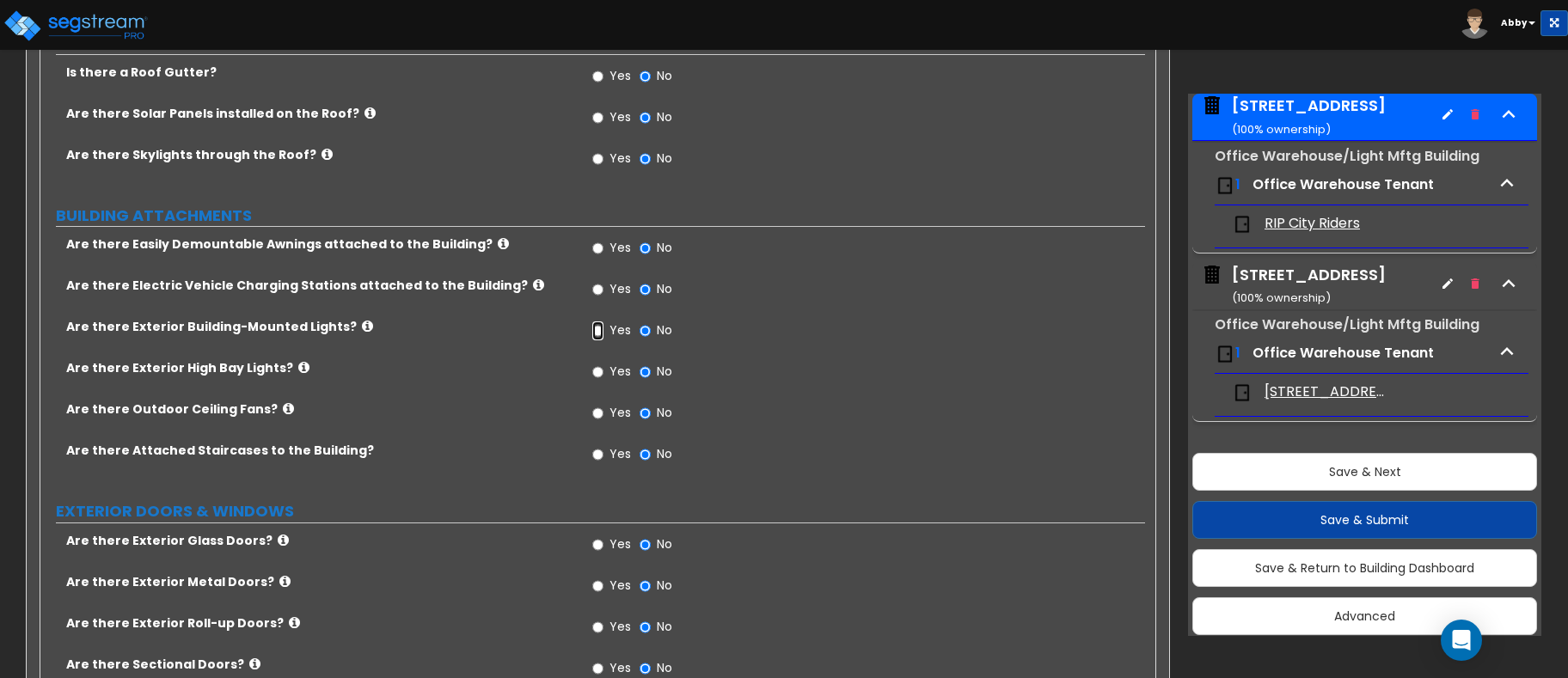 click on "Yes" at bounding box center [597, 331] 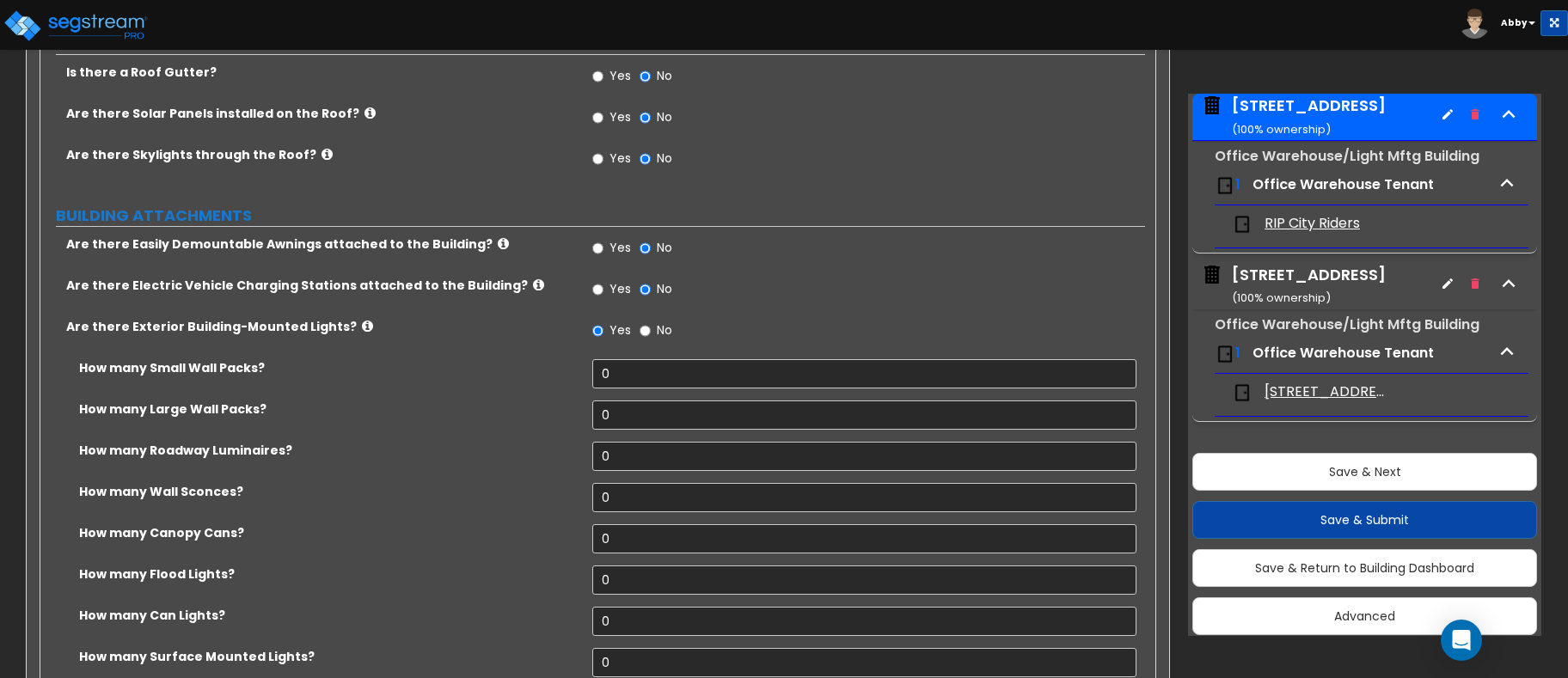 click on "How many Small Wall Packs? 0" at bounding box center [592, 380] 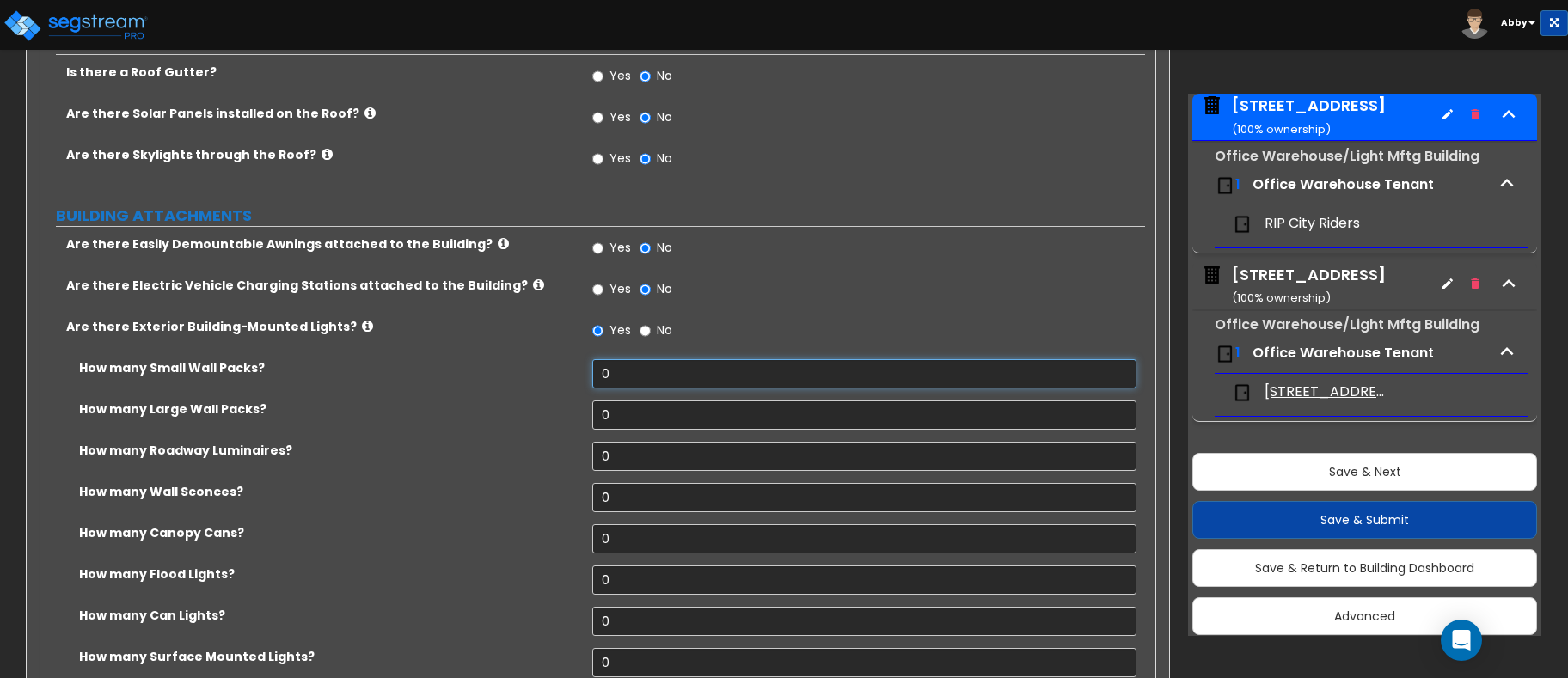 click on "0" at bounding box center (864, 374) 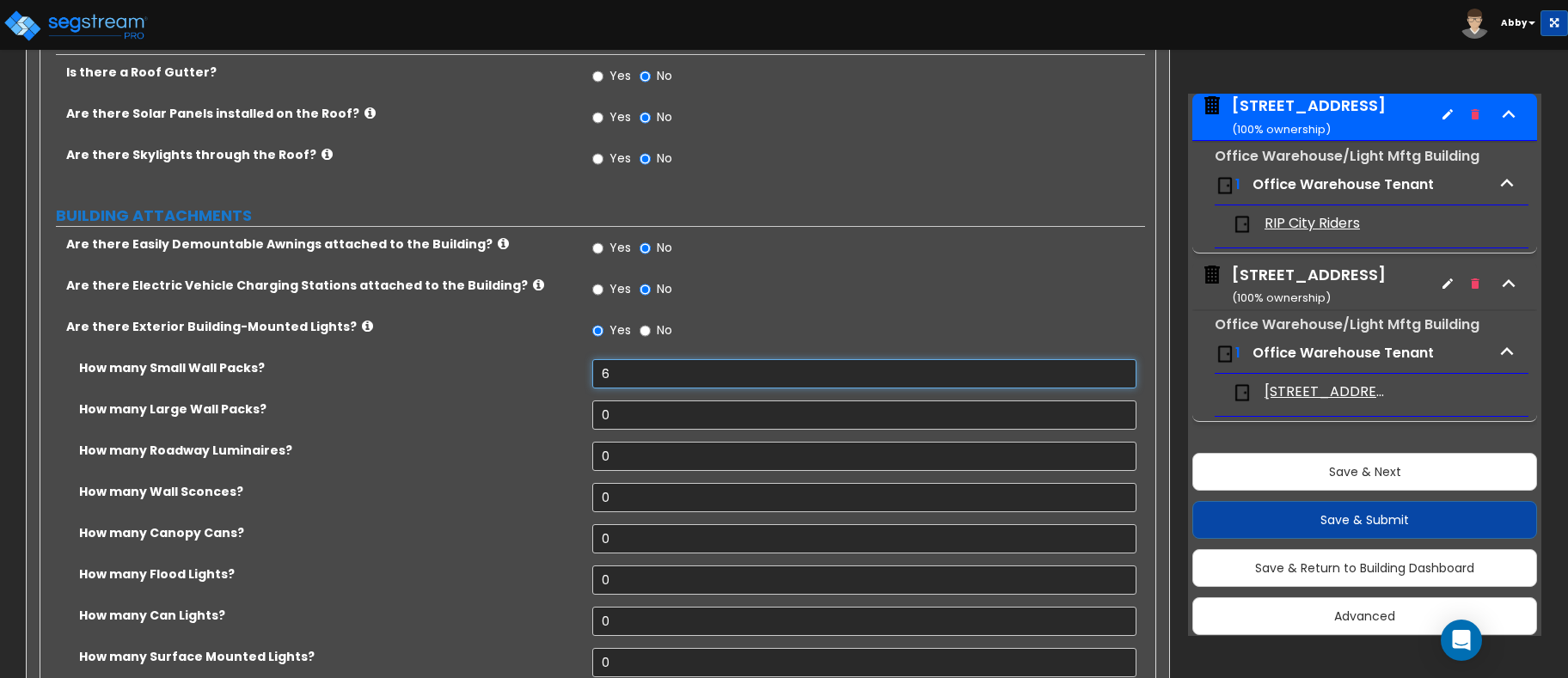 type on "6" 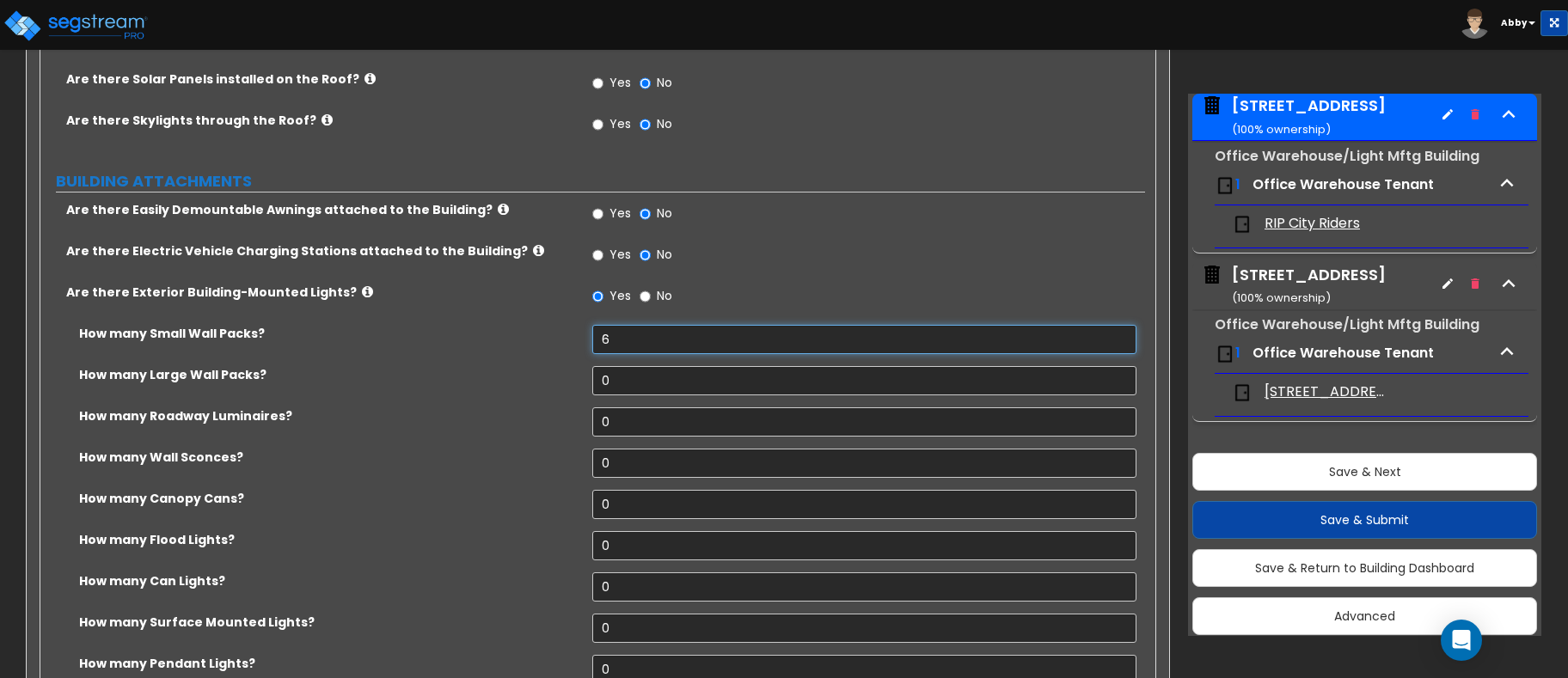 scroll, scrollTop: 836, scrollLeft: 0, axis: vertical 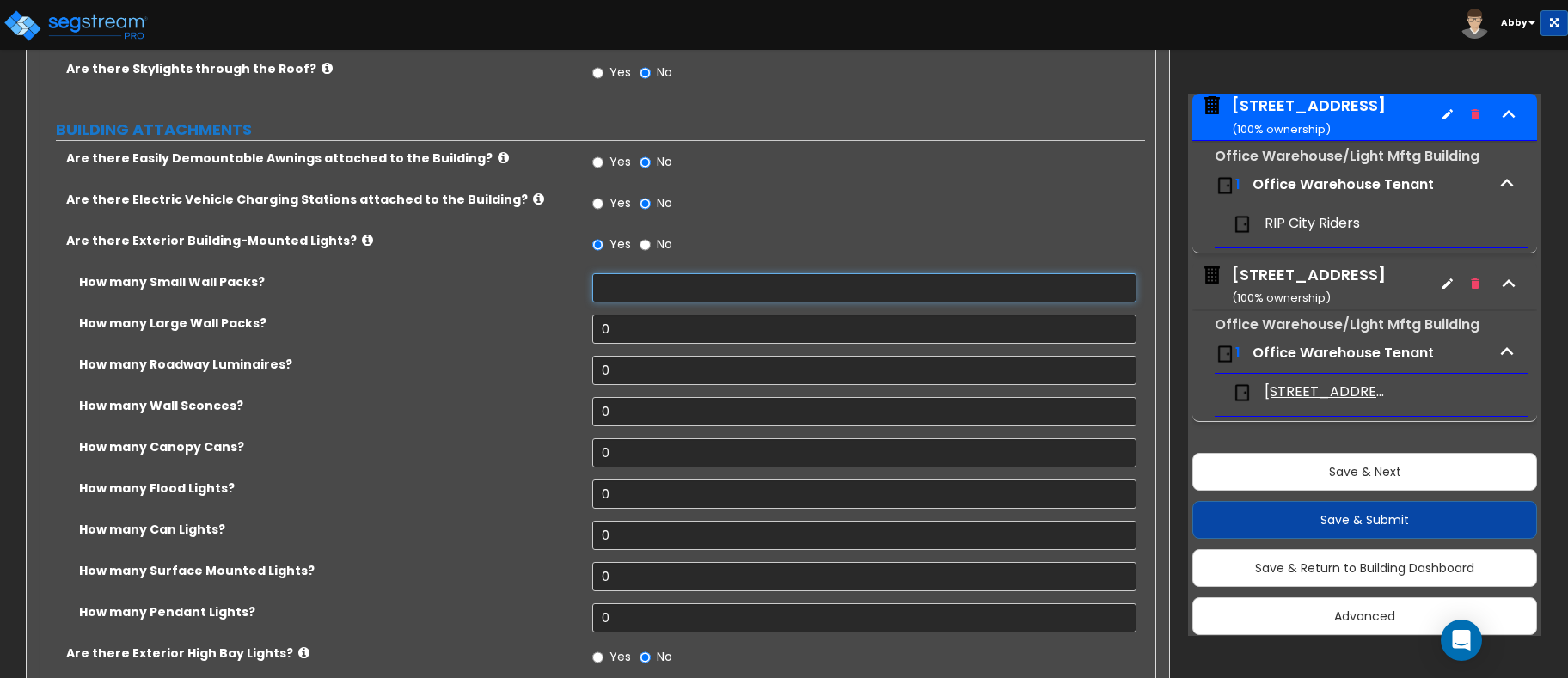 type on "5" 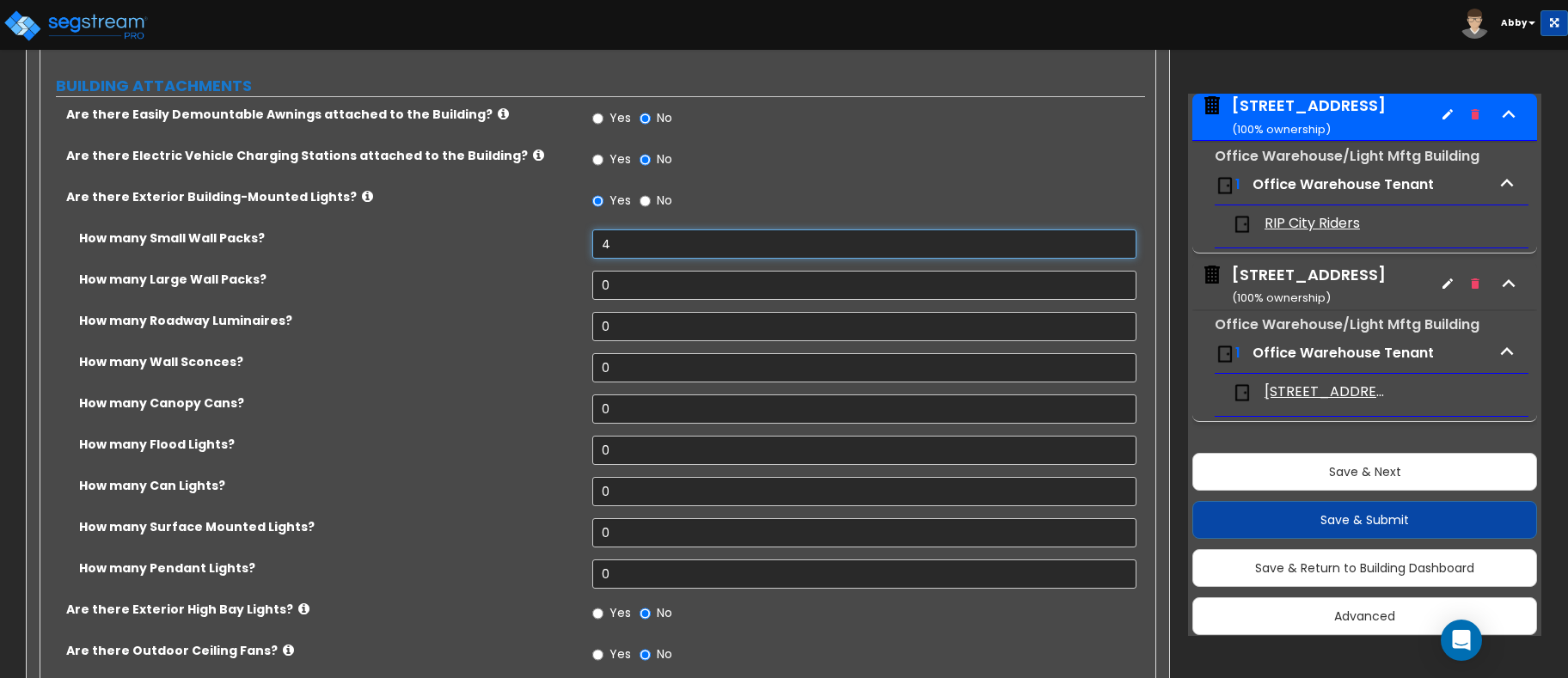 scroll, scrollTop: 922, scrollLeft: 0, axis: vertical 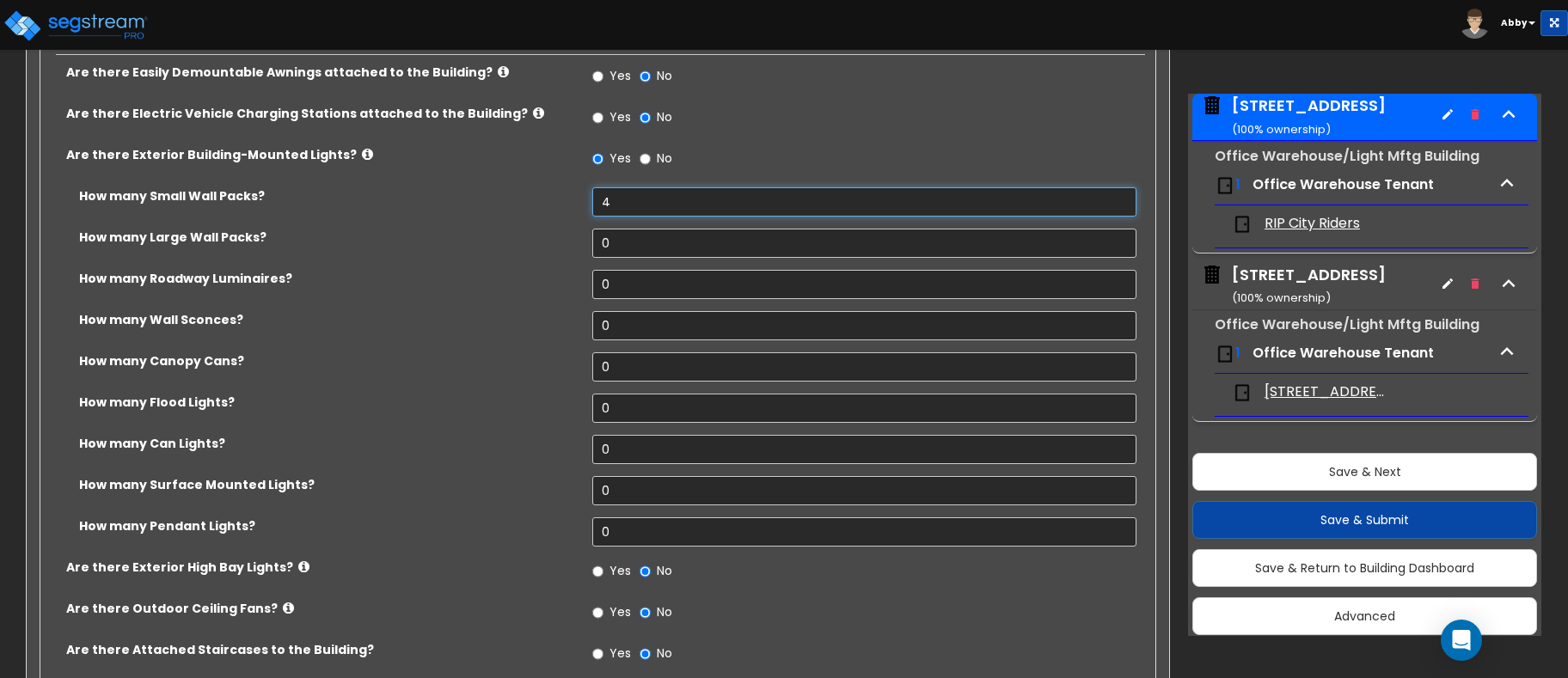 type on "4" 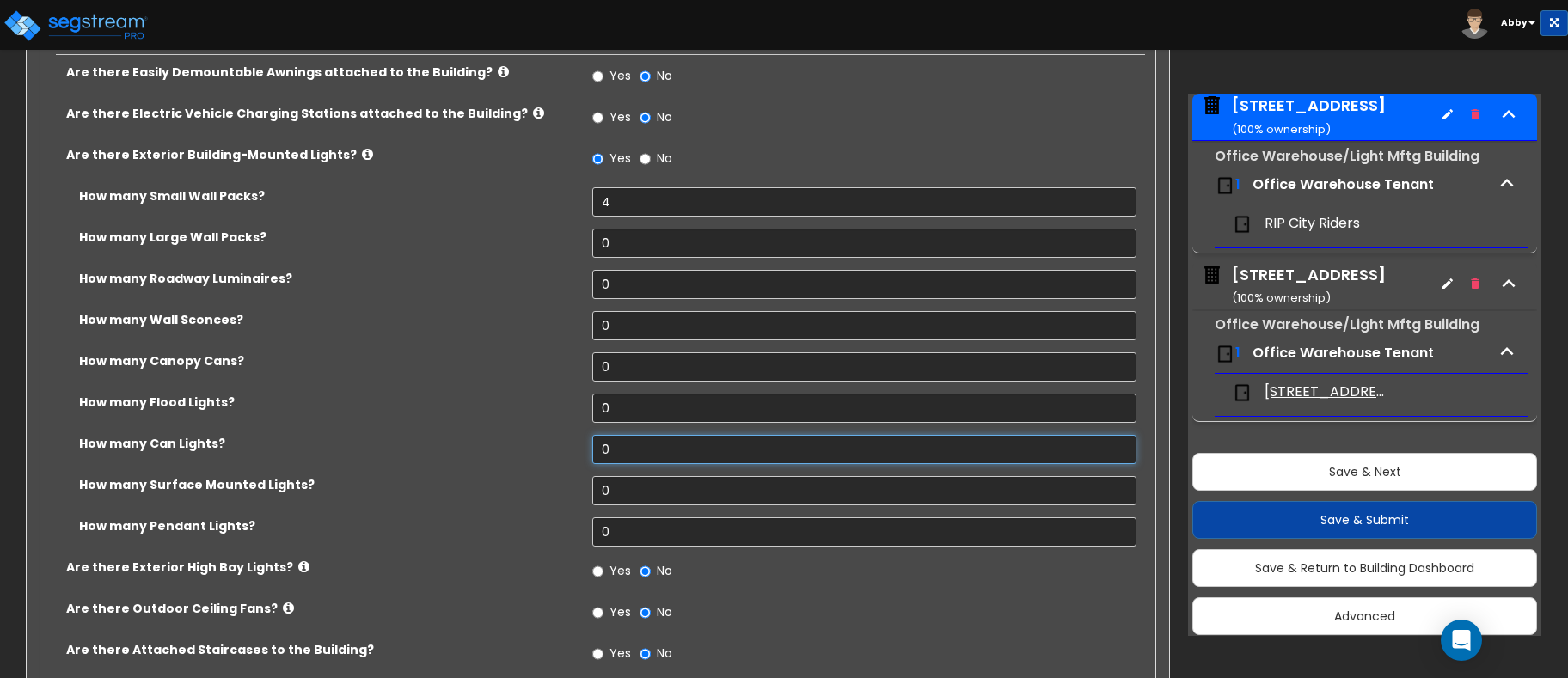 click on "0" at bounding box center [864, 449] 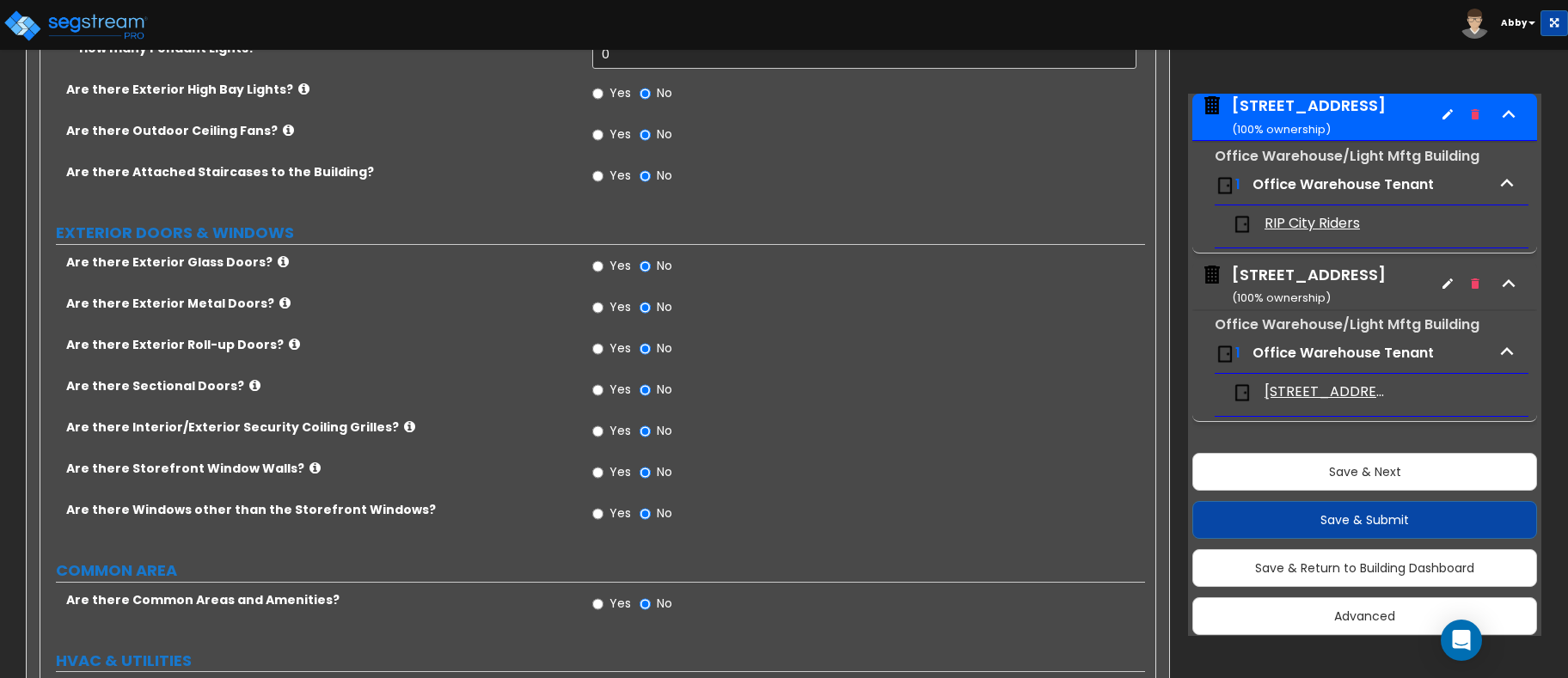 scroll, scrollTop: 1438, scrollLeft: 0, axis: vertical 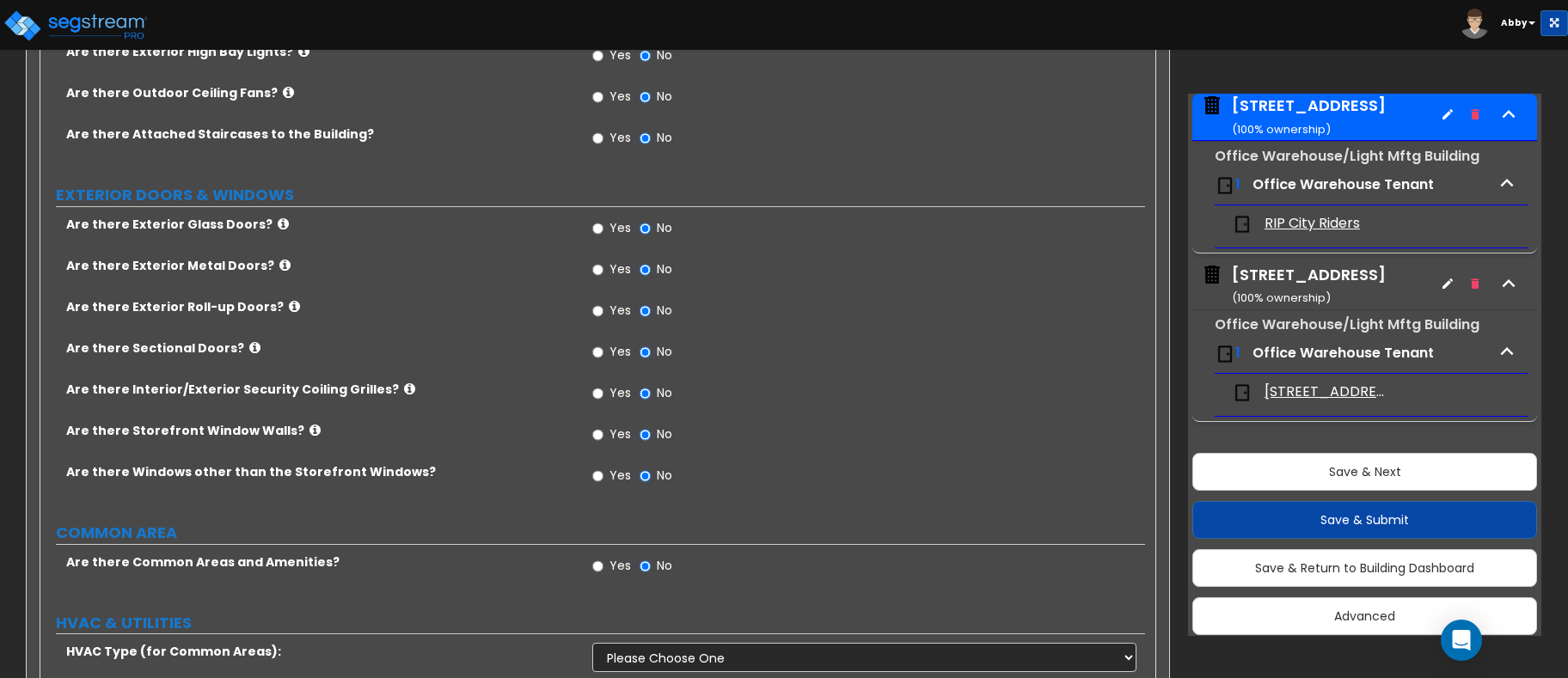 type on "2" 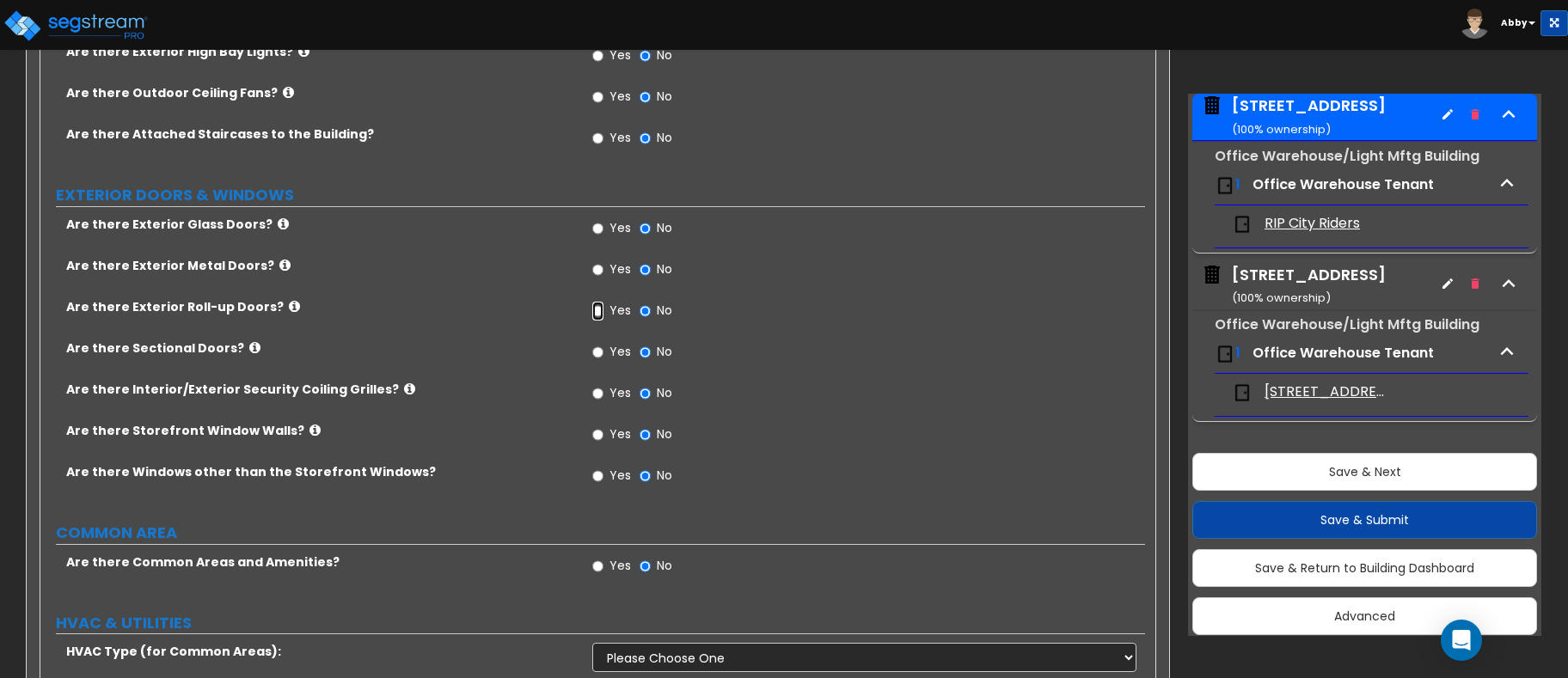 click on "Yes" at bounding box center (597, 311) 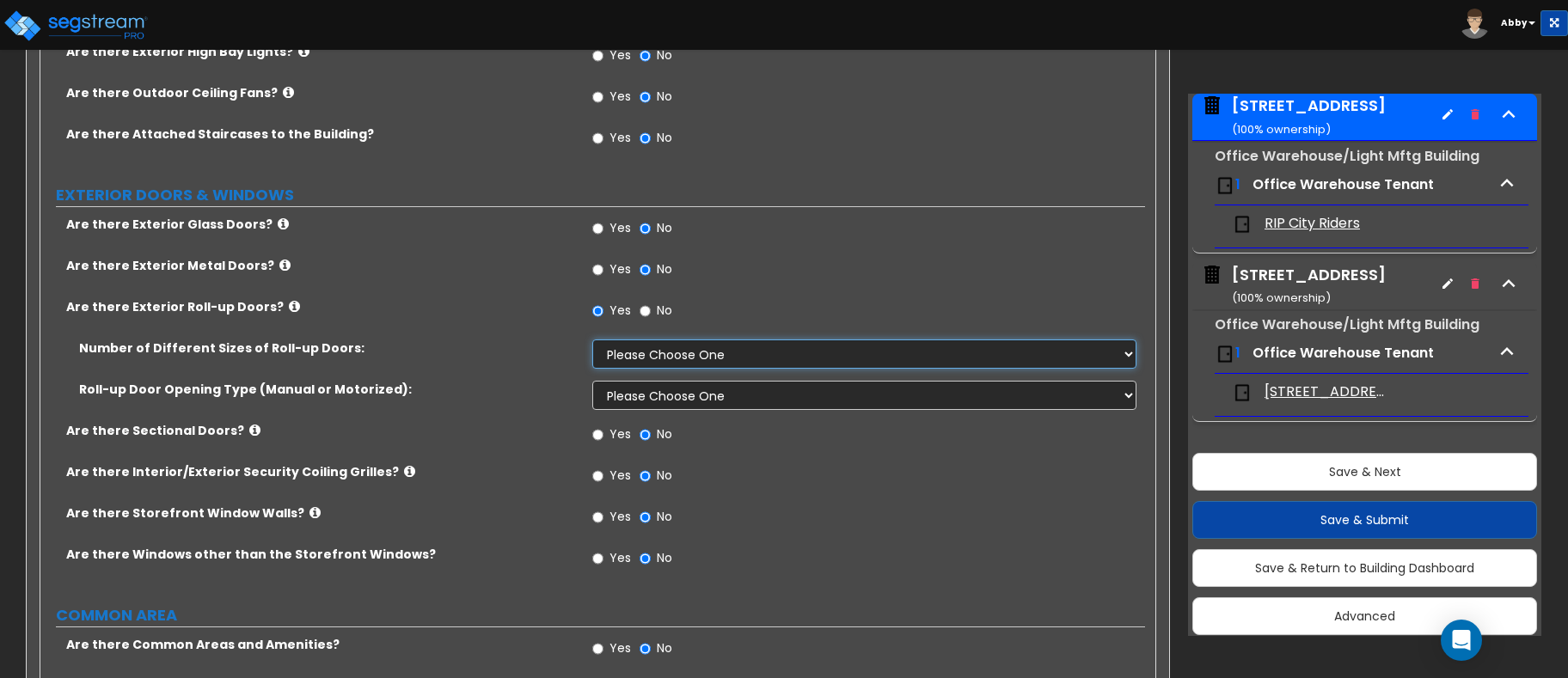 click on "Please Choose One 1 2 3" at bounding box center (864, 354) 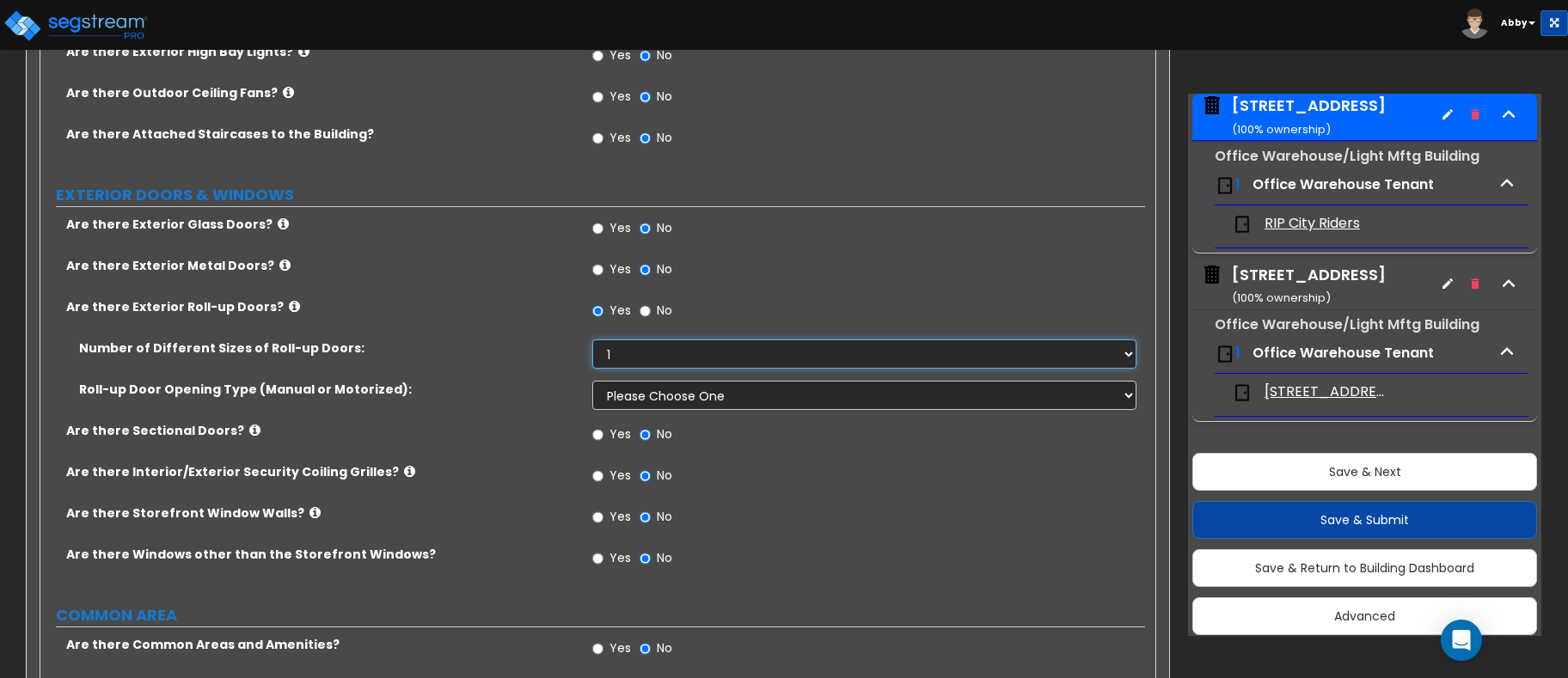 click on "Please Choose One 1 2 3" at bounding box center (864, 354) 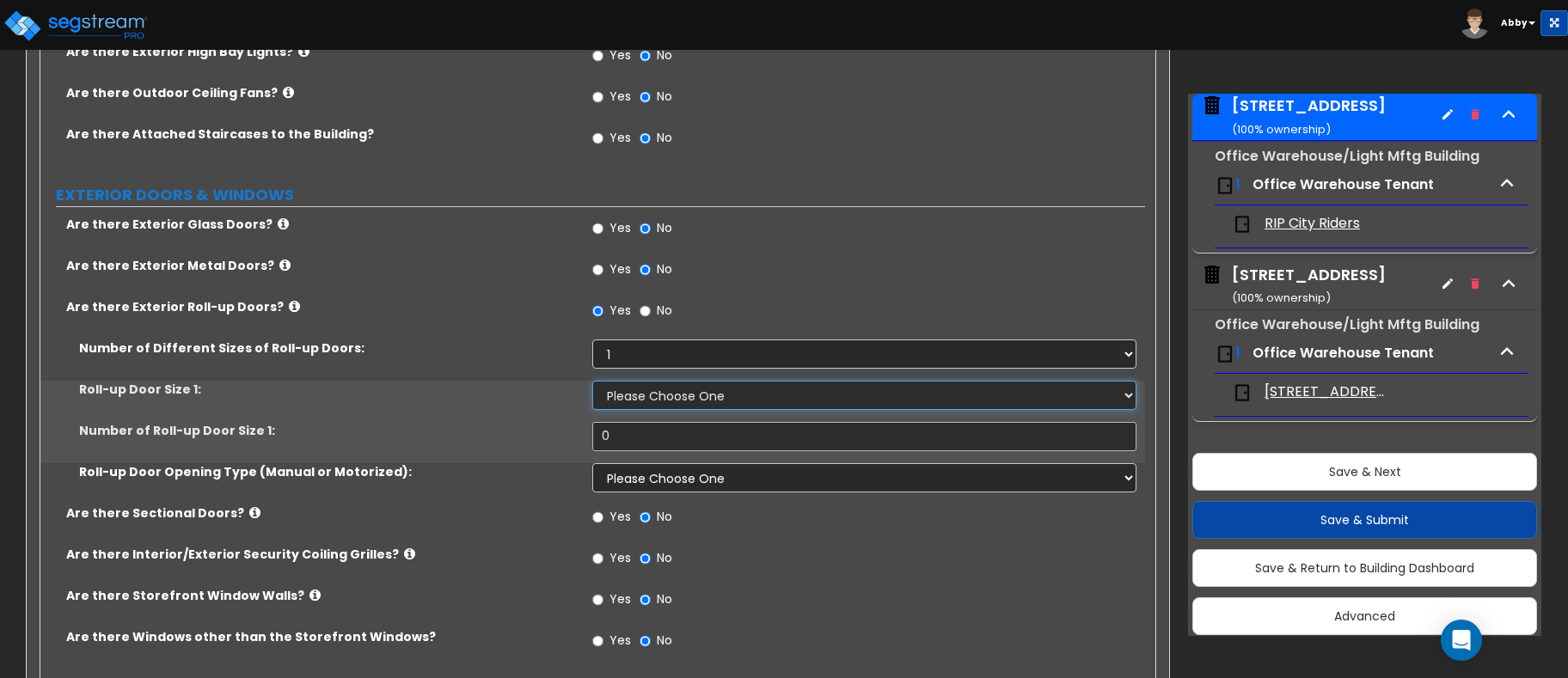 click on "Please Choose One 8' x 8' 10' x 10' 12' x 12' 14' x 14' 20' x 12' 20' x 16'" at bounding box center [864, 395] 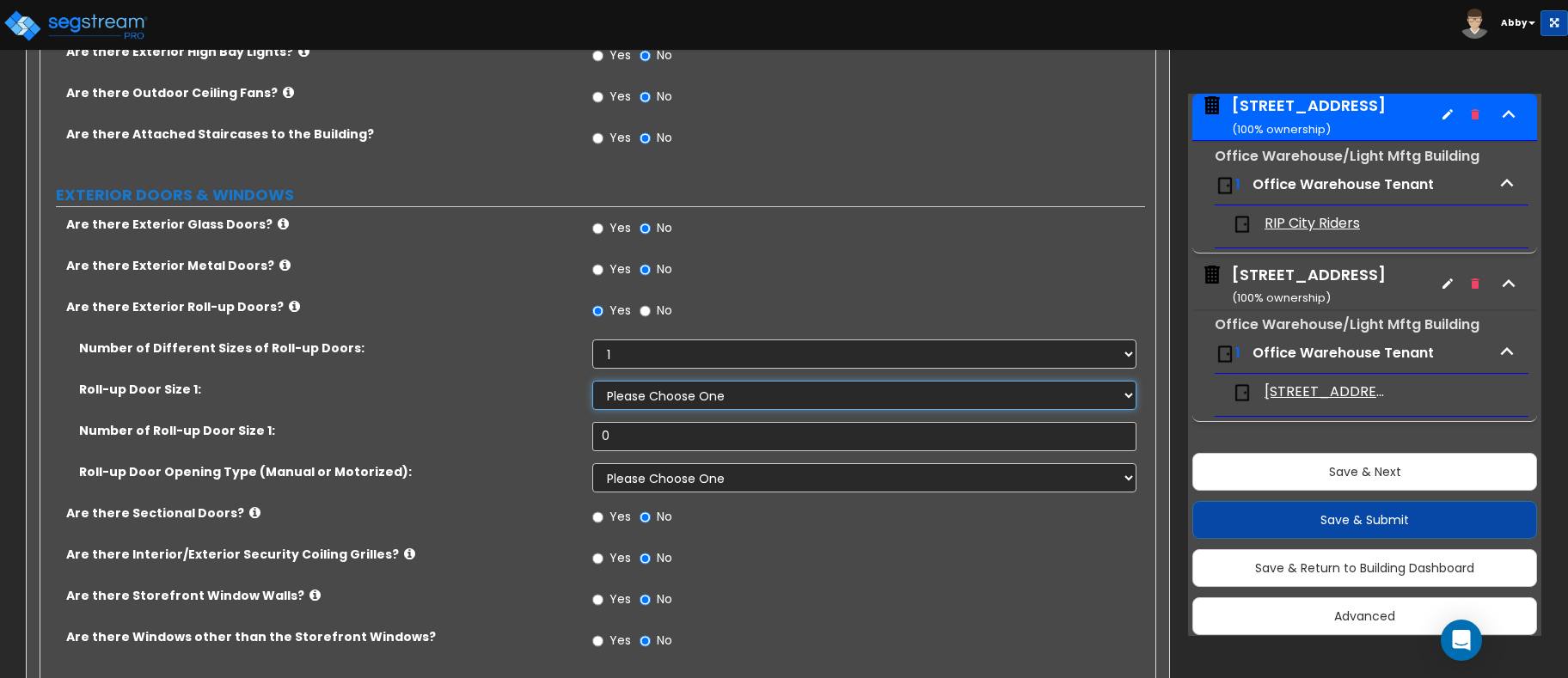 select on "3" 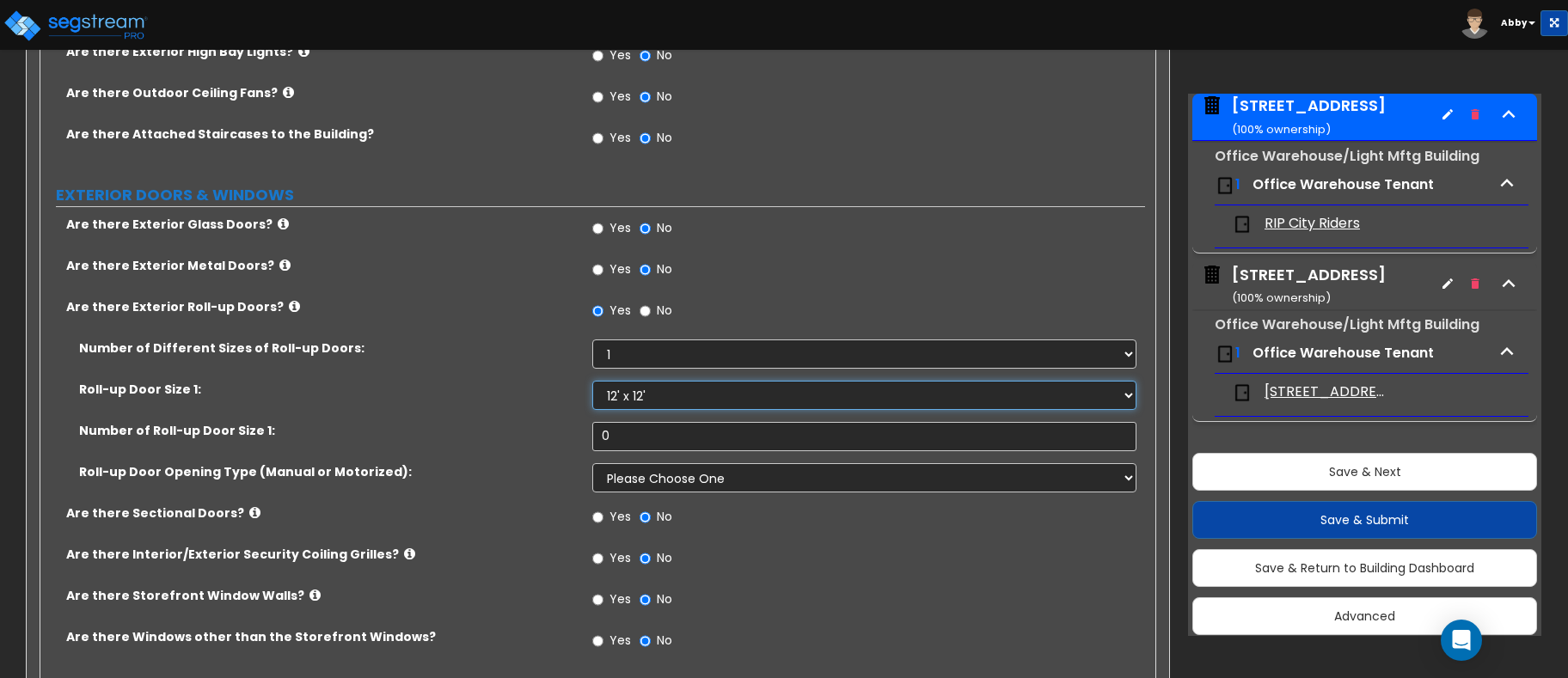 click on "Please Choose One 8' x 8' 10' x 10' 12' x 12' 14' x 14' 20' x 12' 20' x 16'" at bounding box center (864, 395) 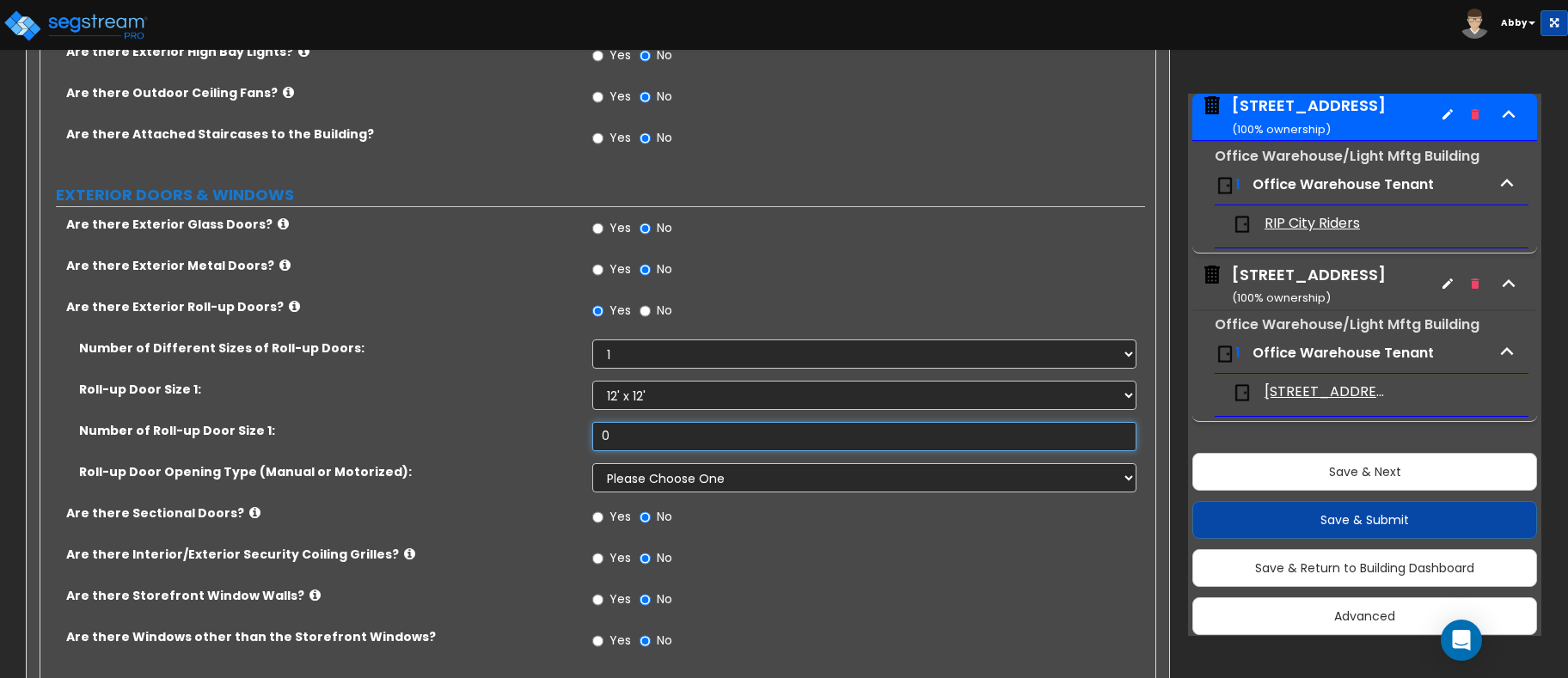 click on "0" at bounding box center (864, 437) 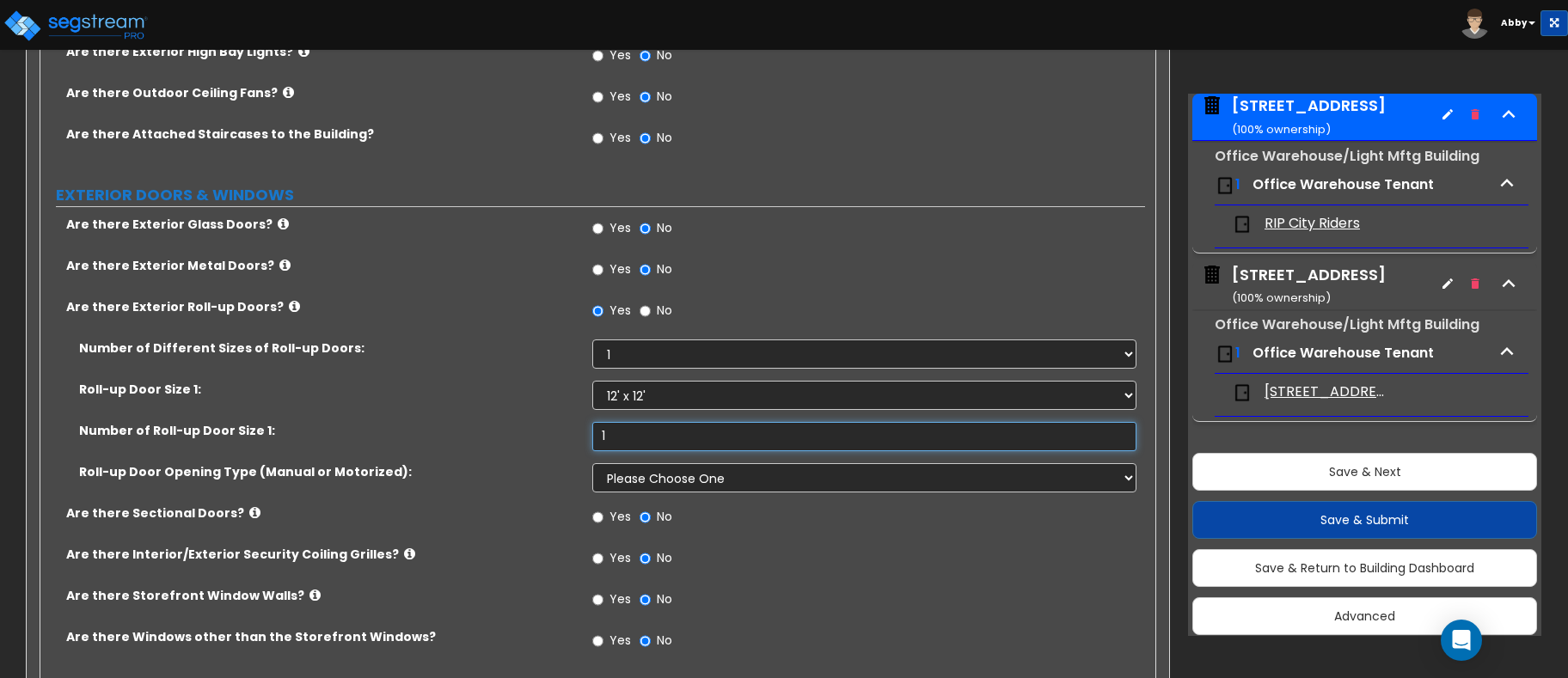 type on "1" 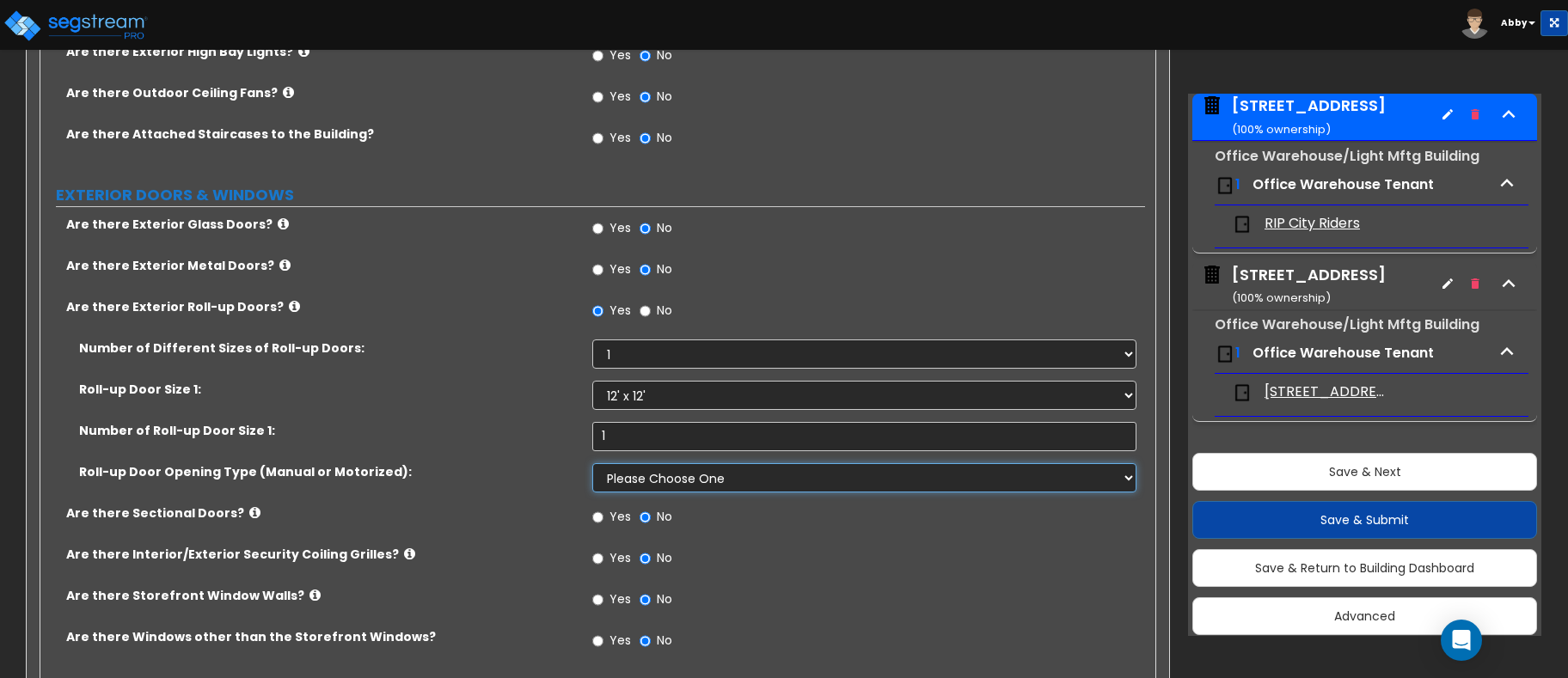 click on "Please Choose One All Manual All Motorized Some are Motorized" at bounding box center [864, 478] 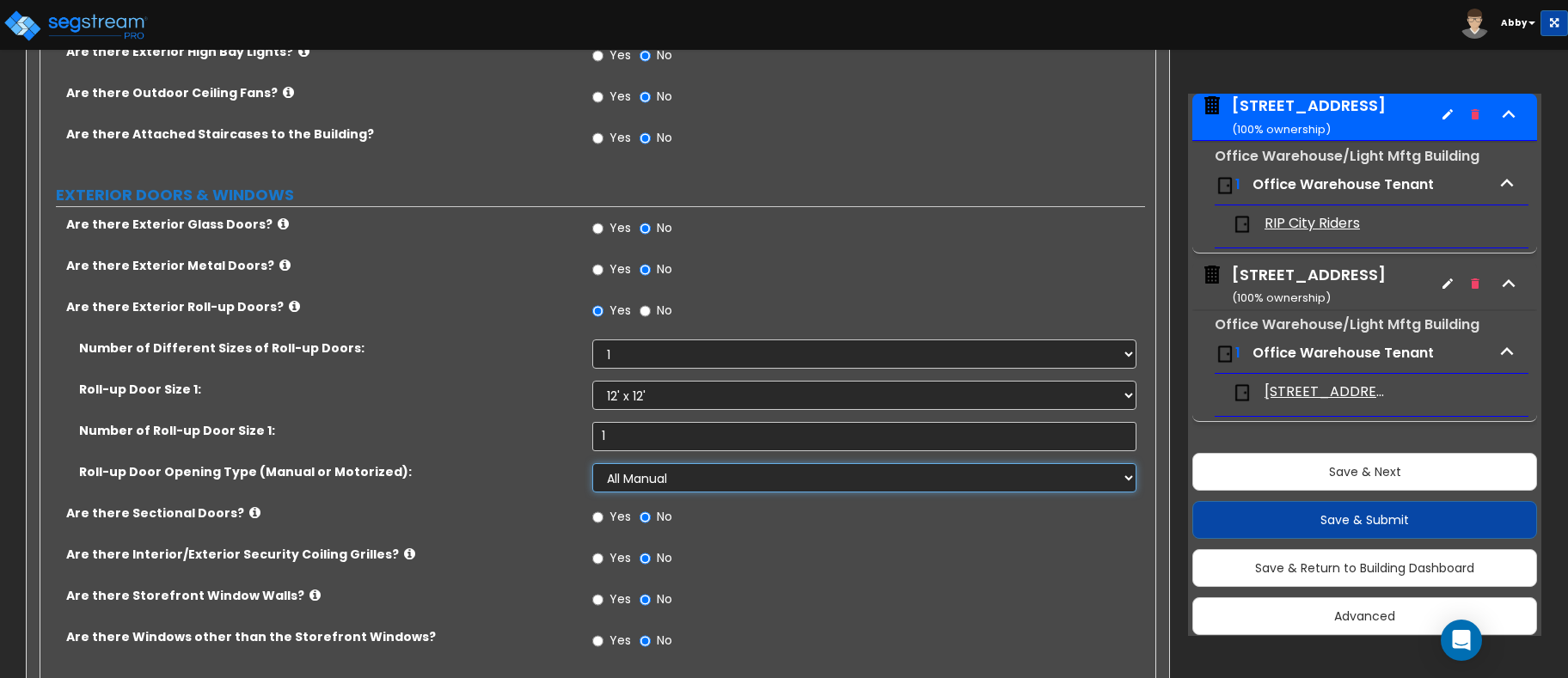 click on "Please Choose One All Manual All Motorized Some are Motorized" at bounding box center [864, 478] 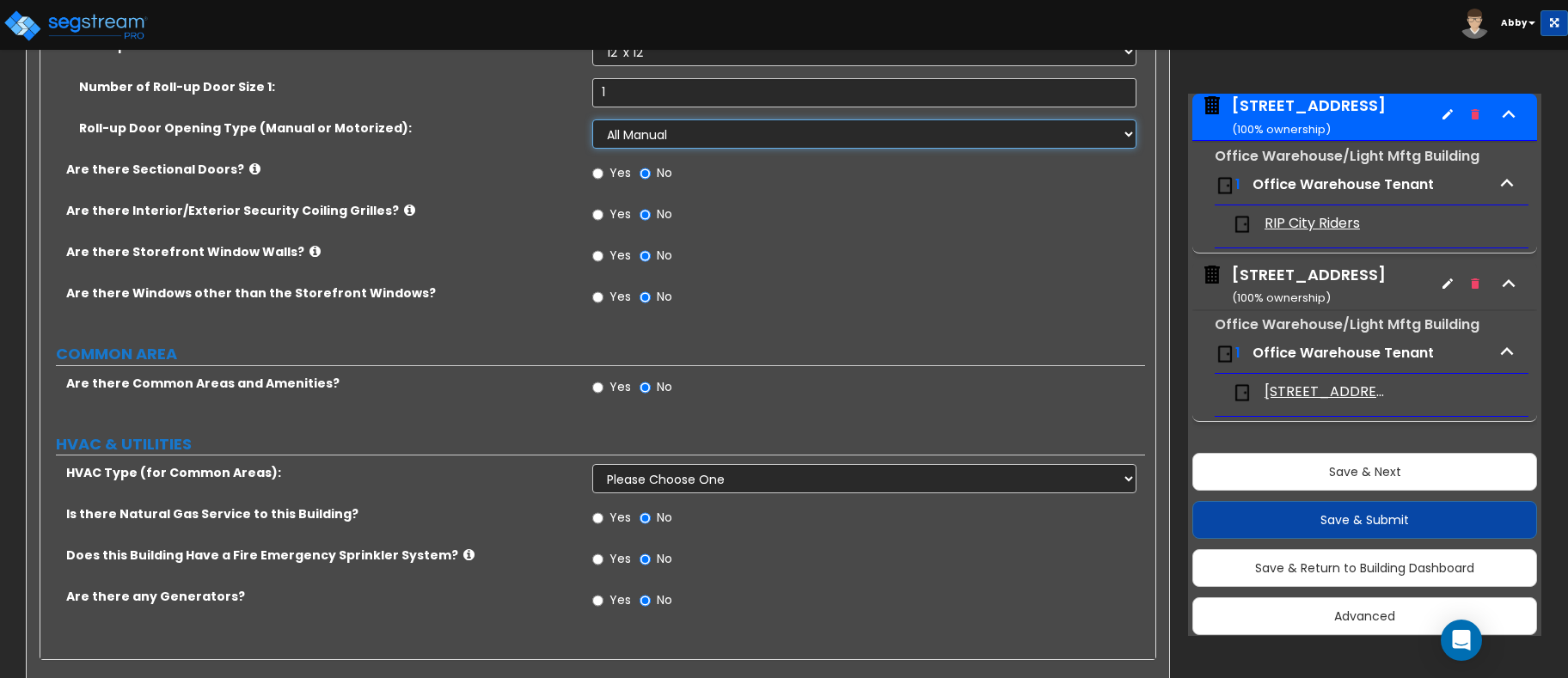 scroll, scrollTop: 1811, scrollLeft: 0, axis: vertical 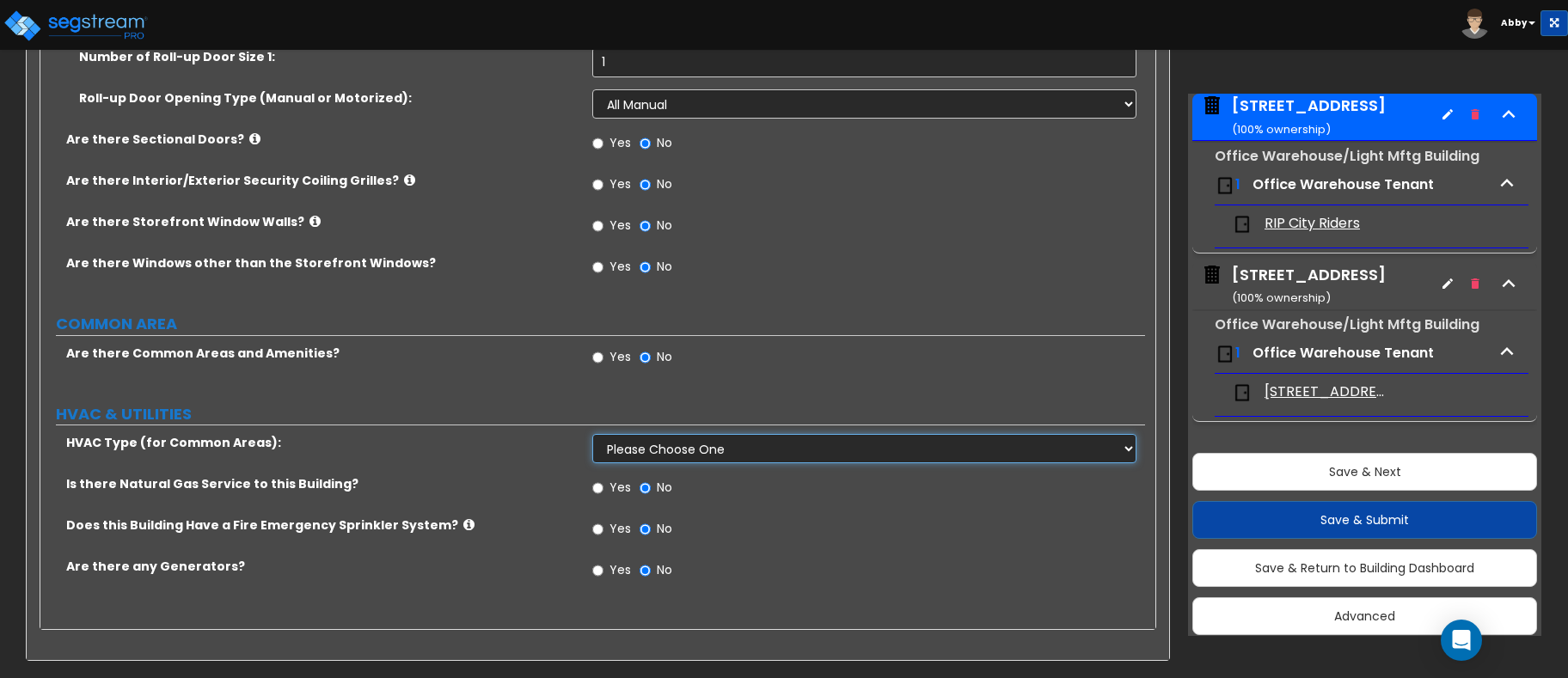 click on "Please Choose One Rooftop Unit Furnace-Condenser Forced Air Split Heating/Cooling Systems Heat Pump Air to Air Split Heating/Cooling Systems" at bounding box center [864, 449] 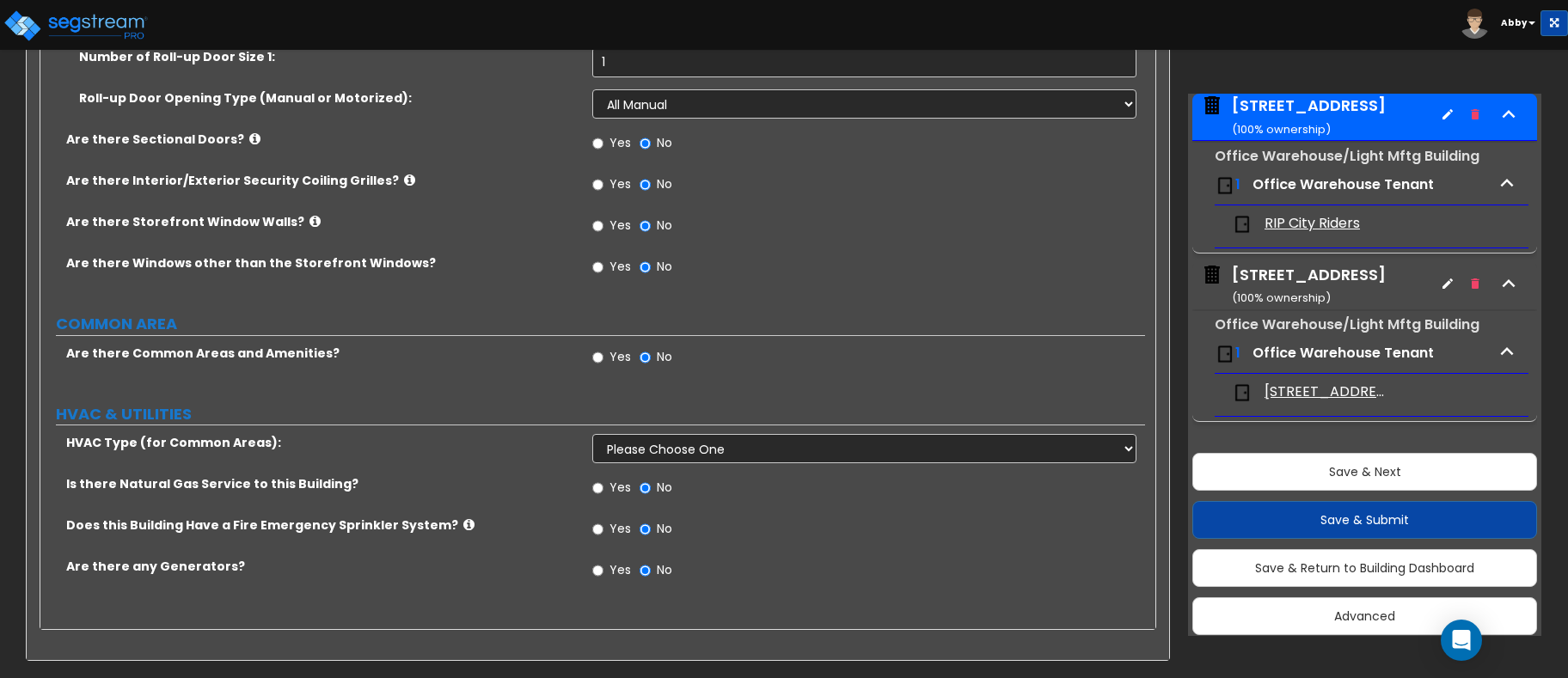 click on "PORTE COCHERE Is there a Porte Cochere? Yes No GENERAL BUILDING DETAILS Building Footprint Square Footage (Ground Floor SF): 2,300 What is the Average Height of the Exterior Wall: 40 Length of the Center Line of the Bldg from End to End in feet: 75 Is there a Rooftop Parking? Yes No Are there any Columns in the Interior of the Building? Yes No Building Structural Composition (Tilt-Up, Wood & Metal Stud, not available beyond 60 ft): Please Choose One Pre-Engineered Metal Building Tilt-up Wall Construction Reinforced Concrete Structural Steel Brick Masonry CMU Masonry Wood Stud Metal Stud EXTERIOR FINISHES How many Additional Finishes Cover the Built-in PEMB Ext Wall? None 1 2 3 Exterior Wall Finish Type 1: Please Choose One No Finish/Shared Wall No Wall Brick Veneer Stone Veneer Wood Siding Vinyl Siding Metal Siding Stucco EIFS Finish Fiber Cement Siding Metal Composite Panels Glass Curtain Wall ROOF Is there a Roof Gutter? Yes No Are there Solar Panels installed on the Roof? Yes No Yes No BUILDING ATTACHMENTS" at bounding box center [592, -482] 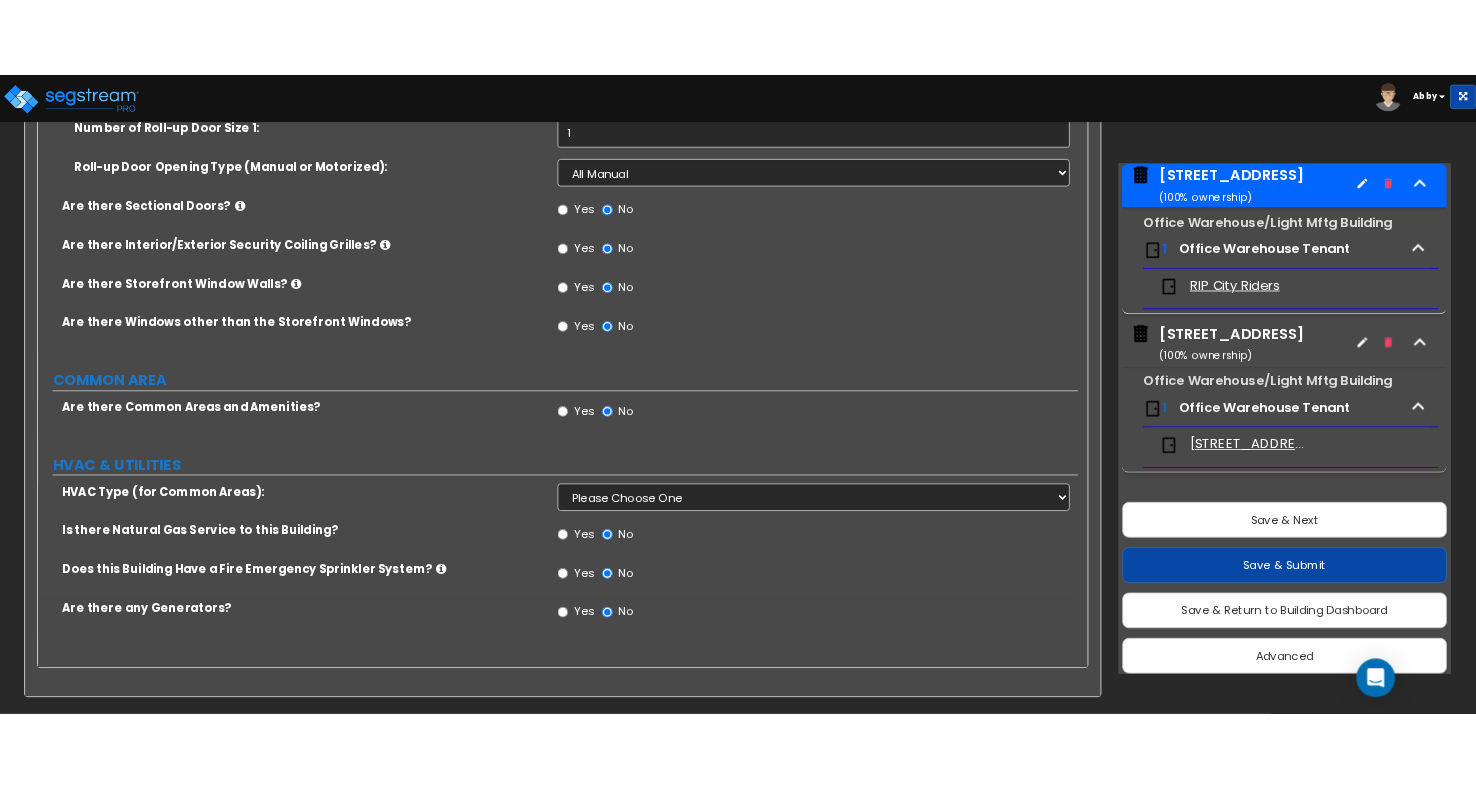 scroll, scrollTop: 2148, scrollLeft: 0, axis: vertical 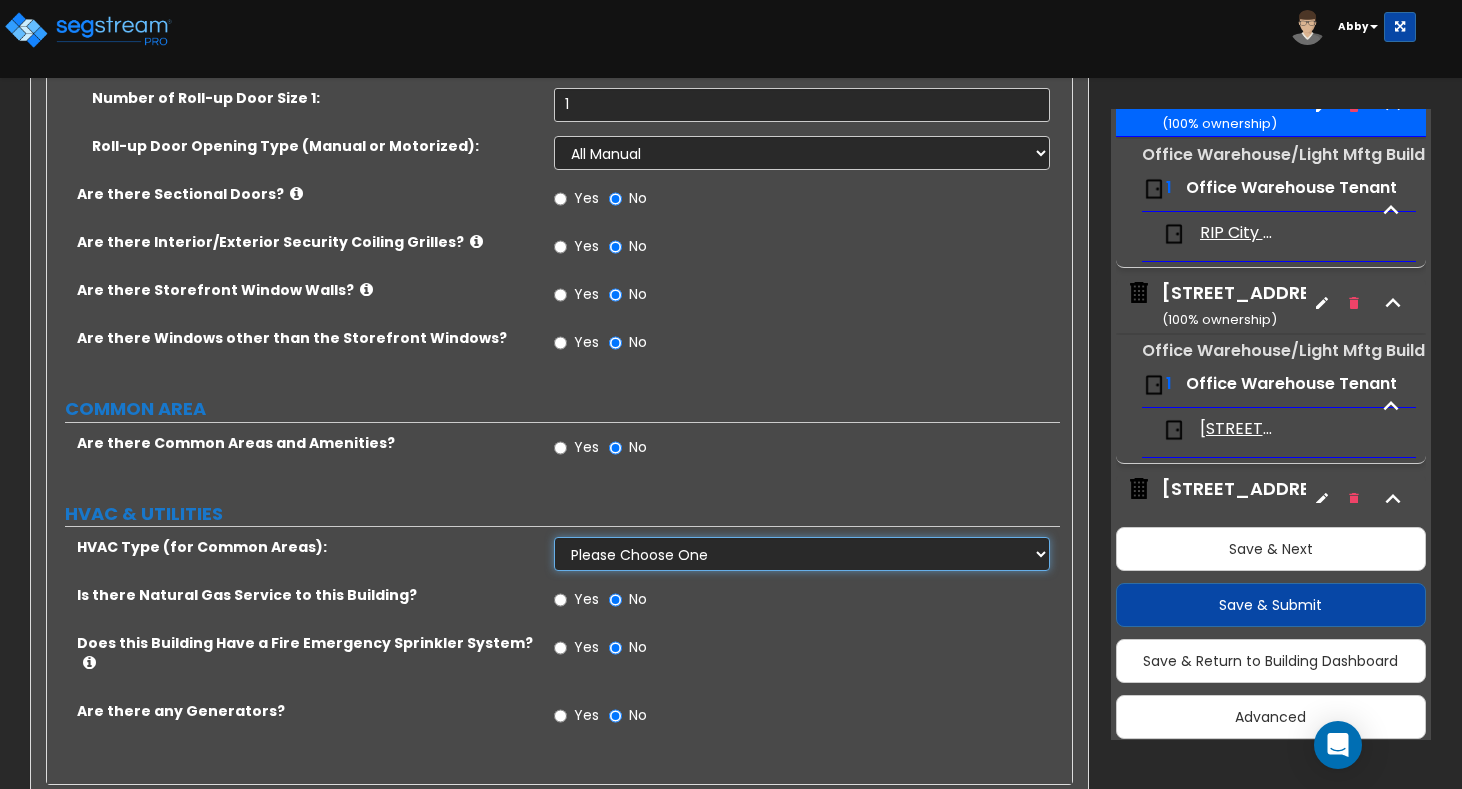 click on "Please Choose One Rooftop Unit Furnace-Condenser Forced Air Split Heating/Cooling Systems Heat Pump Air to Air Split Heating/Cooling Systems" at bounding box center [802, 554] 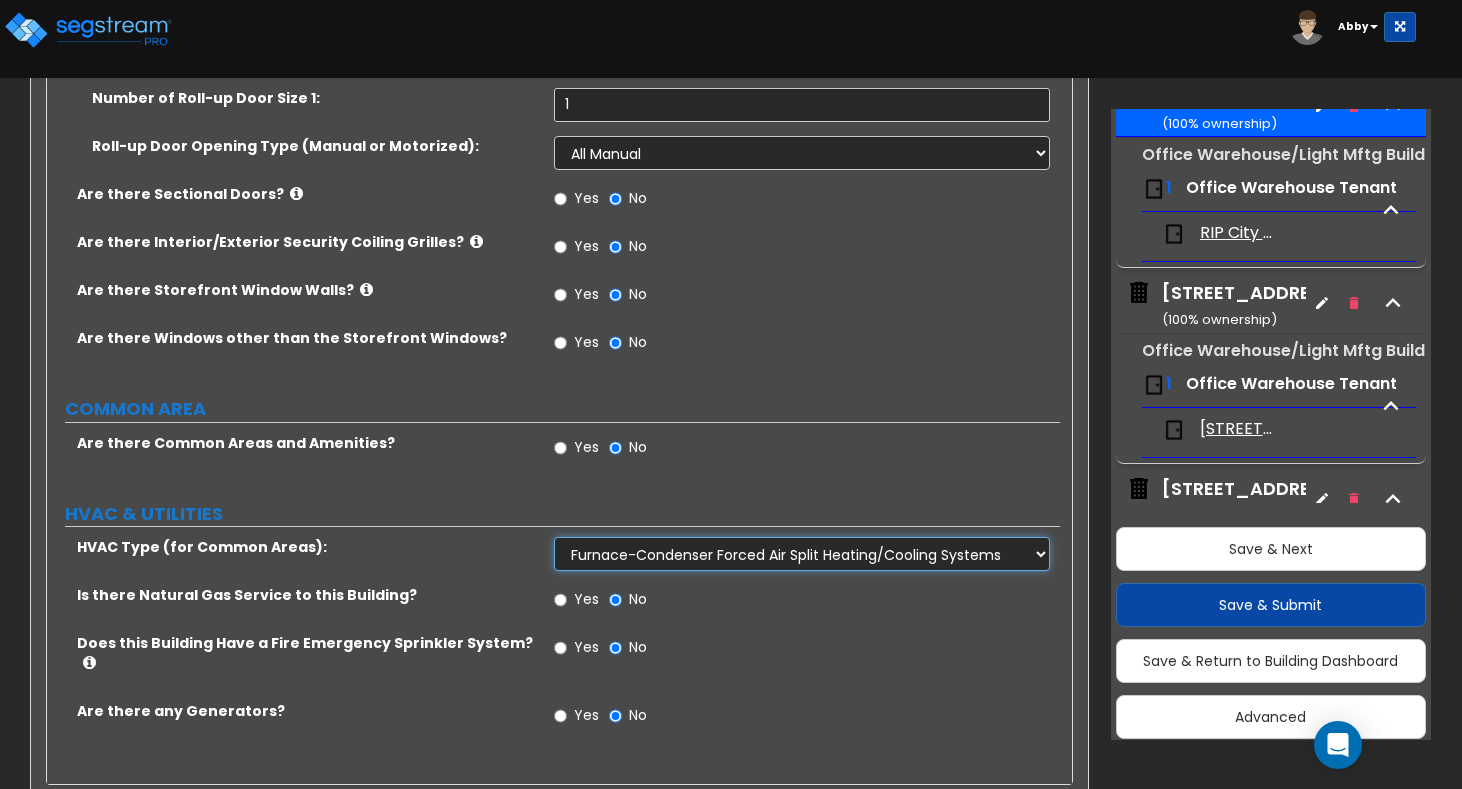 click on "Please Choose One Rooftop Unit Furnace-Condenser Forced Air Split Heating/Cooling Systems Heat Pump Air to Air Split Heating/Cooling Systems" at bounding box center (802, 554) 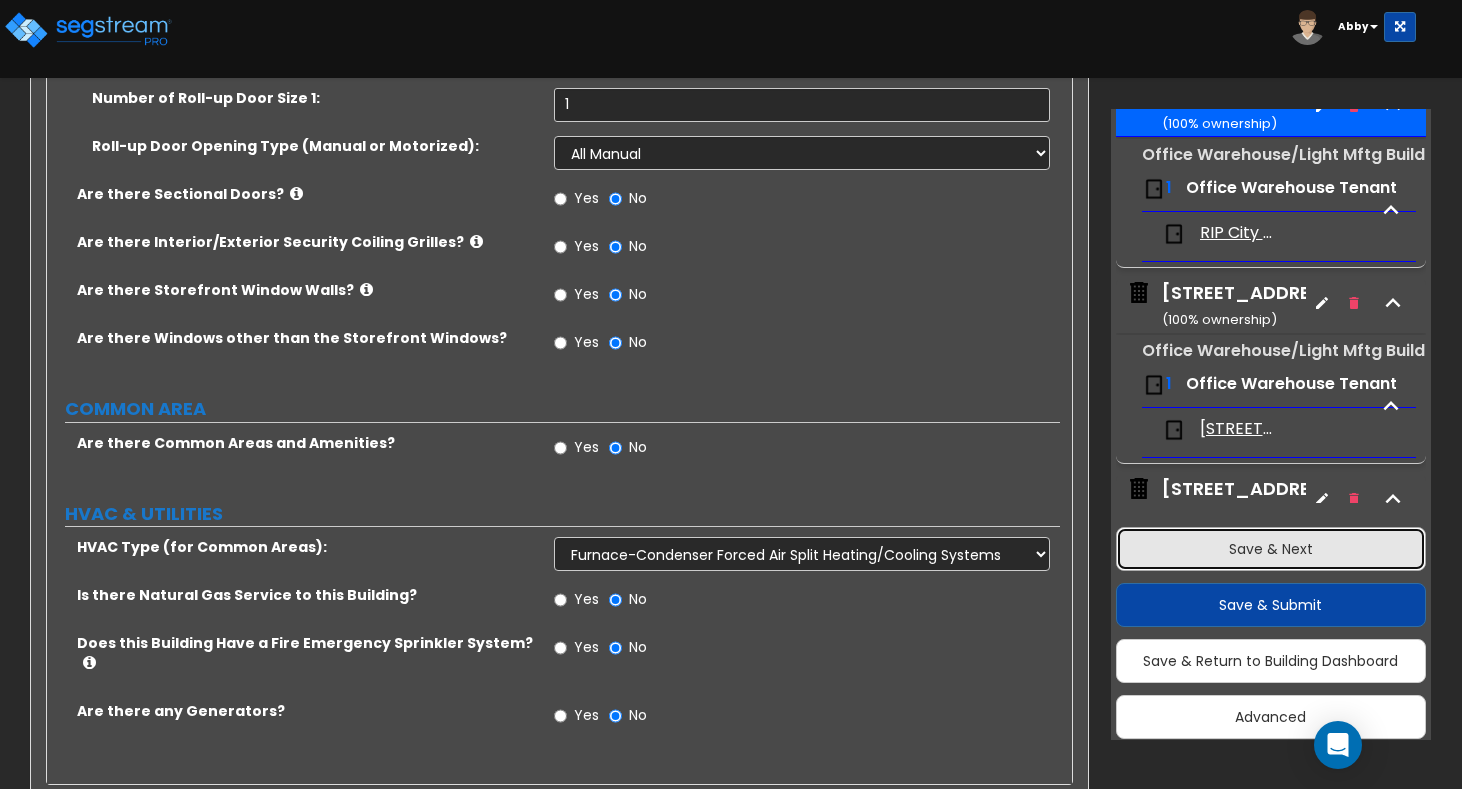 click on "Save & Next" at bounding box center [1271, 549] 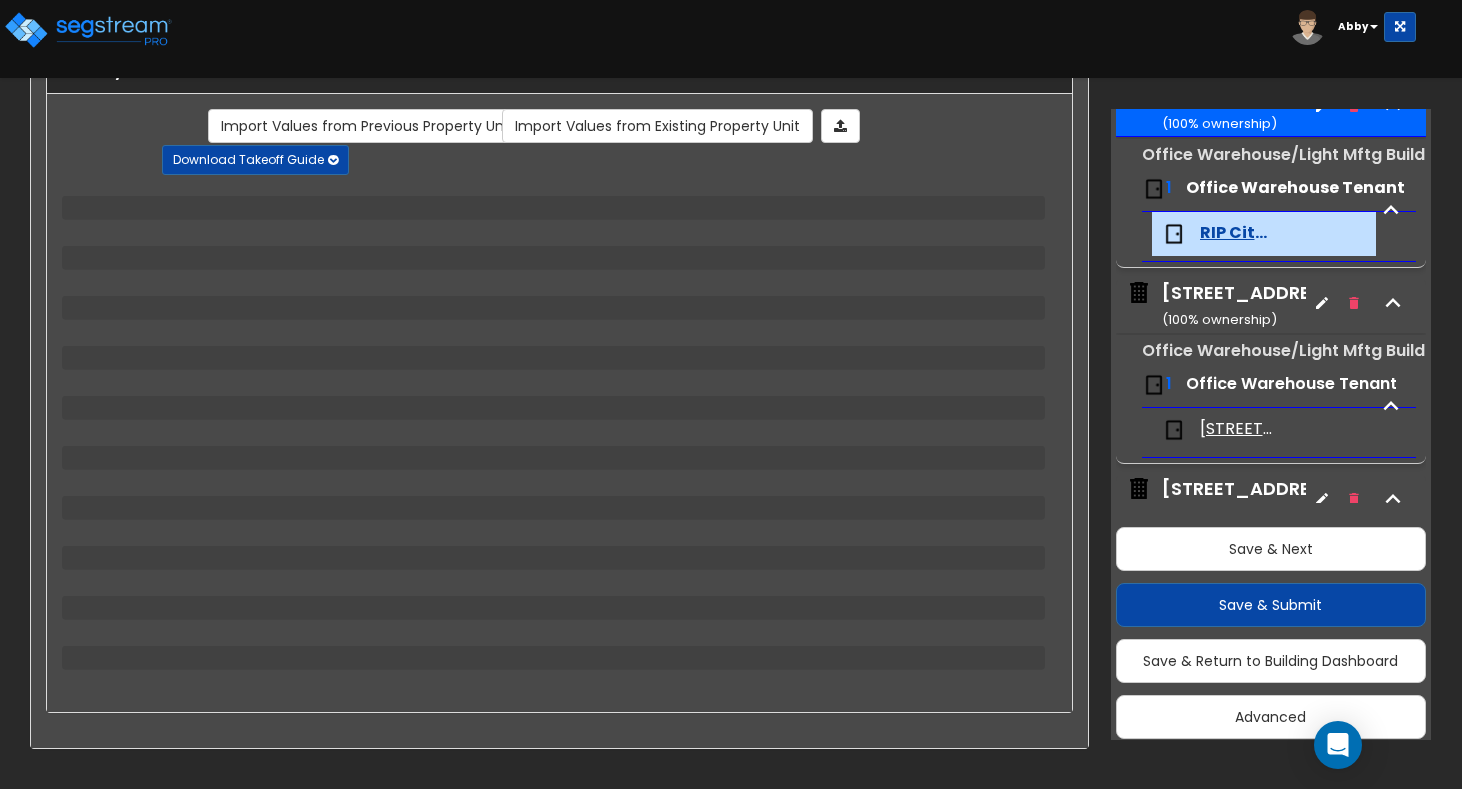 scroll, scrollTop: 93, scrollLeft: 0, axis: vertical 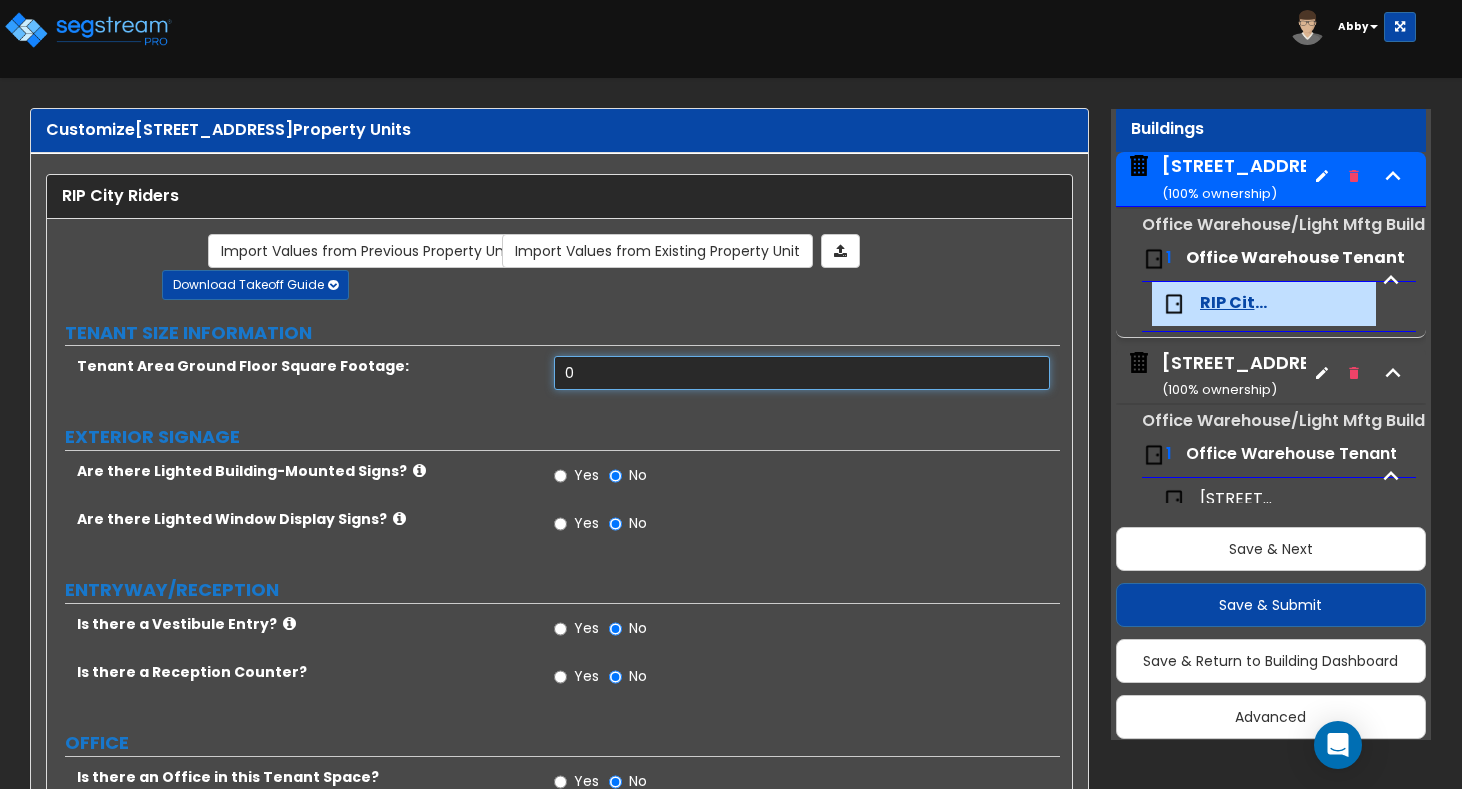 click on "0" at bounding box center [802, 373] 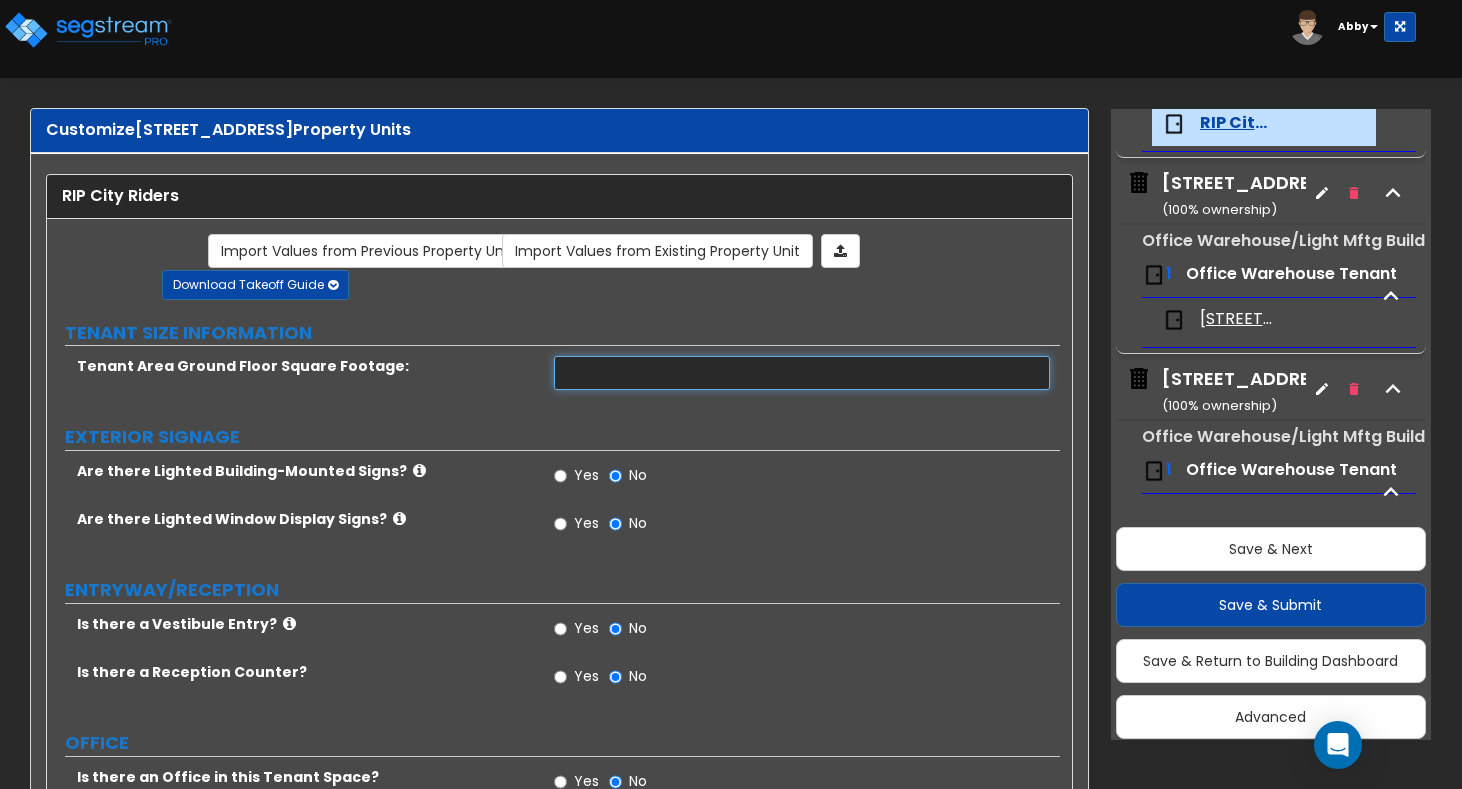scroll, scrollTop: 259, scrollLeft: 0, axis: vertical 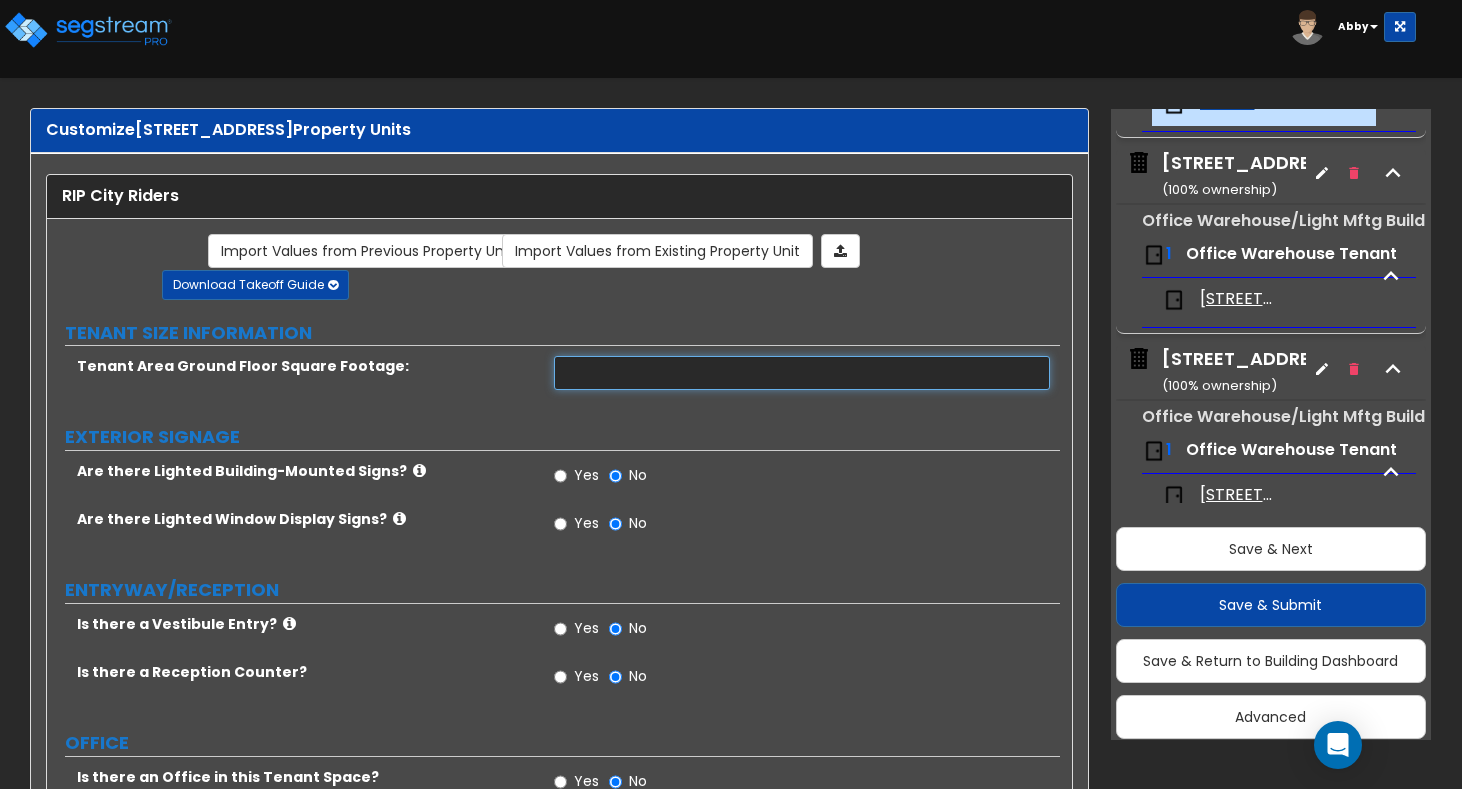 click at bounding box center [802, 373] 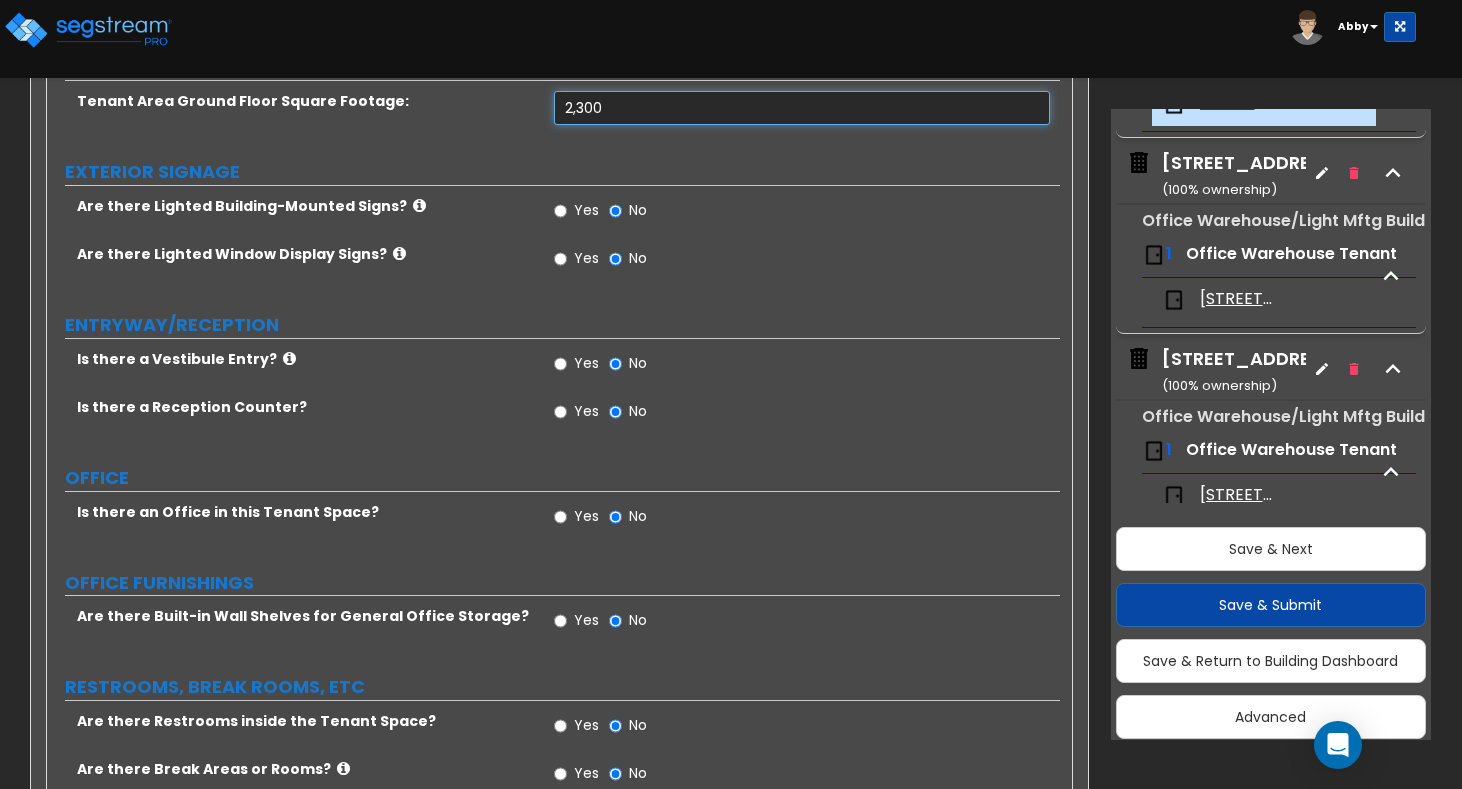 scroll, scrollTop: 300, scrollLeft: 0, axis: vertical 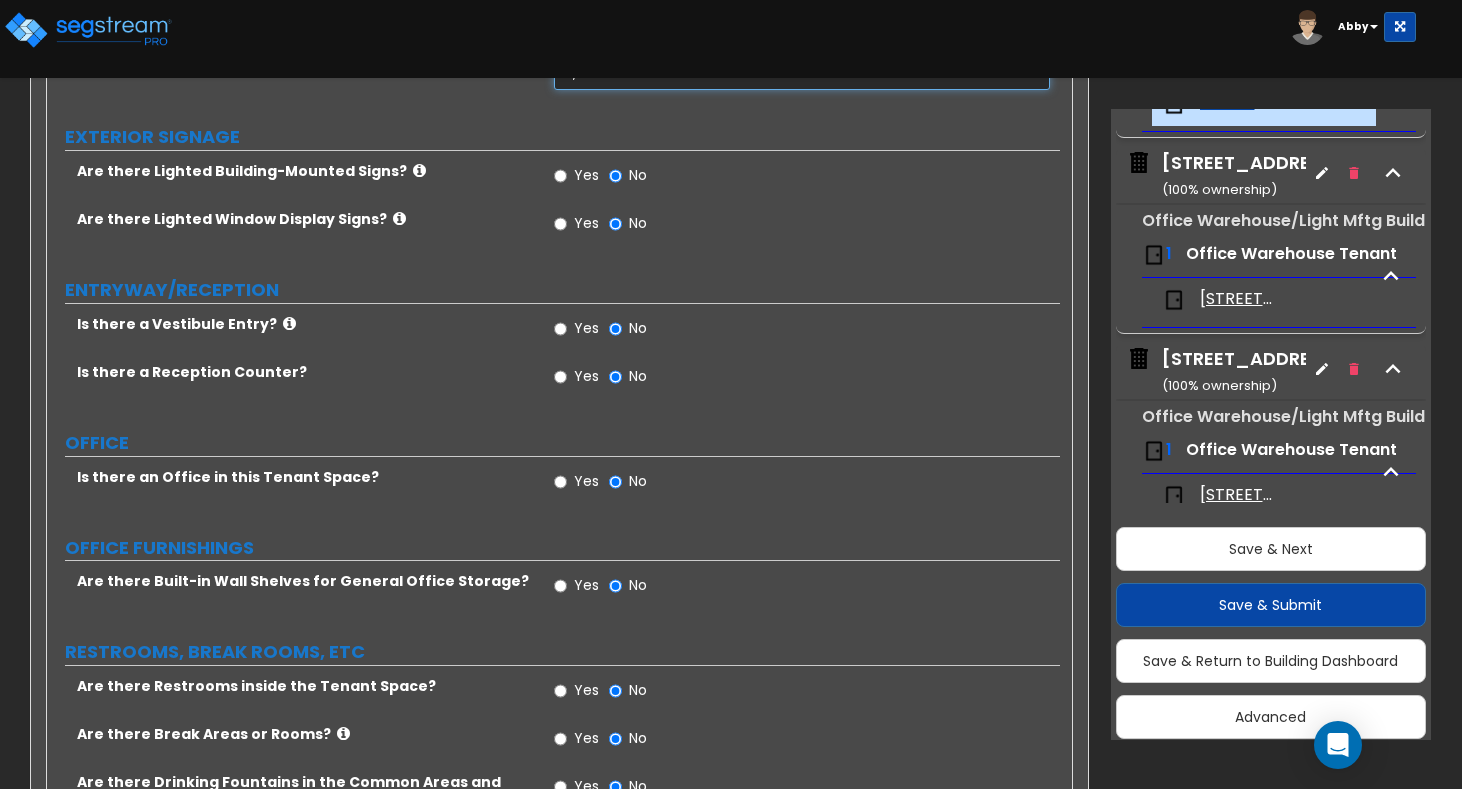 type on "2,300" 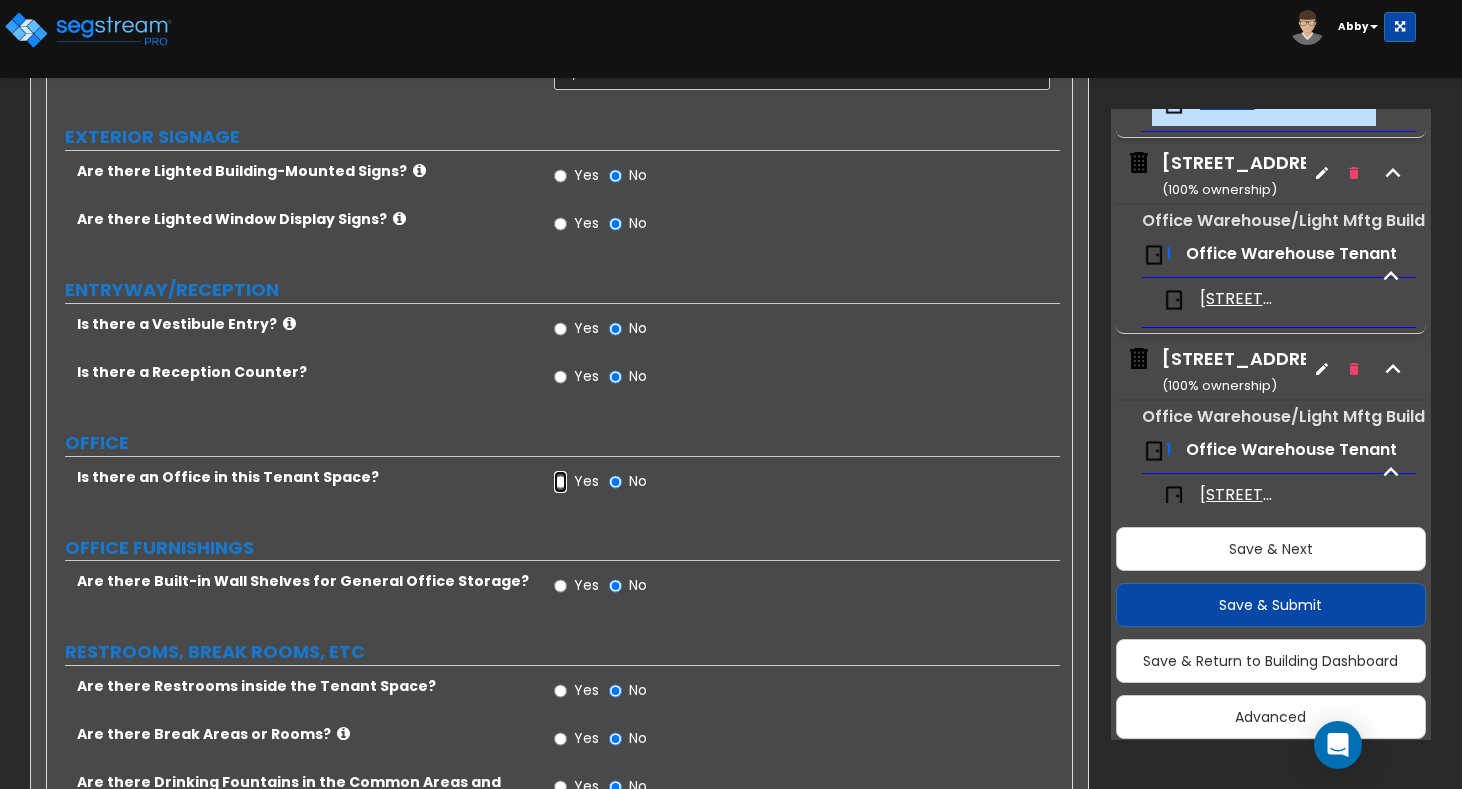 click on "Yes" at bounding box center [560, 482] 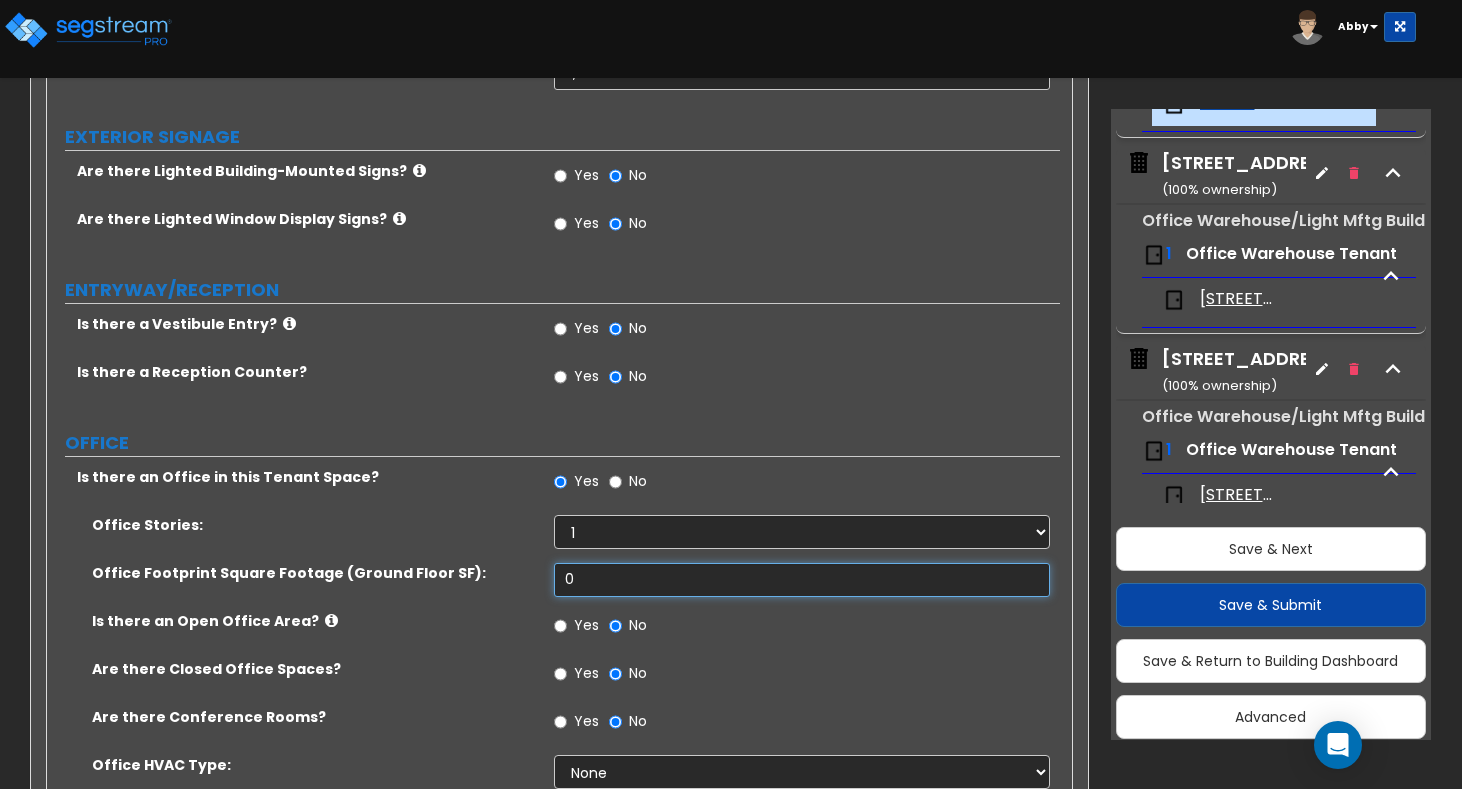 click on "0" at bounding box center (802, 580) 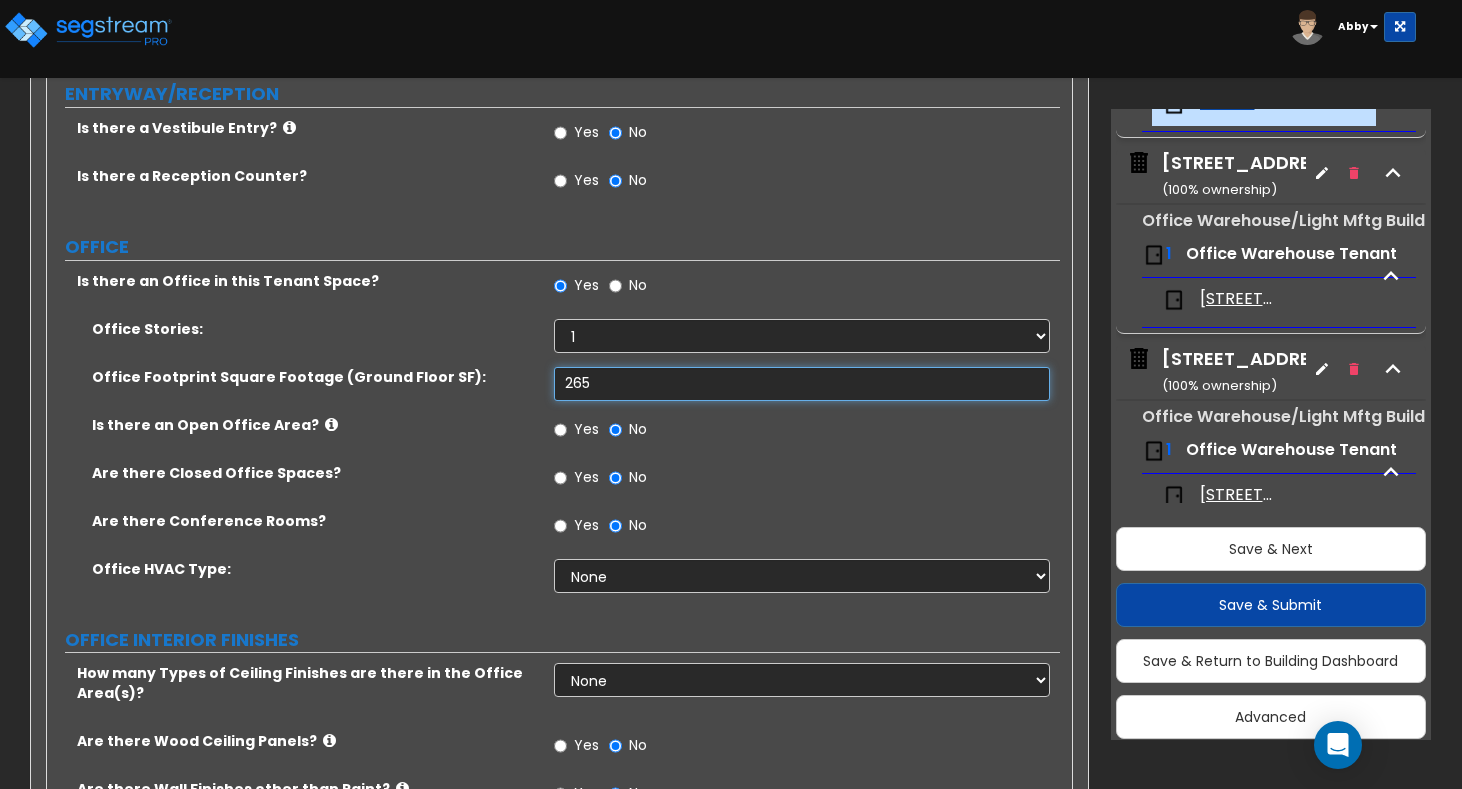 scroll, scrollTop: 500, scrollLeft: 0, axis: vertical 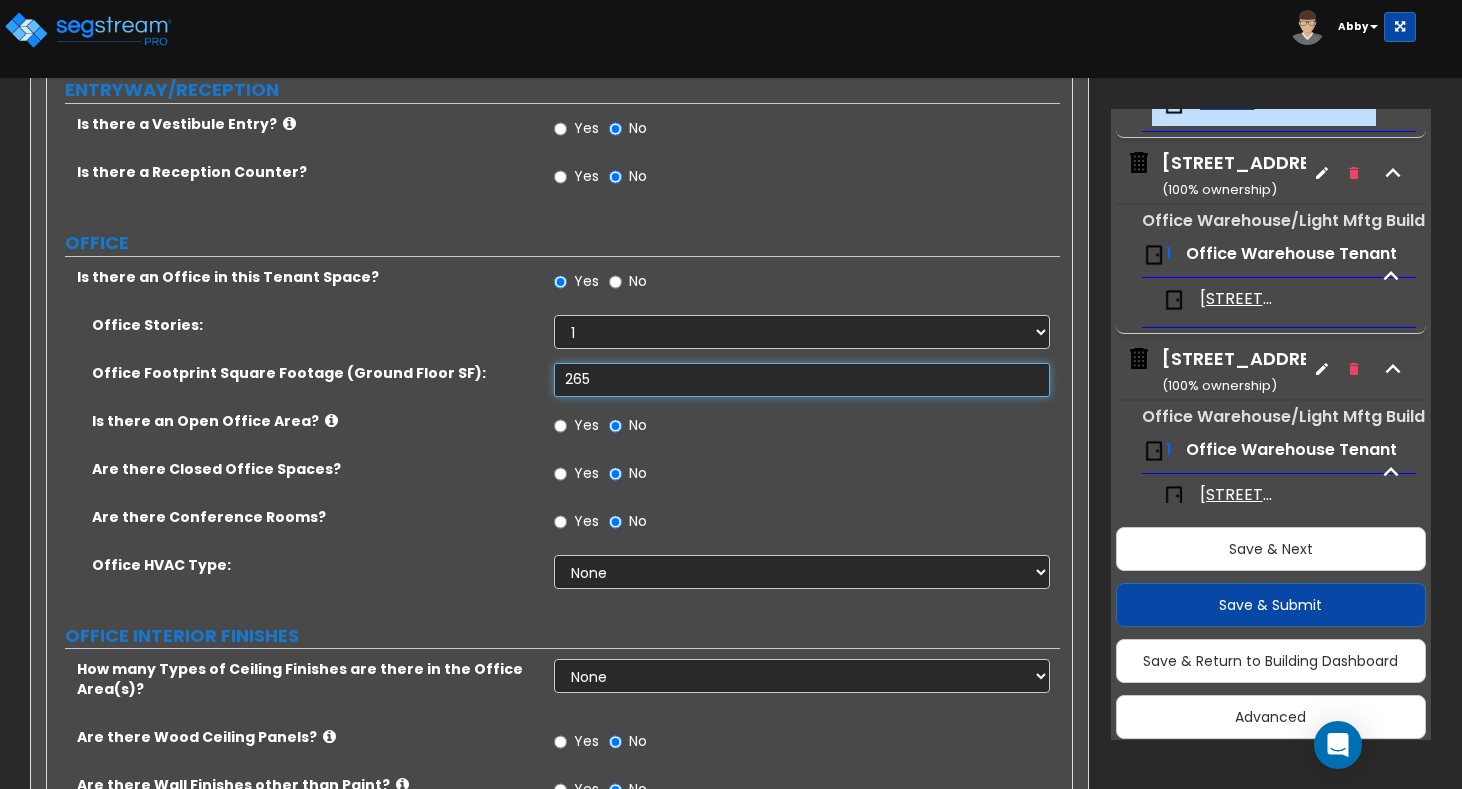 type on "265" 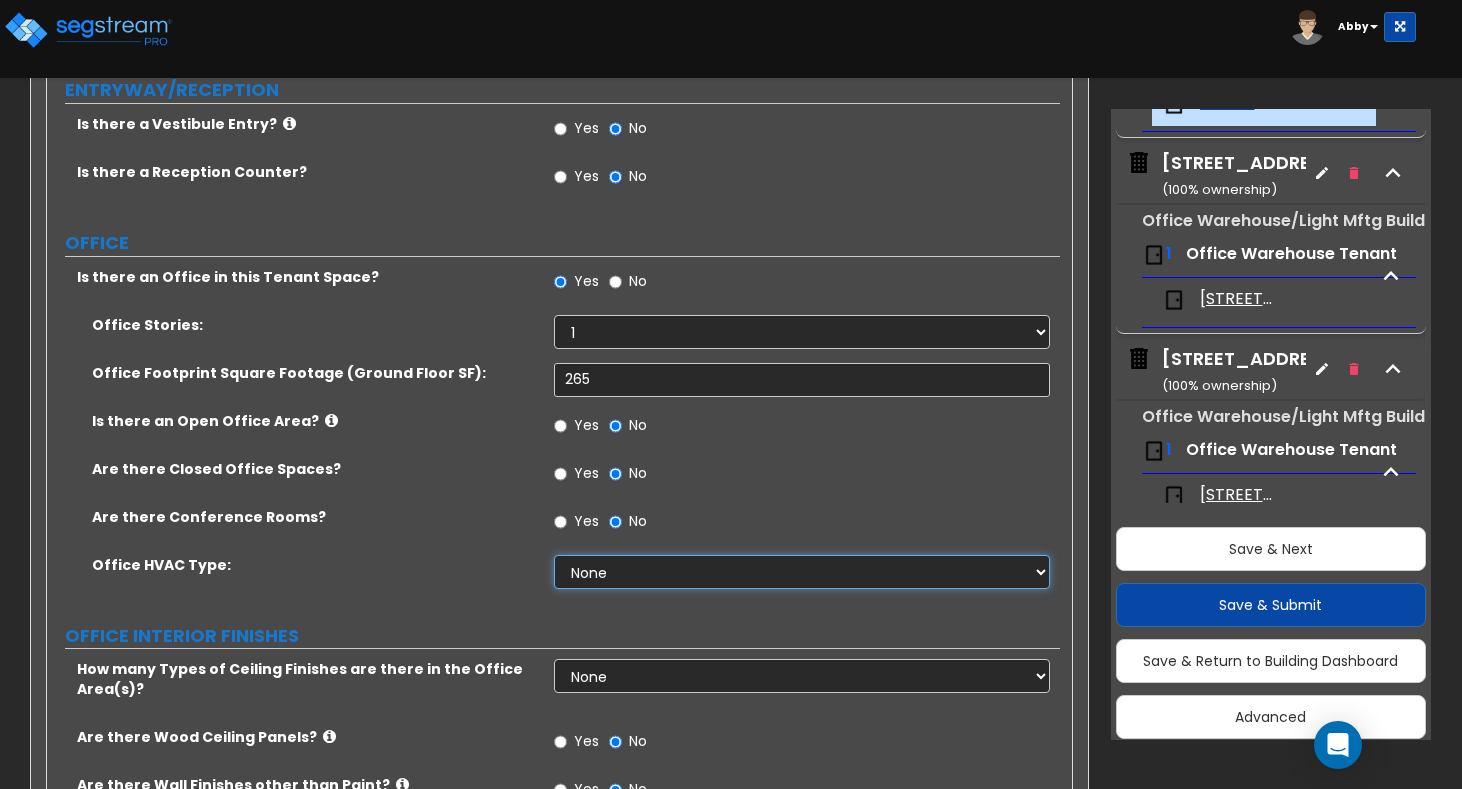 click on "None Rooftop Unit Furnace-Condenser Forced Air Split Heating/Cooling Systems Heat Pump Air to Air Split Heating/Cooling Systems" at bounding box center (802, 572) 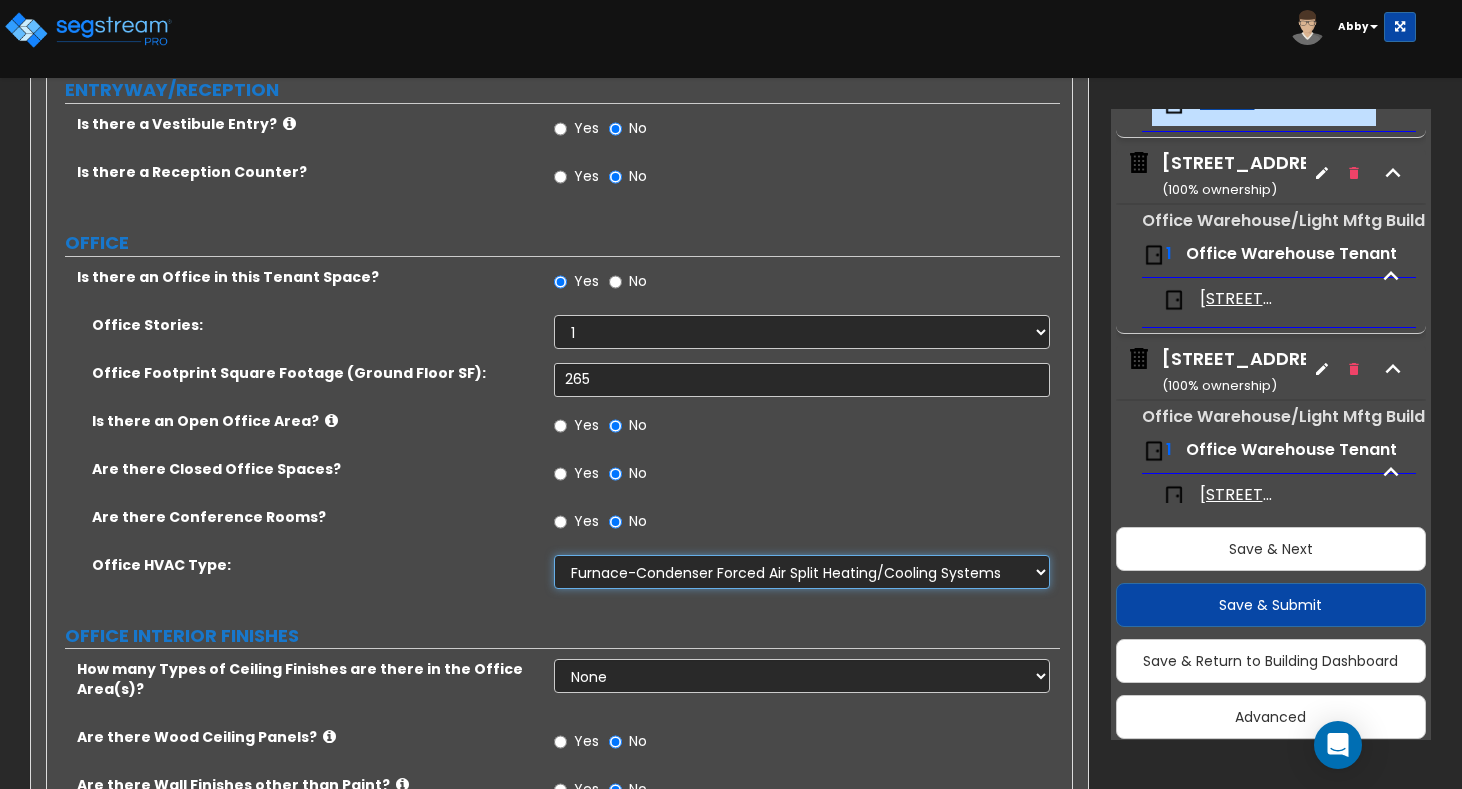 click on "None Rooftop Unit Furnace-Condenser Forced Air Split Heating/Cooling Systems Heat Pump Air to Air Split Heating/Cooling Systems" at bounding box center [802, 572] 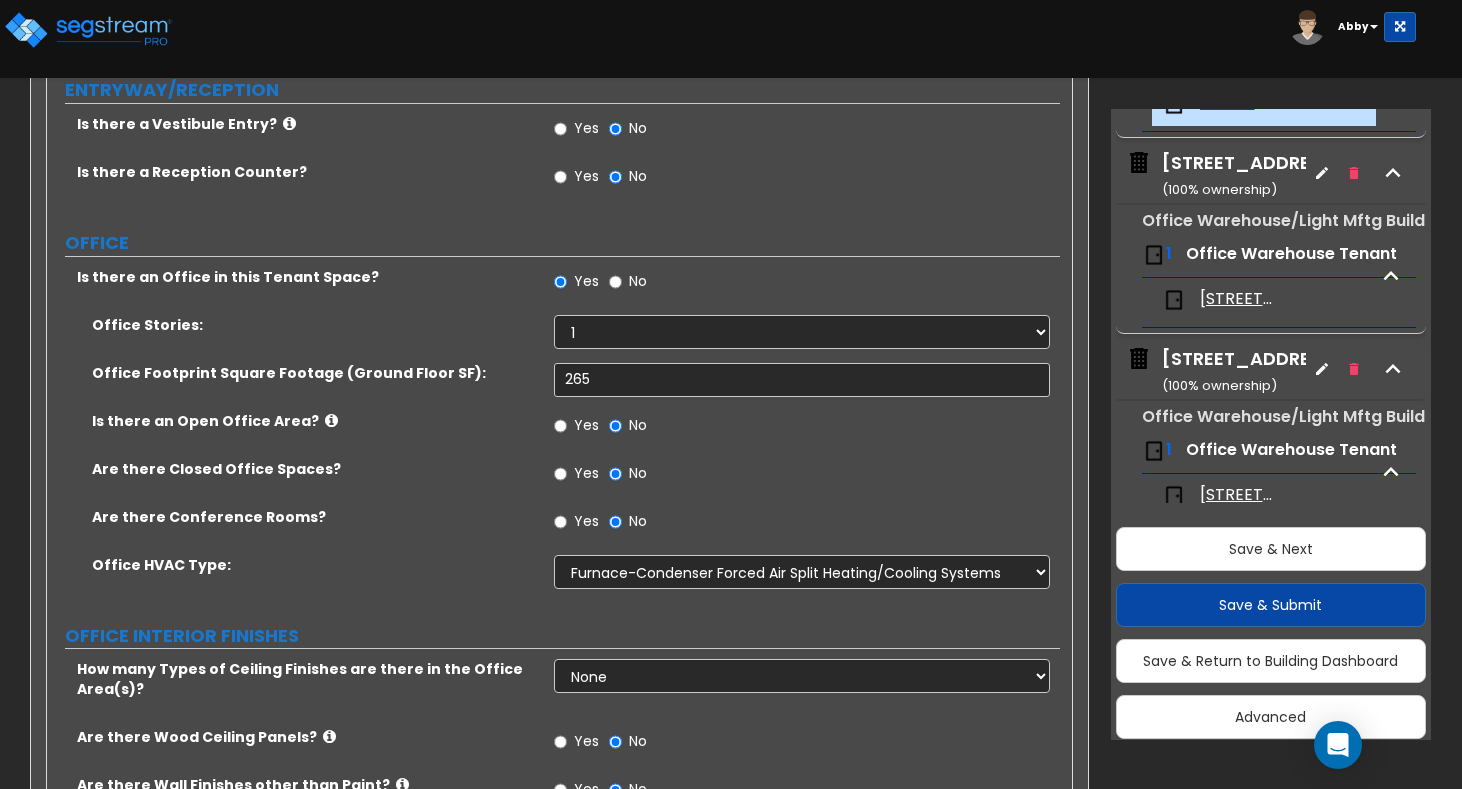 click on "Office HVAC Type: None Rooftop Unit Furnace-Condenser Forced Air Split Heating/Cooling Systems Heat Pump Air to Air Split Heating/Cooling Systems" at bounding box center (553, 579) 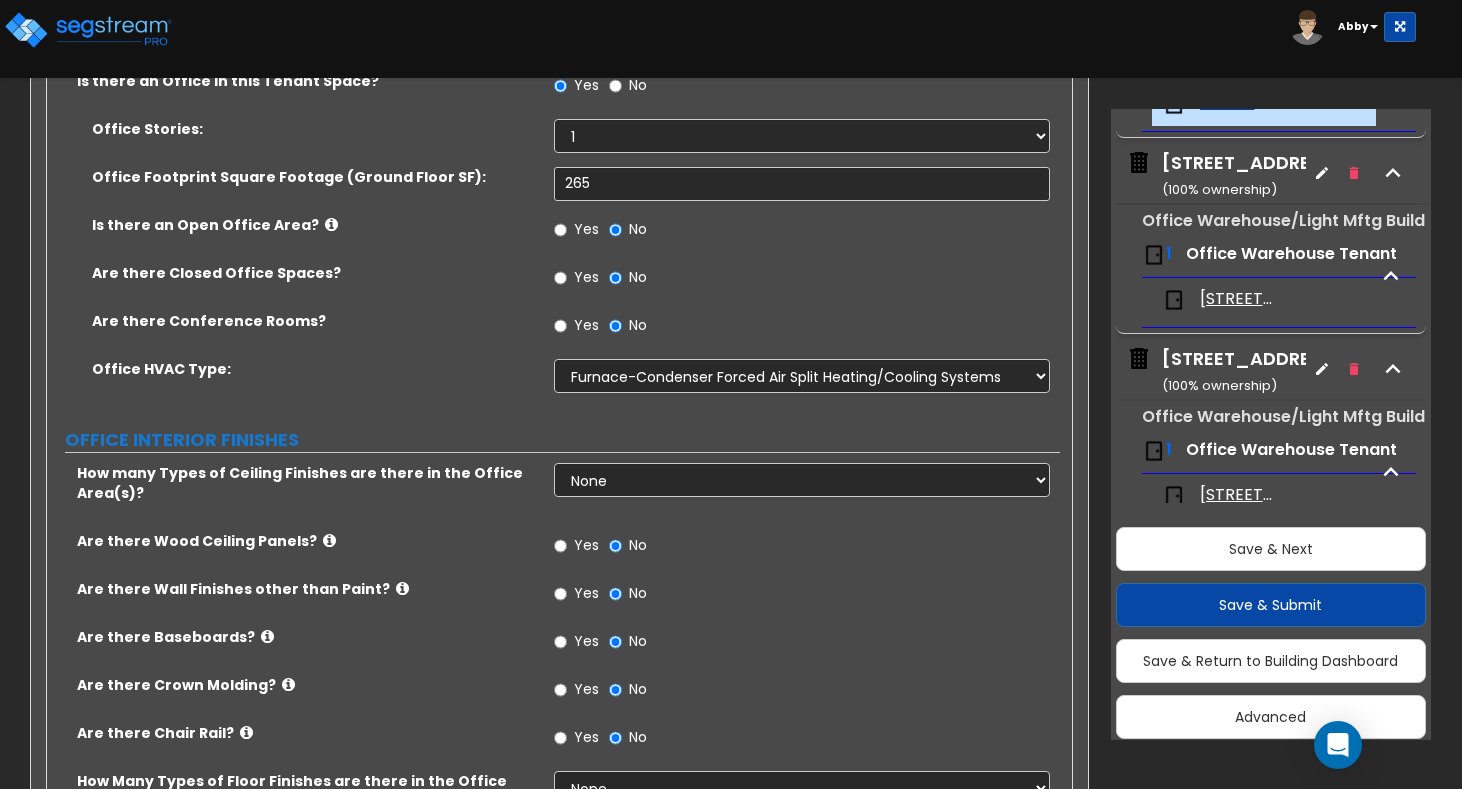 scroll, scrollTop: 700, scrollLeft: 0, axis: vertical 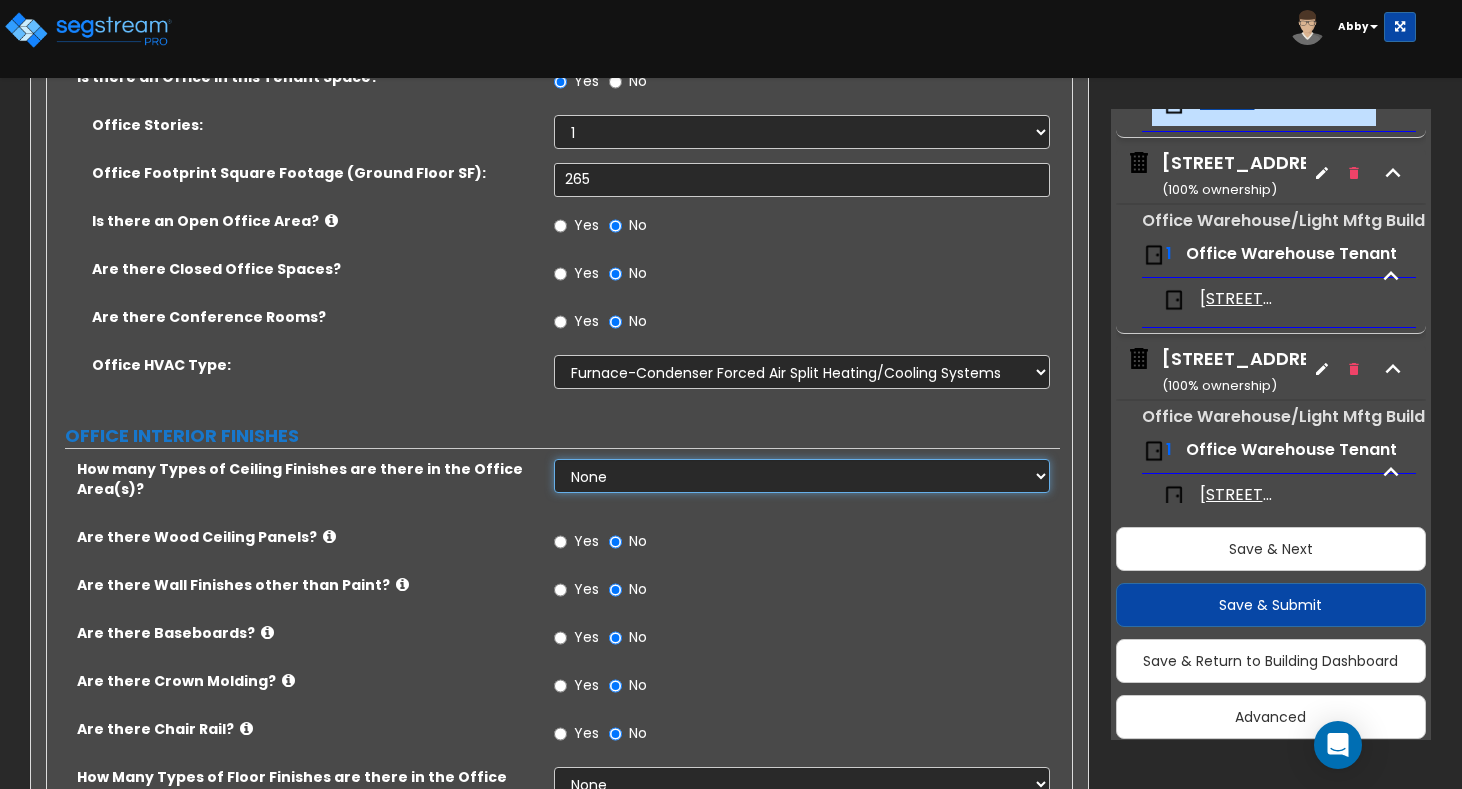 click on "None 1 2 3" at bounding box center (802, 476) 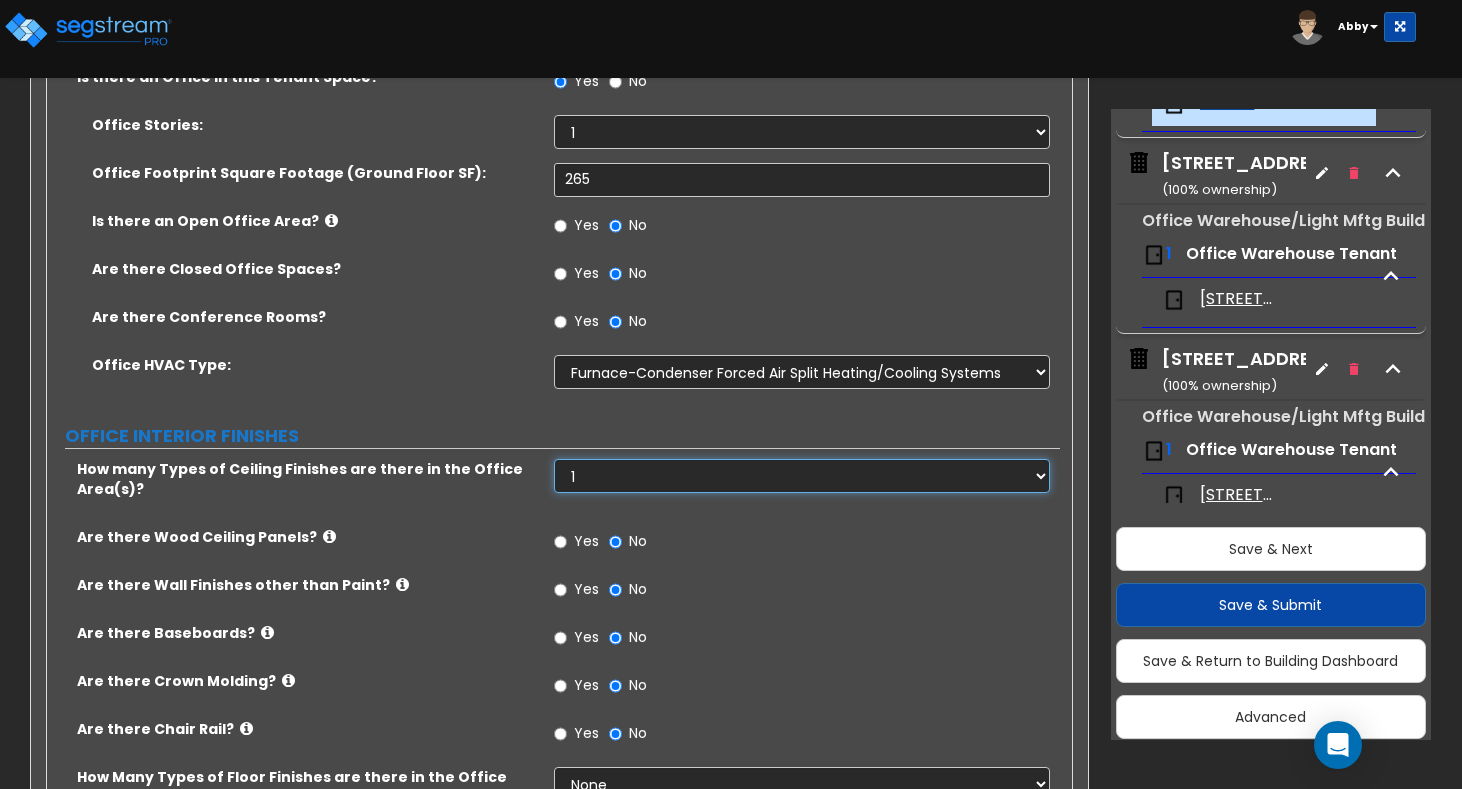 click on "None 1 2 3" at bounding box center [802, 476] 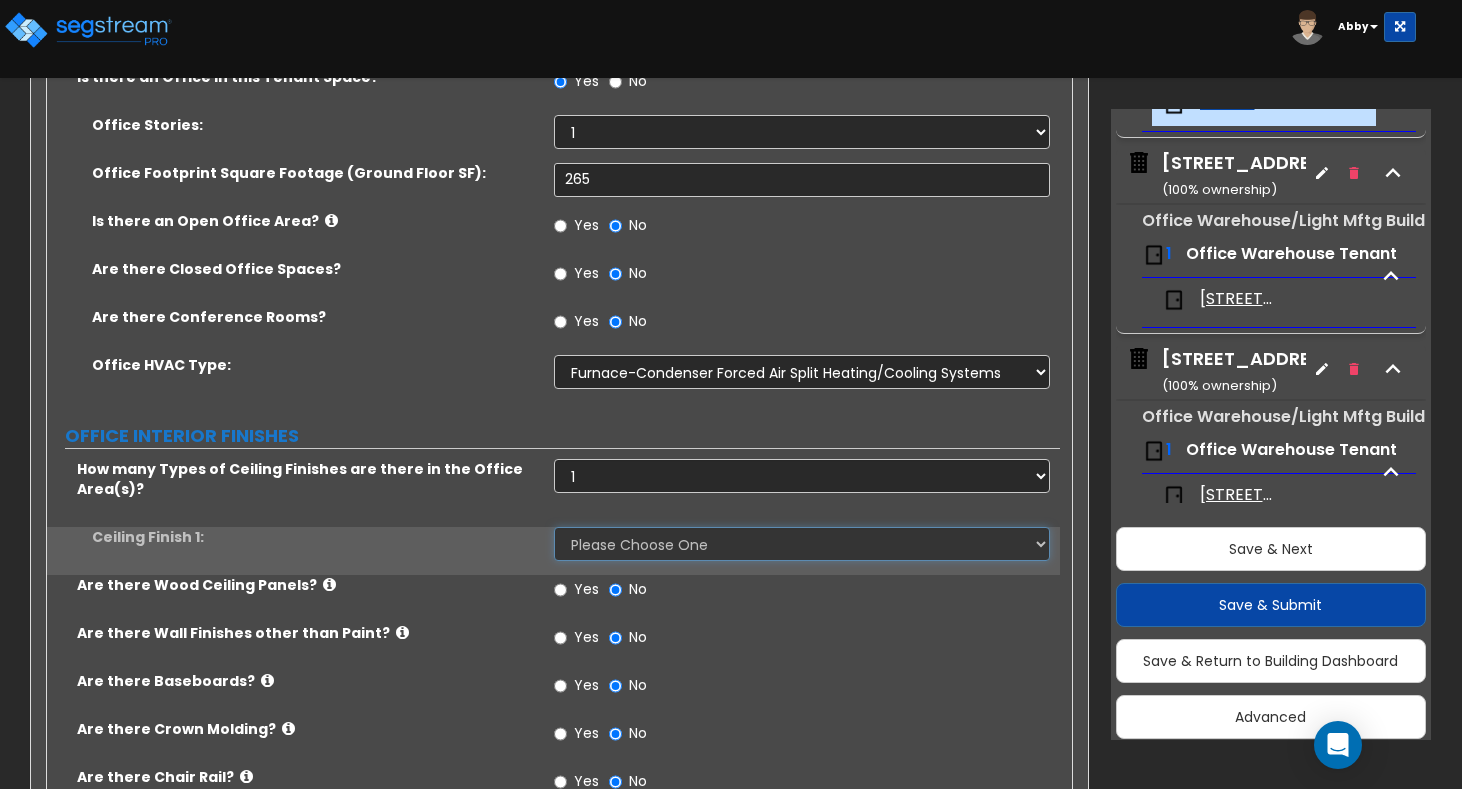 click on "Please Choose One Drop Ceiling Open Ceiling Drywall Ceiling" at bounding box center (802, 544) 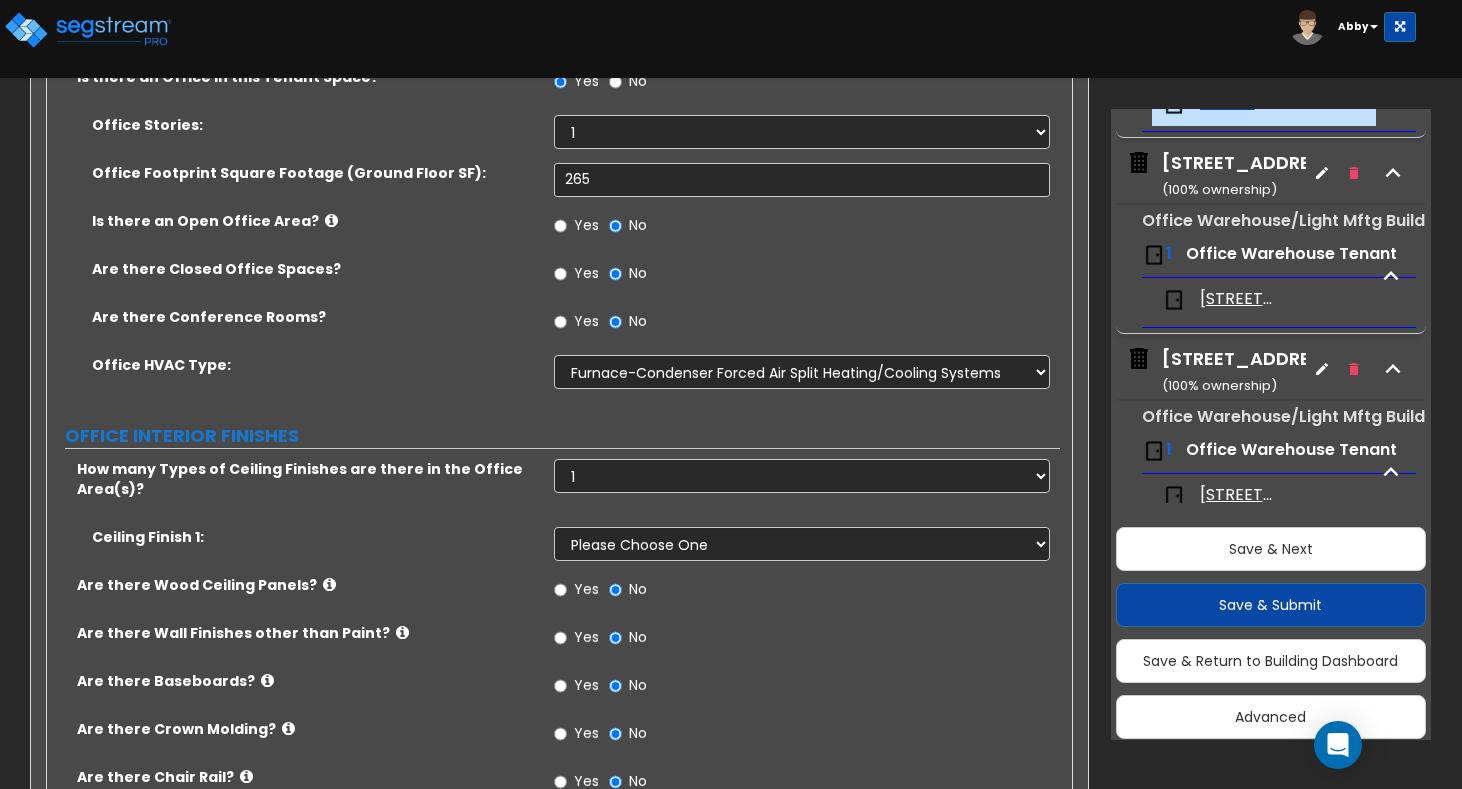click on "Are there Wood Ceiling Panels?" at bounding box center (308, 585) 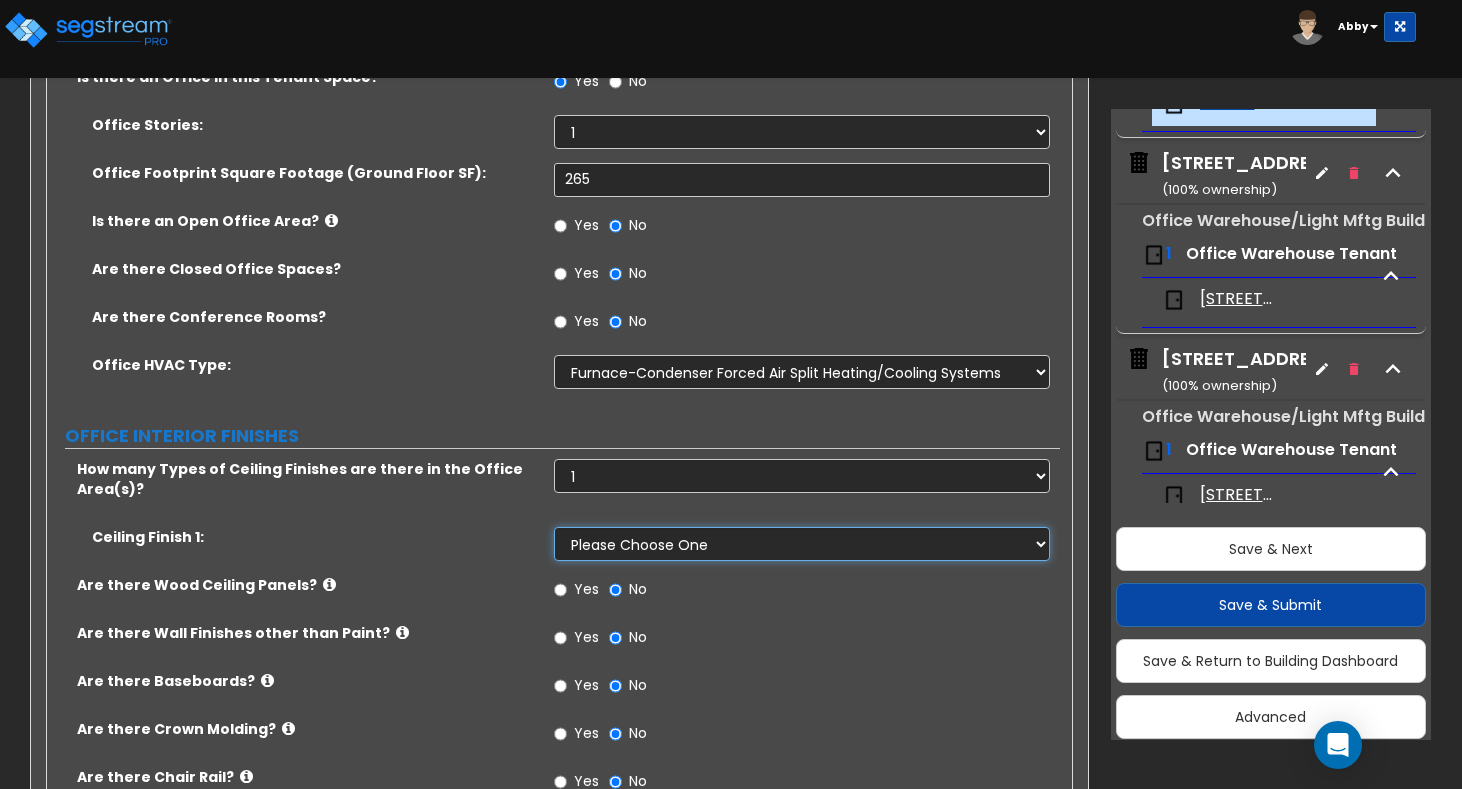 click on "Please Choose One Drop Ceiling Open Ceiling Drywall Ceiling" at bounding box center (802, 544) 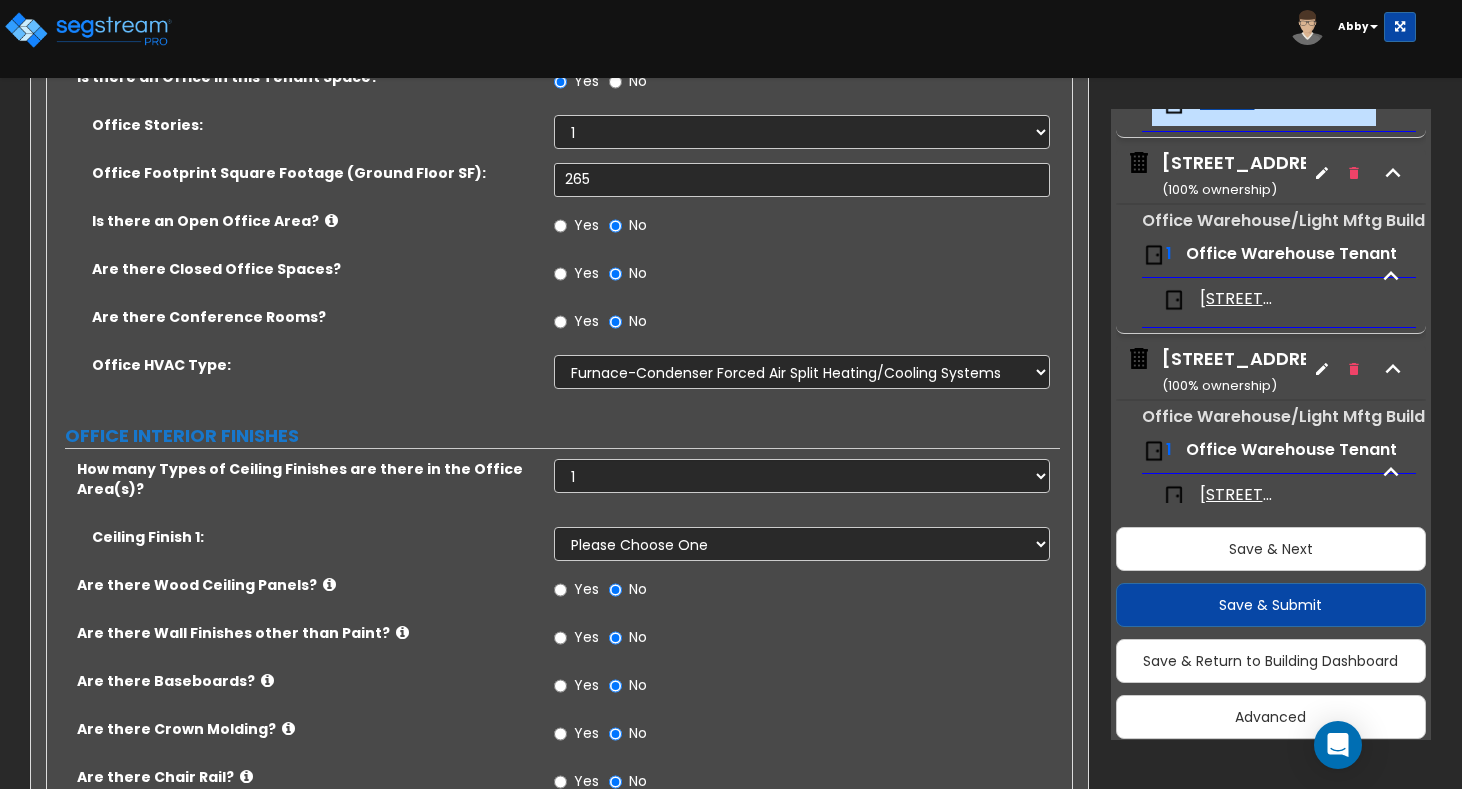 click on "Ceiling Finish 1:" at bounding box center (315, 537) 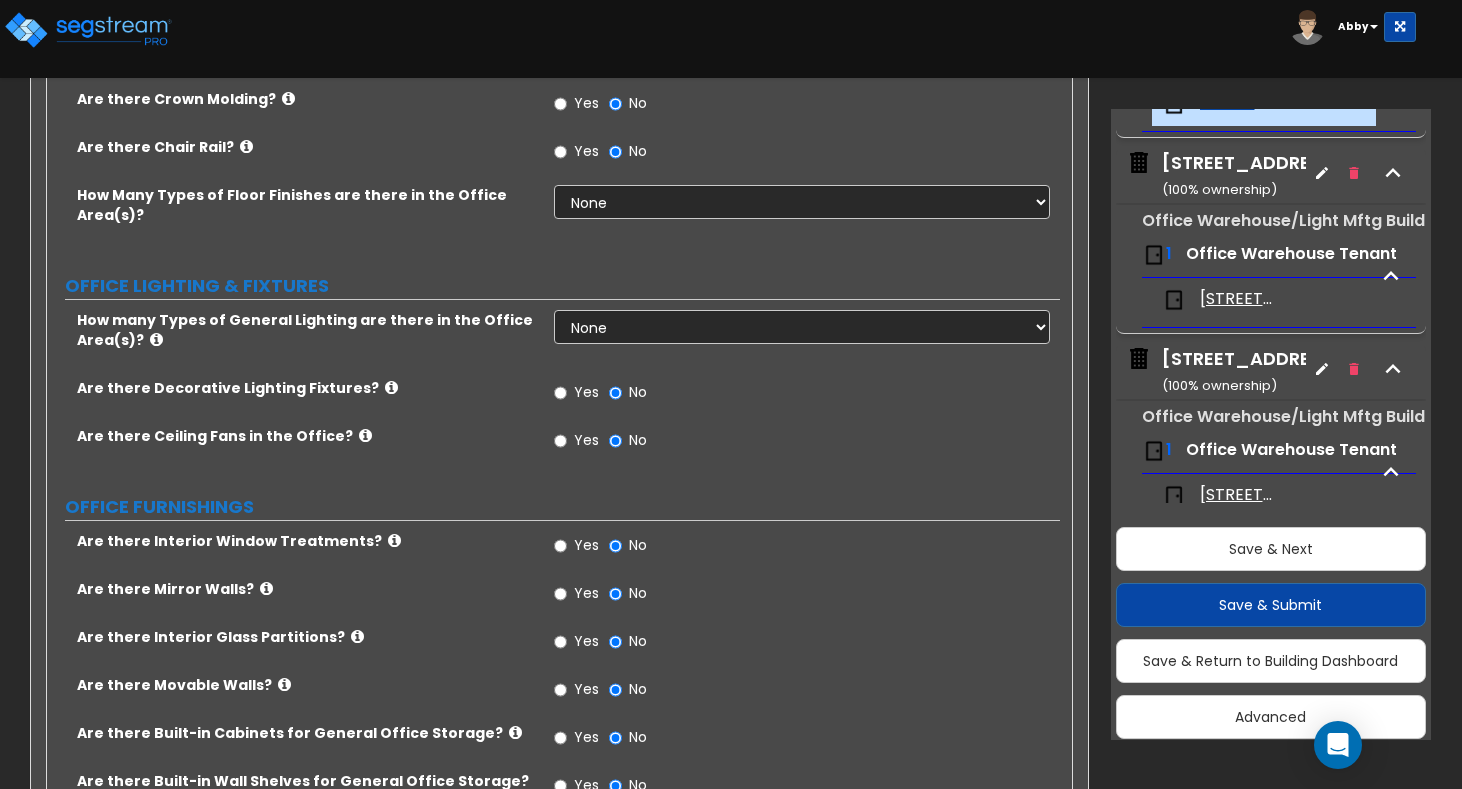 scroll, scrollTop: 1390, scrollLeft: 0, axis: vertical 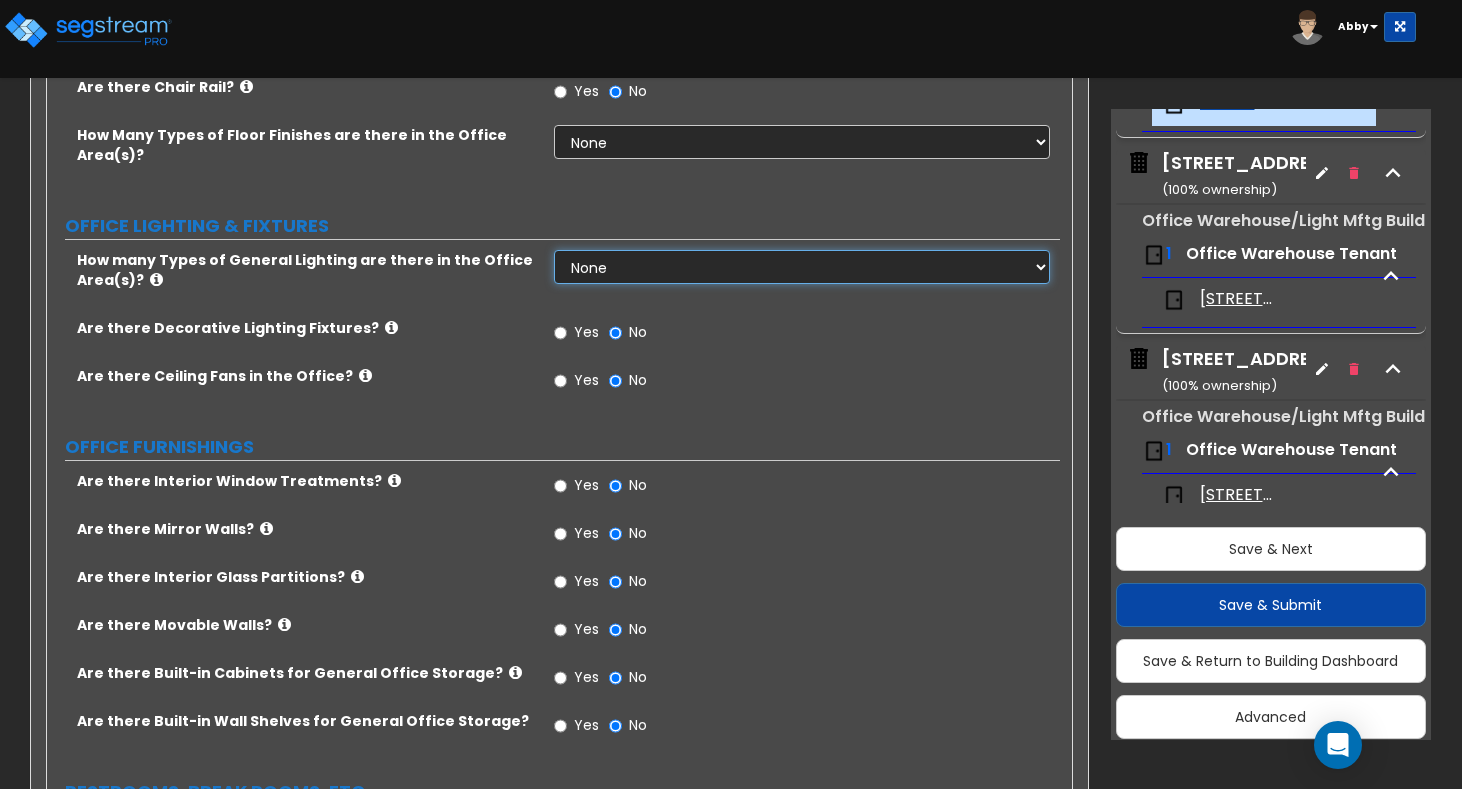 click on "None 1 2 3" at bounding box center [802, 267] 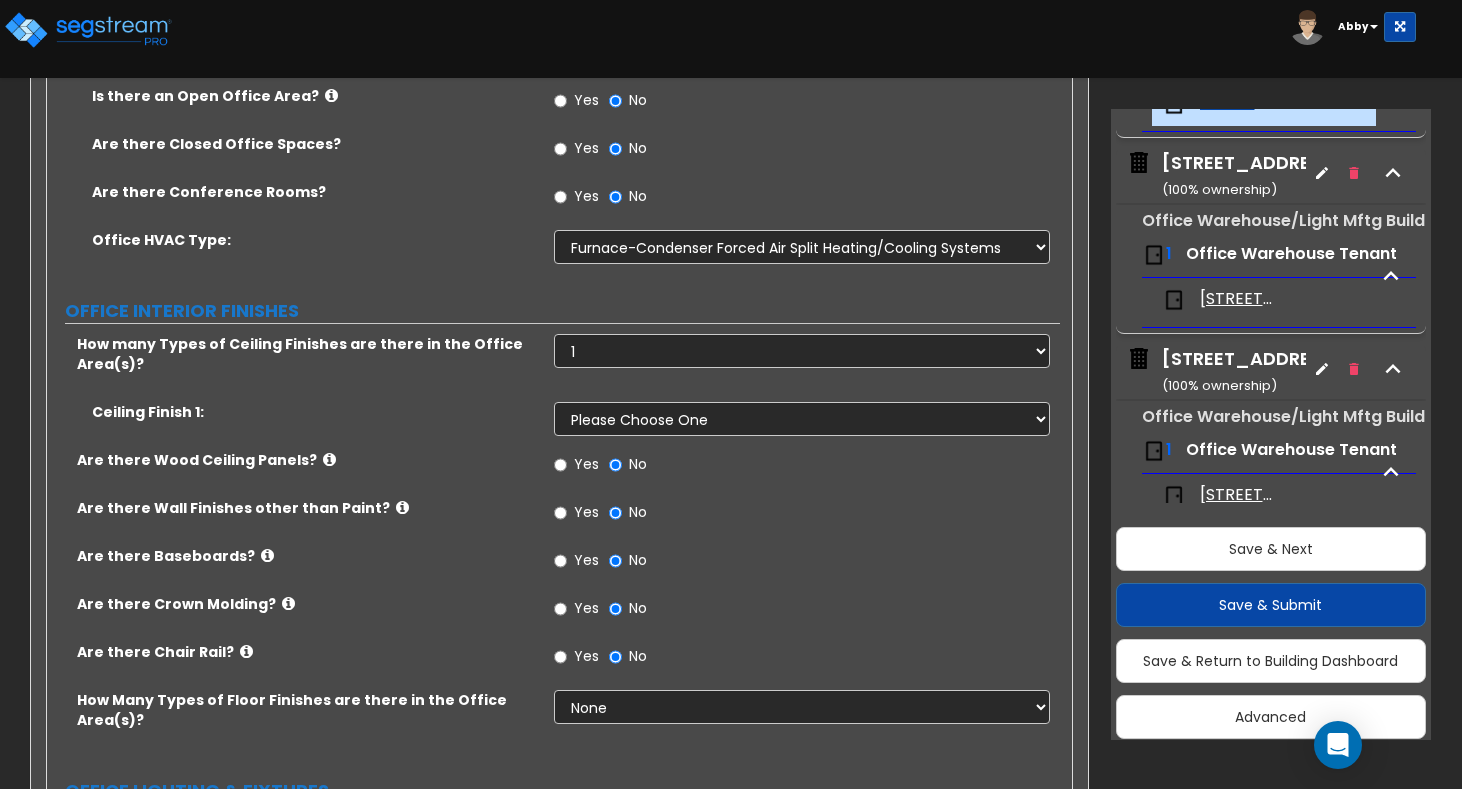 scroll, scrollTop: 790, scrollLeft: 0, axis: vertical 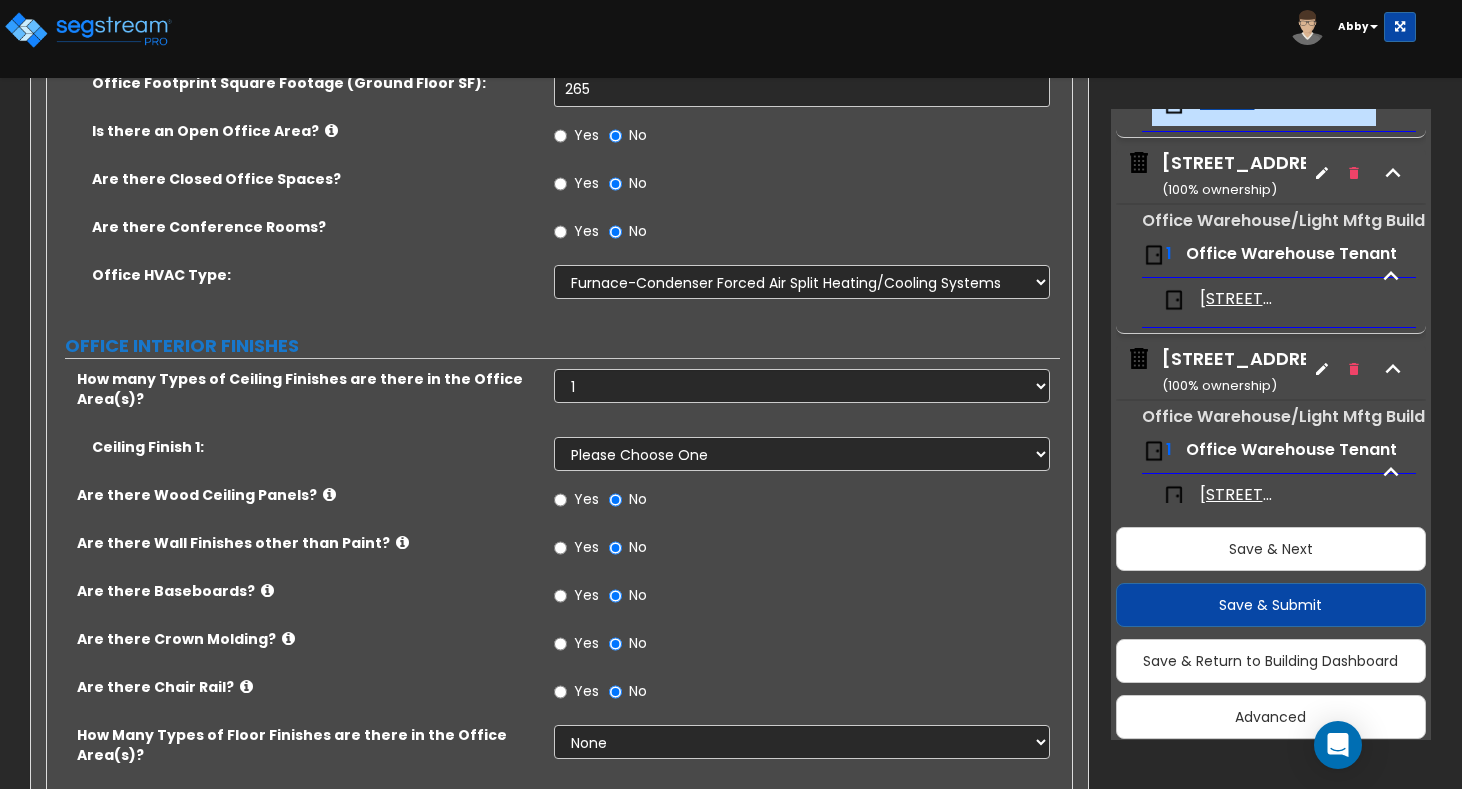 click on "Ceiling Finish 1: Please Choose One Drop Ceiling Open Ceiling Drywall Ceiling" at bounding box center (553, 461) 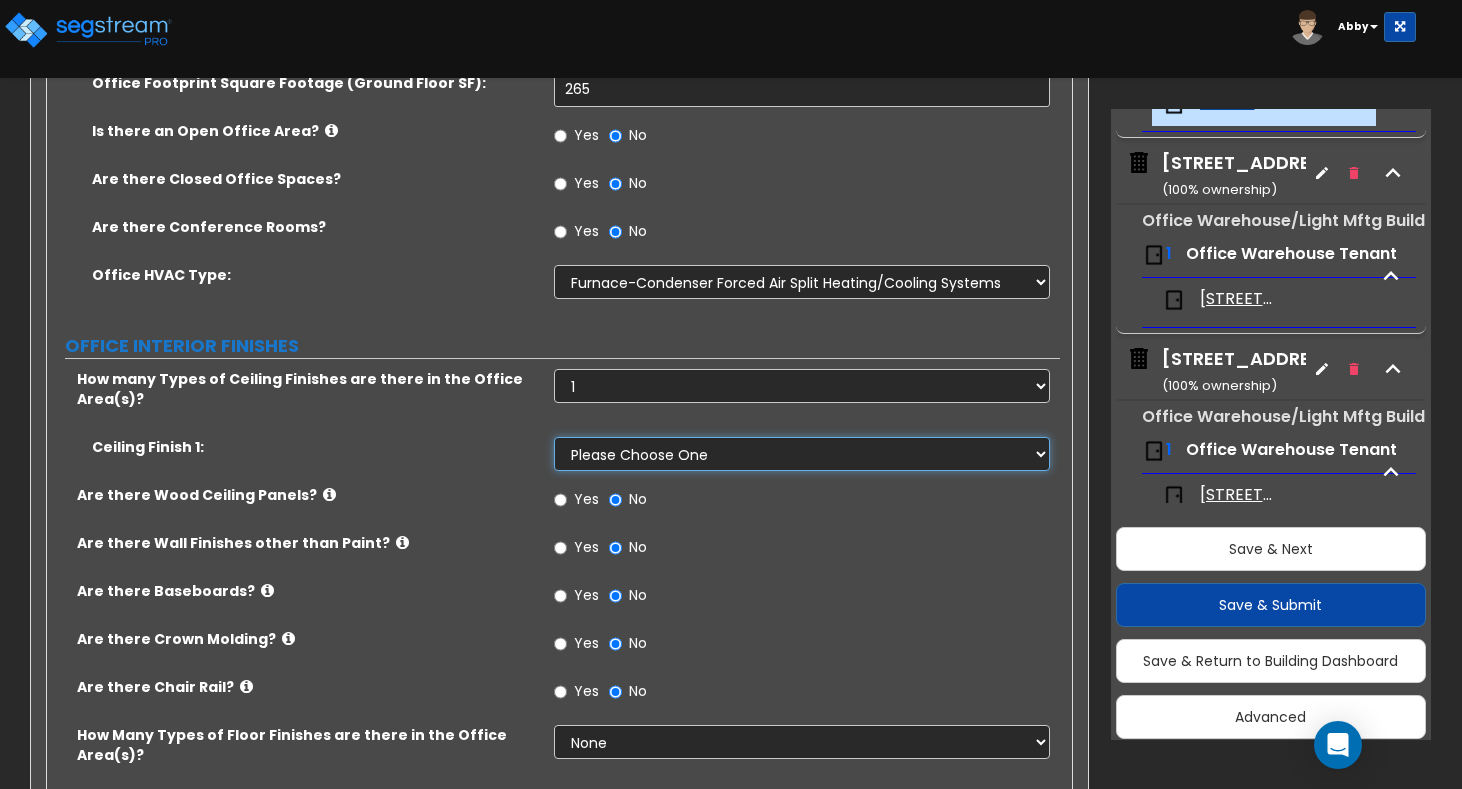 click on "Please Choose One Drop Ceiling Open Ceiling Drywall Ceiling" at bounding box center (802, 454) 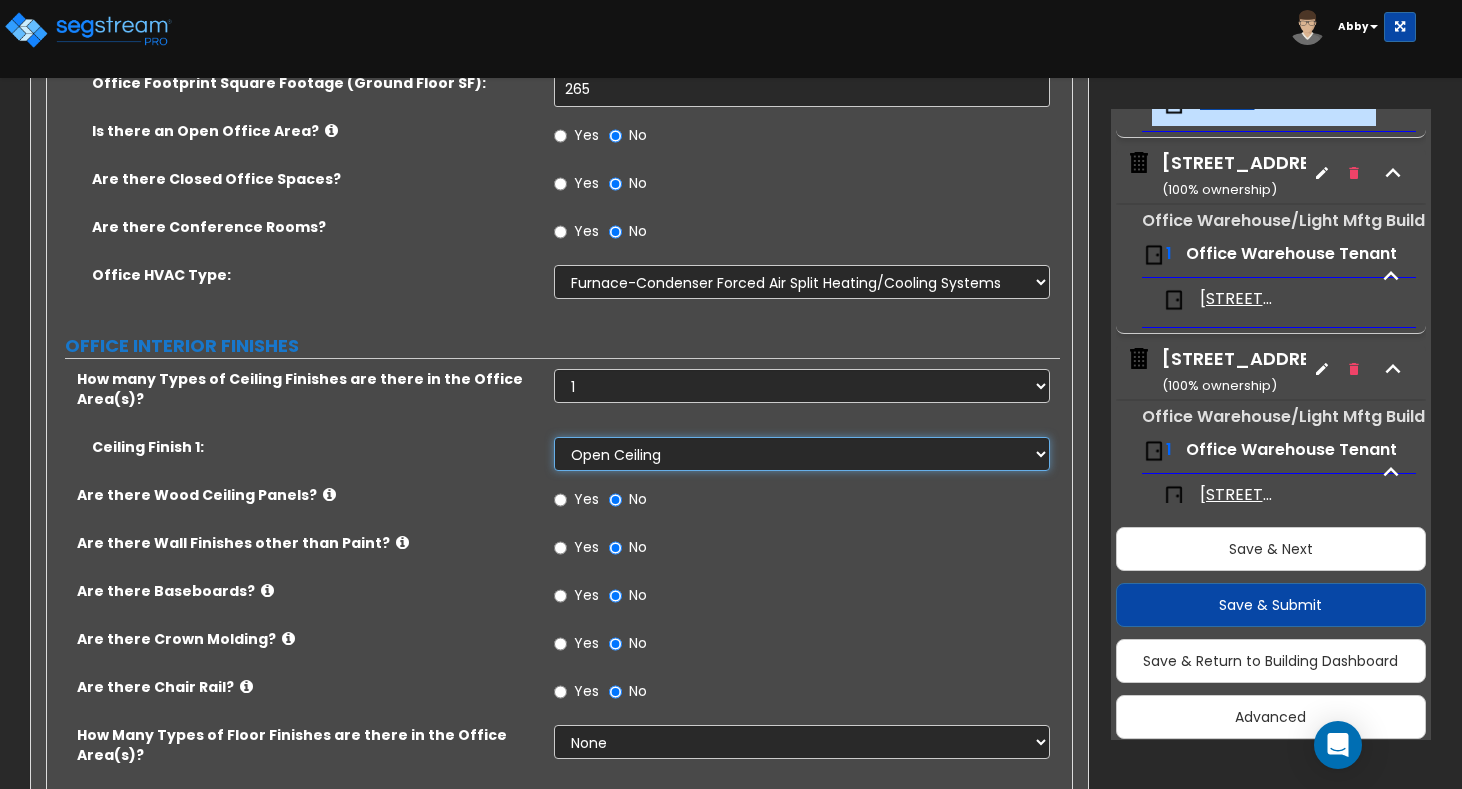 click on "Please Choose One Drop Ceiling Open Ceiling Drywall Ceiling" at bounding box center [802, 454] 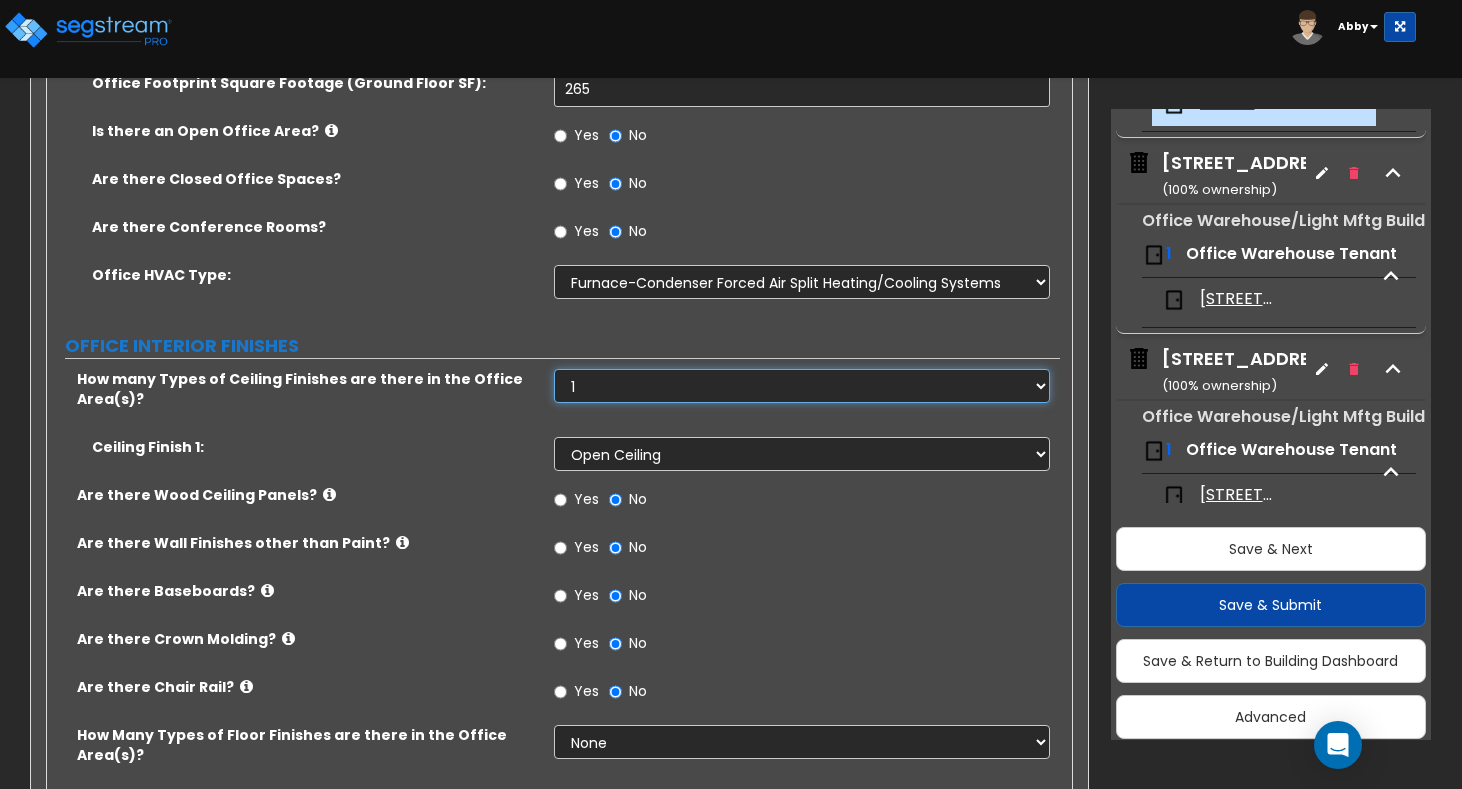 click on "None 1 2 3" at bounding box center [802, 386] 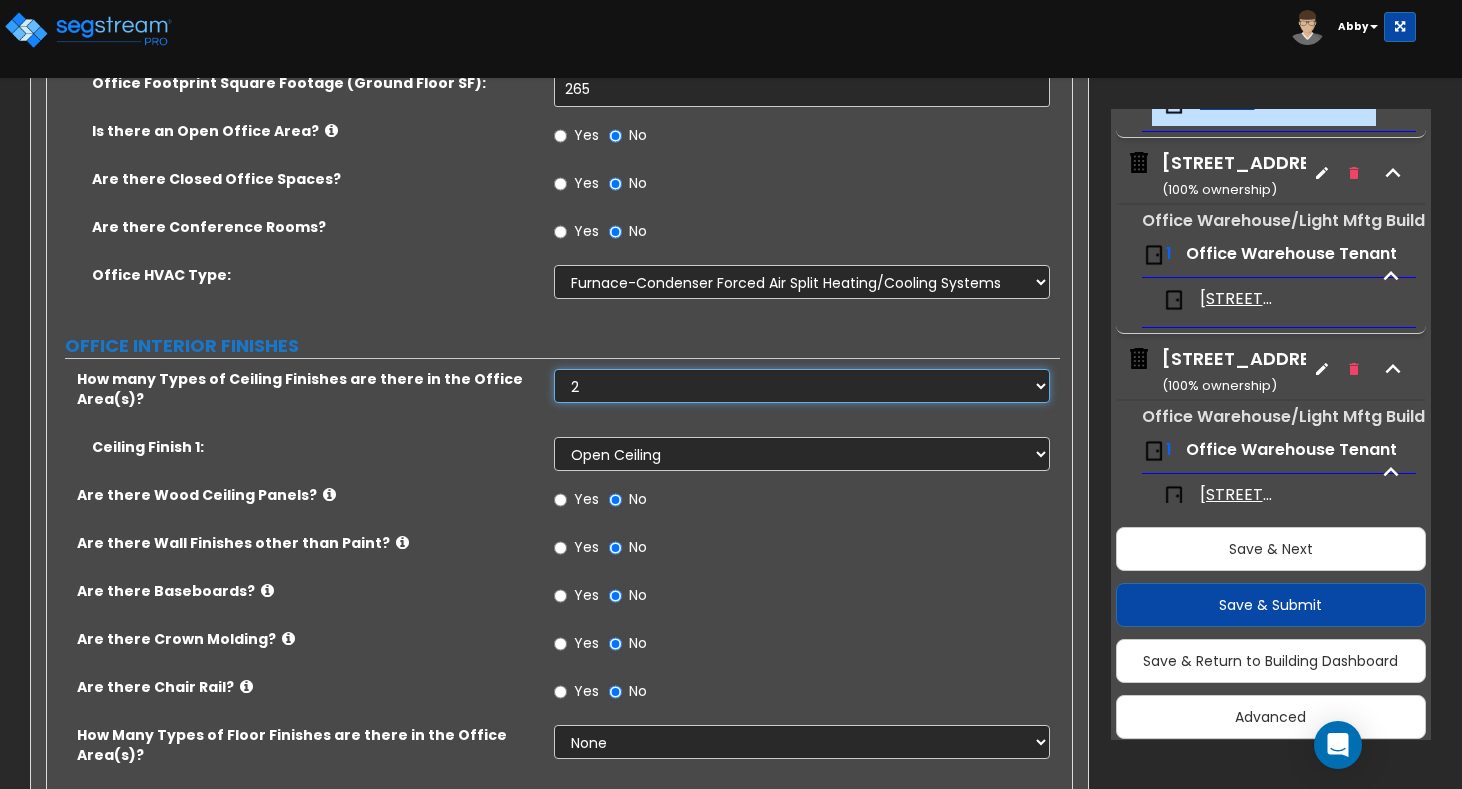 click on "None 1 2 3" at bounding box center (802, 386) 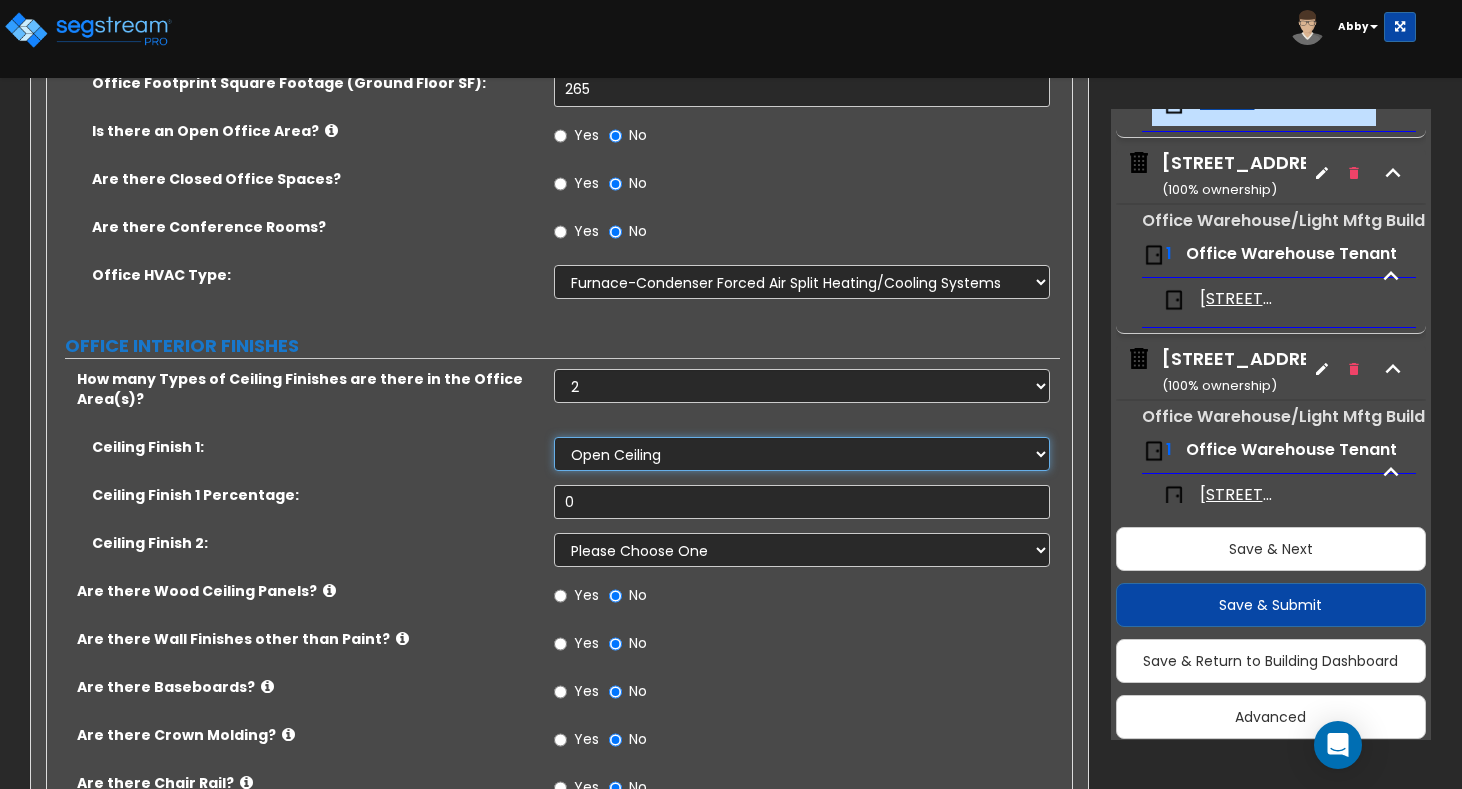 click on "Please Choose One Drop Ceiling Open Ceiling Drywall Ceiling" at bounding box center [802, 454] 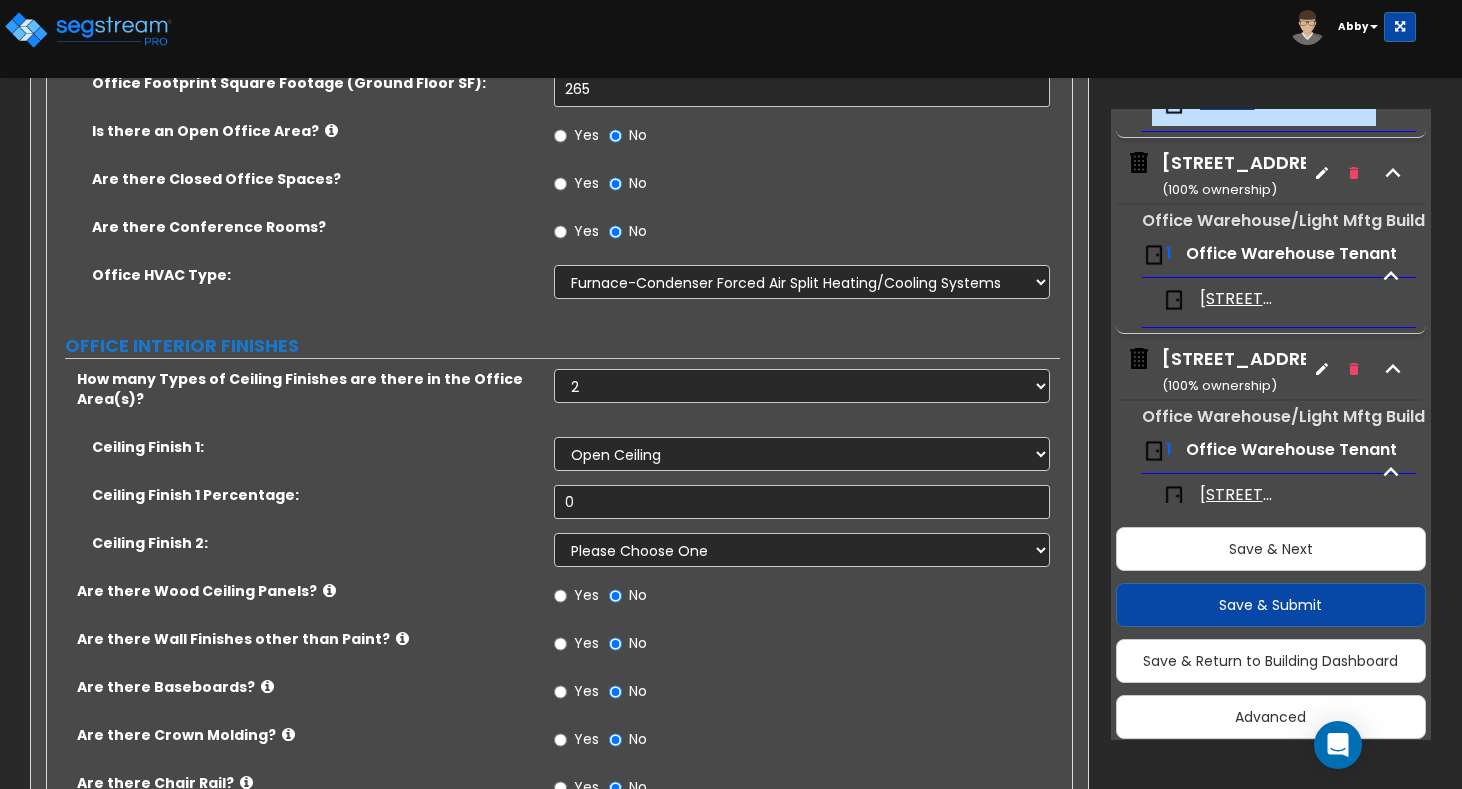 click on "Ceiling Finish 1 Percentage:" at bounding box center (315, 495) 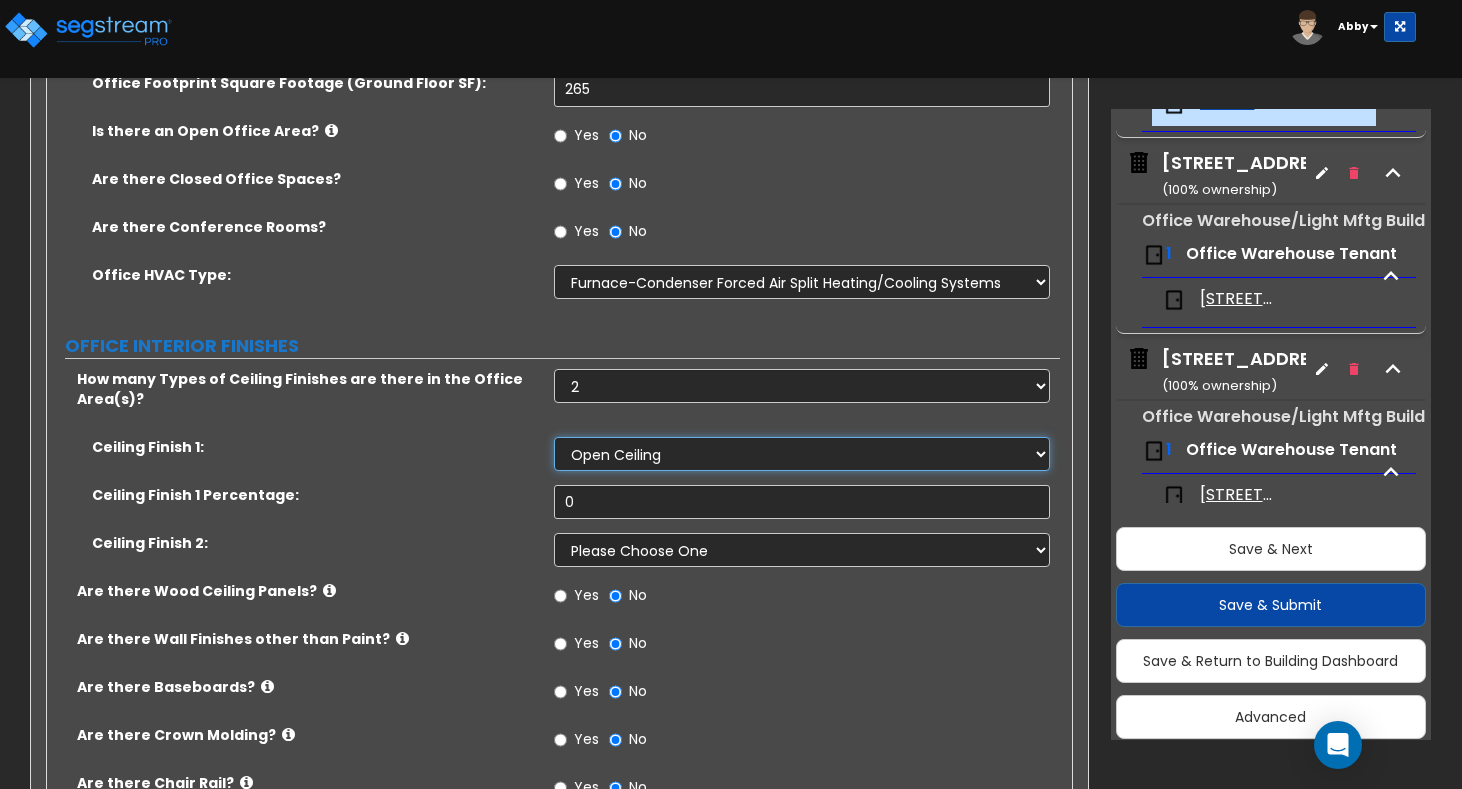 click on "Please Choose One Drop Ceiling Open Ceiling Drywall Ceiling" at bounding box center (802, 454) 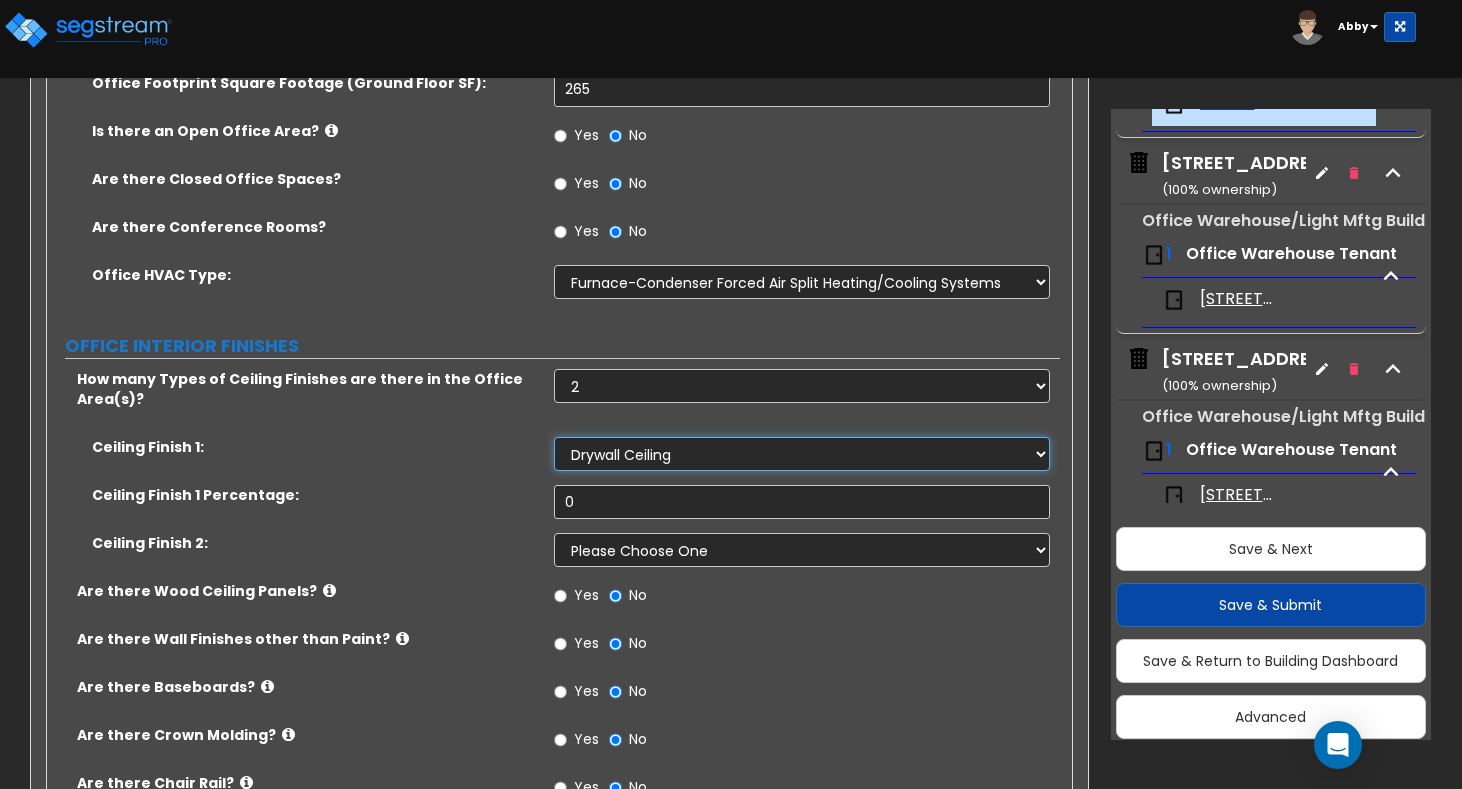 click on "Please Choose One Drop Ceiling Open Ceiling Drywall Ceiling" at bounding box center [802, 454] 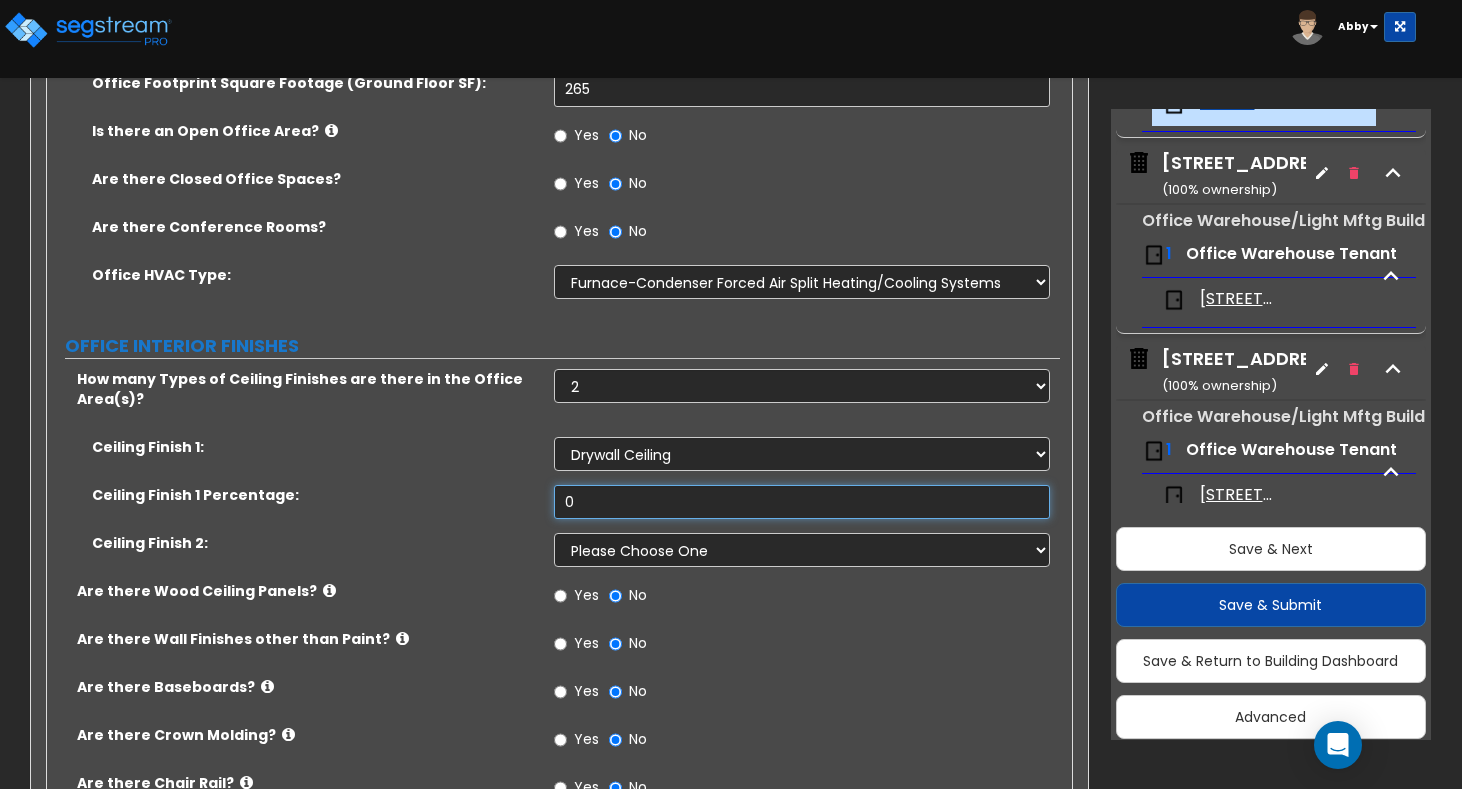 click on "0" at bounding box center (802, 502) 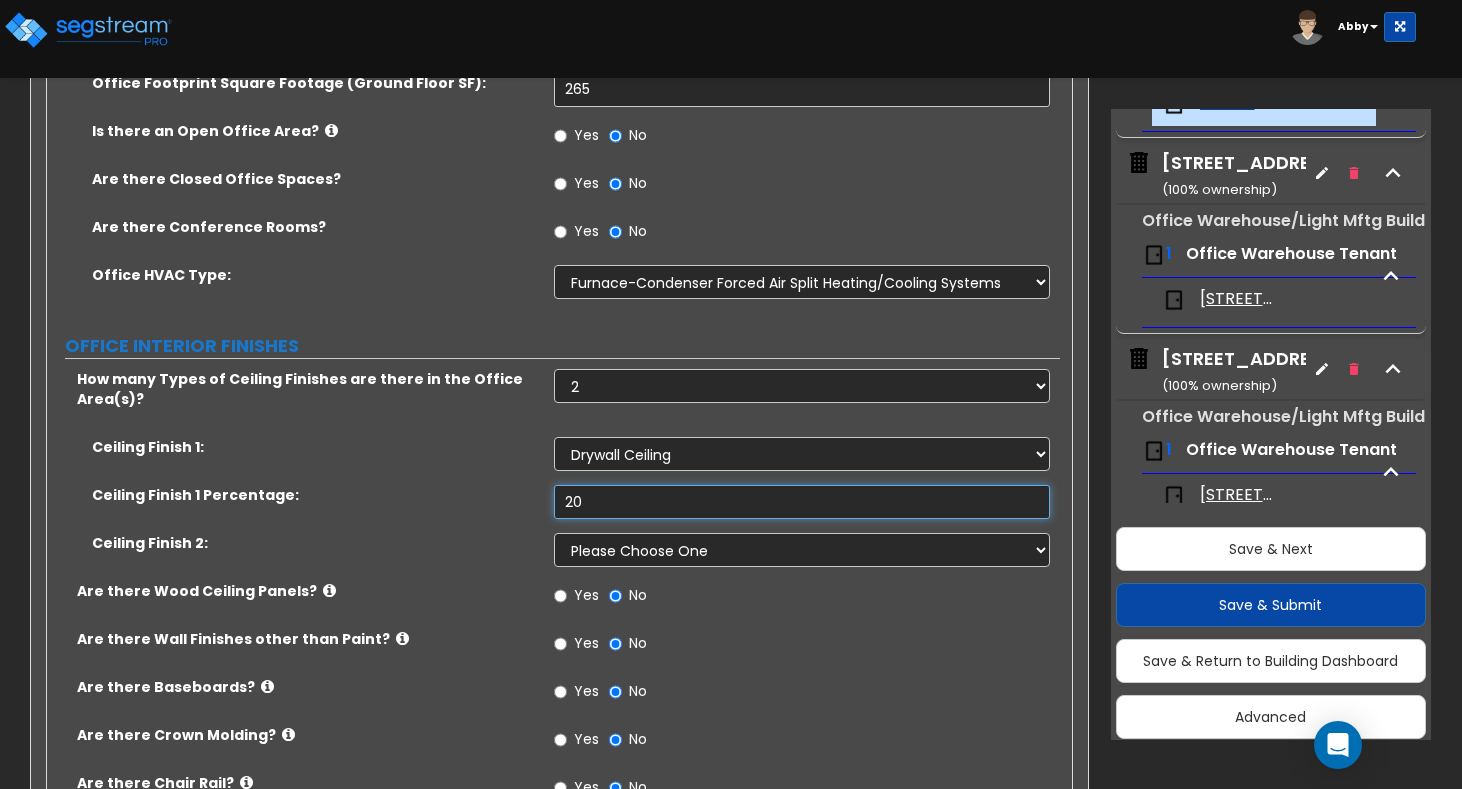 type on "20" 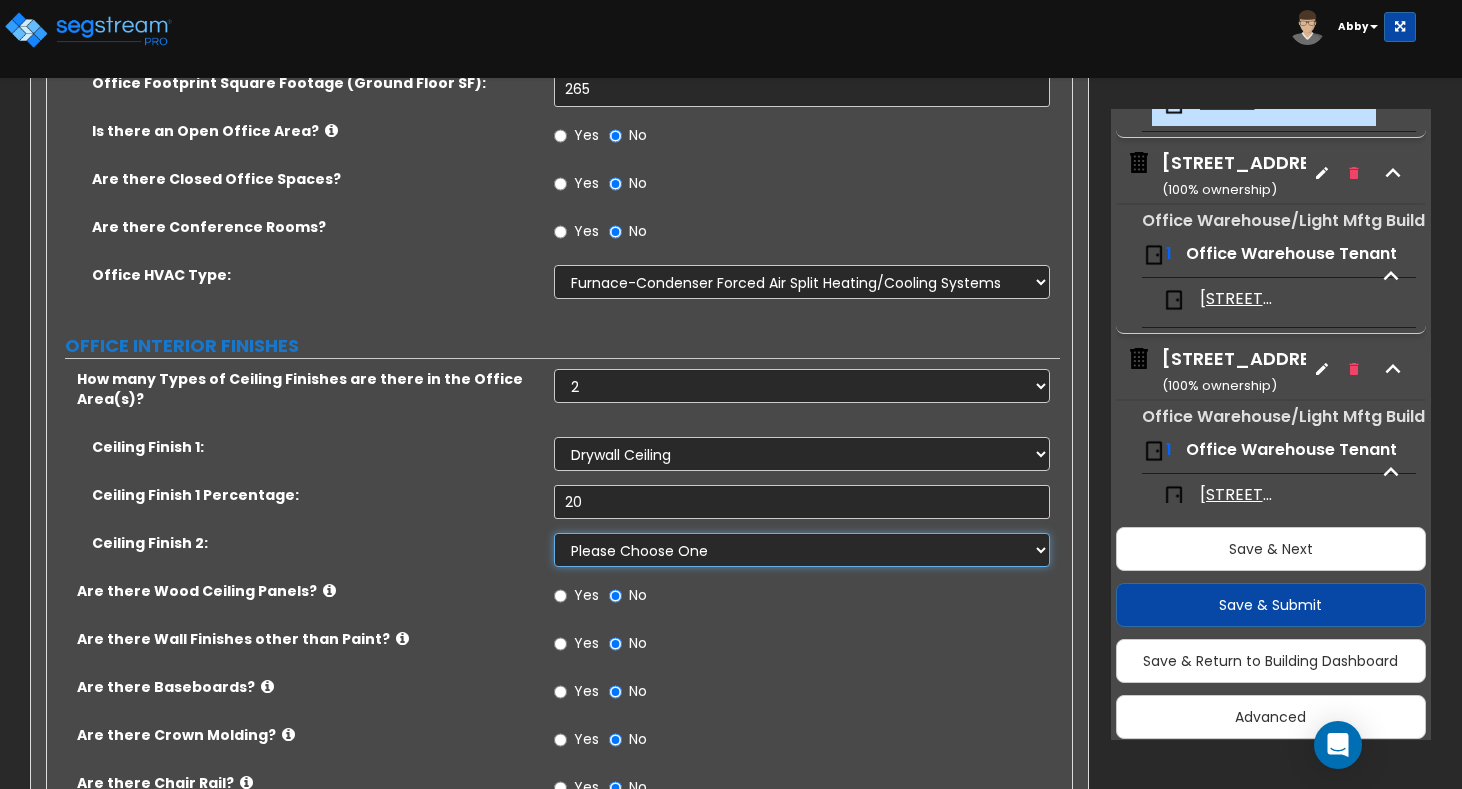 click on "Please Choose One Drop Ceiling Open Ceiling Drywall Ceiling" at bounding box center [802, 550] 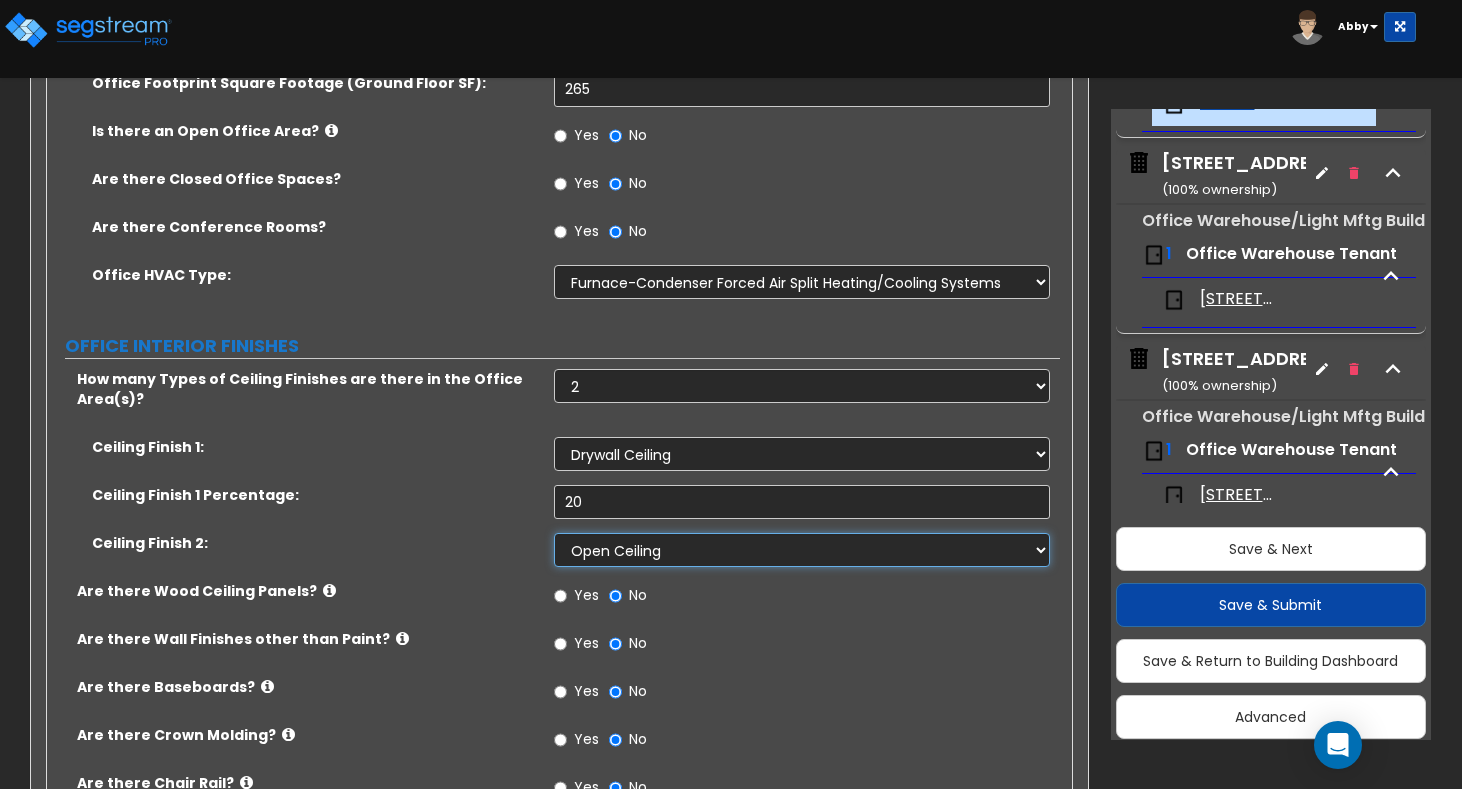 click on "Please Choose One Drop Ceiling Open Ceiling Drywall Ceiling" at bounding box center [802, 550] 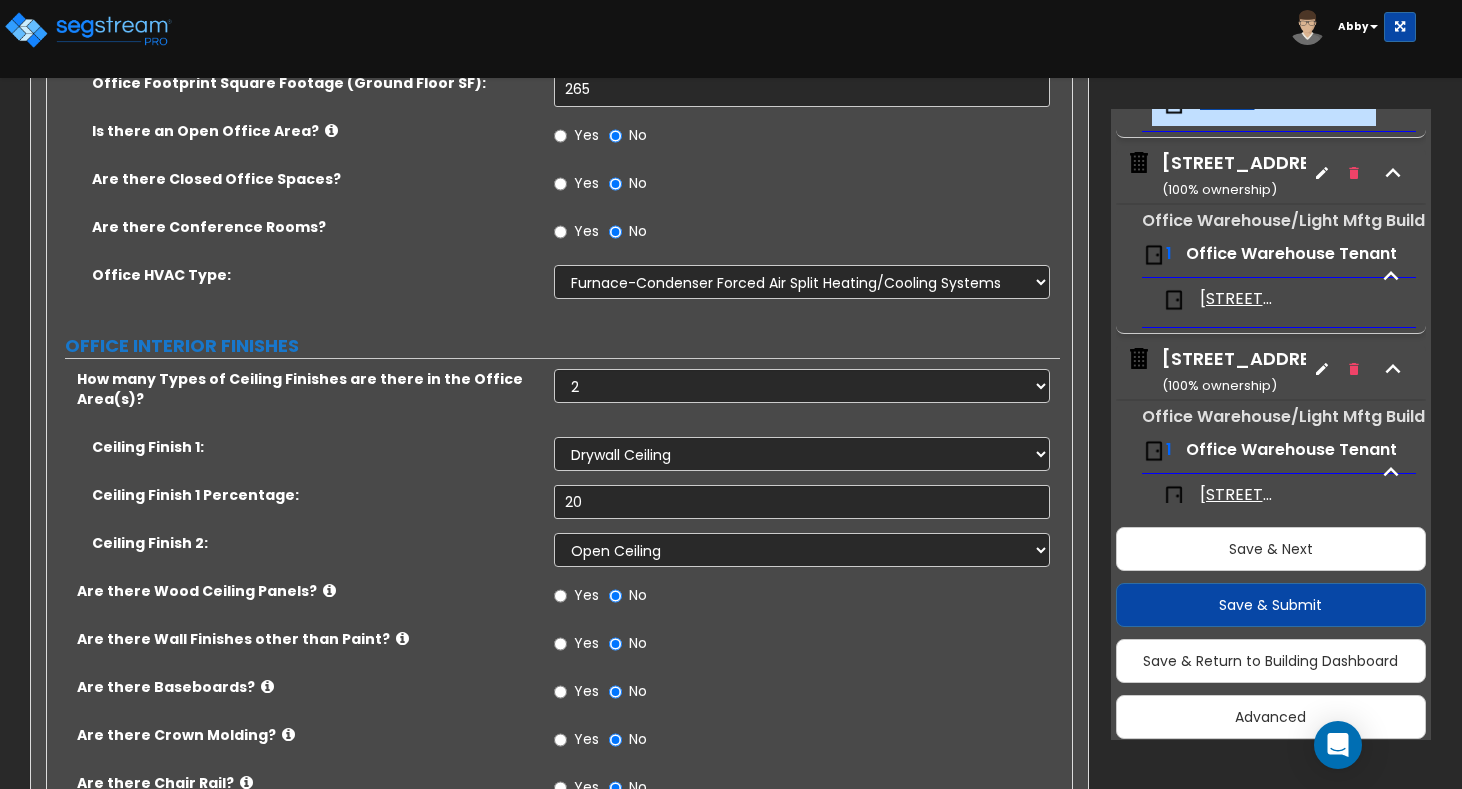 click on "Yes No" at bounding box center (807, 646) 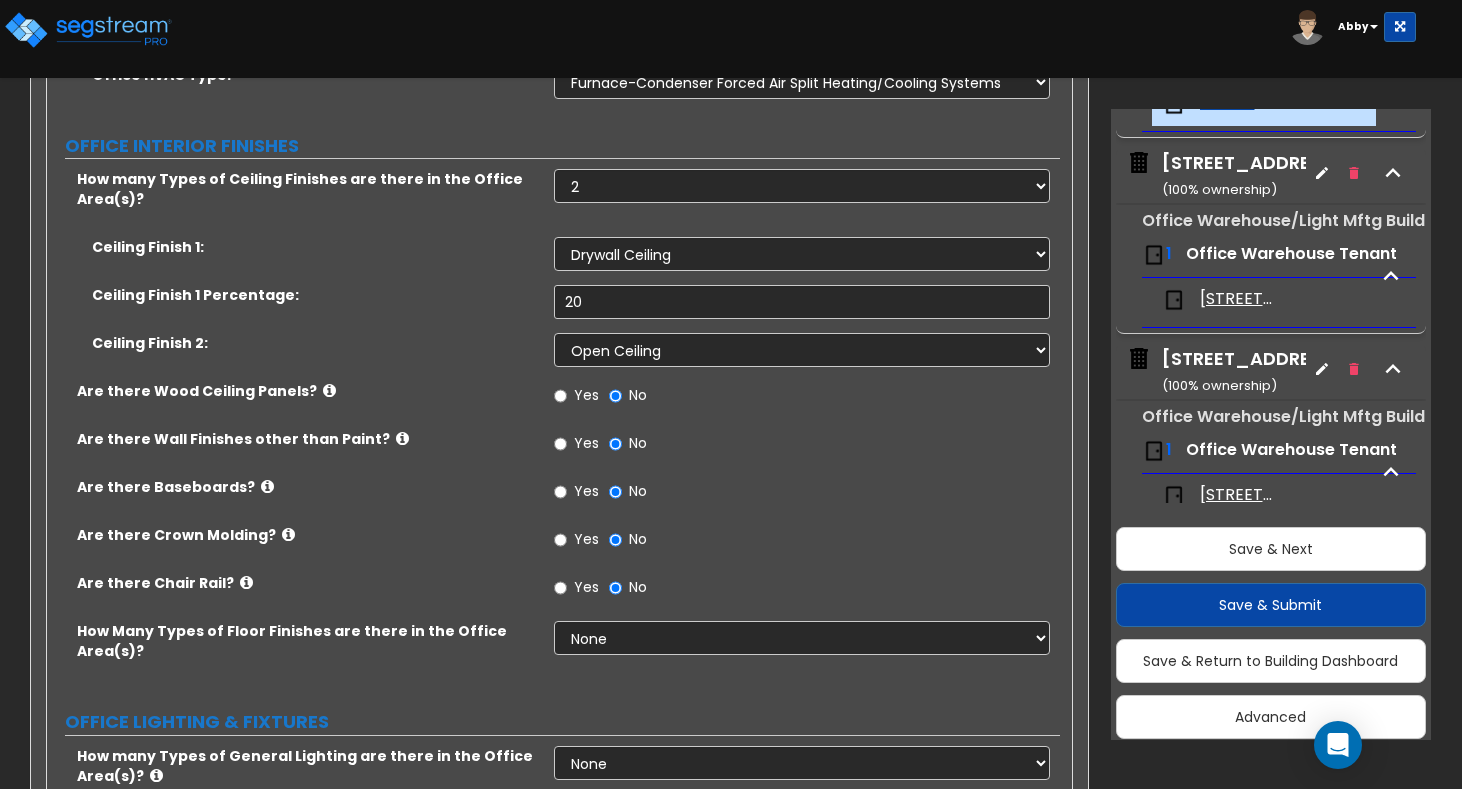 scroll, scrollTop: 1090, scrollLeft: 0, axis: vertical 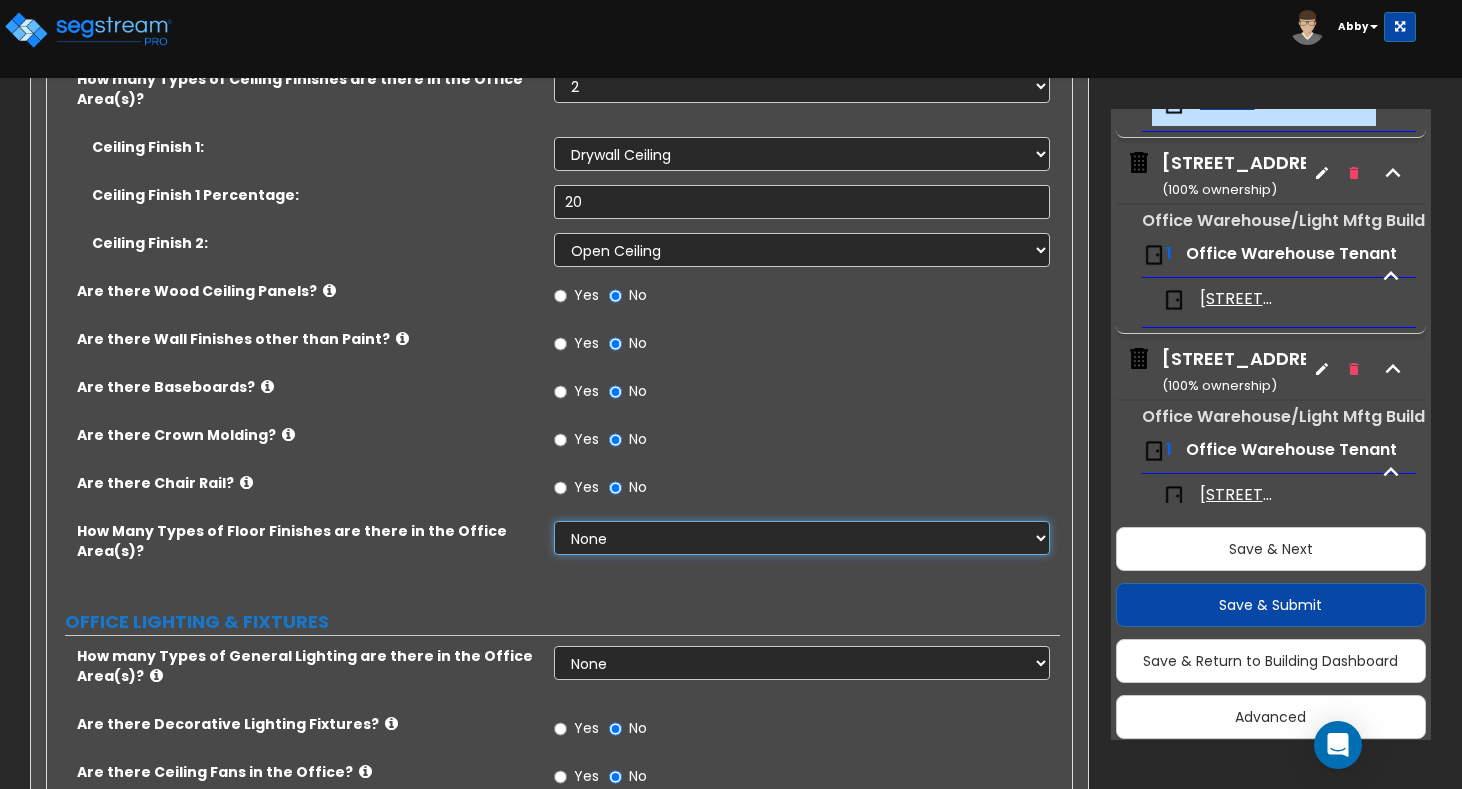click on "None 1 2 3" at bounding box center (802, 538) 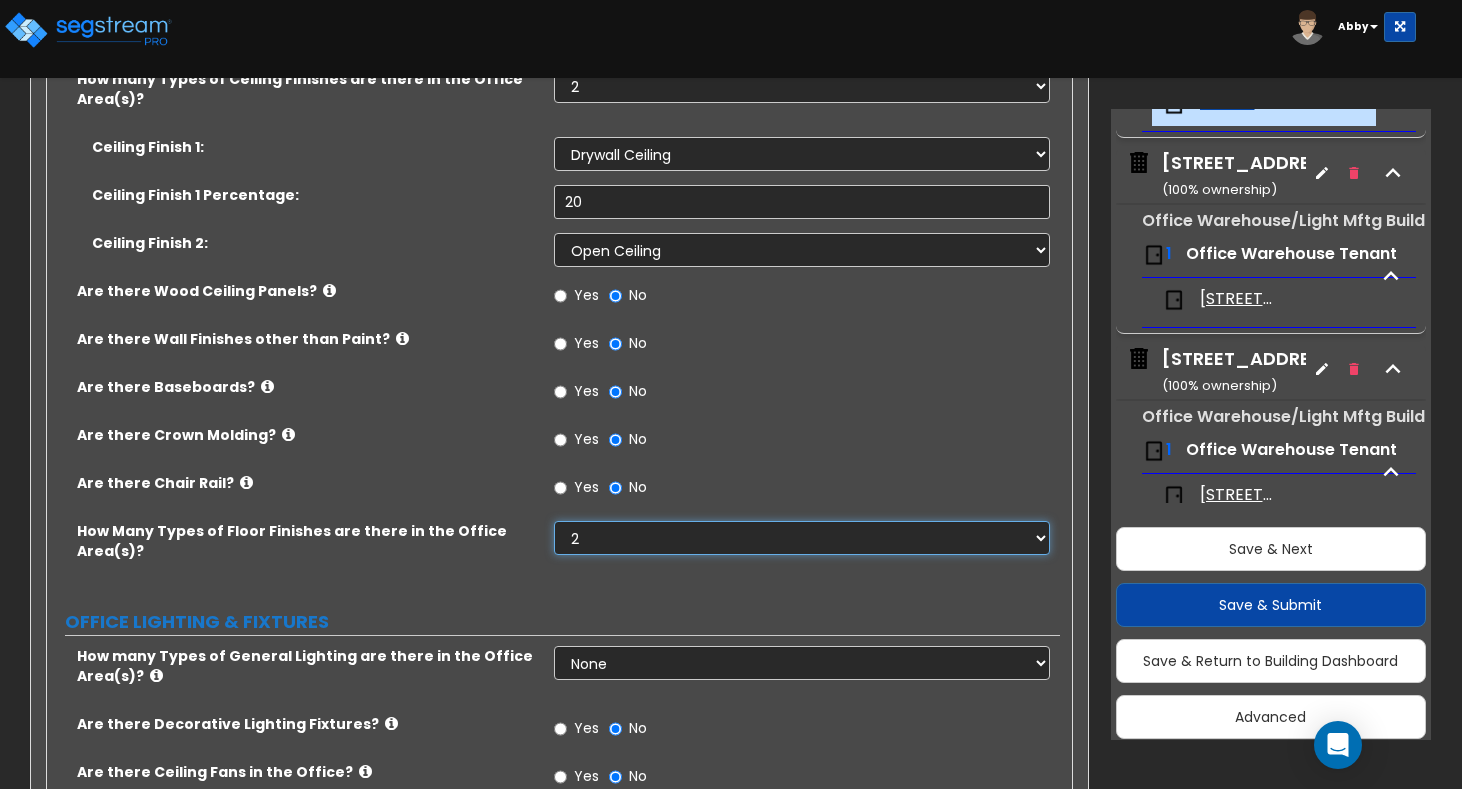 click on "None 1 2 3" at bounding box center [802, 538] 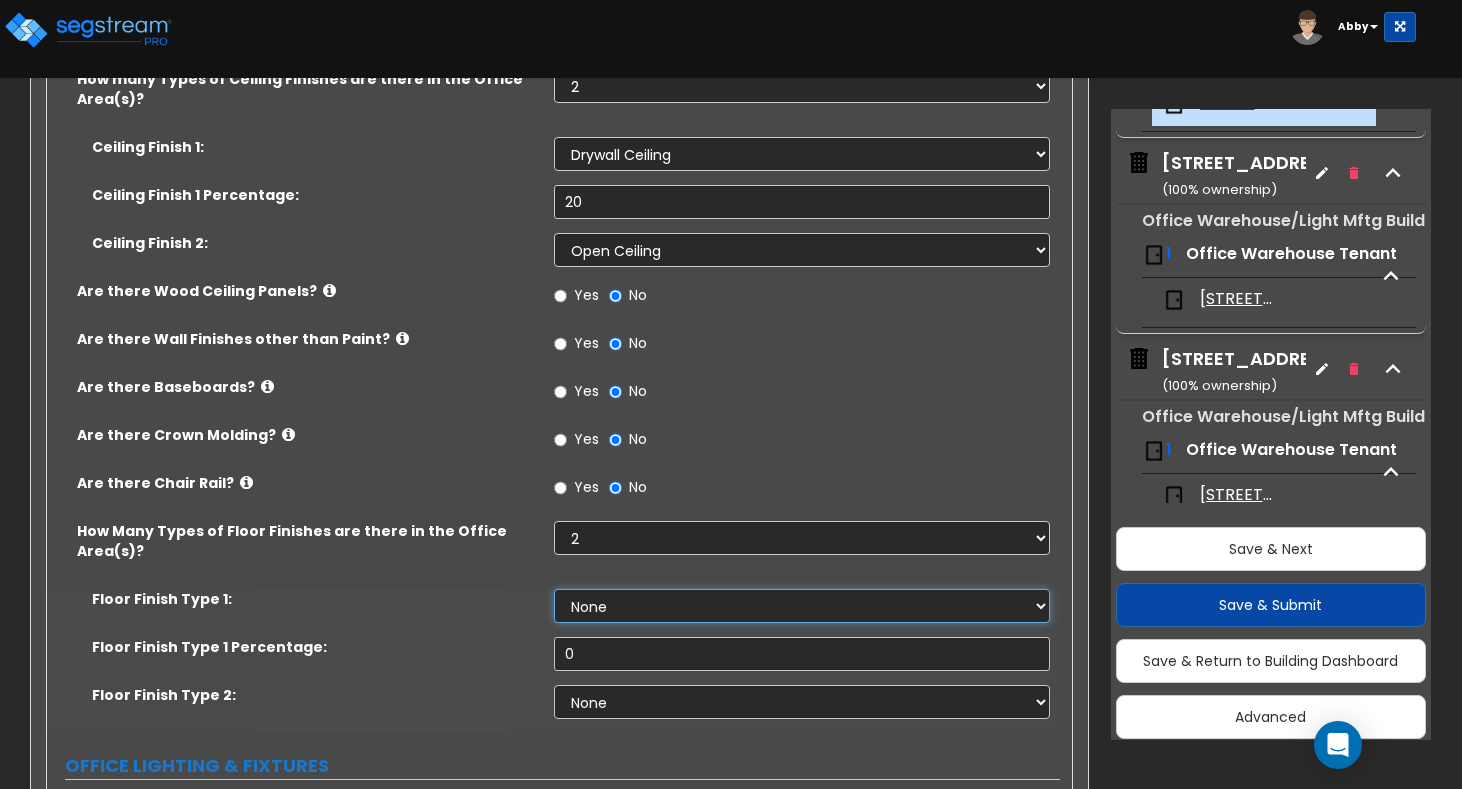 click on "None Tile Flooring Hardwood Flooring Resilient Laminate Flooring VCT Flooring Sheet Carpet Flooring Sheet Vinyl Flooring Carpet Tile Flooring" at bounding box center [802, 606] 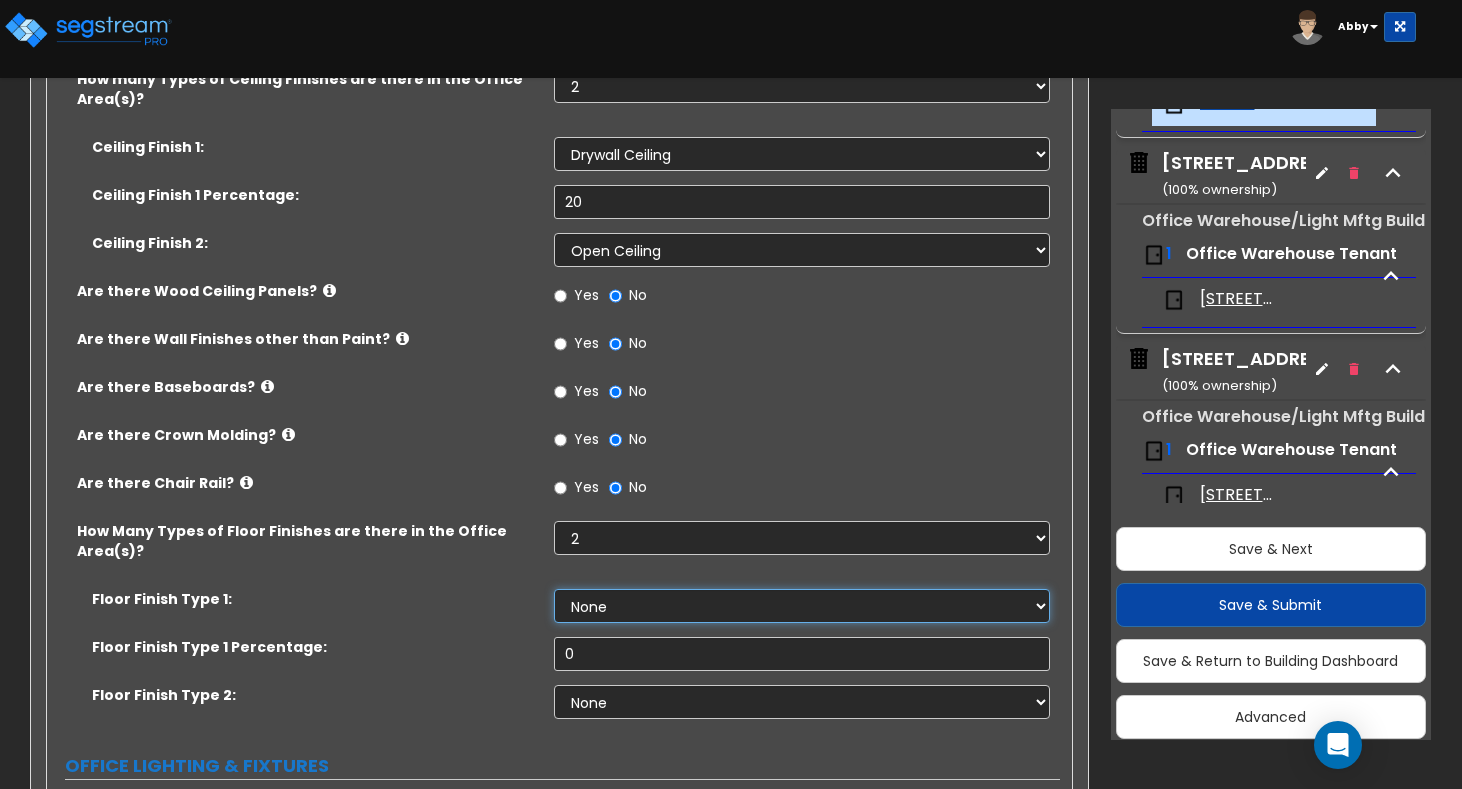 select on "1" 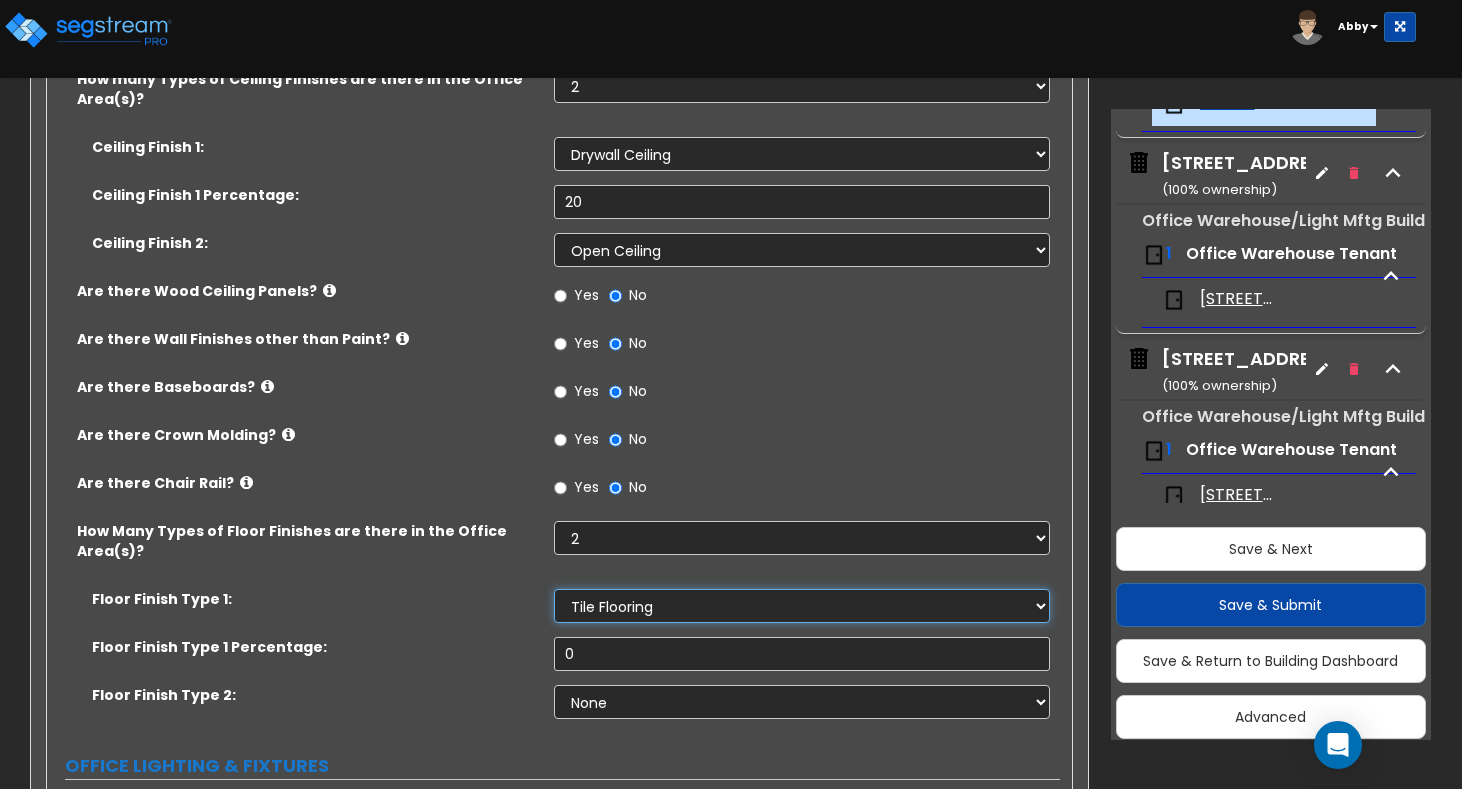 click on "None Tile Flooring Hardwood Flooring Resilient Laminate Flooring VCT Flooring Sheet Carpet Flooring Sheet Vinyl Flooring Carpet Tile Flooring" at bounding box center (802, 606) 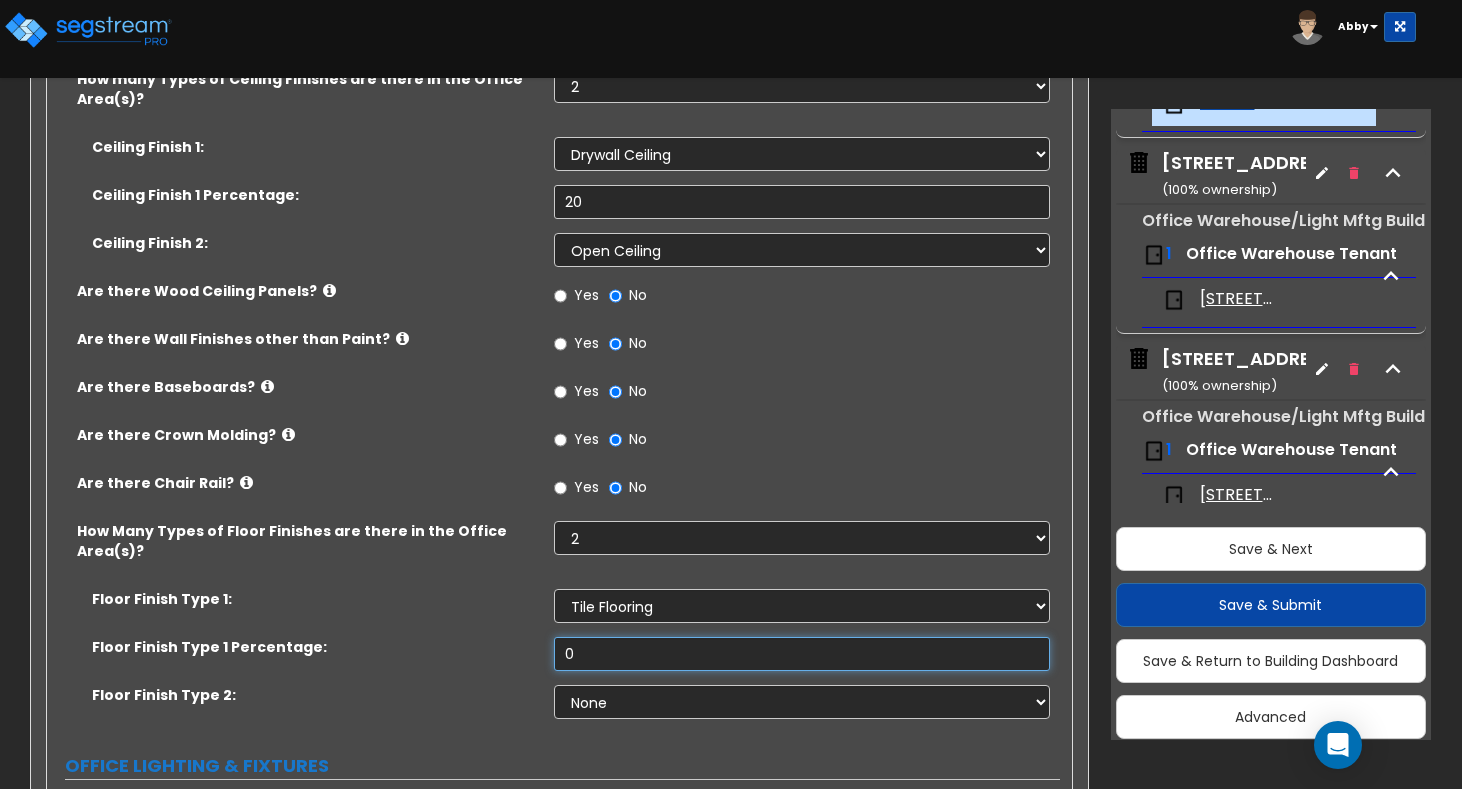 drag, startPoint x: 592, startPoint y: 600, endPoint x: 529, endPoint y: 610, distance: 63.788715 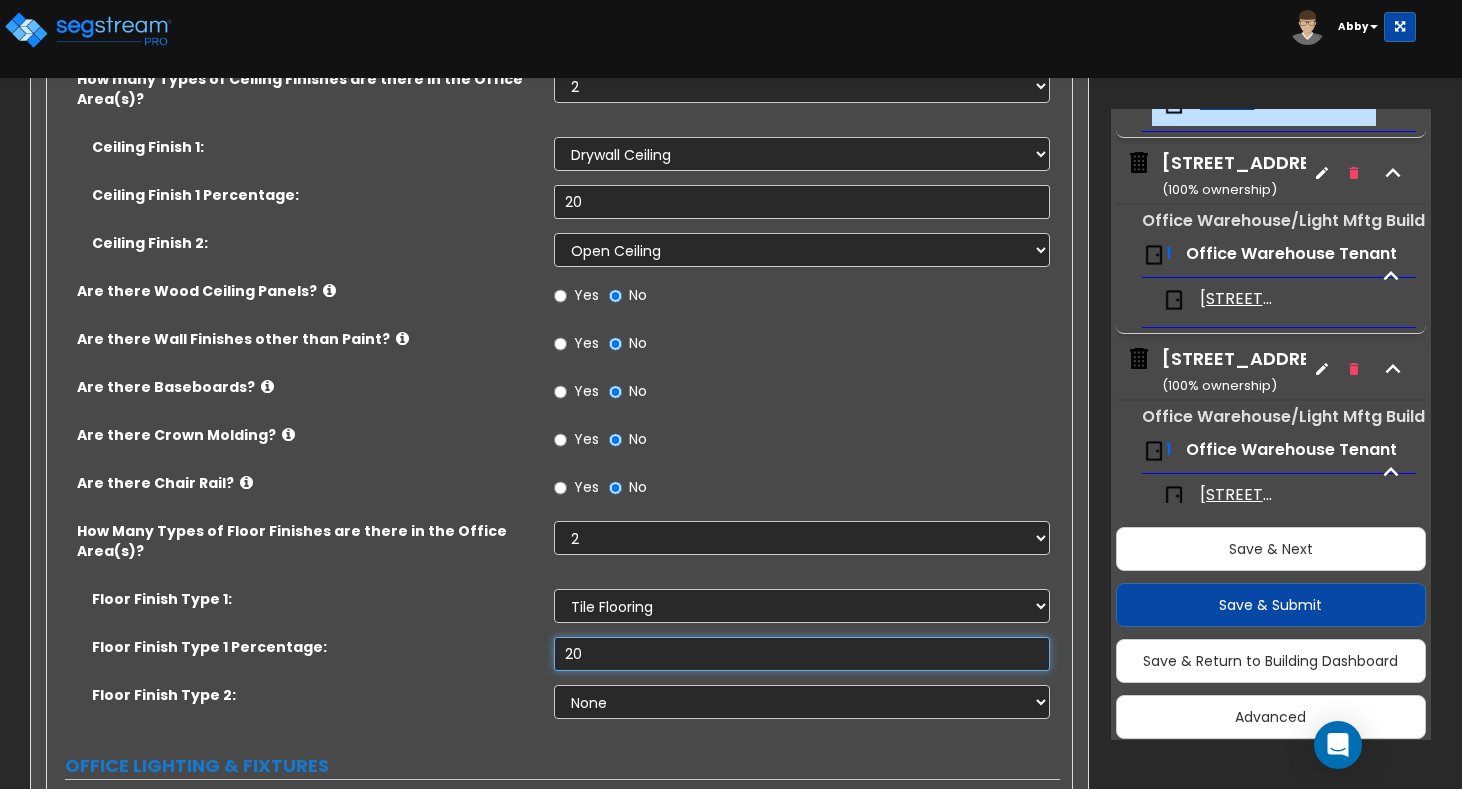 type on "20" 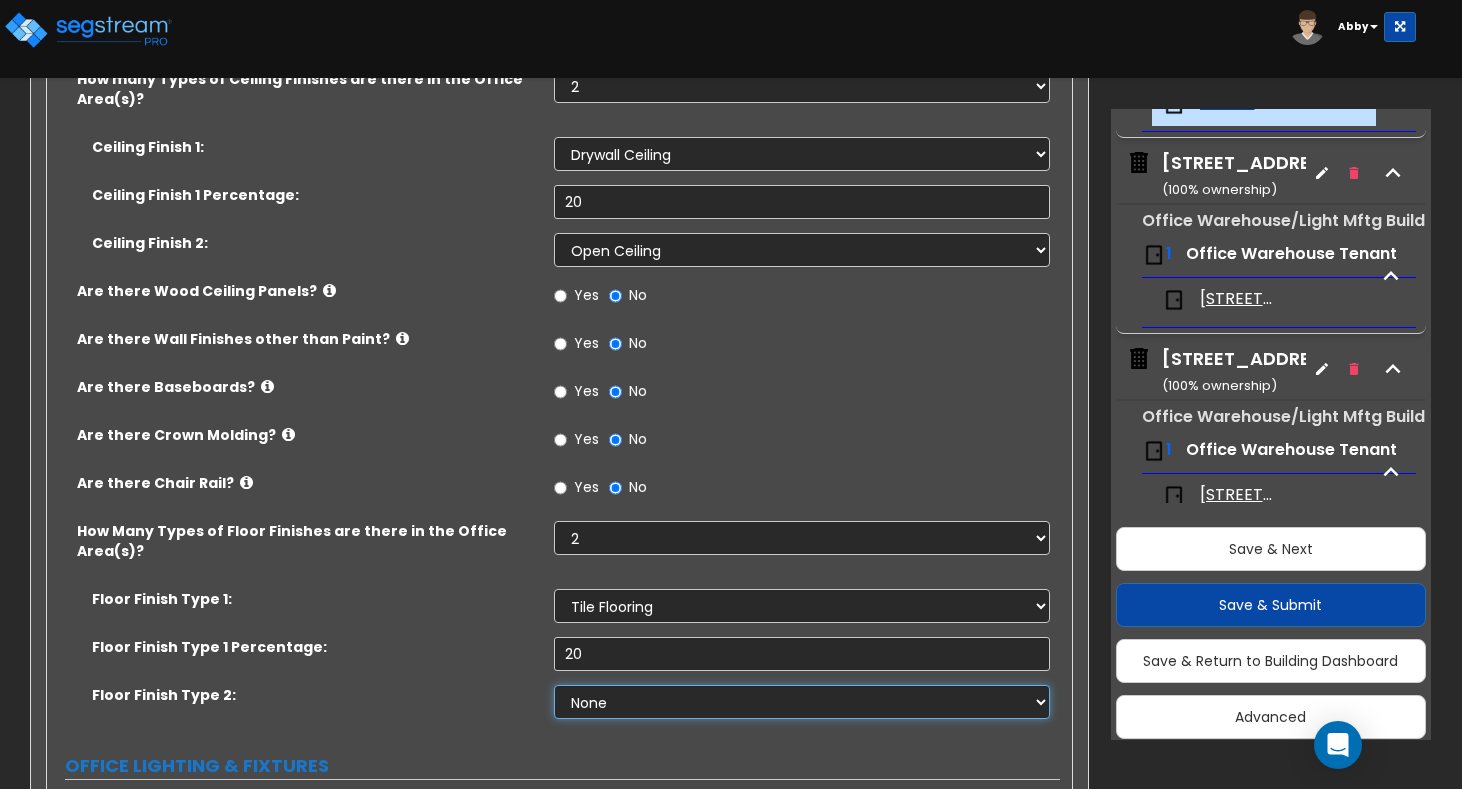 click on "None Tile Flooring Hardwood Flooring Resilient Laminate Flooring VCT Flooring Sheet Carpet Flooring Sheet Vinyl Flooring Carpet Tile Flooring" at bounding box center (802, 702) 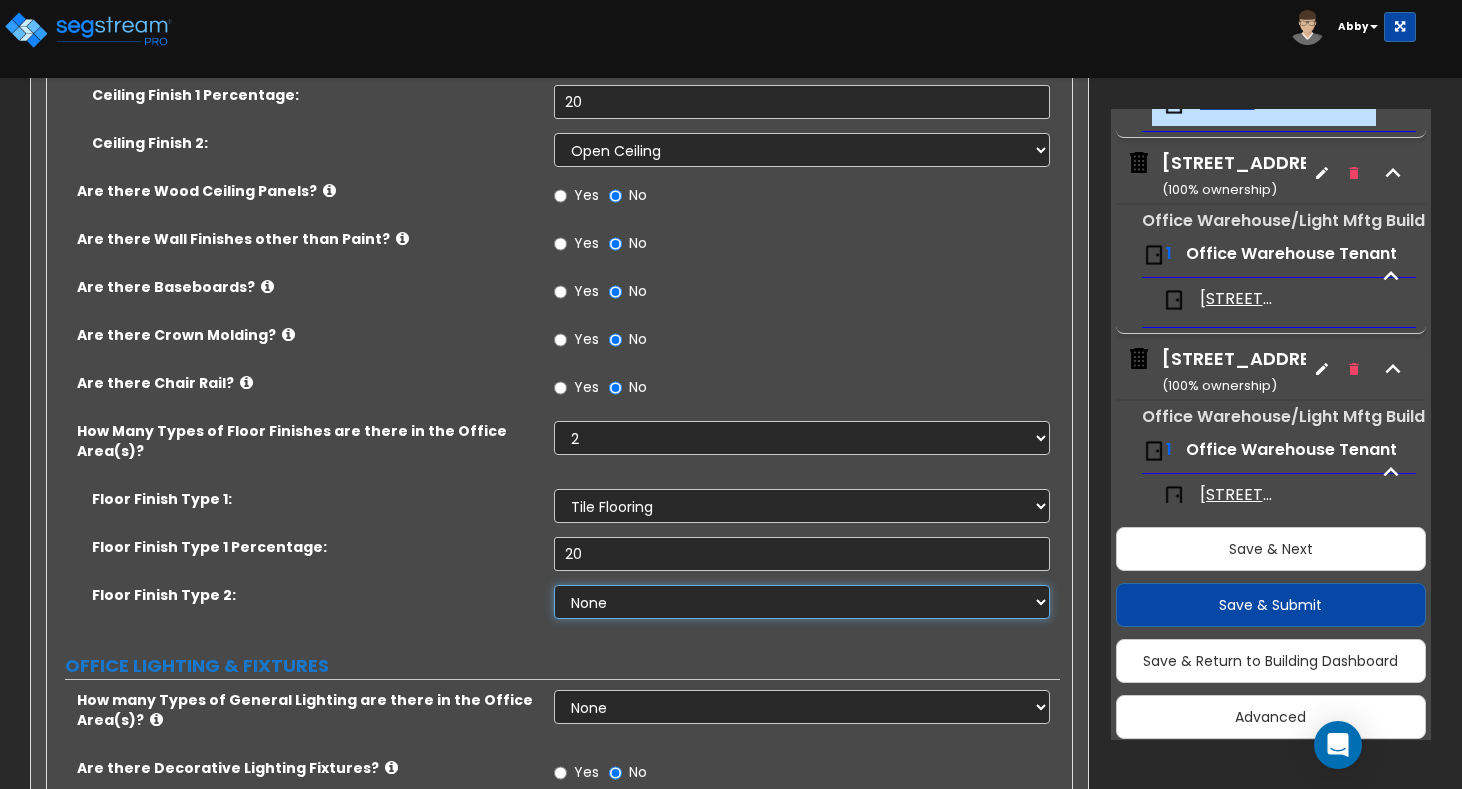 scroll, scrollTop: 1290, scrollLeft: 0, axis: vertical 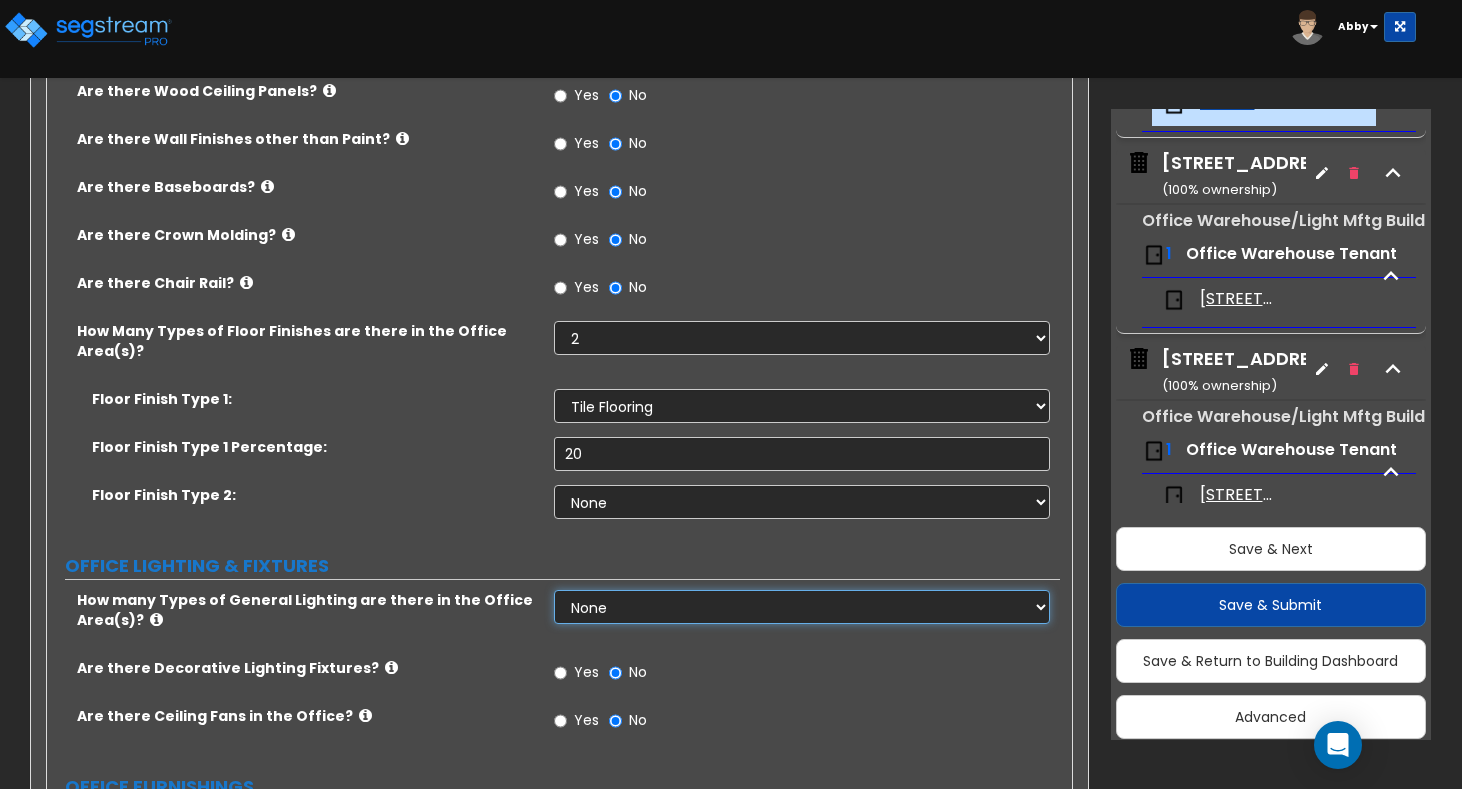click on "None 1 2 3" at bounding box center (802, 607) 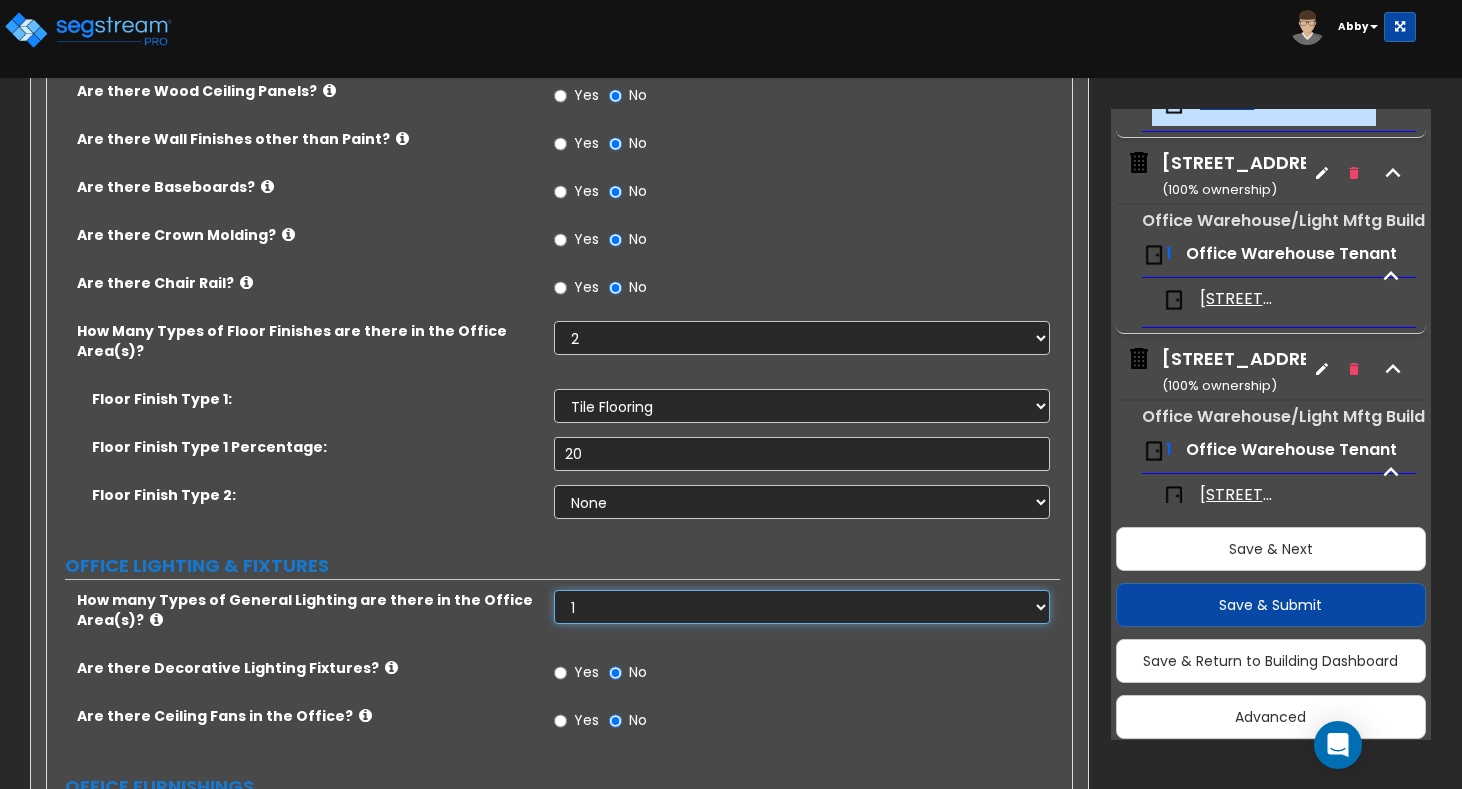 click on "None 1 2 3" at bounding box center (802, 607) 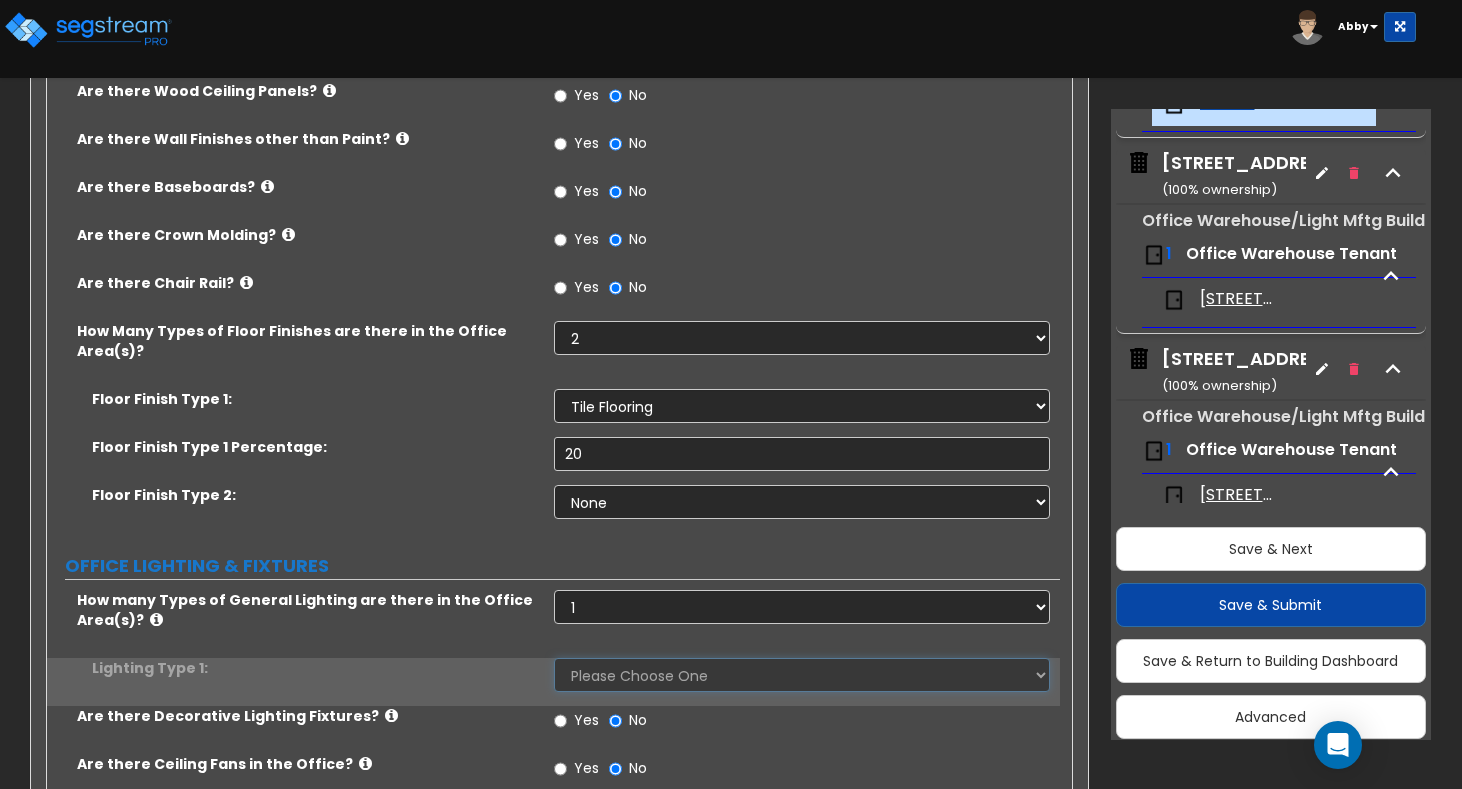 click on "Please Choose One LED Surface-Mounted LED Recessed Fluorescent Surface-Mounted Fluorescent Recessed Incandescent Can Incandescent Surface-Mounted" at bounding box center (802, 675) 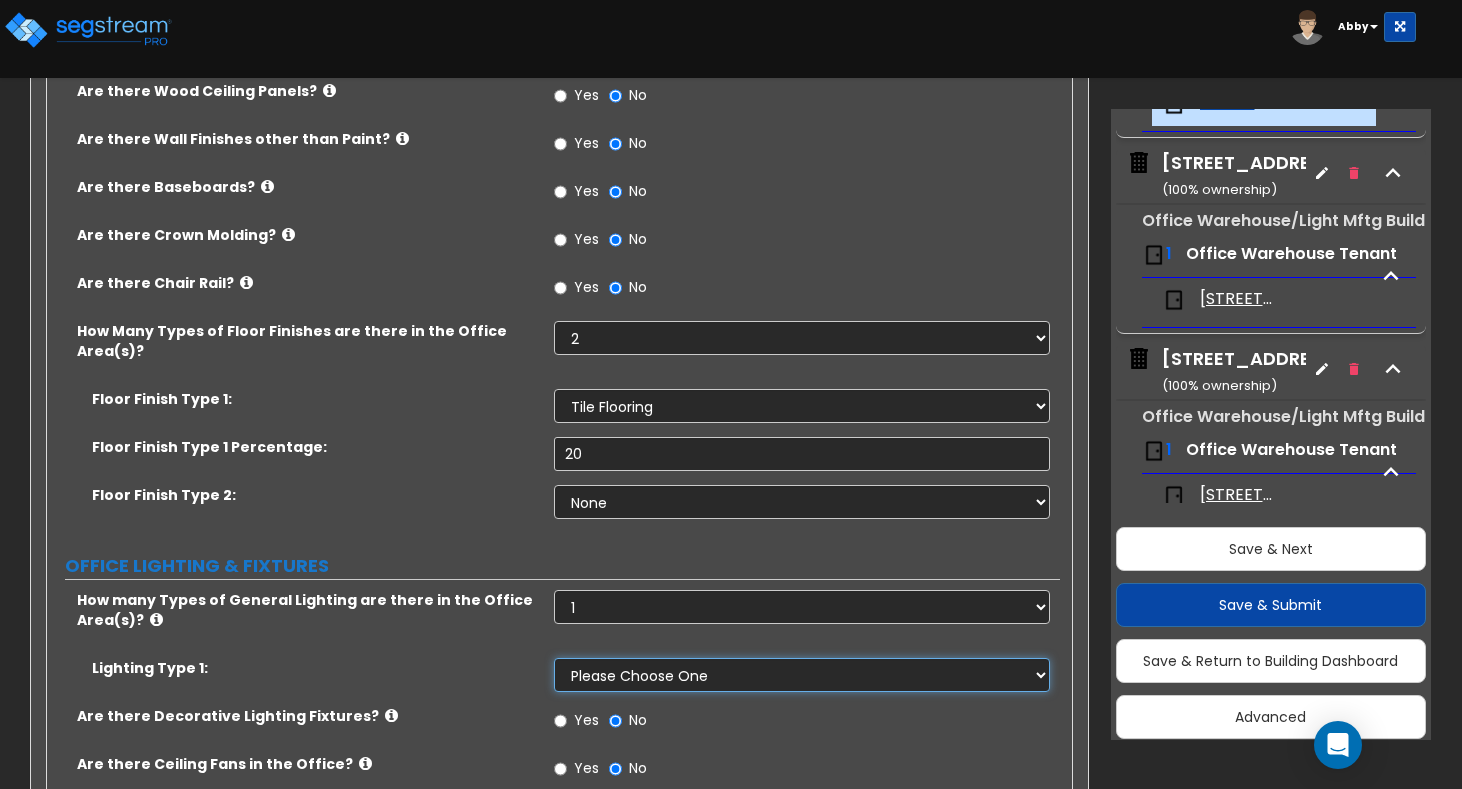 select on "1" 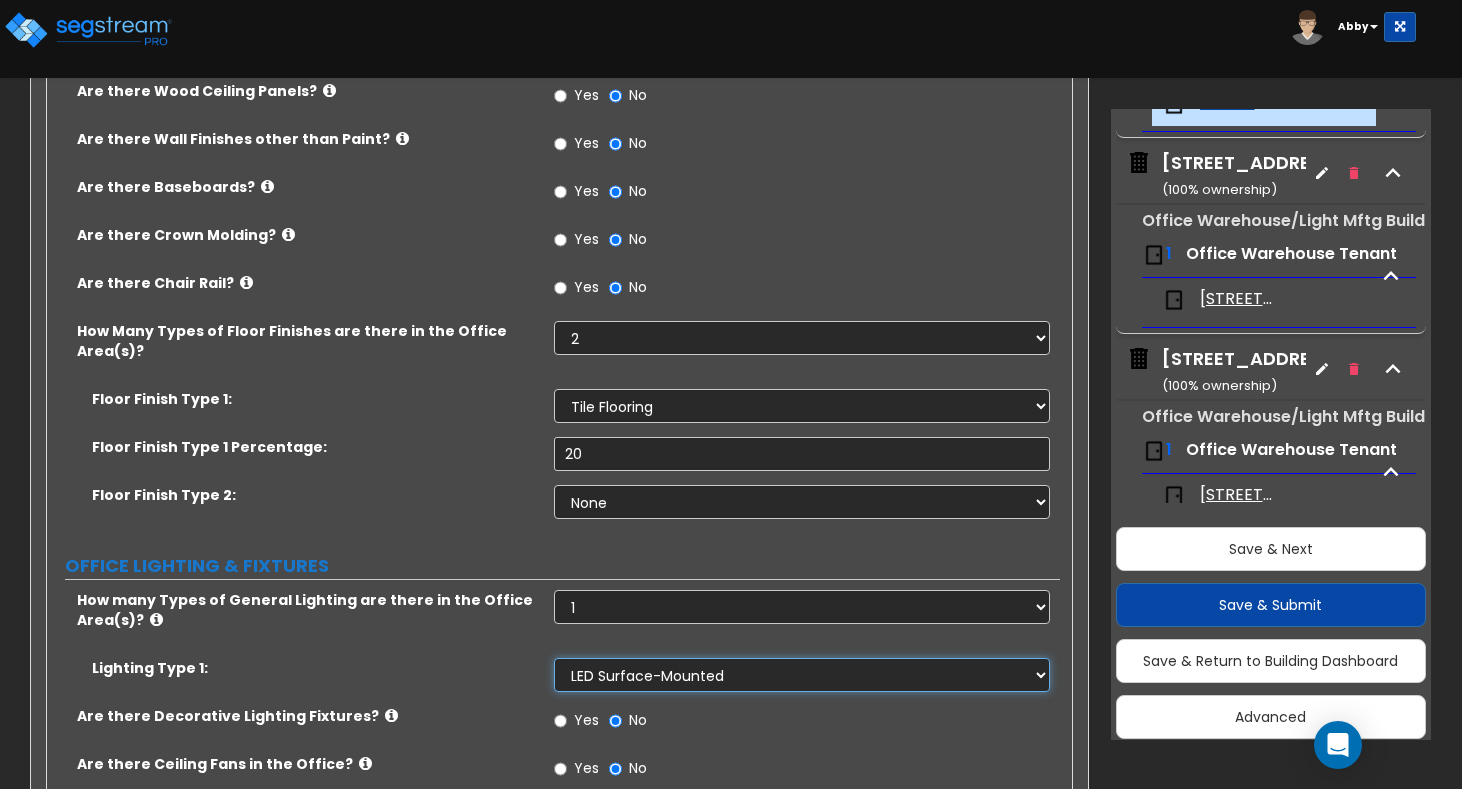 click on "Please Choose One LED Surface-Mounted LED Recessed Fluorescent Surface-Mounted Fluorescent Recessed Incandescent Can Incandescent Surface-Mounted" at bounding box center [802, 675] 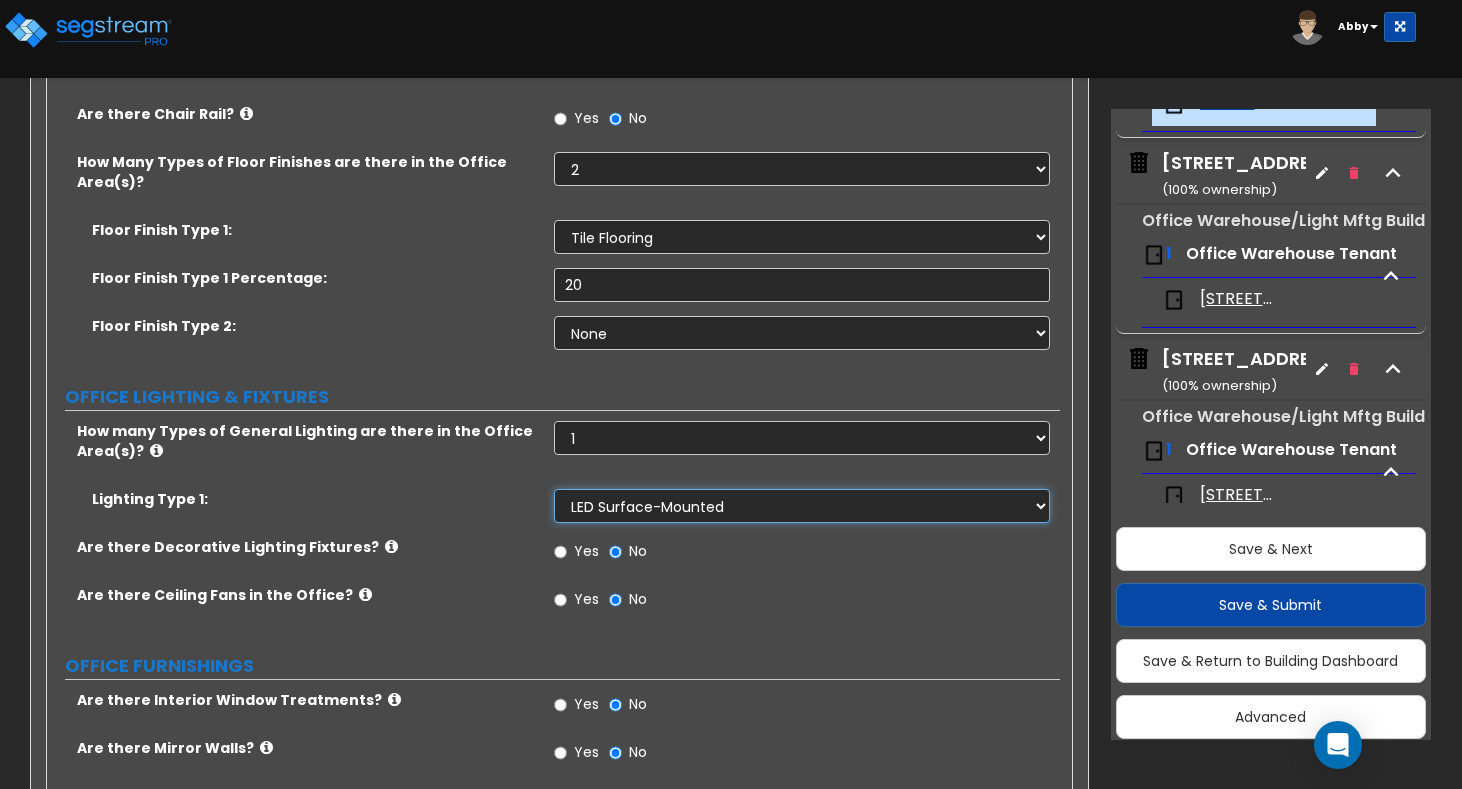 scroll, scrollTop: 1490, scrollLeft: 0, axis: vertical 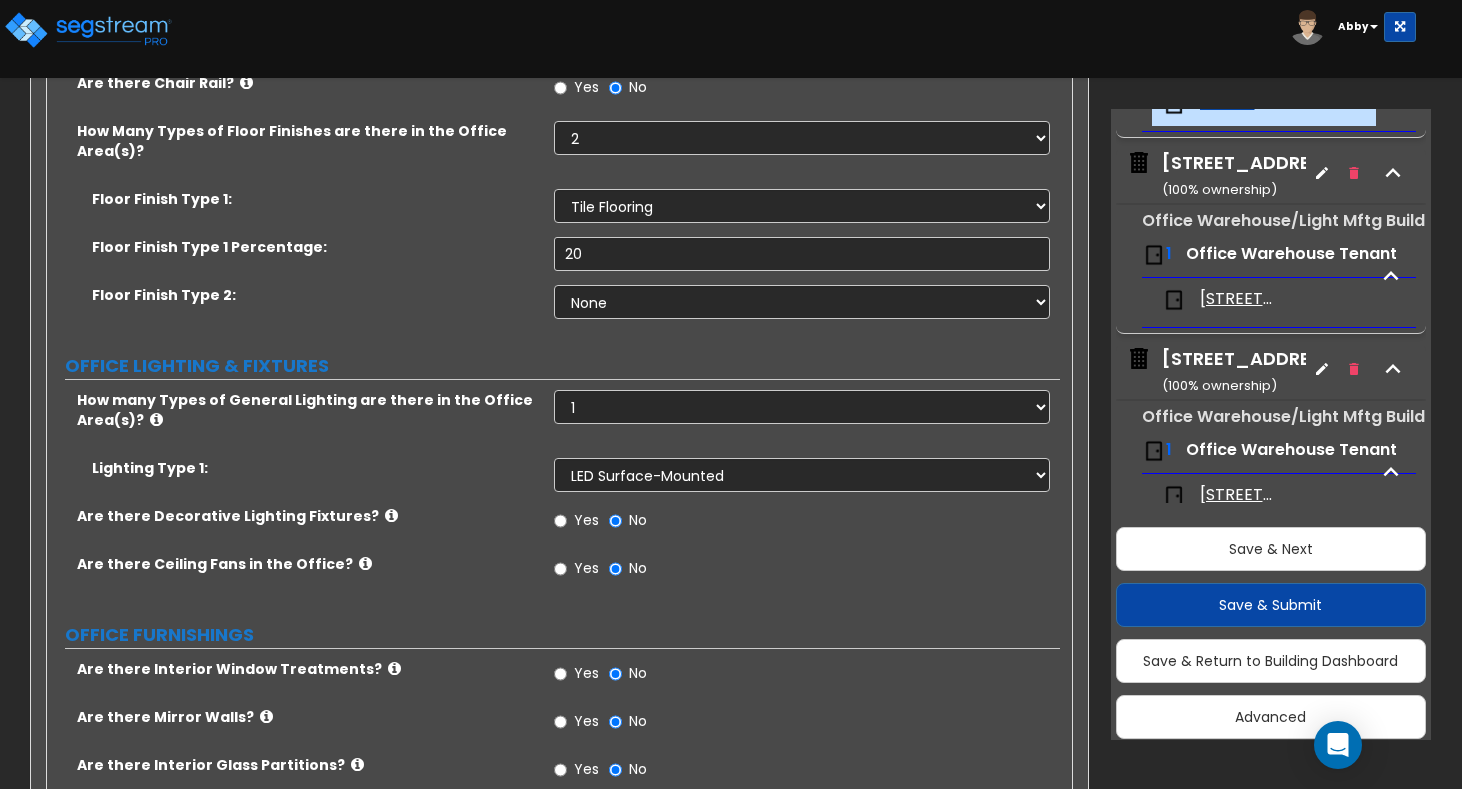 click on "Yes" at bounding box center [586, 673] 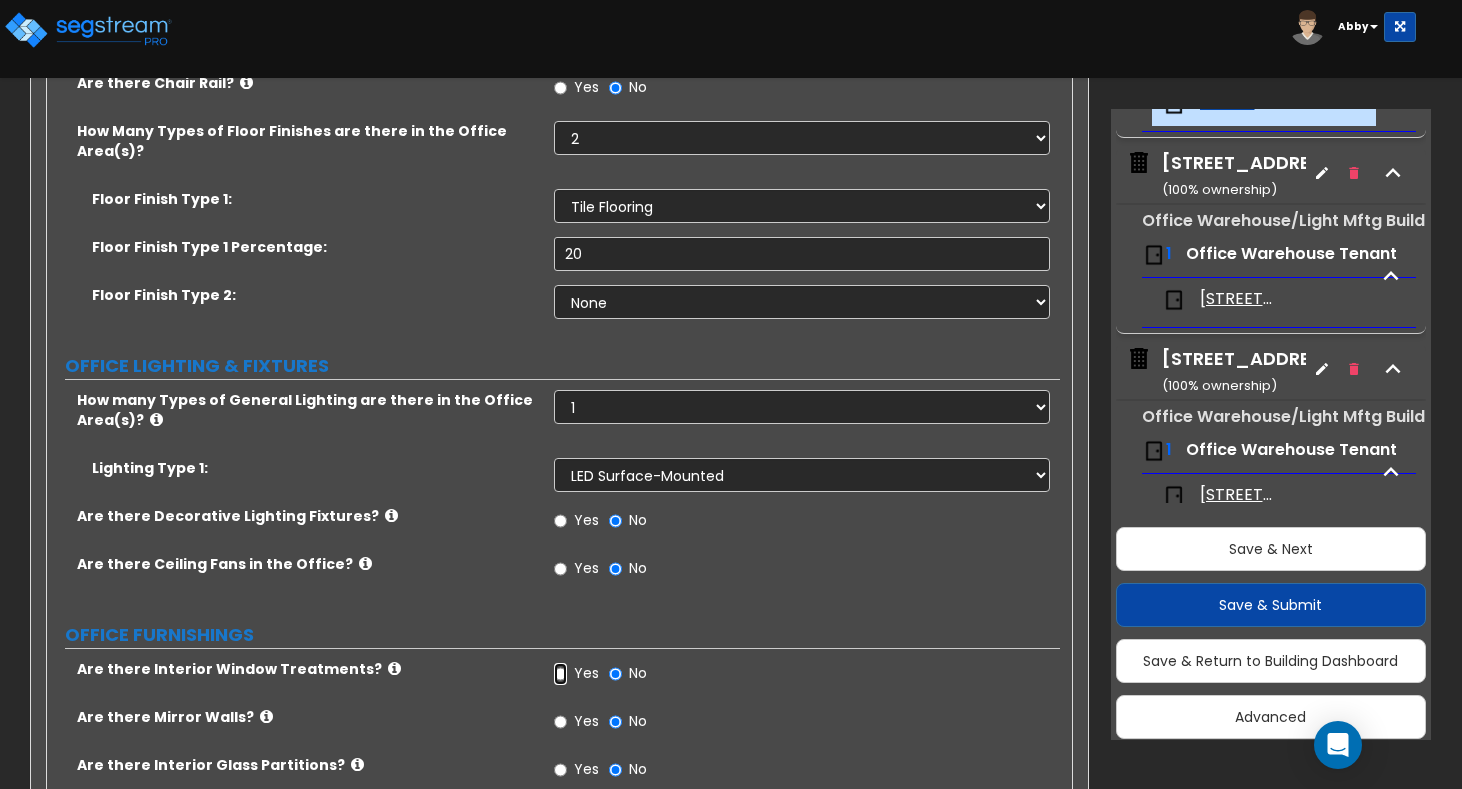 click on "Yes" at bounding box center (560, 674) 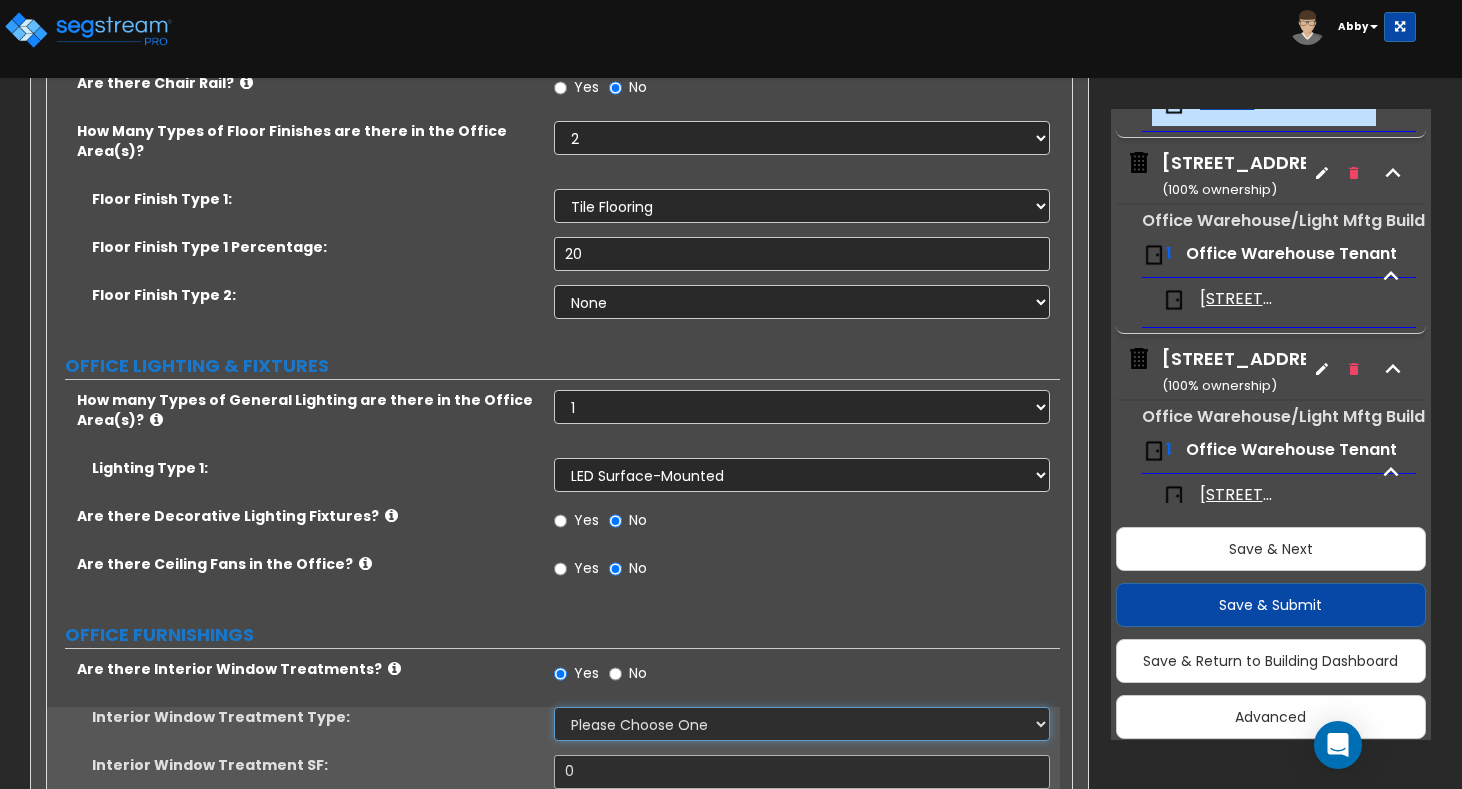 click on "Please Choose One Vertical Blinds Window Shades Venetian Blinds Wood Shutters" at bounding box center [802, 724] 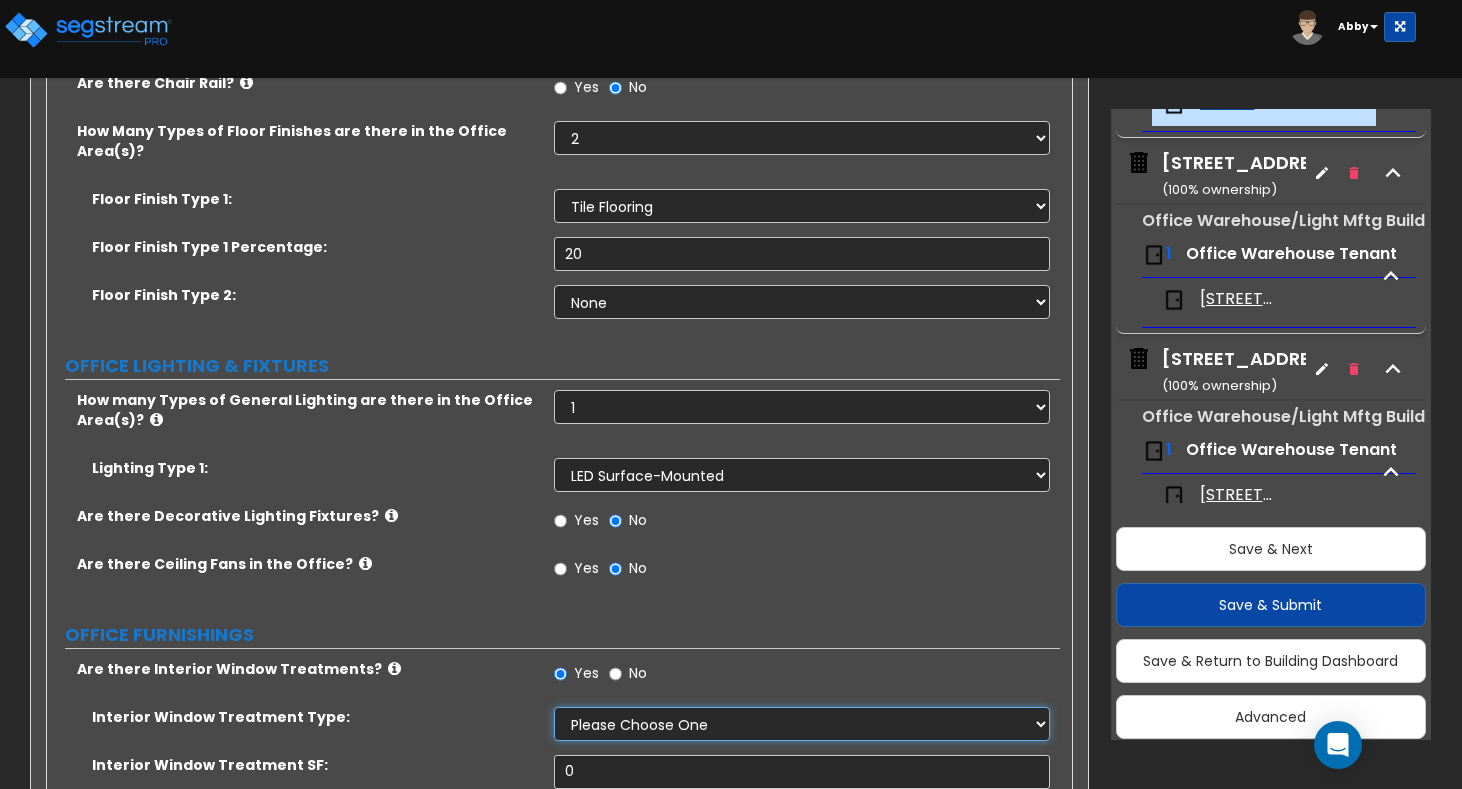select on "1" 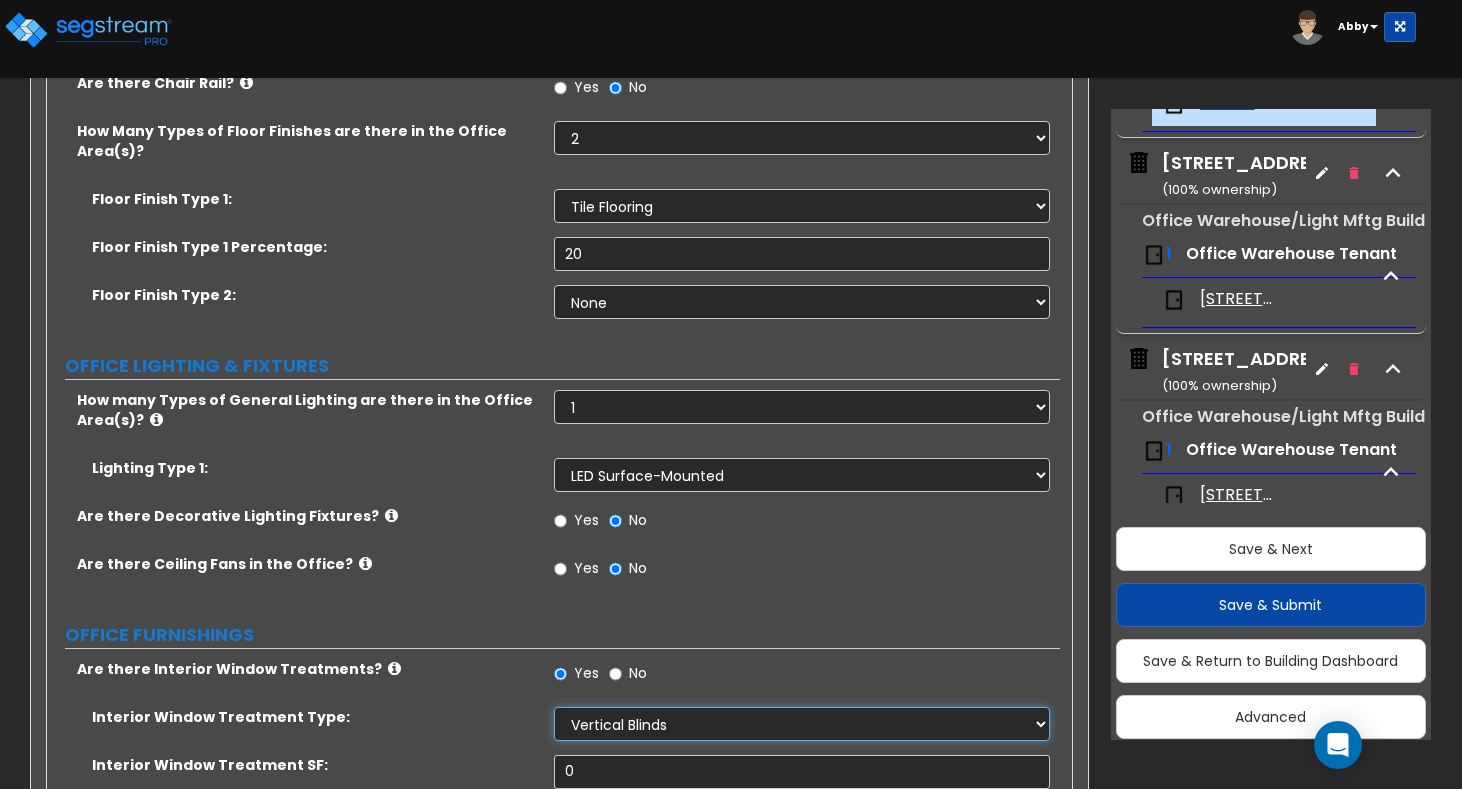 click on "Please Choose One Vertical Blinds Window Shades Venetian Blinds Wood Shutters" at bounding box center (802, 724) 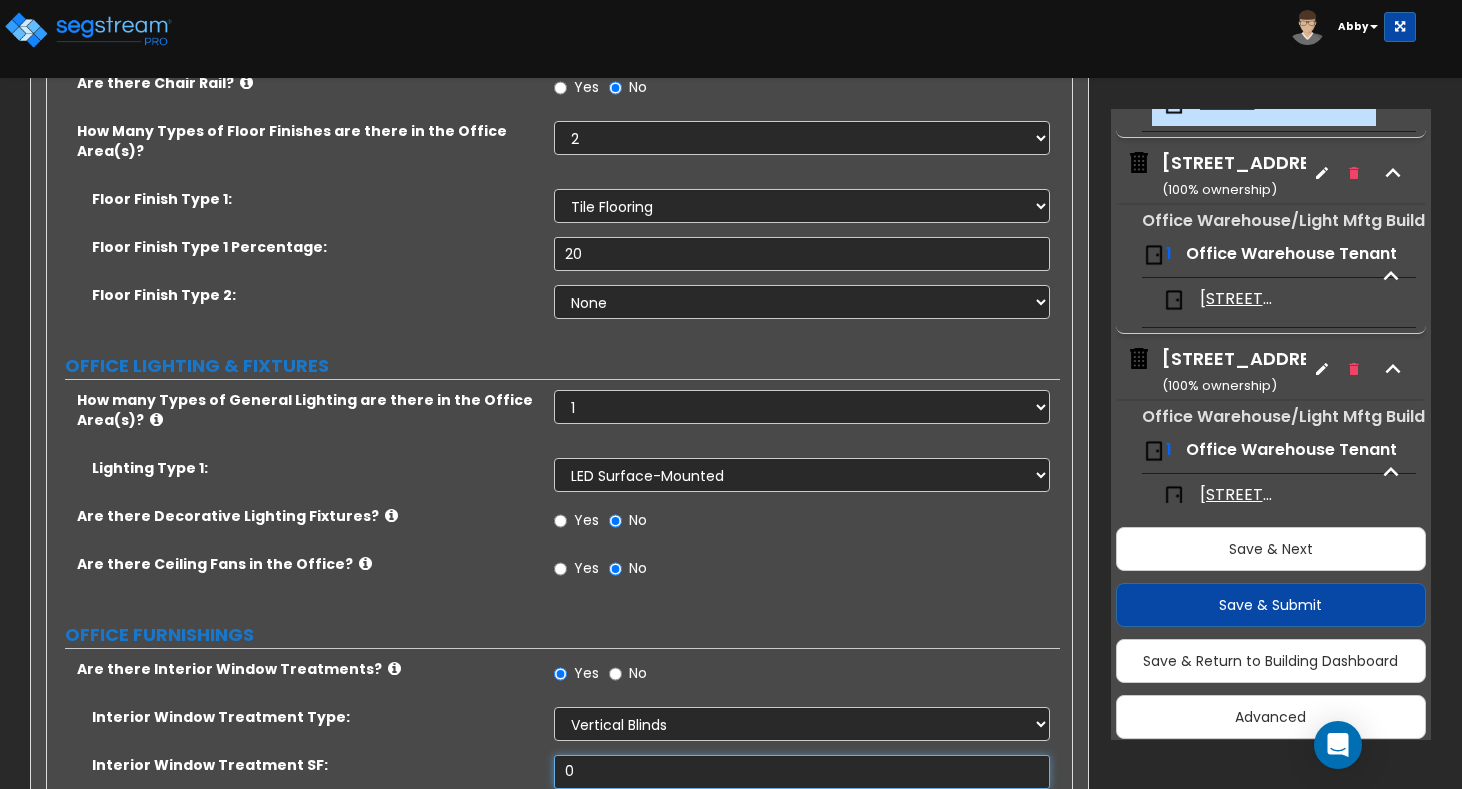 click on "0" at bounding box center [802, 772] 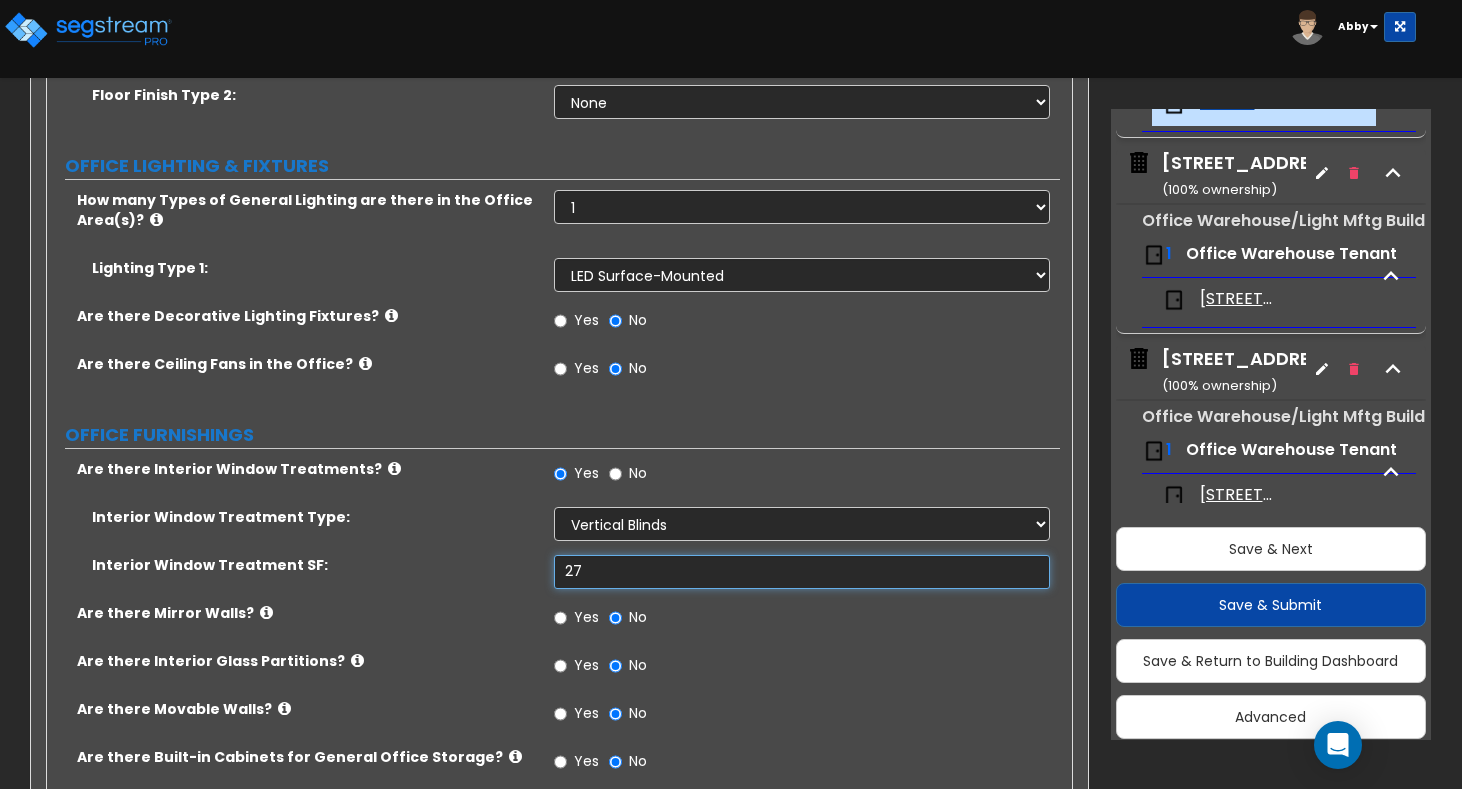 scroll, scrollTop: 1790, scrollLeft: 0, axis: vertical 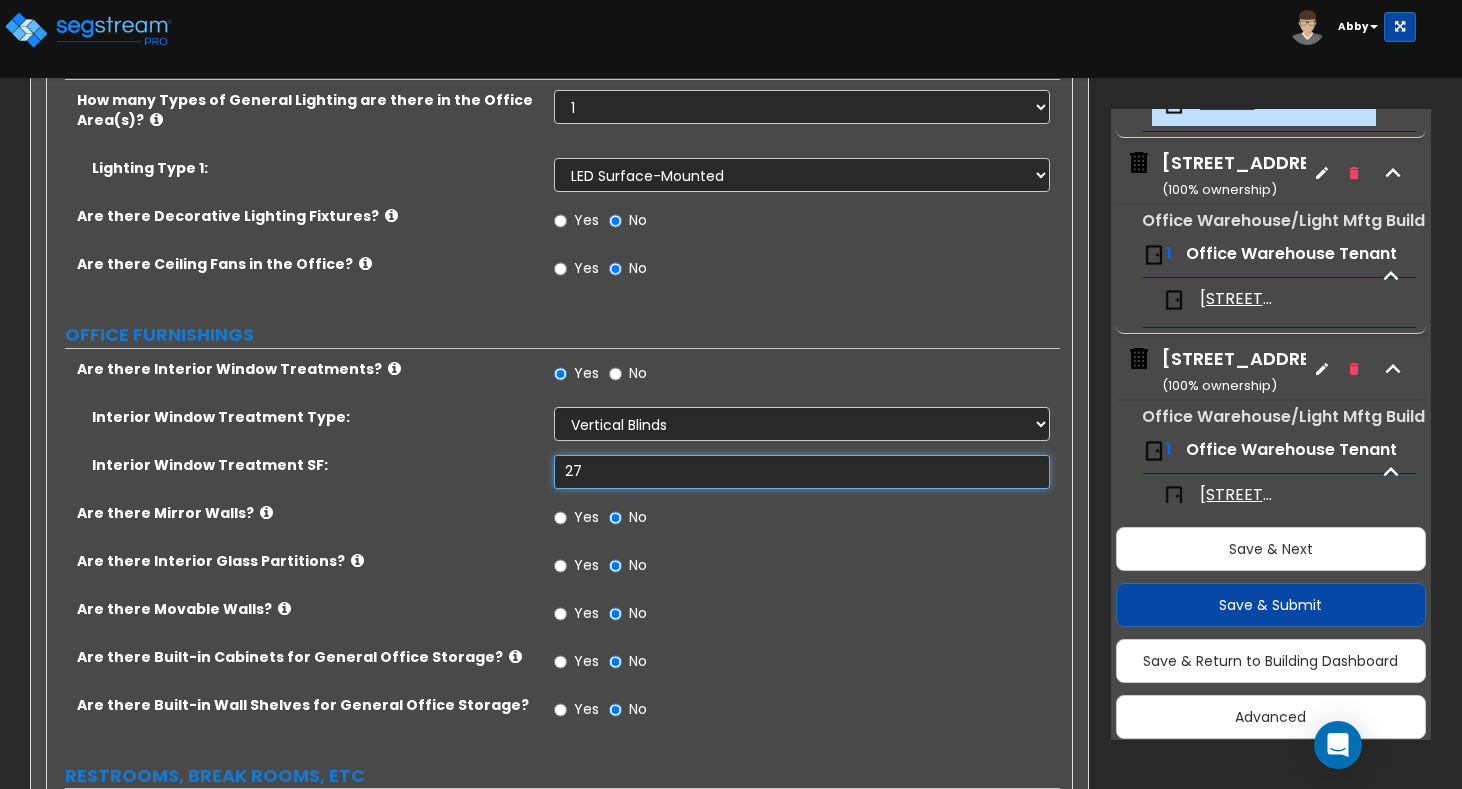 type on "27" 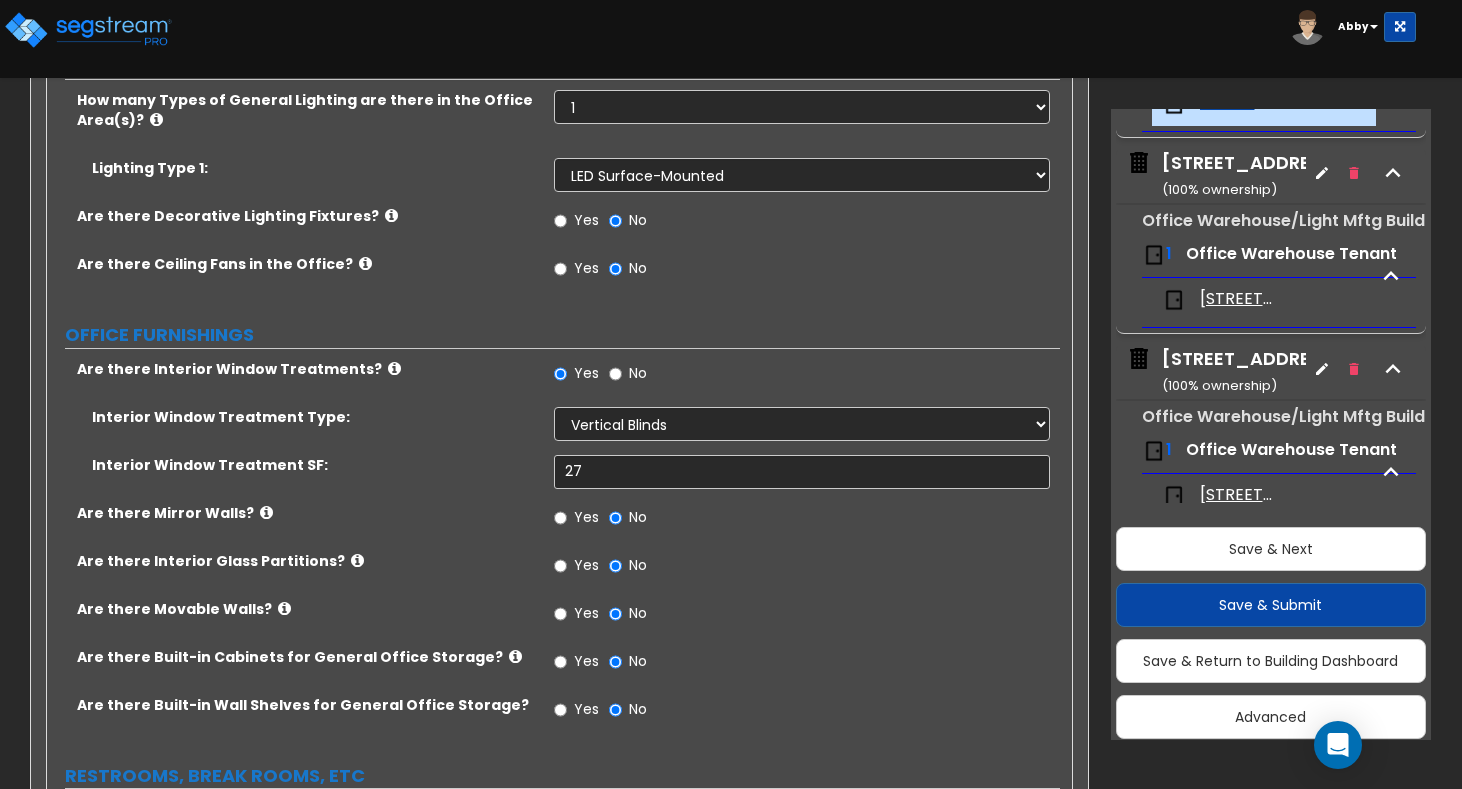 click on "Yes" at bounding box center (576, 568) 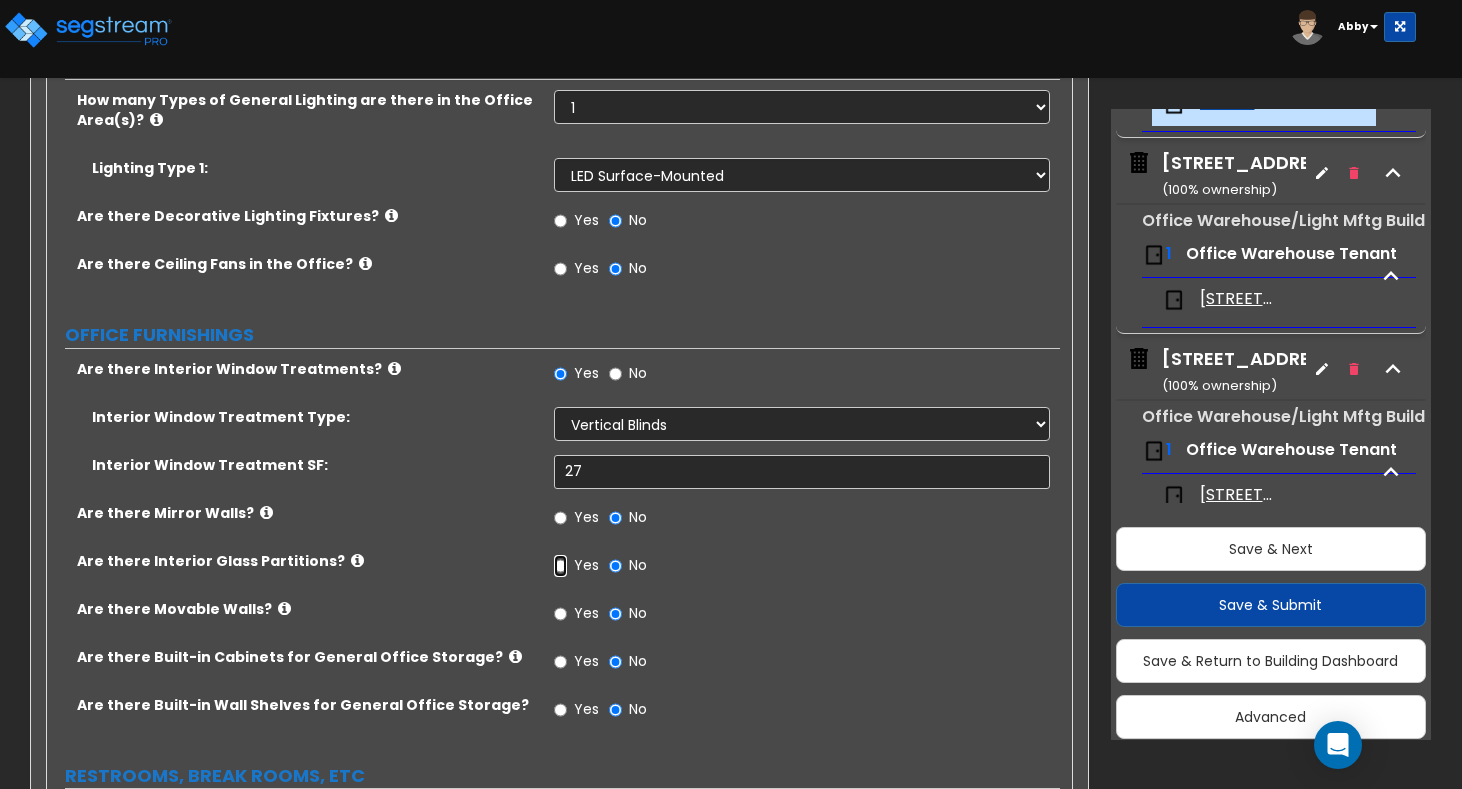click on "Yes" at bounding box center (560, 566) 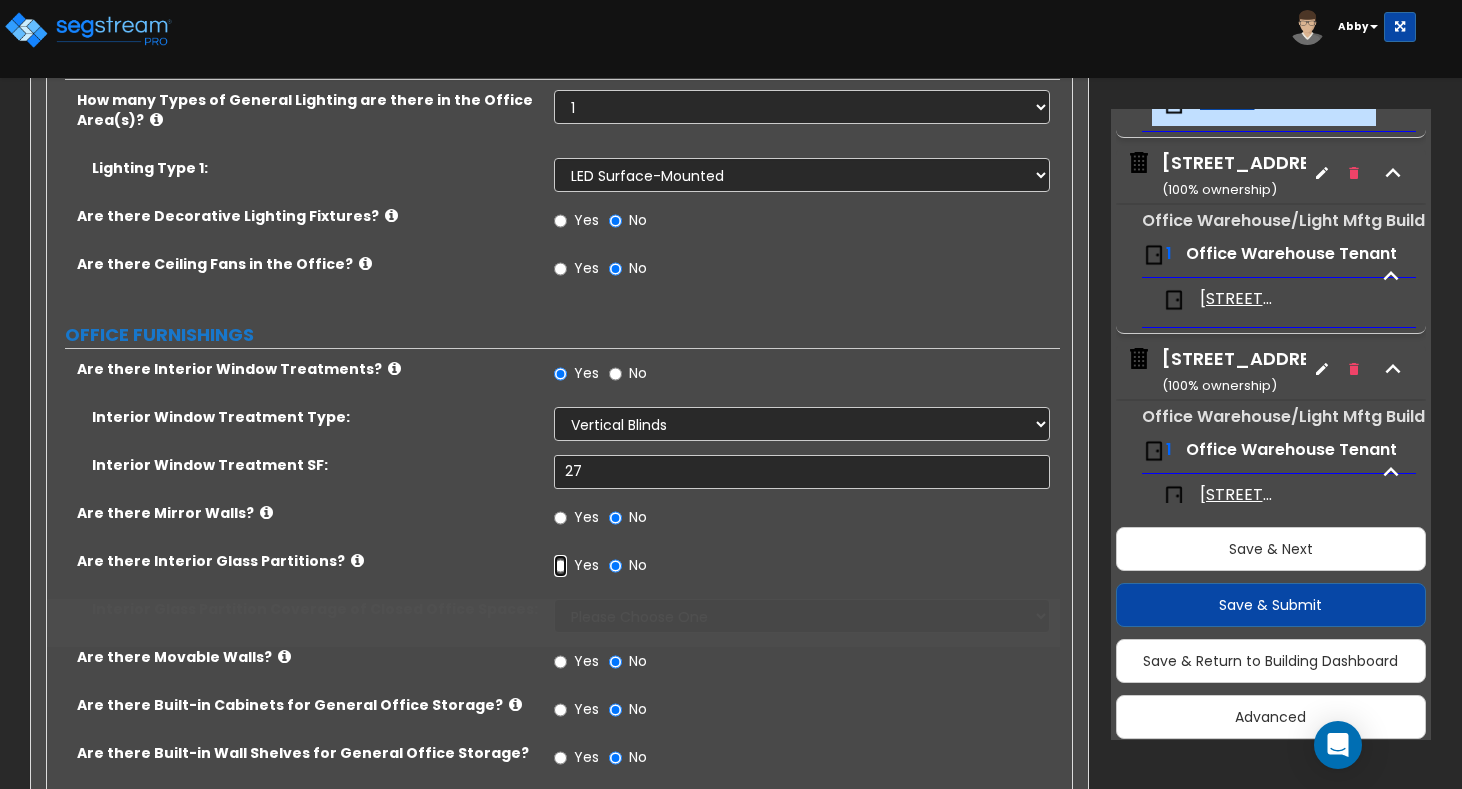 radio on "true" 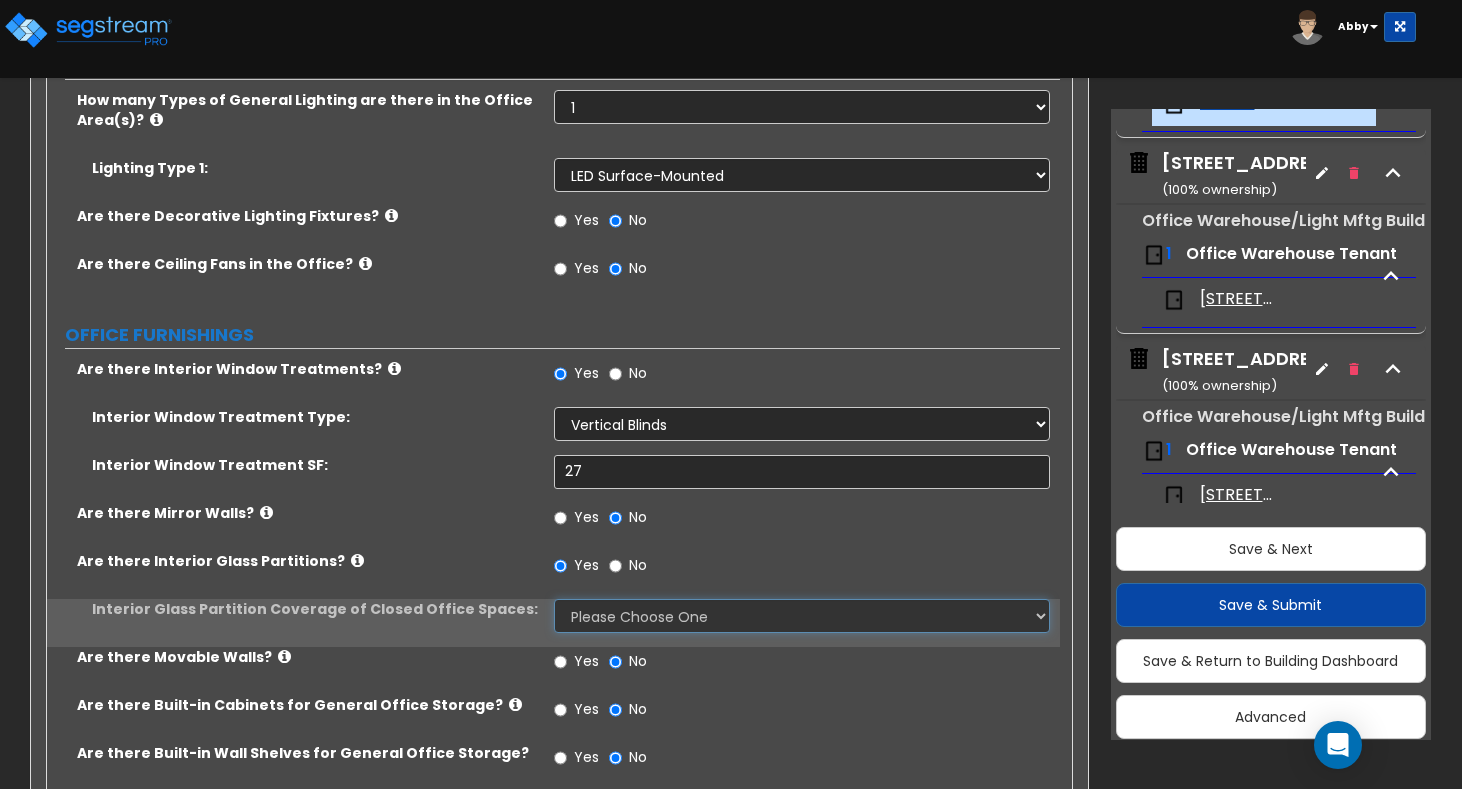 click on "Please Choose One Some of the Closed Office Space Walls are Interior Glass Partitions Several of the Closed Office Space Walls are Interior Glass Partitions Most of the Closed Office Space Walls are Interior Glass Partitions I want to Enter the Percentage  I want to Enter the Total Square Footage" at bounding box center [802, 616] 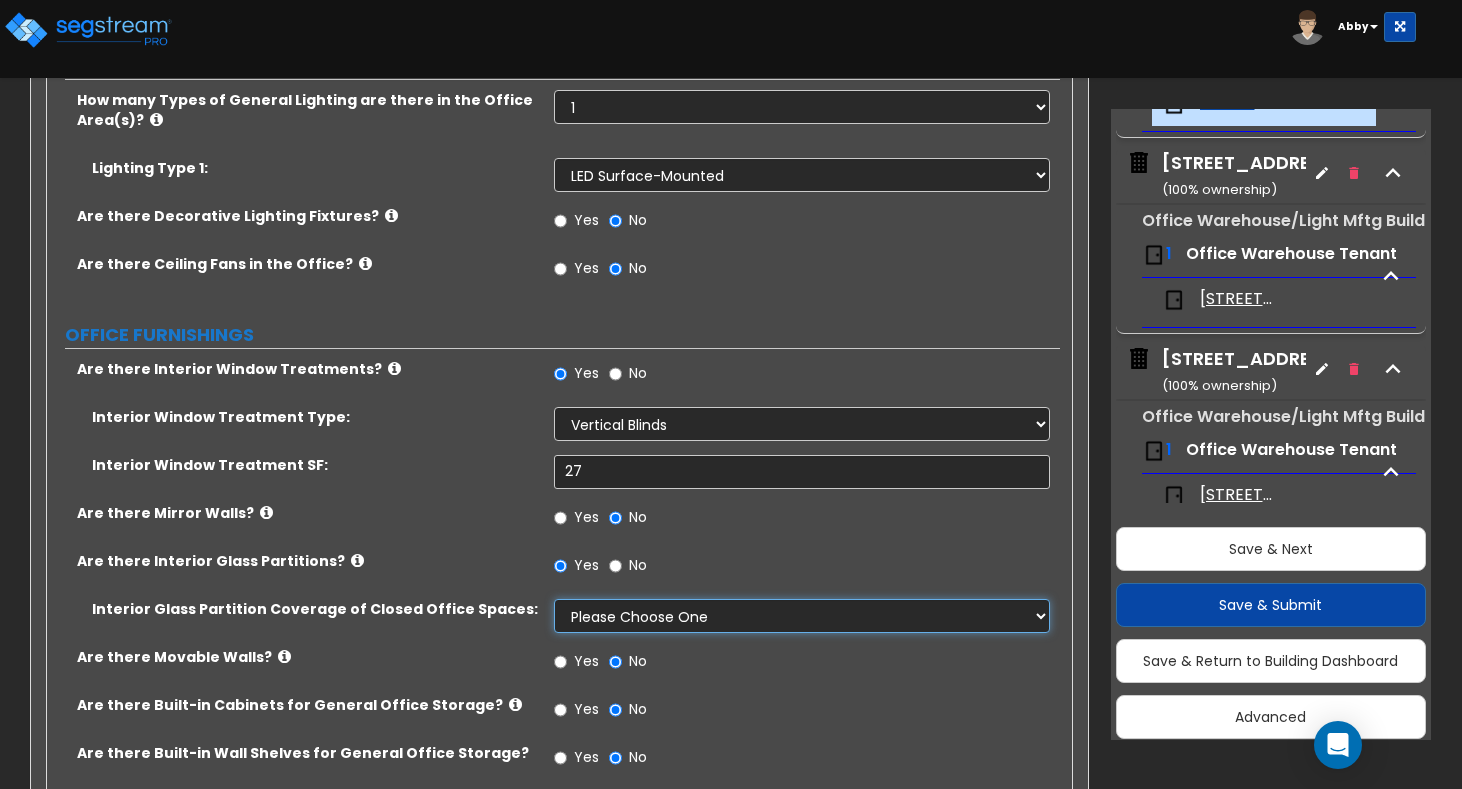 select on "1" 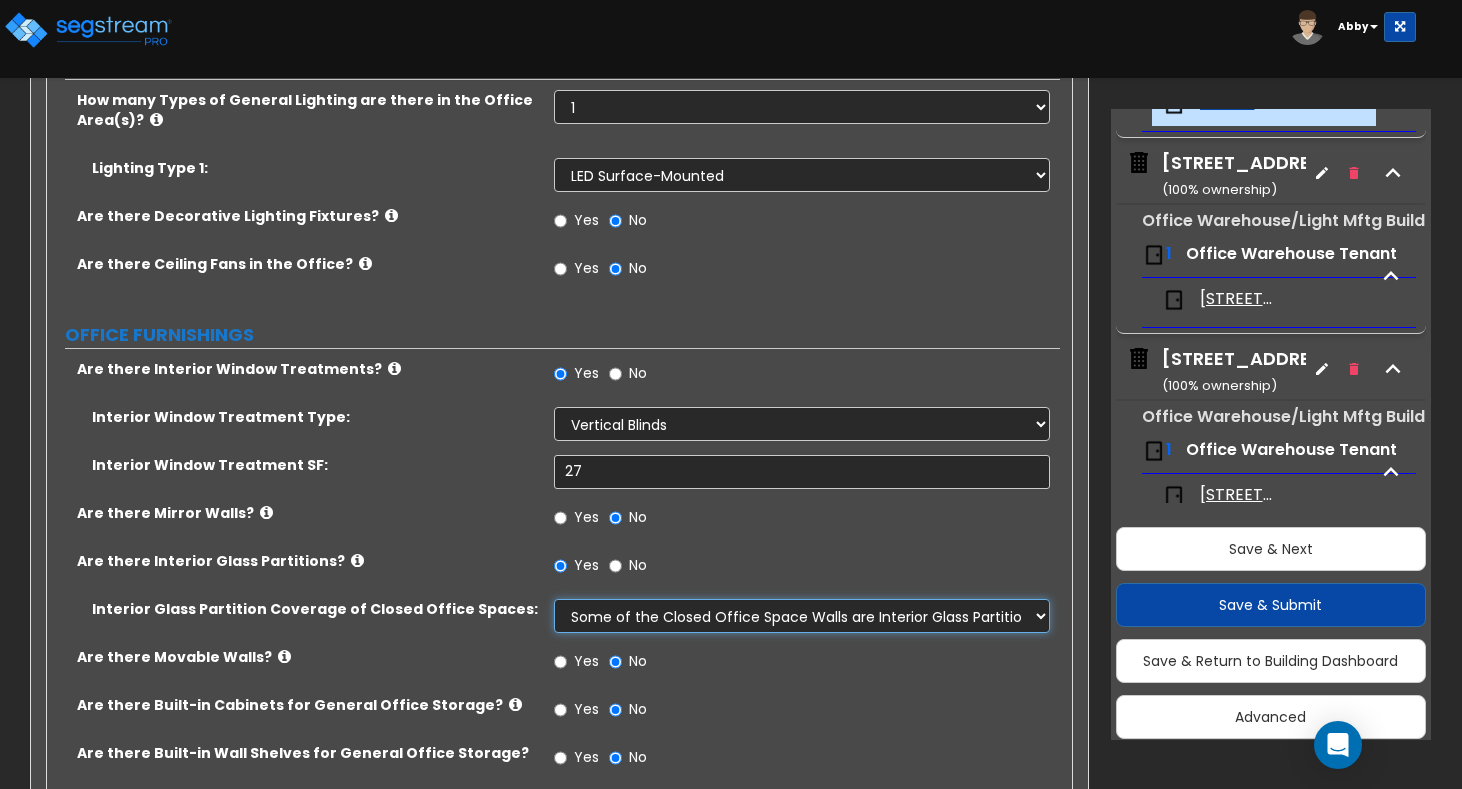 click on "Please Choose One Some of the Closed Office Space Walls are Interior Glass Partitions Several of the Closed Office Space Walls are Interior Glass Partitions Most of the Closed Office Space Walls are Interior Glass Partitions I want to Enter the Percentage  I want to Enter the Total Square Footage" at bounding box center [802, 616] 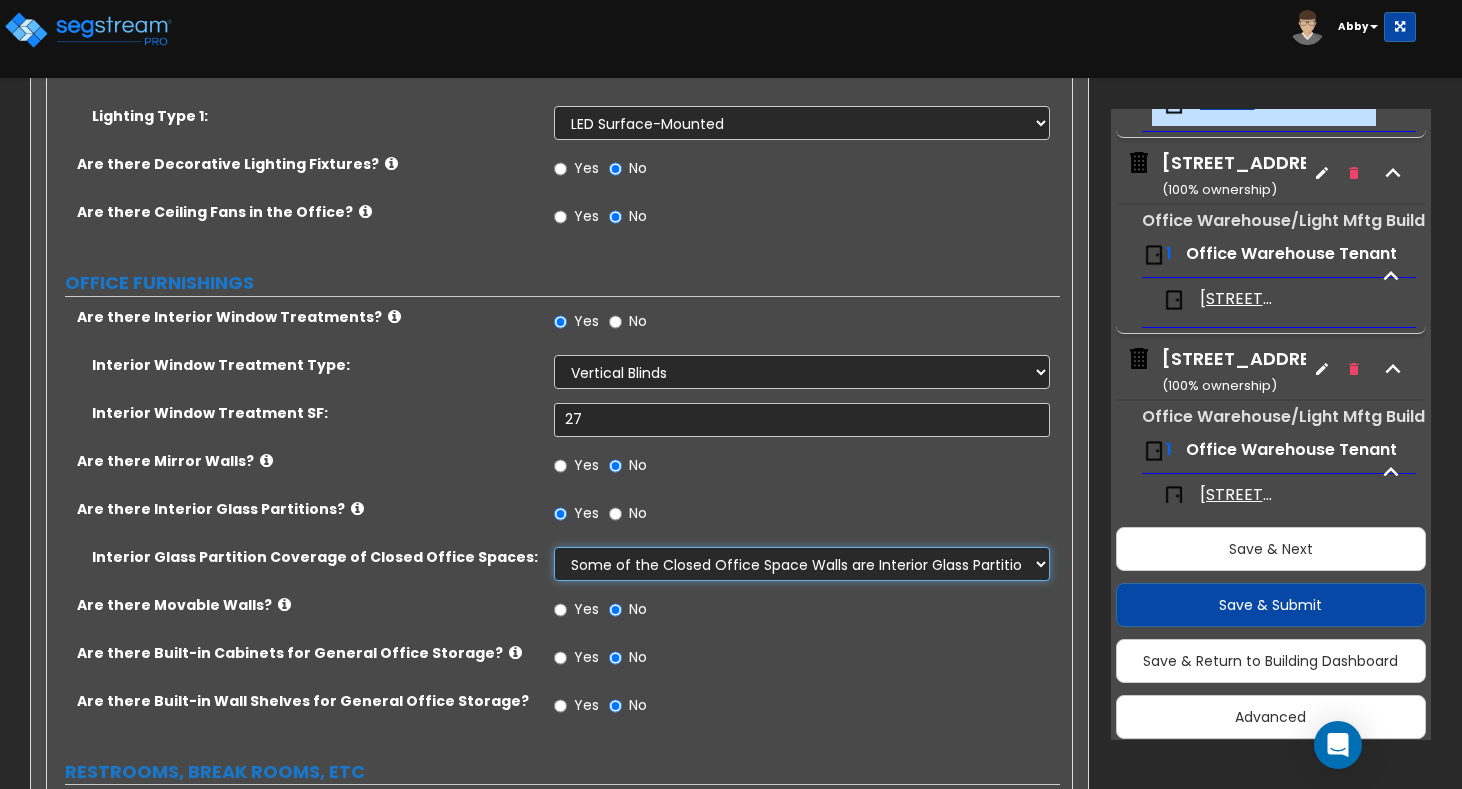 scroll, scrollTop: 1890, scrollLeft: 0, axis: vertical 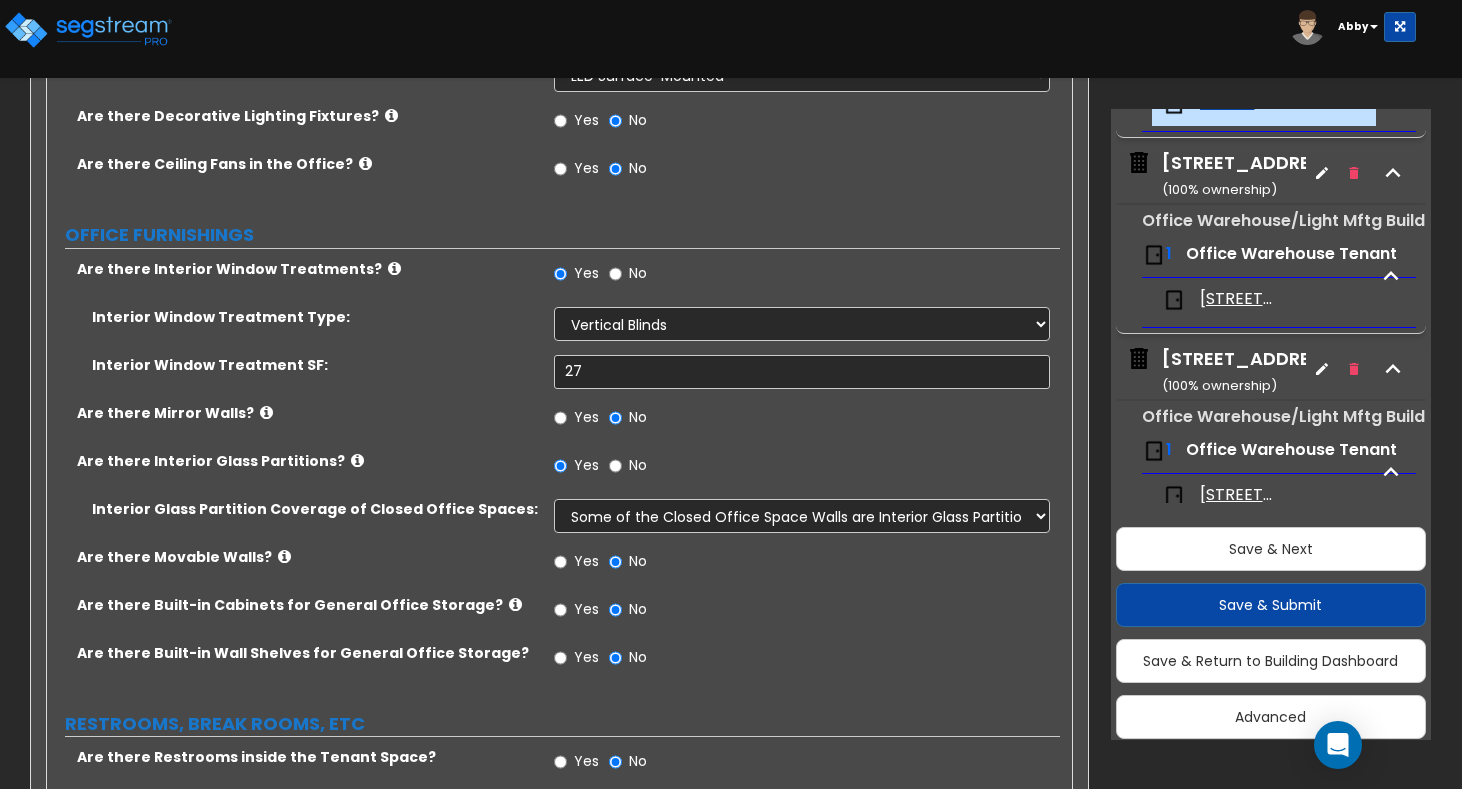 click on "Yes" at bounding box center (576, 660) 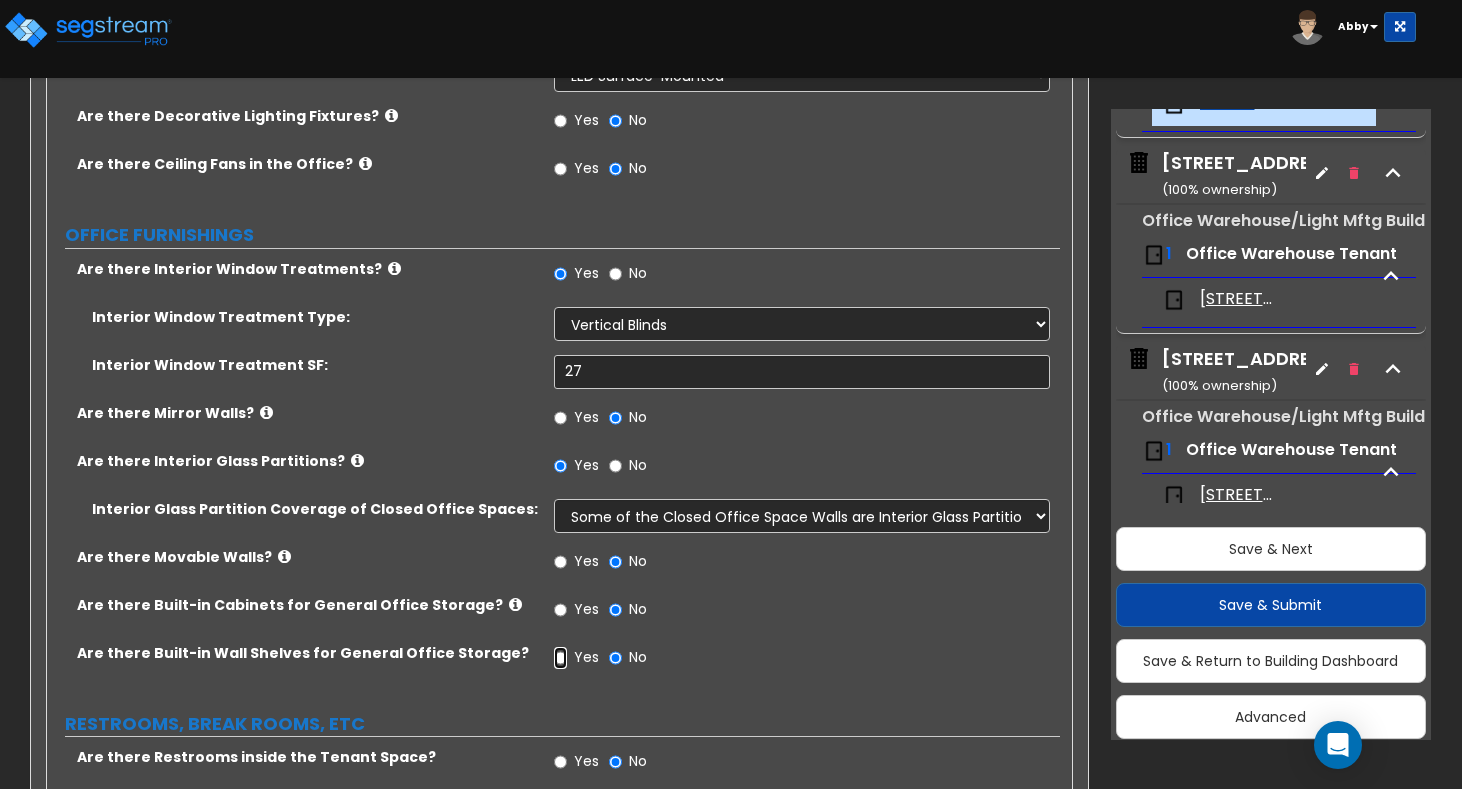 click on "Yes" at bounding box center (560, 658) 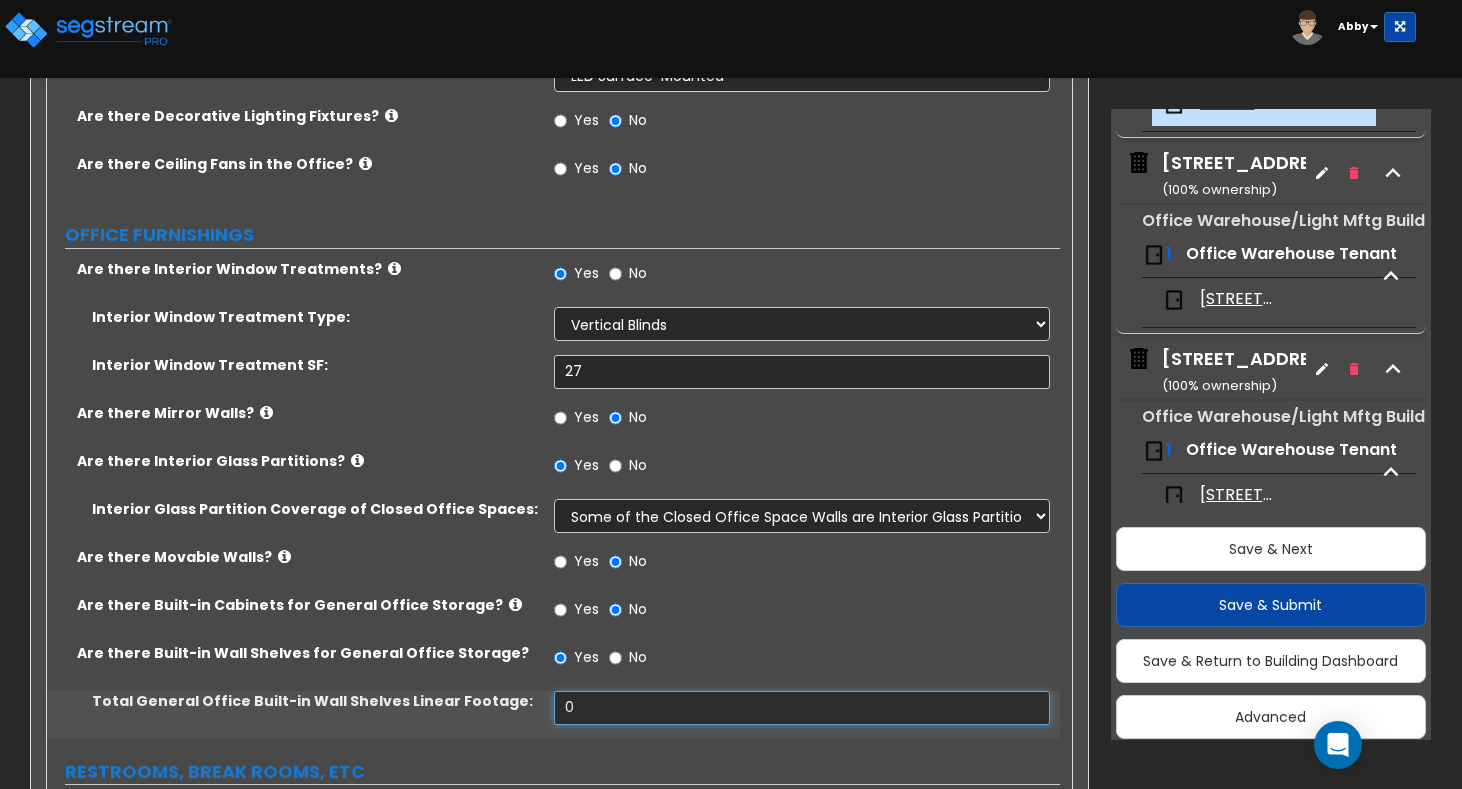 click on "0" at bounding box center [802, 708] 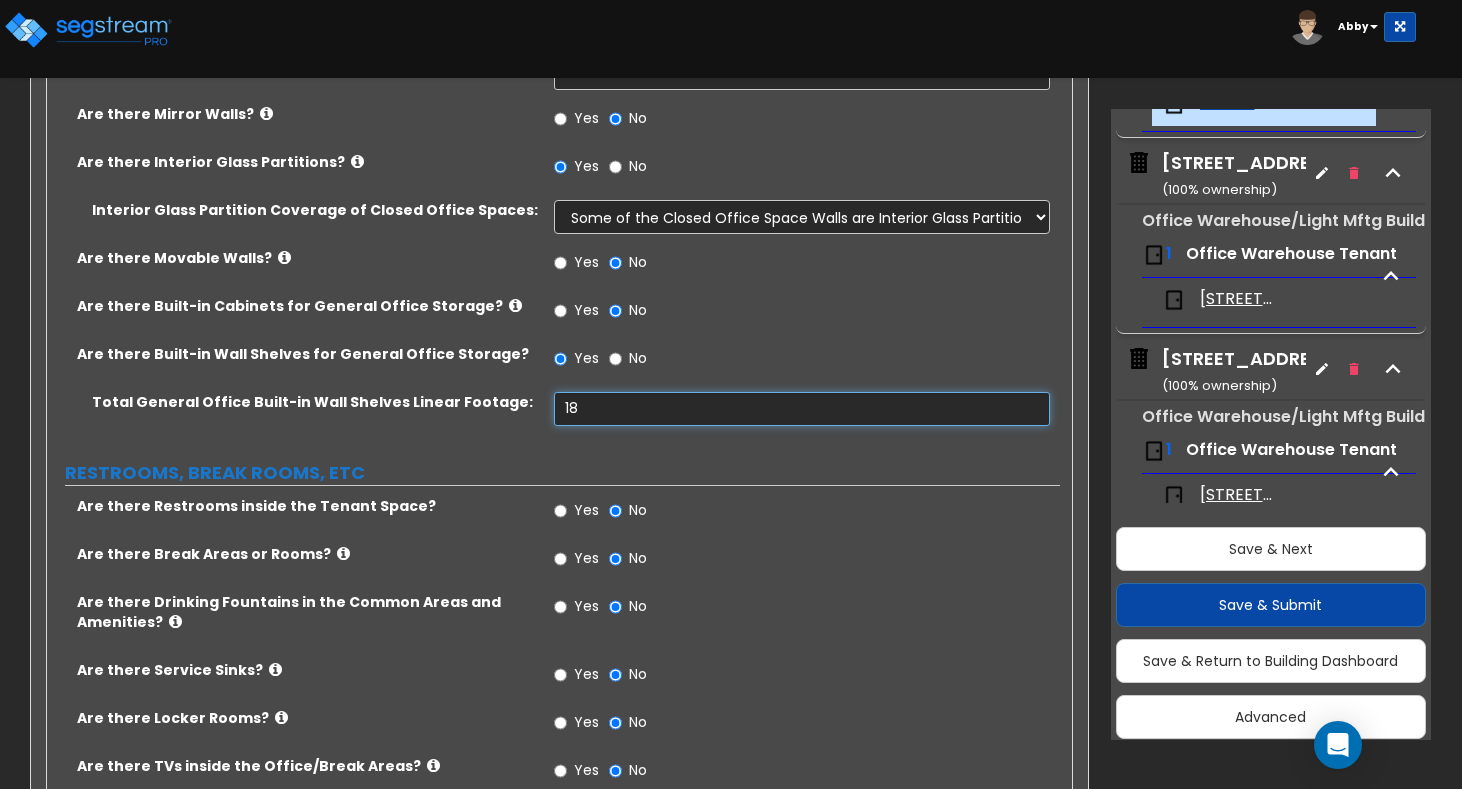 scroll, scrollTop: 2190, scrollLeft: 0, axis: vertical 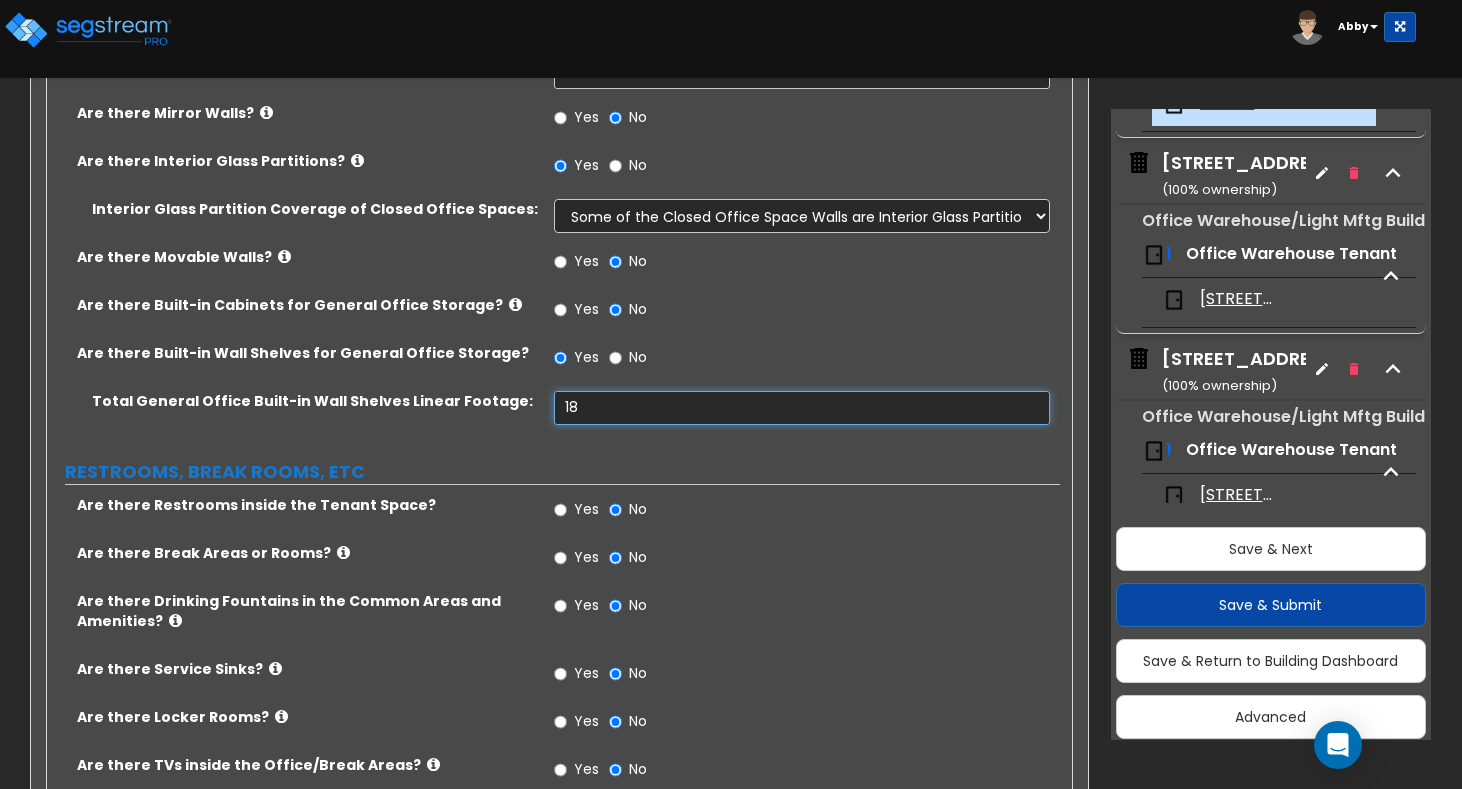 type on "18" 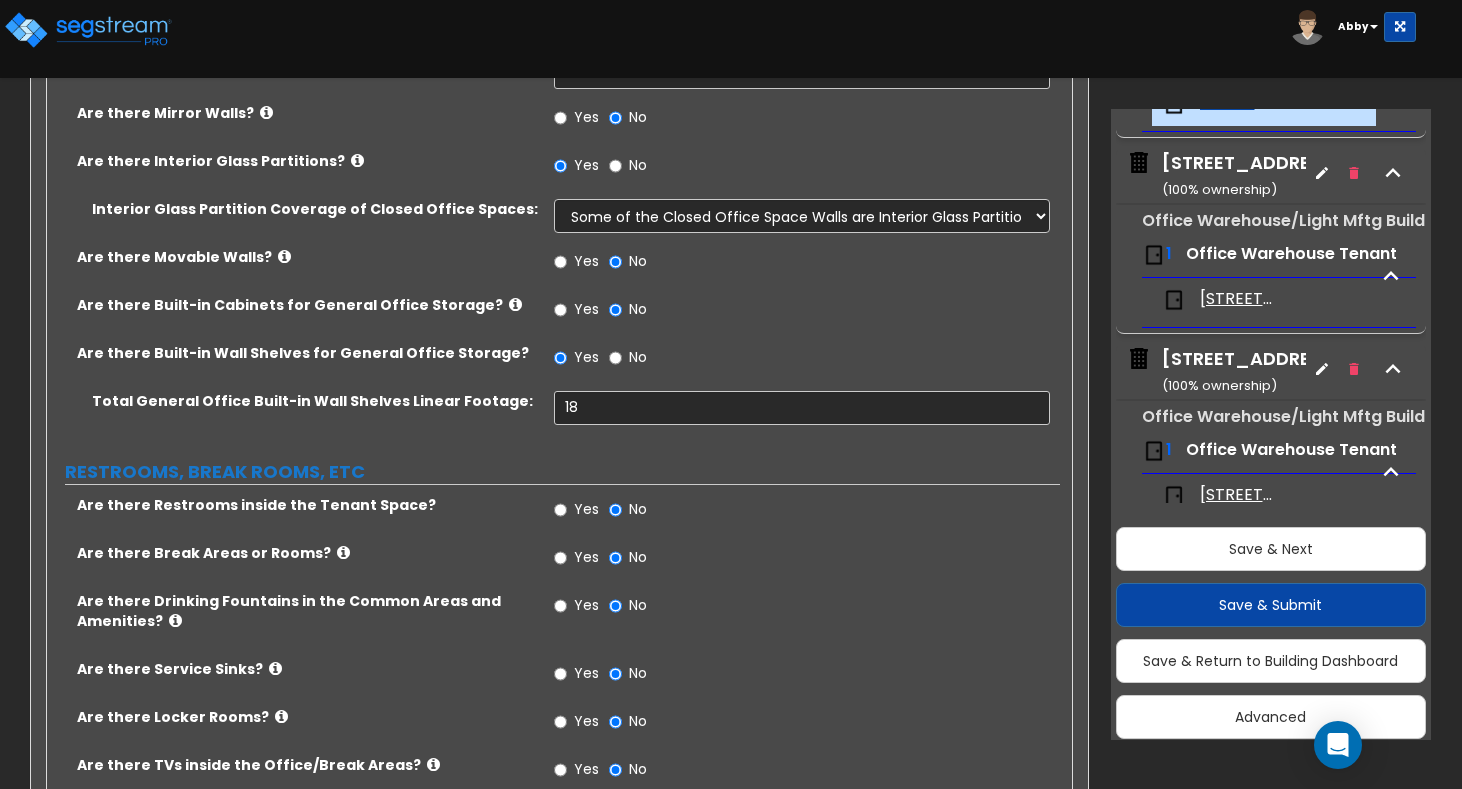 click on "Yes" at bounding box center [586, 509] 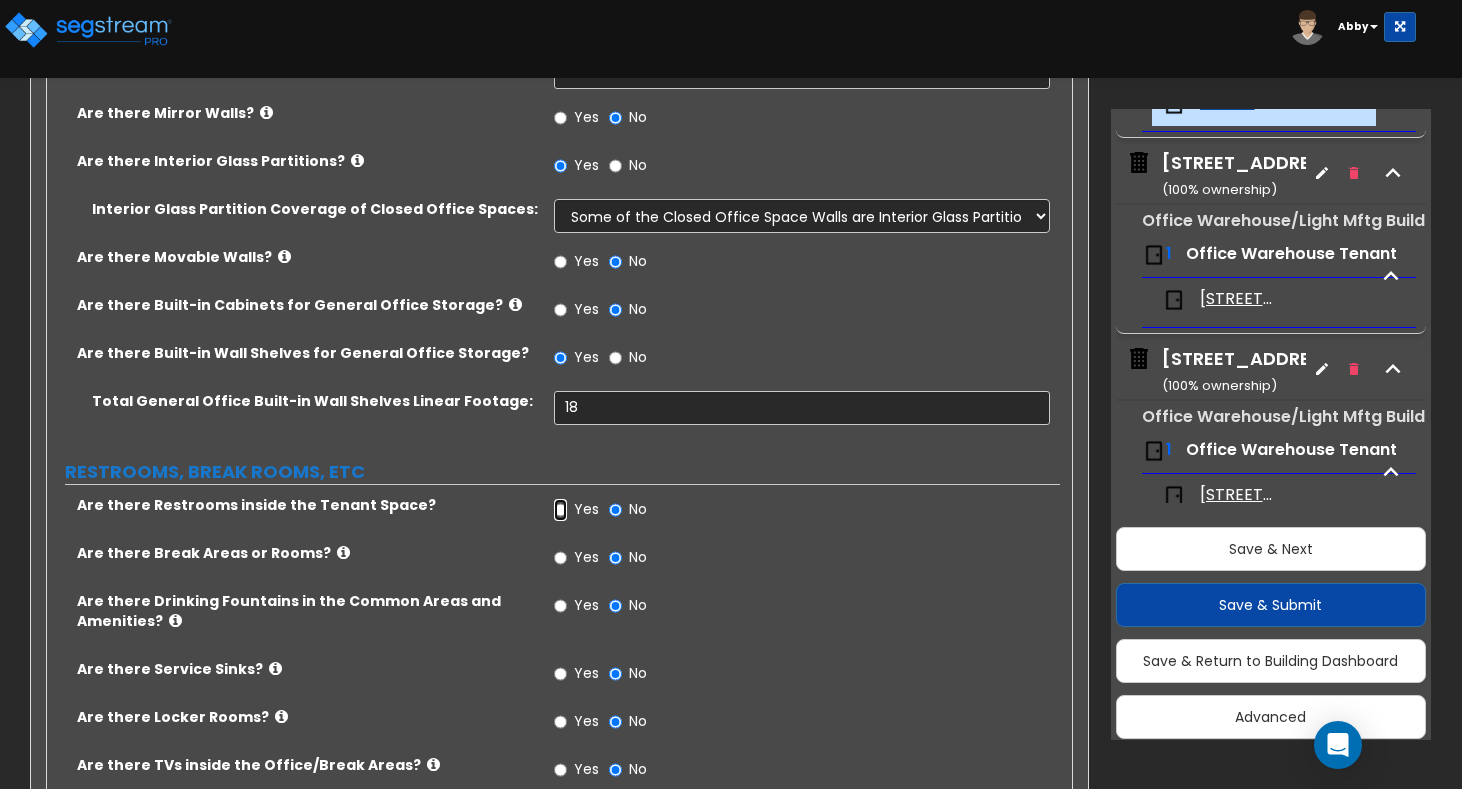 click on "Yes" at bounding box center [560, 510] 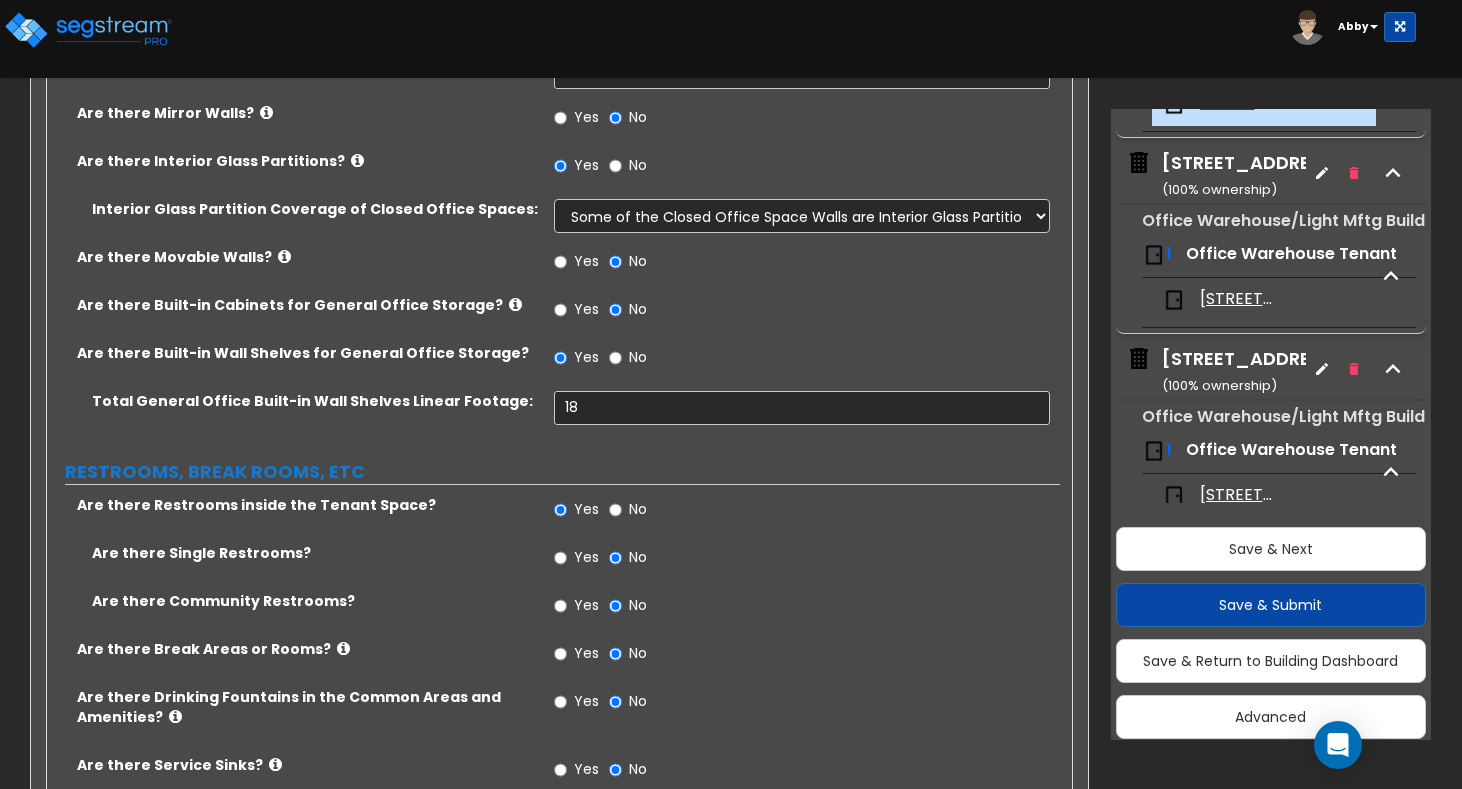 click on "Yes" at bounding box center [586, 557] 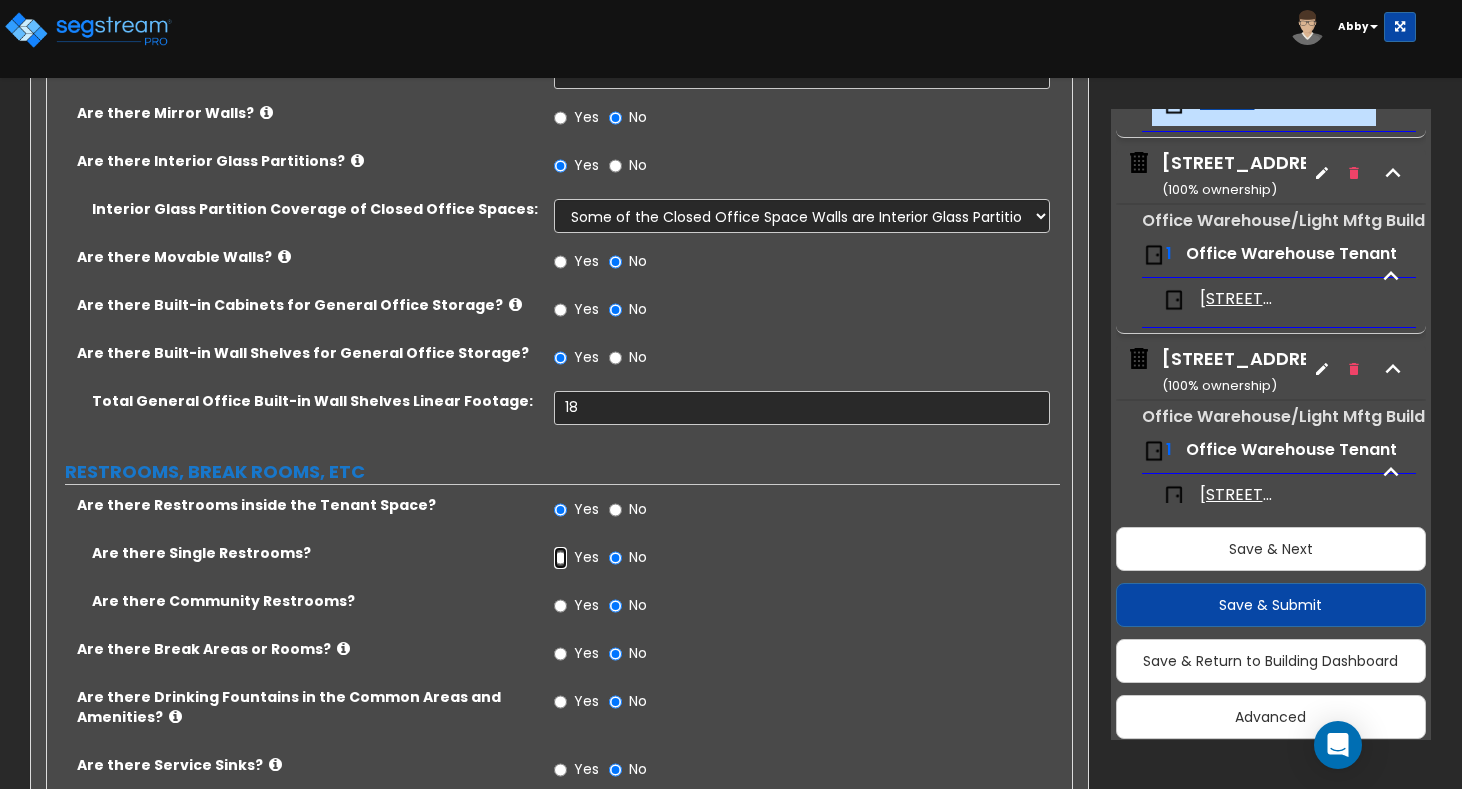 click on "Yes" at bounding box center (560, 558) 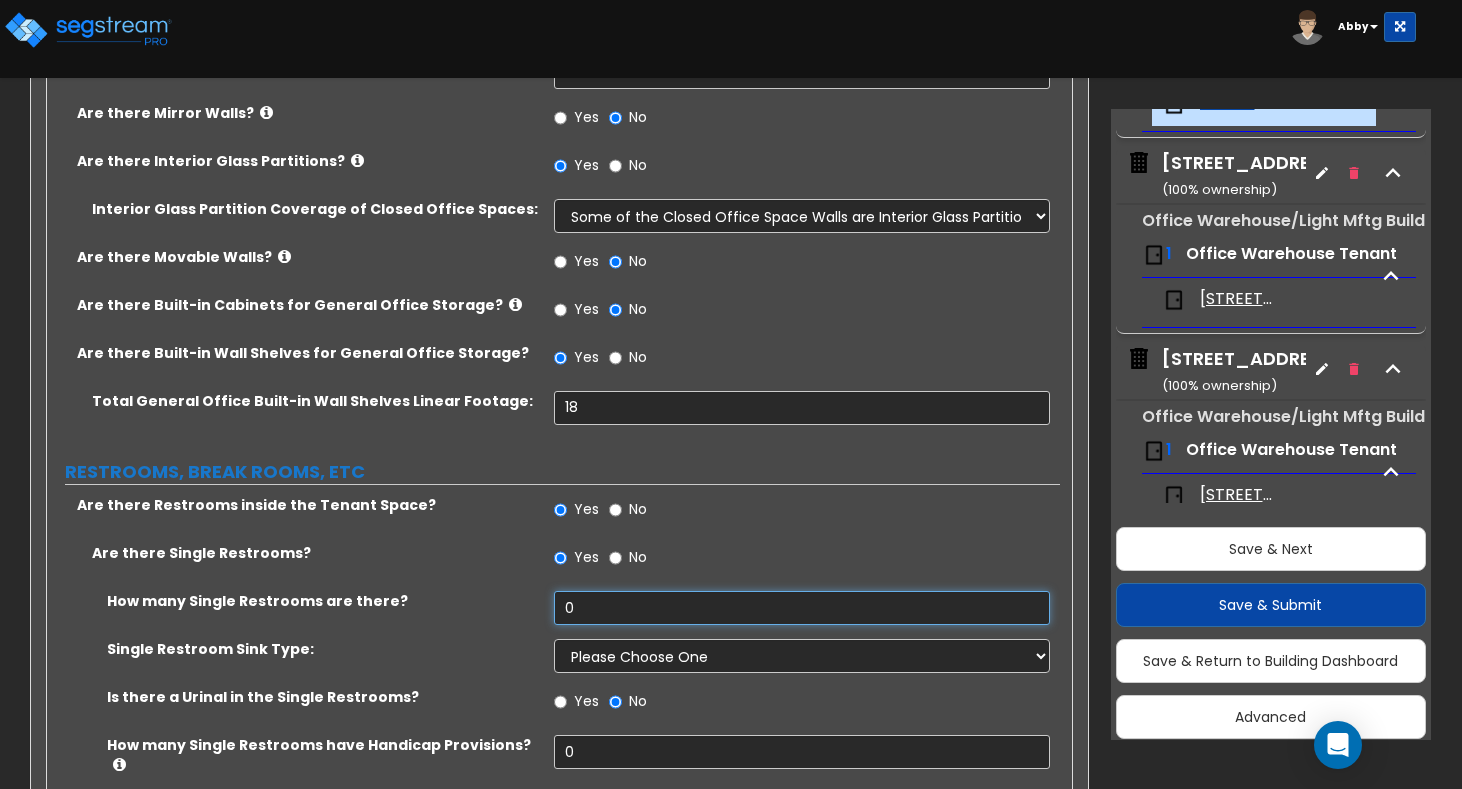 click on "0" at bounding box center (802, 608) 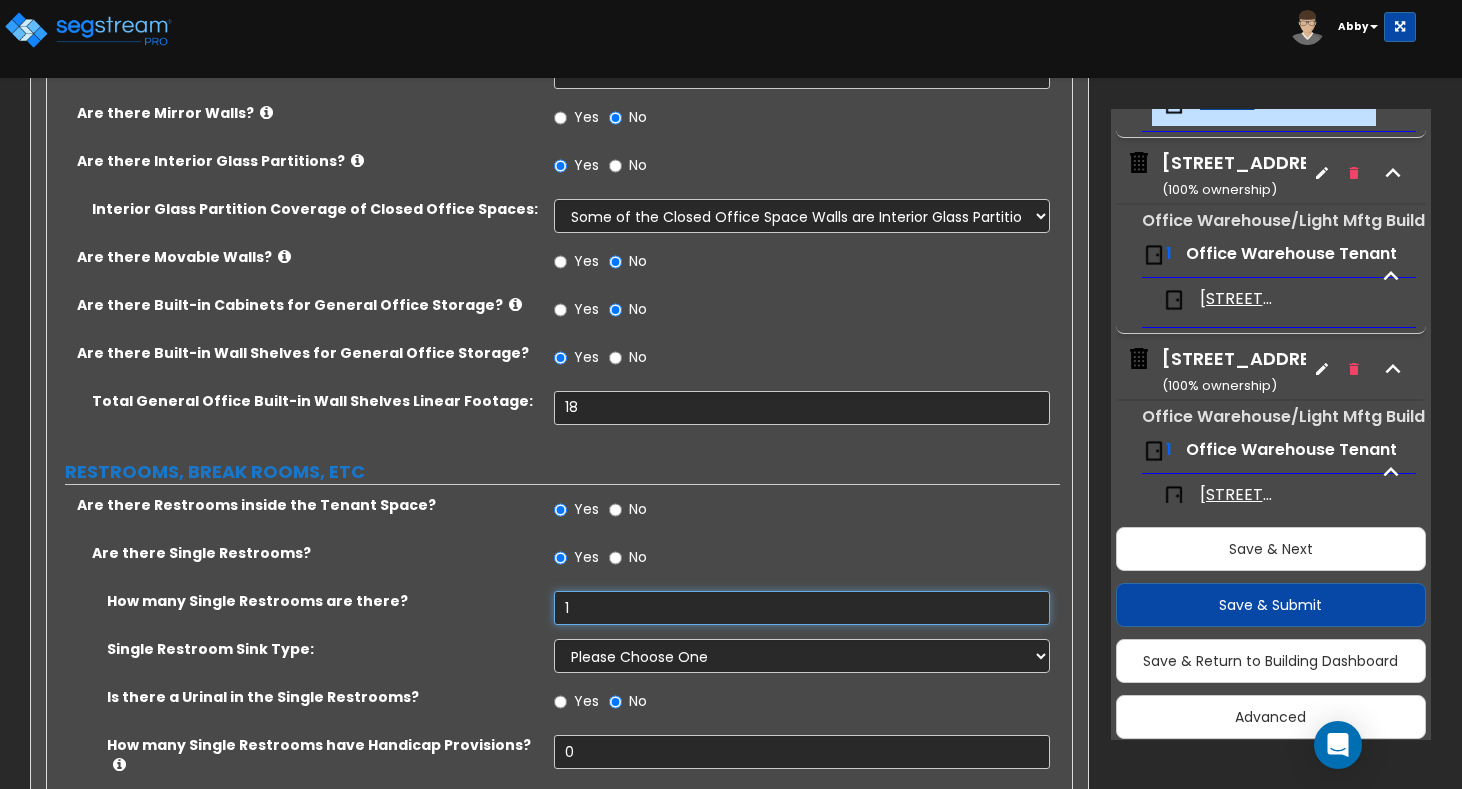 type on "1" 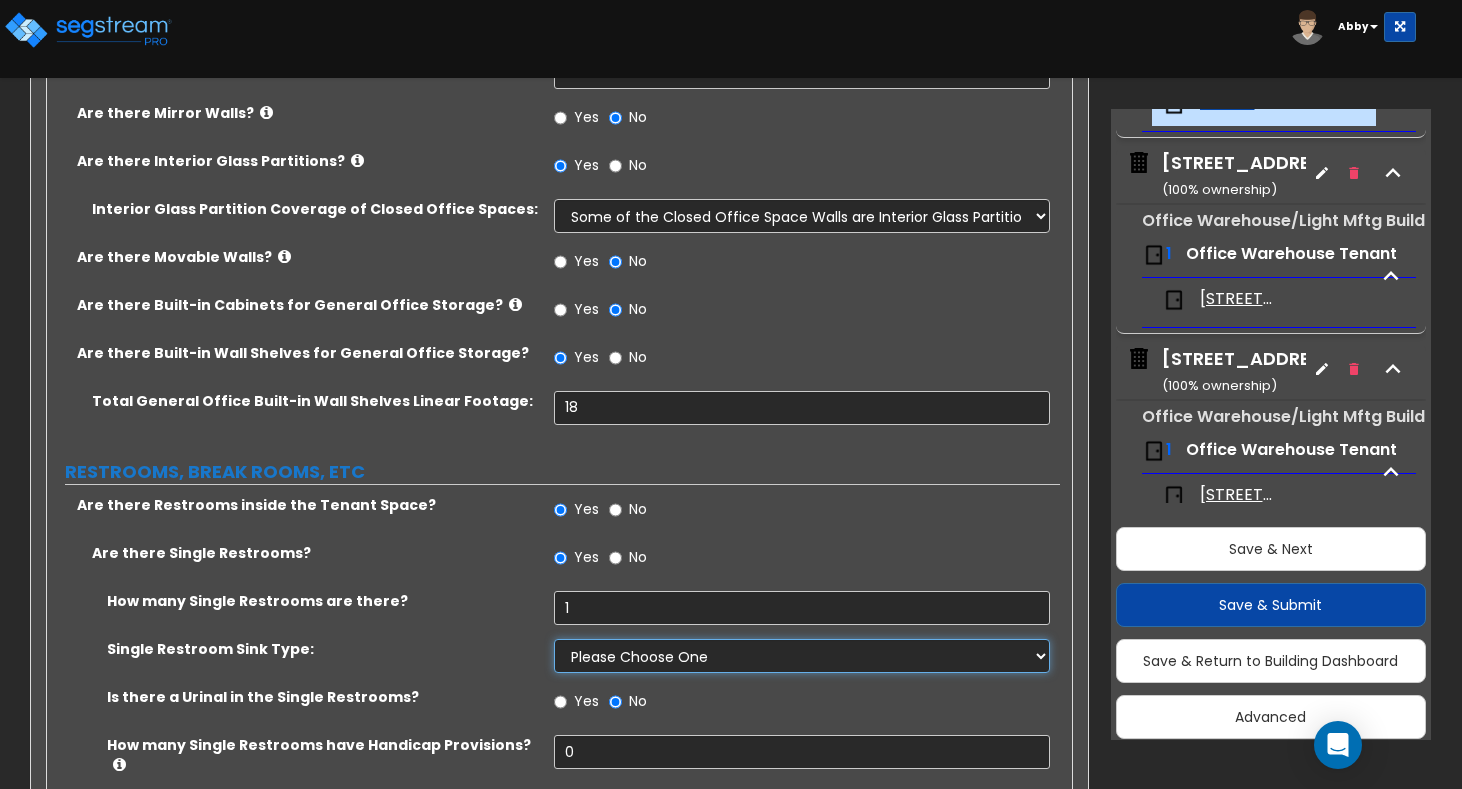 click on "Please Choose One Wall-mounted Vanity-mounted" at bounding box center [802, 656] 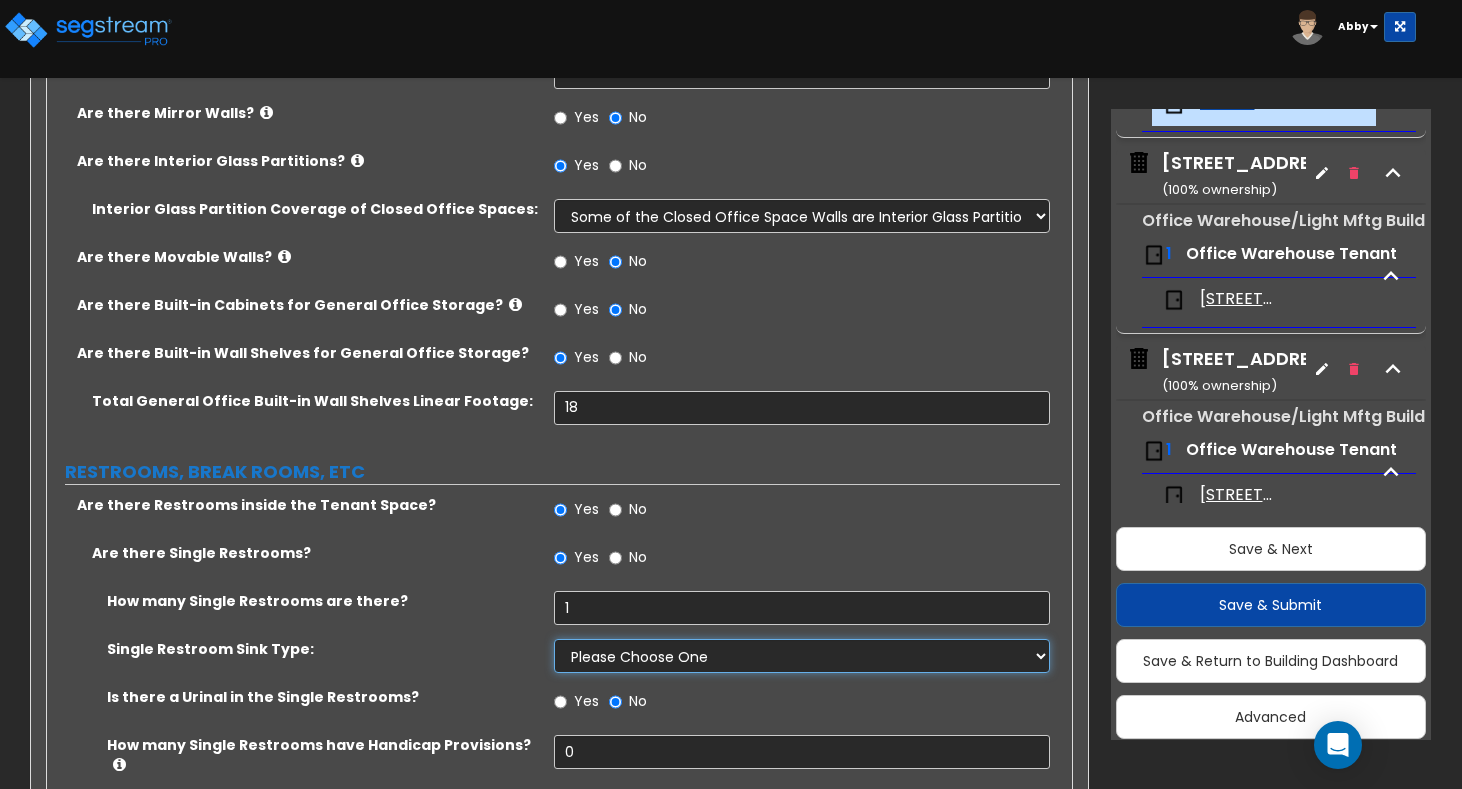 select on "1" 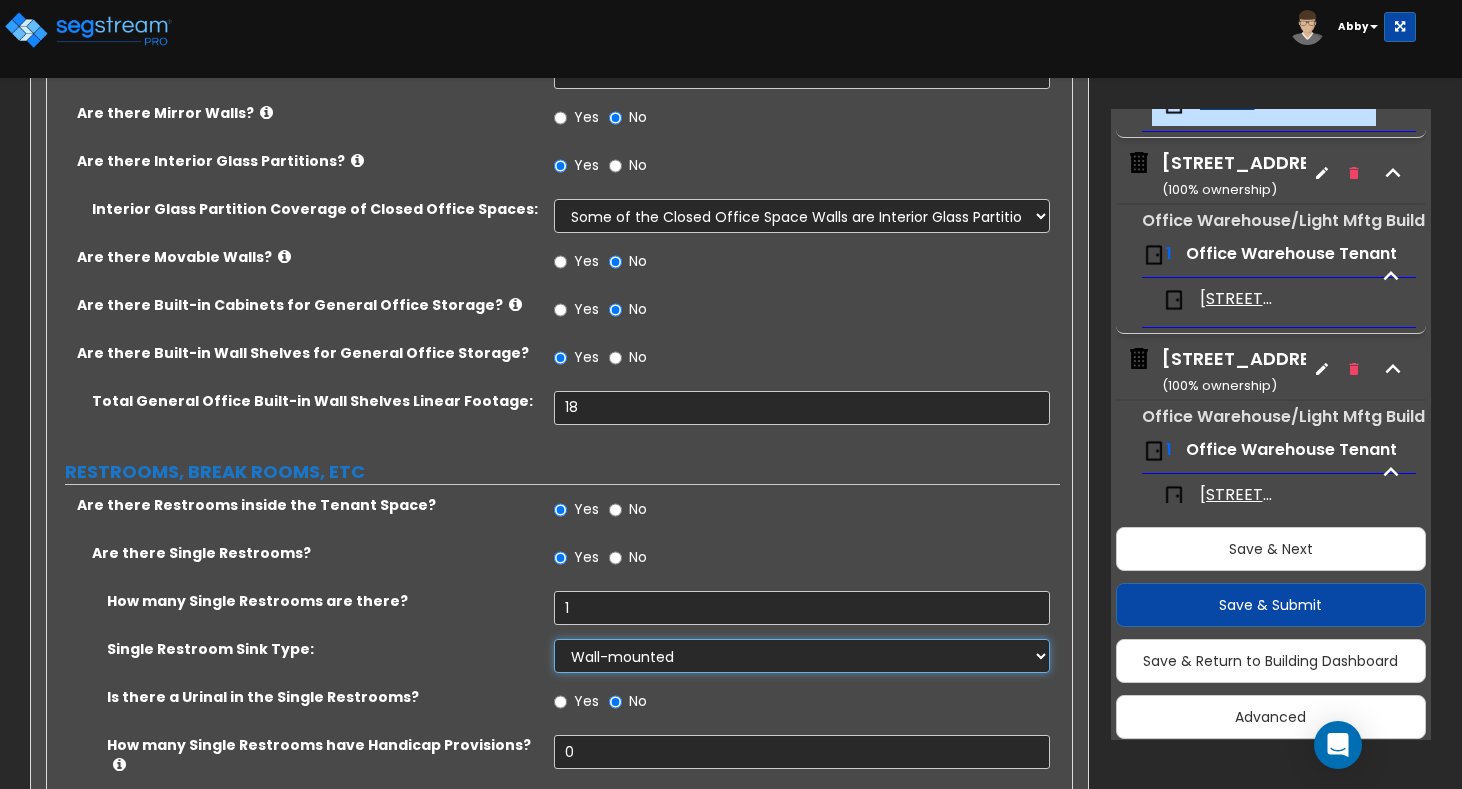 click on "Please Choose One Wall-mounted Vanity-mounted" at bounding box center [802, 656] 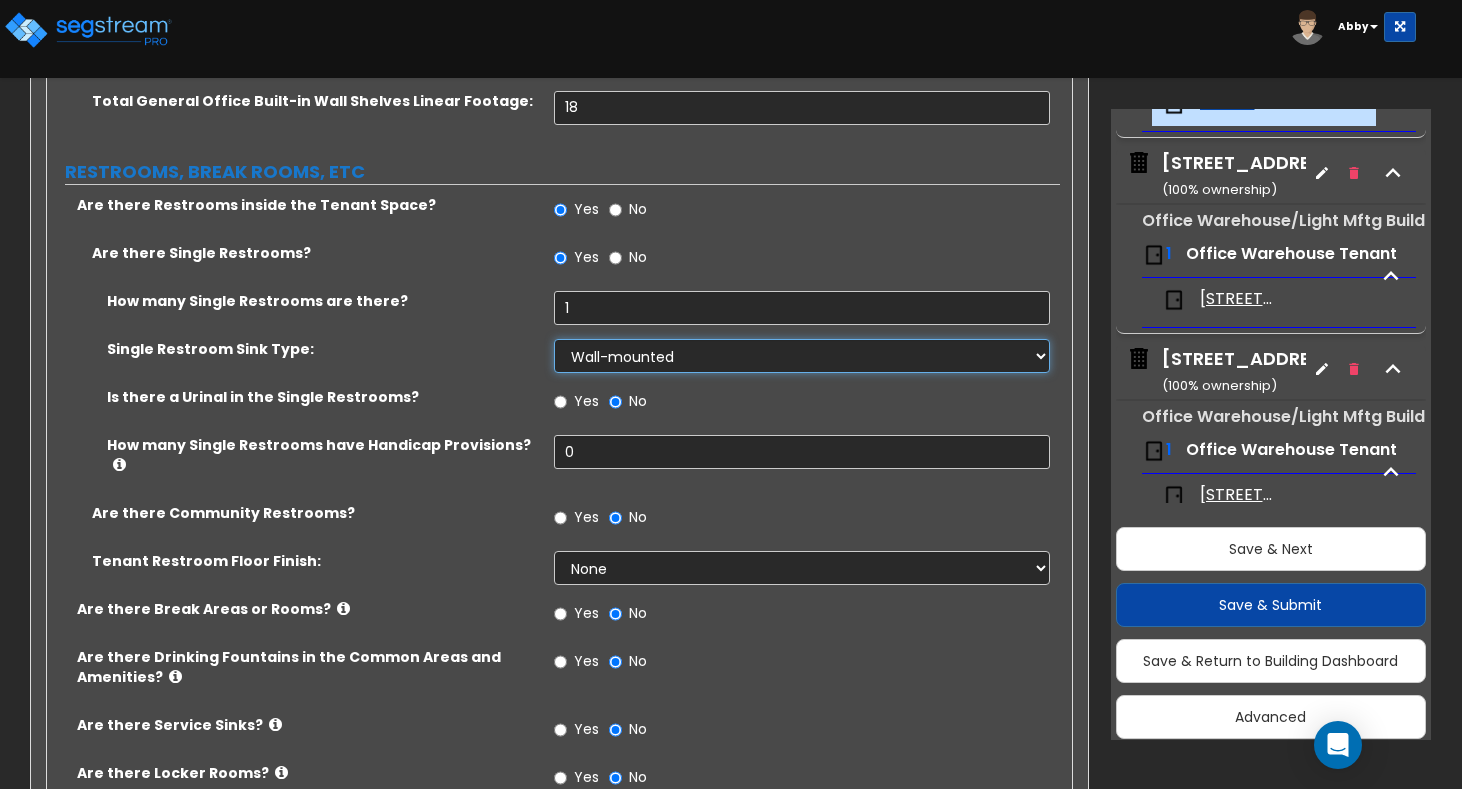 scroll, scrollTop: 2590, scrollLeft: 0, axis: vertical 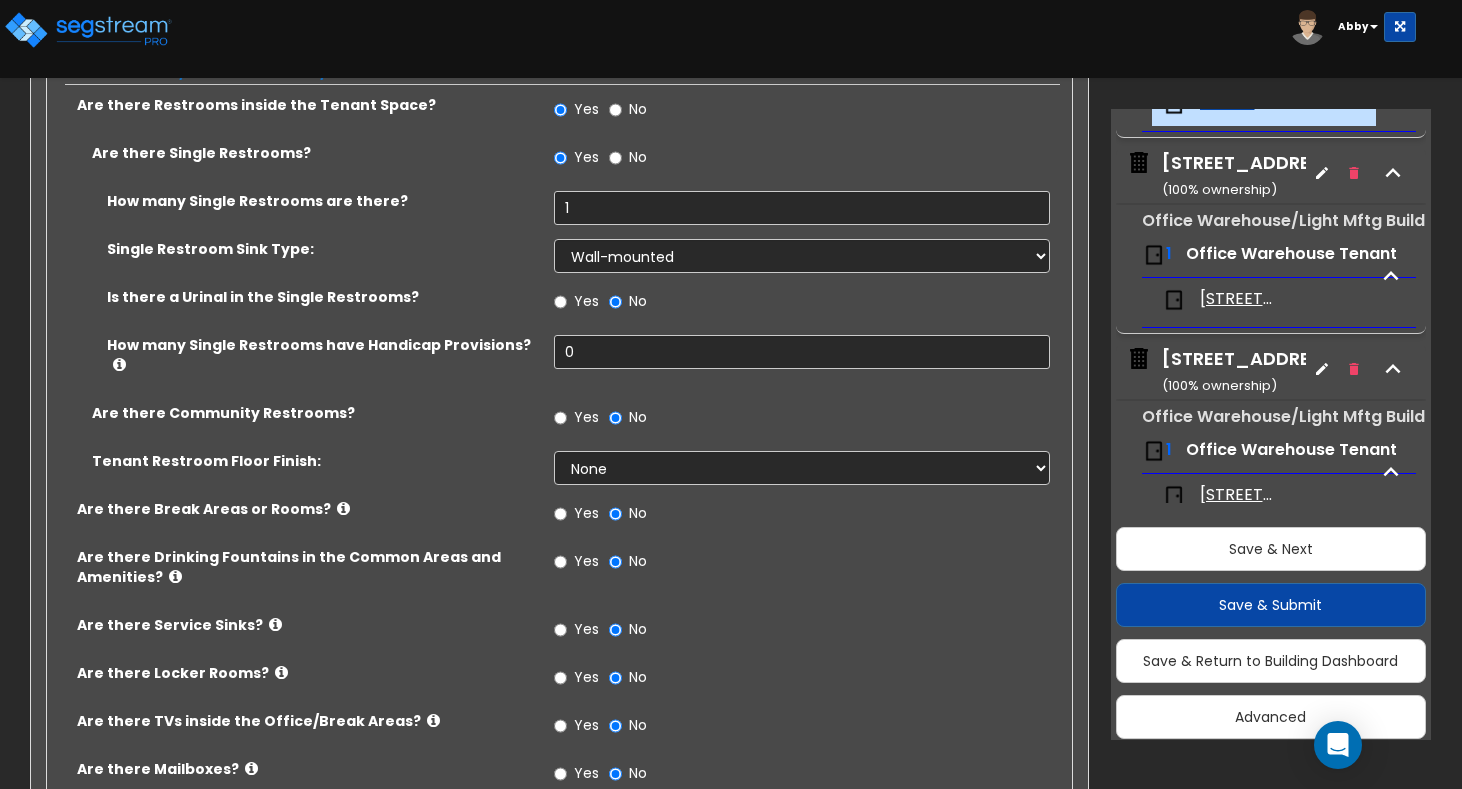 click on "Yes" at bounding box center [586, 629] 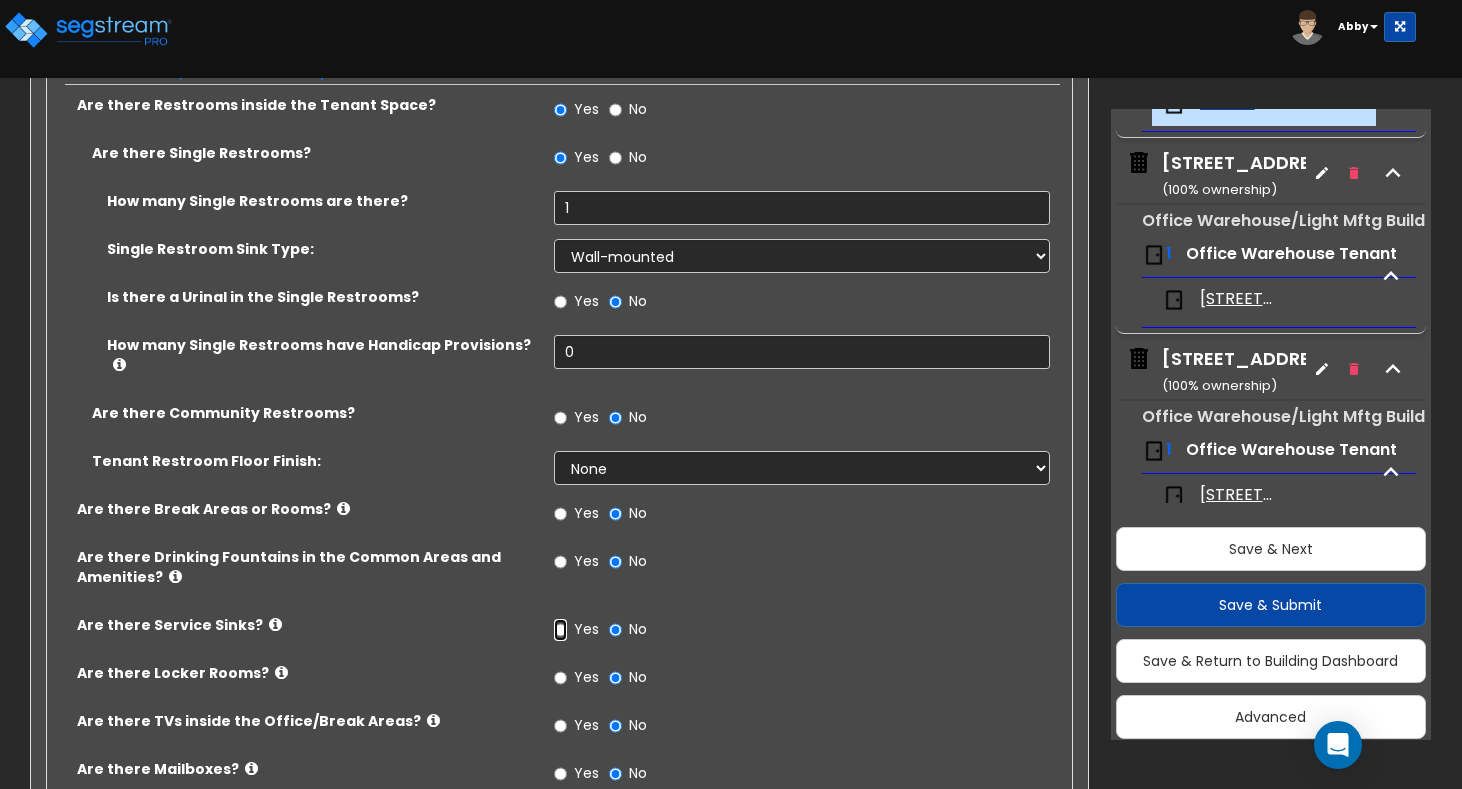 click on "Yes" at bounding box center [560, 630] 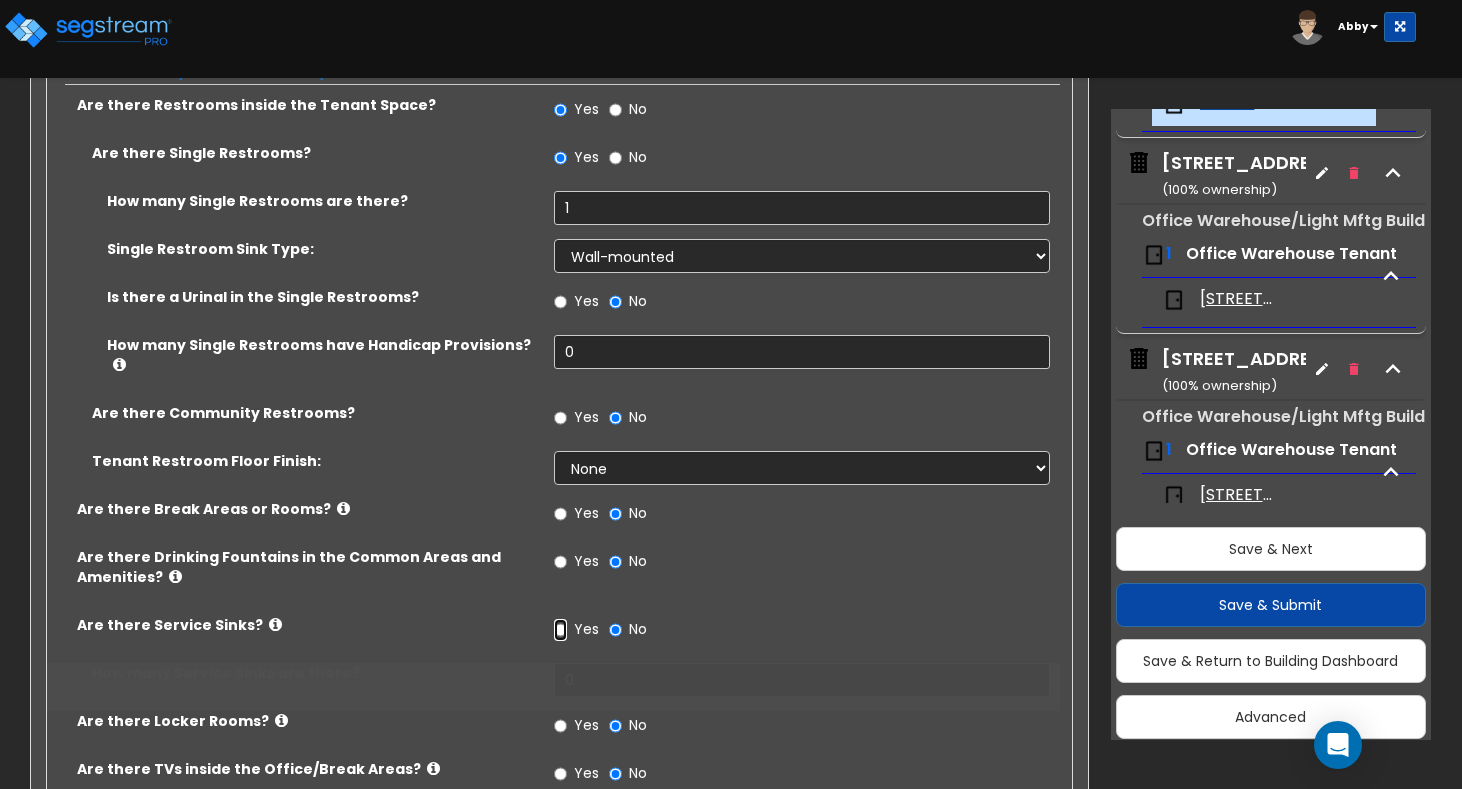 radio on "true" 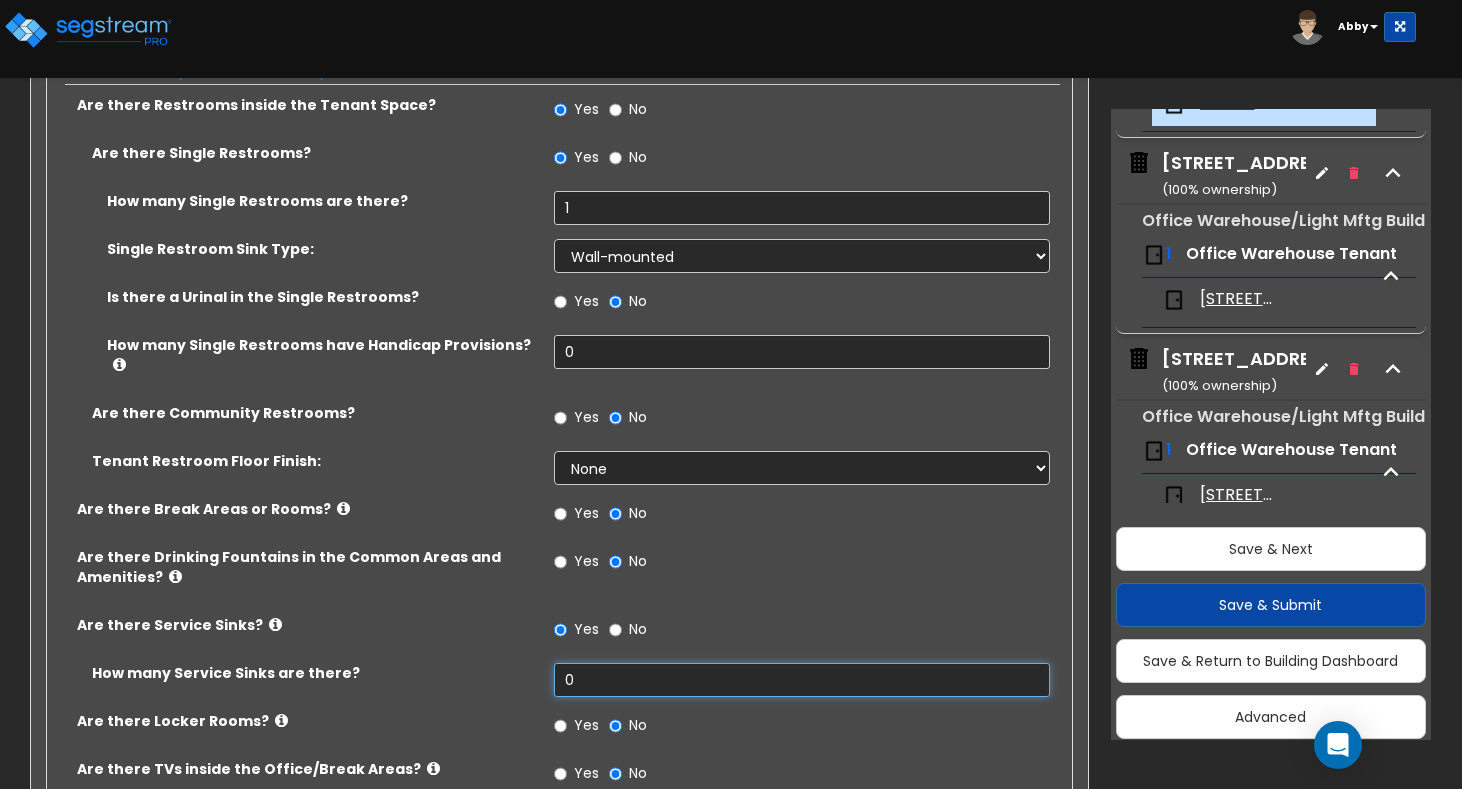 click on "0" at bounding box center (802, 680) 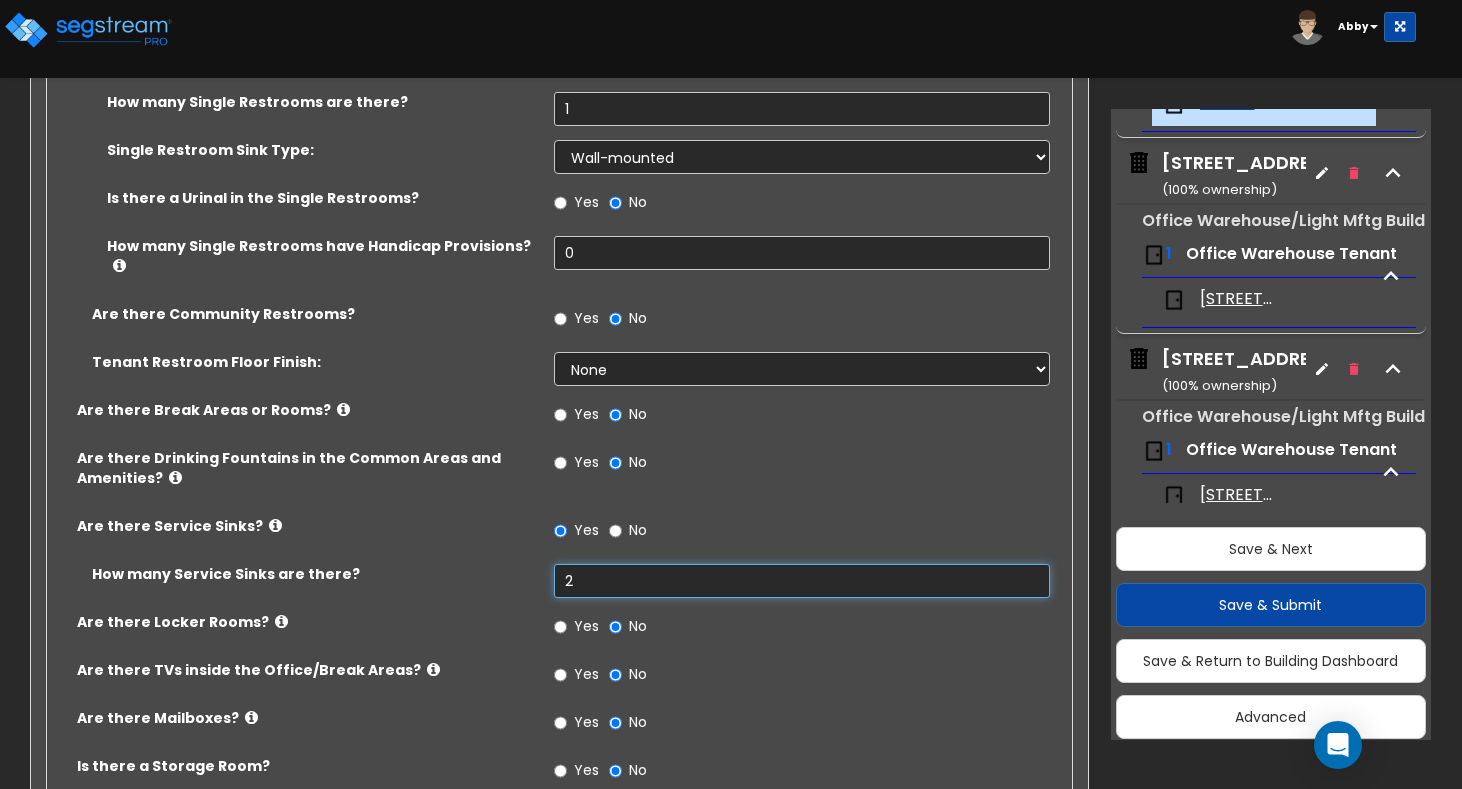 scroll, scrollTop: 2690, scrollLeft: 0, axis: vertical 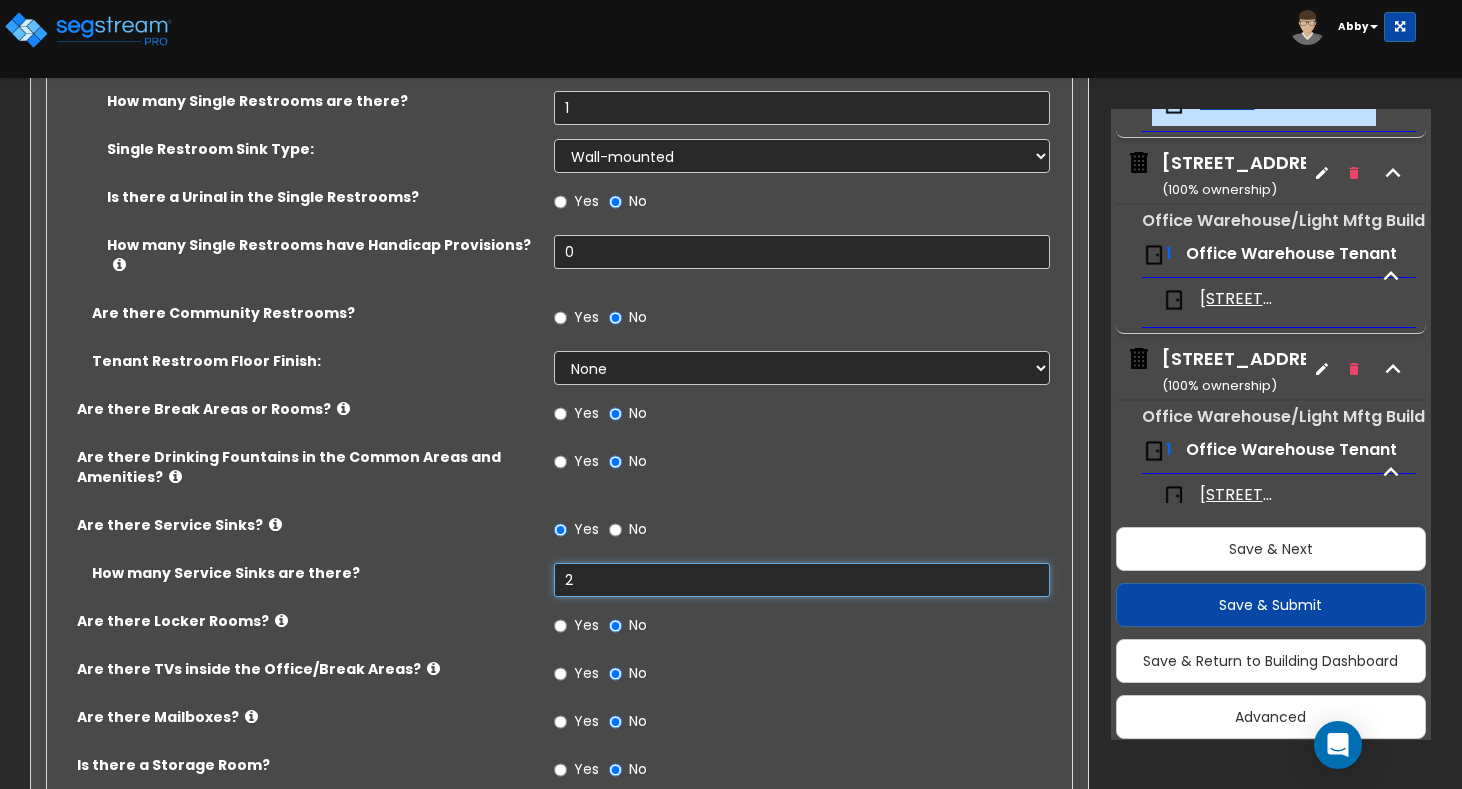 type on "2" 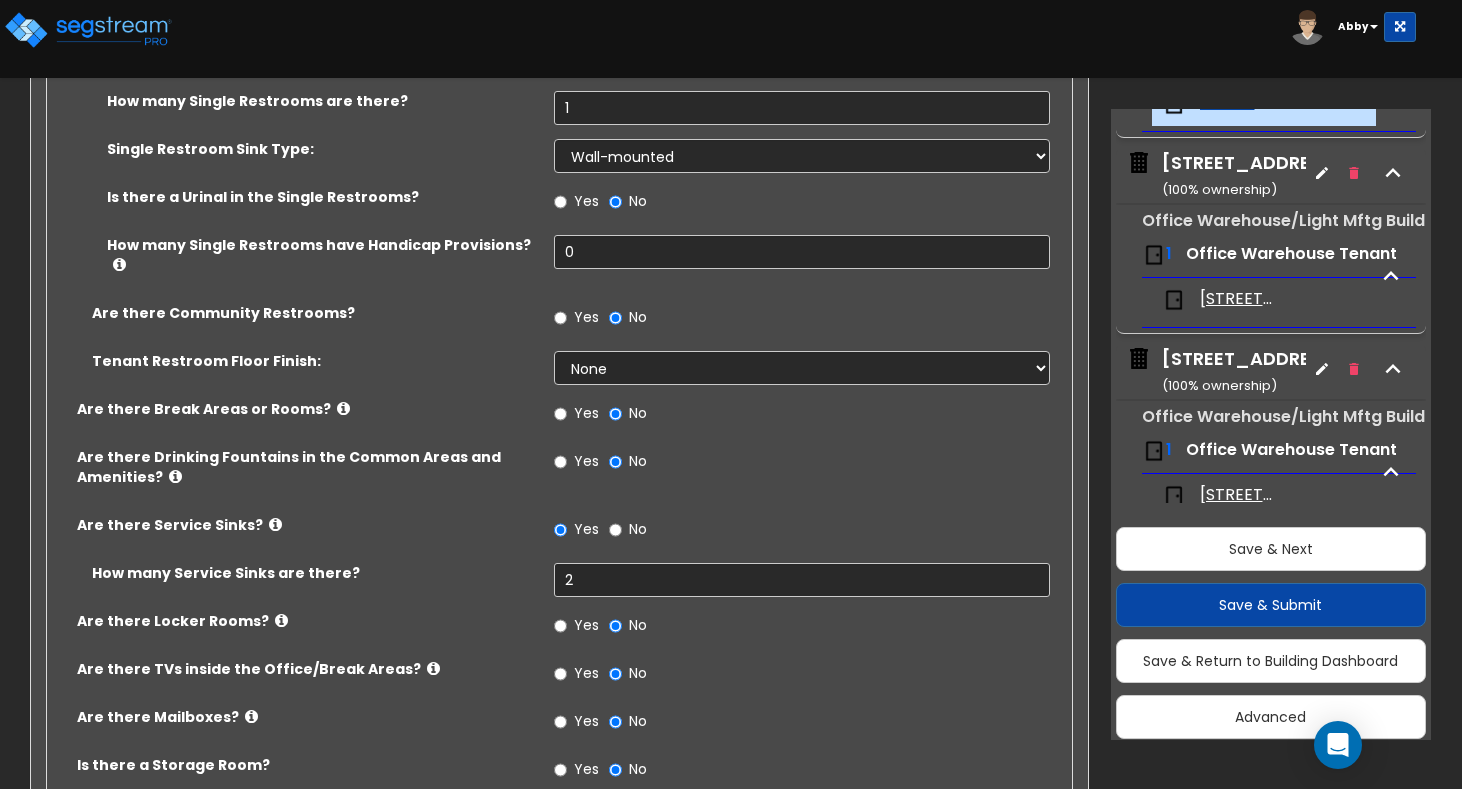 click on "Yes" at bounding box center [586, 673] 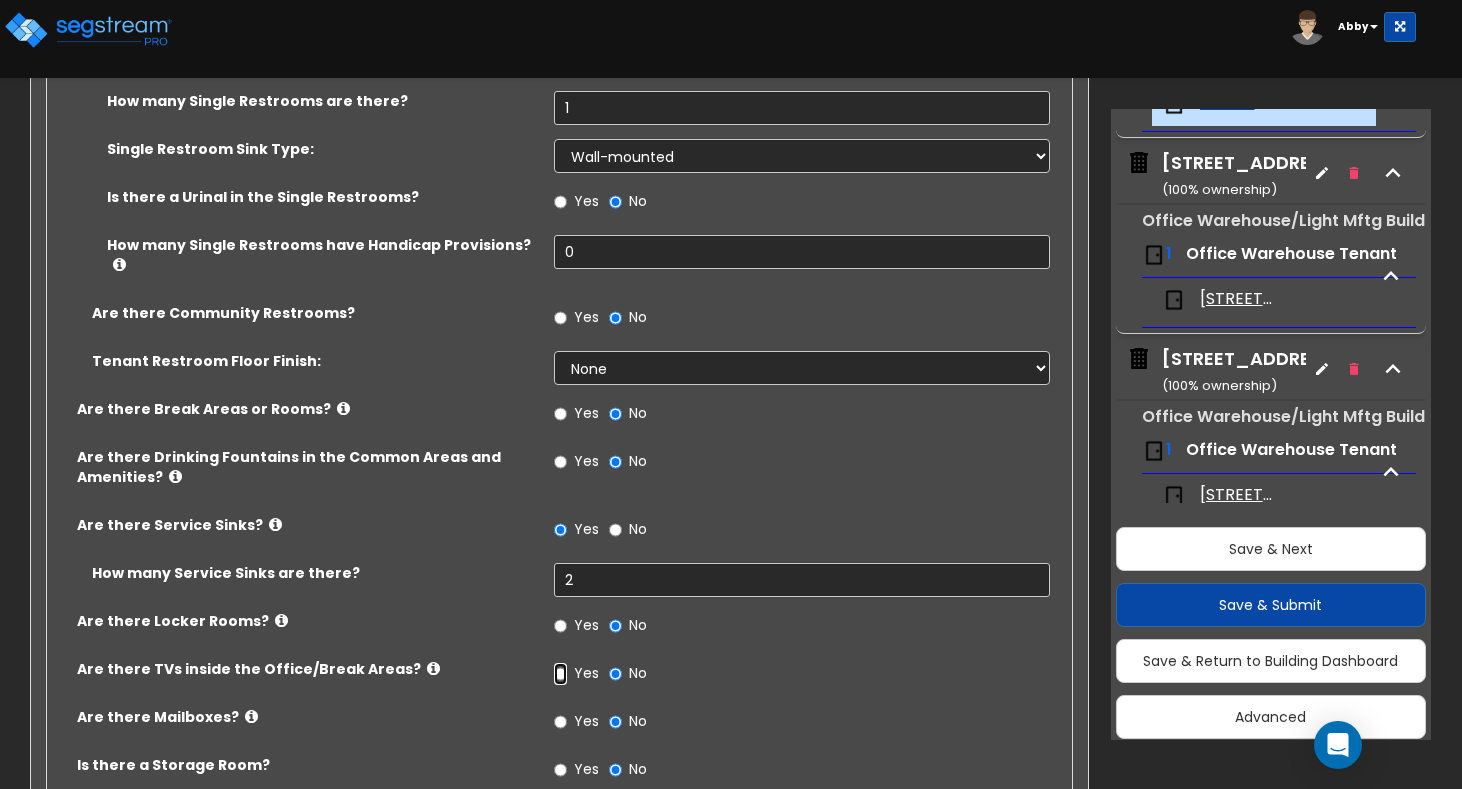 click on "Yes" at bounding box center [560, 674] 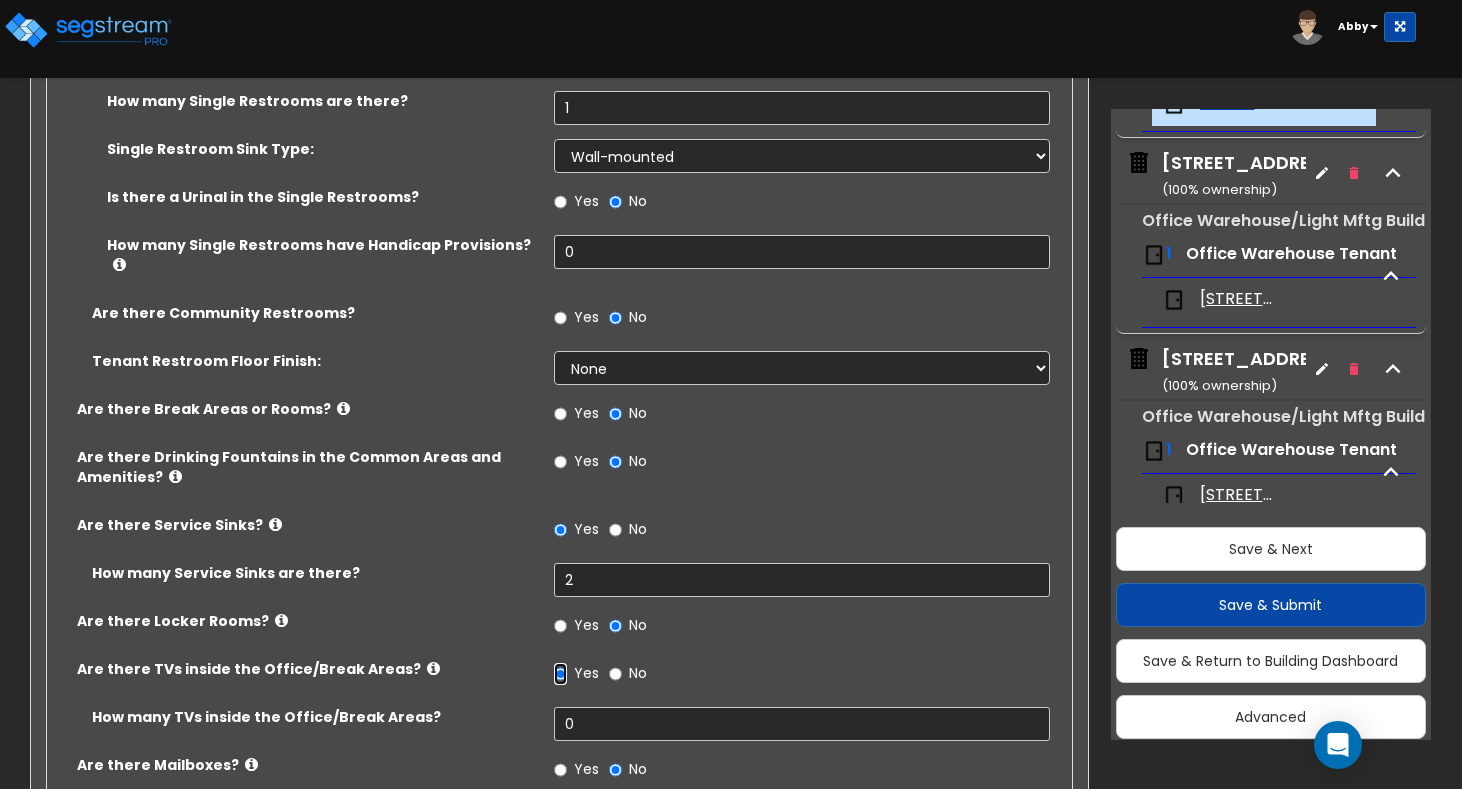 scroll, scrollTop: 2790, scrollLeft: 0, axis: vertical 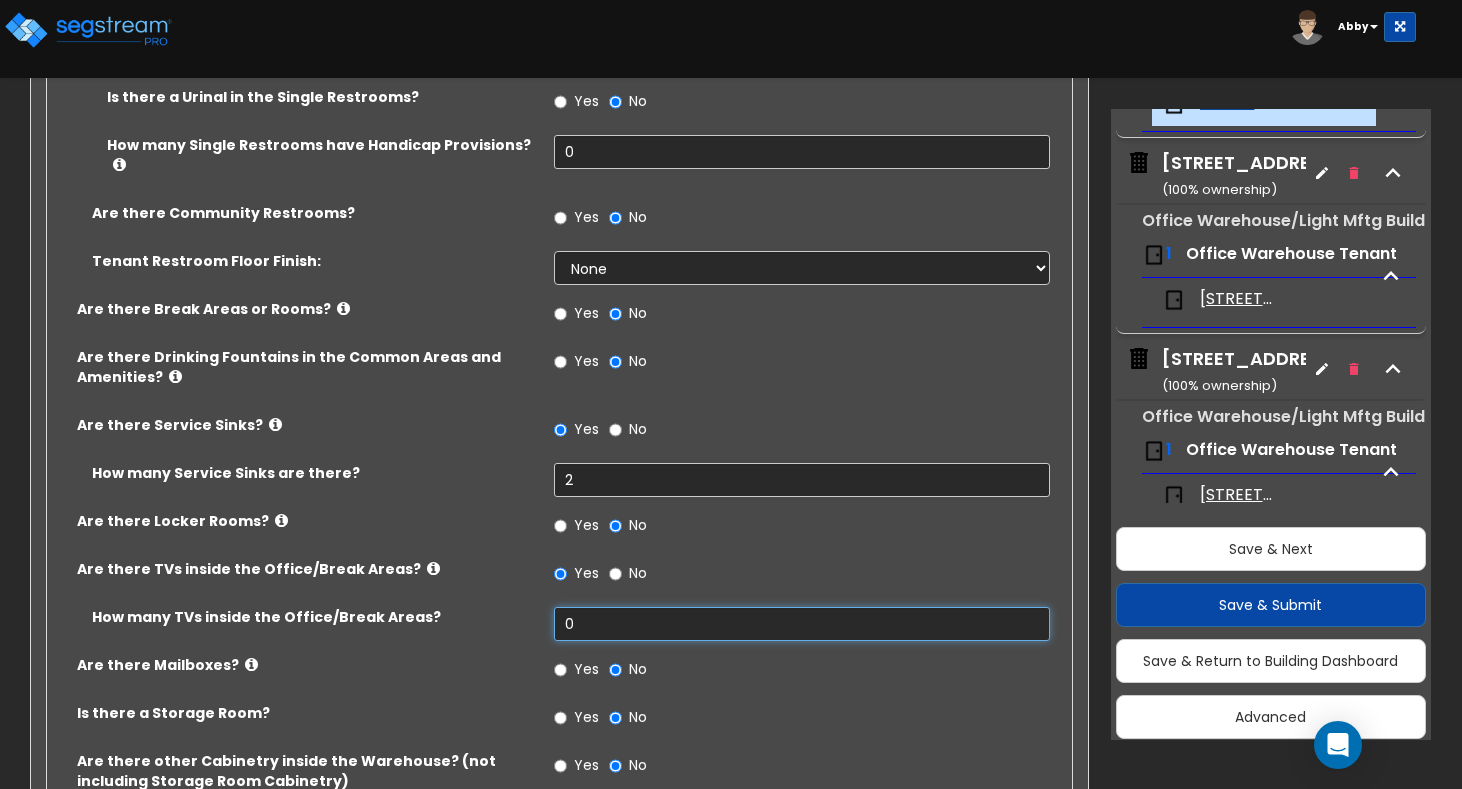 click on "0" at bounding box center [802, 624] 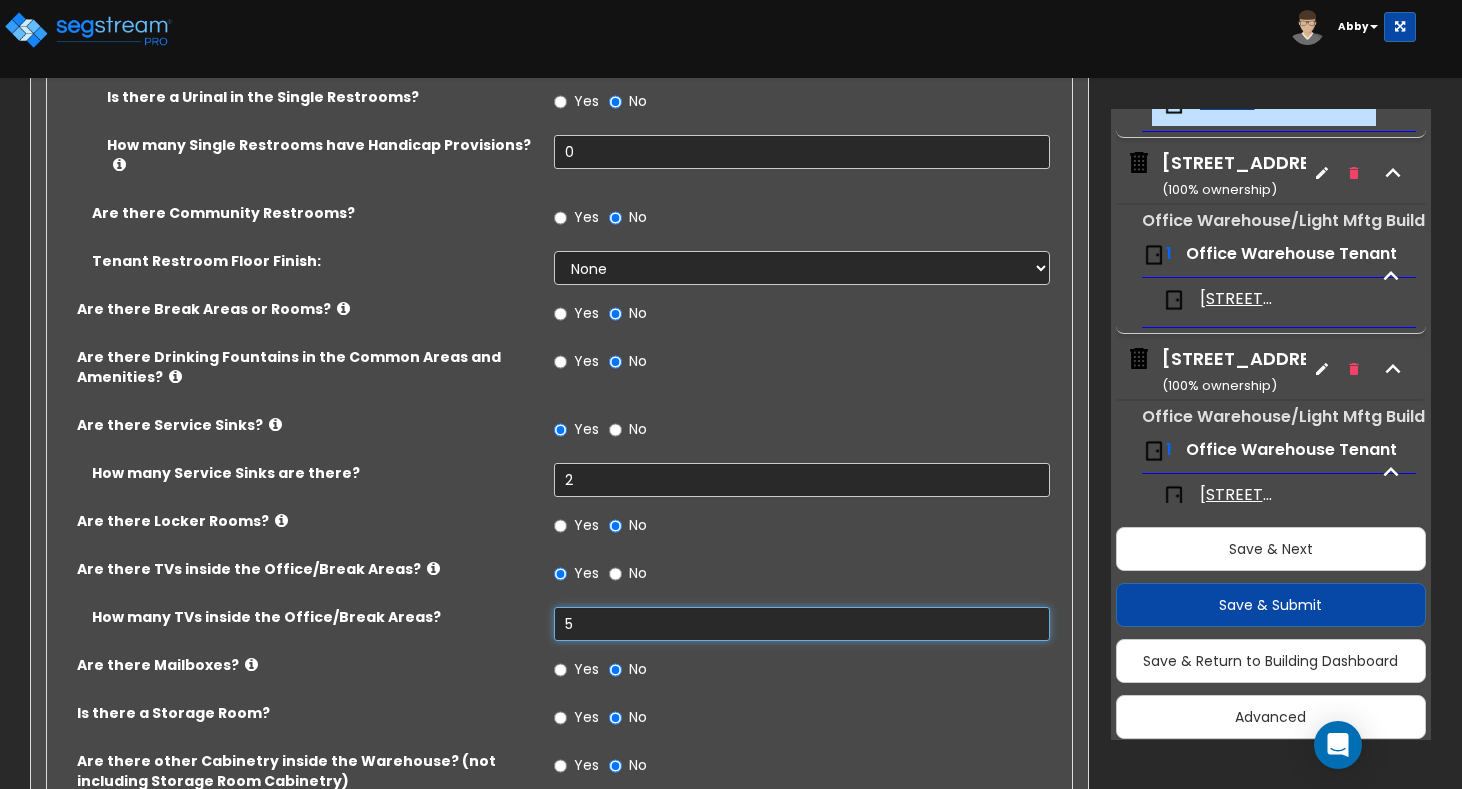 scroll, scrollTop: 2890, scrollLeft: 0, axis: vertical 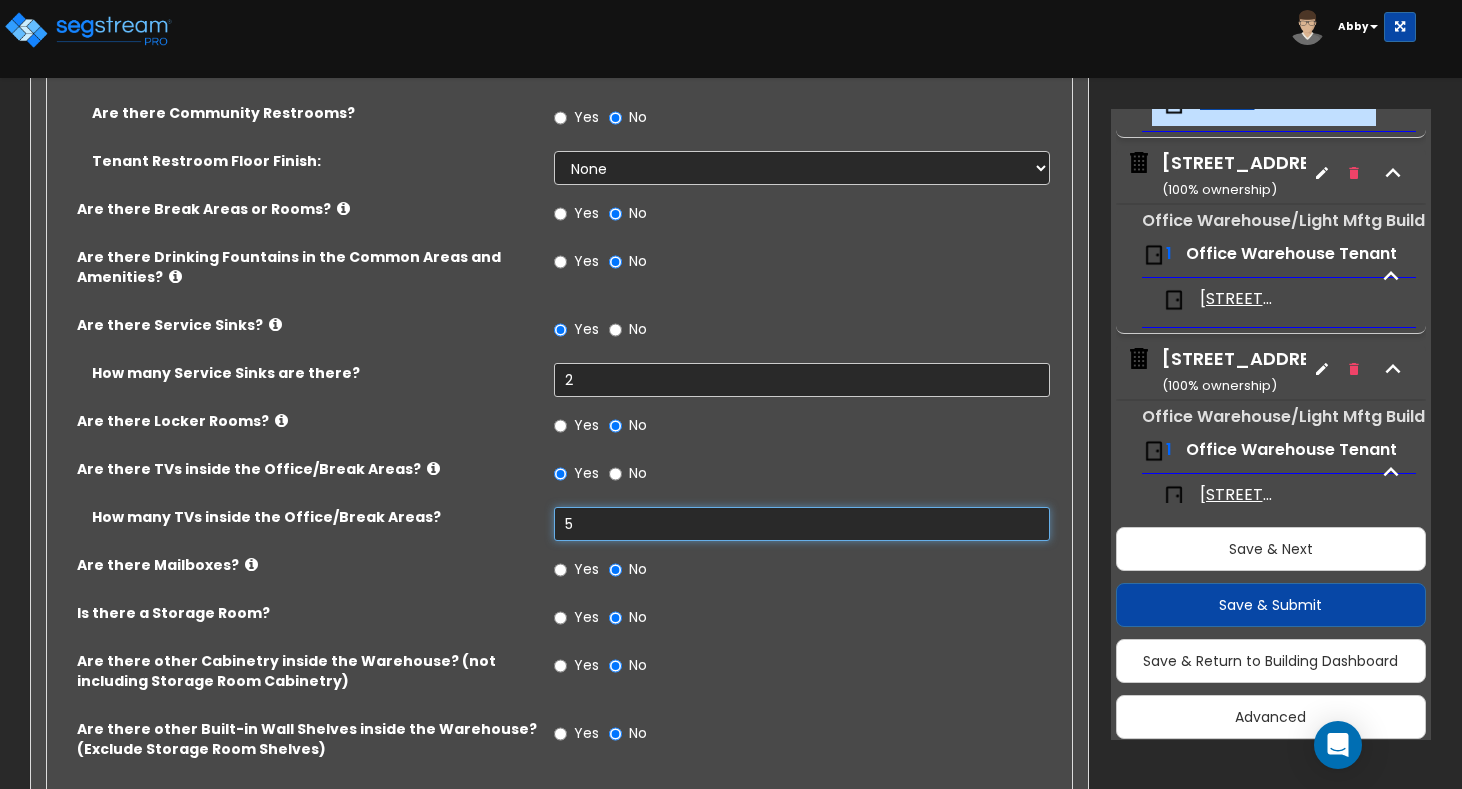 type on "5" 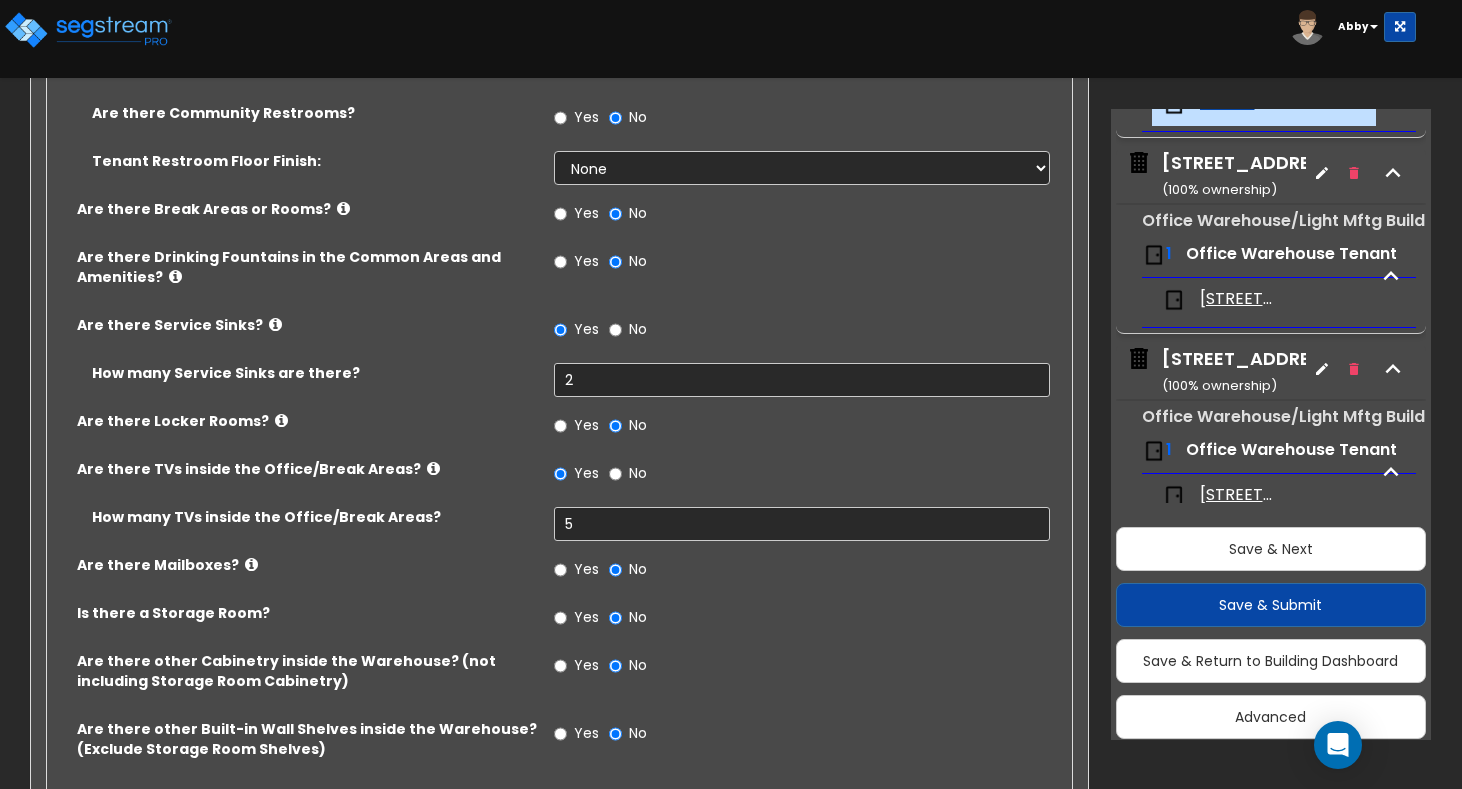 click on "Yes" at bounding box center [586, 617] 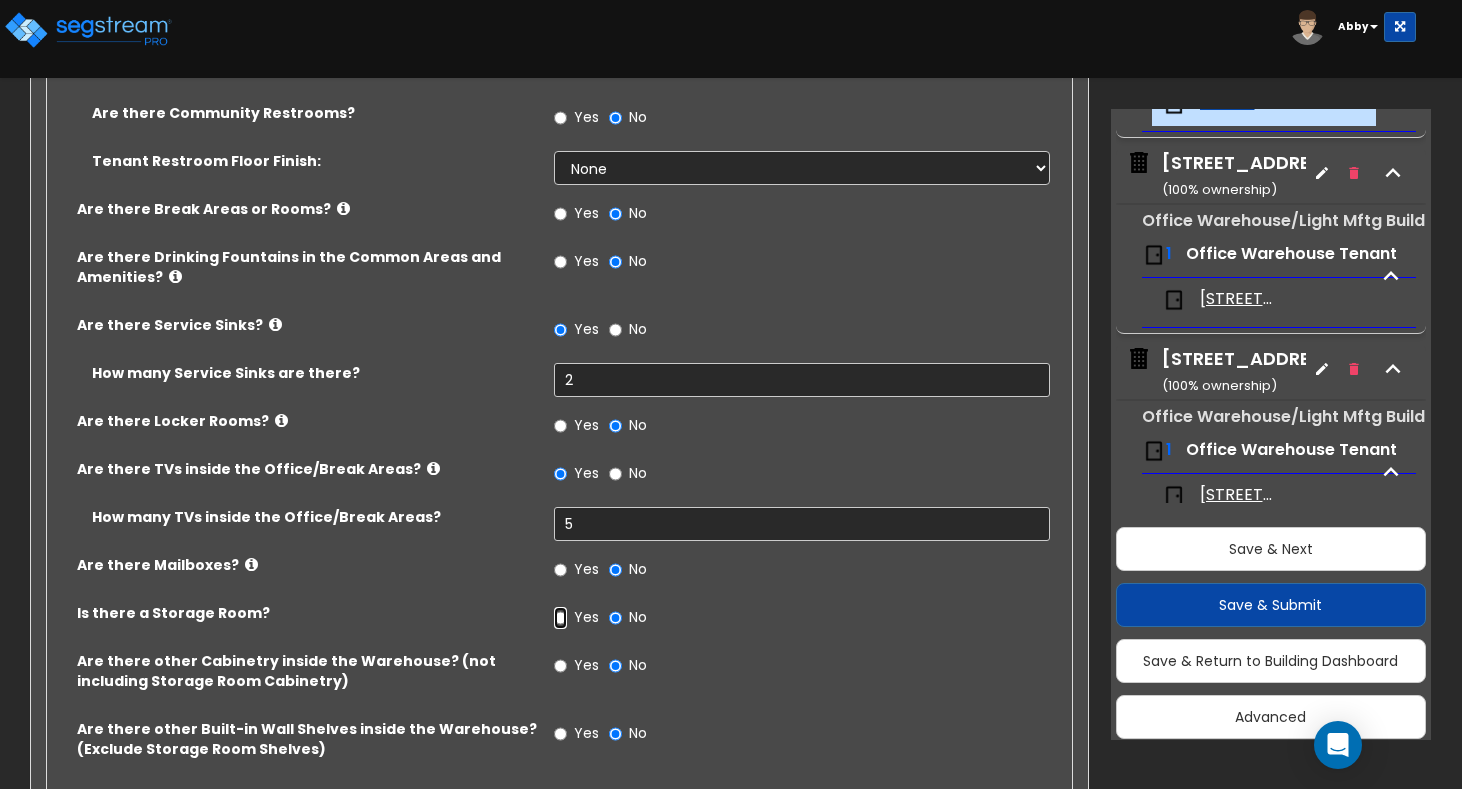 click on "Yes" at bounding box center [560, 618] 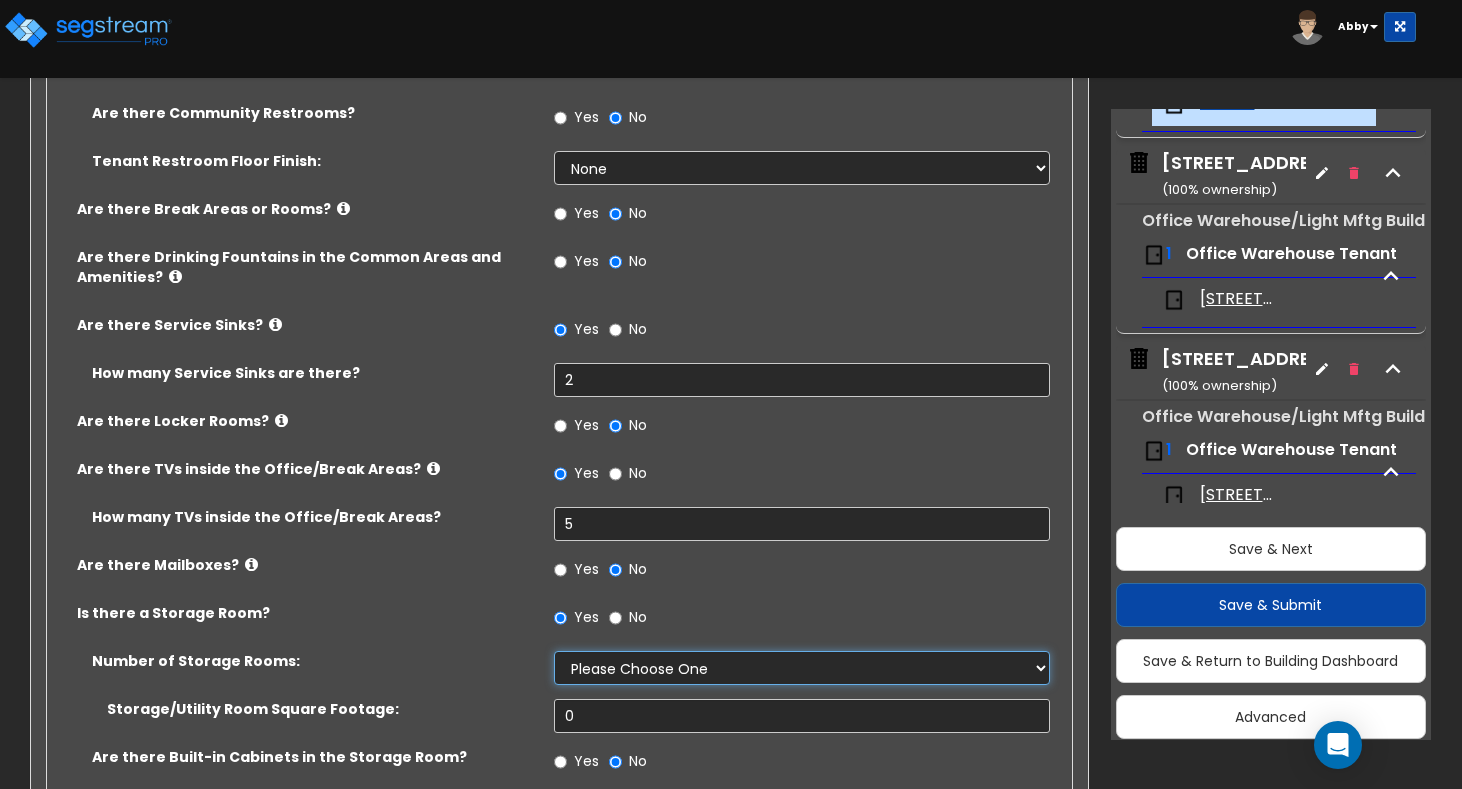 click on "Please Choose One 1 2 3" at bounding box center [802, 668] 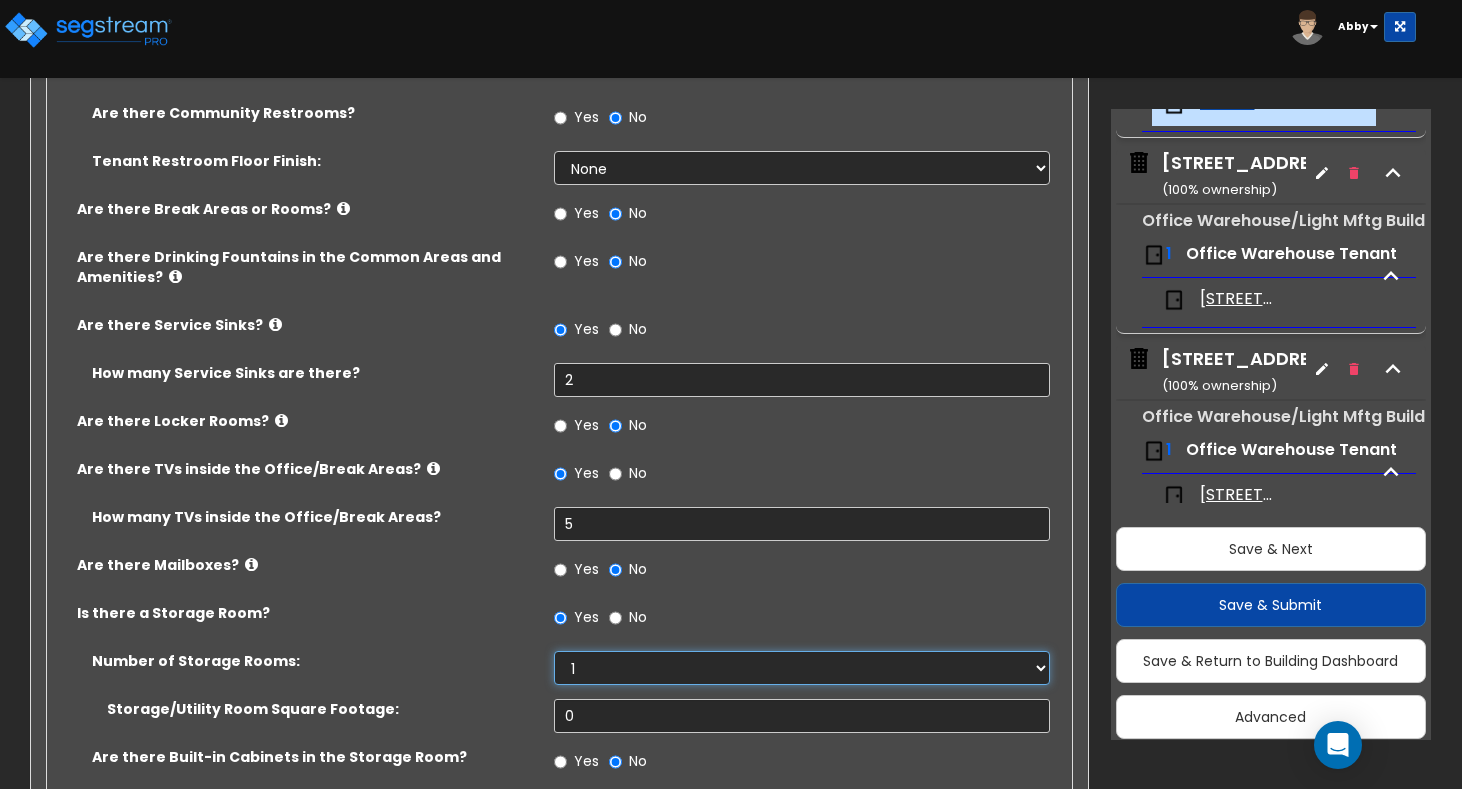 click on "Please Choose One 1 2 3" at bounding box center (802, 668) 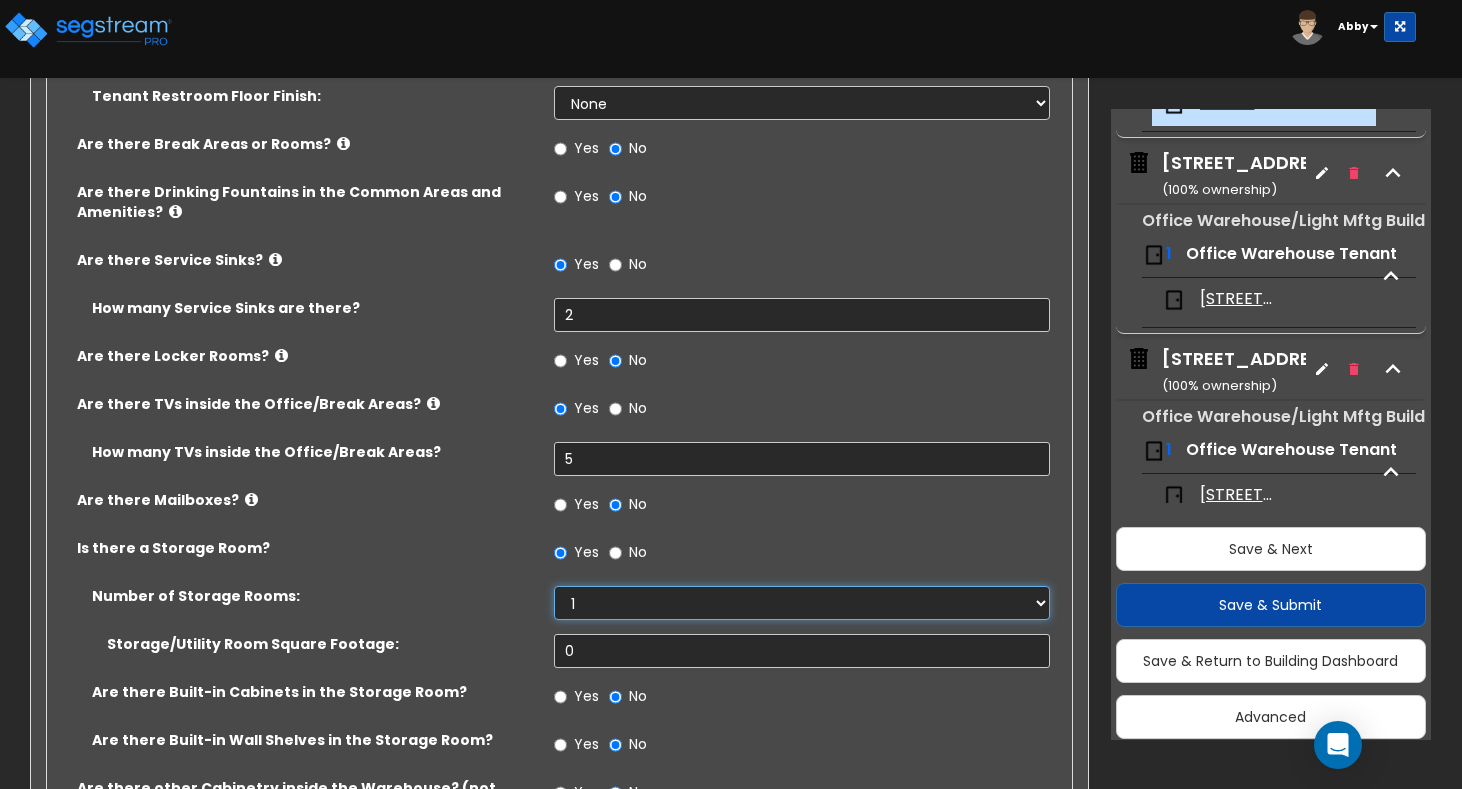 scroll, scrollTop: 2990, scrollLeft: 0, axis: vertical 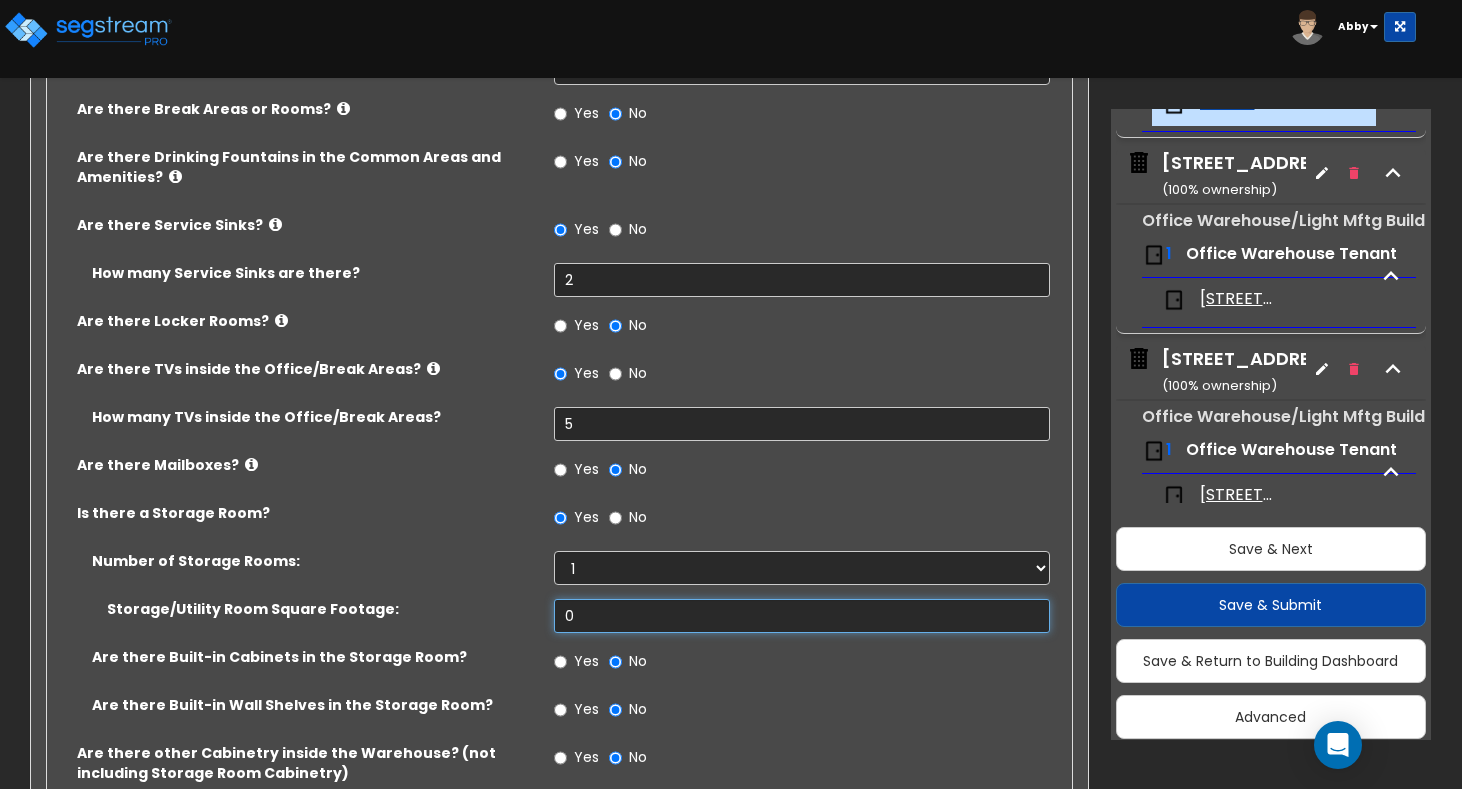 click on "0" at bounding box center [802, 616] 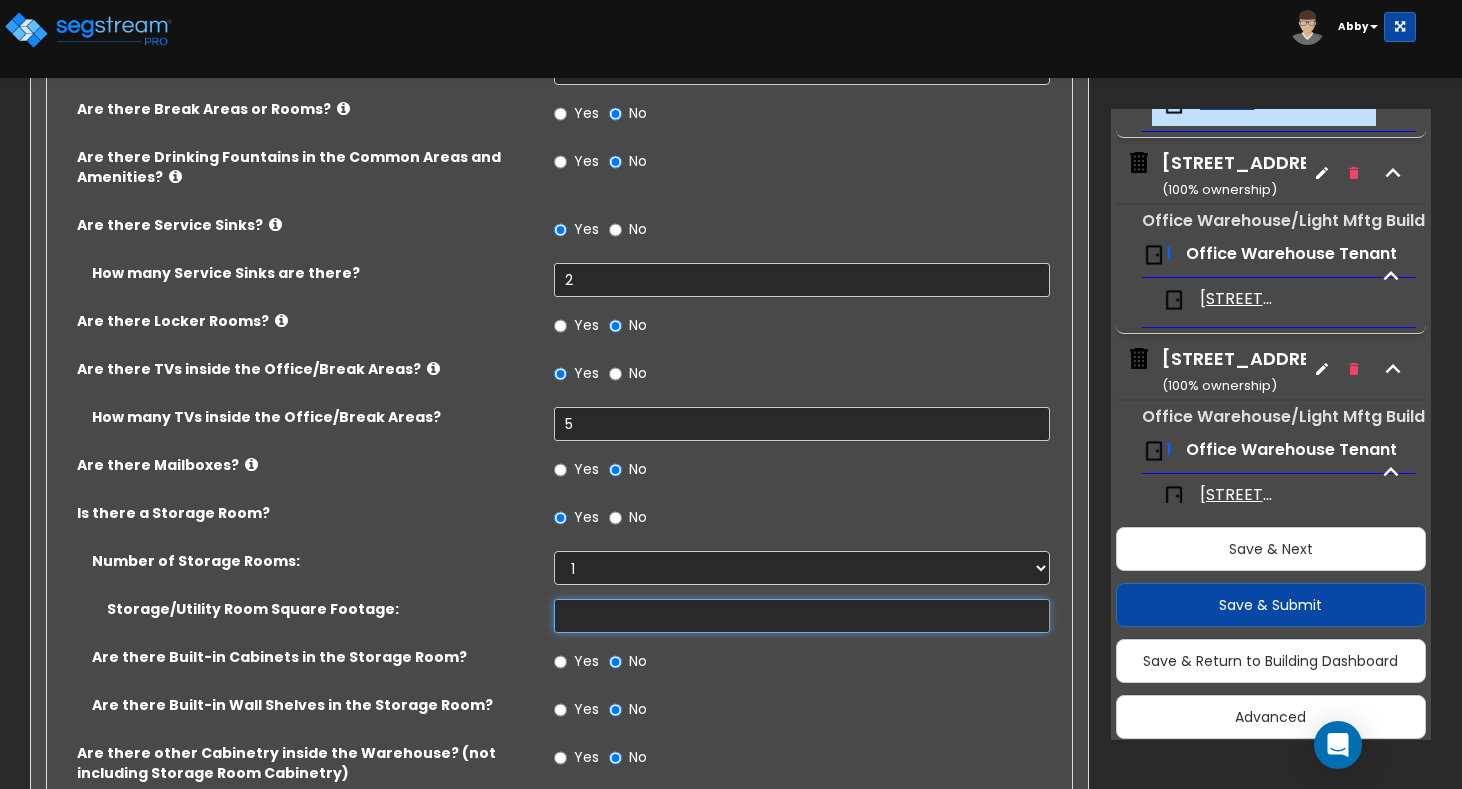 type on "4" 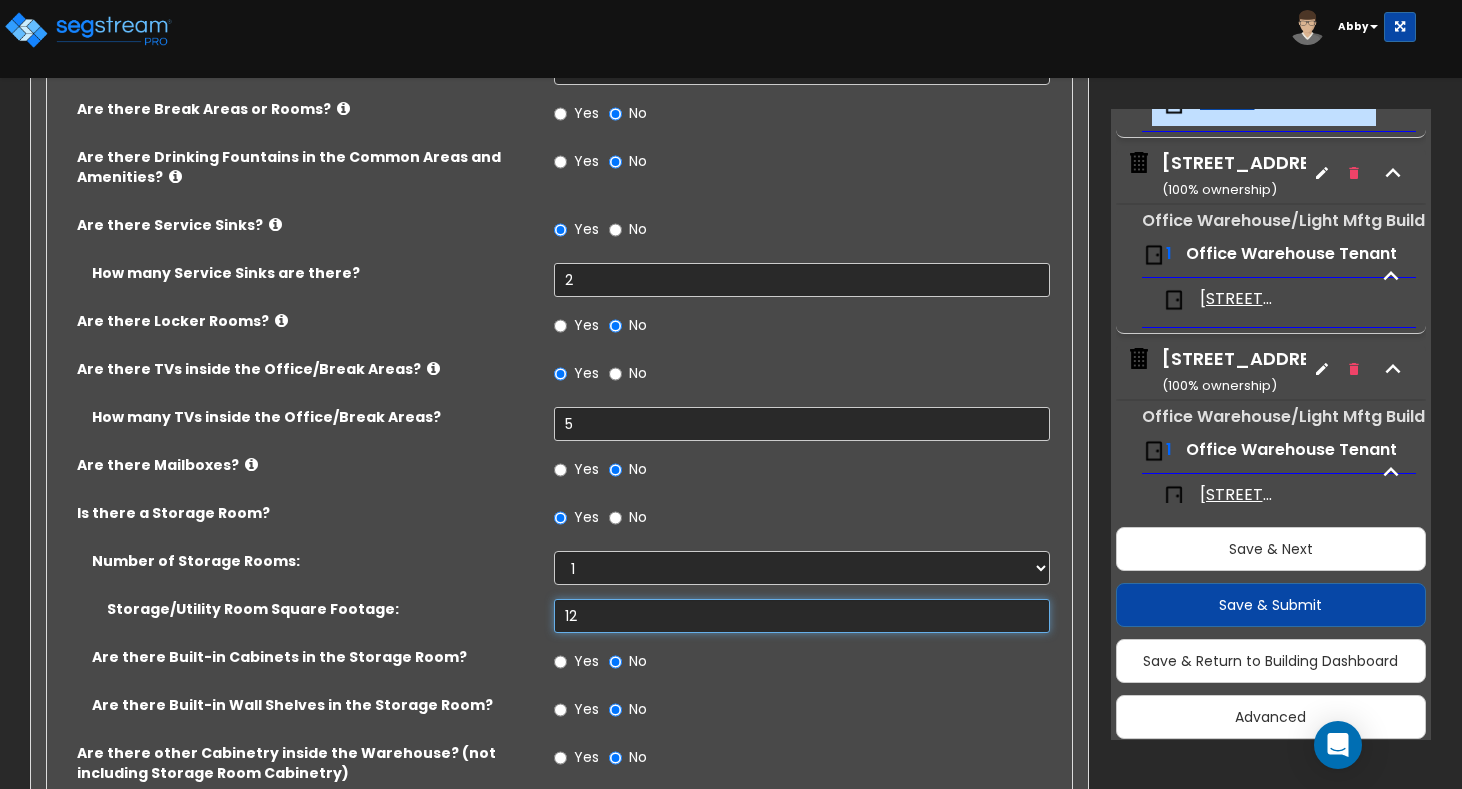 type on "12" 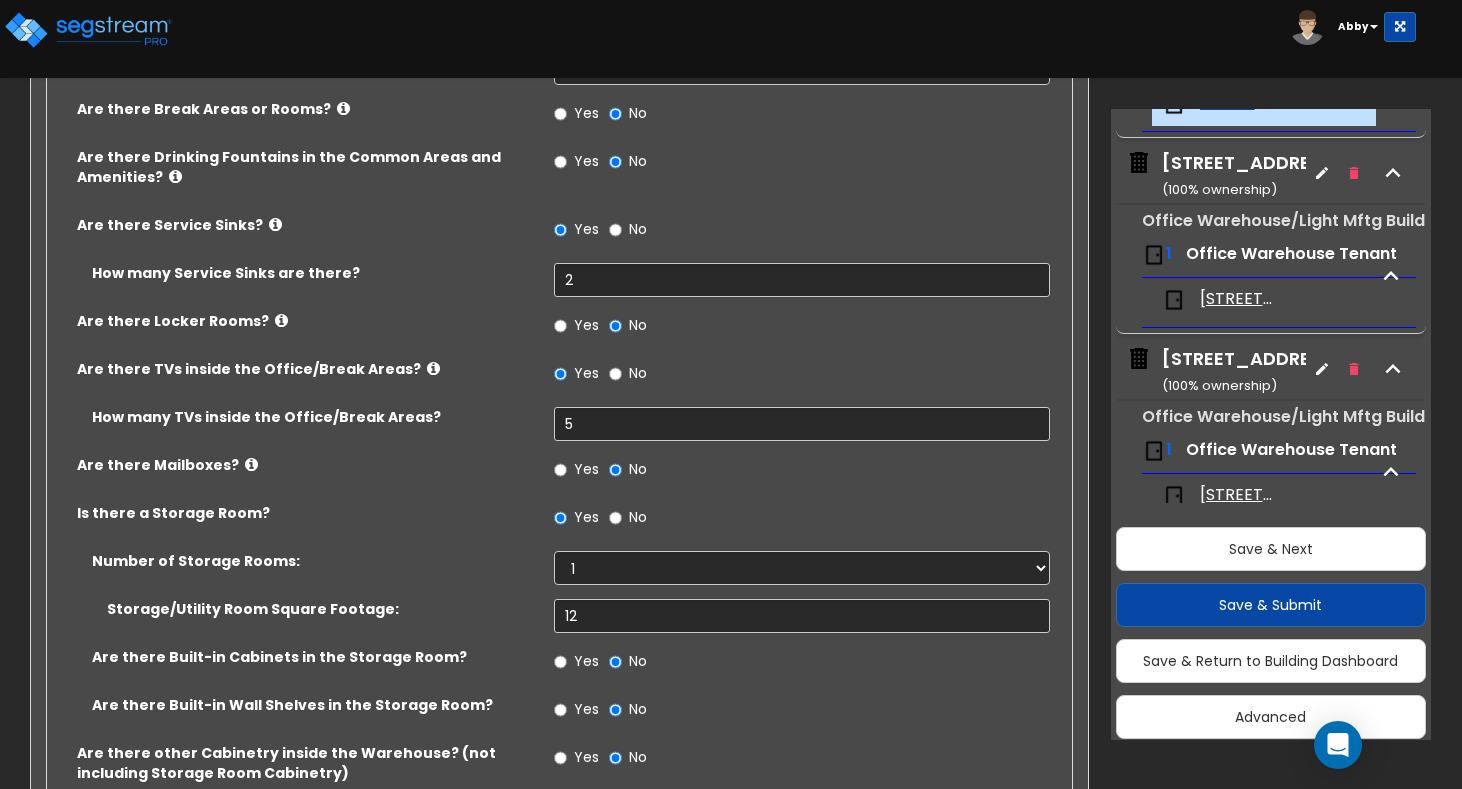 click on "Yes" at bounding box center (586, 709) 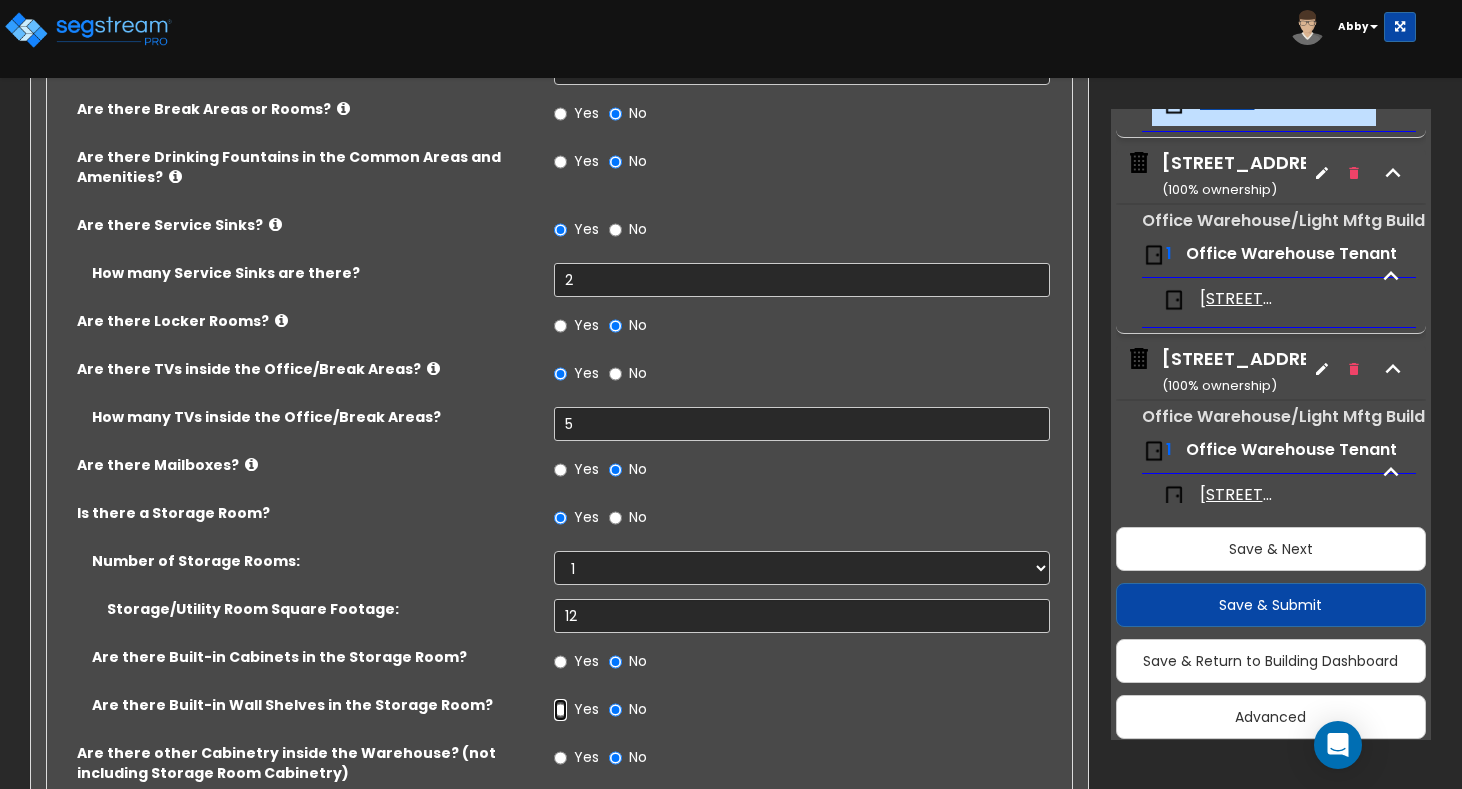 click on "Yes" at bounding box center [560, 710] 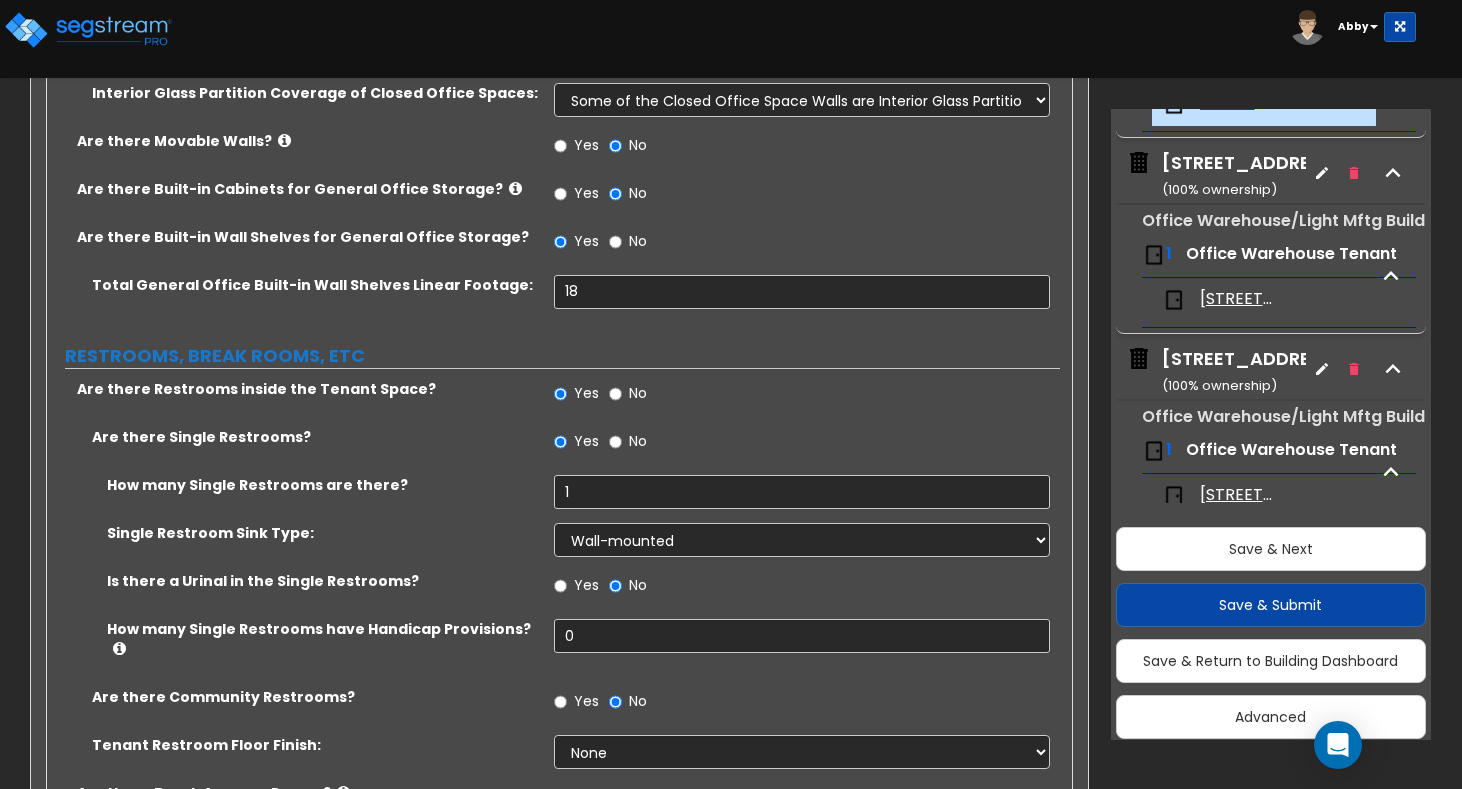scroll, scrollTop: 2290, scrollLeft: 0, axis: vertical 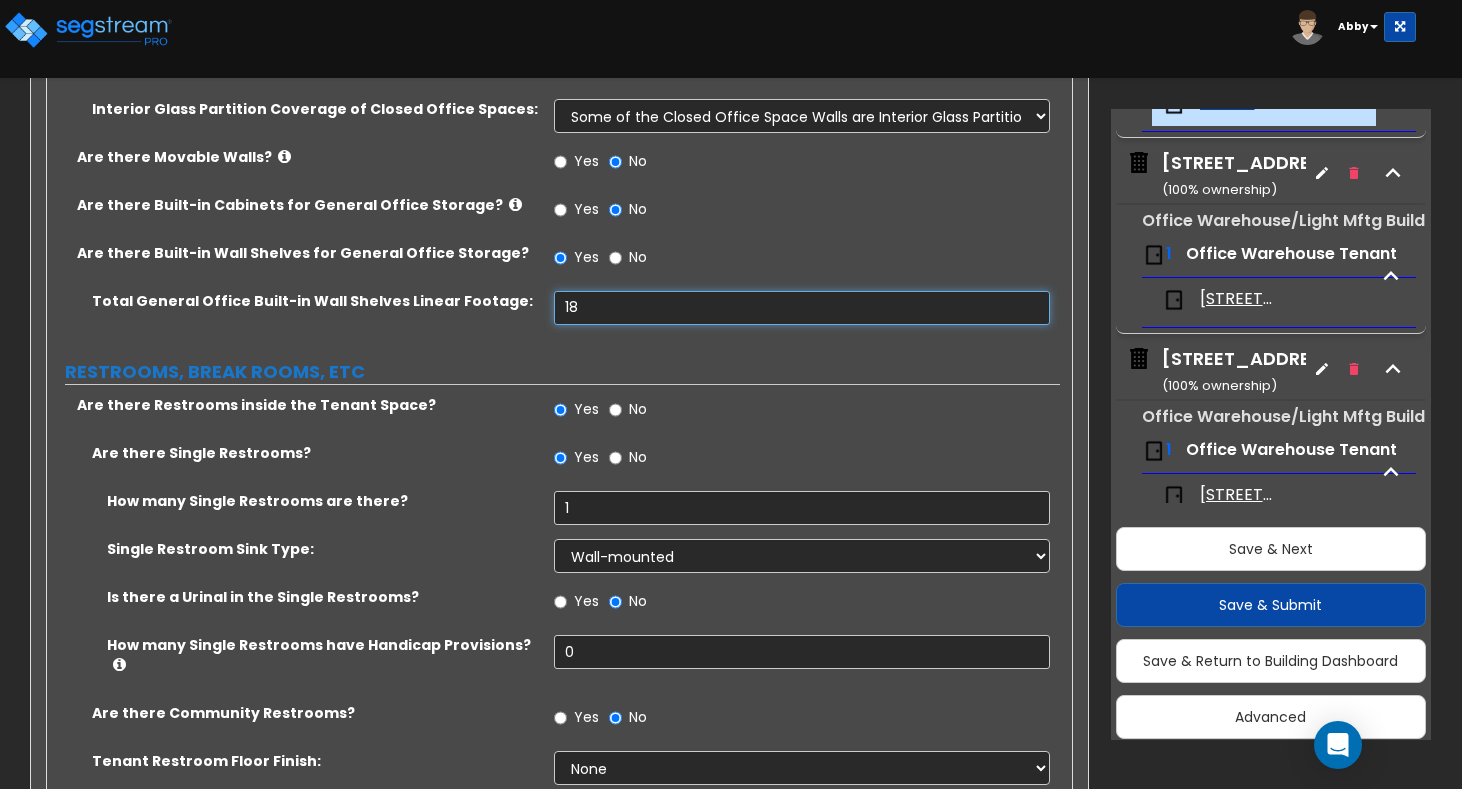 click on "18" at bounding box center [802, 308] 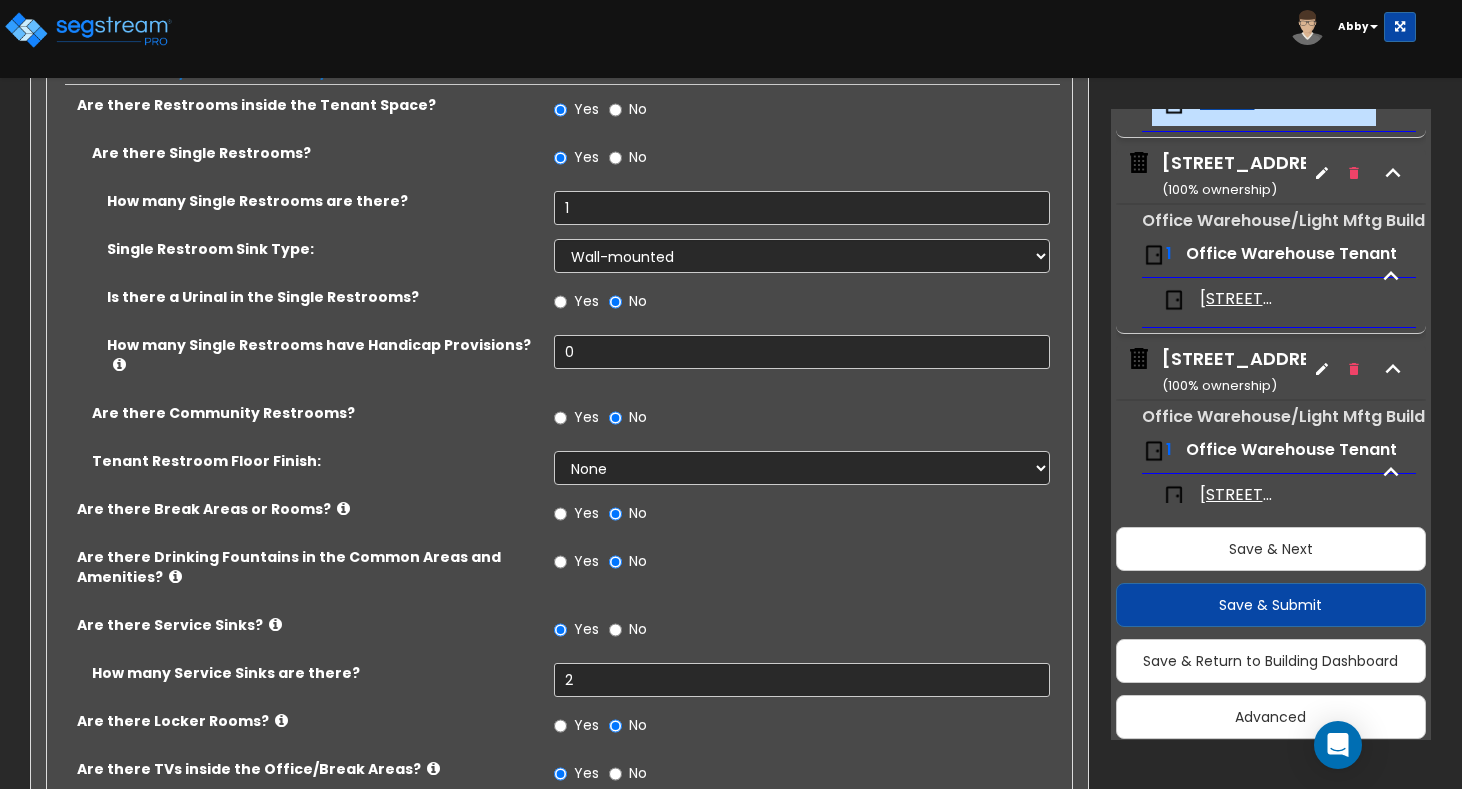 scroll, scrollTop: 2290, scrollLeft: 0, axis: vertical 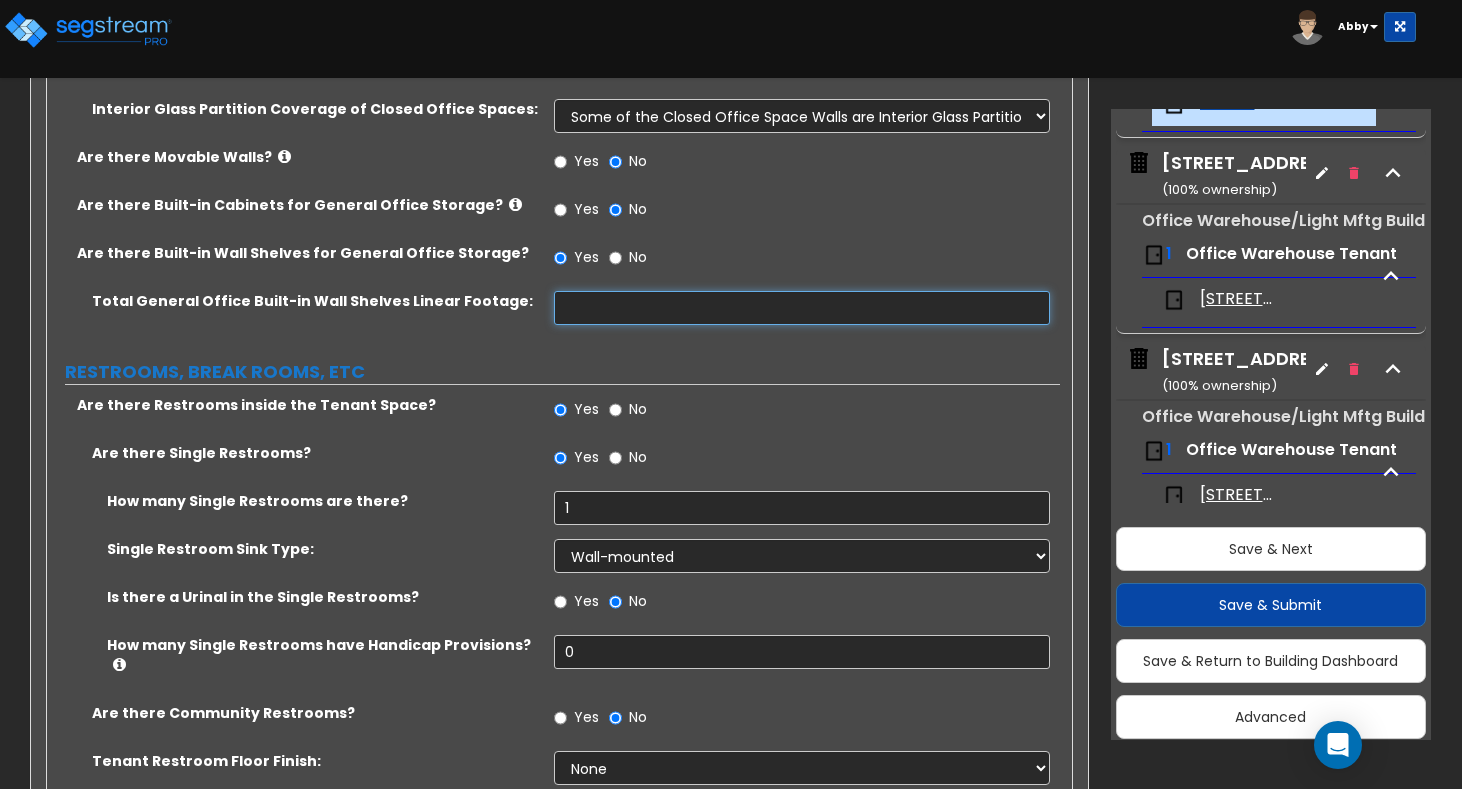 type 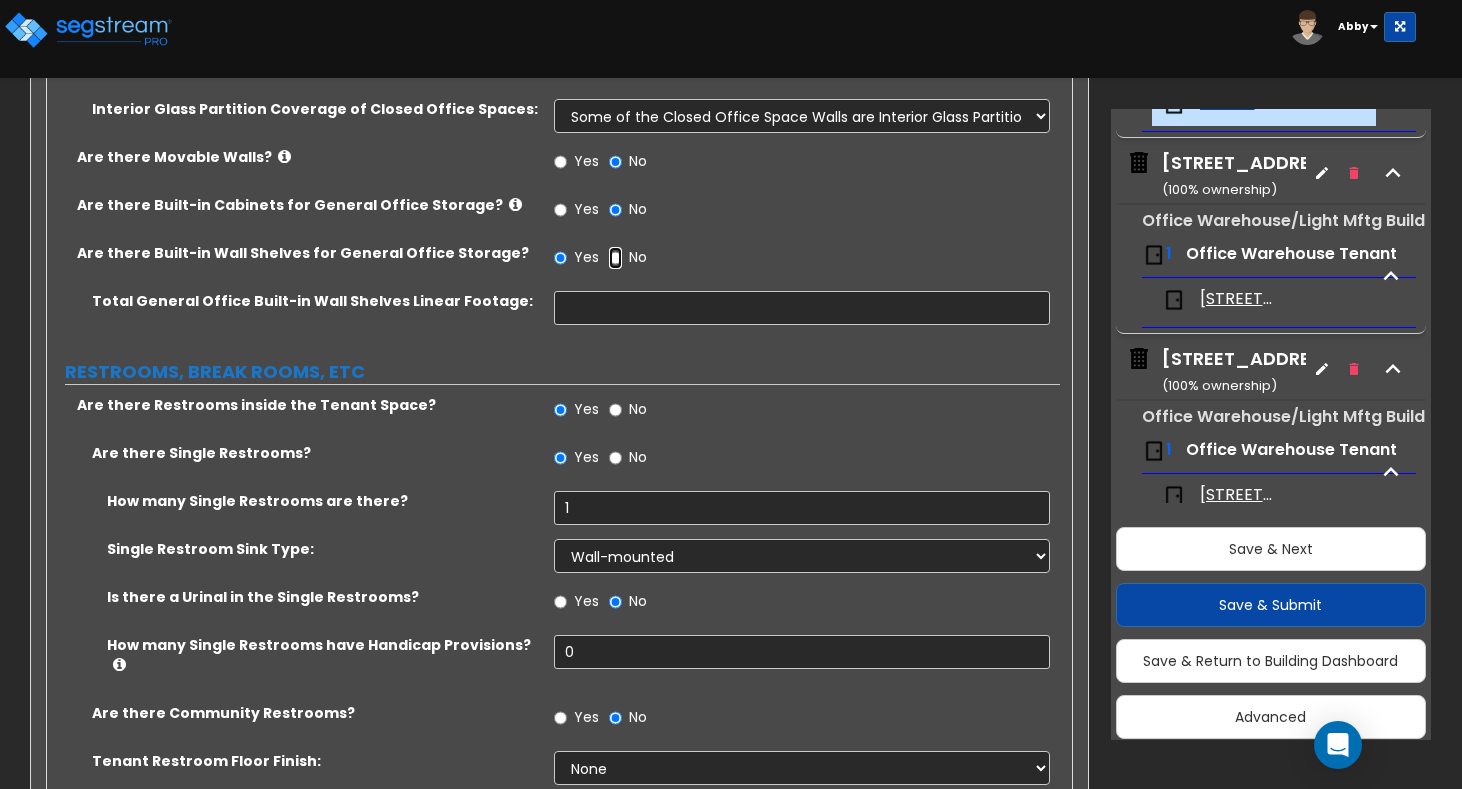 click on "No" at bounding box center (615, 258) 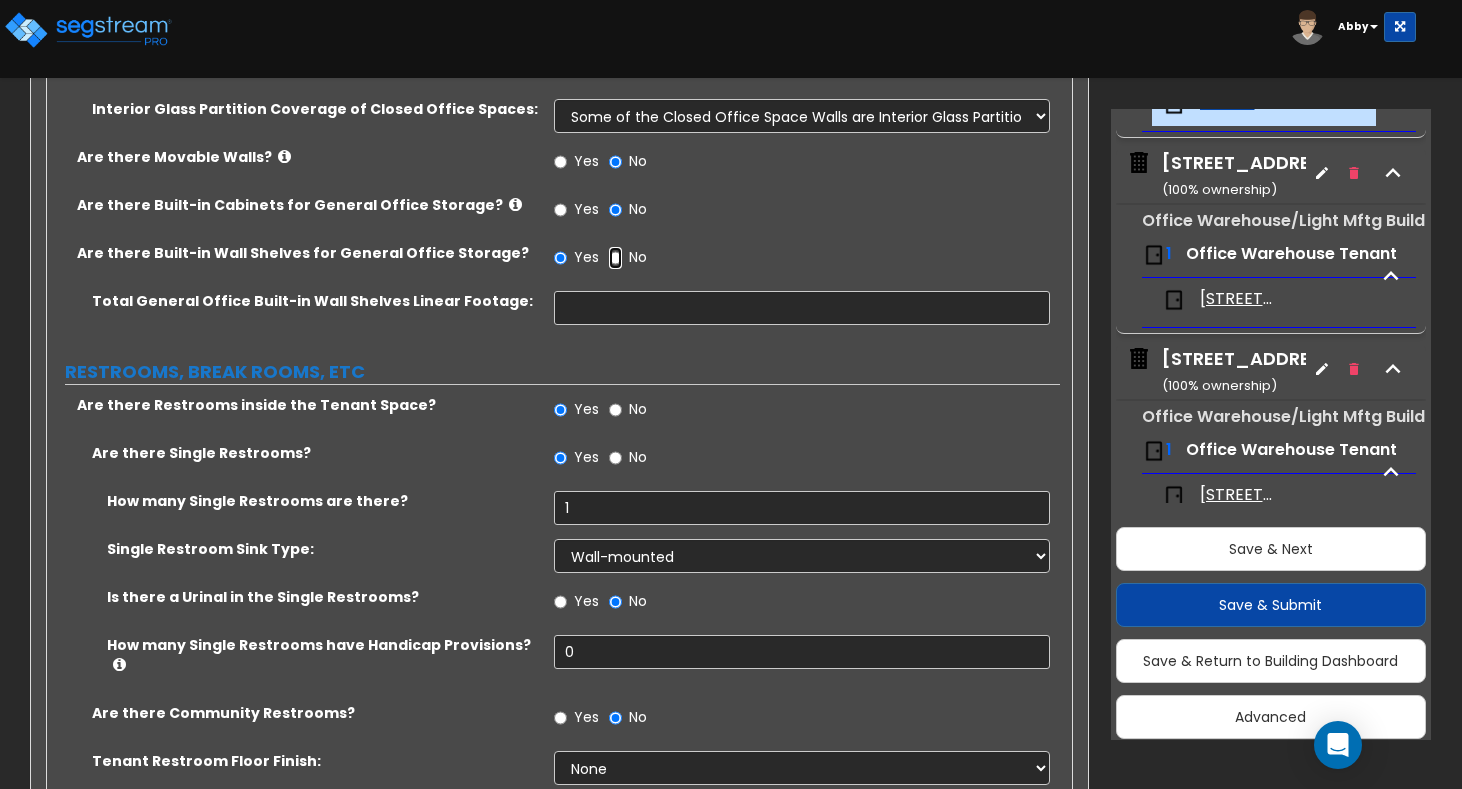 radio on "false" 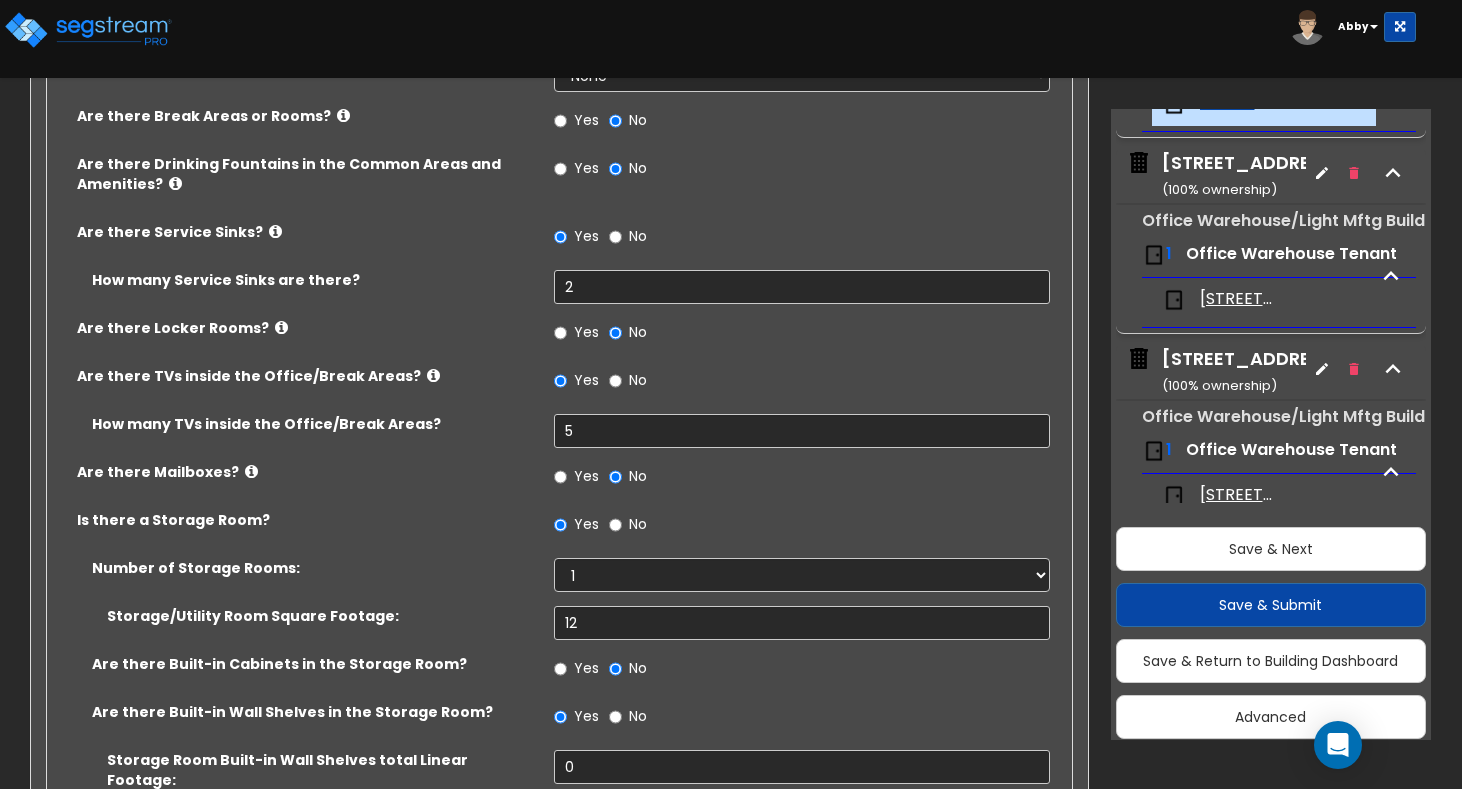 scroll, scrollTop: 2990, scrollLeft: 0, axis: vertical 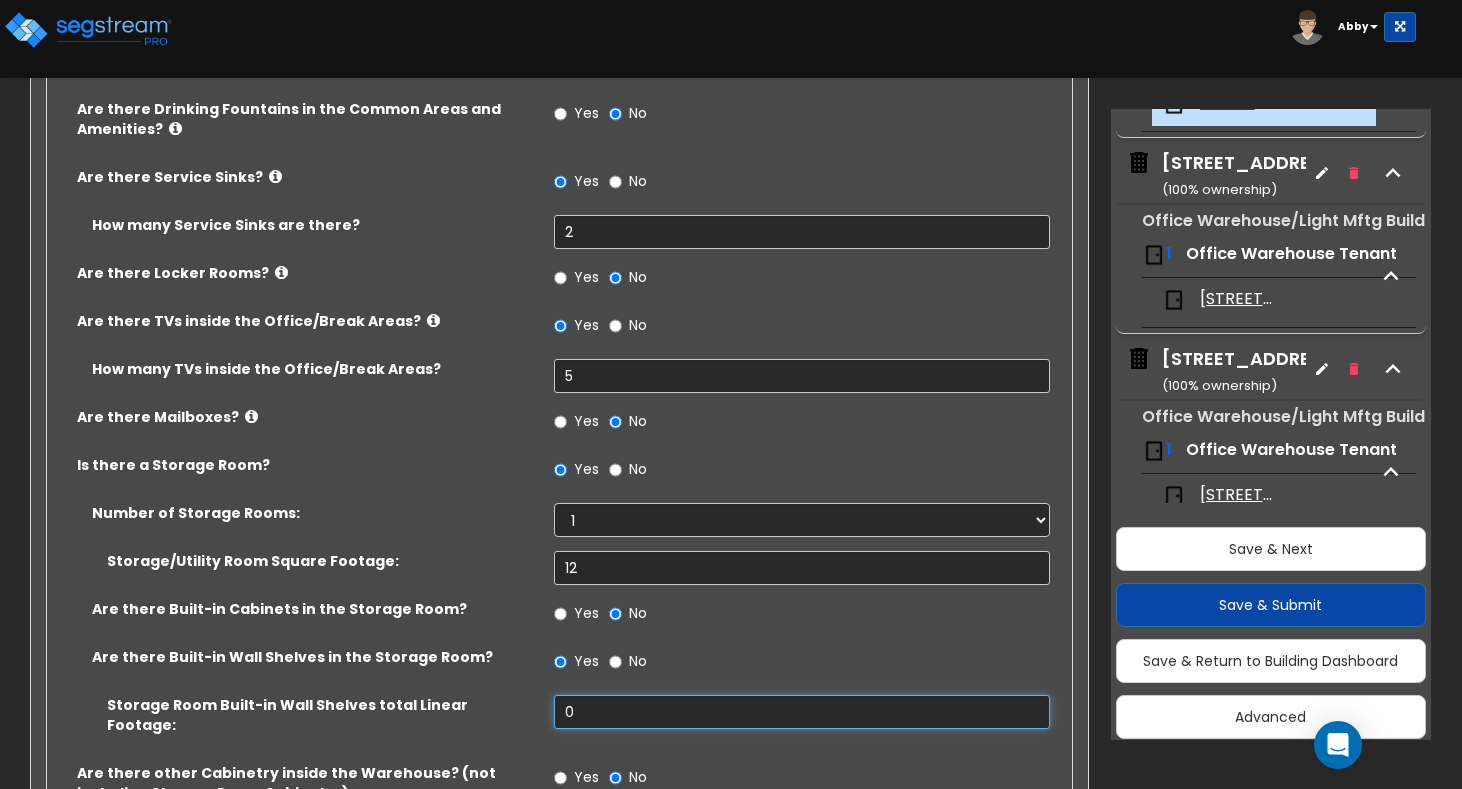 click on "0" at bounding box center [802, 712] 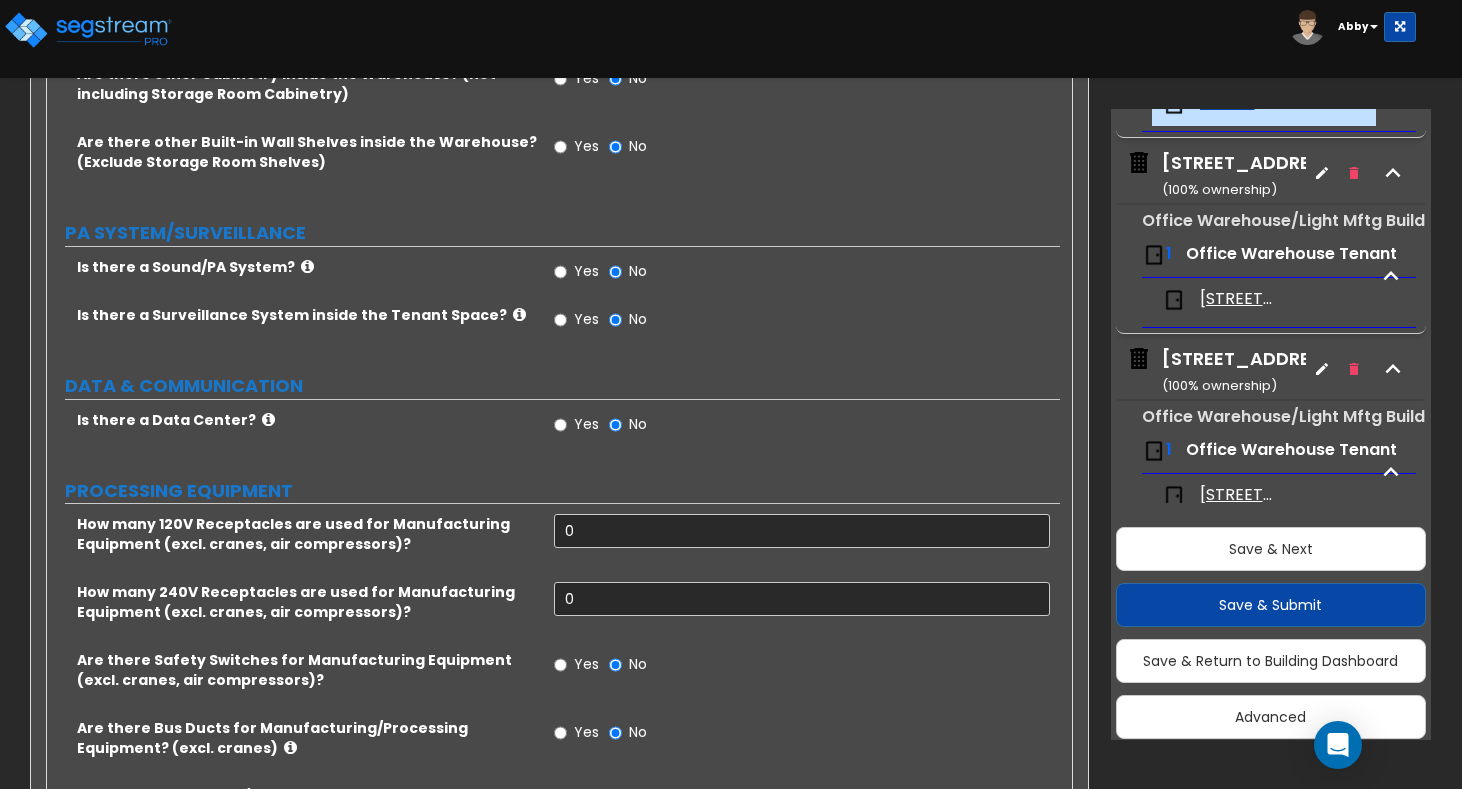 scroll, scrollTop: 3690, scrollLeft: 0, axis: vertical 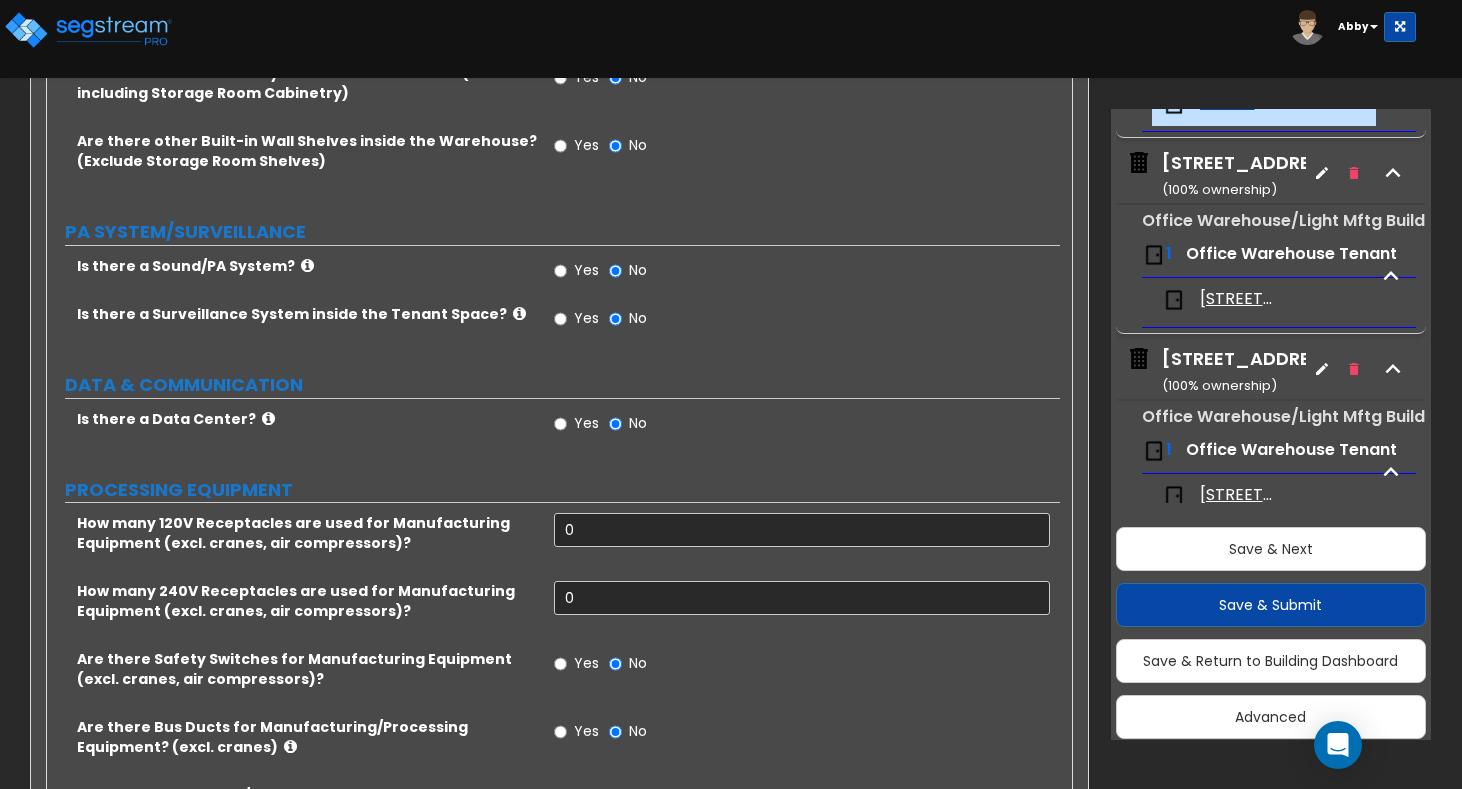 type on "18" 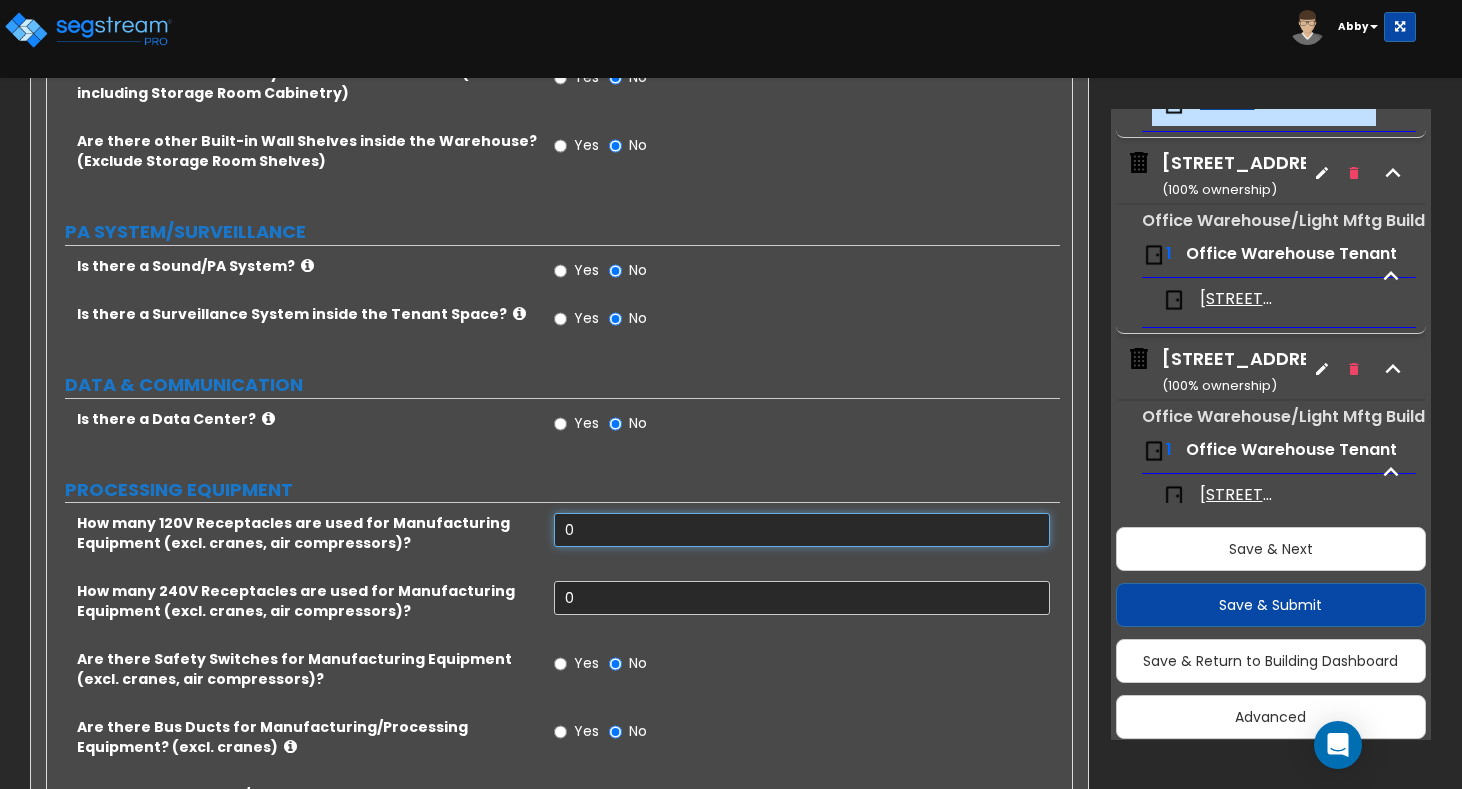click on "0" at bounding box center [802, 530] 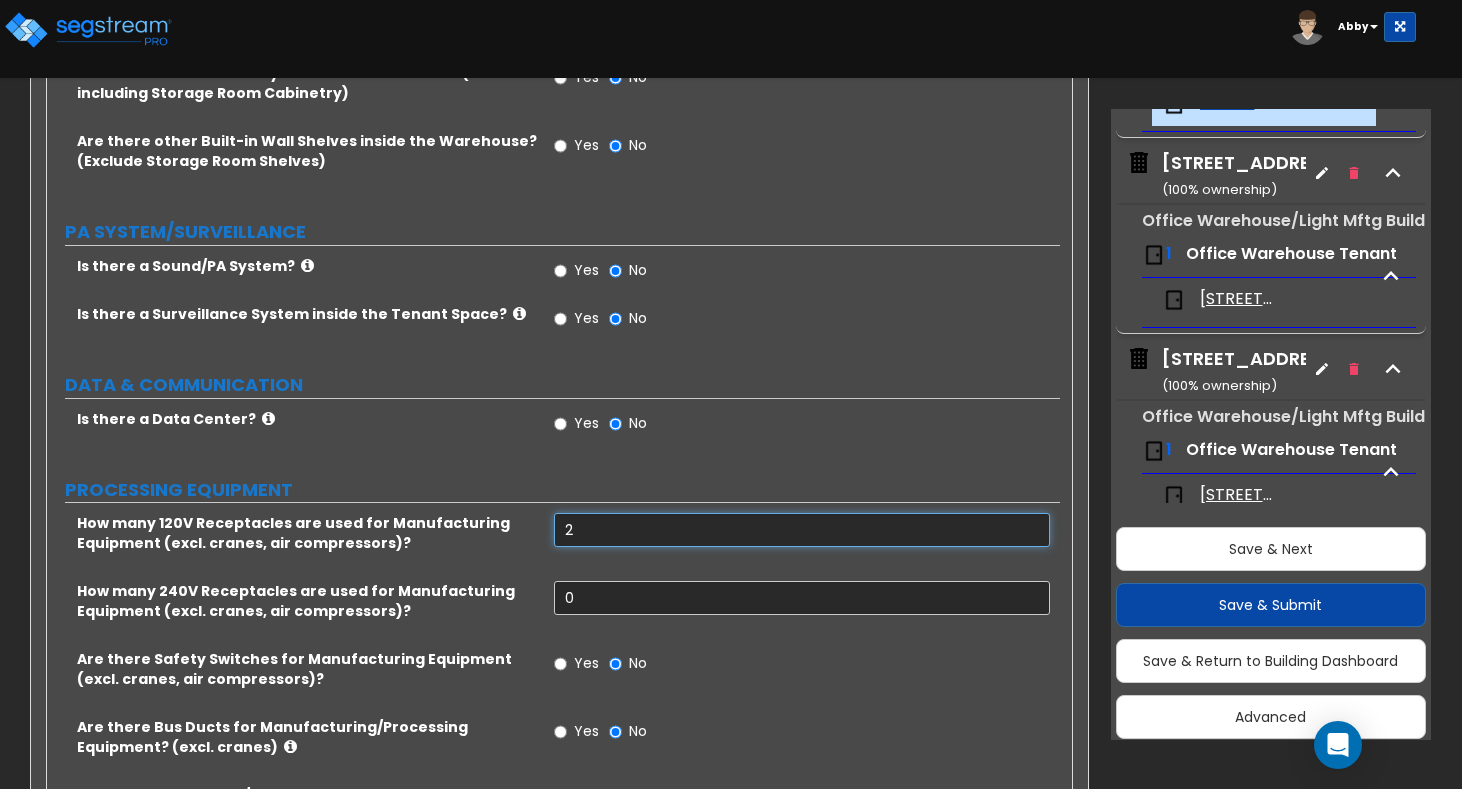 type on "2" 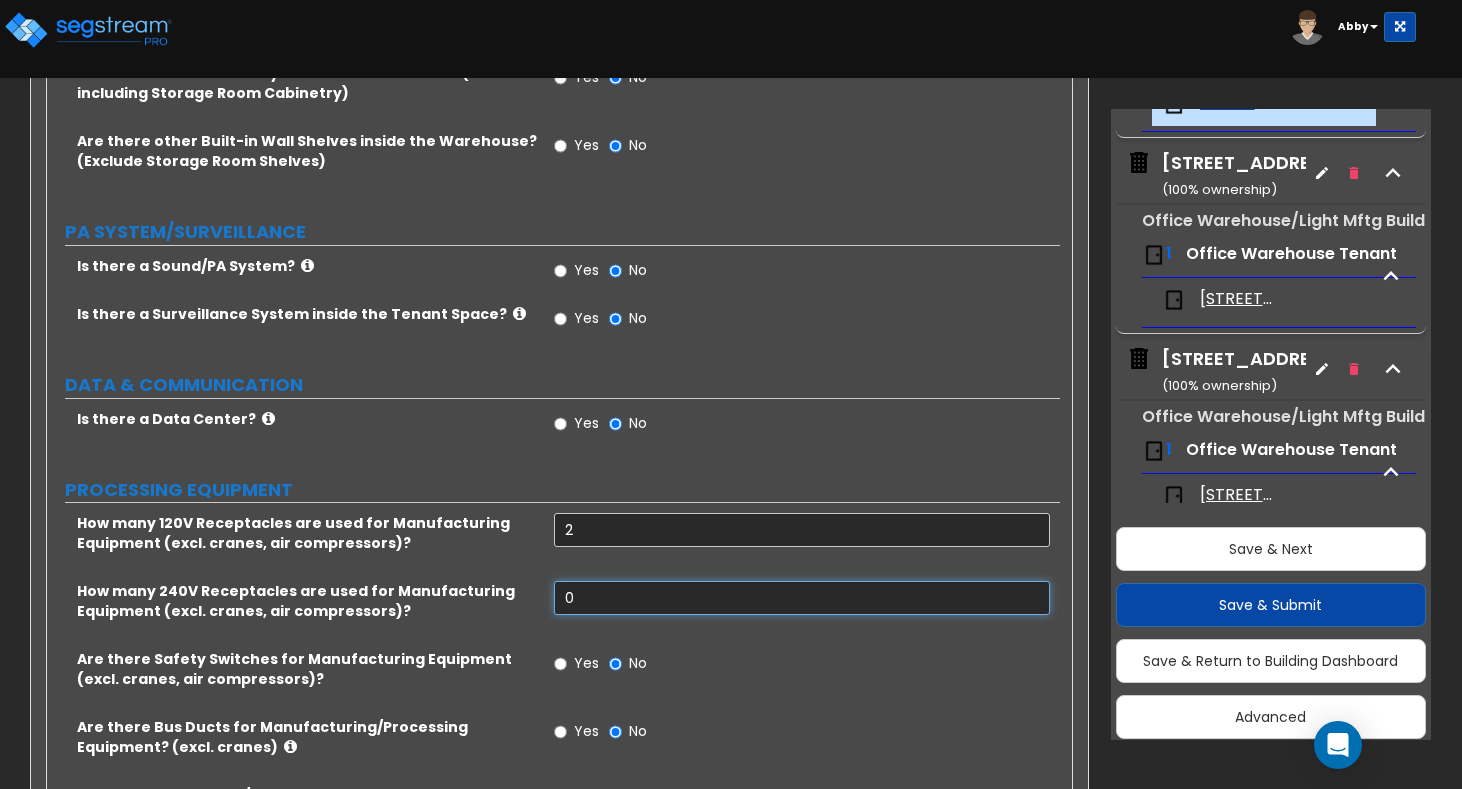click on "0" at bounding box center (802, 598) 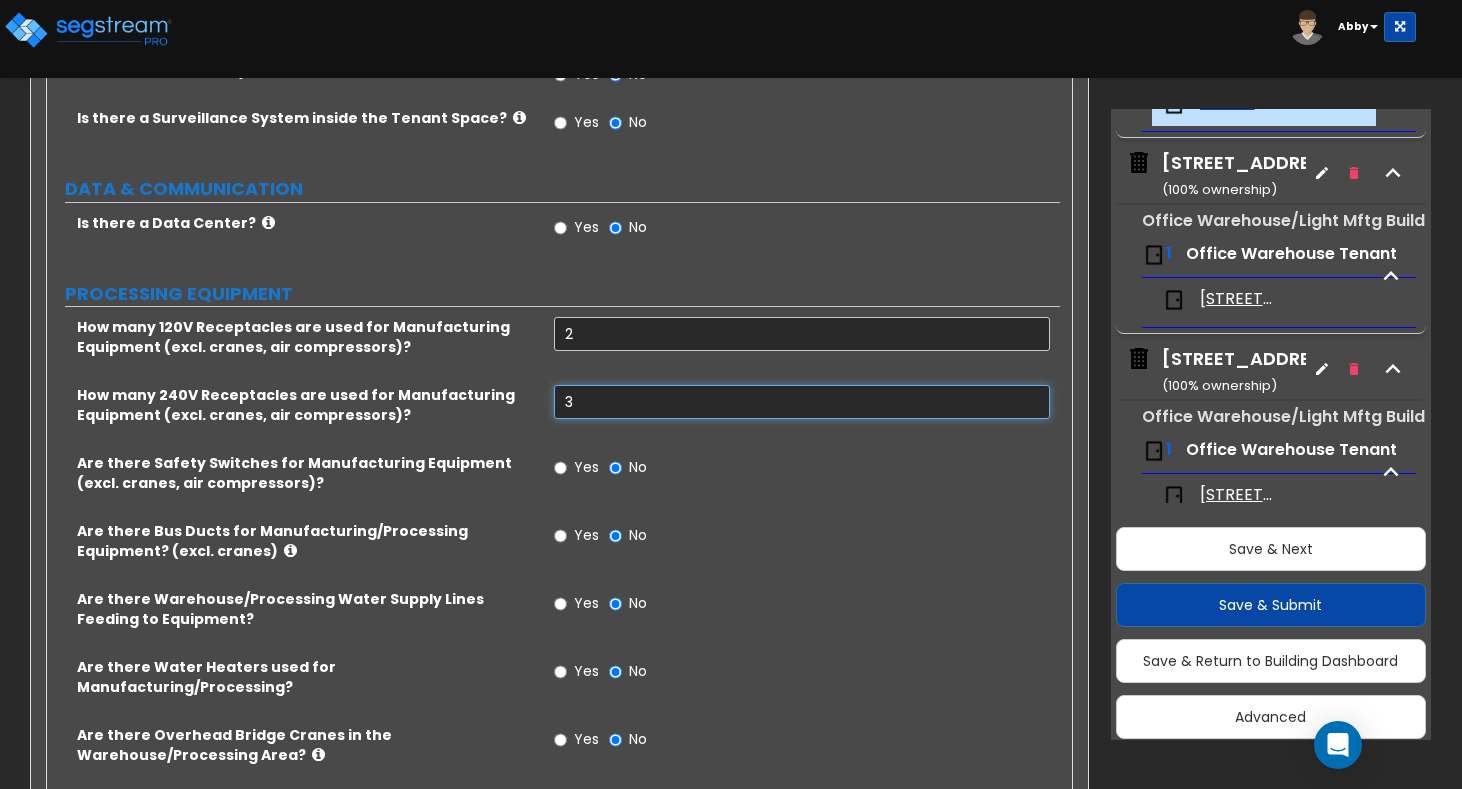scroll, scrollTop: 3890, scrollLeft: 0, axis: vertical 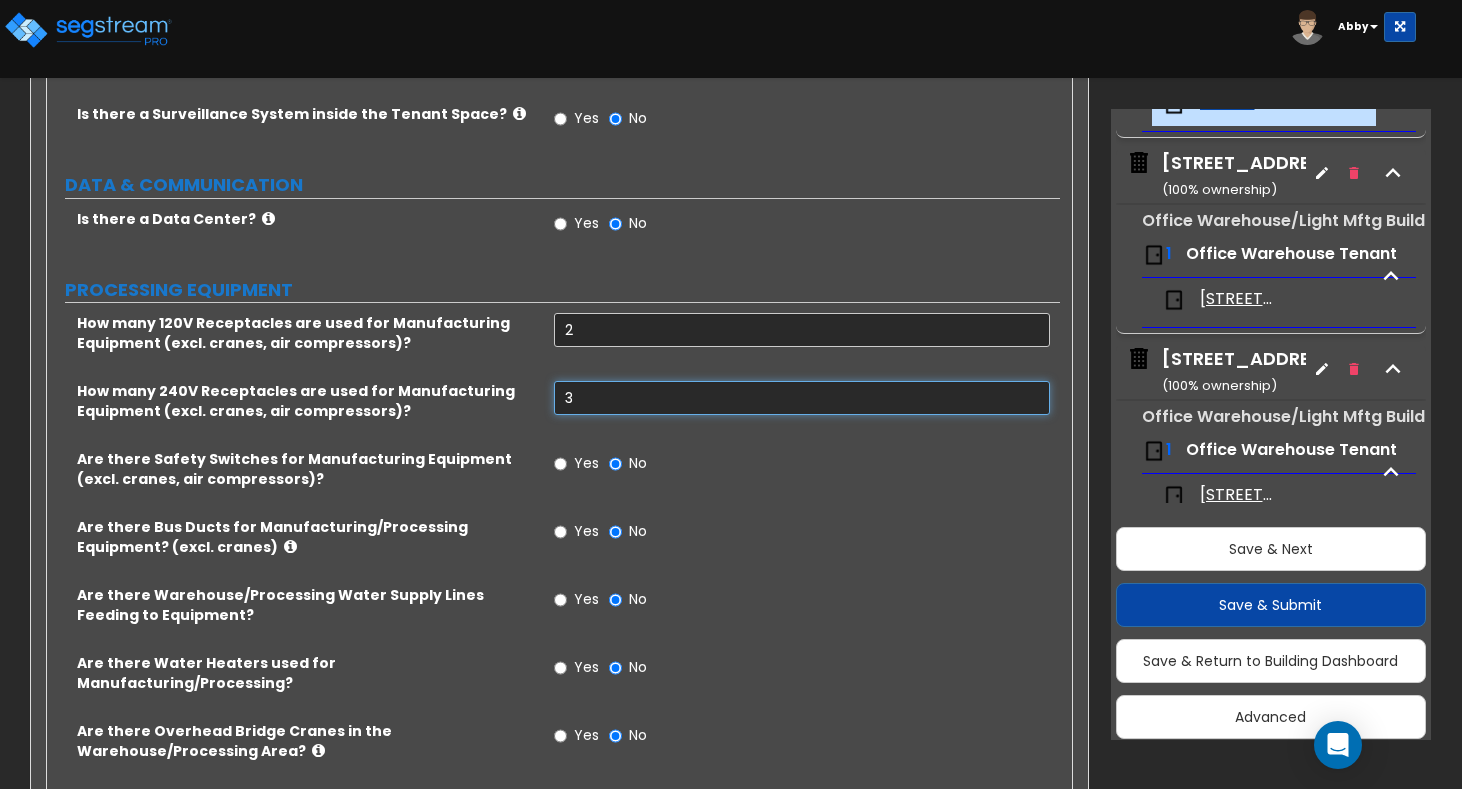 type on "3" 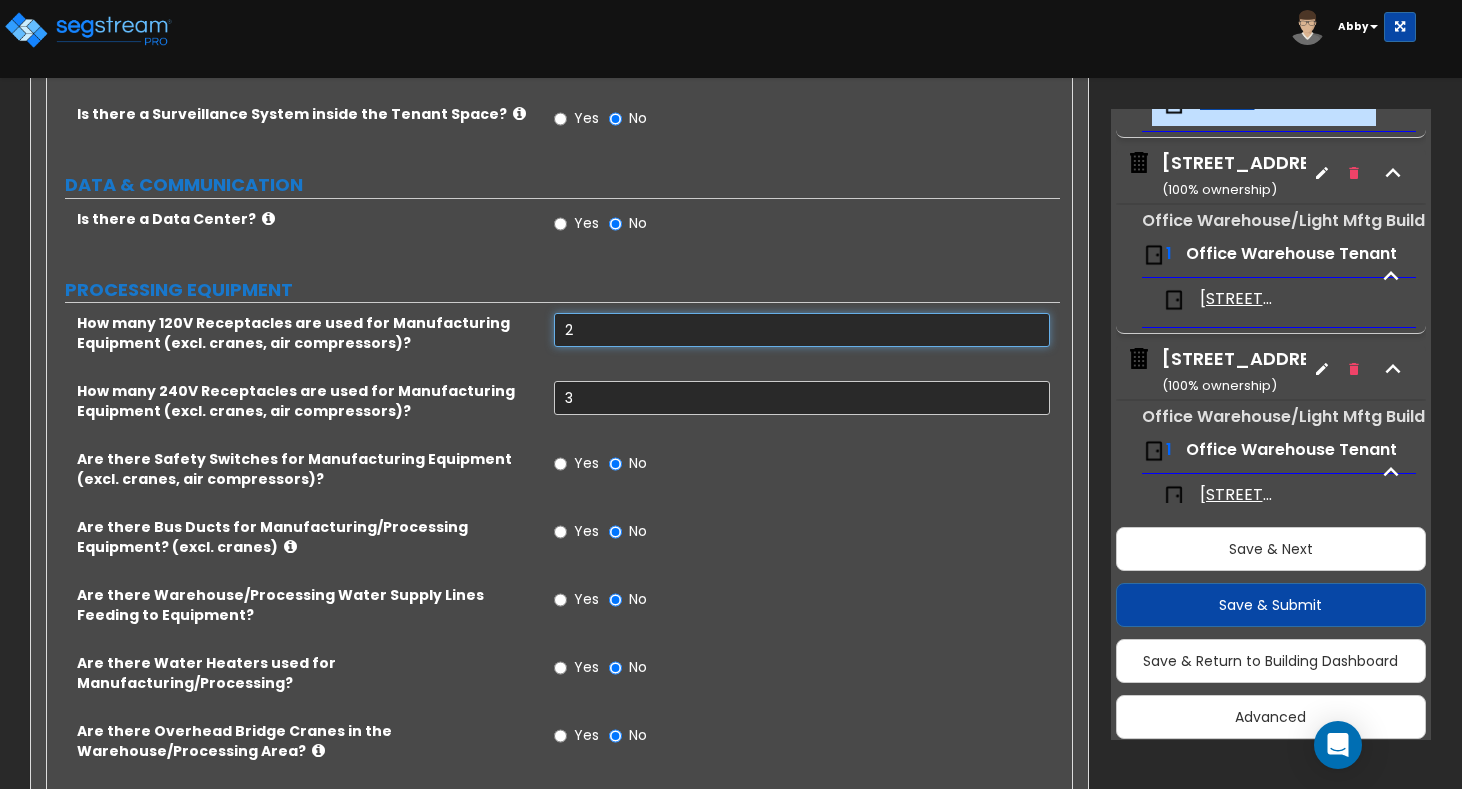 click on "2" at bounding box center (802, 330) 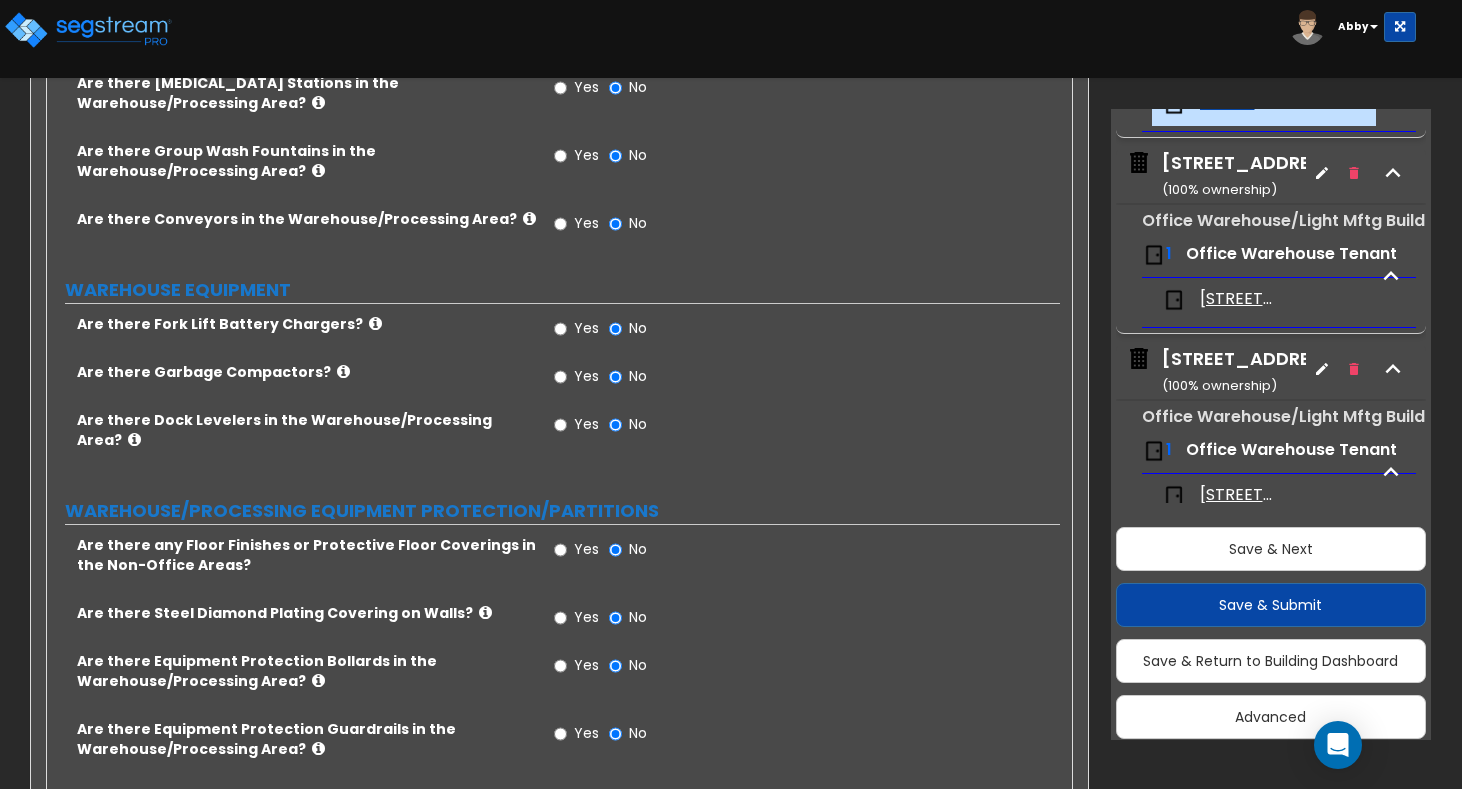 scroll, scrollTop: 4990, scrollLeft: 0, axis: vertical 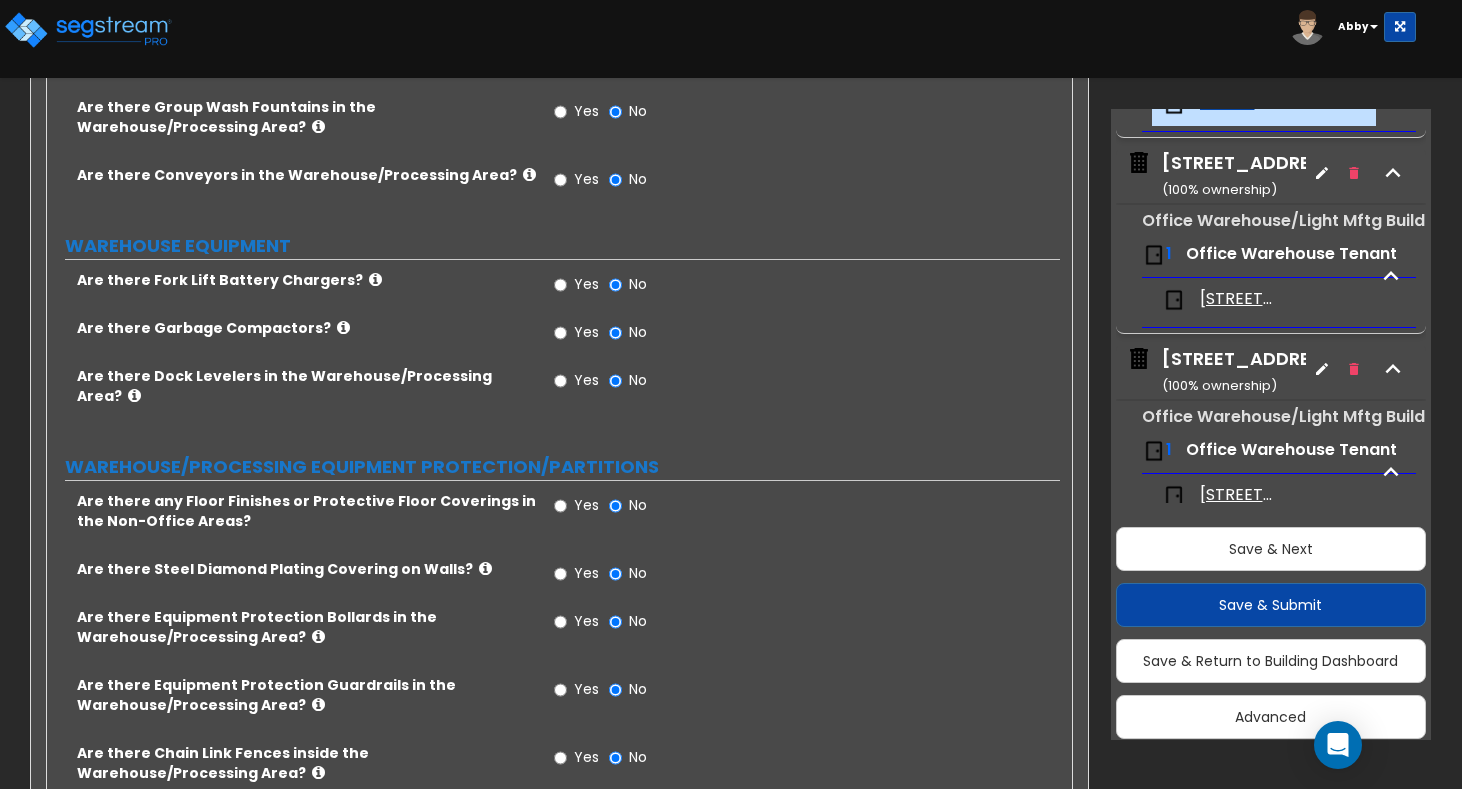 type on "1" 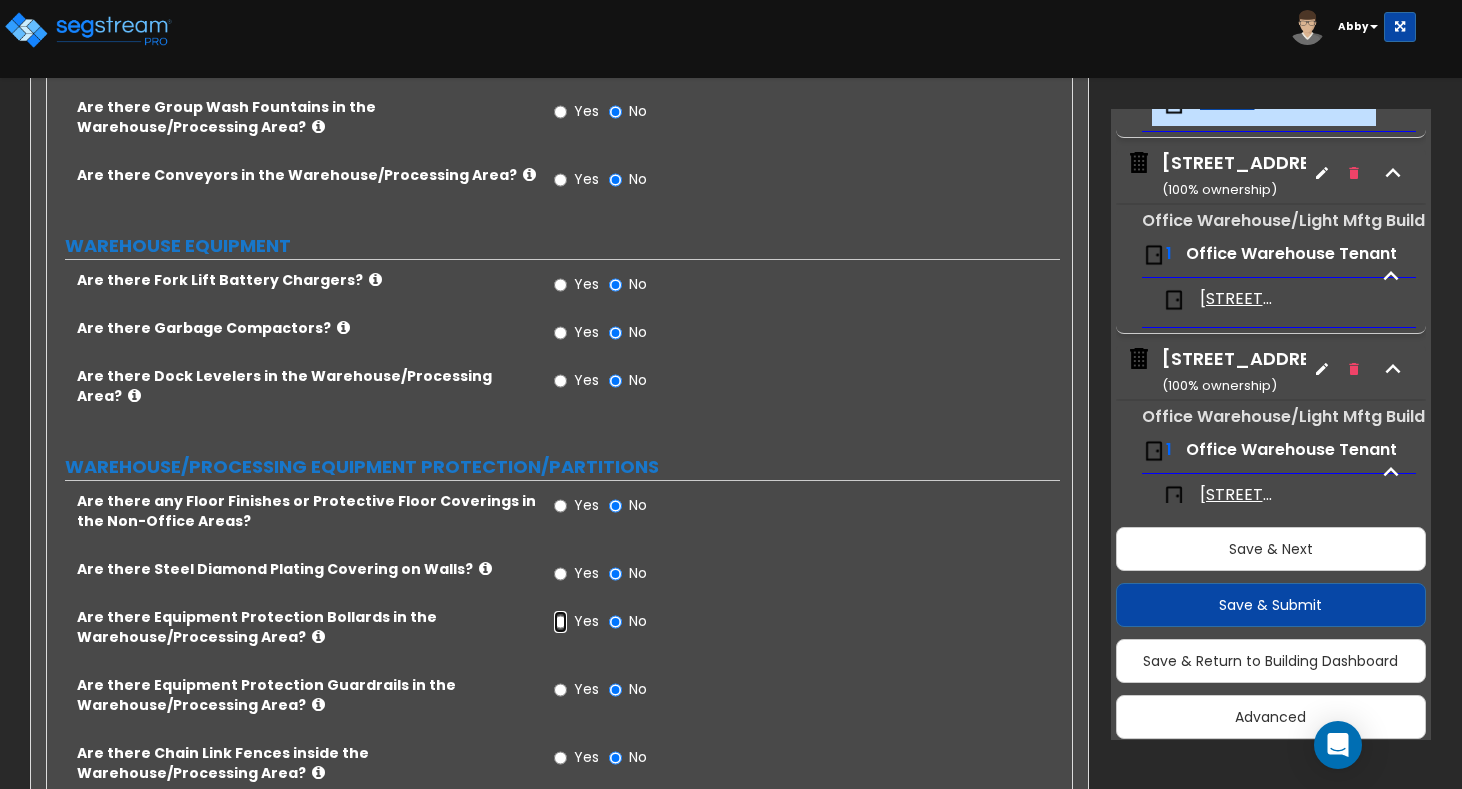 click on "Yes" at bounding box center (560, 622) 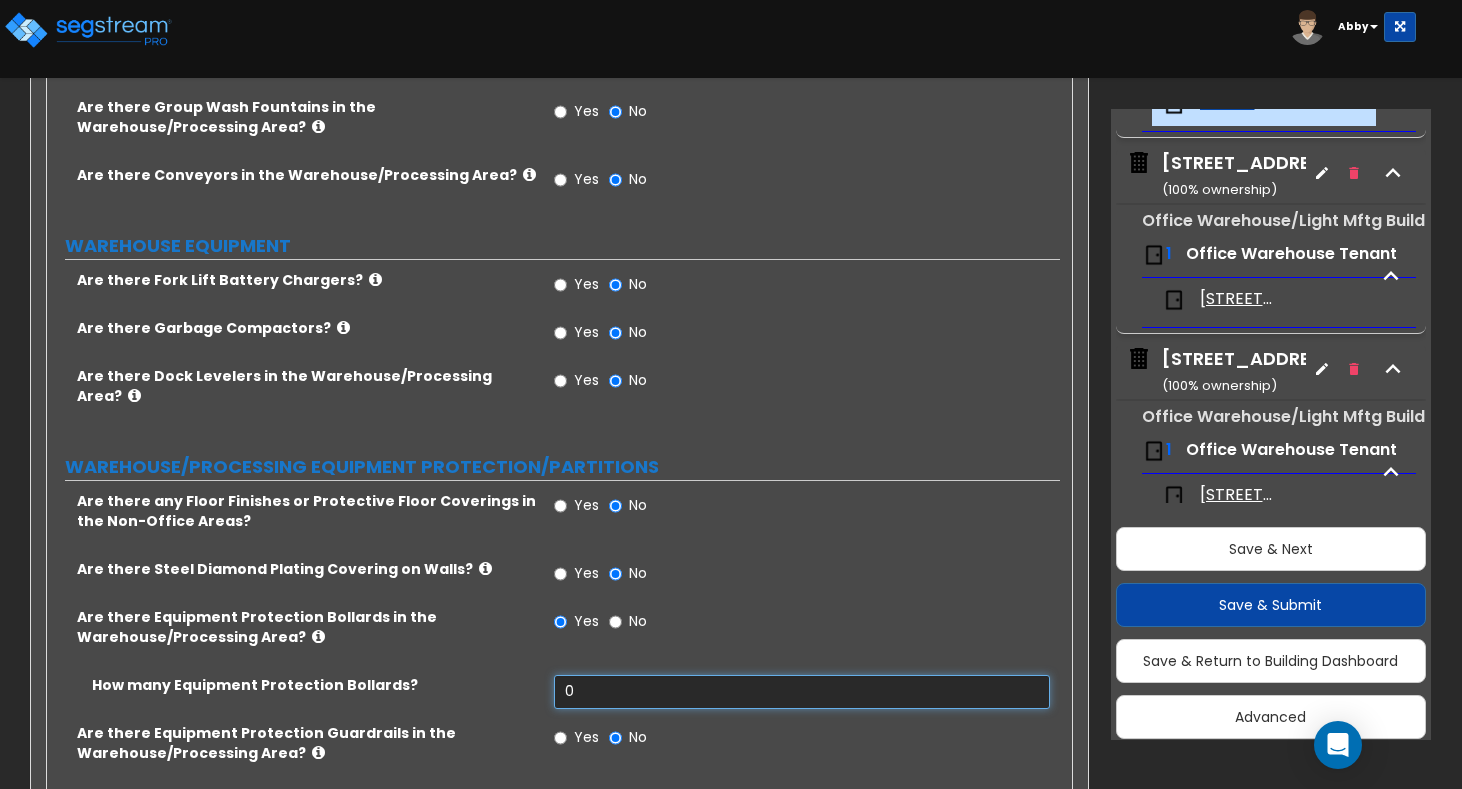 click on "0" at bounding box center [802, 692] 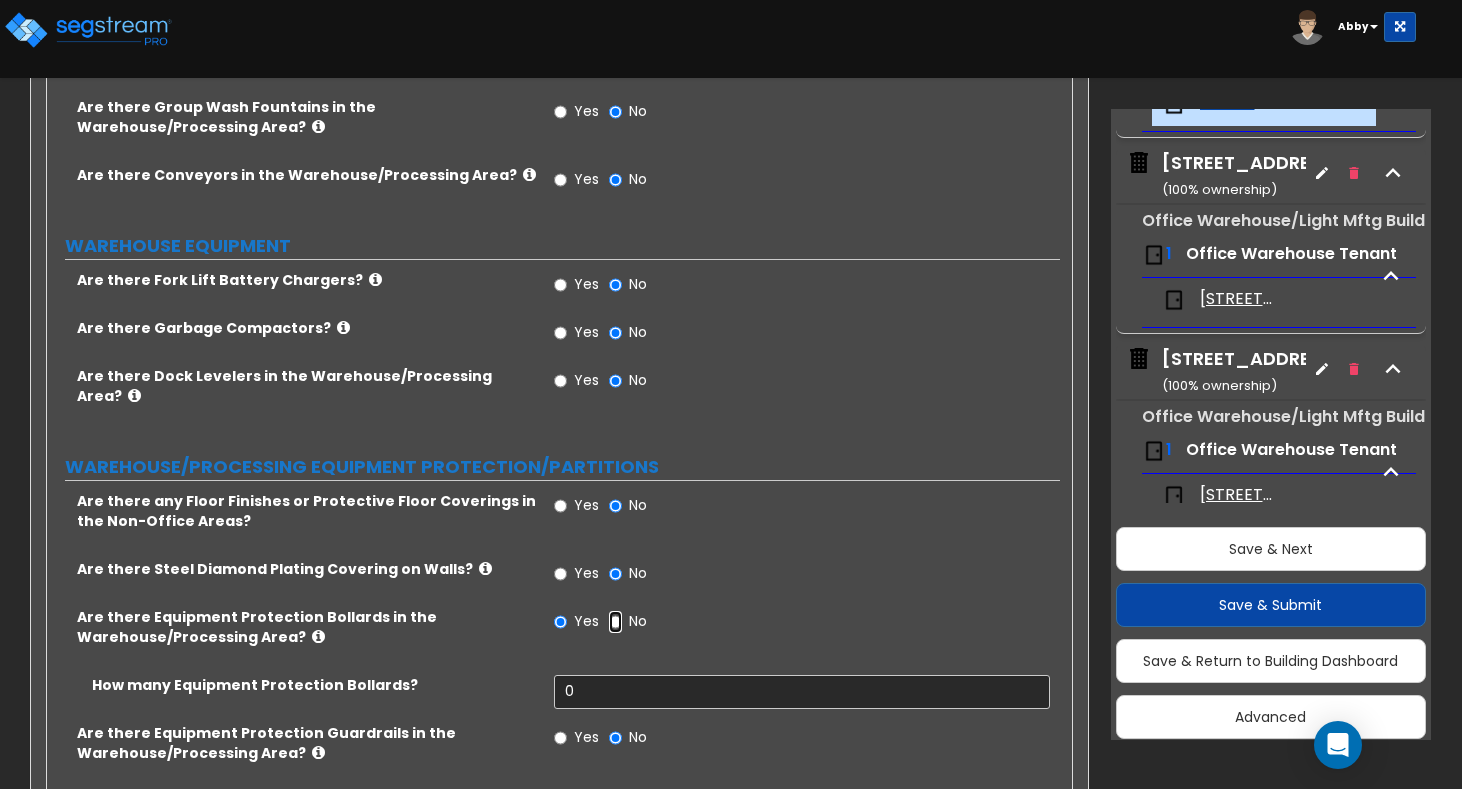 click on "No" at bounding box center (615, 622) 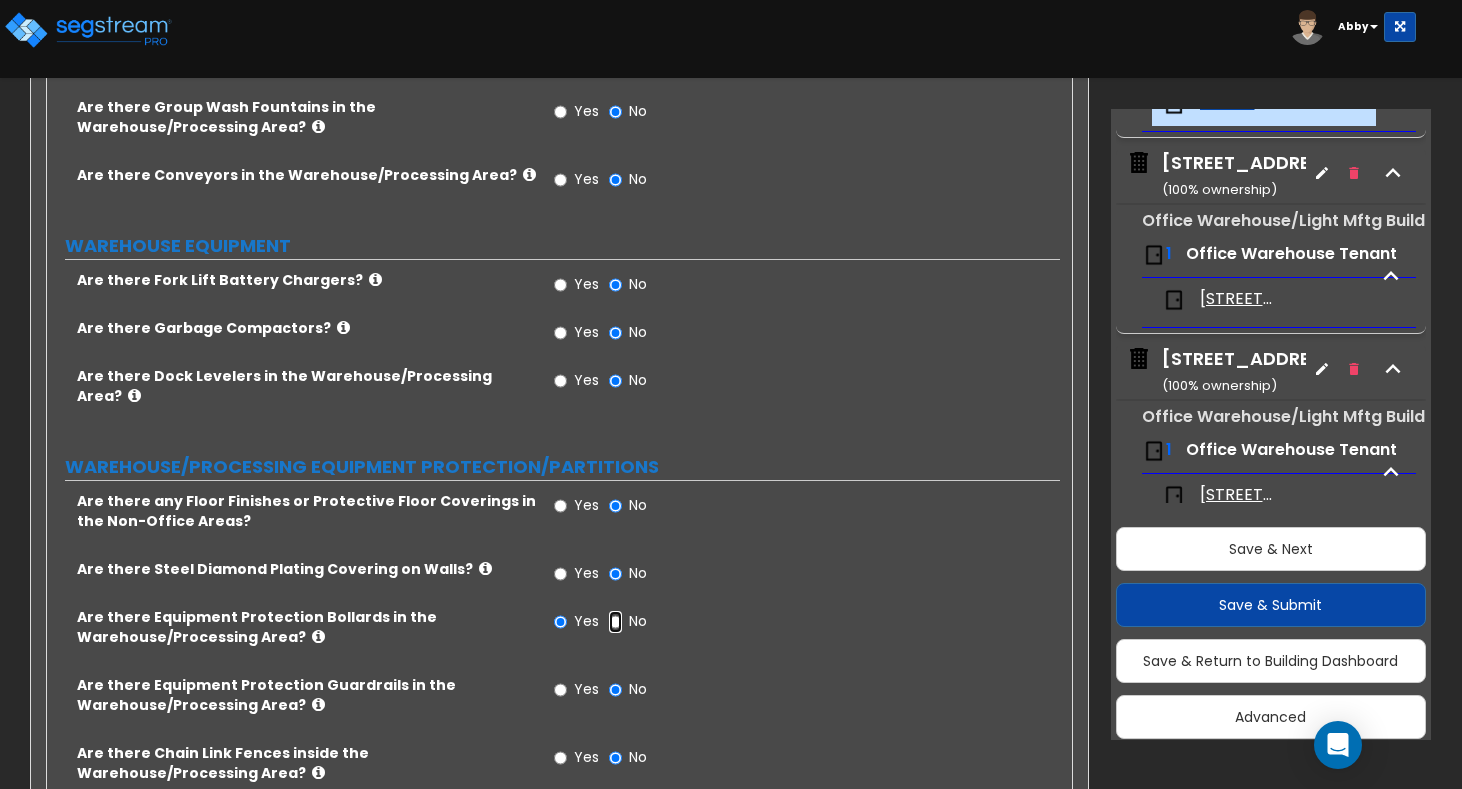 radio on "false" 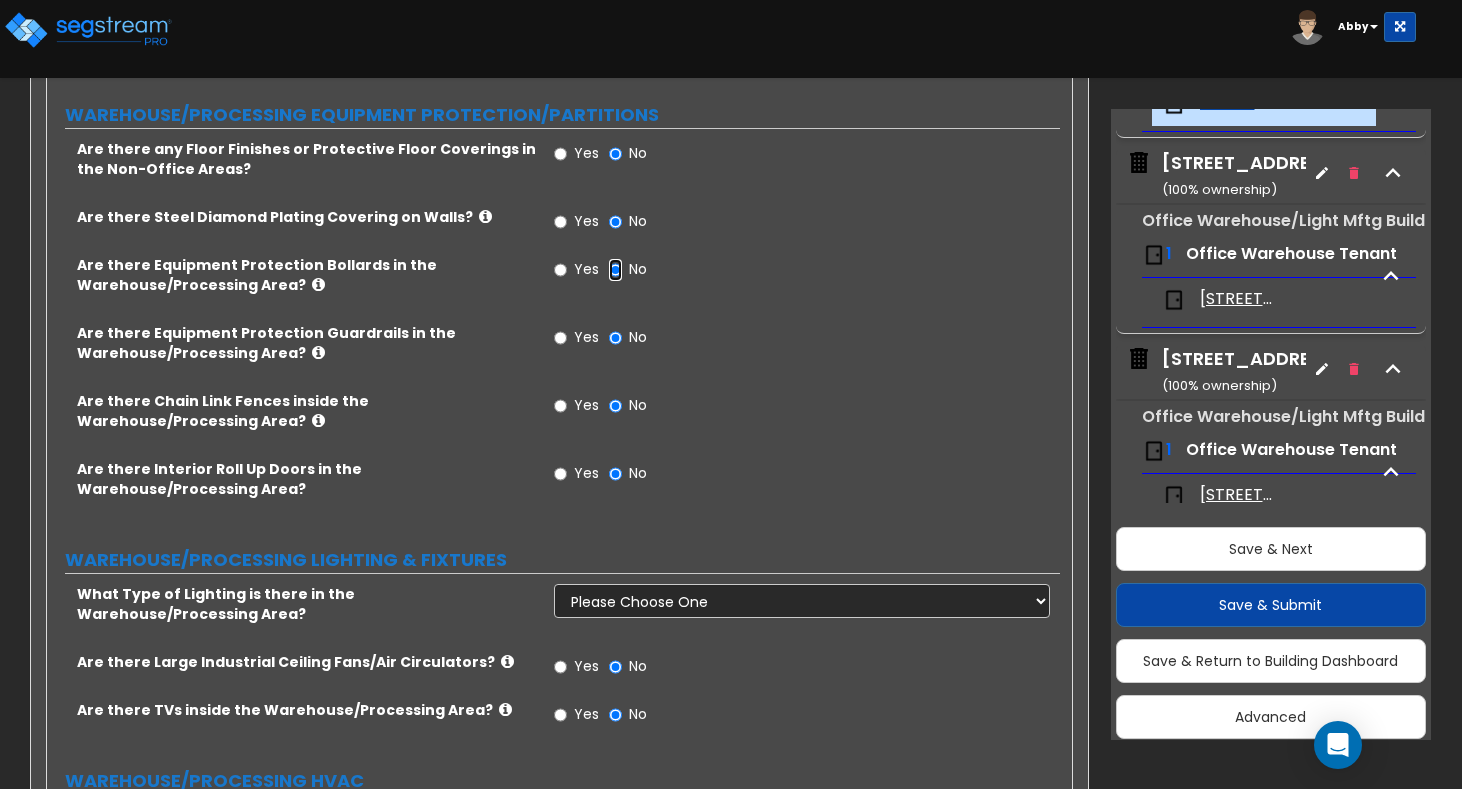 scroll, scrollTop: 5390, scrollLeft: 0, axis: vertical 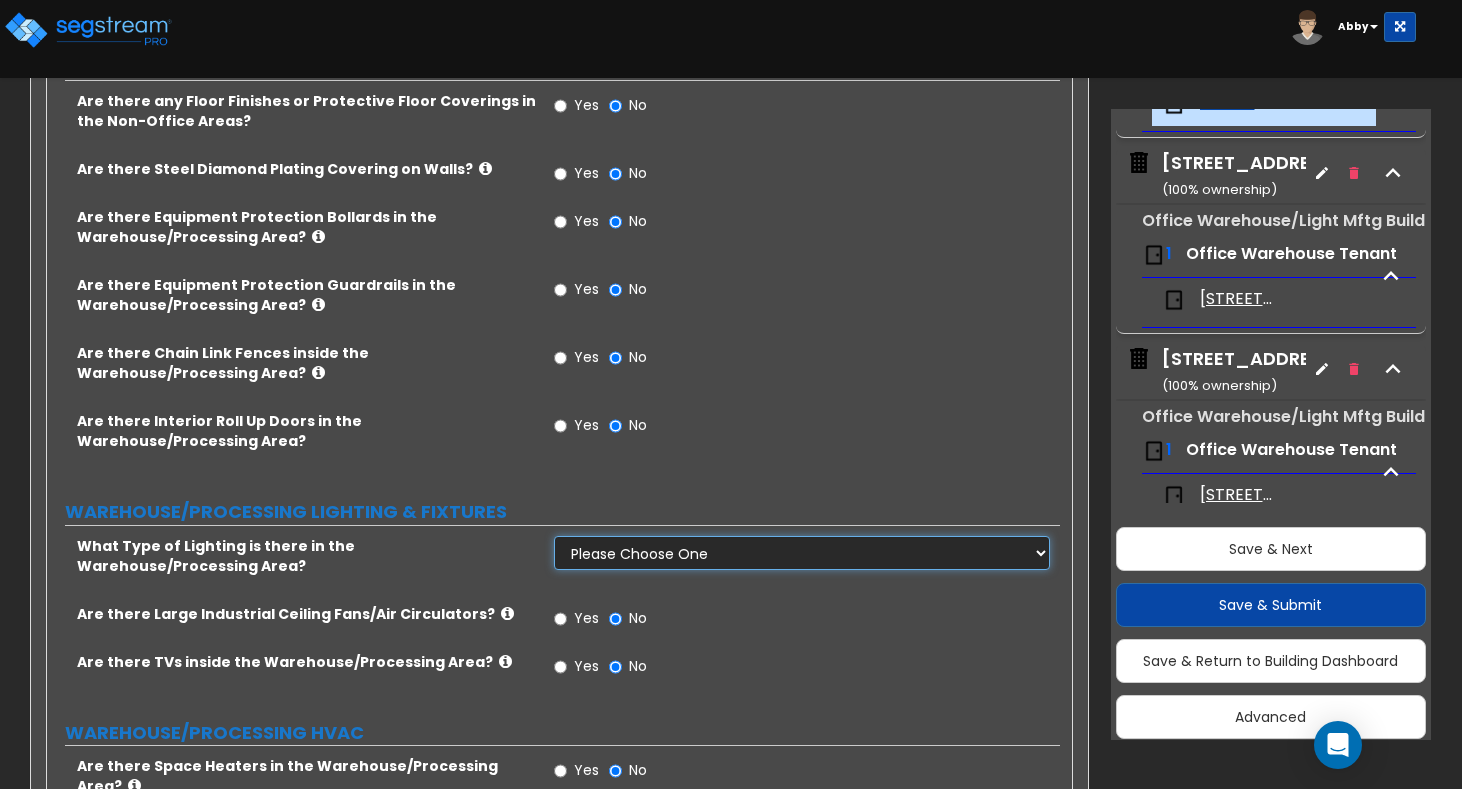 click on "Please Choose One High Bay Round Fixtures High Bay Fluorescent Tube Lighting High Bay LED Lighting" at bounding box center [802, 553] 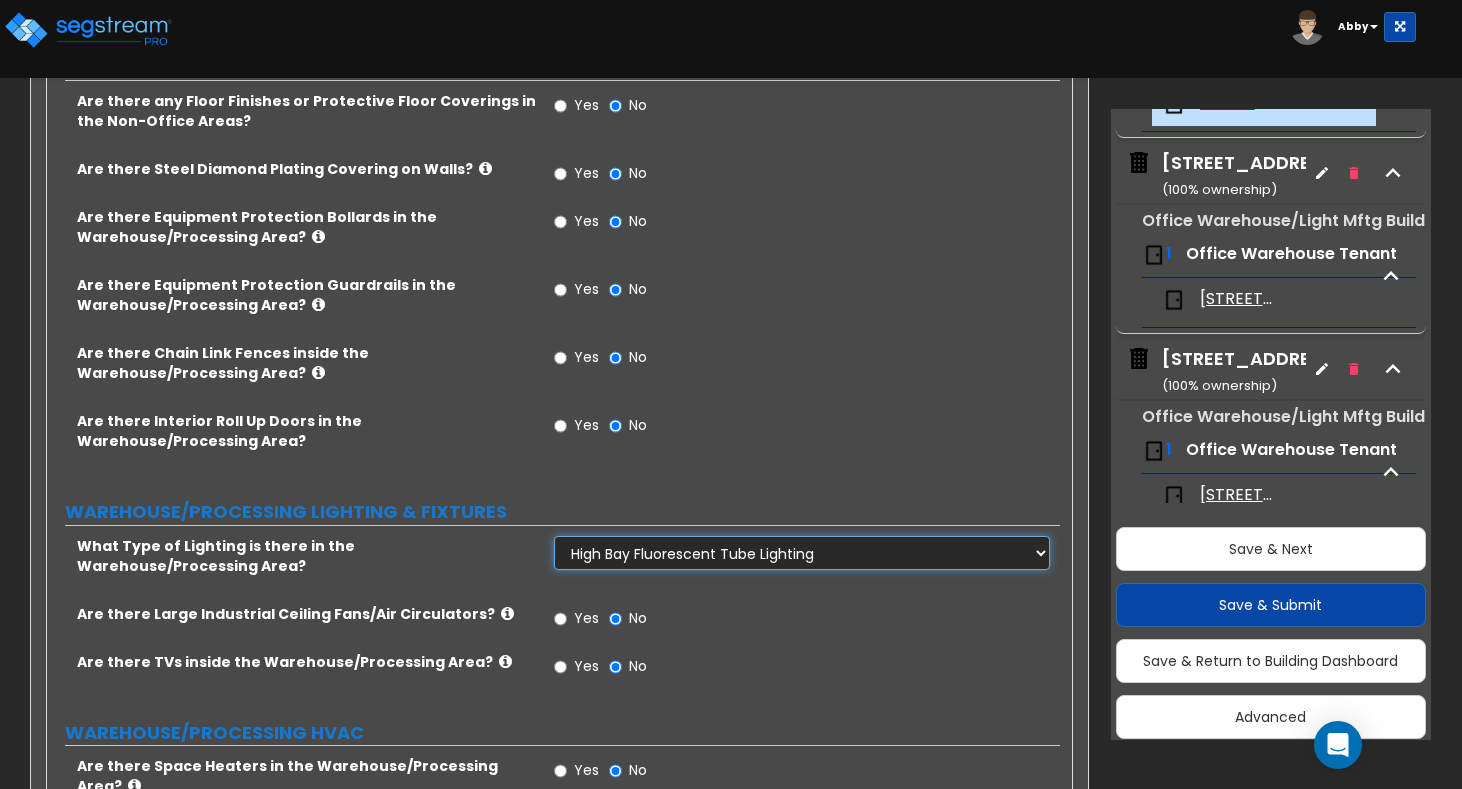 click on "Please Choose One High Bay Round Fixtures High Bay Fluorescent Tube Lighting High Bay LED Lighting" at bounding box center (802, 553) 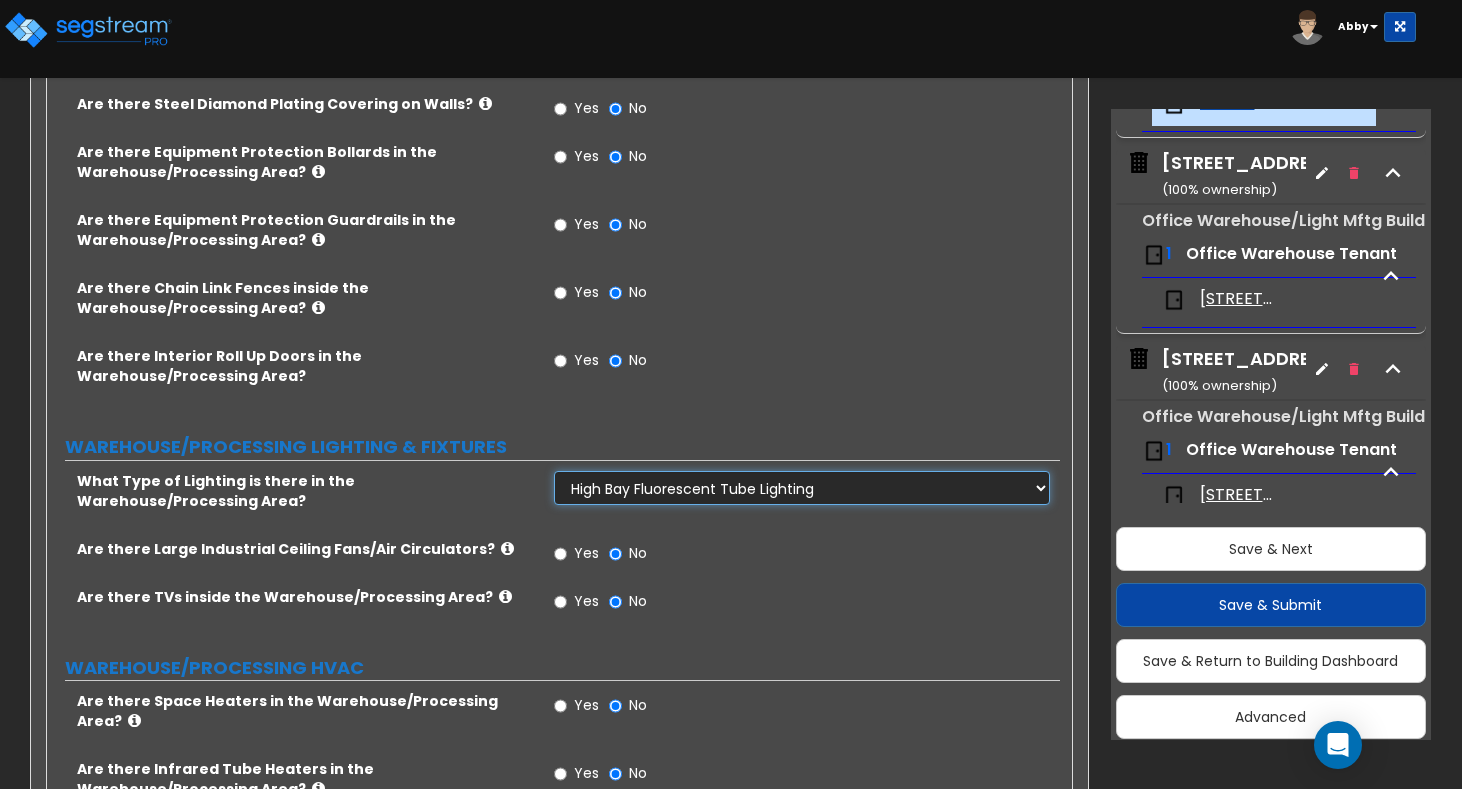 scroll, scrollTop: 5490, scrollLeft: 0, axis: vertical 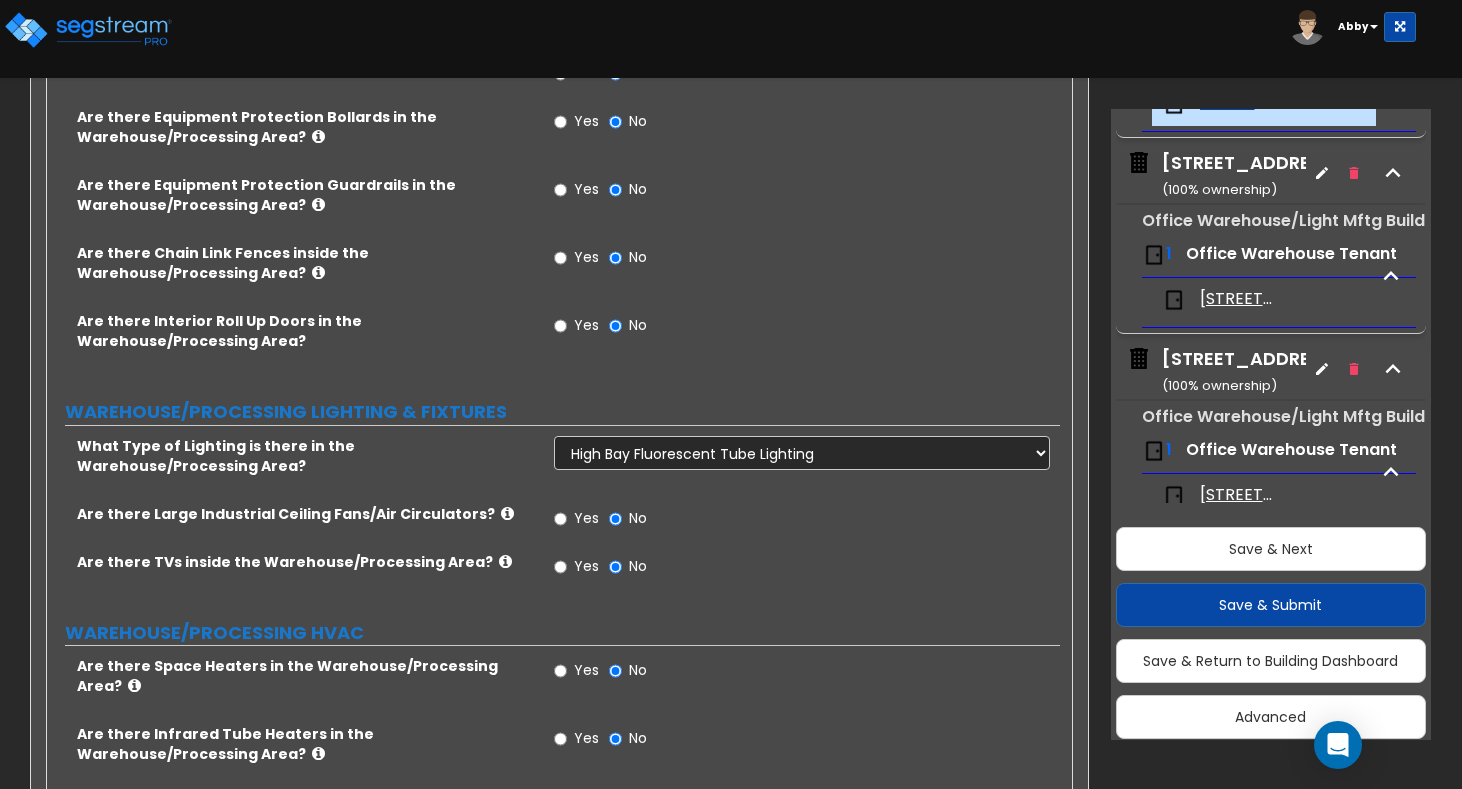 click on "Yes" at bounding box center [586, 566] 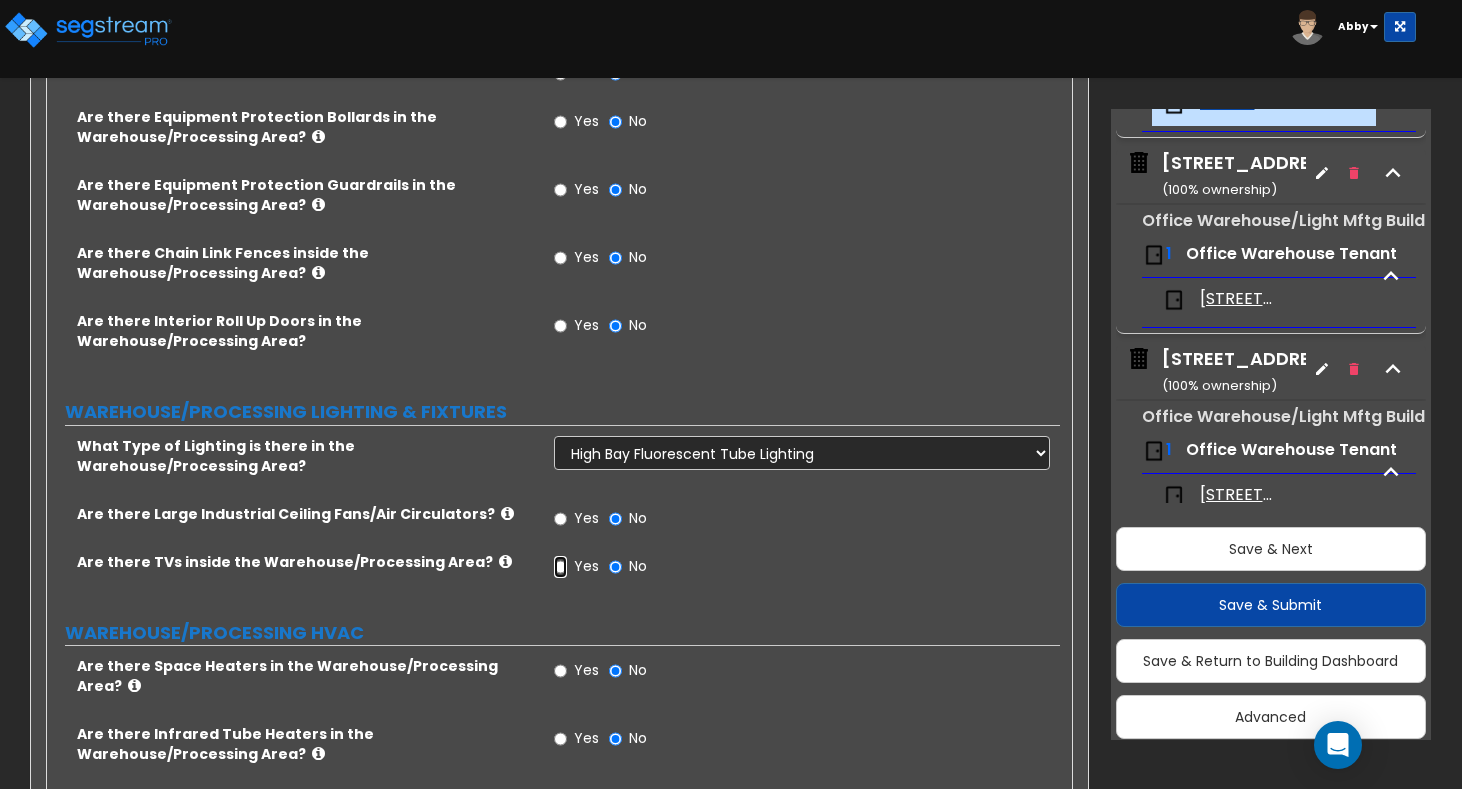 click on "Yes" at bounding box center (560, 567) 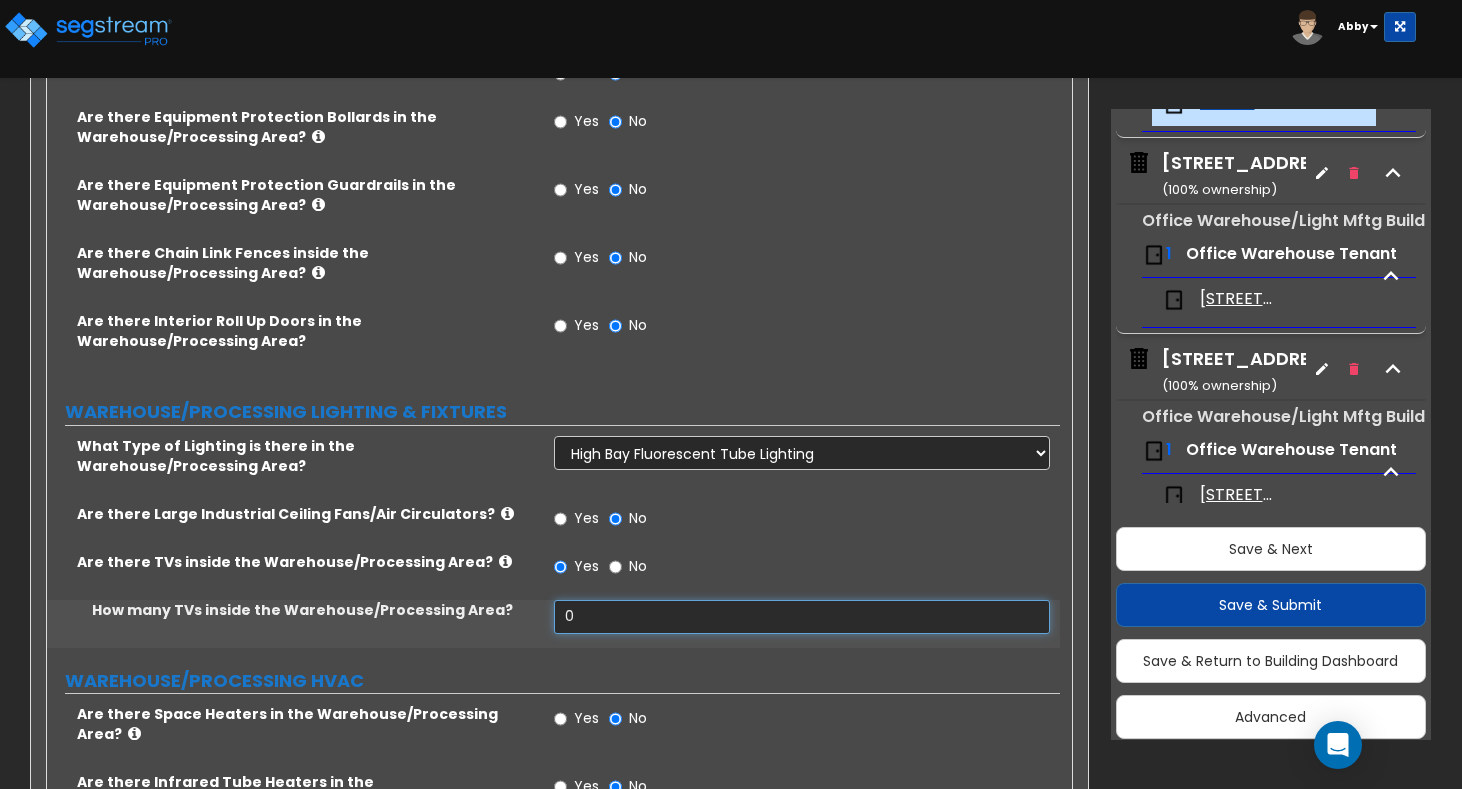 click on "0" at bounding box center [802, 617] 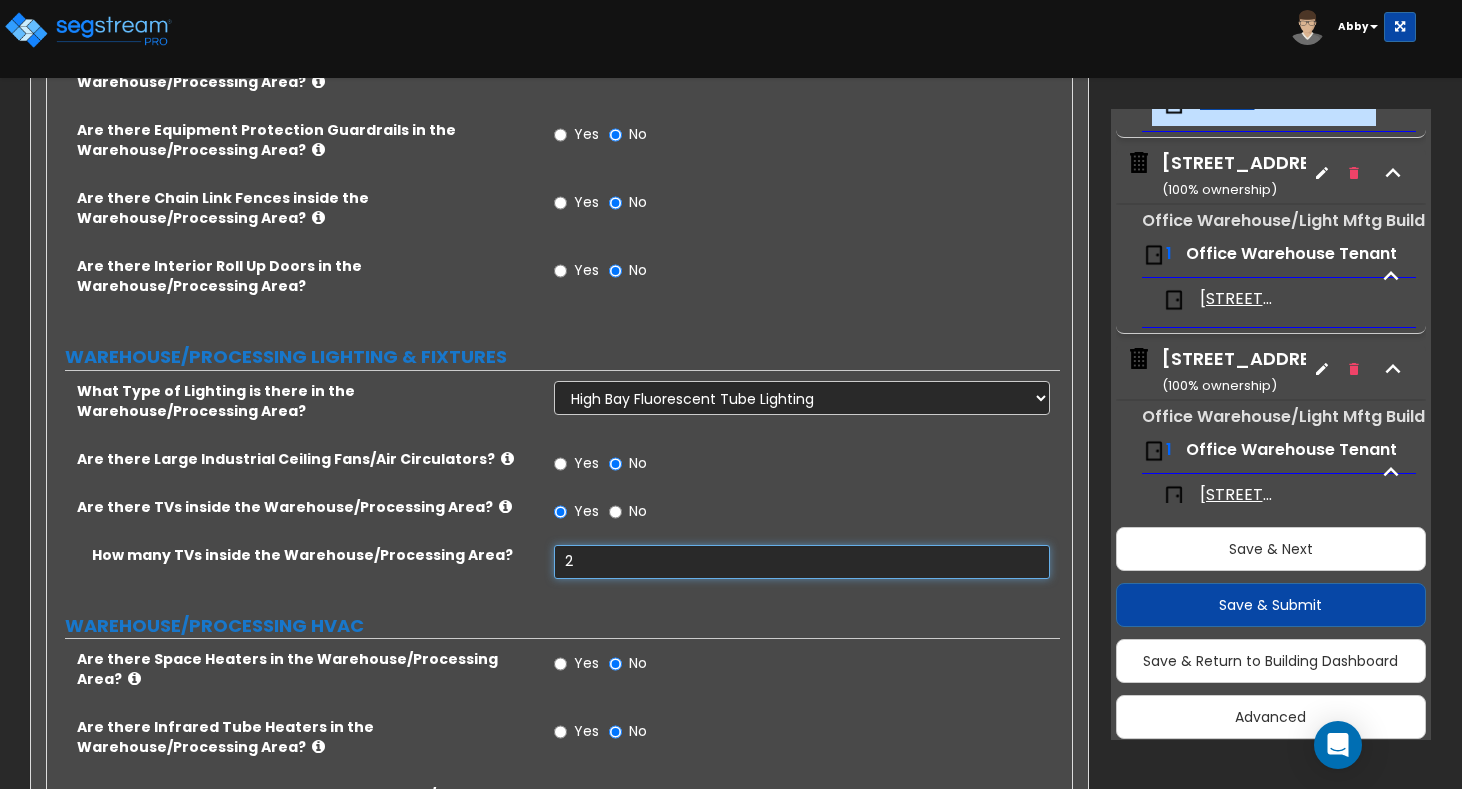 scroll, scrollTop: 5590, scrollLeft: 0, axis: vertical 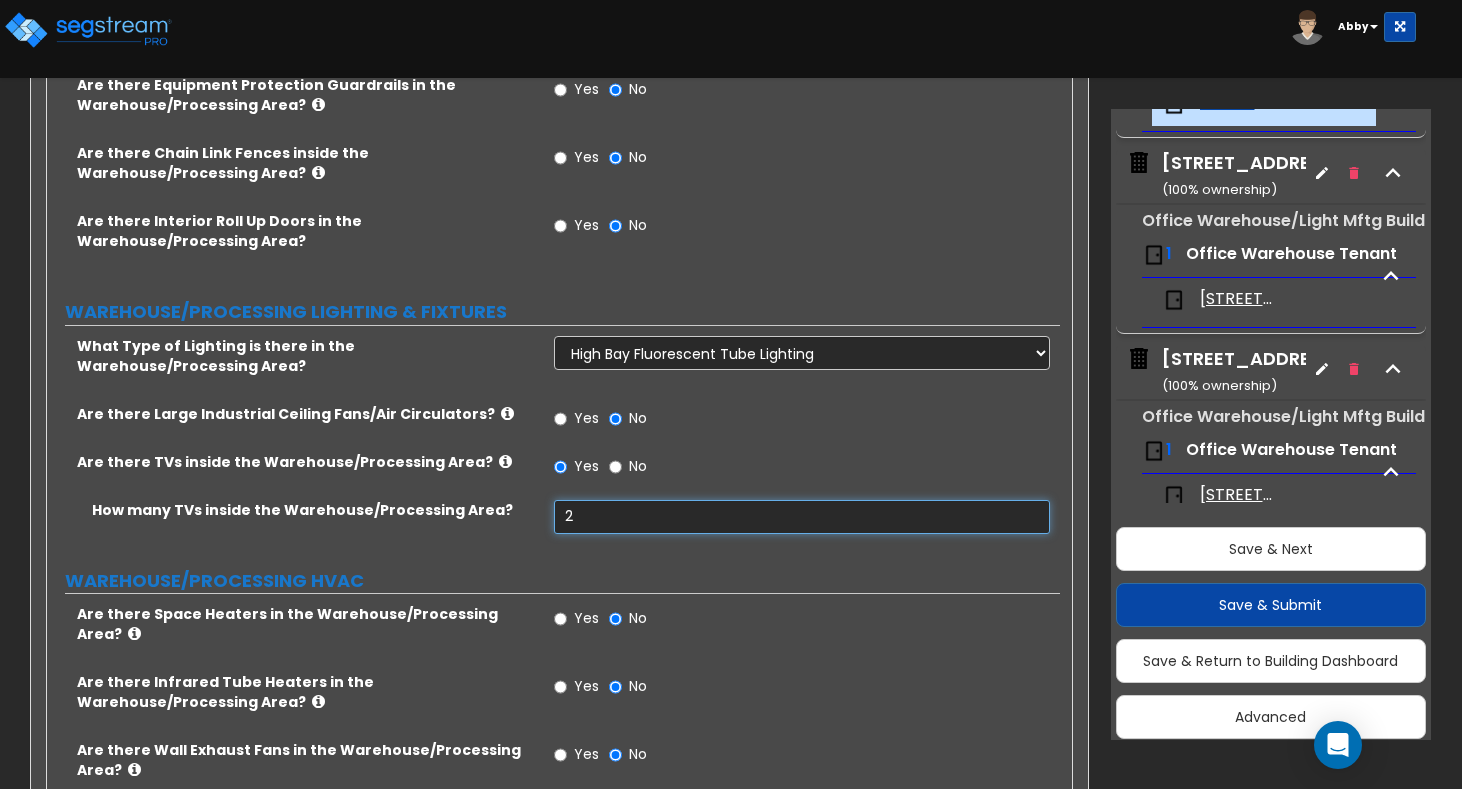 type on "2" 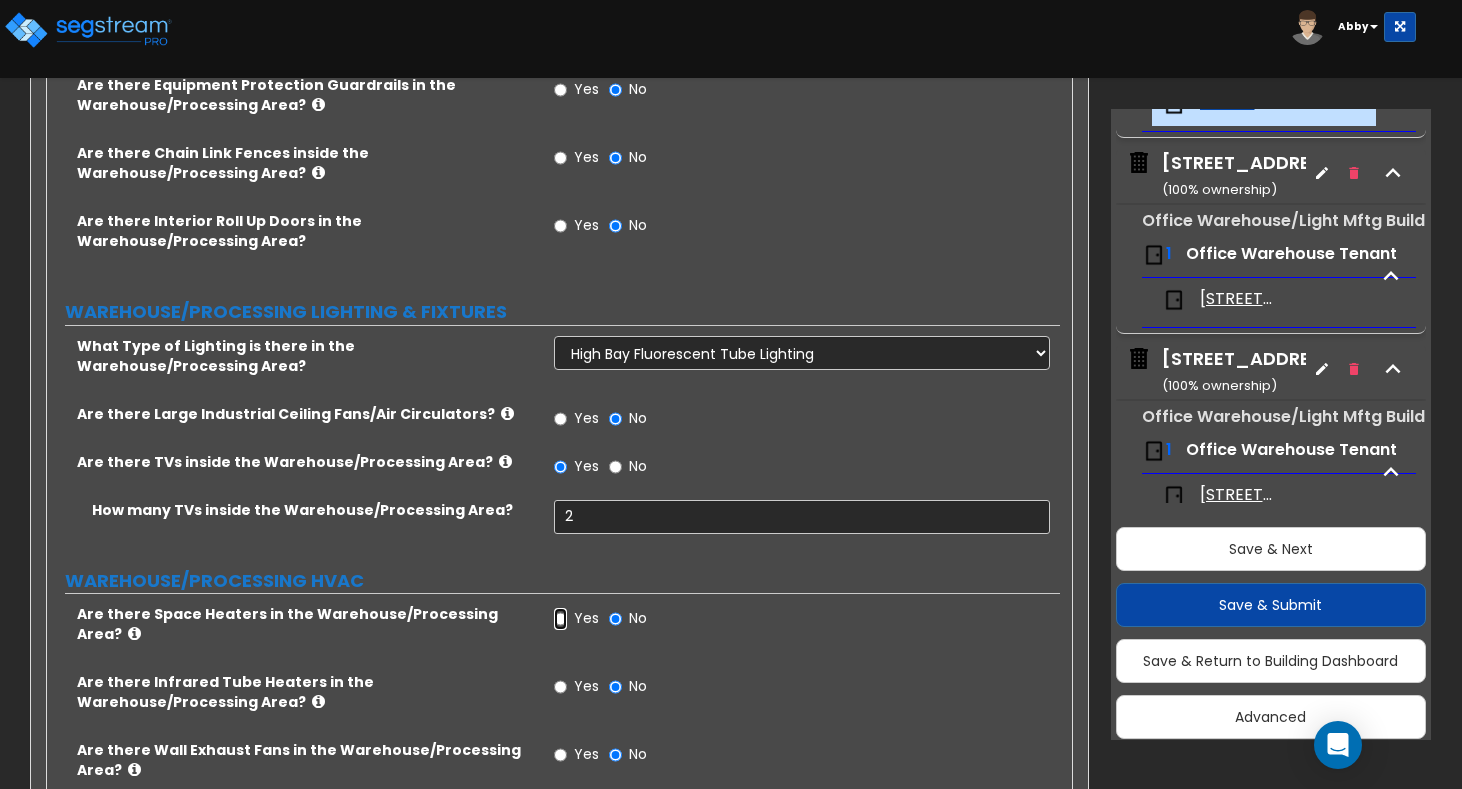 click on "Yes" at bounding box center (560, 619) 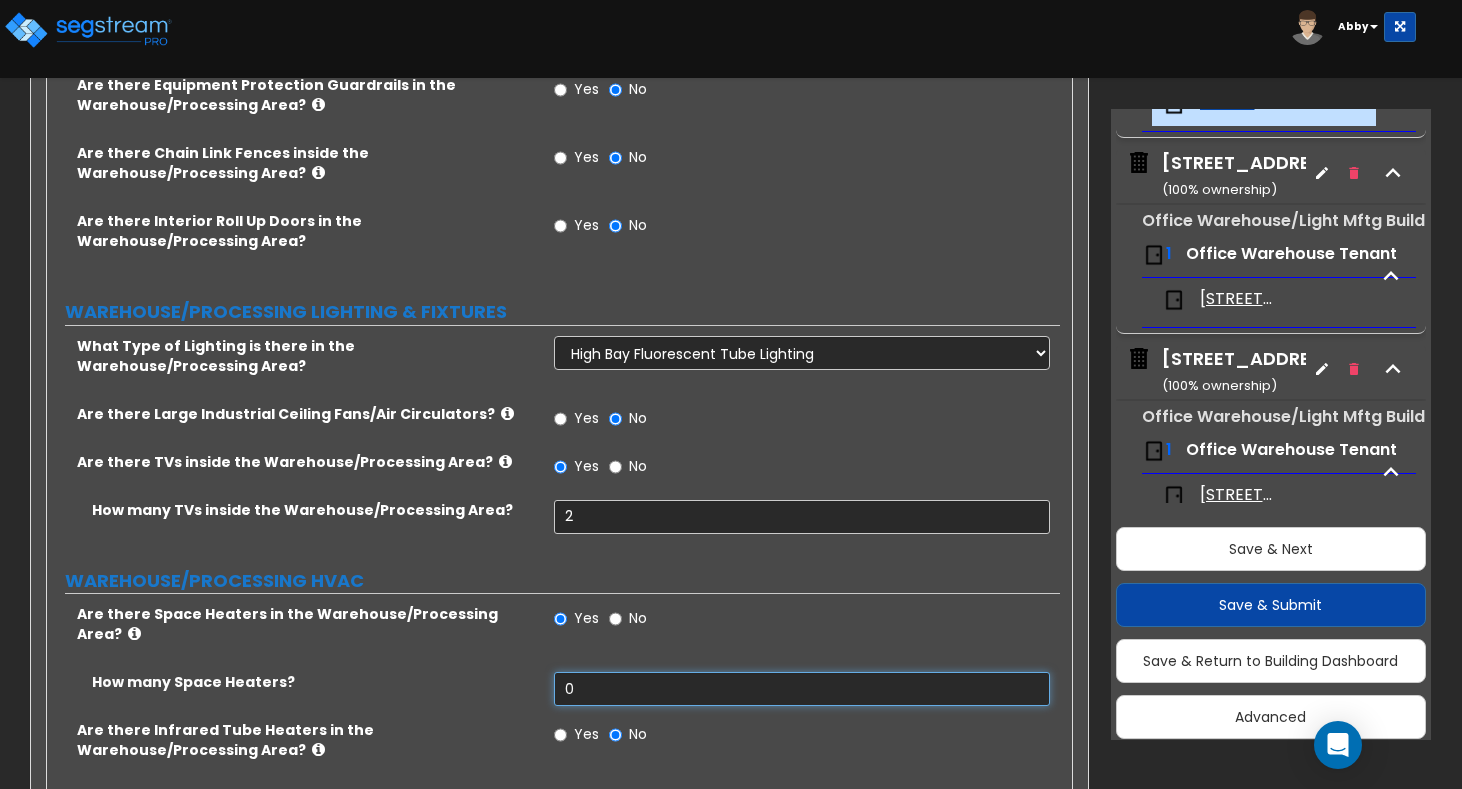 click on "0" at bounding box center (802, 689) 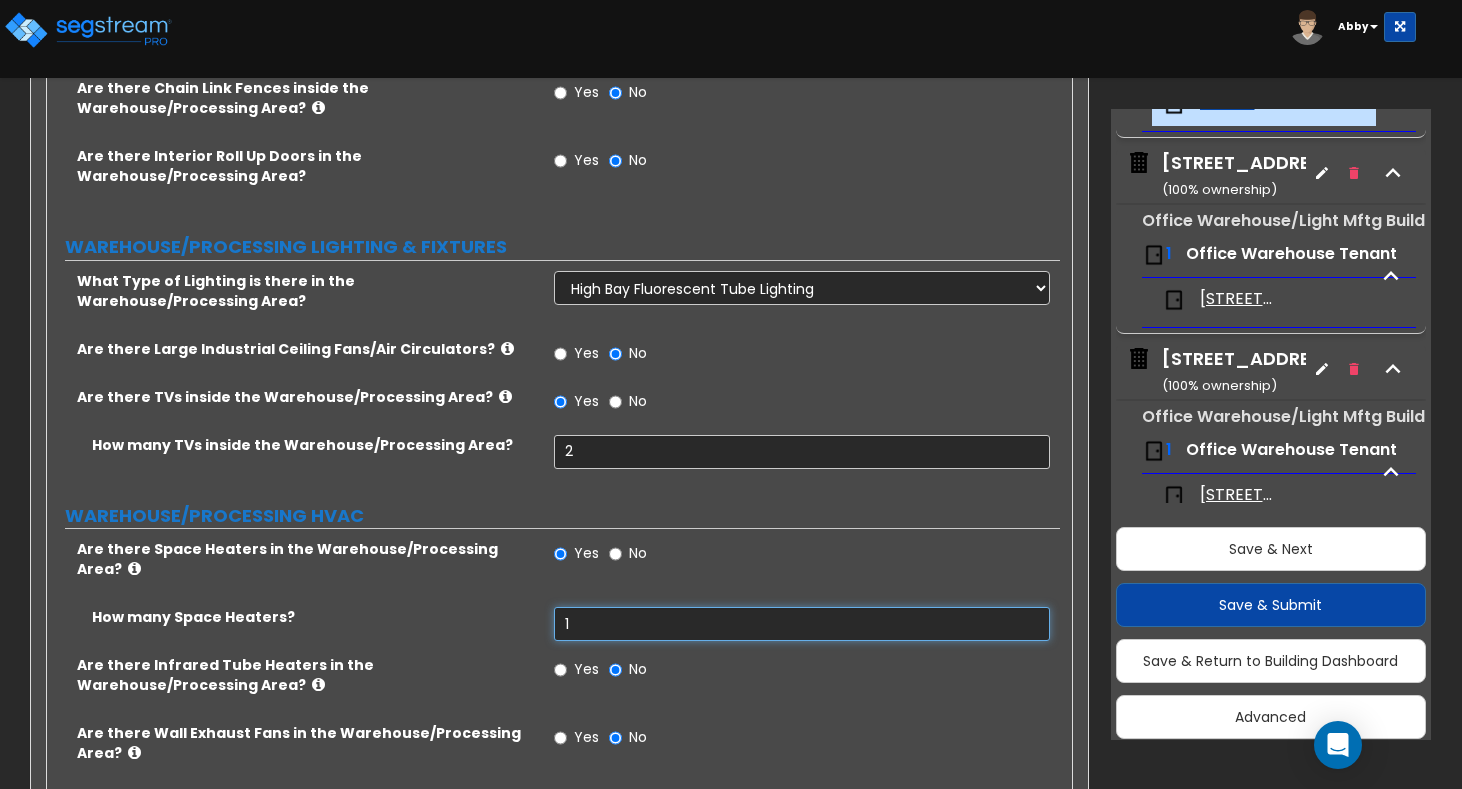 scroll, scrollTop: 5690, scrollLeft: 0, axis: vertical 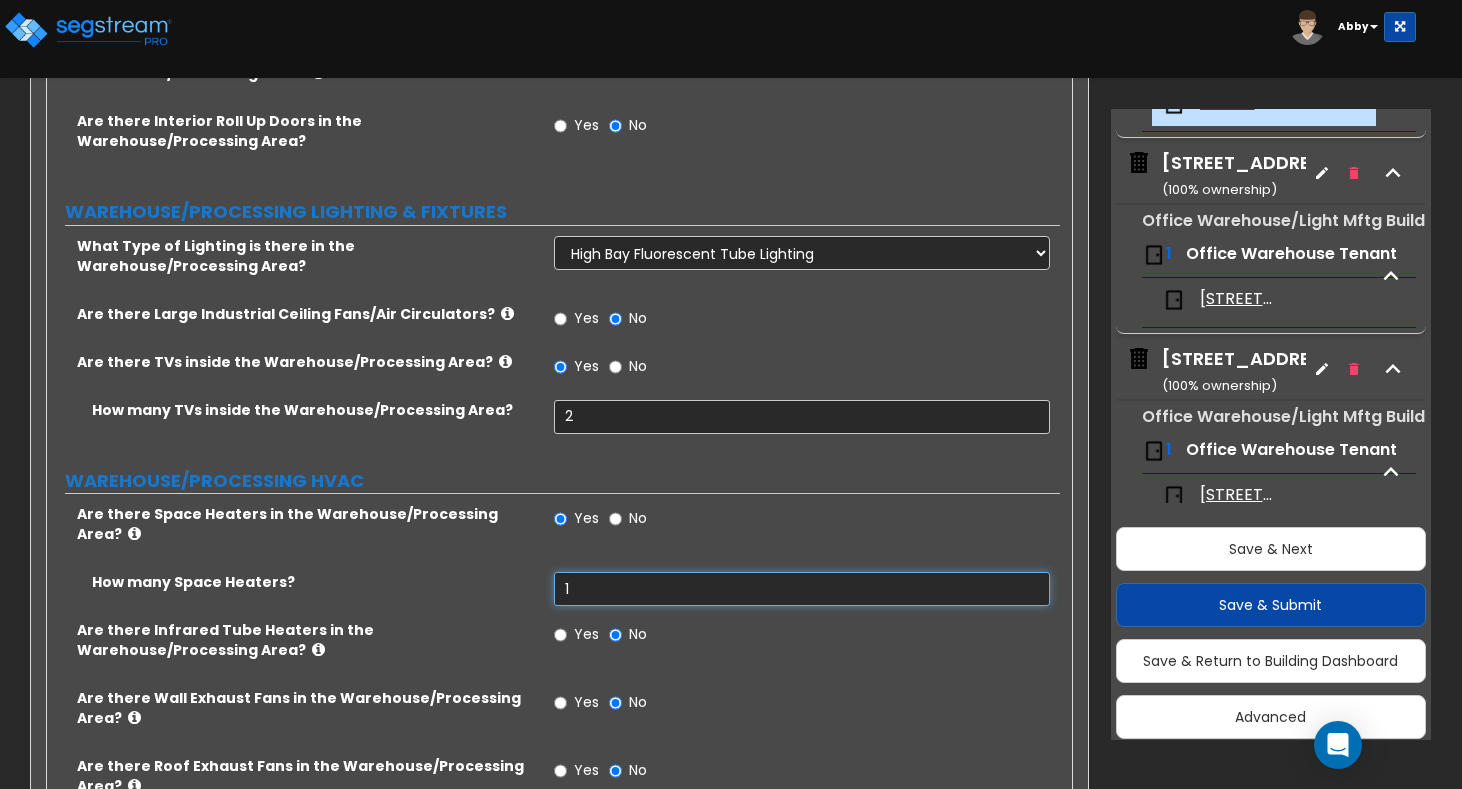 type on "1" 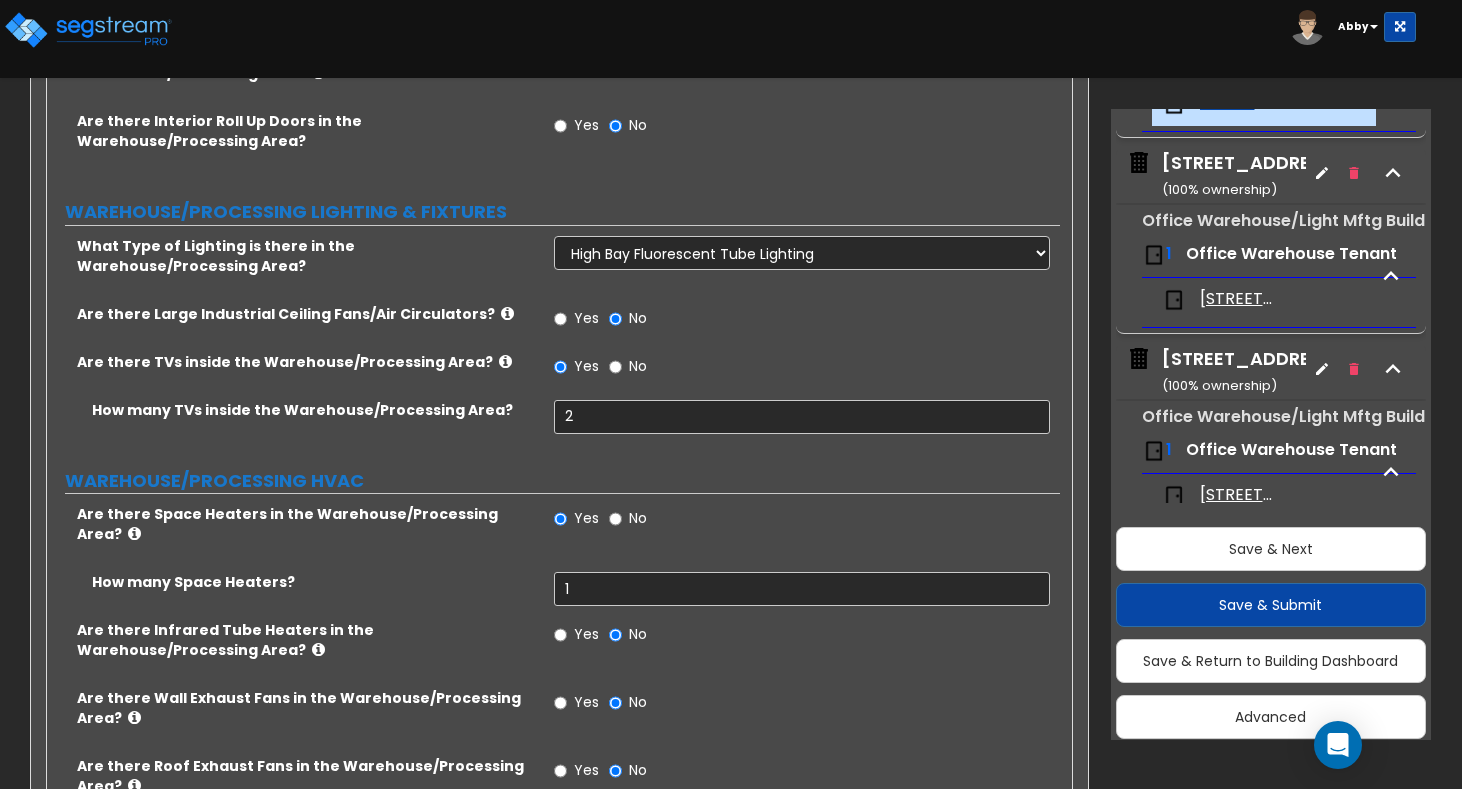click on "Are there Infrared Tube Heaters in the Warehouse/Processing Area? Yes No" at bounding box center (553, 654) 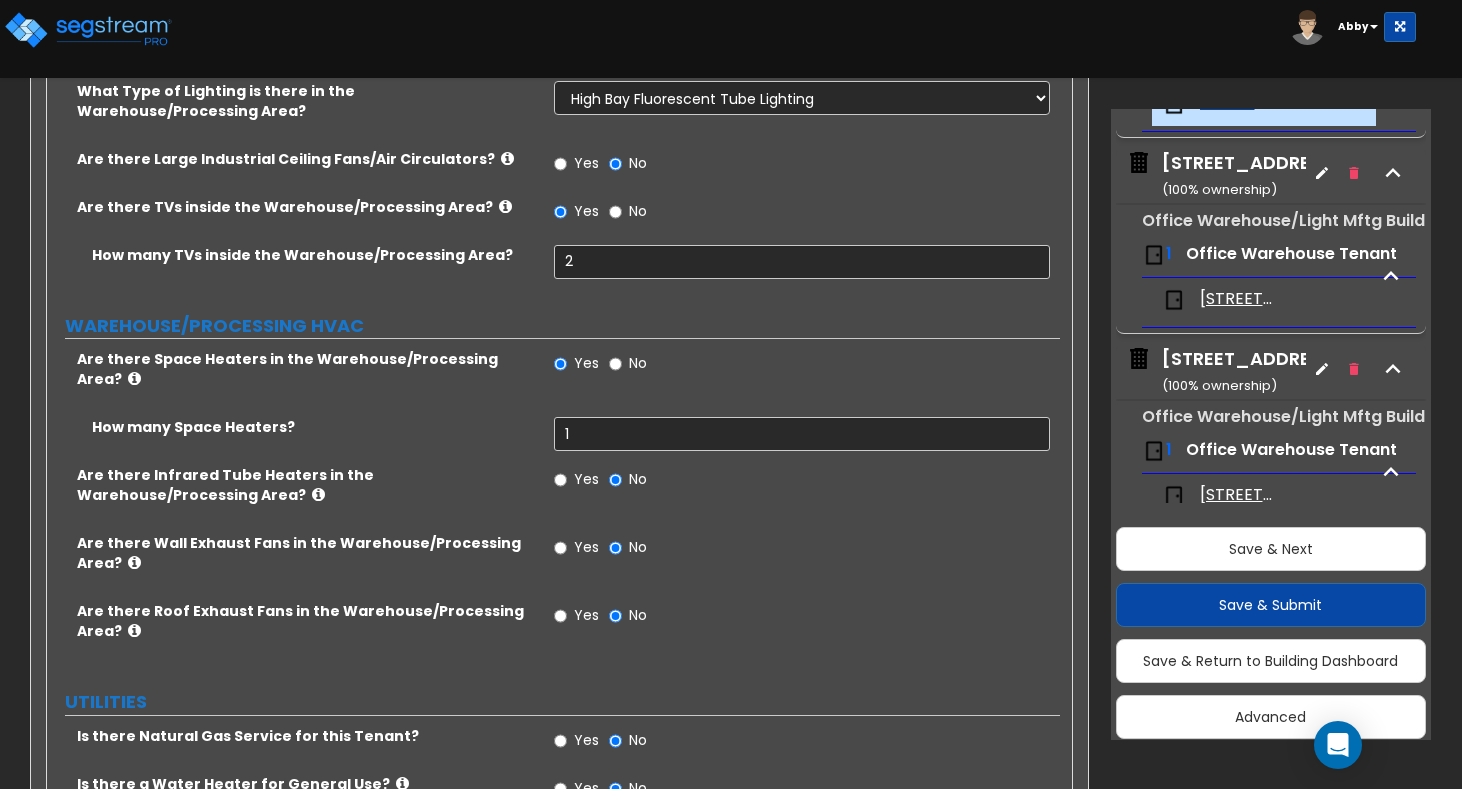 scroll, scrollTop: 5866, scrollLeft: 0, axis: vertical 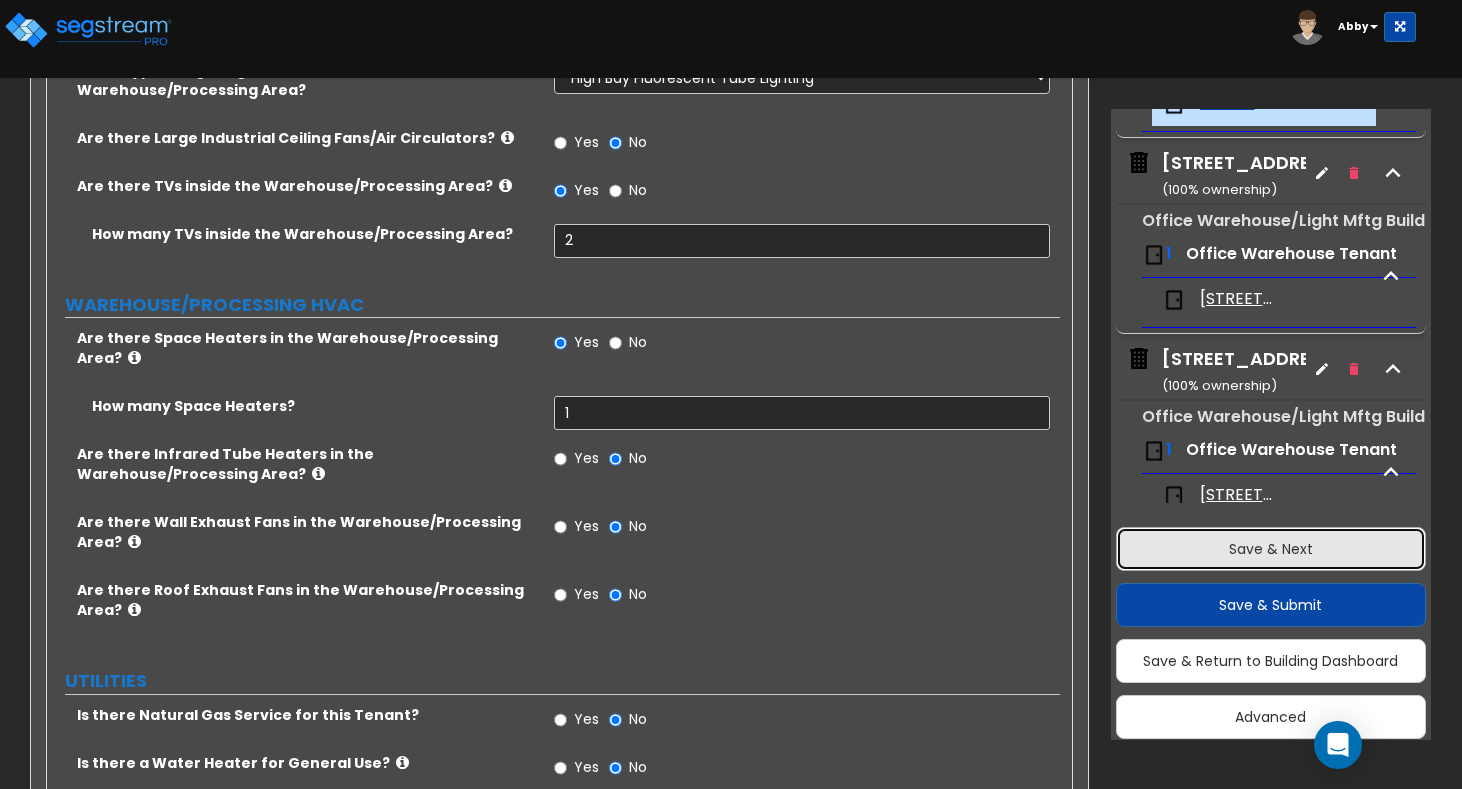 click on "Save & Next" at bounding box center (1271, 549) 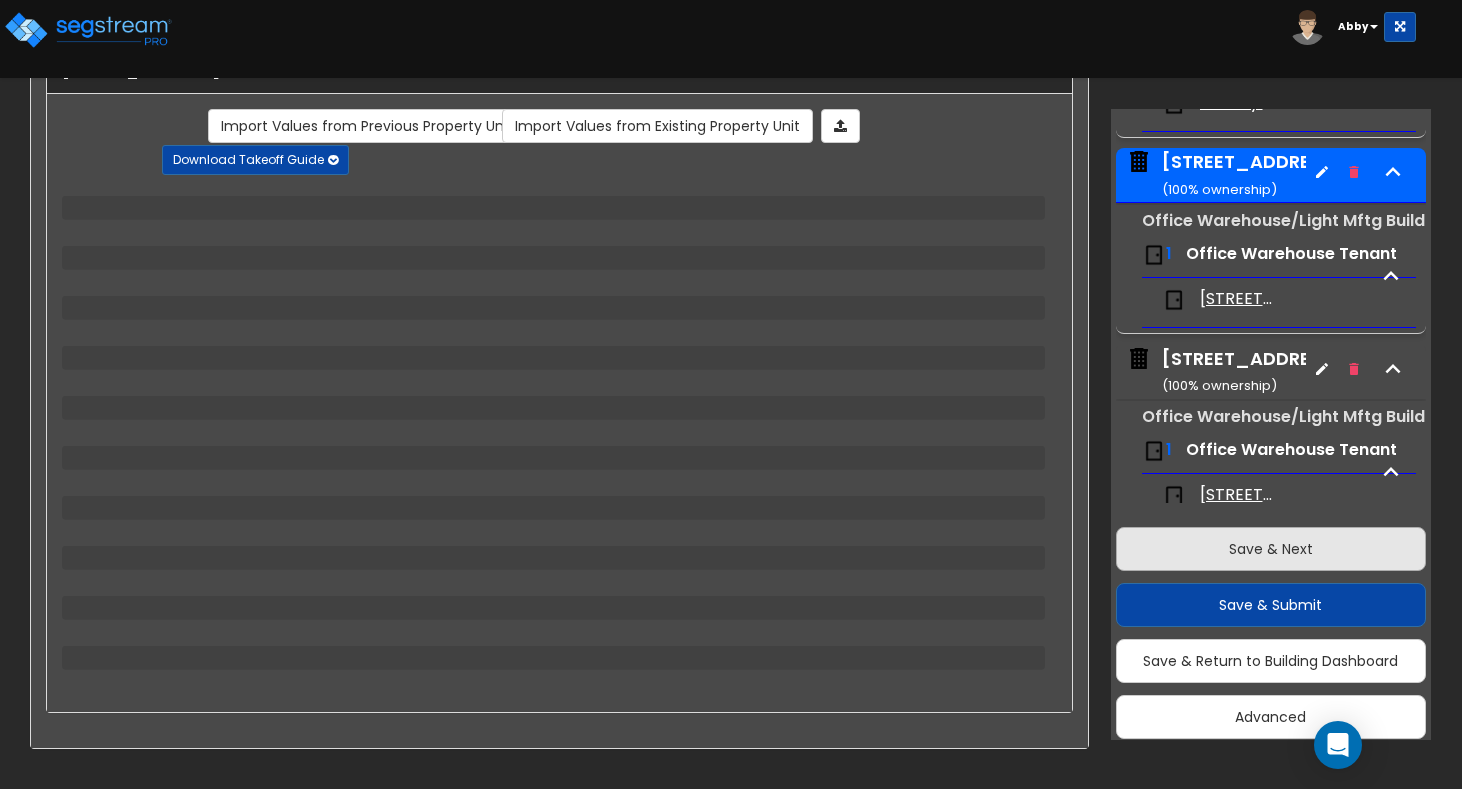 scroll, scrollTop: 93, scrollLeft: 0, axis: vertical 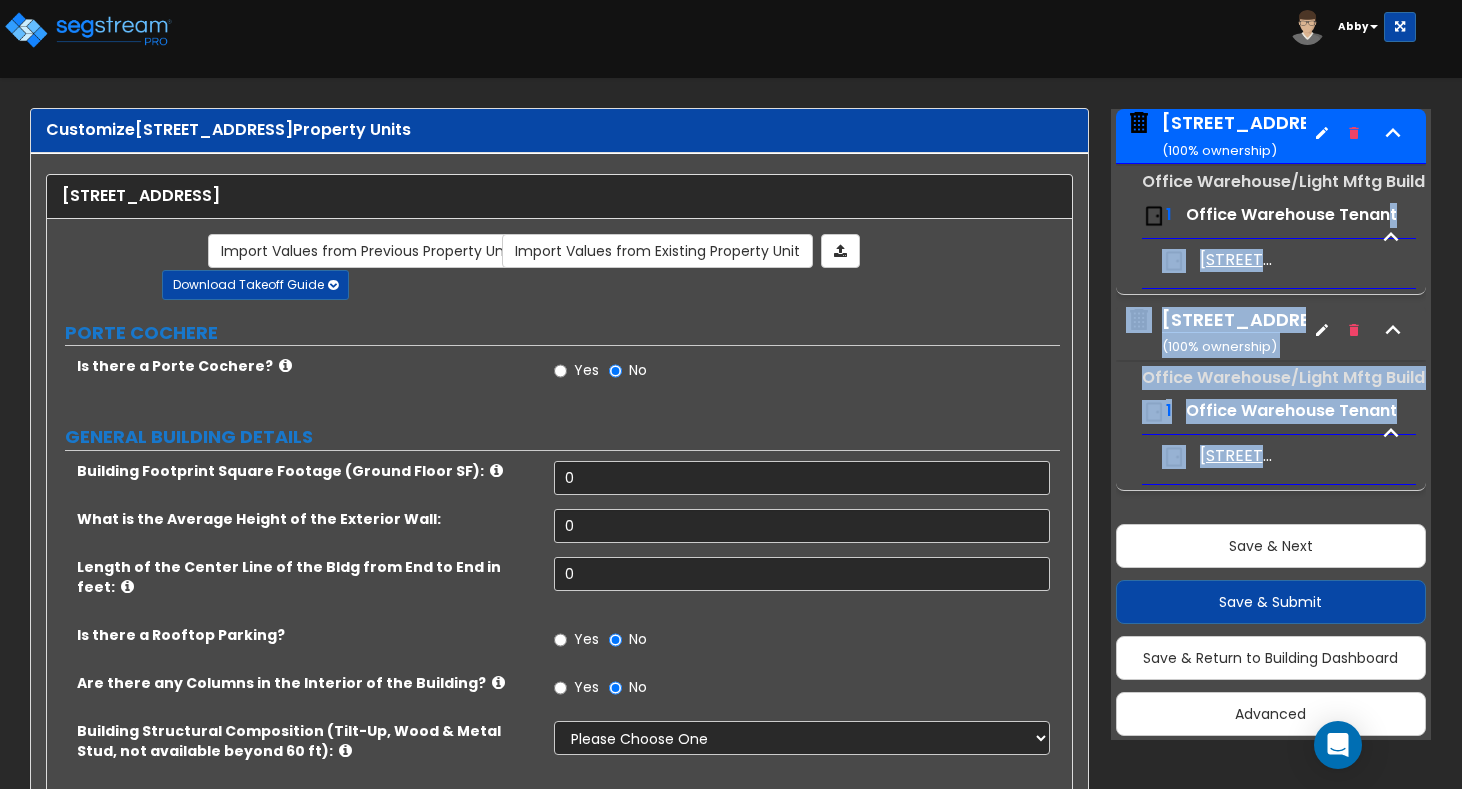 drag, startPoint x: 1272, startPoint y: 409, endPoint x: 934, endPoint y: 808, distance: 522.9197 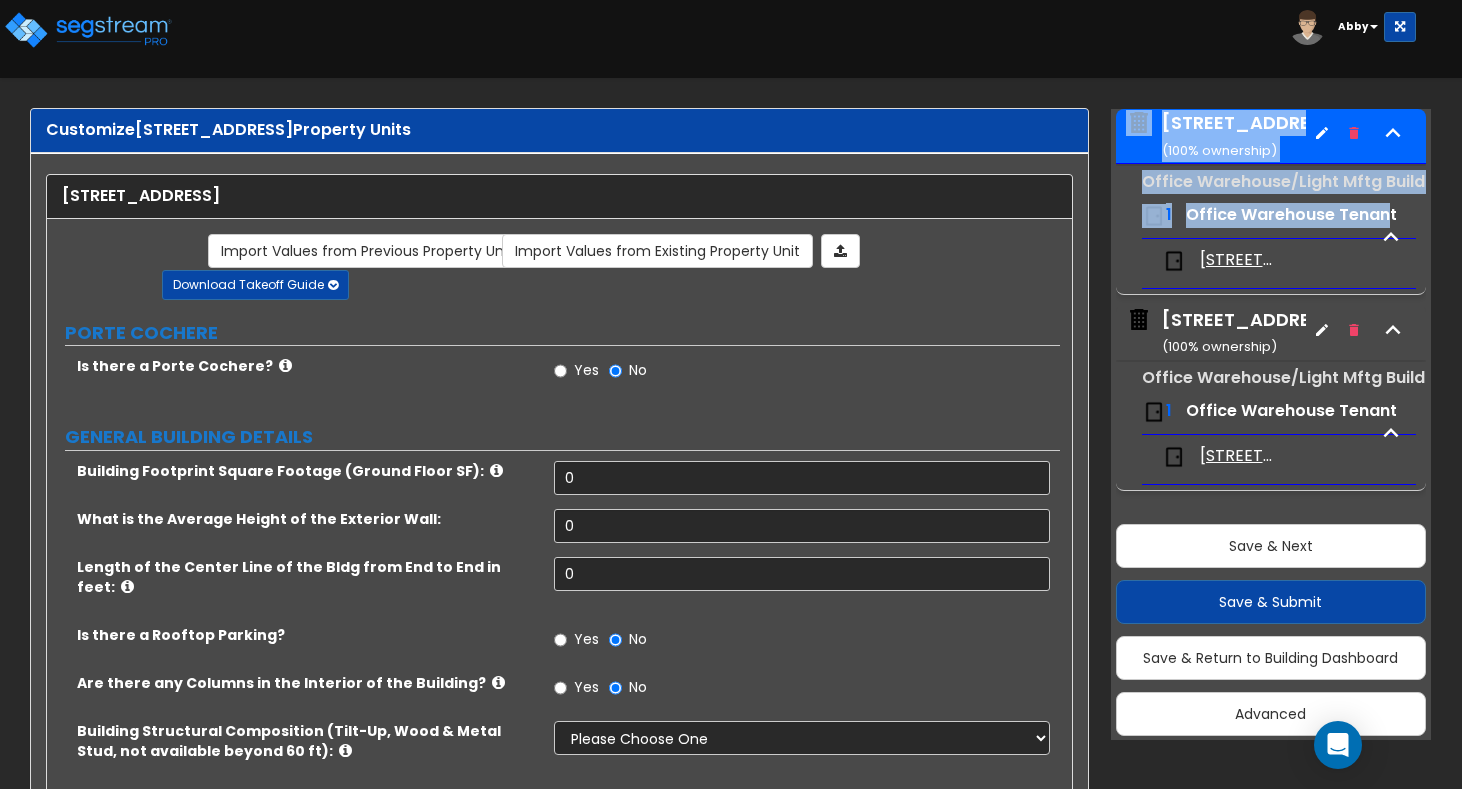 scroll, scrollTop: 72, scrollLeft: 0, axis: vertical 